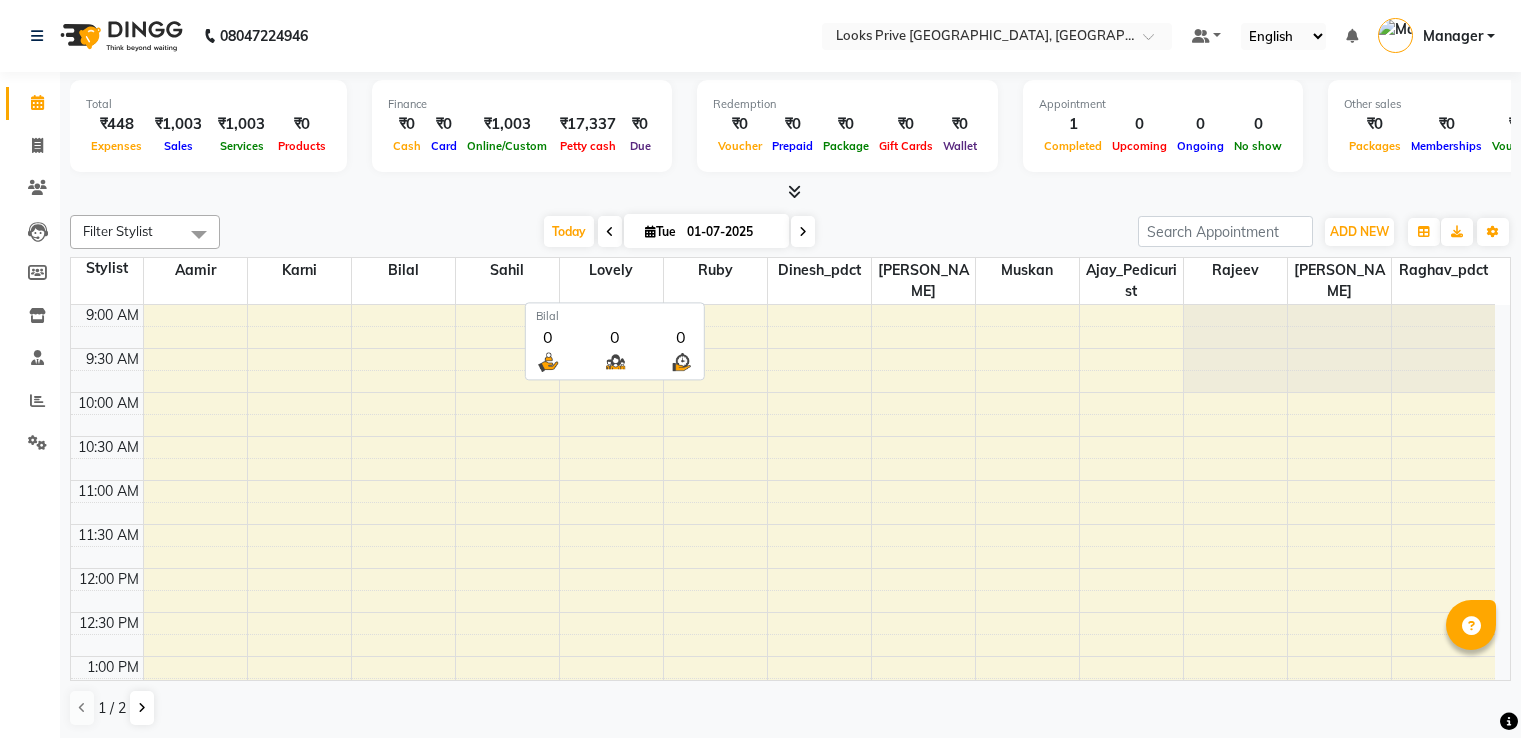 scroll, scrollTop: 0, scrollLeft: 0, axis: both 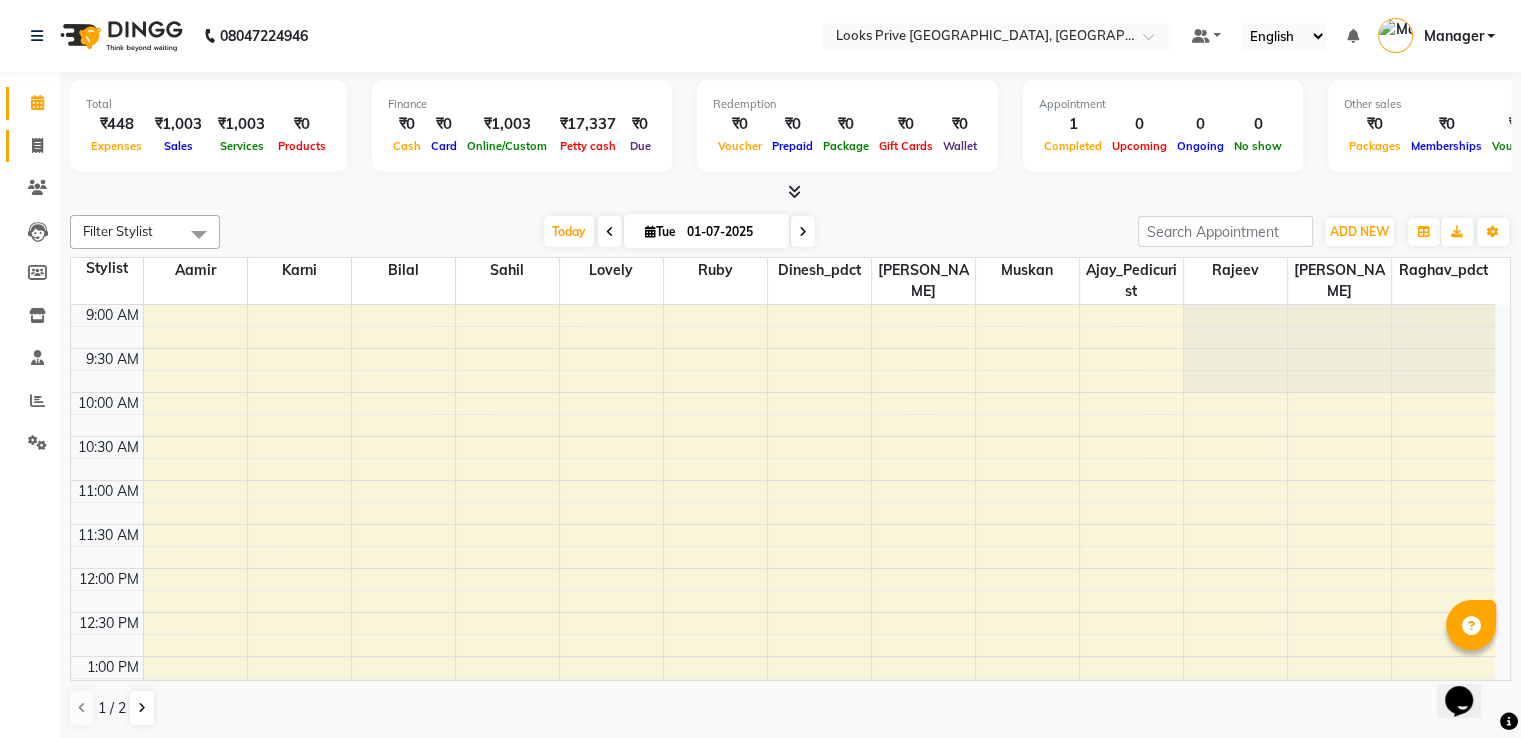 click on "Invoice" 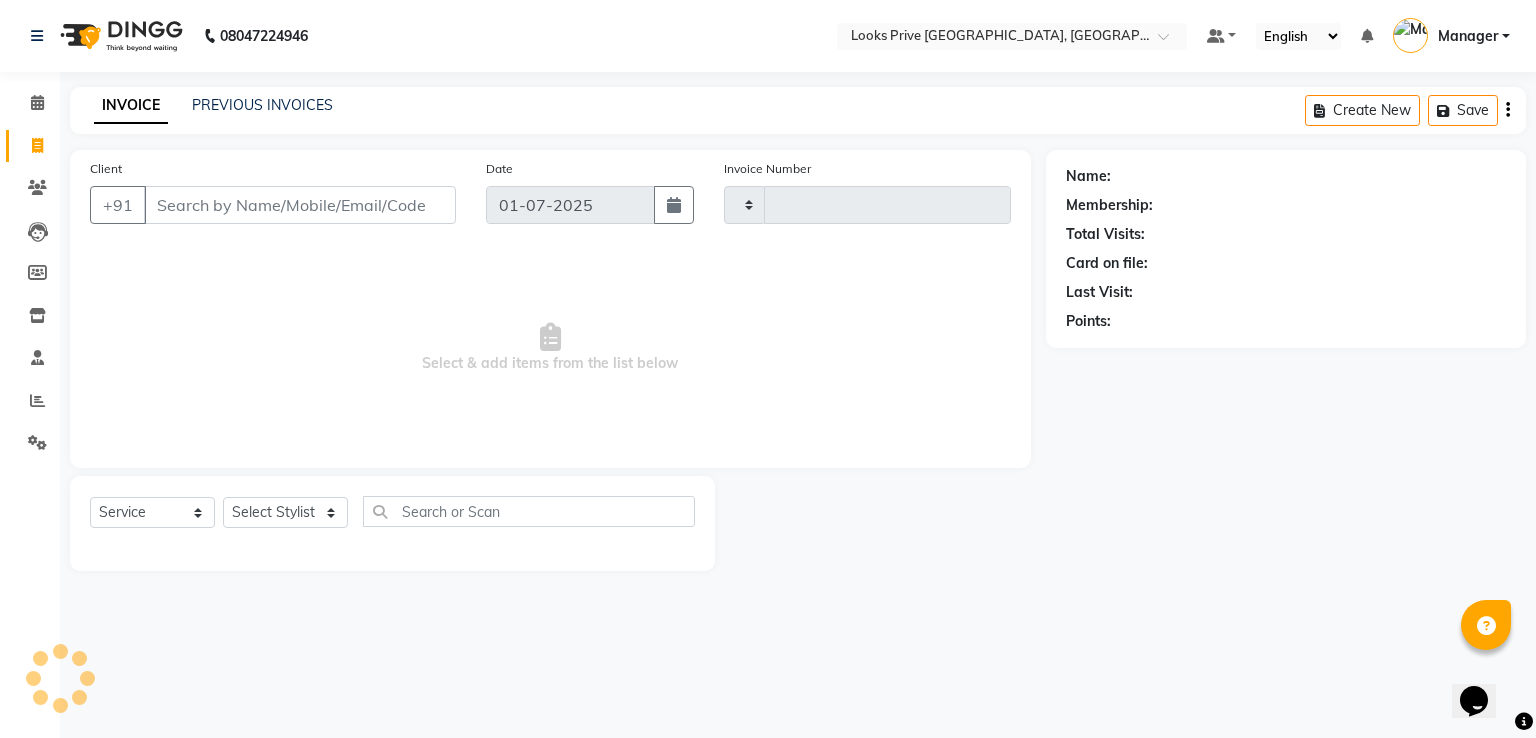 type on "1671" 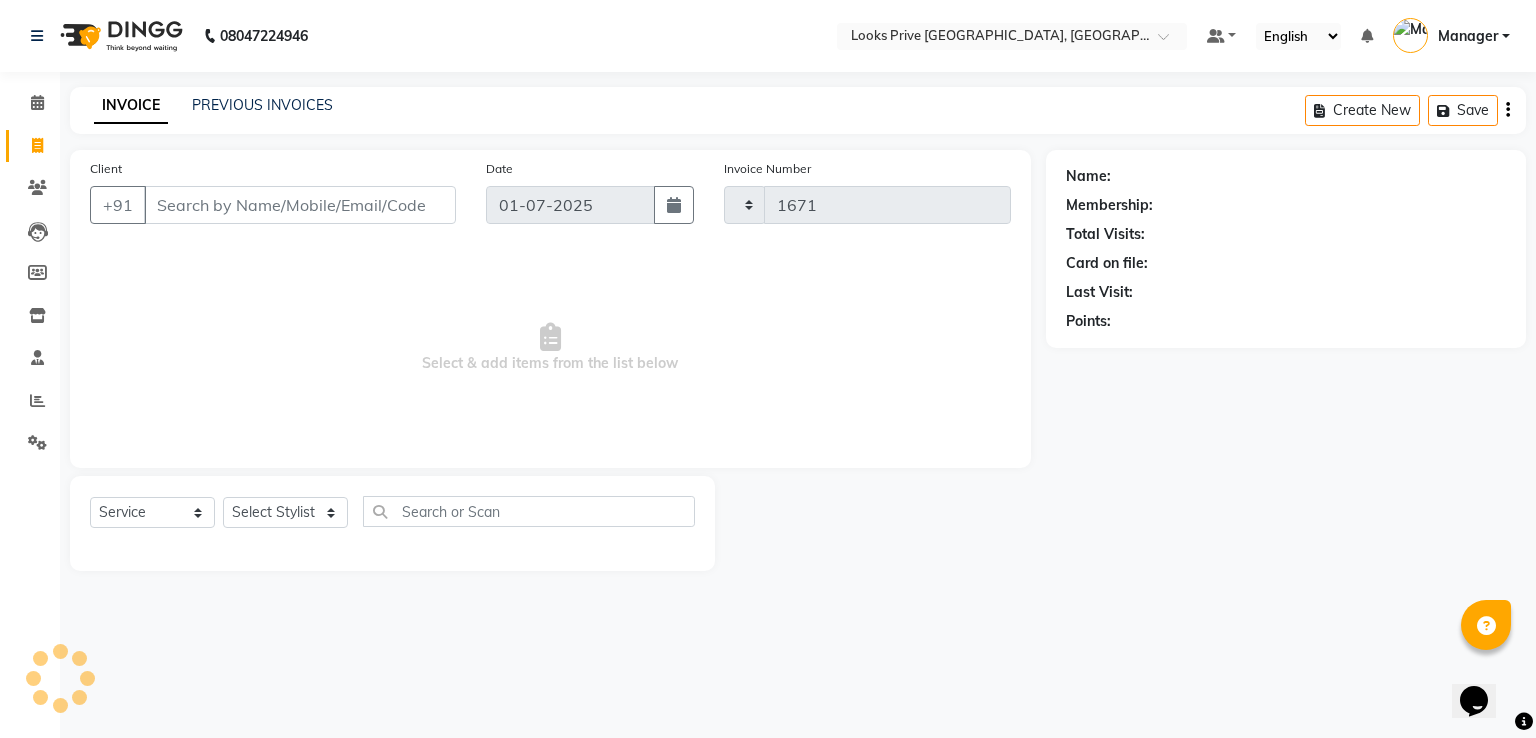 select on "6205" 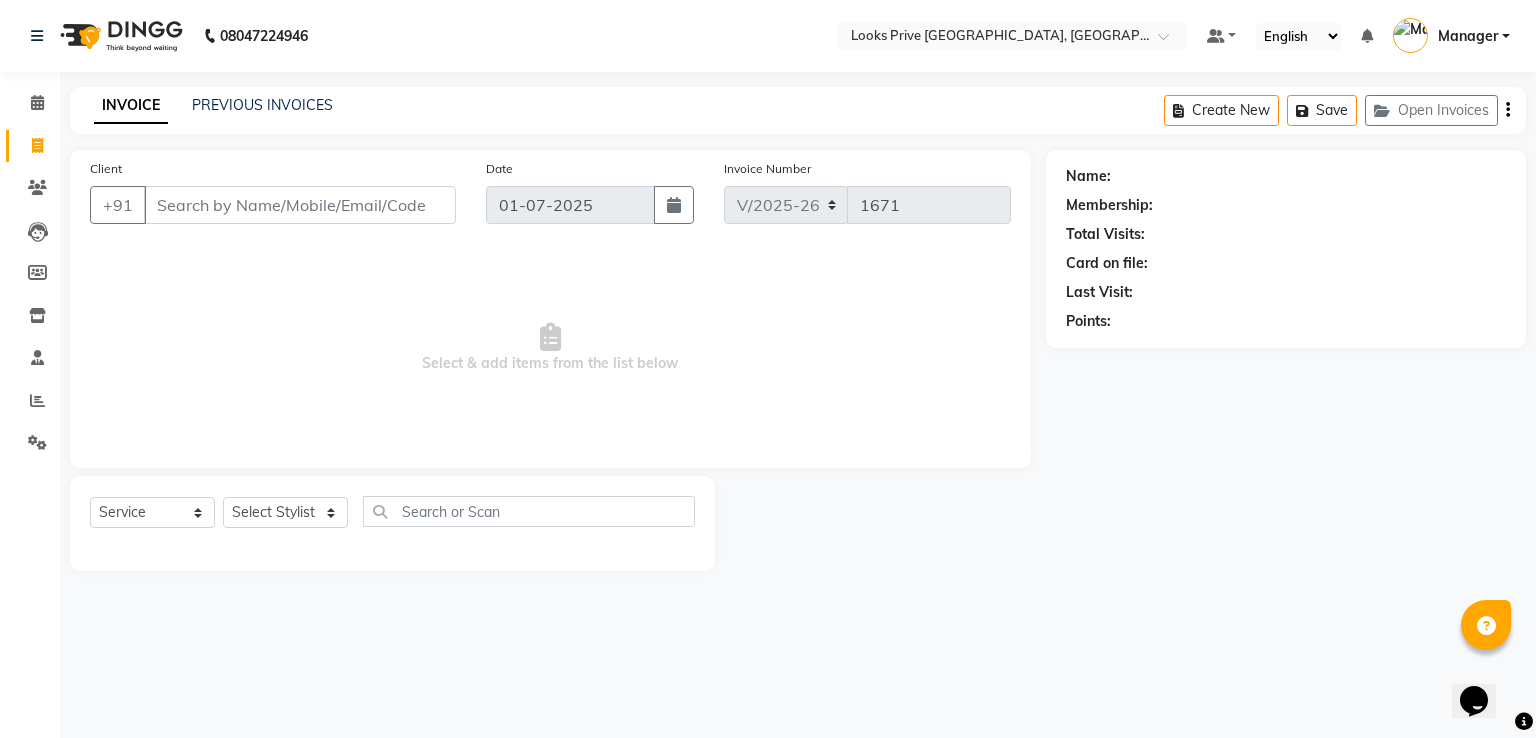 click on "Client" at bounding box center [300, 205] 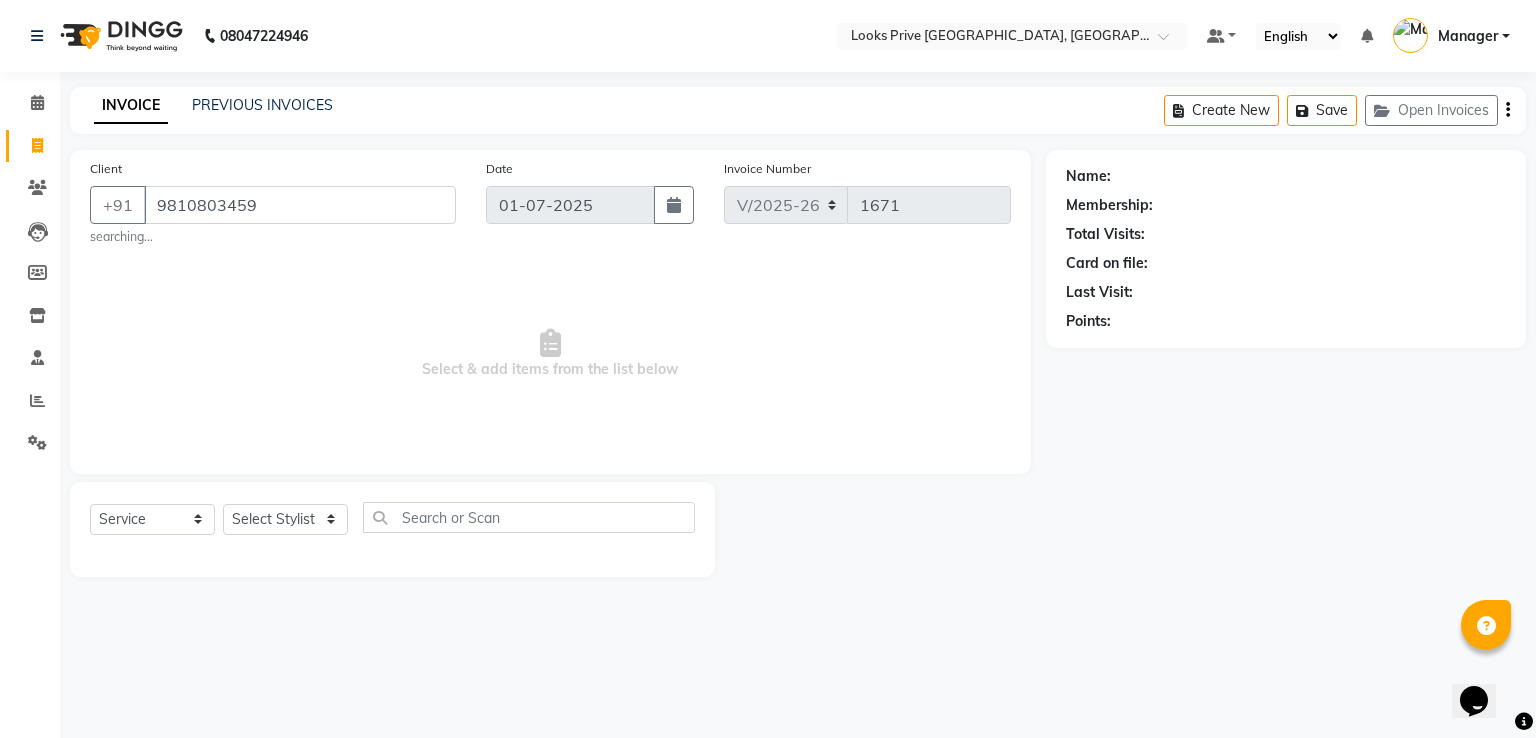 type on "9810803459" 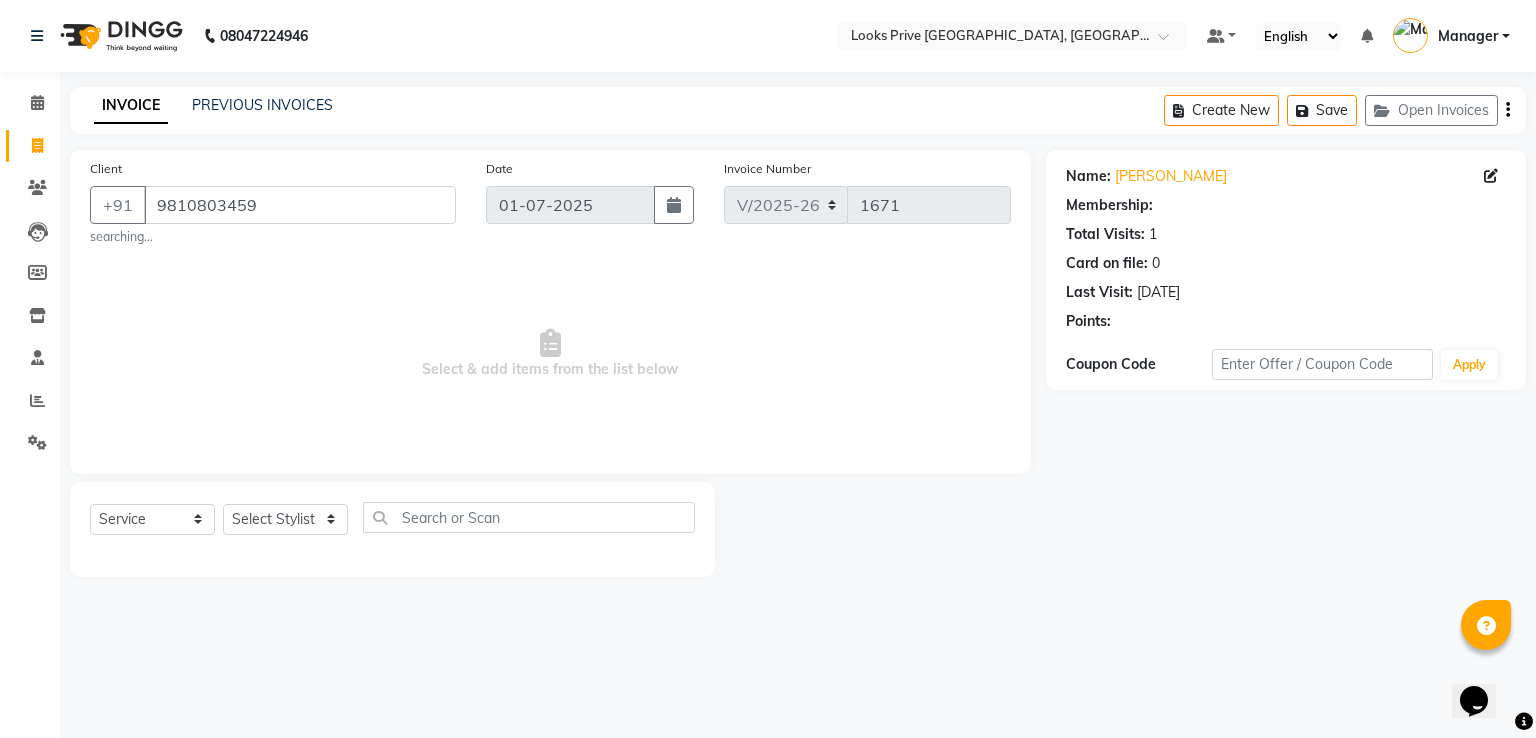 select on "1: Object" 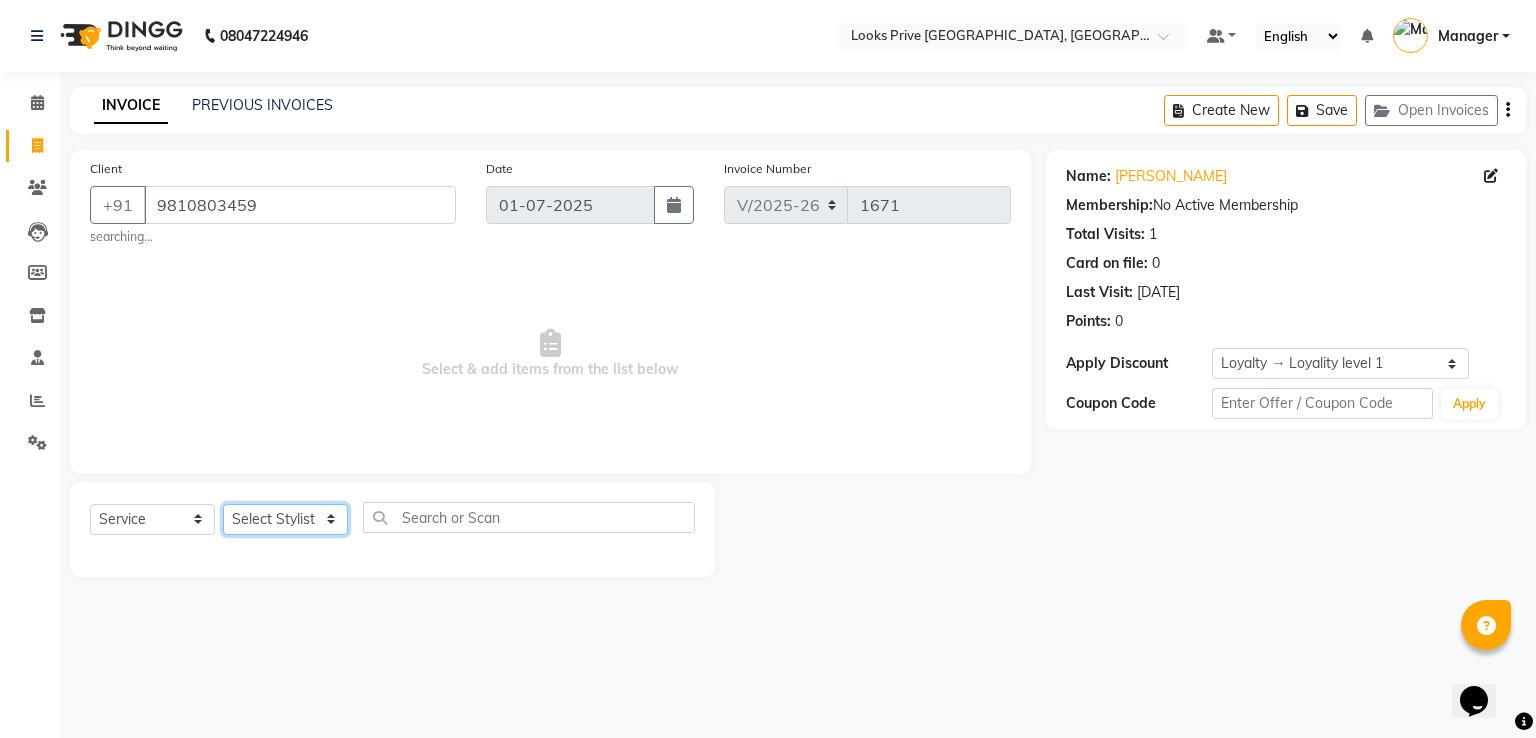 click on "Select Stylist A2R_Master [PERSON_NAME] [PERSON_NAME] [PERSON_NAME] Dinesh_pdct Karni Lovely Manager [PERSON_NAME] [PERSON_NAME] [PERSON_NAME] [PERSON_NAME] Suraj_pedi" 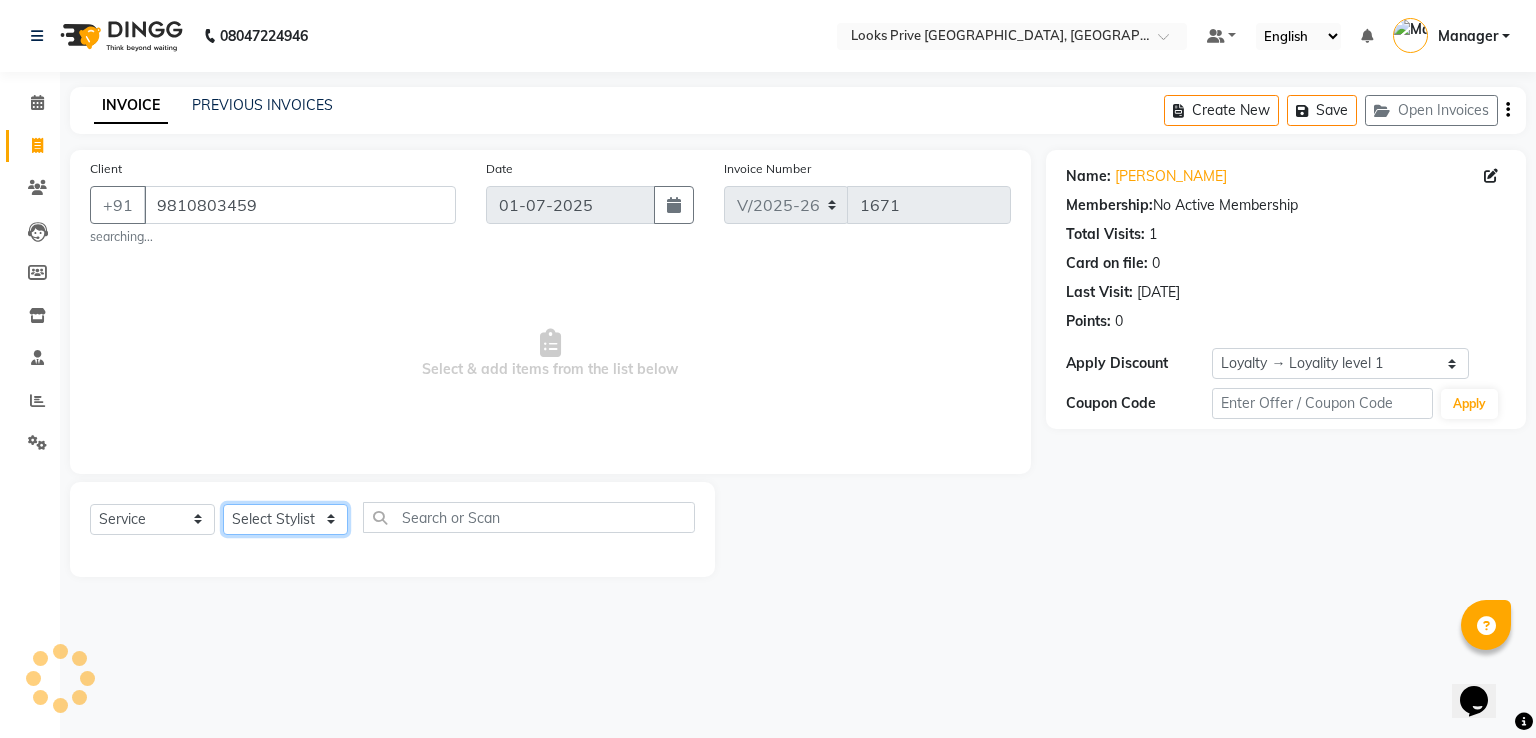 select on "45669" 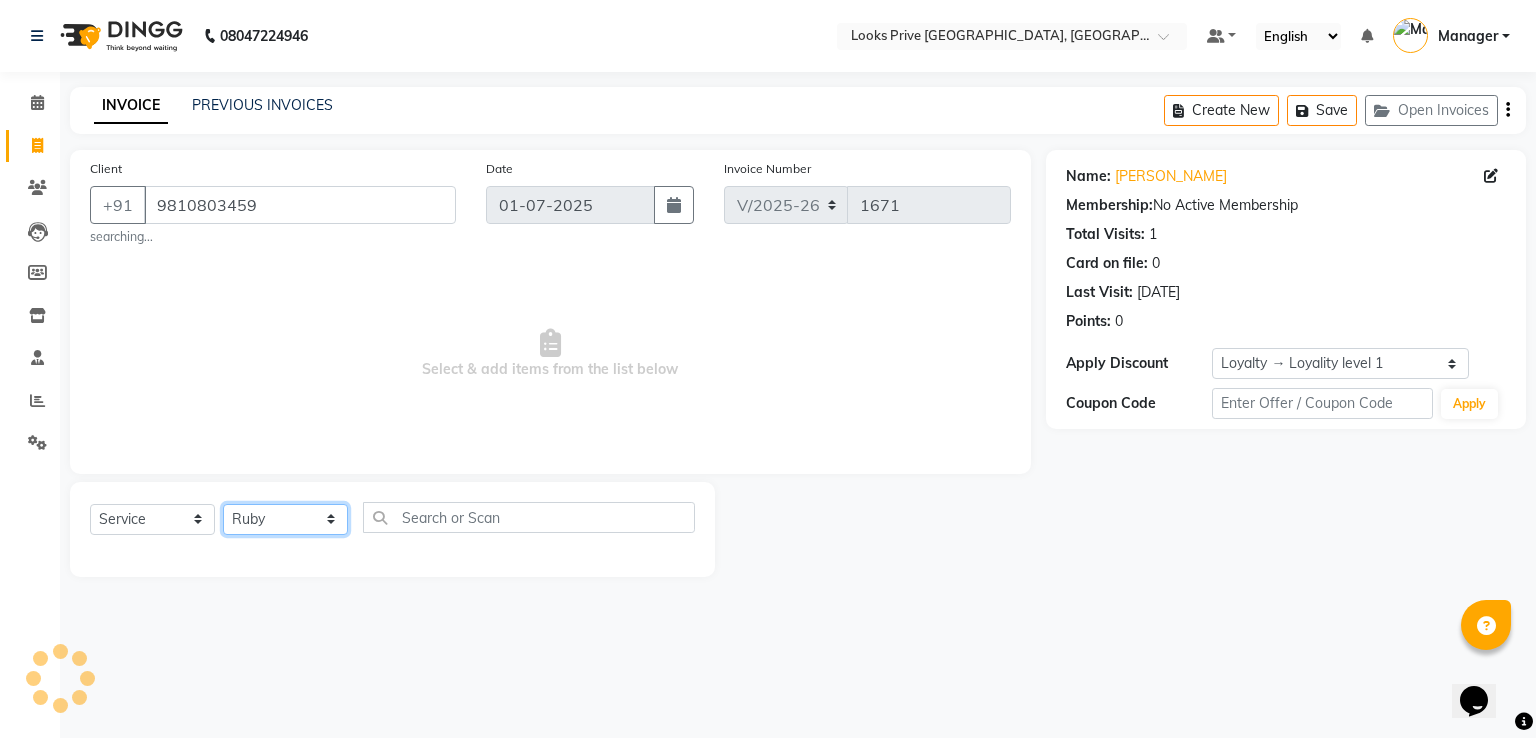 click on "Select Stylist A2R_Master [PERSON_NAME] [PERSON_NAME] [PERSON_NAME] Dinesh_pdct Karni Lovely Manager [PERSON_NAME] [PERSON_NAME] [PERSON_NAME] [PERSON_NAME] Suraj_pedi" 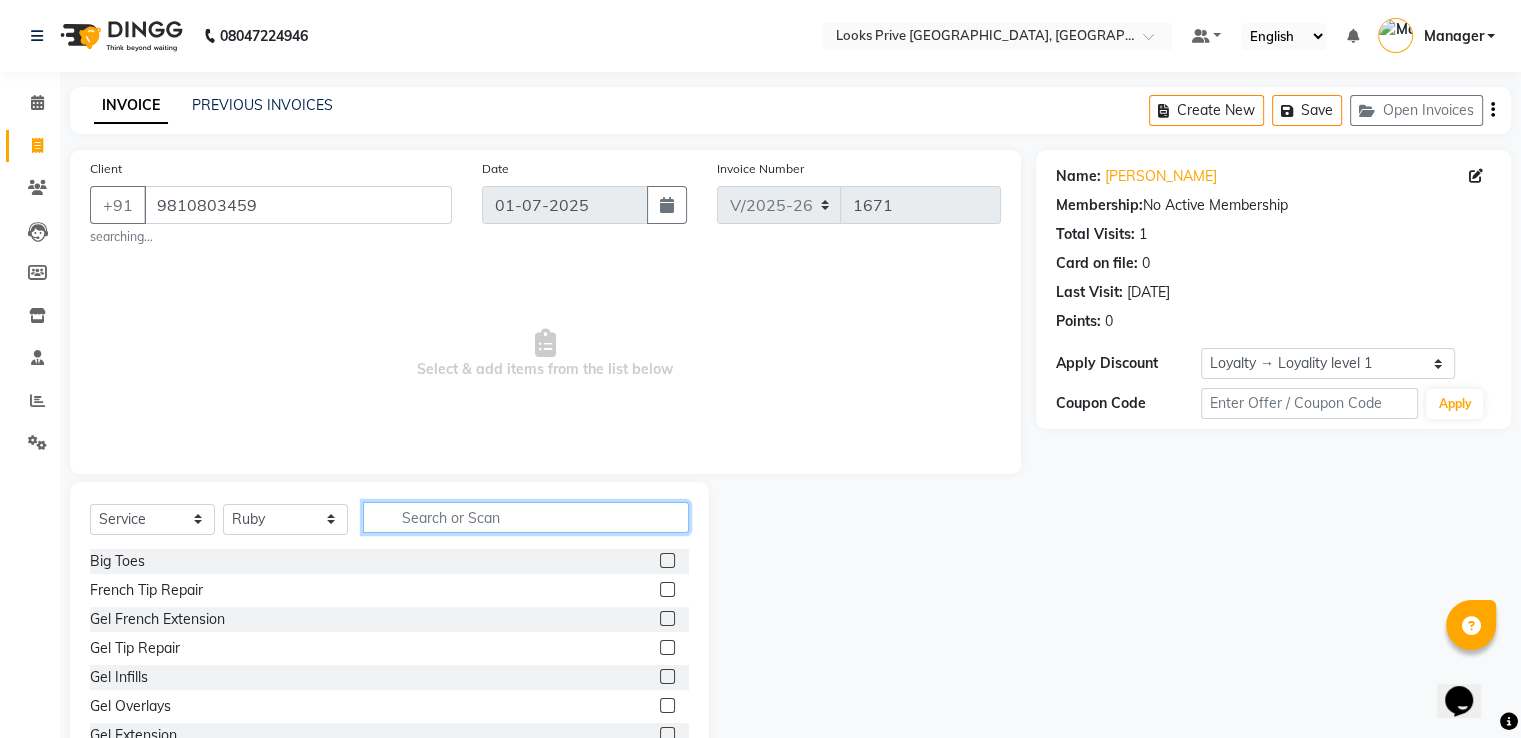 click 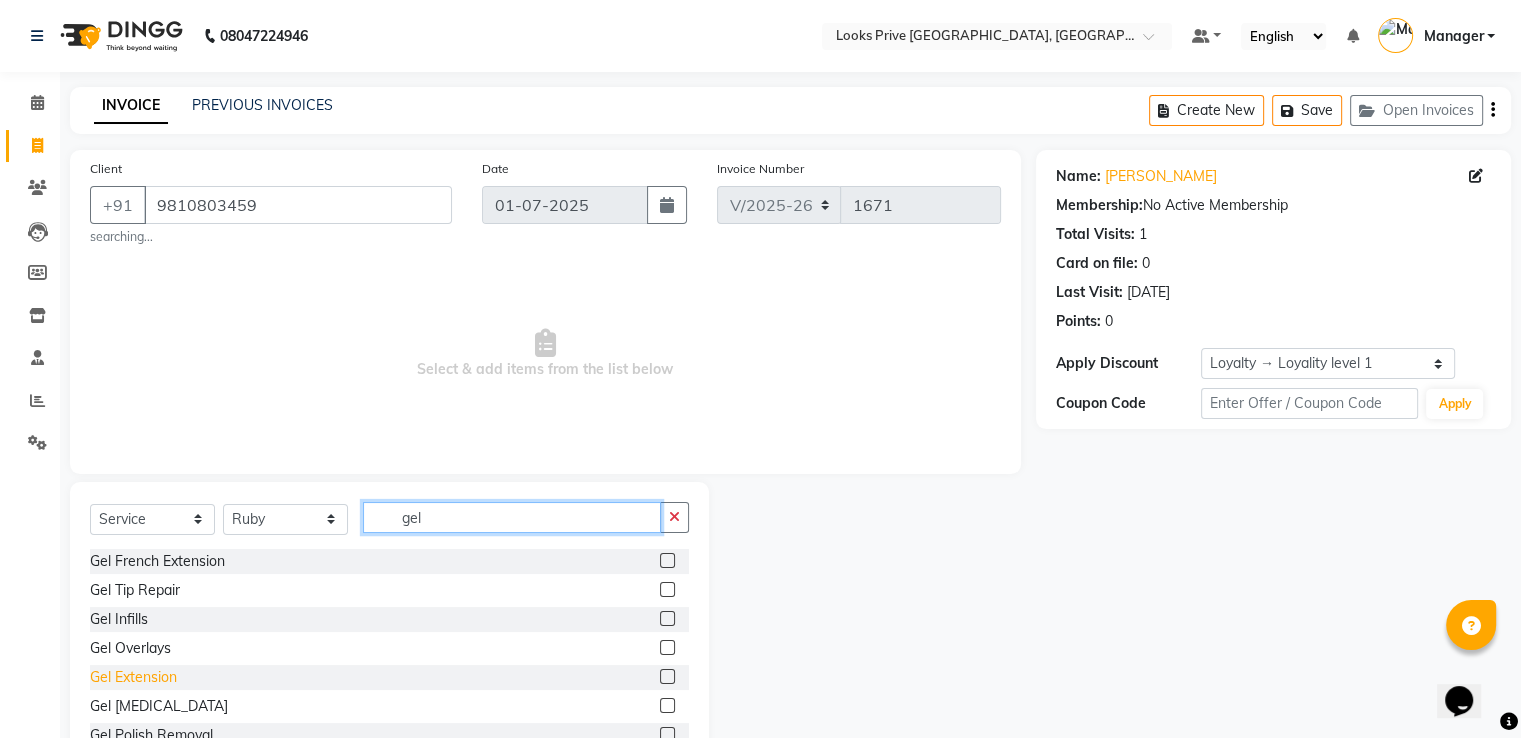 type on "gel" 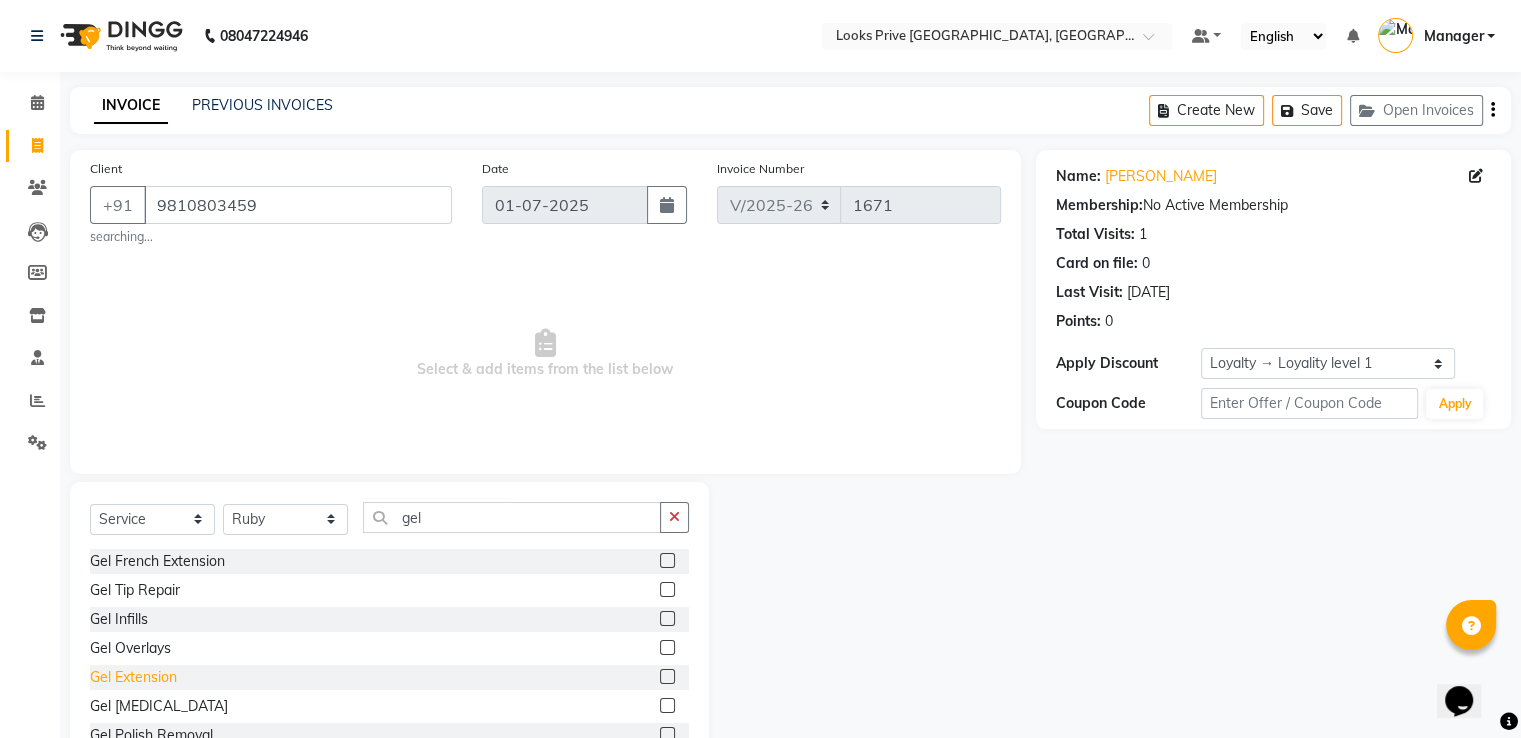click on "Gel Extension" 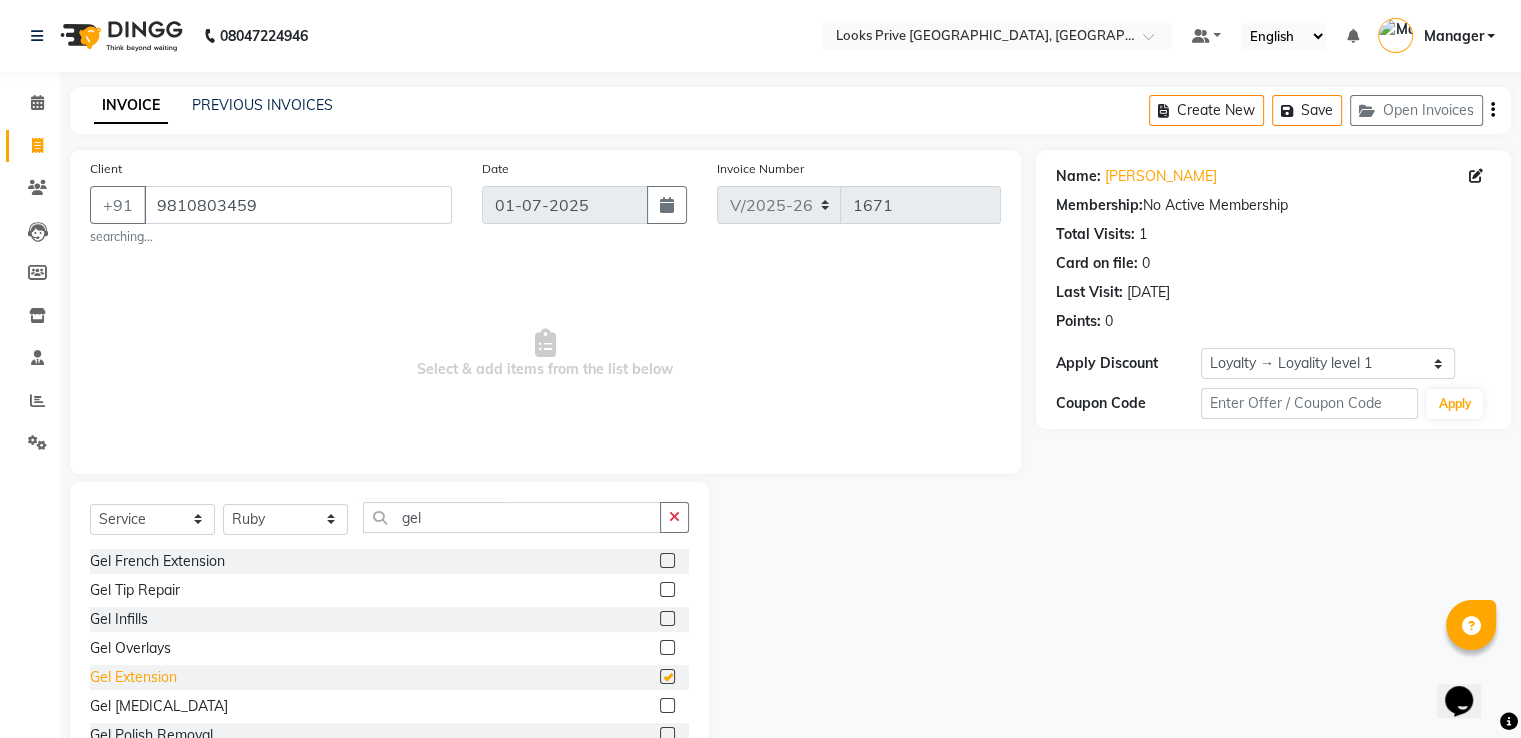 checkbox on "false" 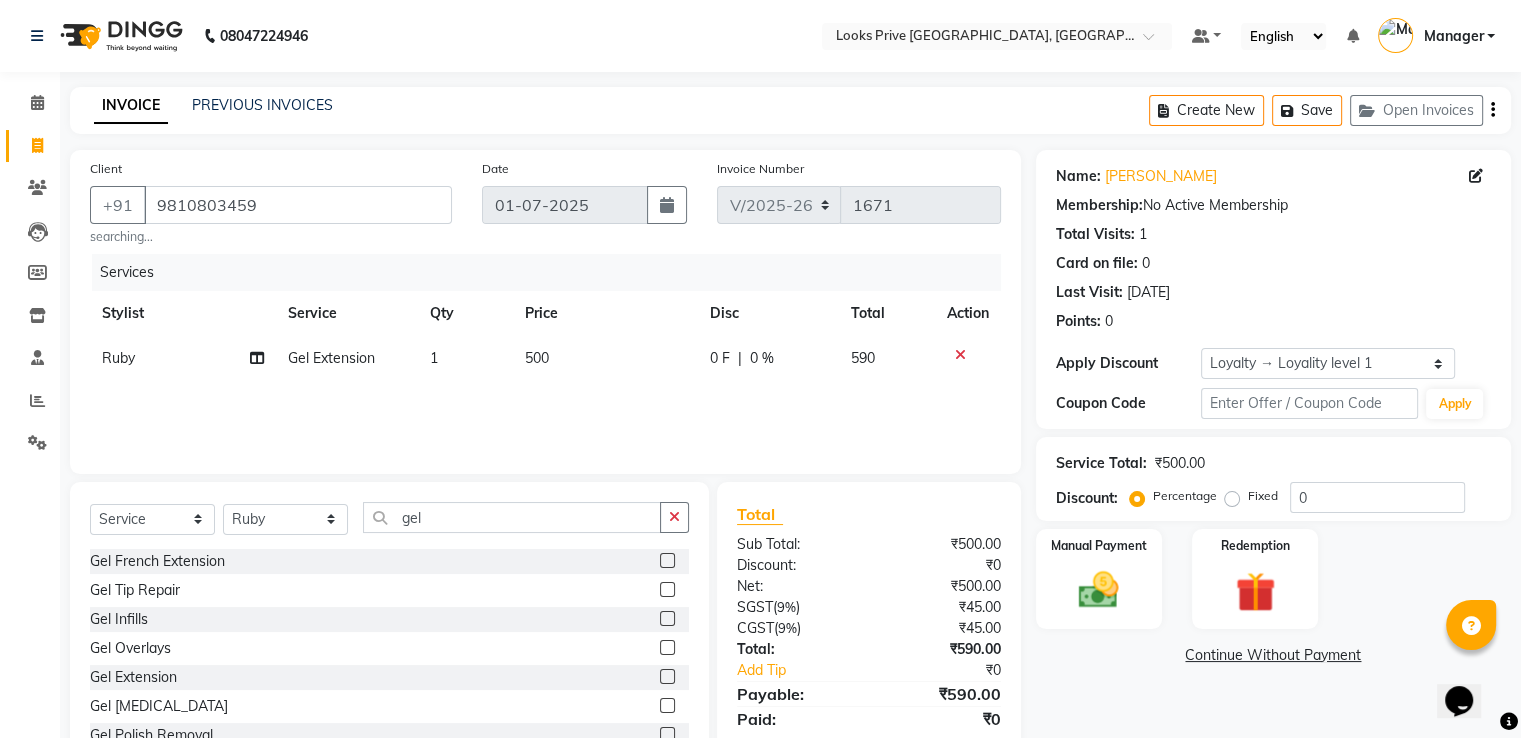 click on "500" 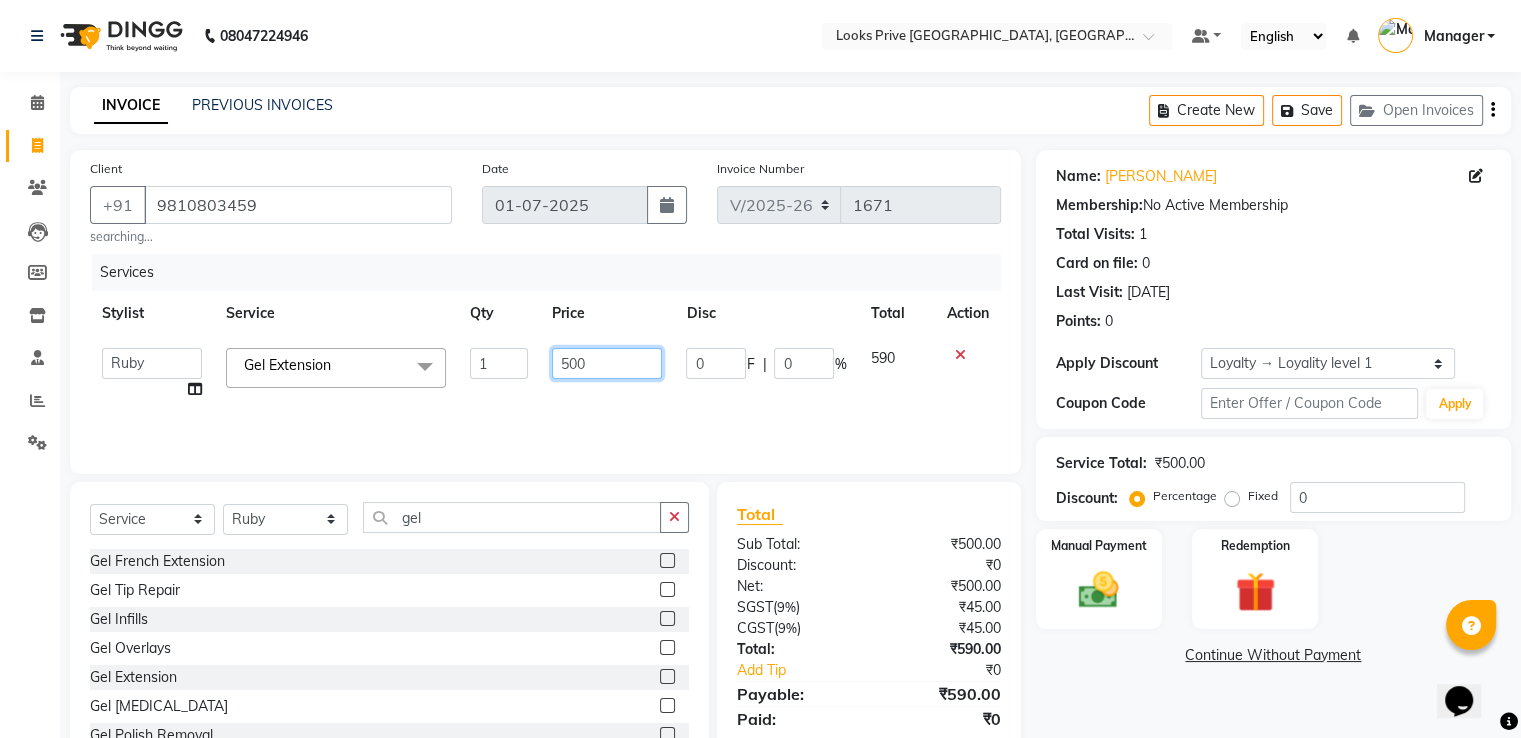 click on "500" 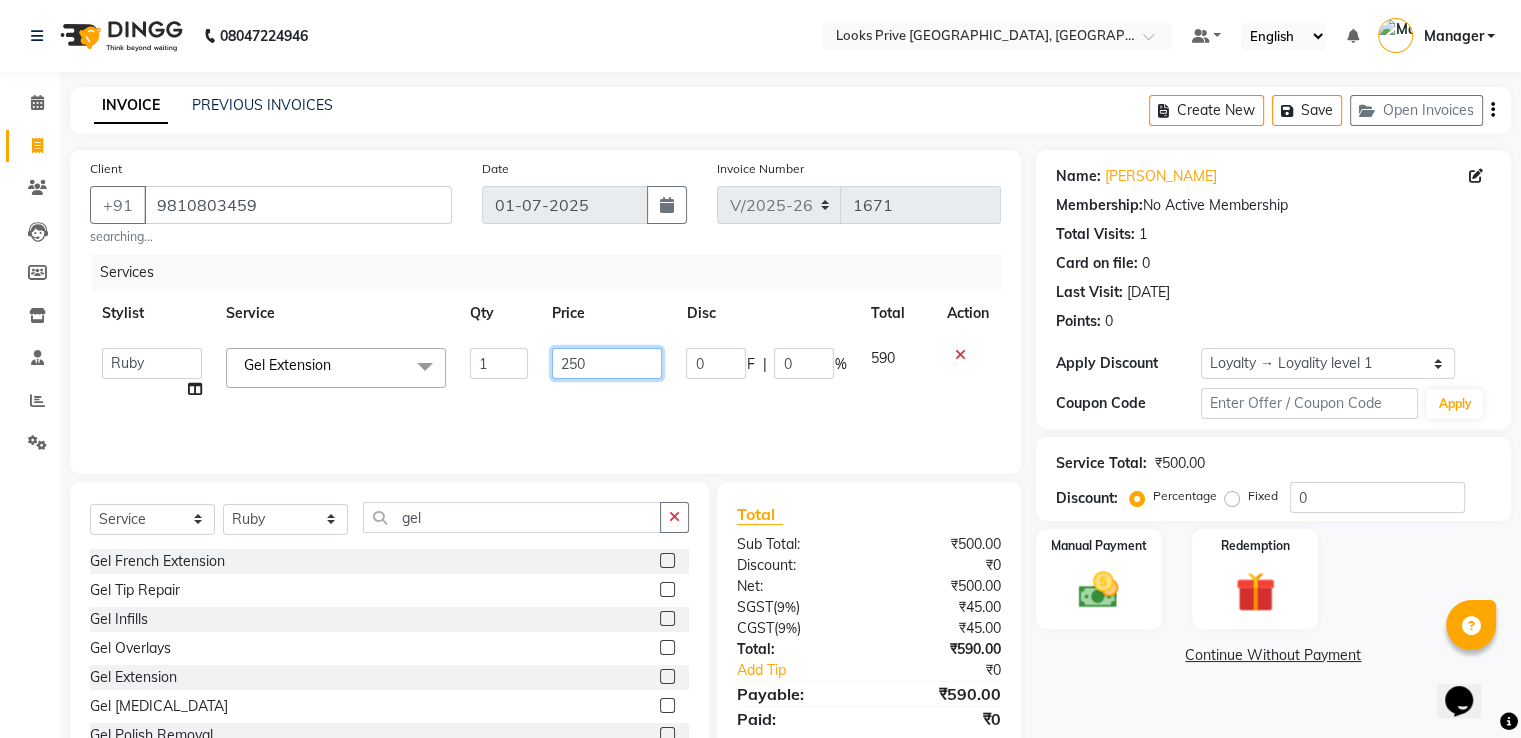 type on "2500" 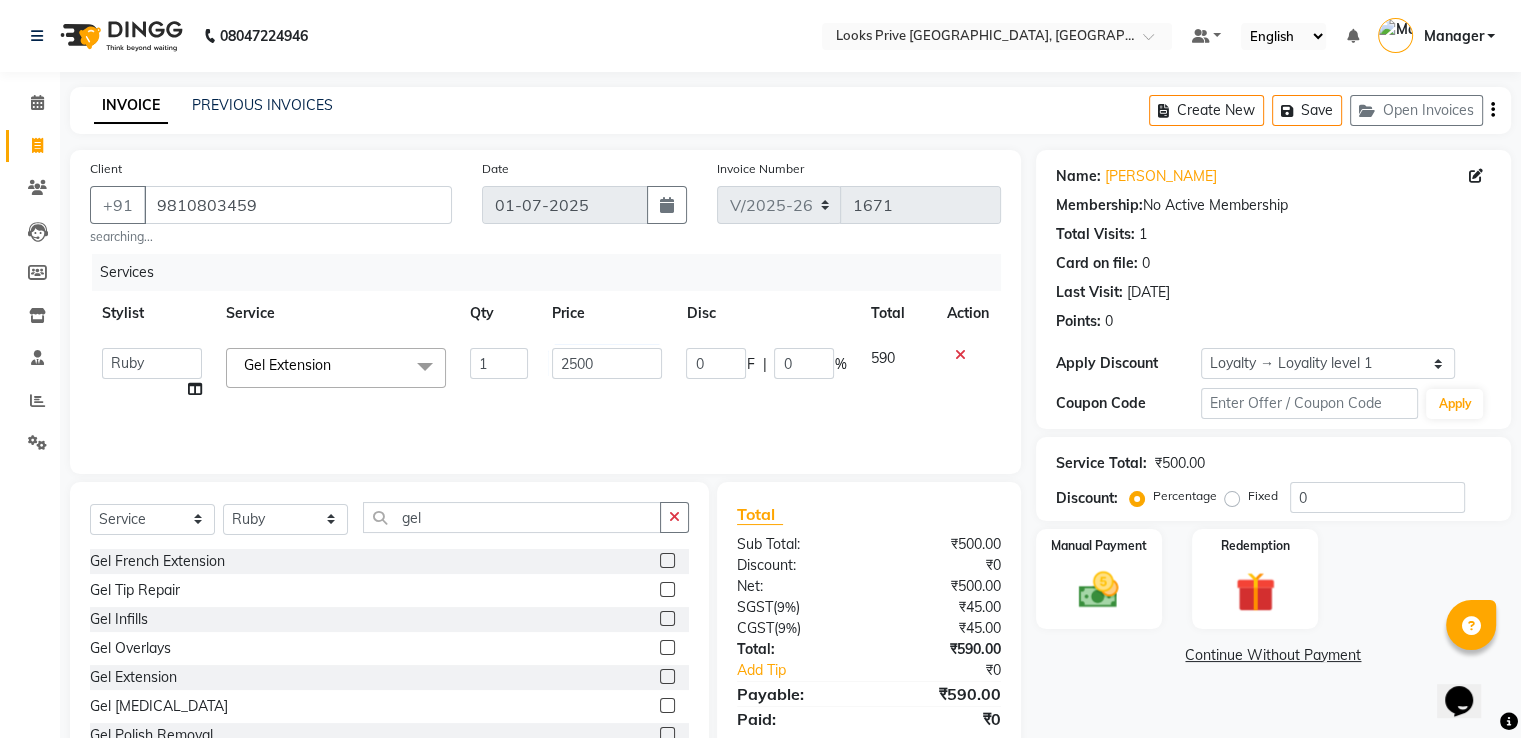 drag, startPoint x: 632, startPoint y: 279, endPoint x: 648, endPoint y: 292, distance: 20.615528 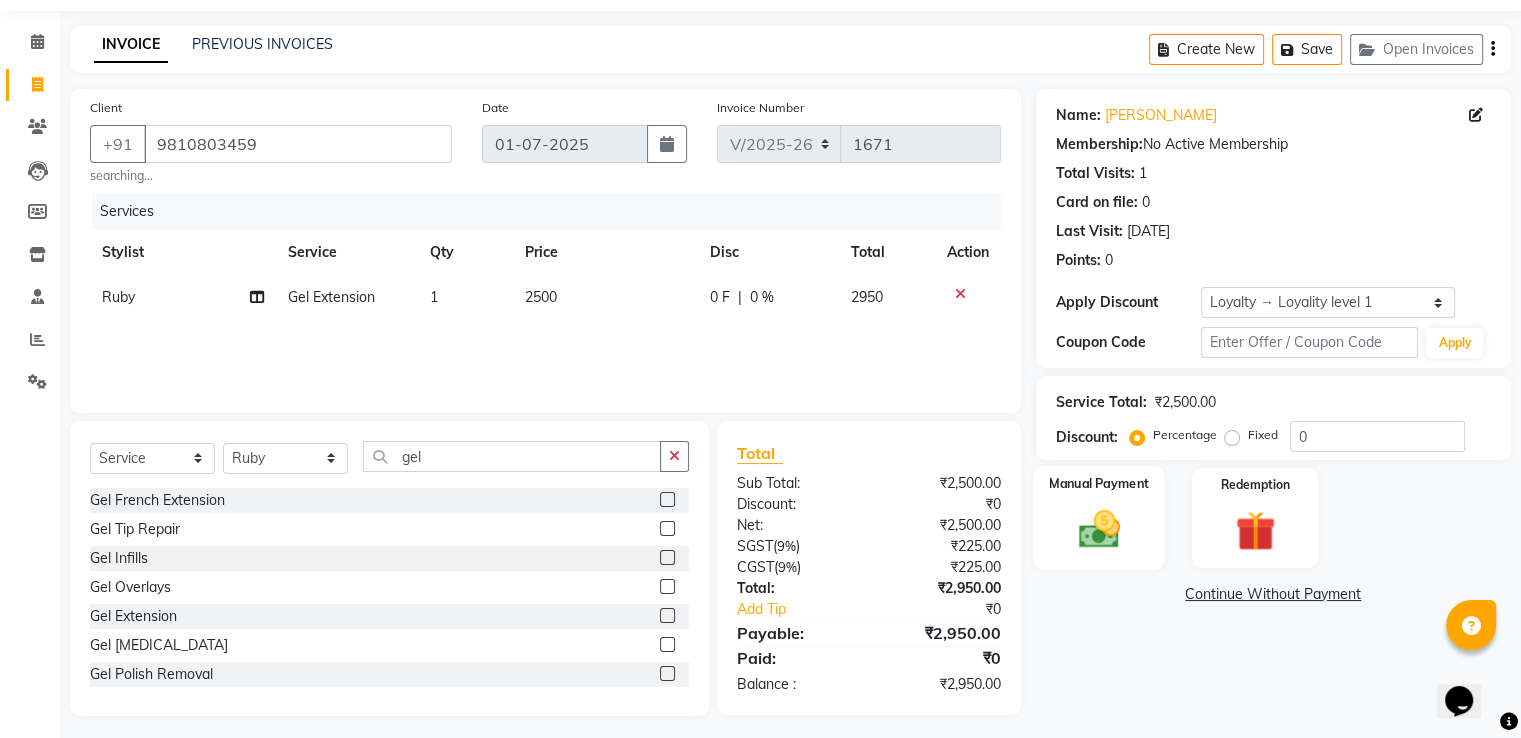 scroll, scrollTop: 70, scrollLeft: 0, axis: vertical 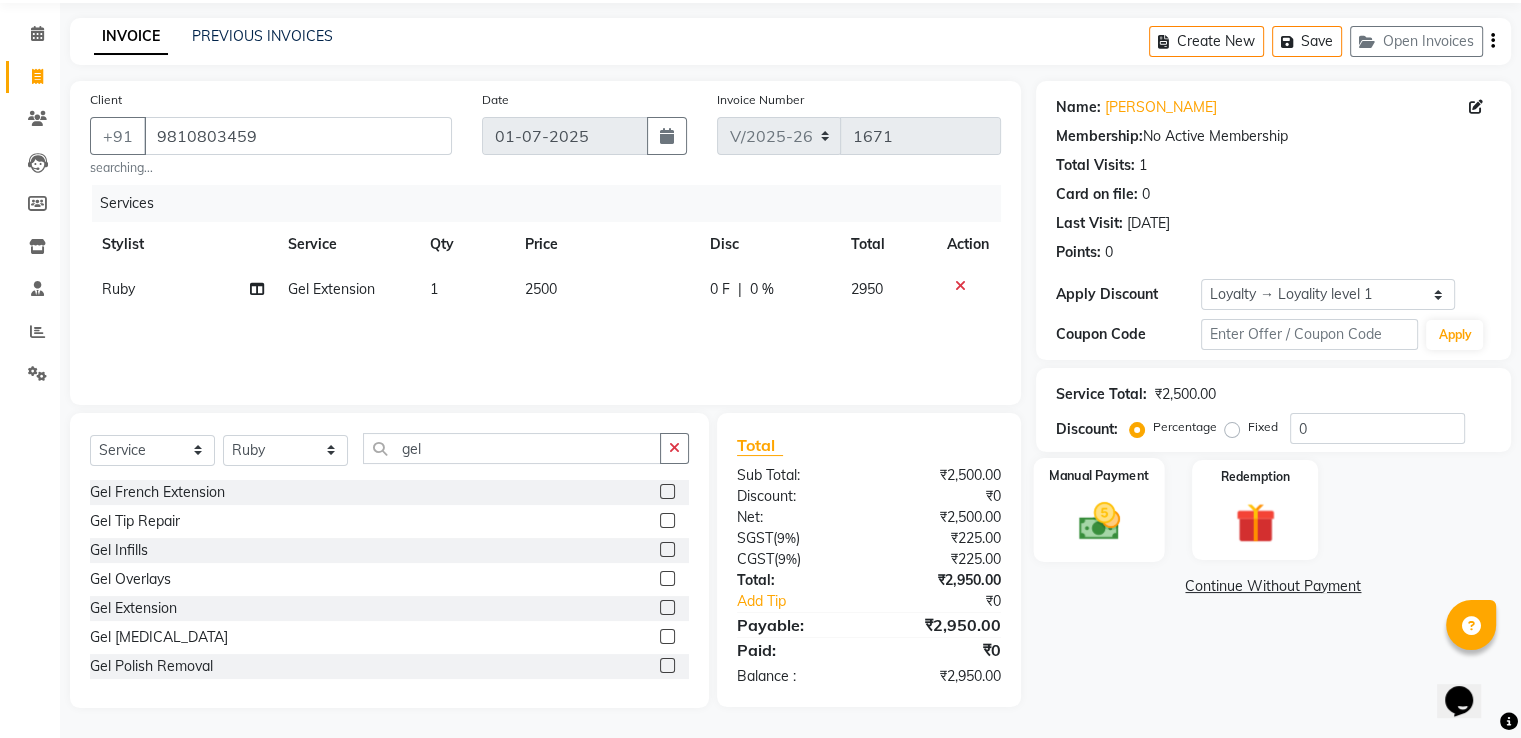 click 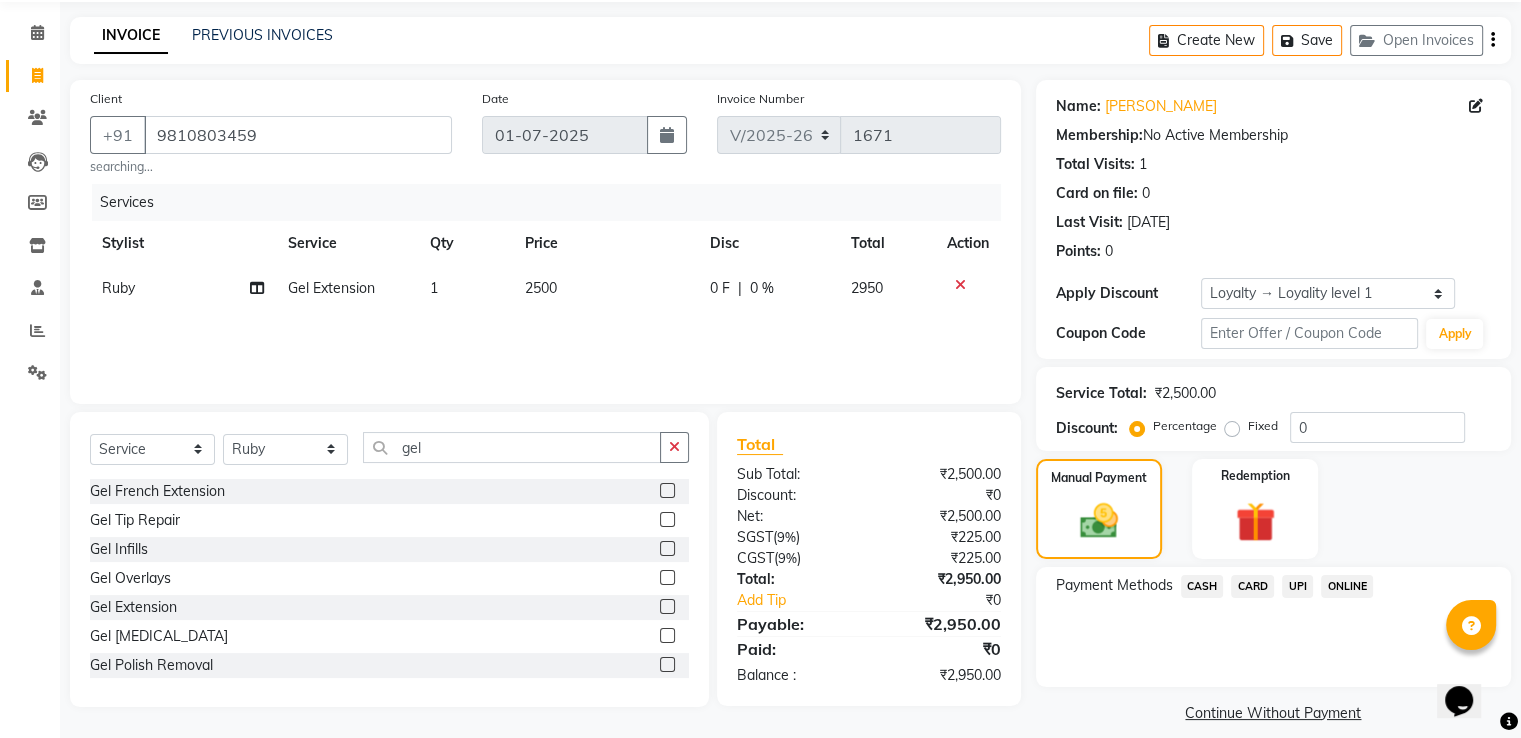 click on "UPI" 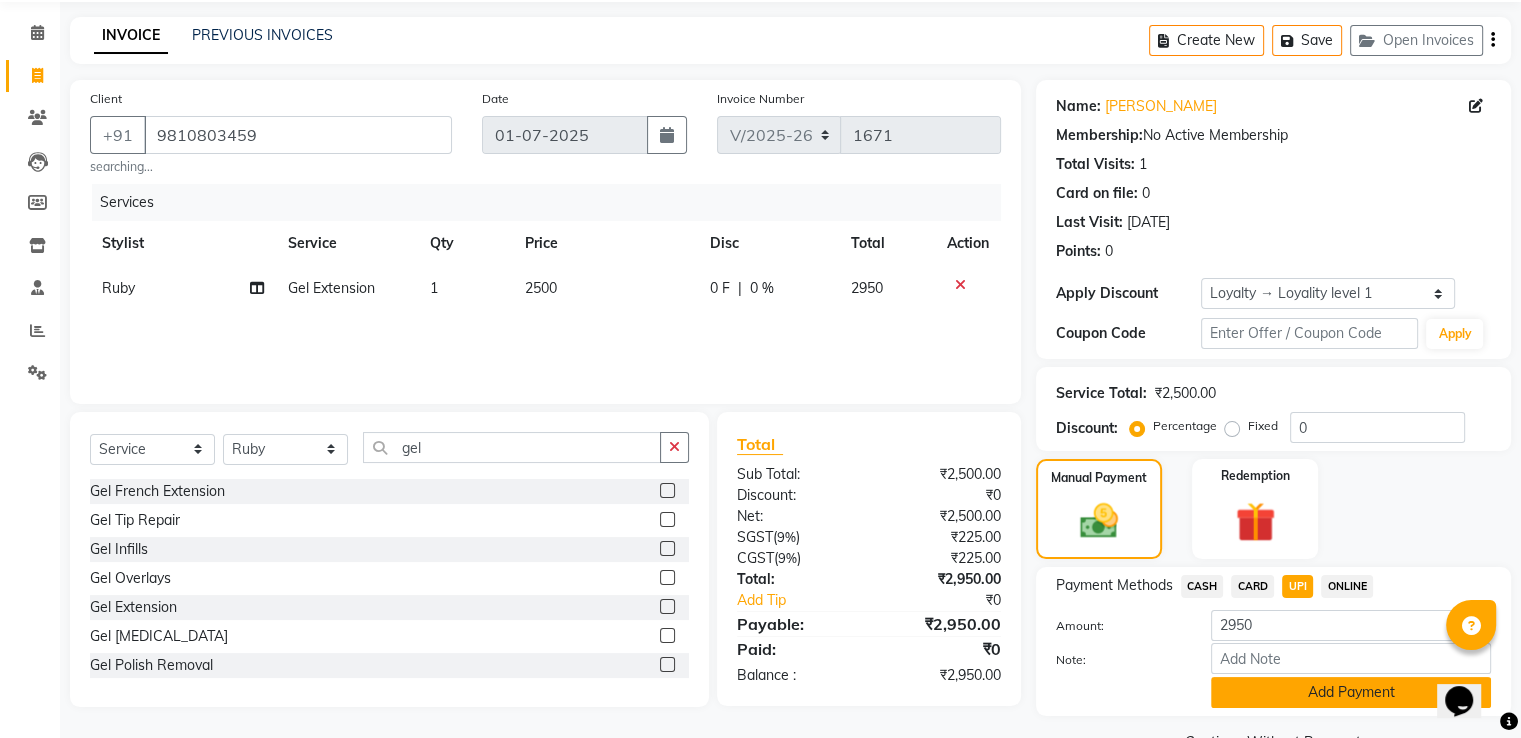click on "Add Payment" 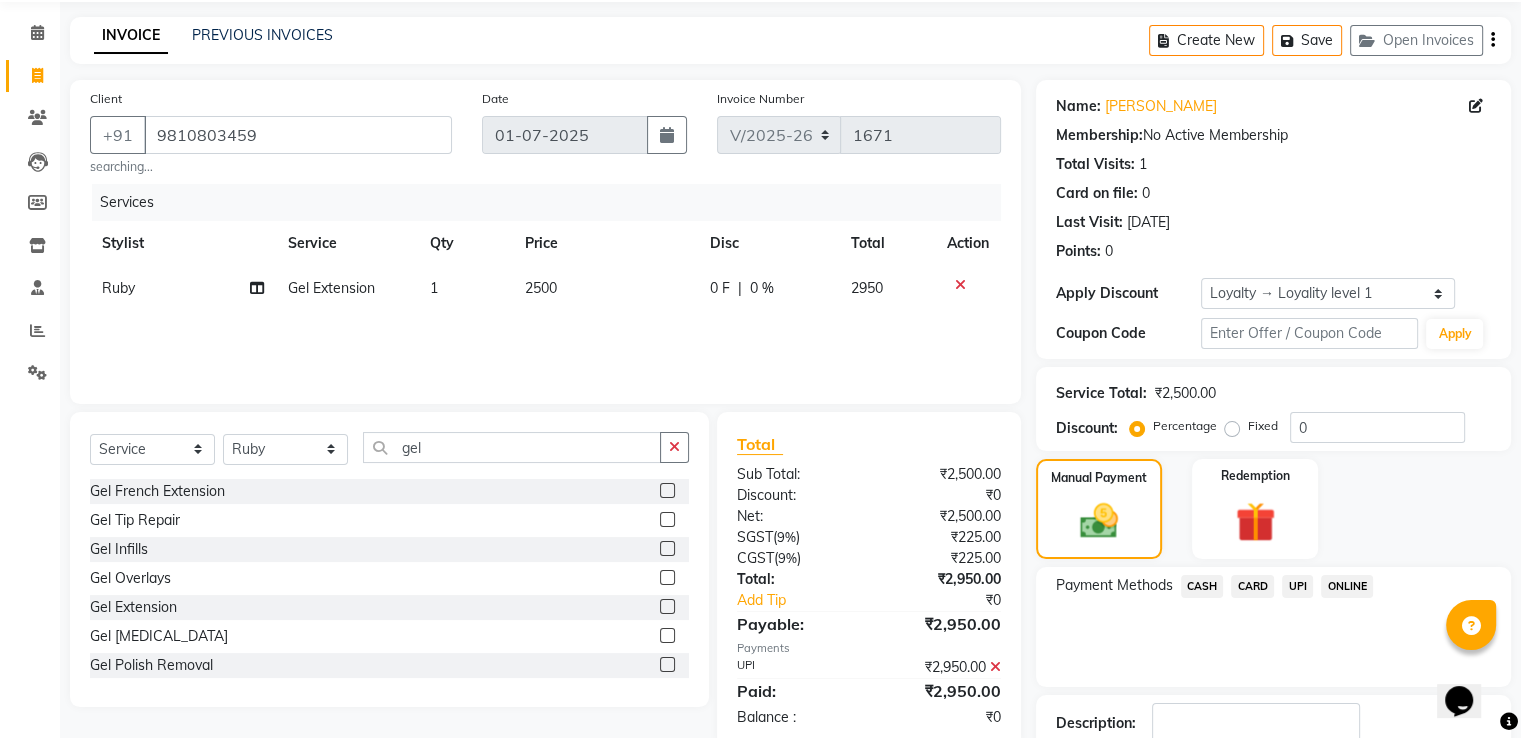 scroll, scrollTop: 211, scrollLeft: 0, axis: vertical 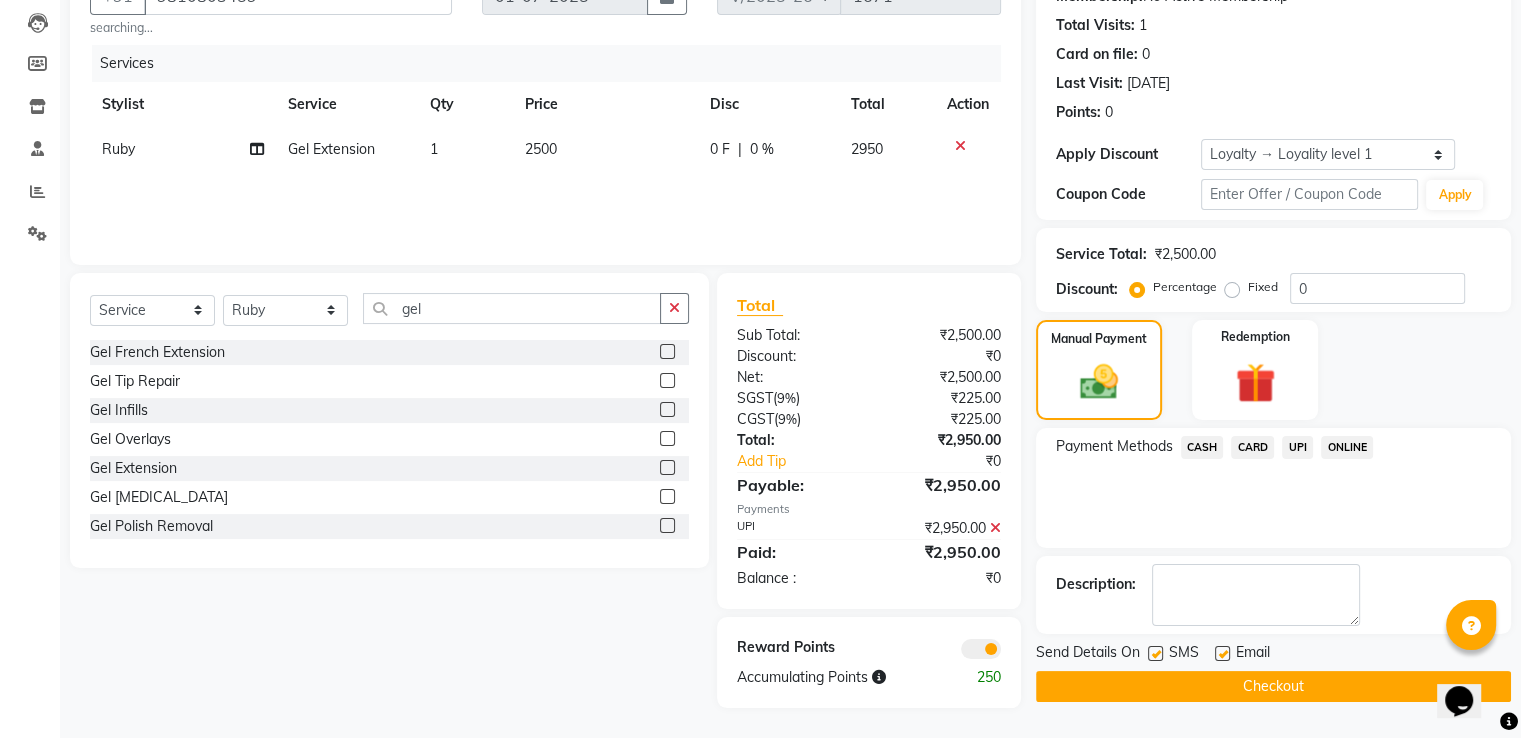 click on "Checkout" 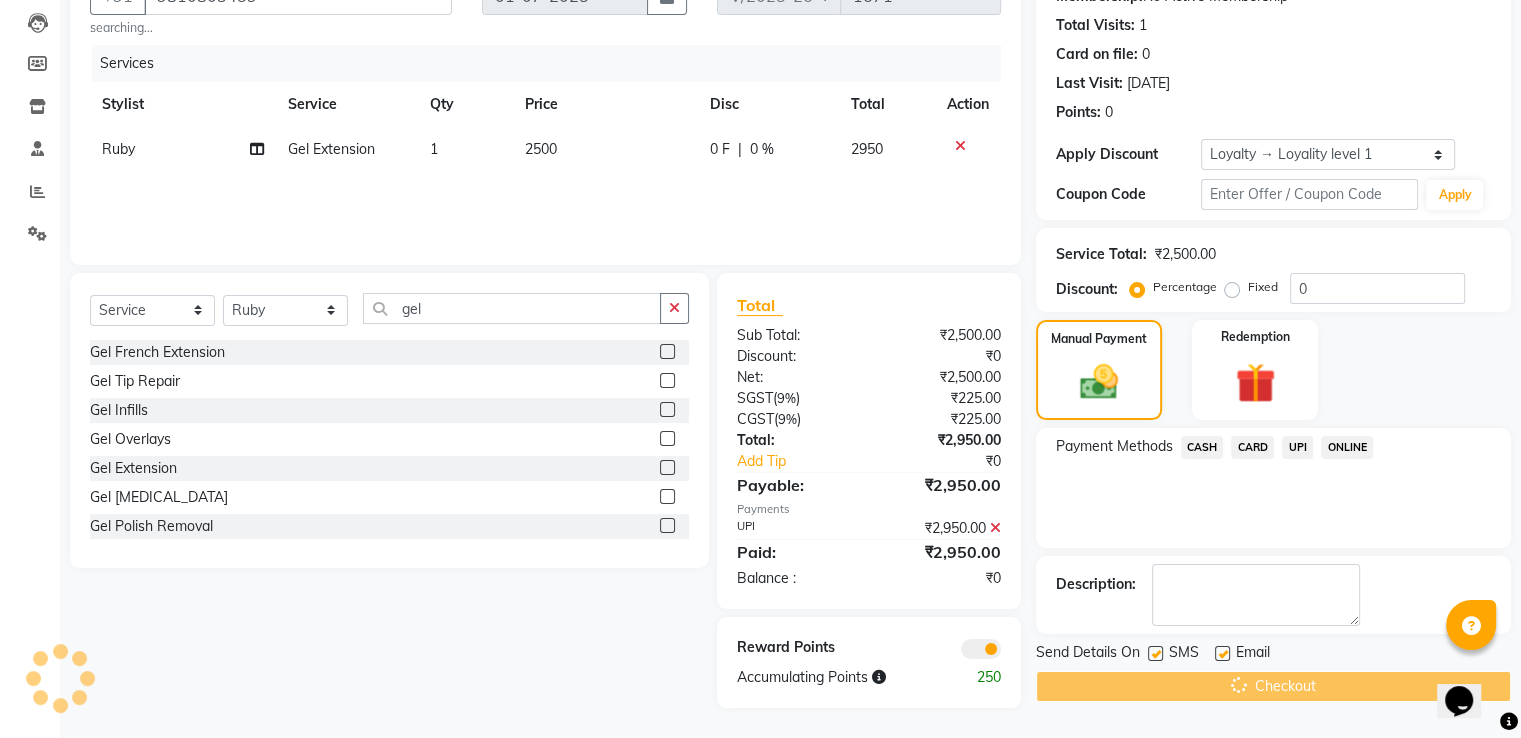 scroll, scrollTop: 11, scrollLeft: 0, axis: vertical 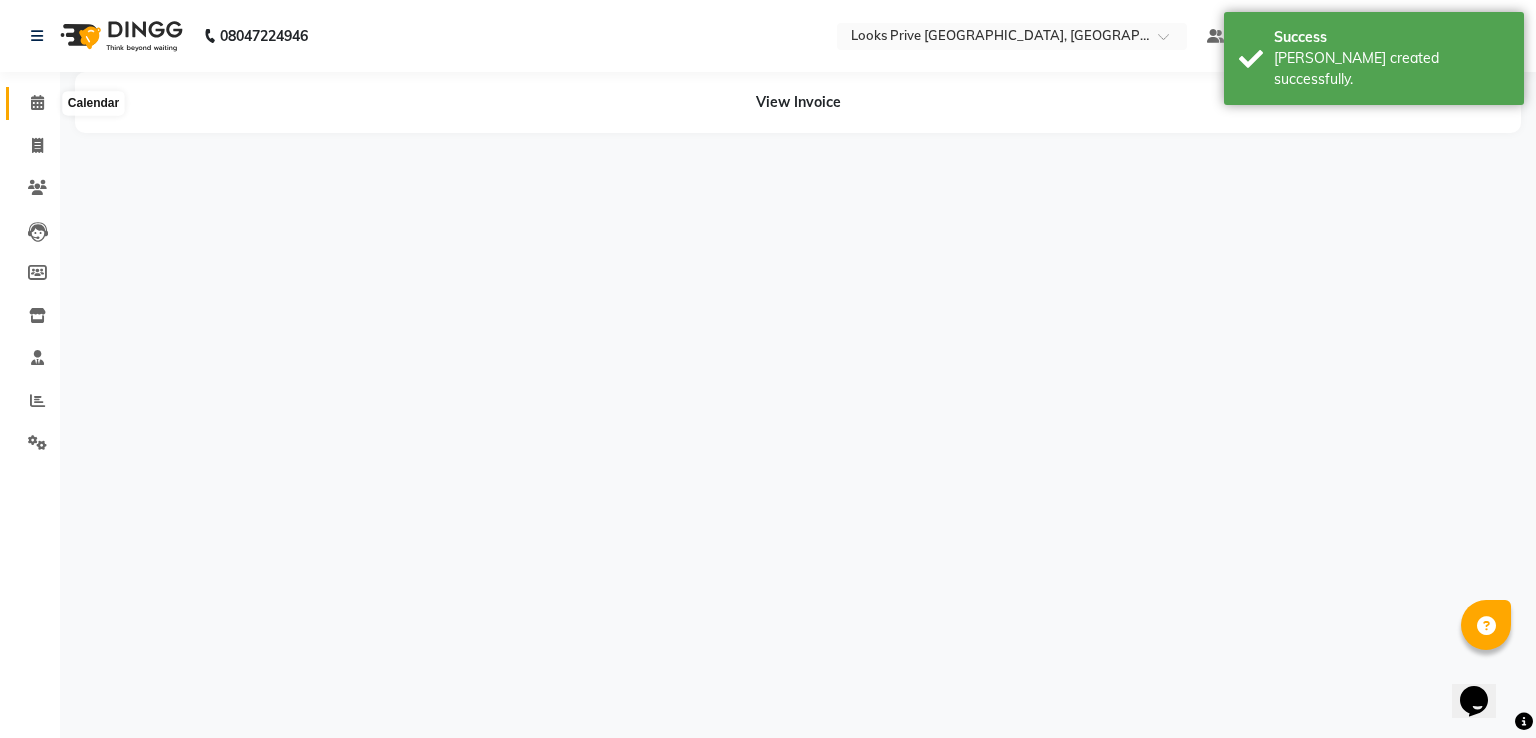 click 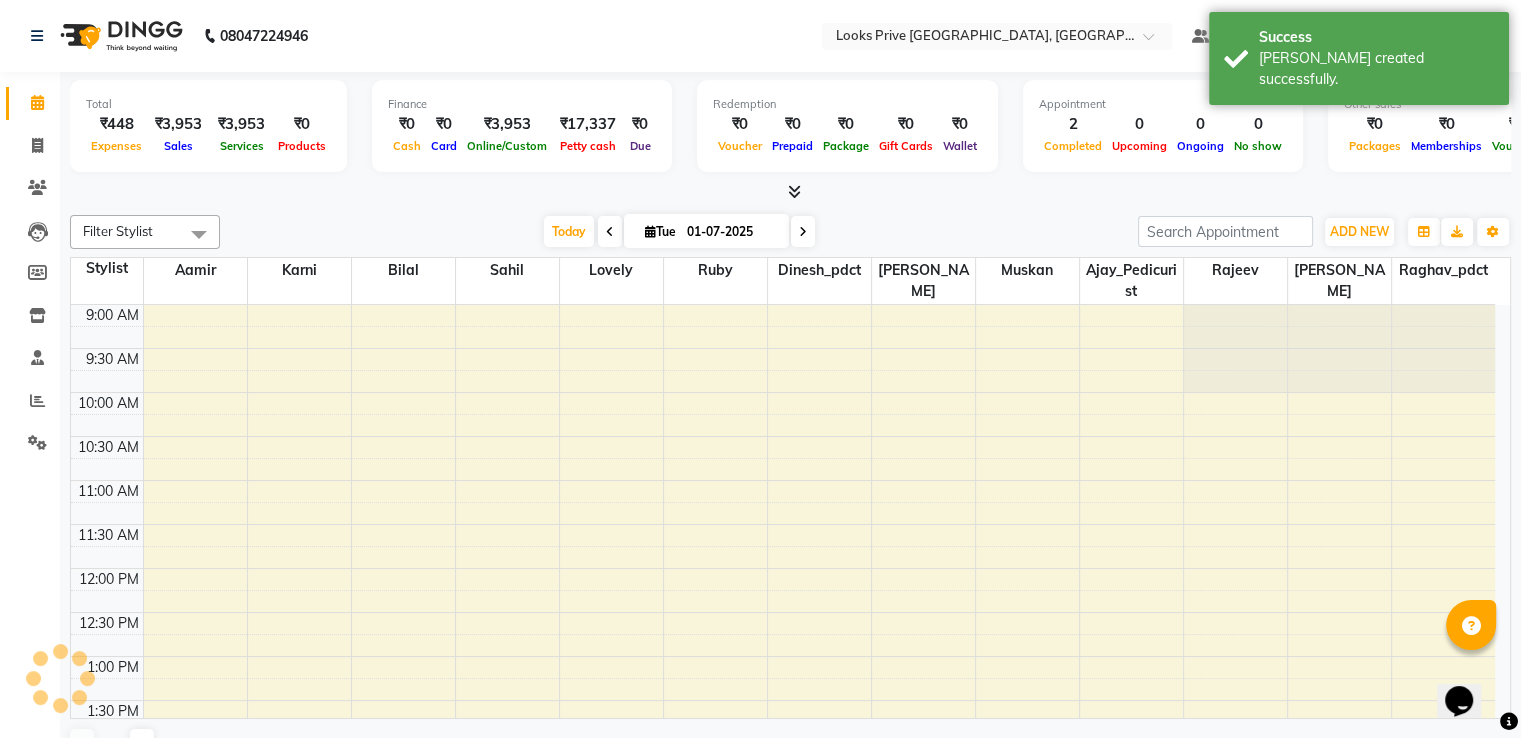 scroll, scrollTop: 0, scrollLeft: 0, axis: both 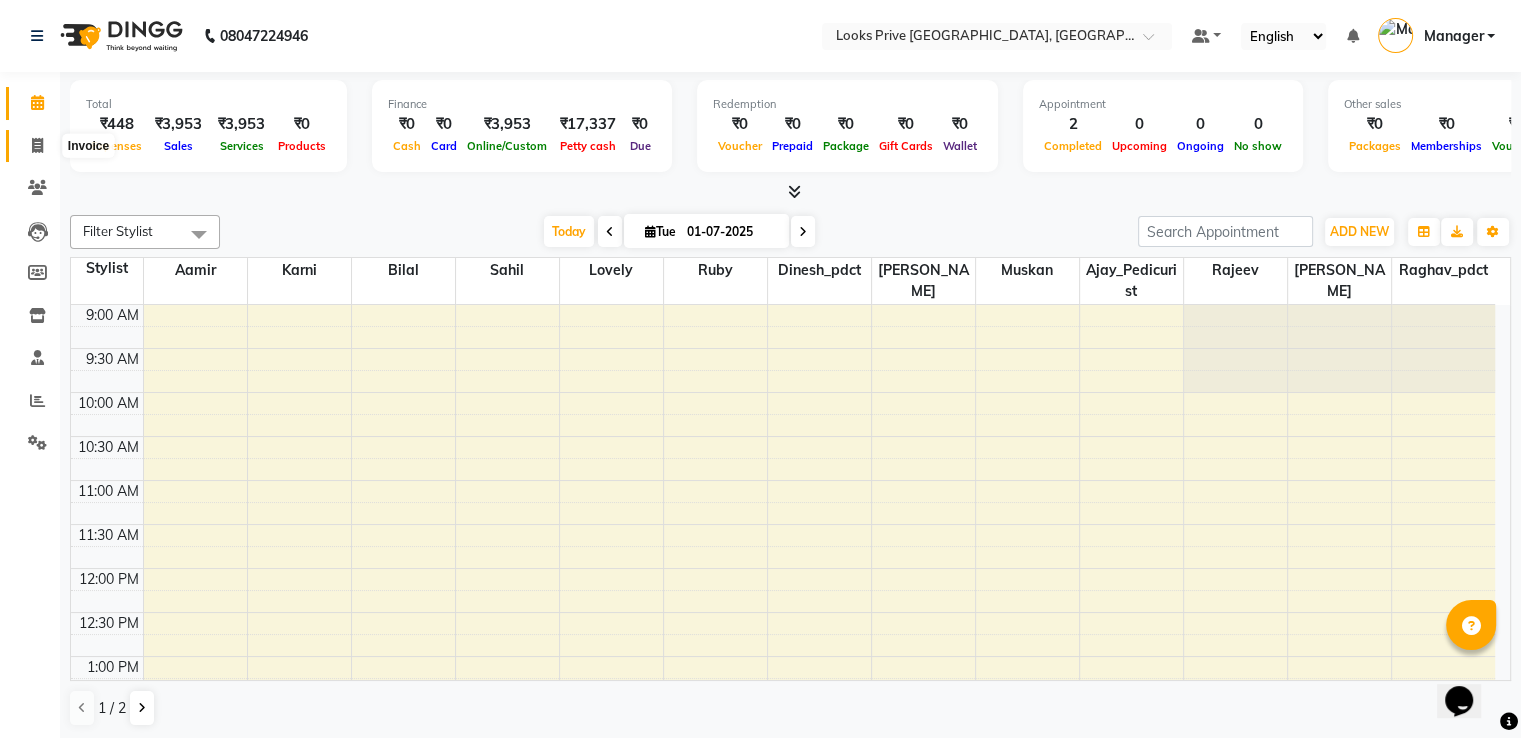 click on "Invoice" 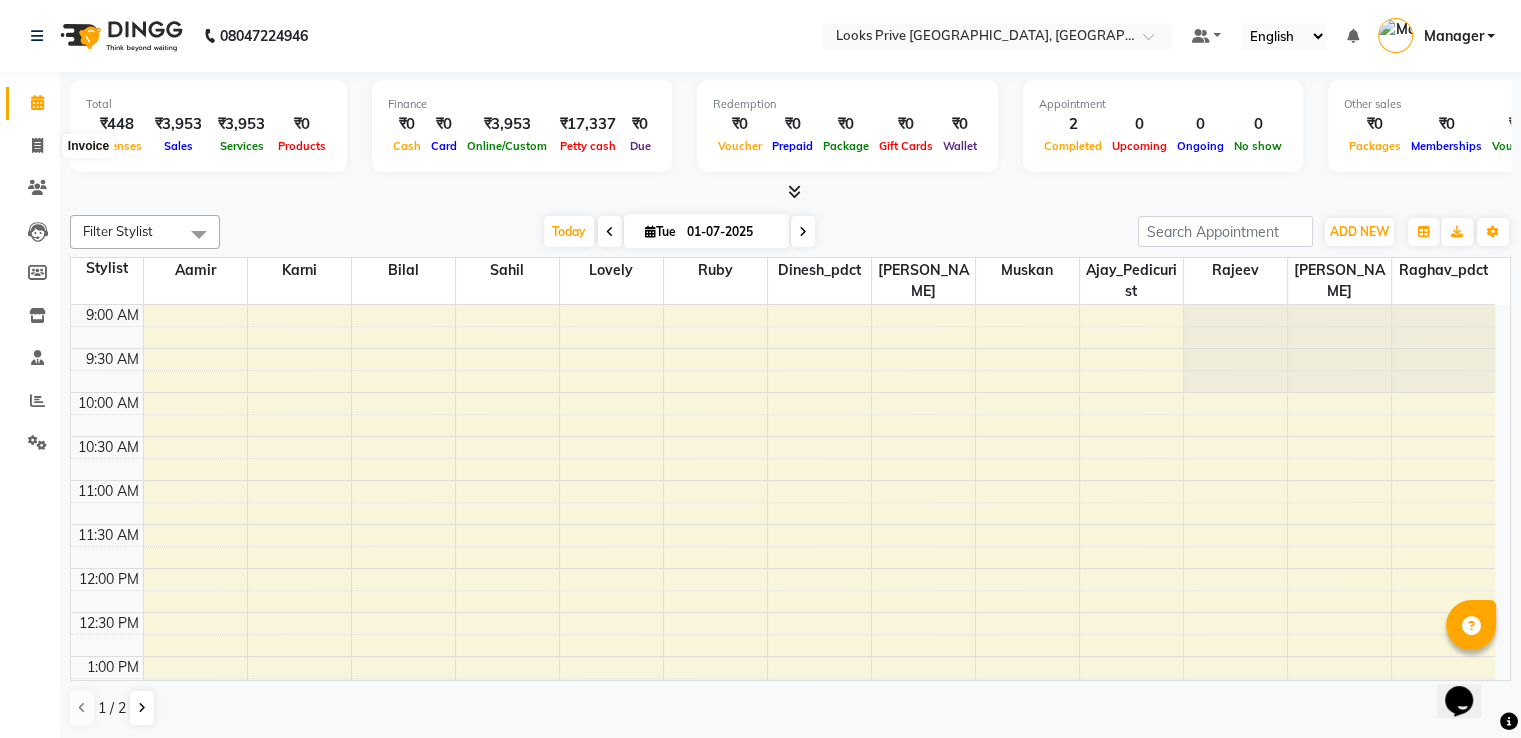 select on "service" 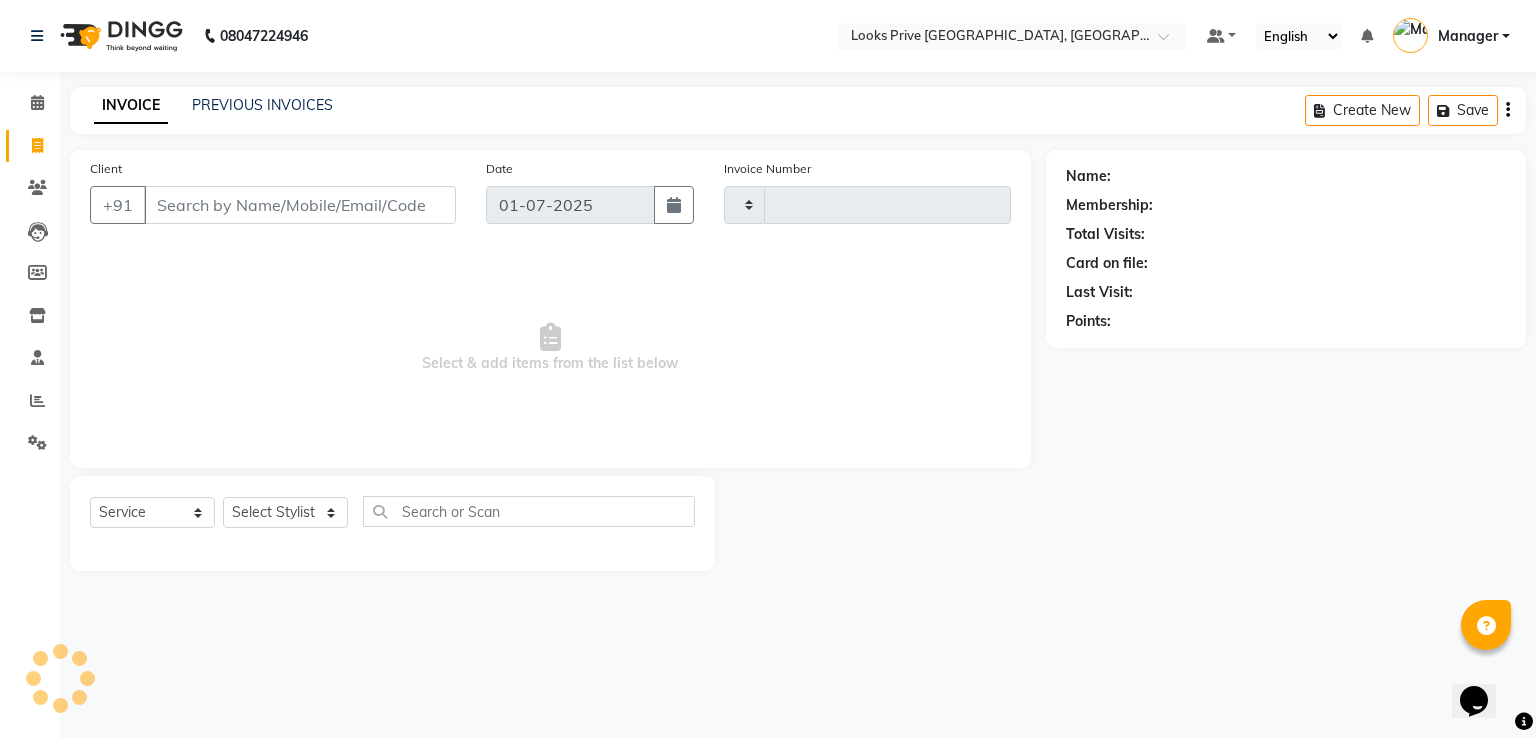 type on "1672" 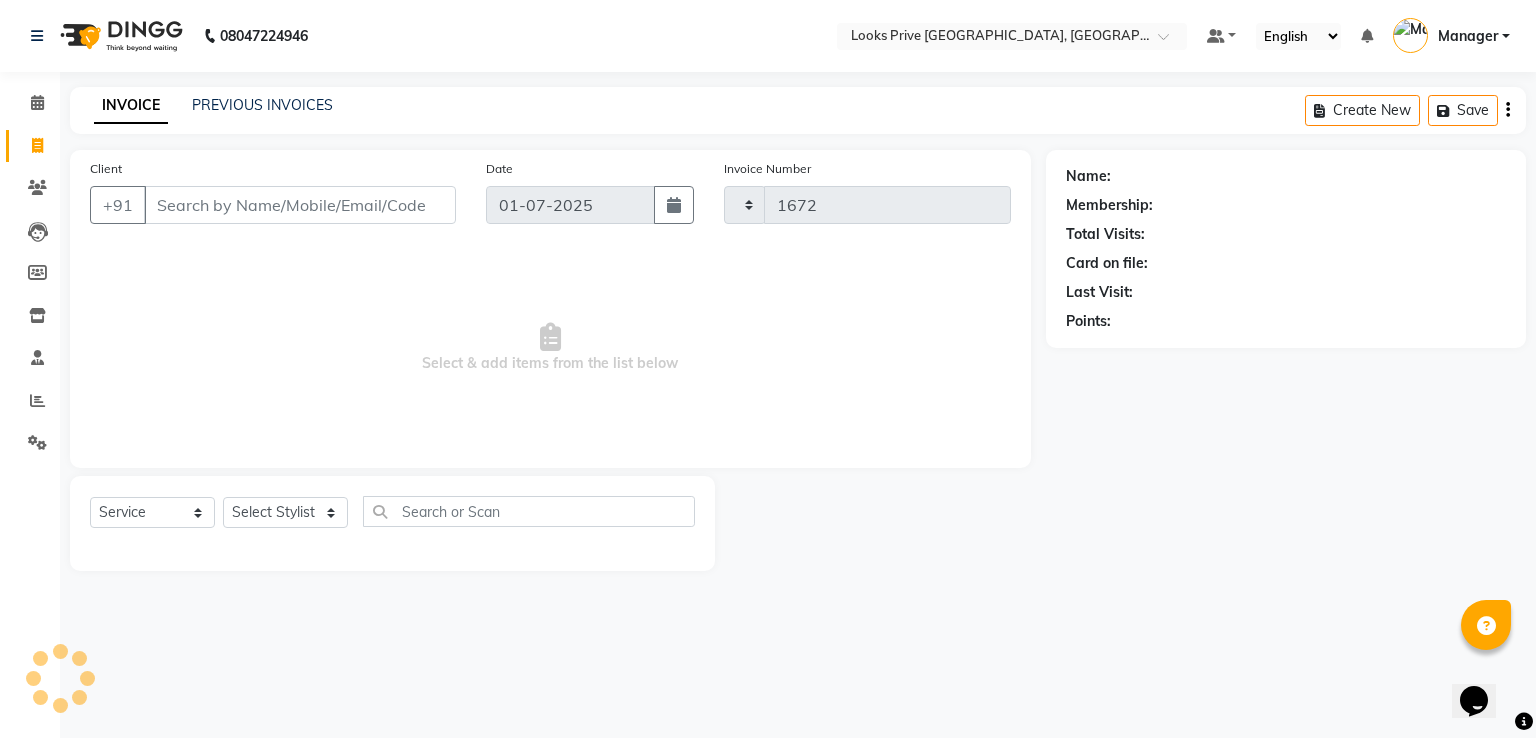 select on "6205" 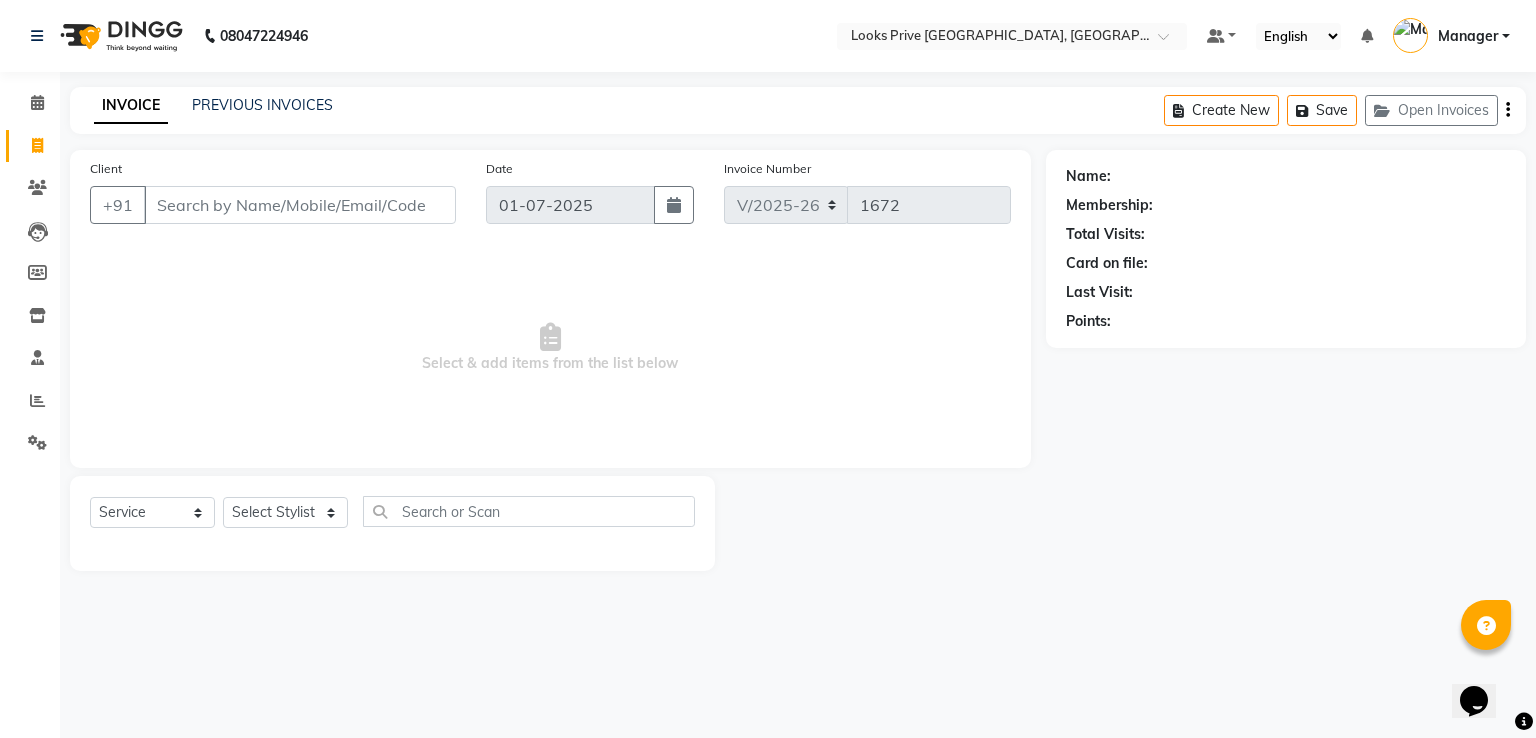 click on "Client" at bounding box center (300, 205) 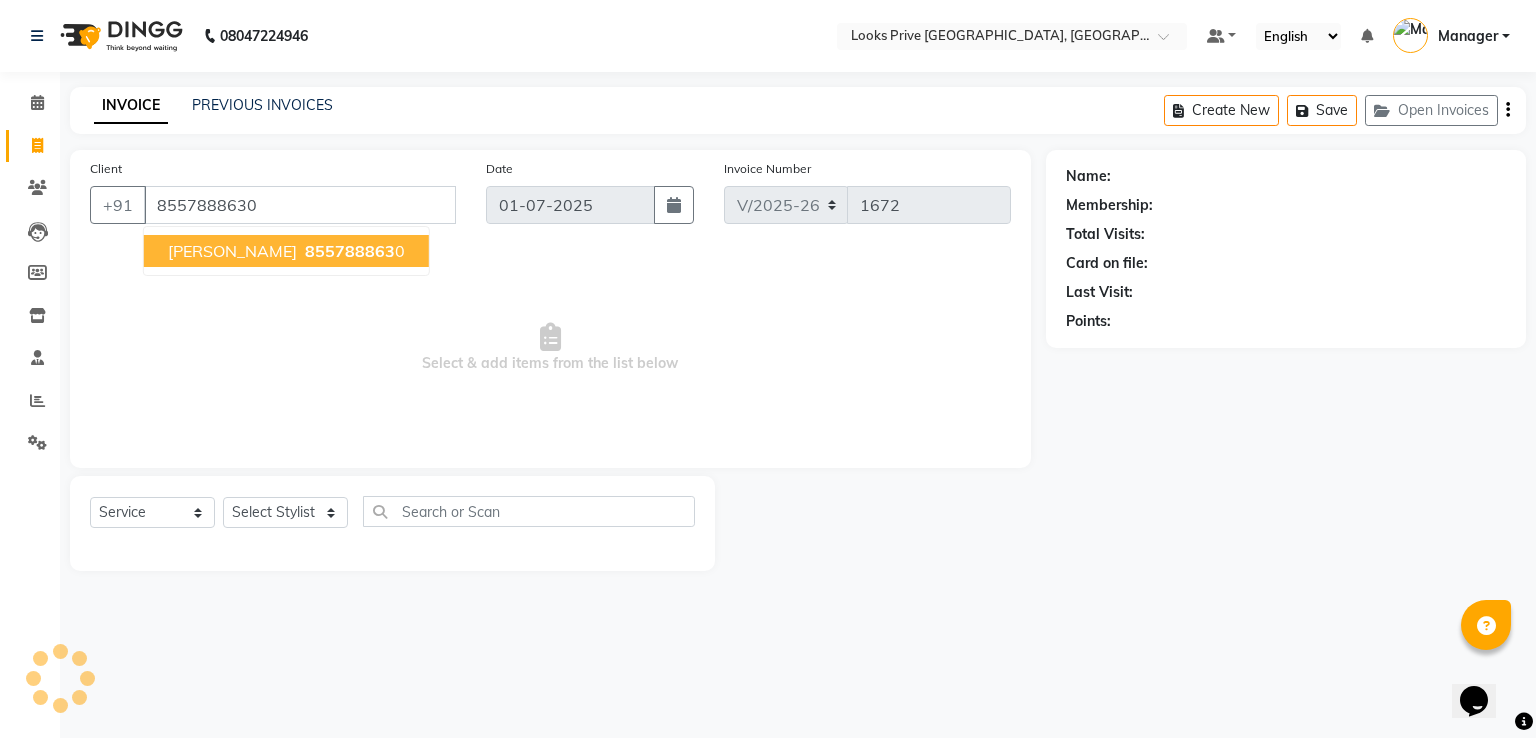type on "8557888630" 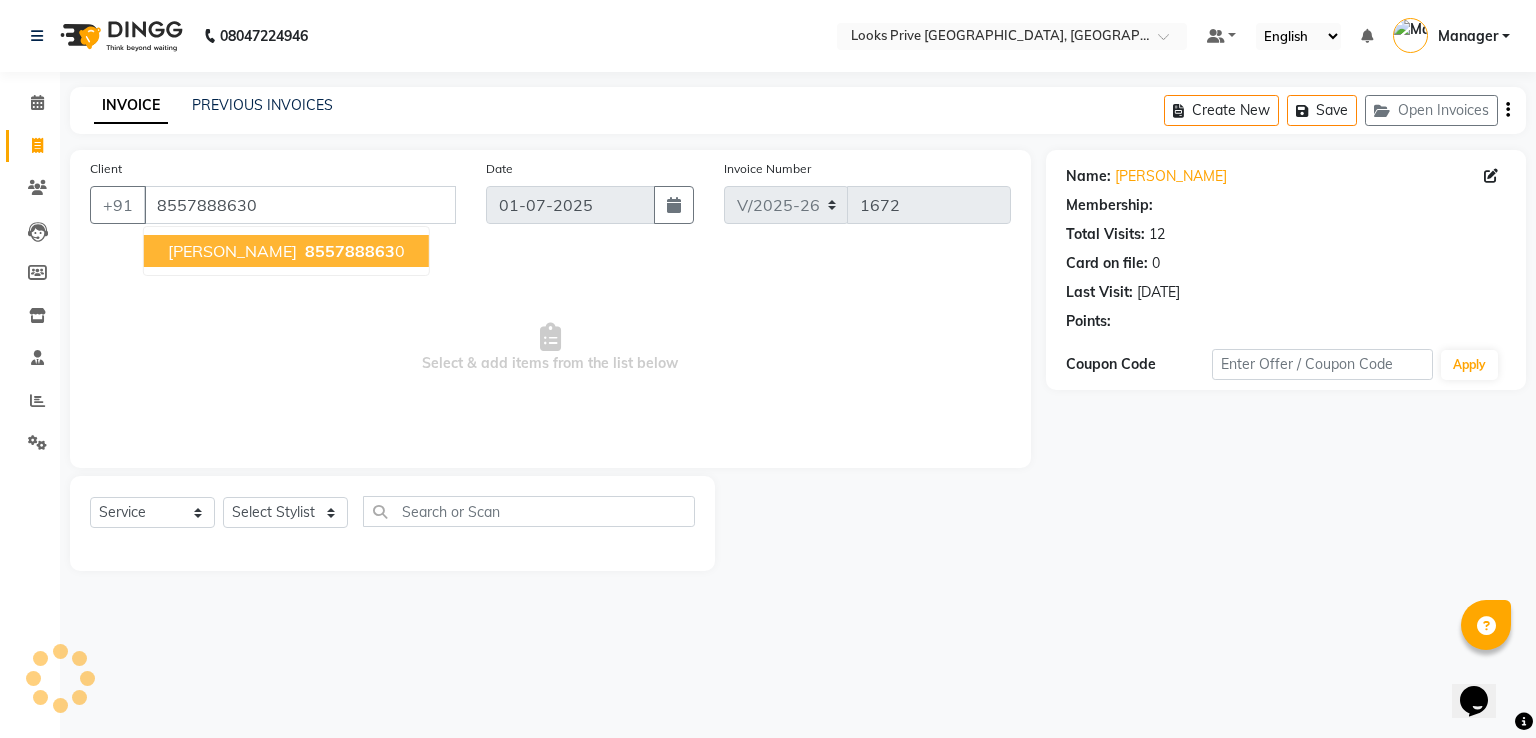 select on "1: Object" 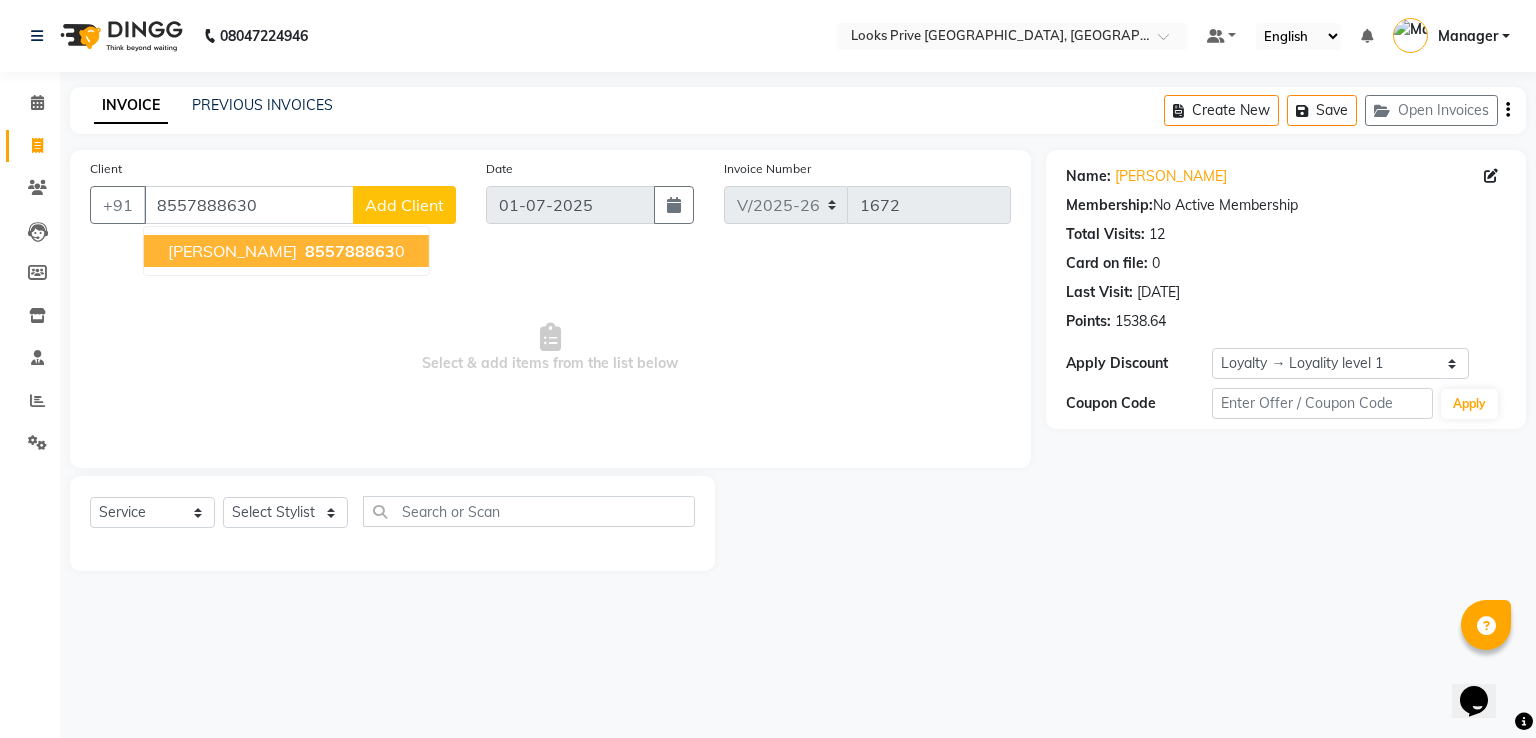 click on "[PERSON_NAME]" at bounding box center [232, 251] 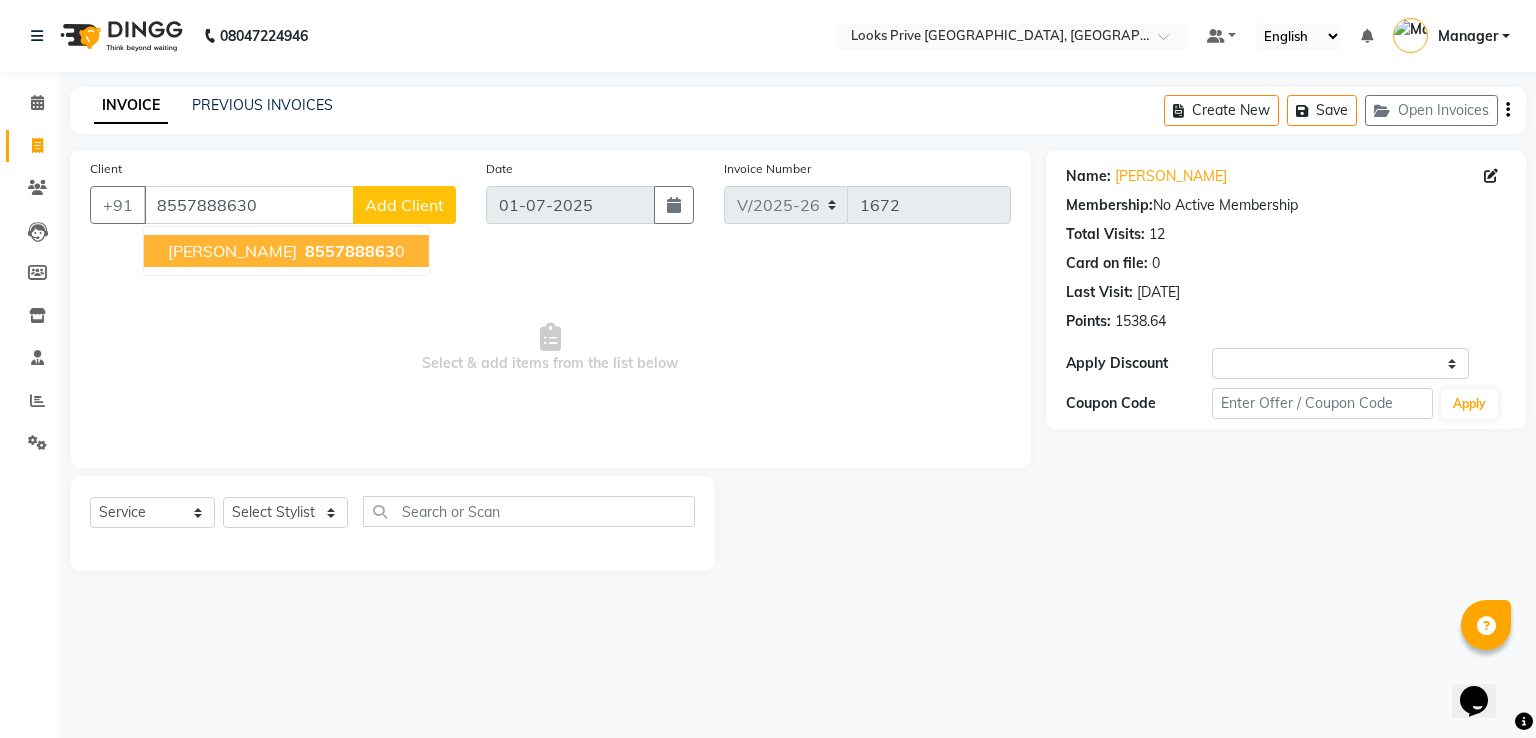 select on "1: Object" 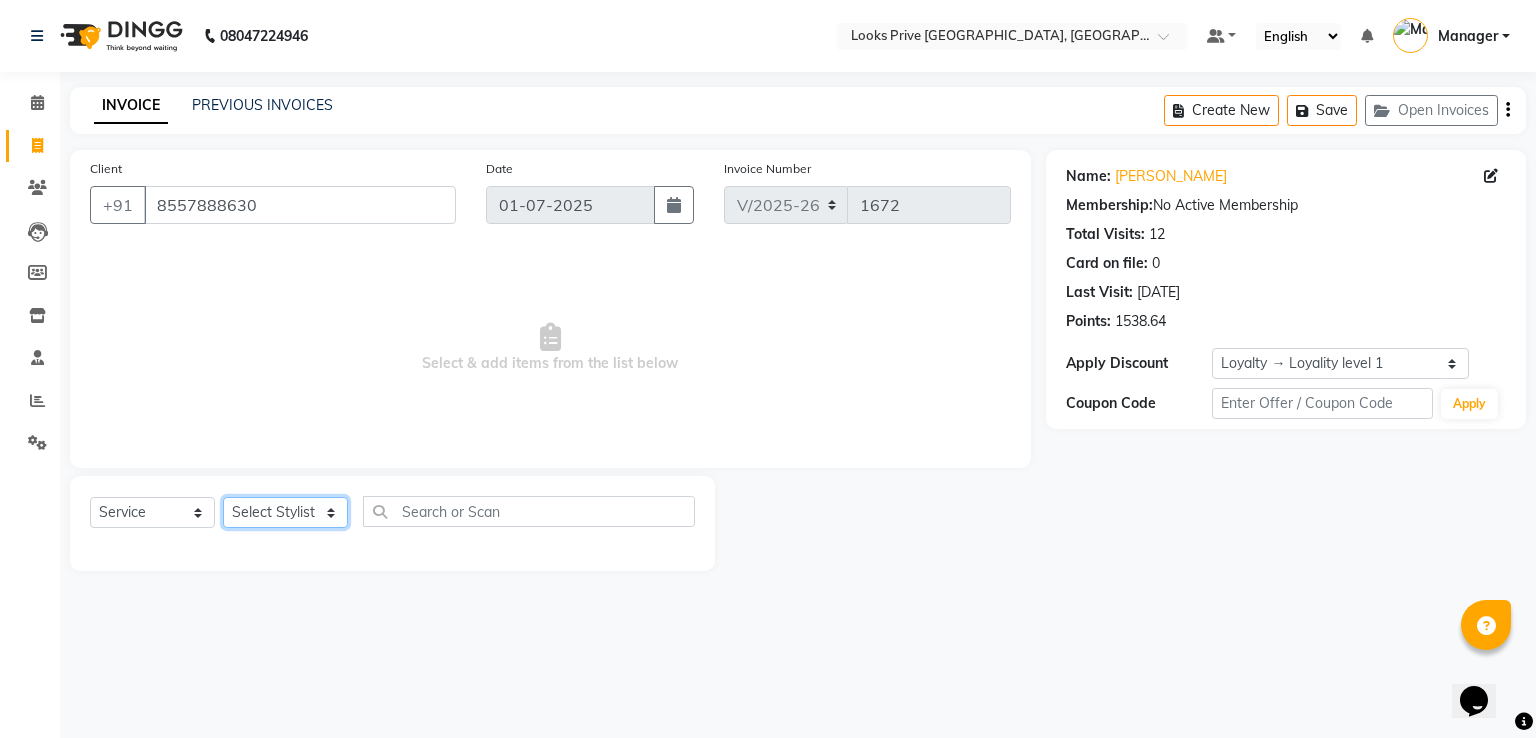 click on "Select Stylist A2R_Master [PERSON_NAME] [PERSON_NAME] [PERSON_NAME] Dinesh_pdct Karni Lovely Manager [PERSON_NAME] [PERSON_NAME] [PERSON_NAME] [PERSON_NAME] Suraj_pedi" 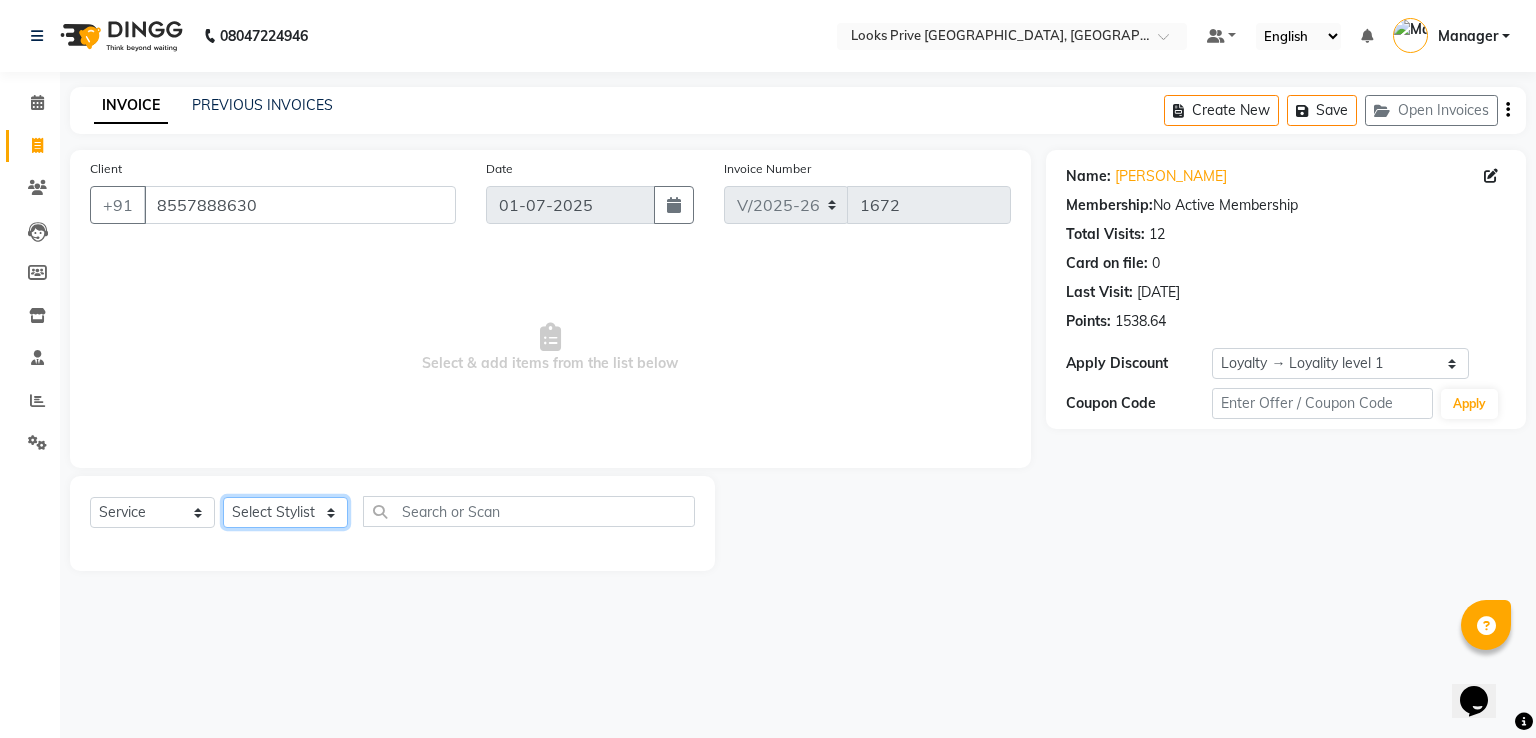 select on "76838" 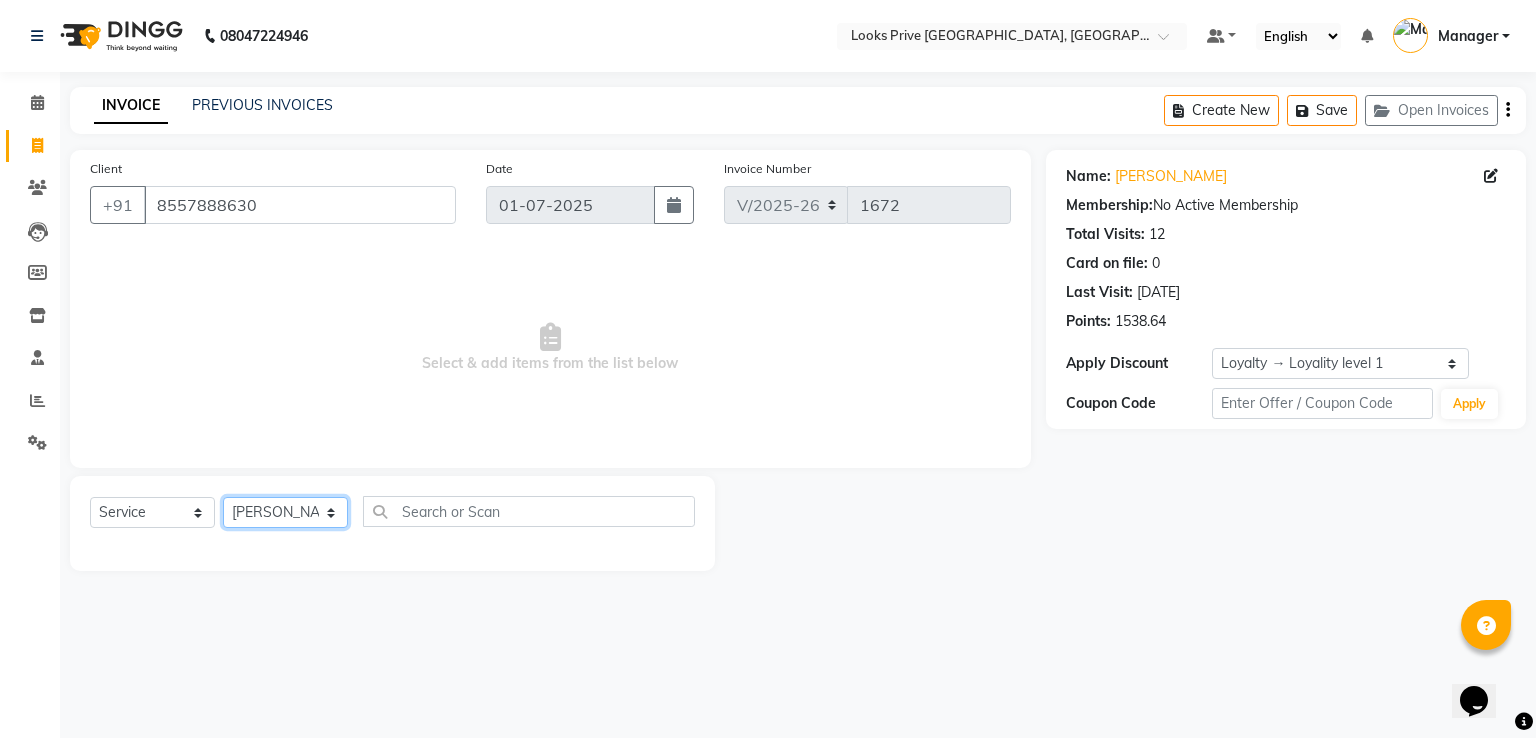 click on "Select Stylist A2R_Master [PERSON_NAME] [PERSON_NAME] [PERSON_NAME] Dinesh_pdct Karni Lovely Manager [PERSON_NAME] [PERSON_NAME] [PERSON_NAME] [PERSON_NAME] Suraj_pedi" 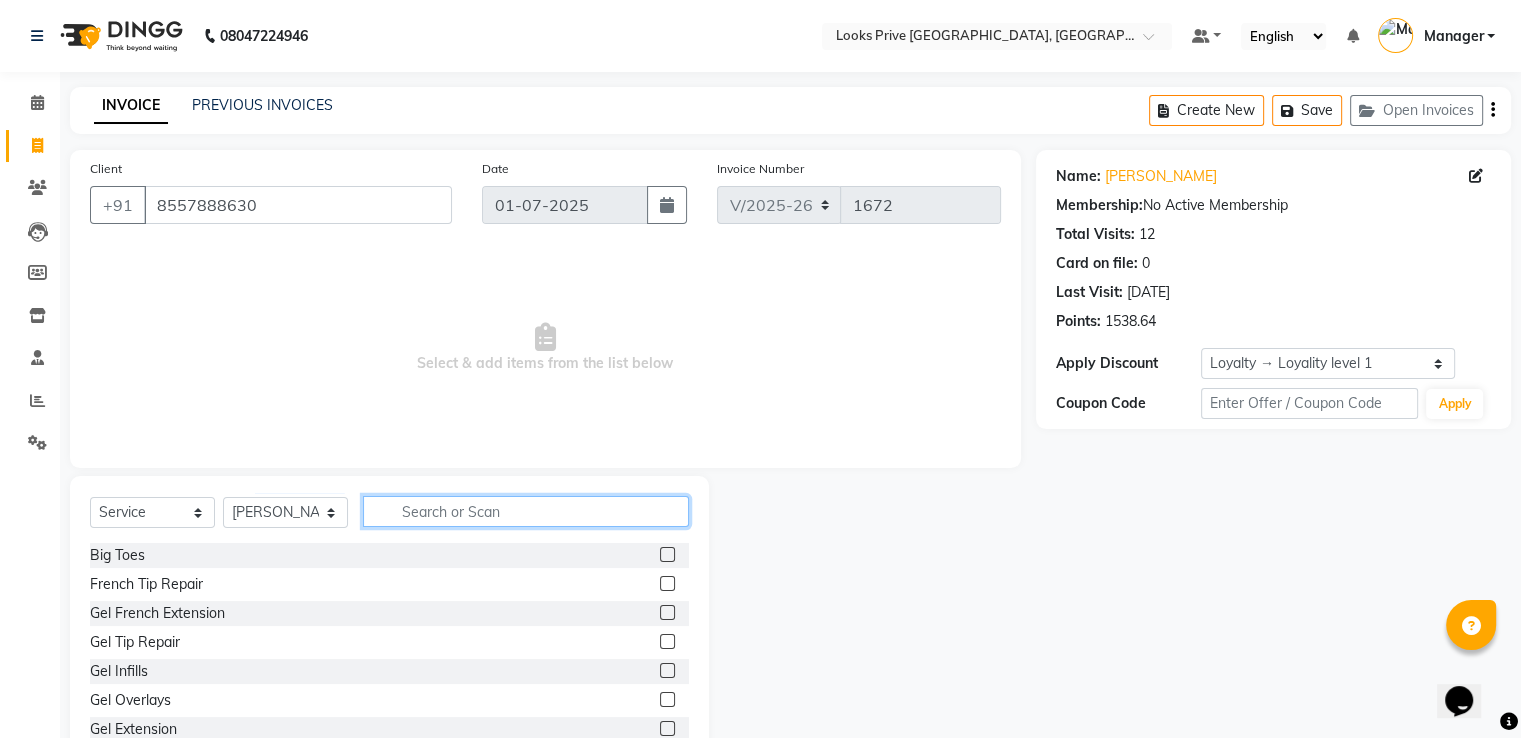 click 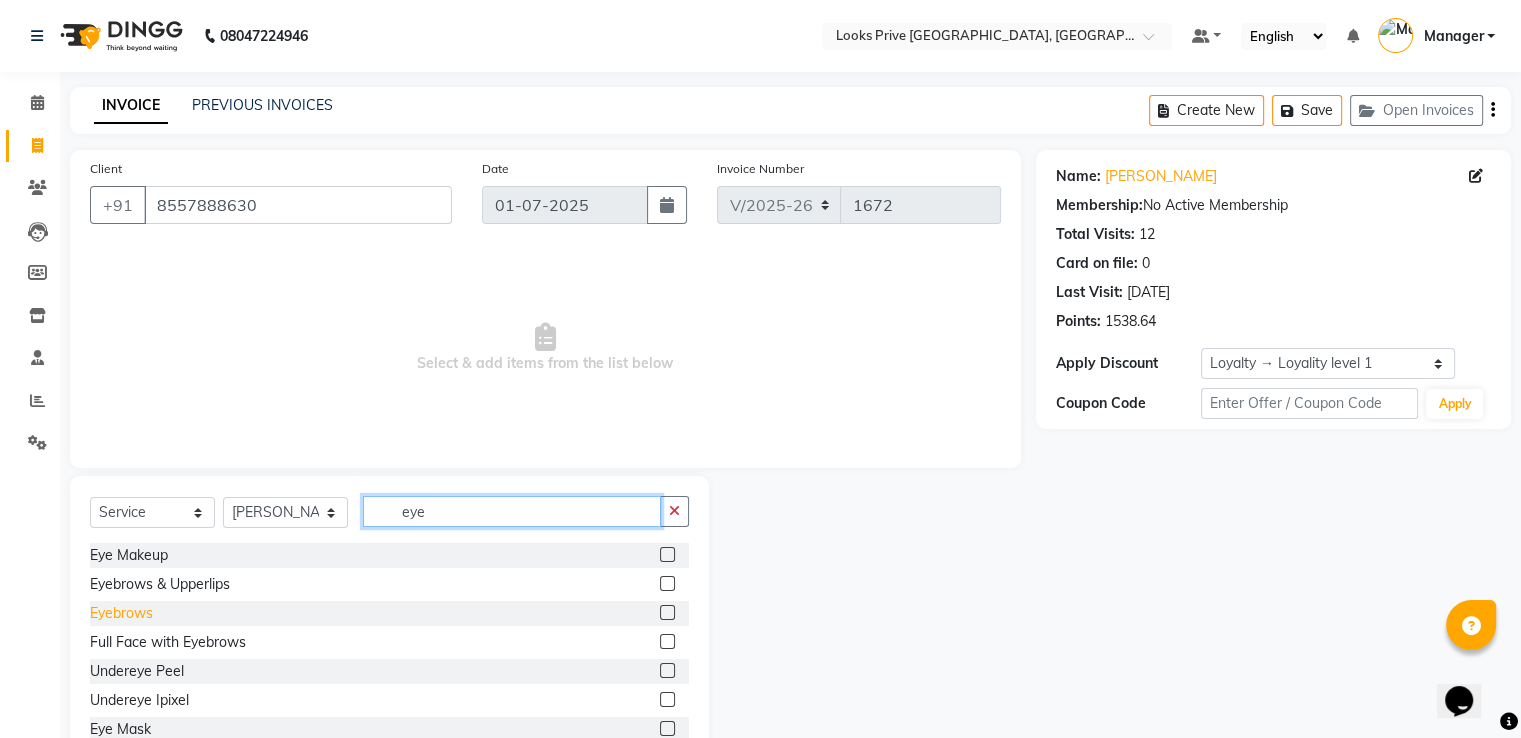 type on "eye" 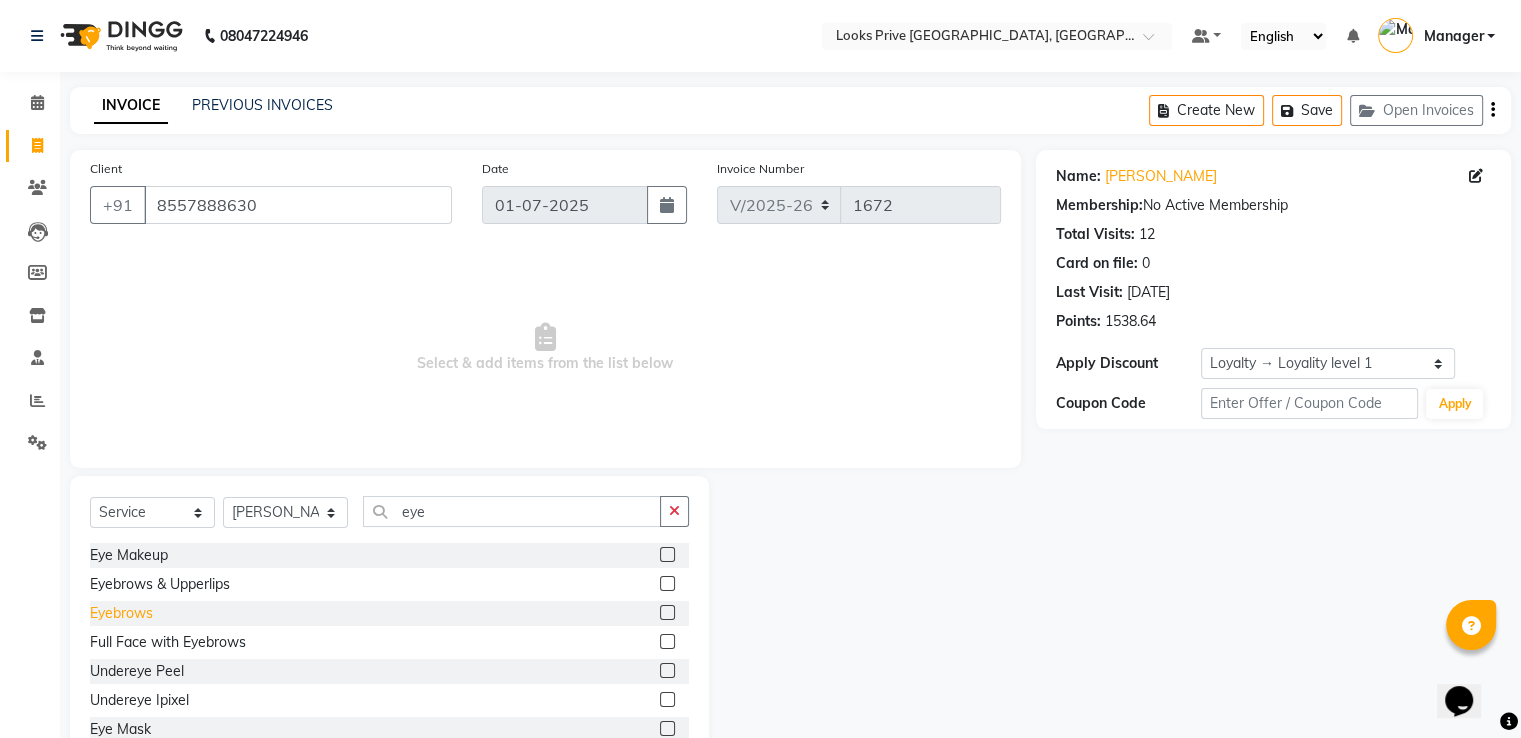 click on "Eyebrows" 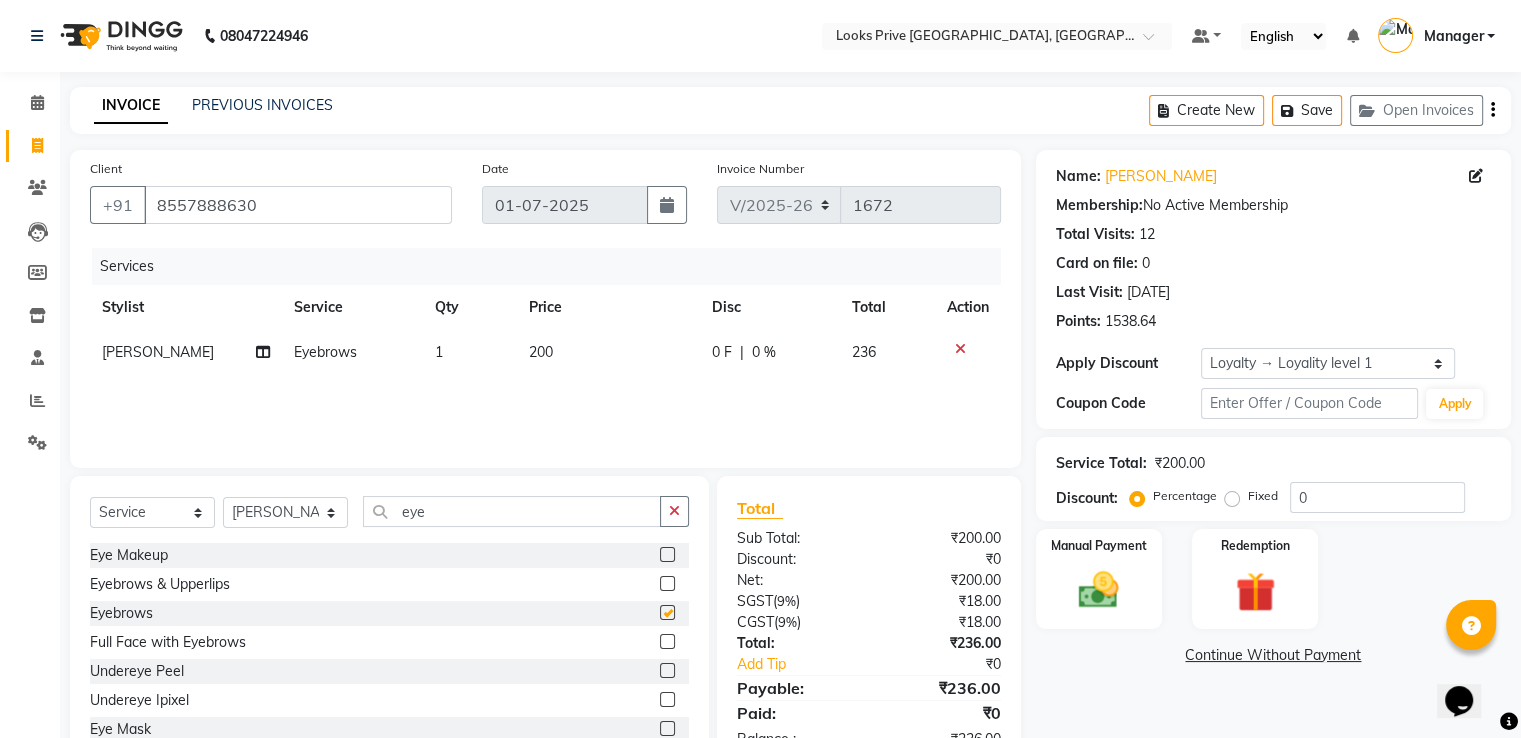 checkbox on "false" 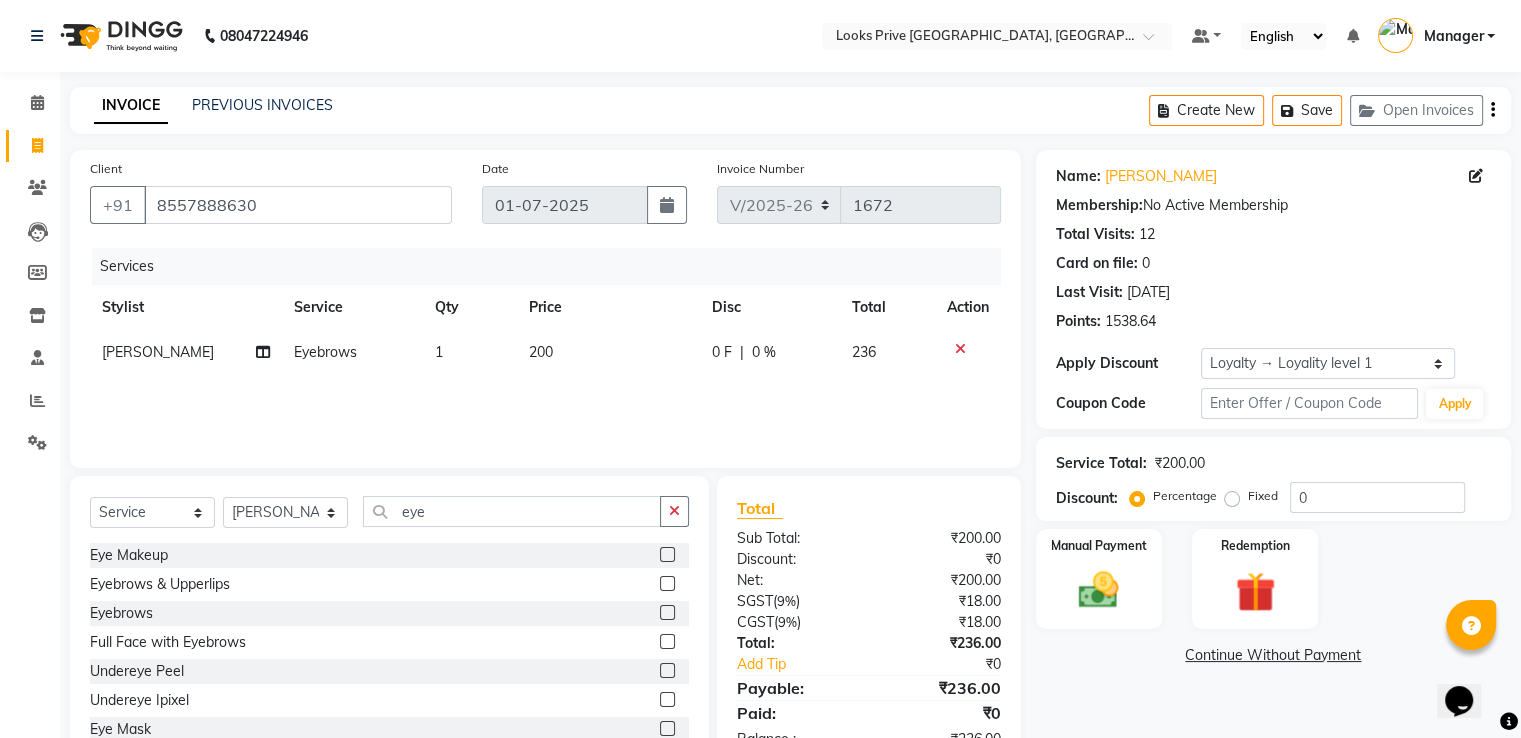 click on "200" 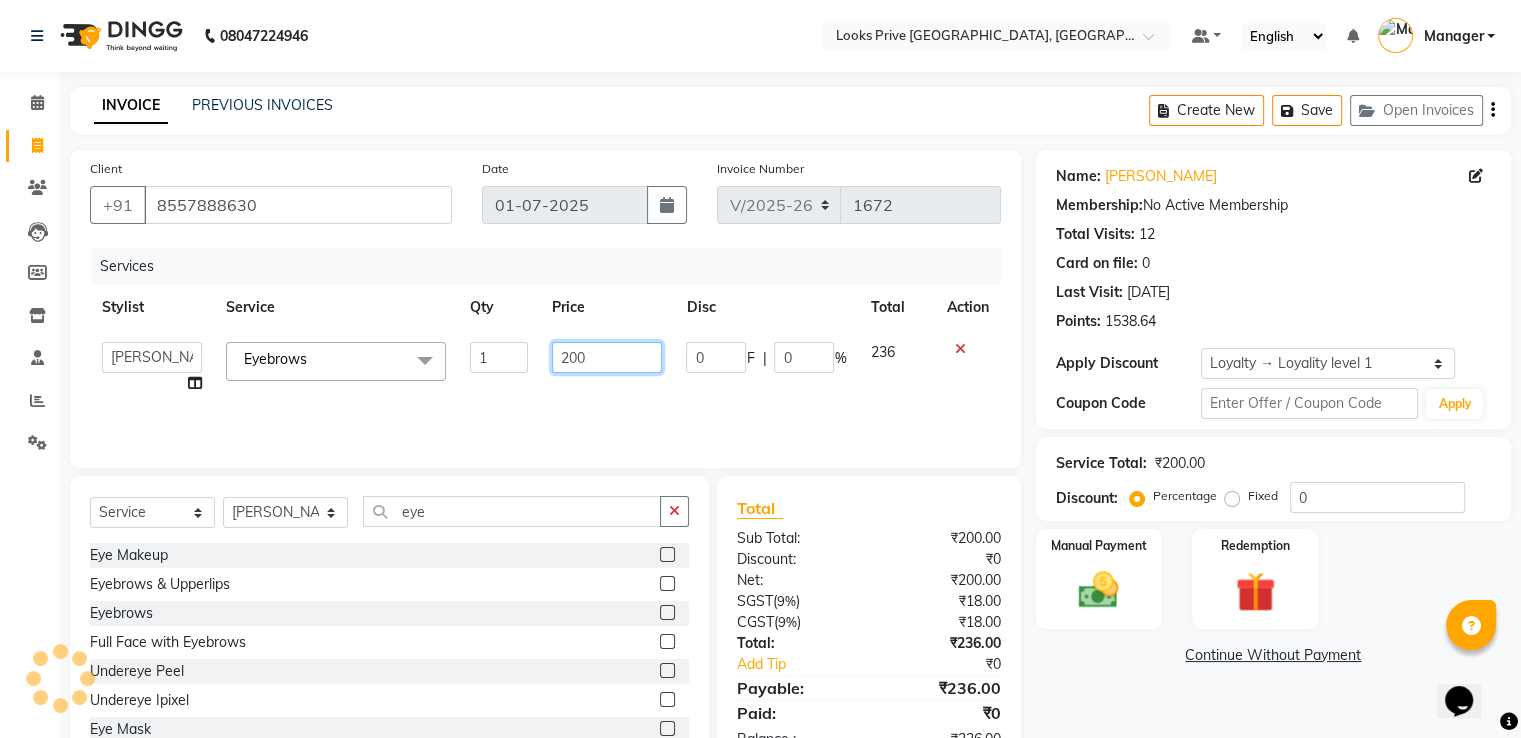 click on "200" 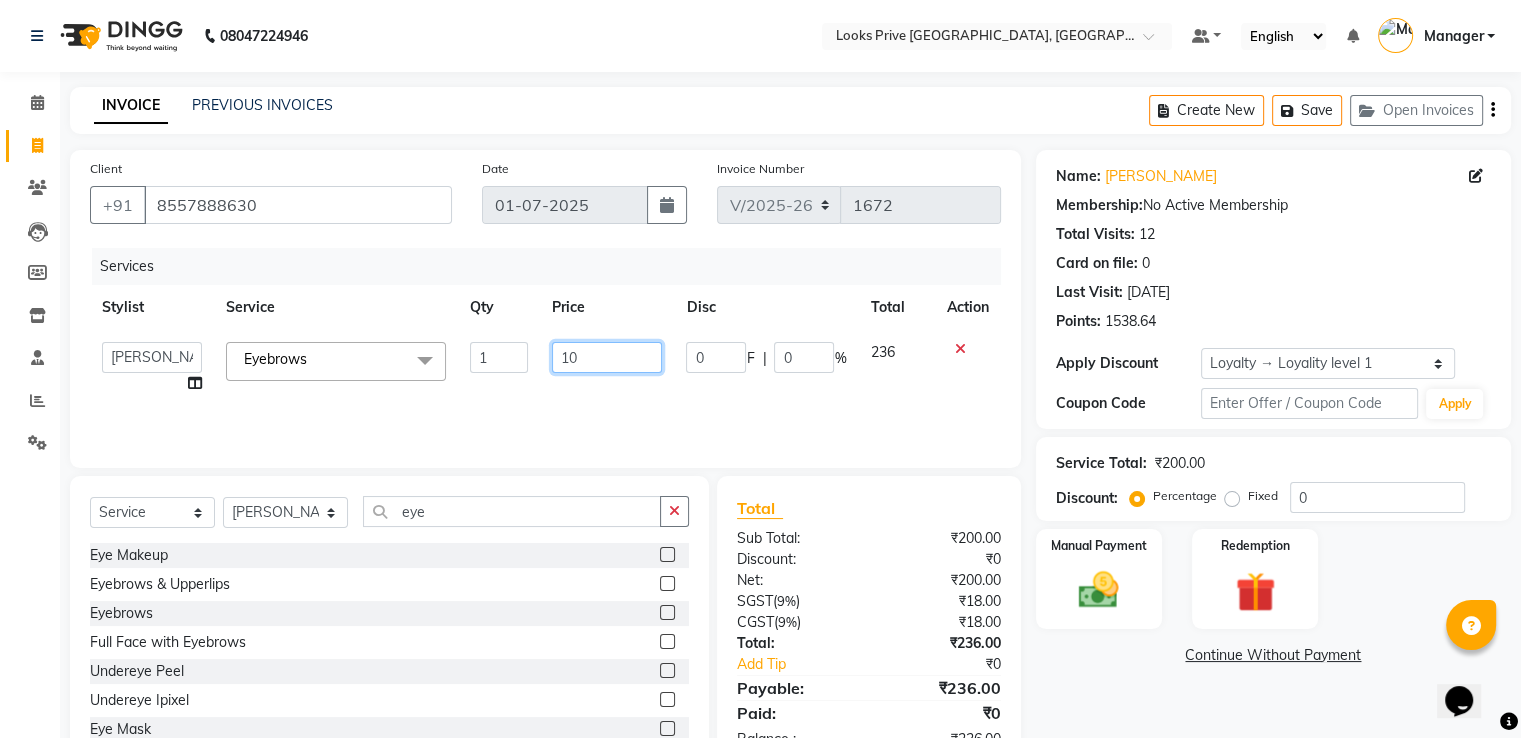 type on "100" 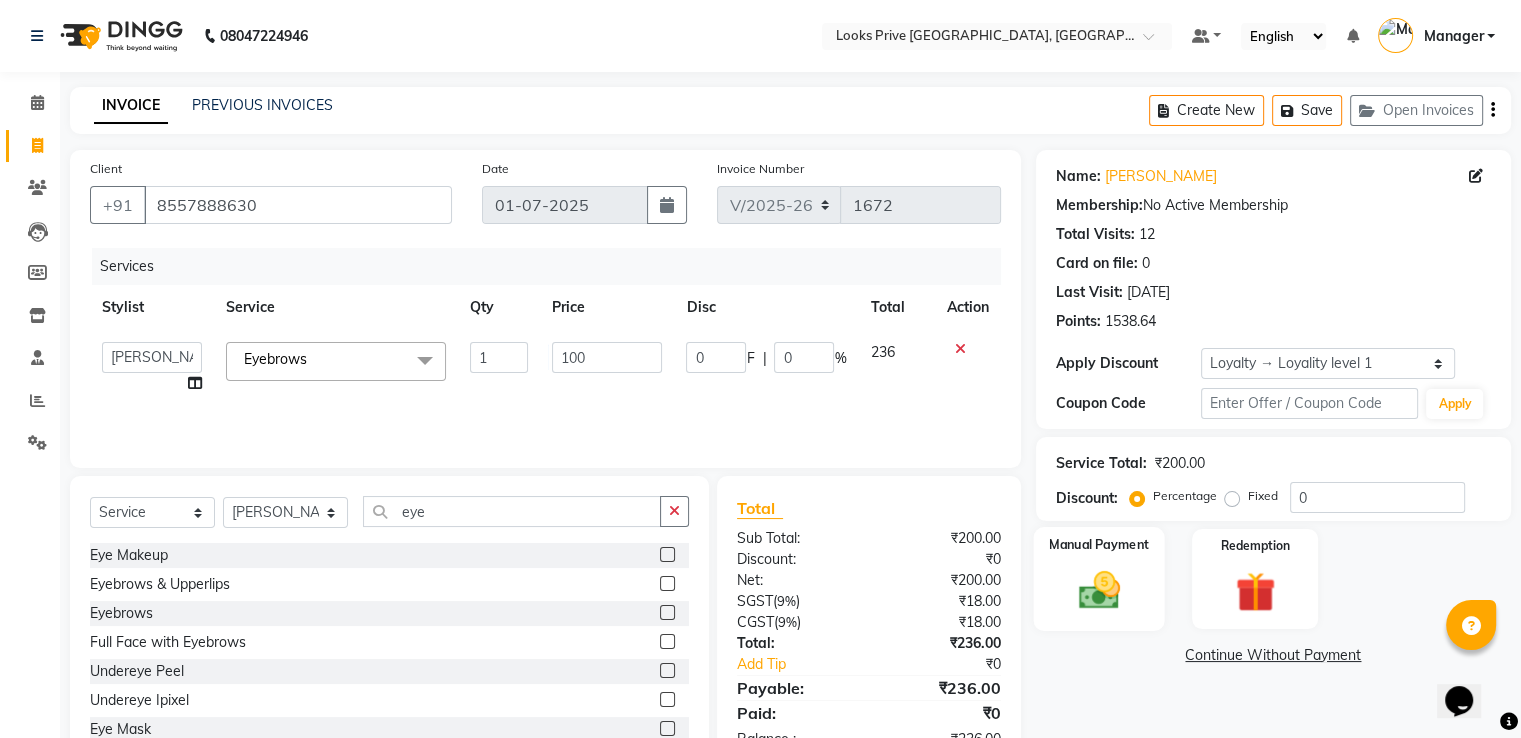 drag, startPoint x: 1121, startPoint y: 637, endPoint x: 1119, endPoint y: 603, distance: 34.058773 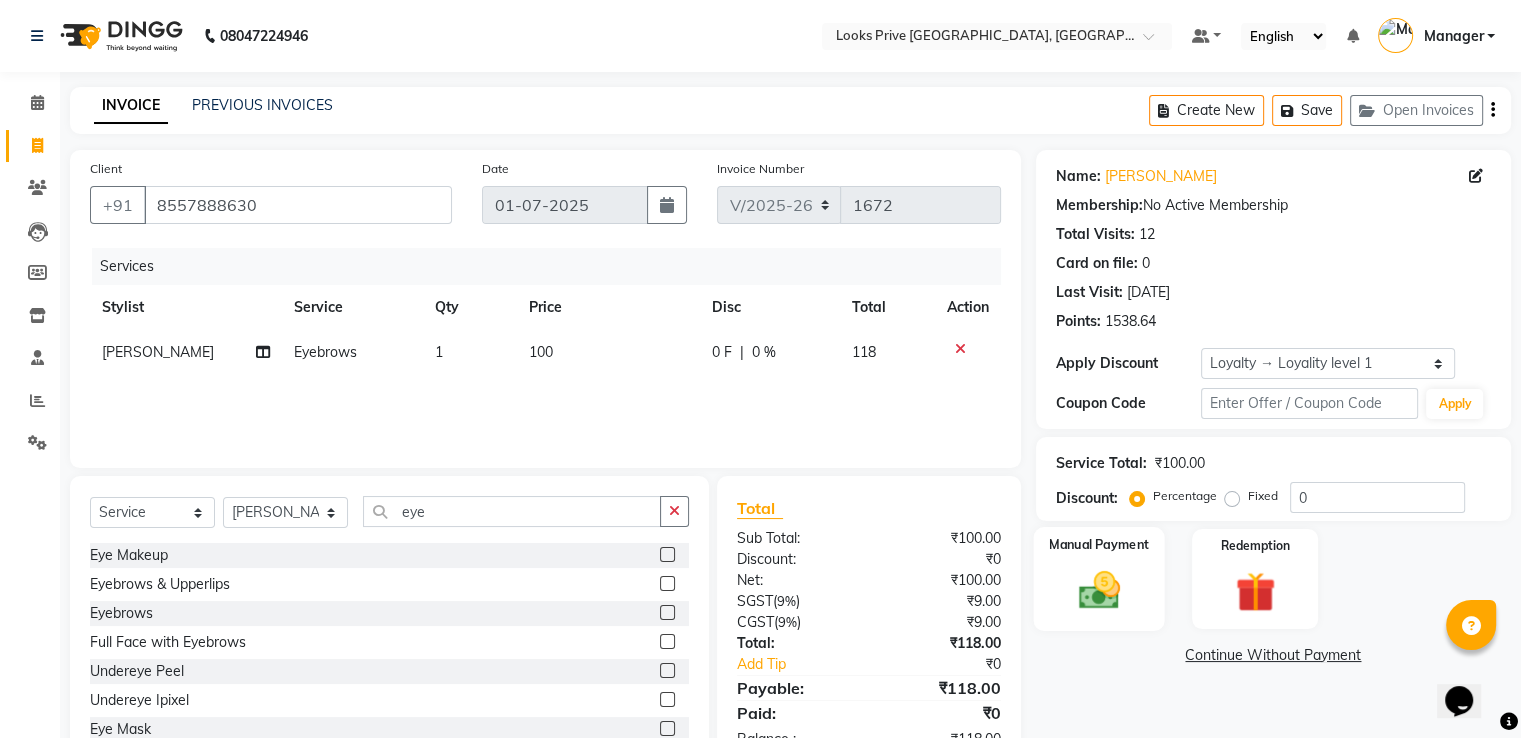 click 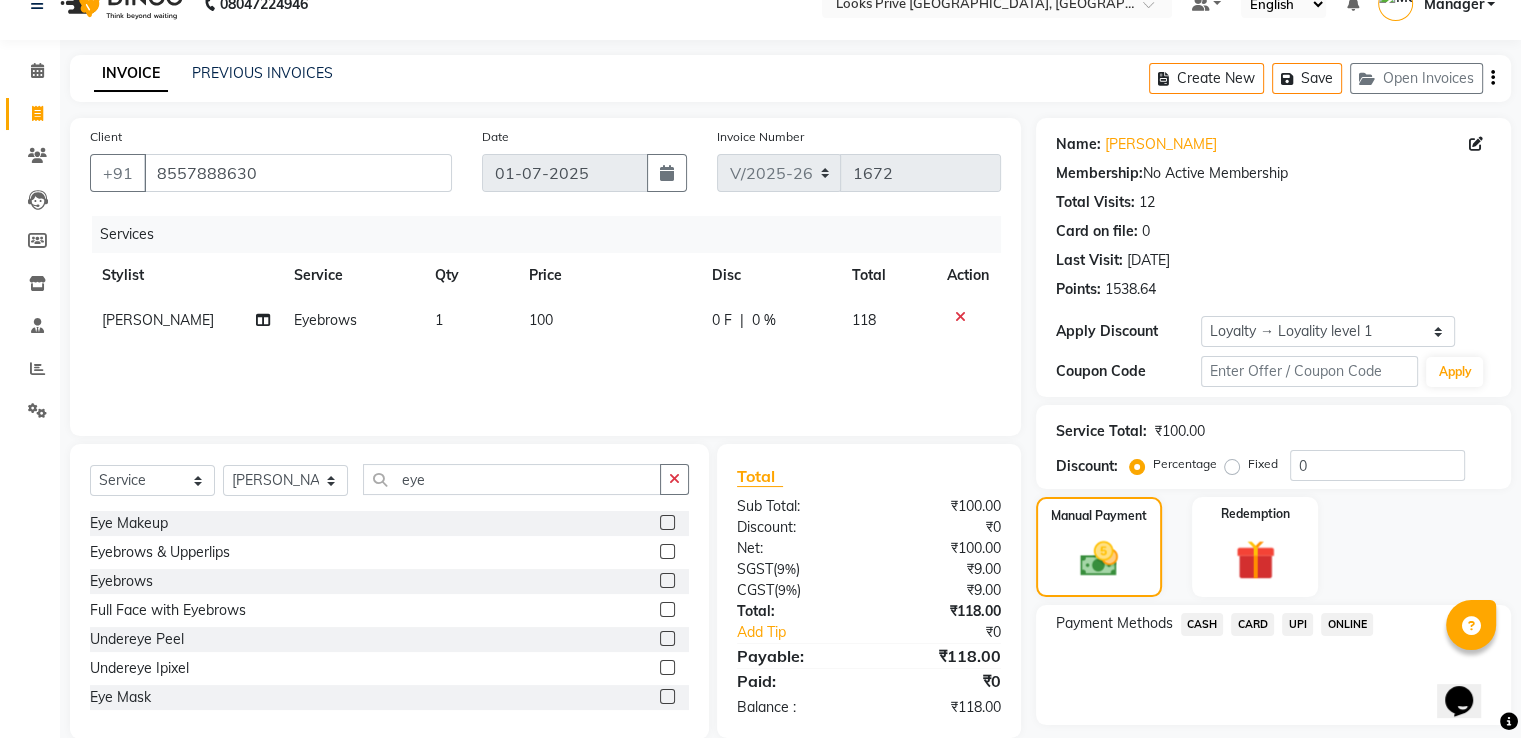 scroll, scrollTop: 89, scrollLeft: 0, axis: vertical 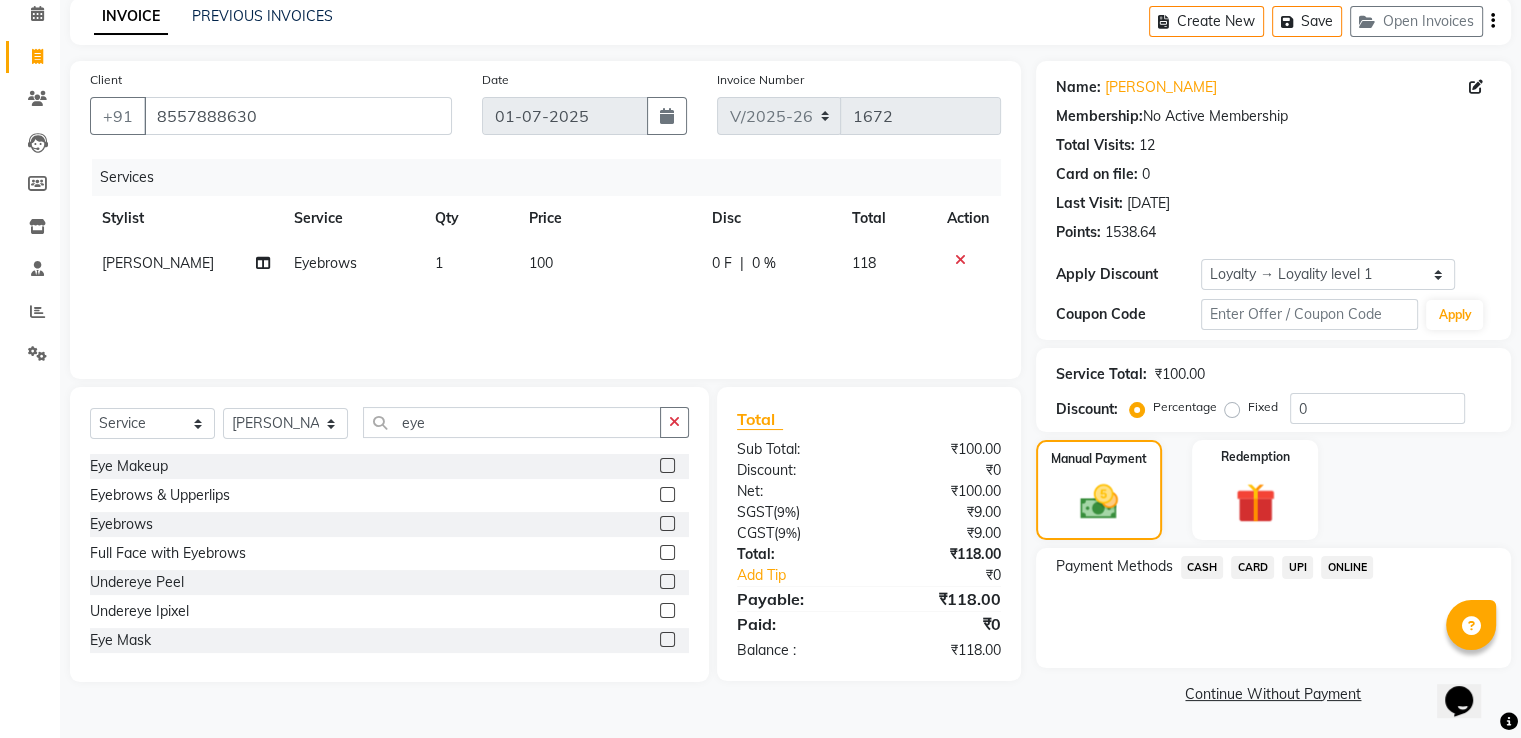 drag, startPoint x: 1188, startPoint y: 559, endPoint x: 1205, endPoint y: 581, distance: 27.802877 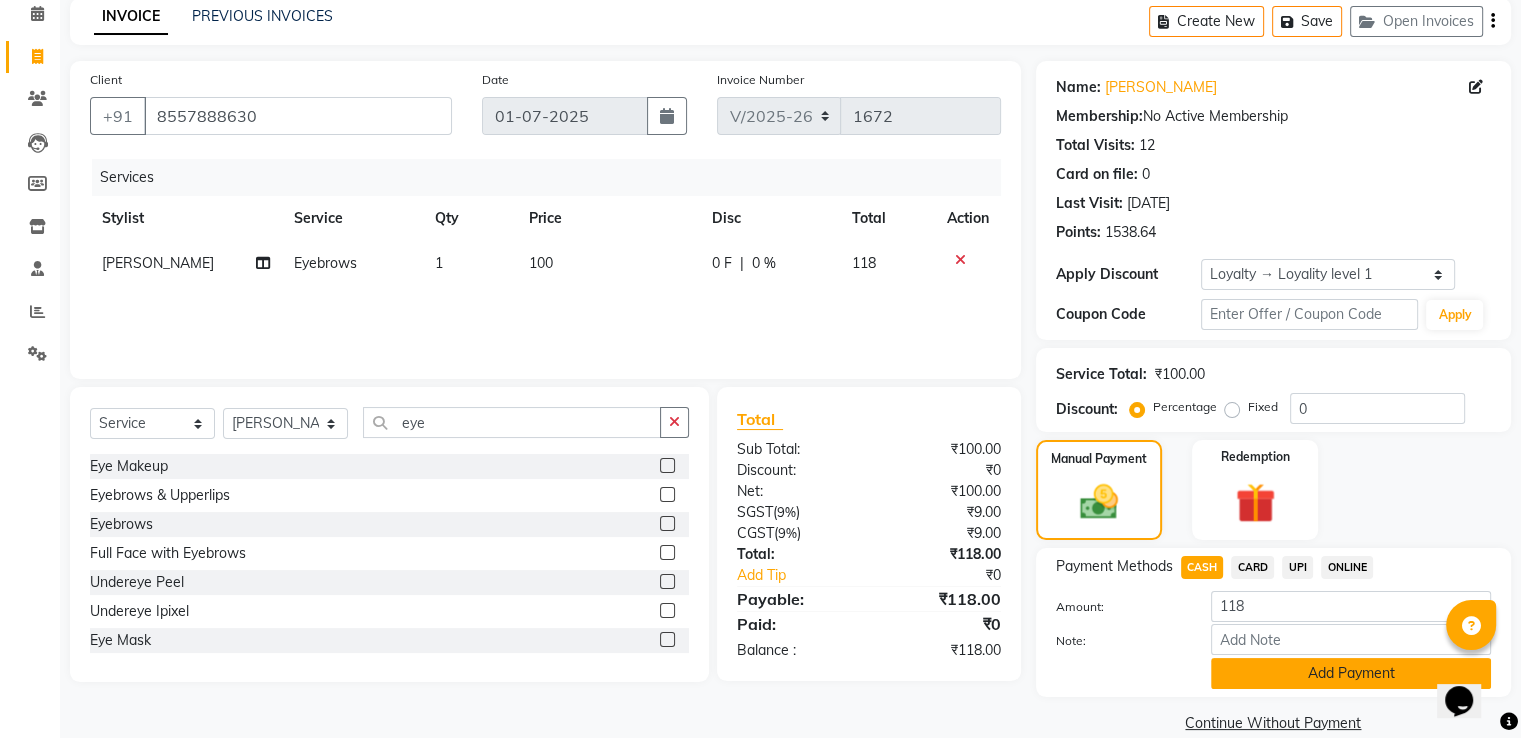 click on "Add Payment" 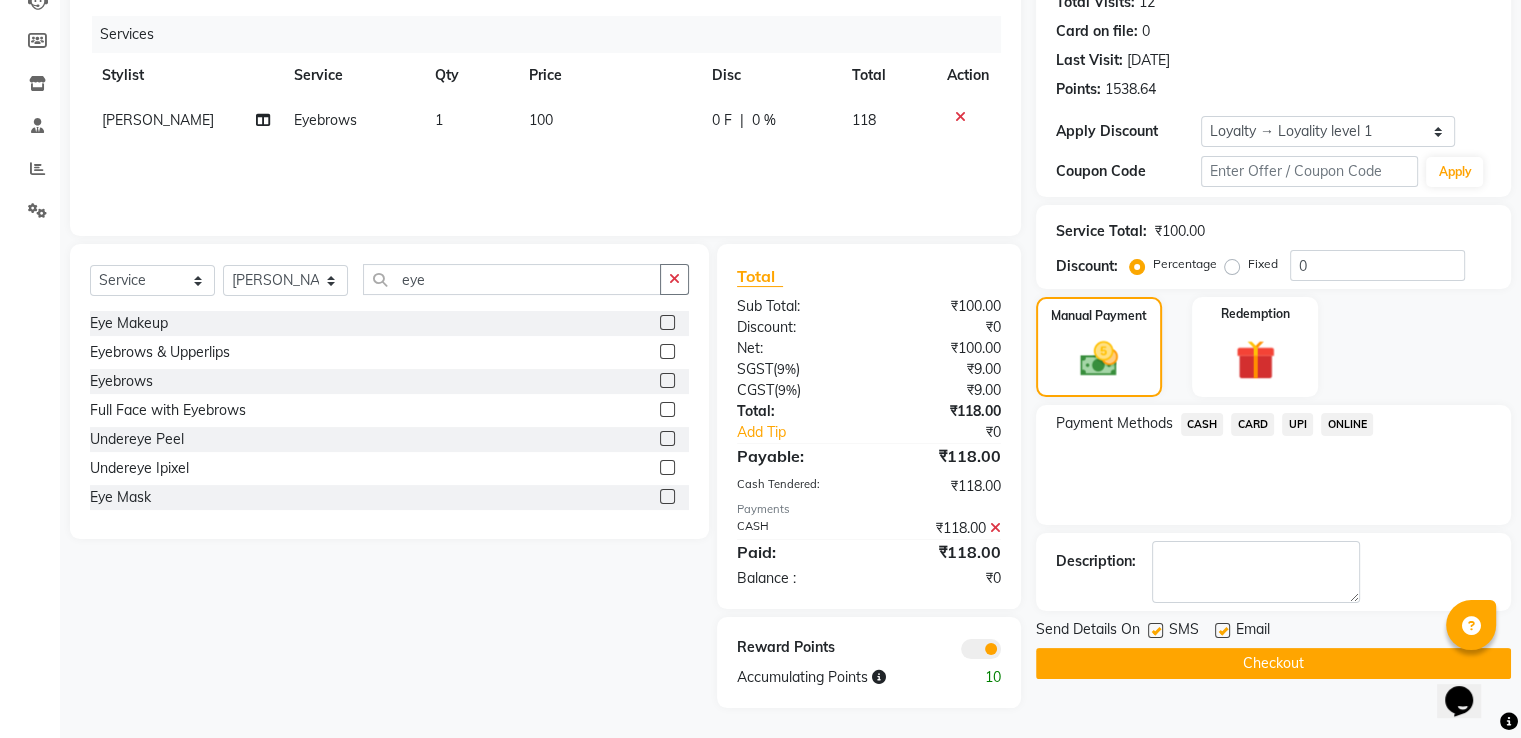 drag, startPoint x: 1212, startPoint y: 665, endPoint x: 209, endPoint y: 289, distance: 1071.1606 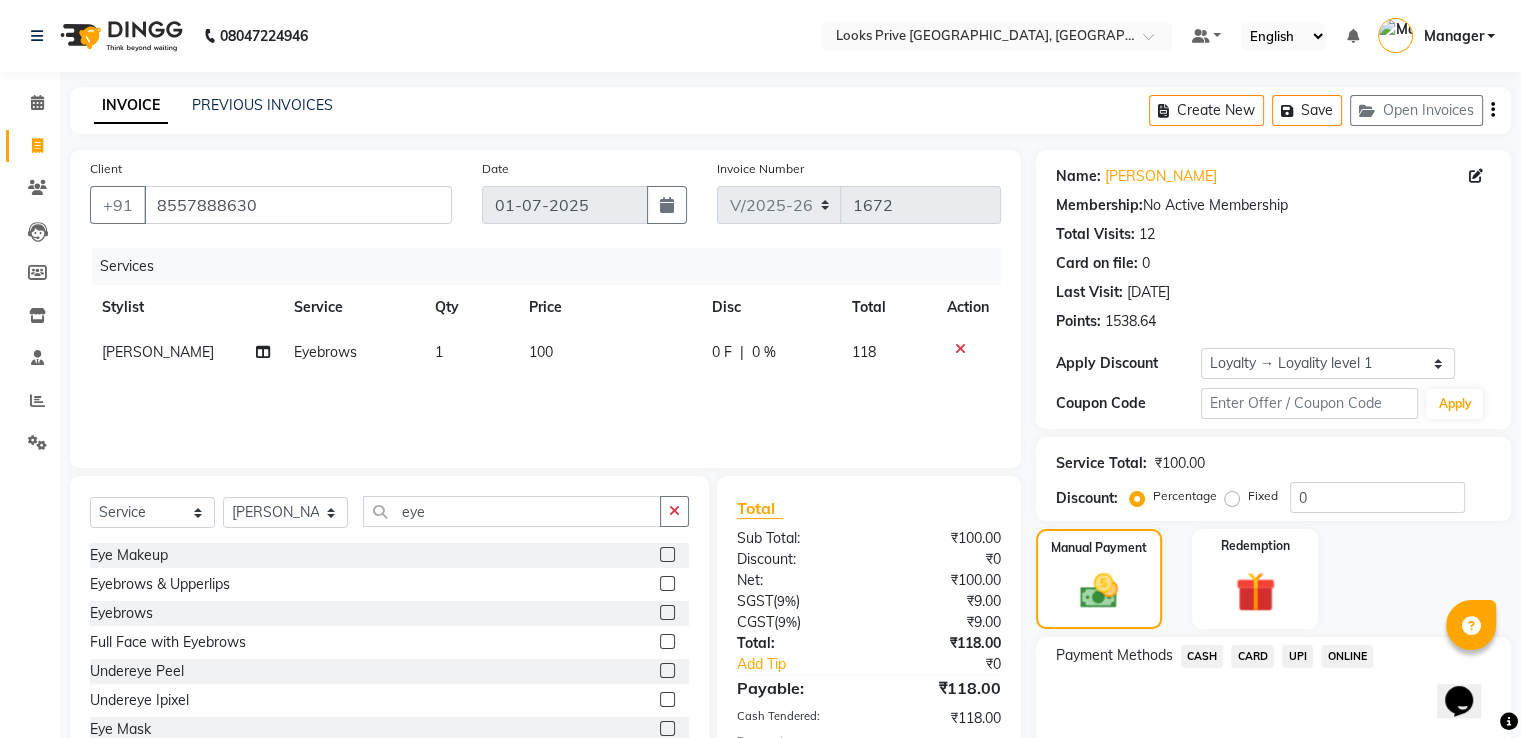 scroll, scrollTop: 234, scrollLeft: 0, axis: vertical 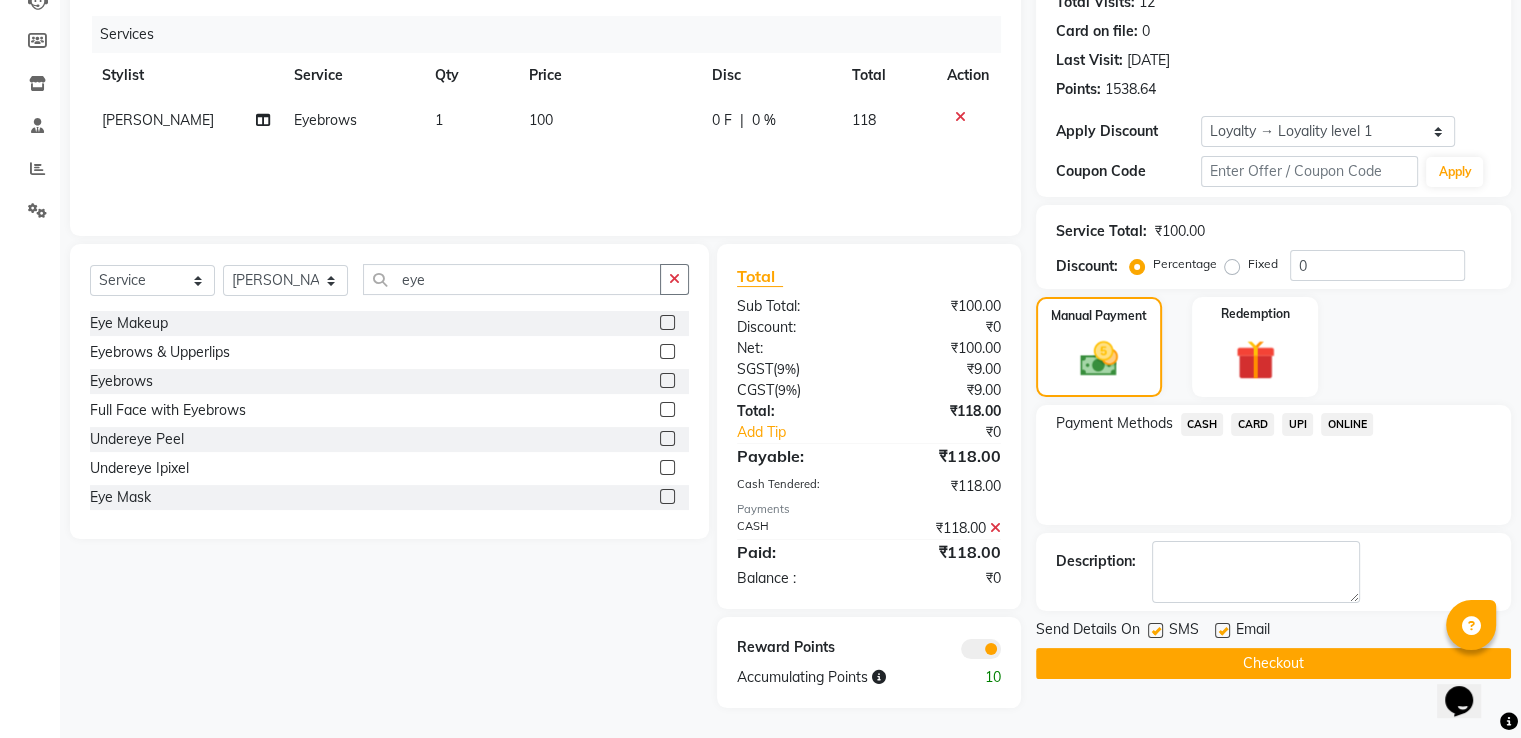 drag, startPoint x: 1179, startPoint y: 653, endPoint x: 1170, endPoint y: 644, distance: 12.727922 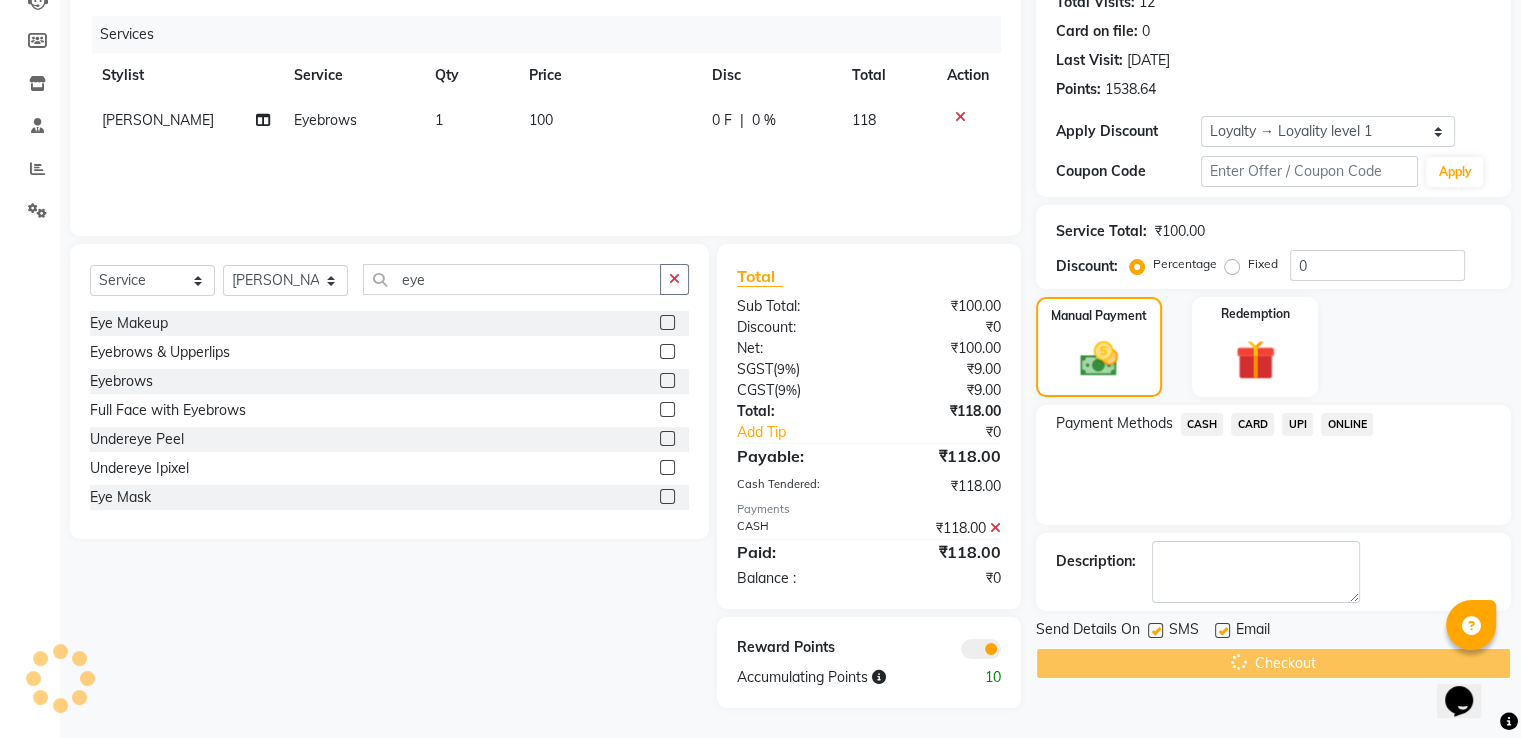 scroll, scrollTop: 220, scrollLeft: 0, axis: vertical 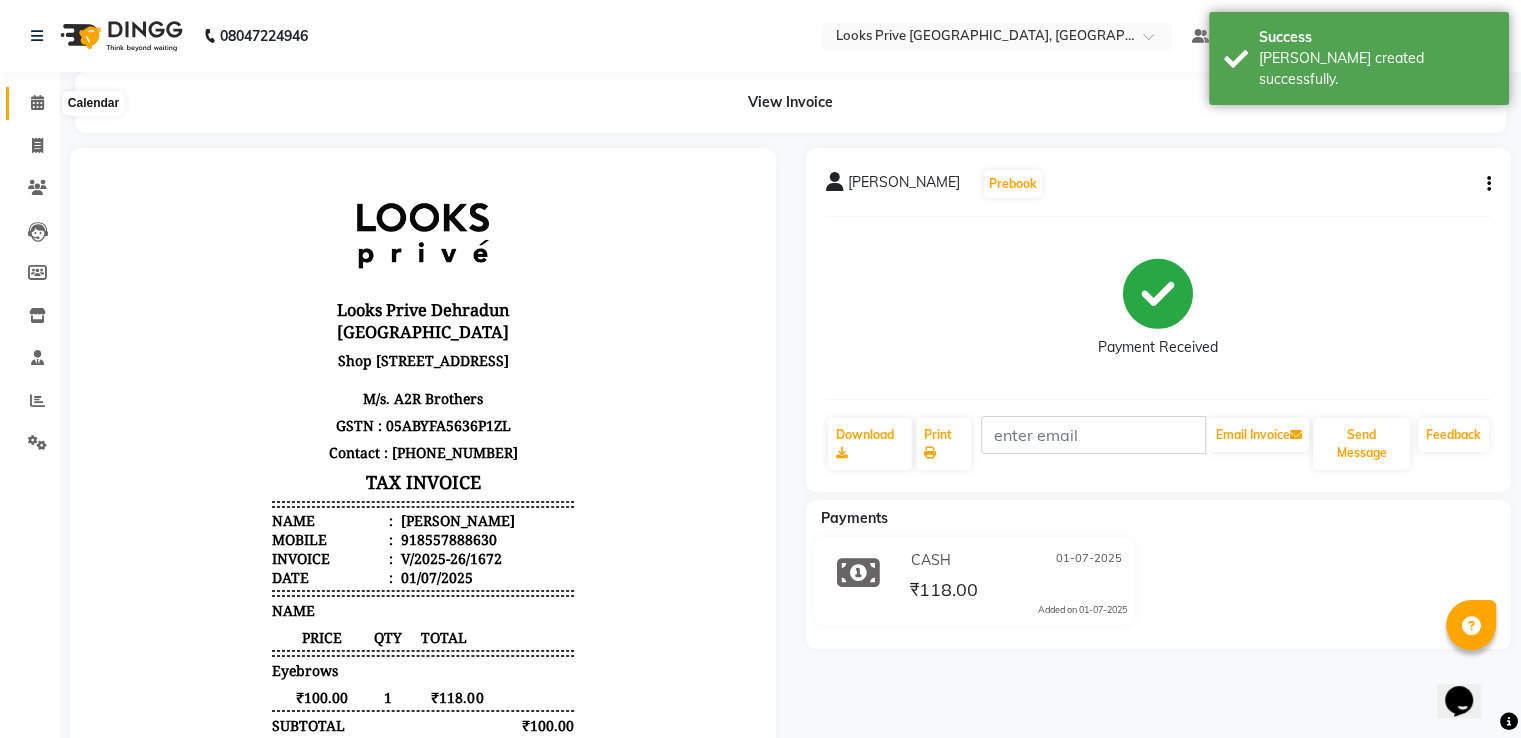 click 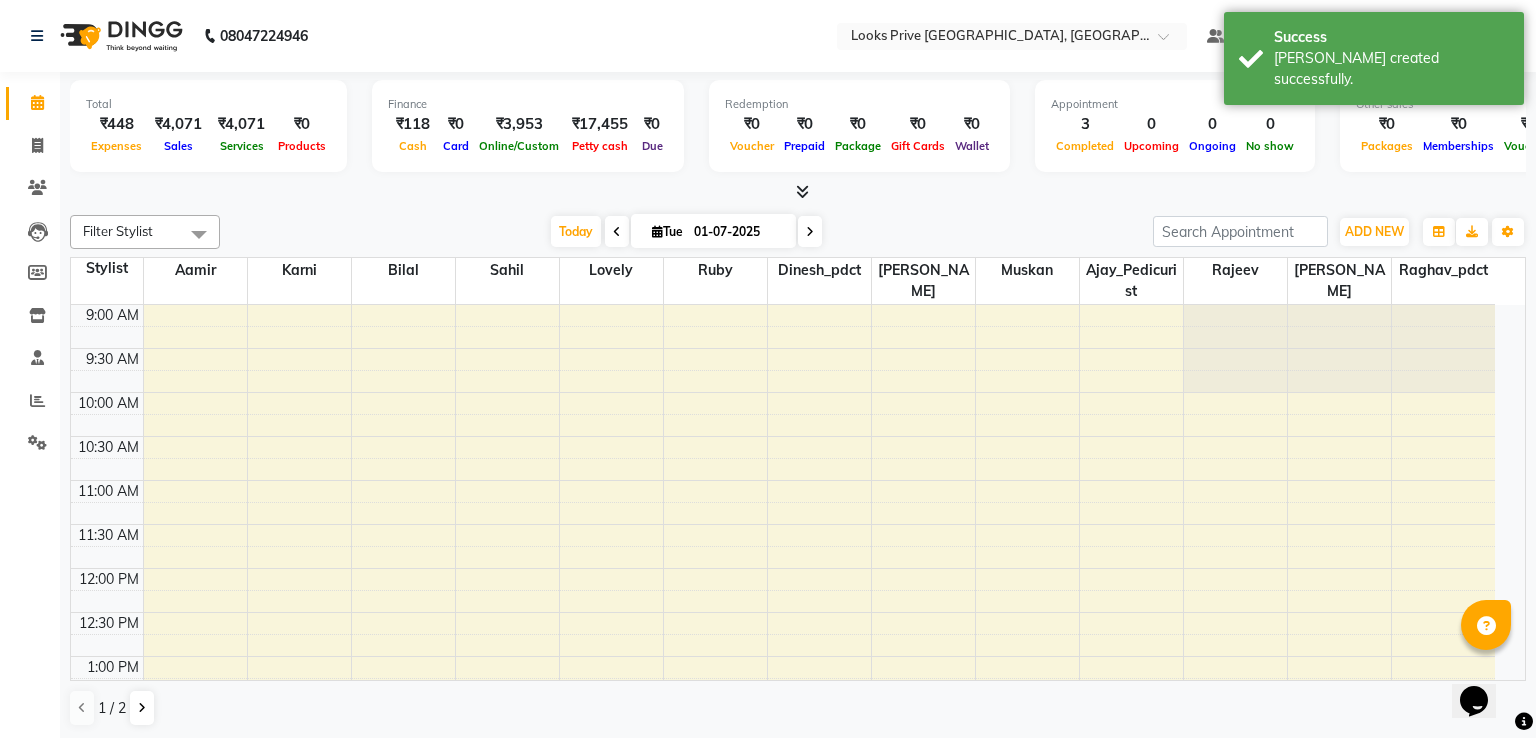 scroll, scrollTop: 0, scrollLeft: 0, axis: both 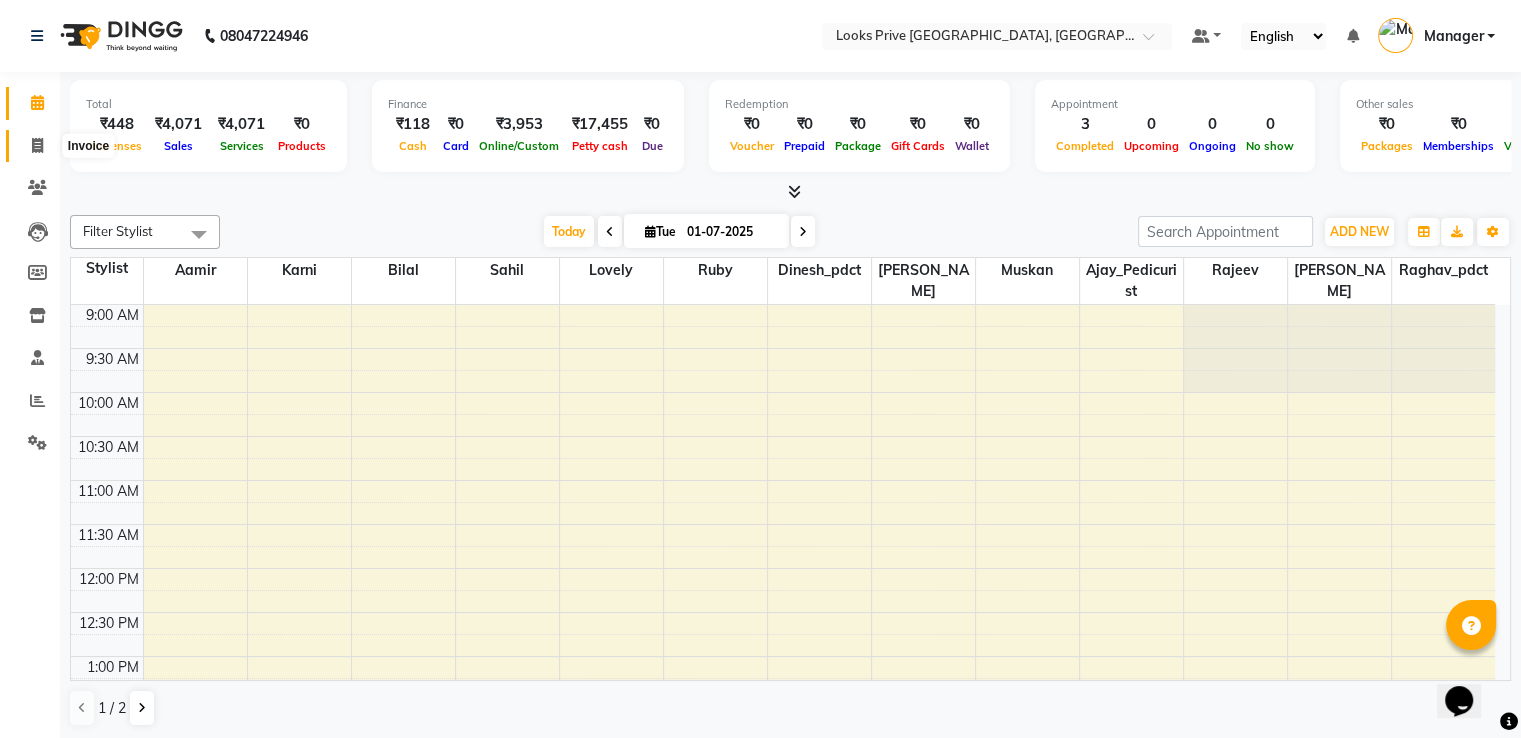 click 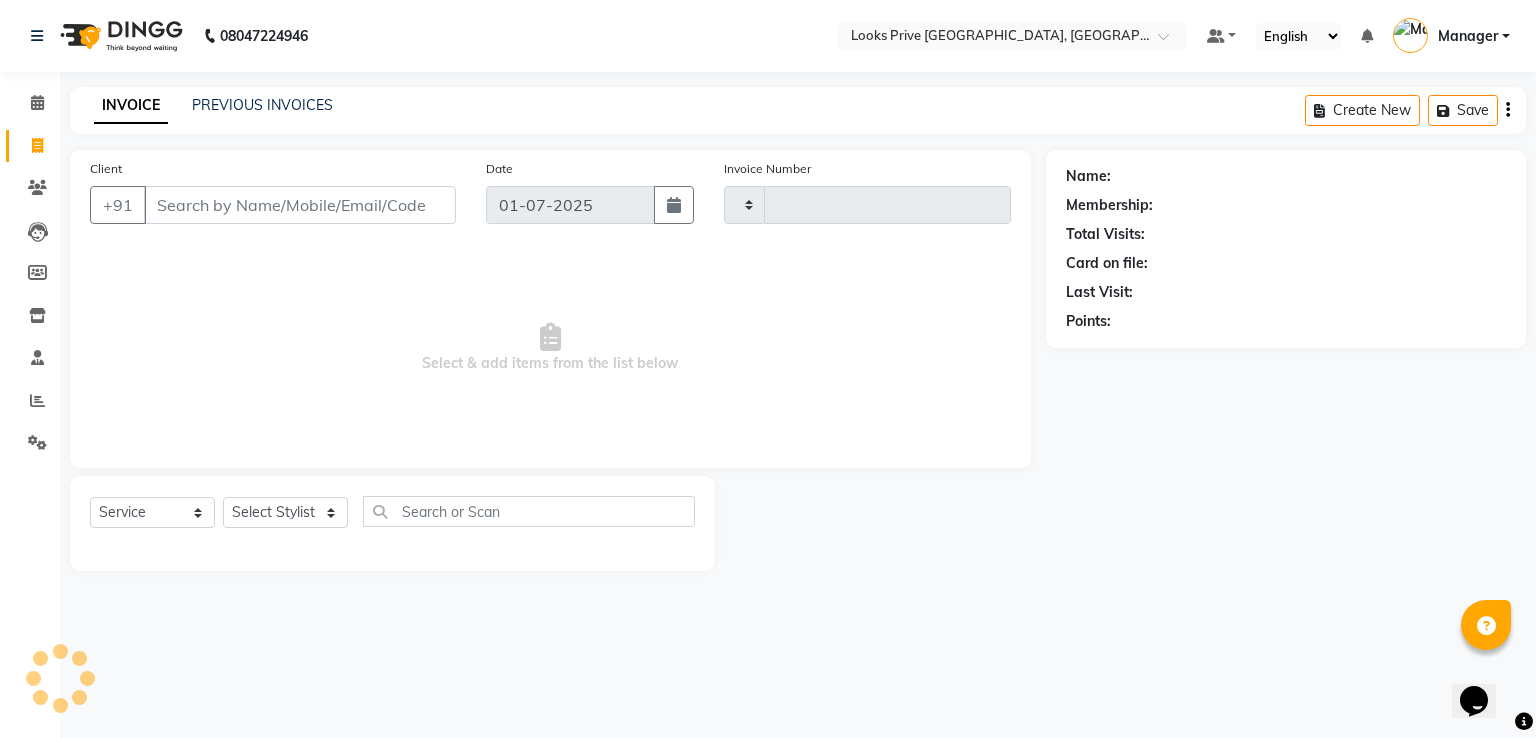 type on "1673" 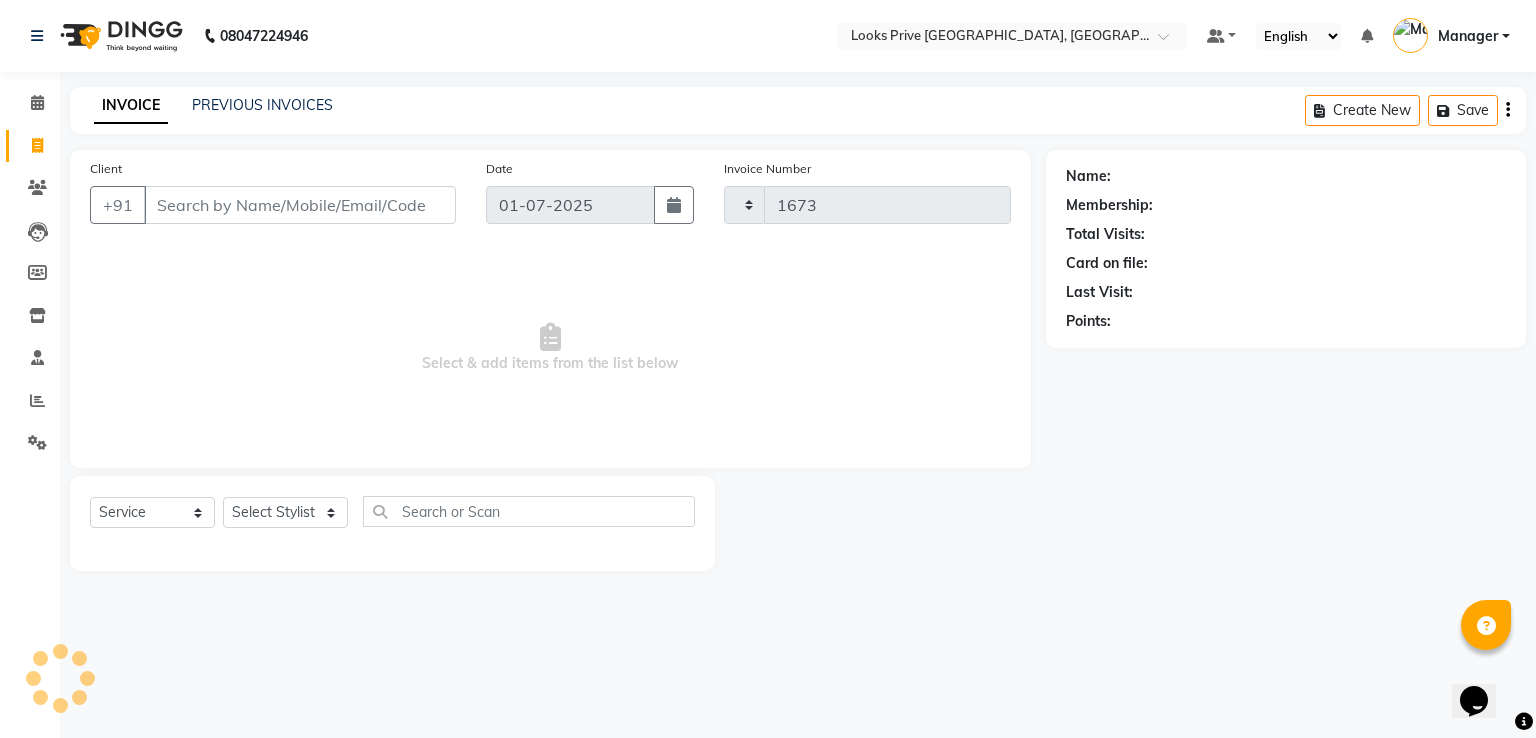 select on "6205" 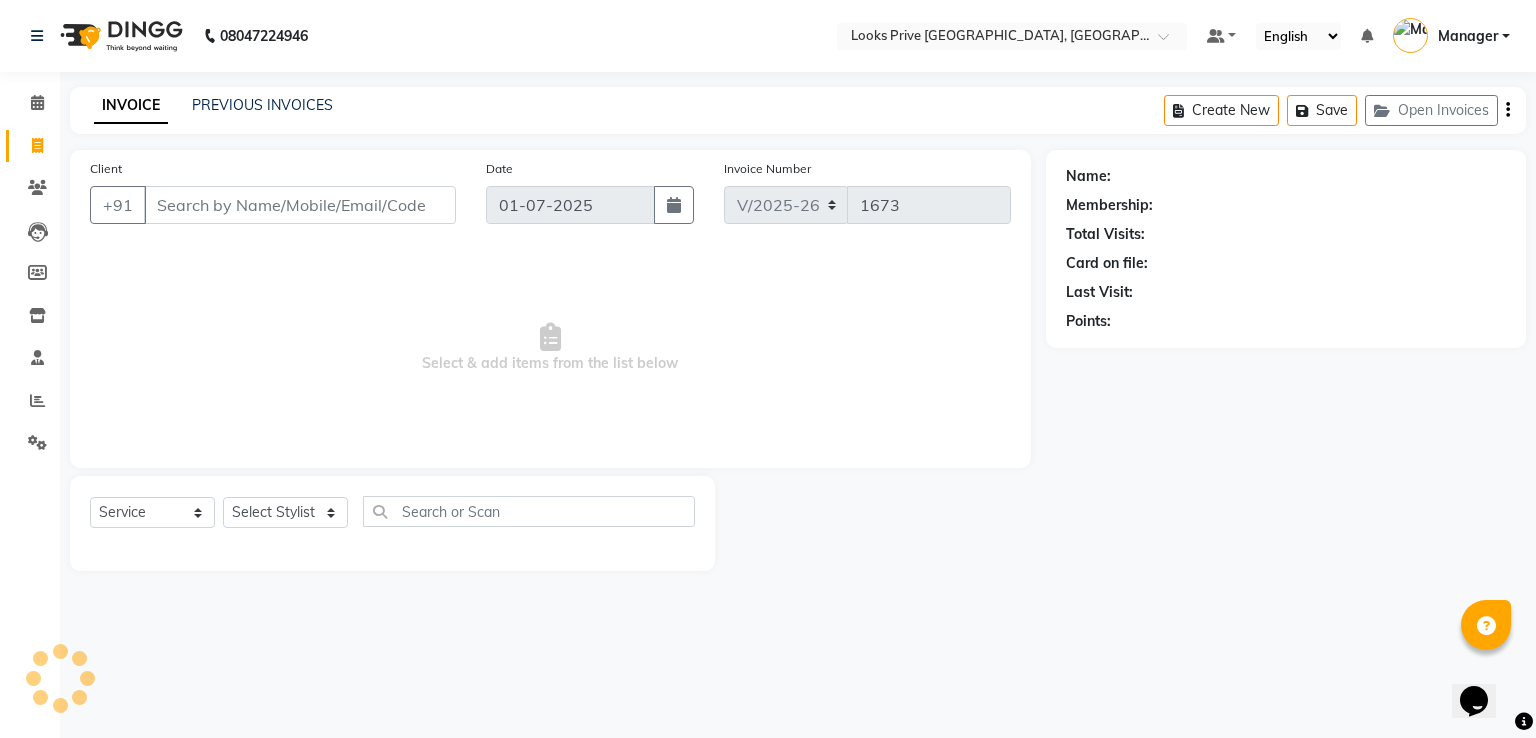 click on "Client" at bounding box center (300, 205) 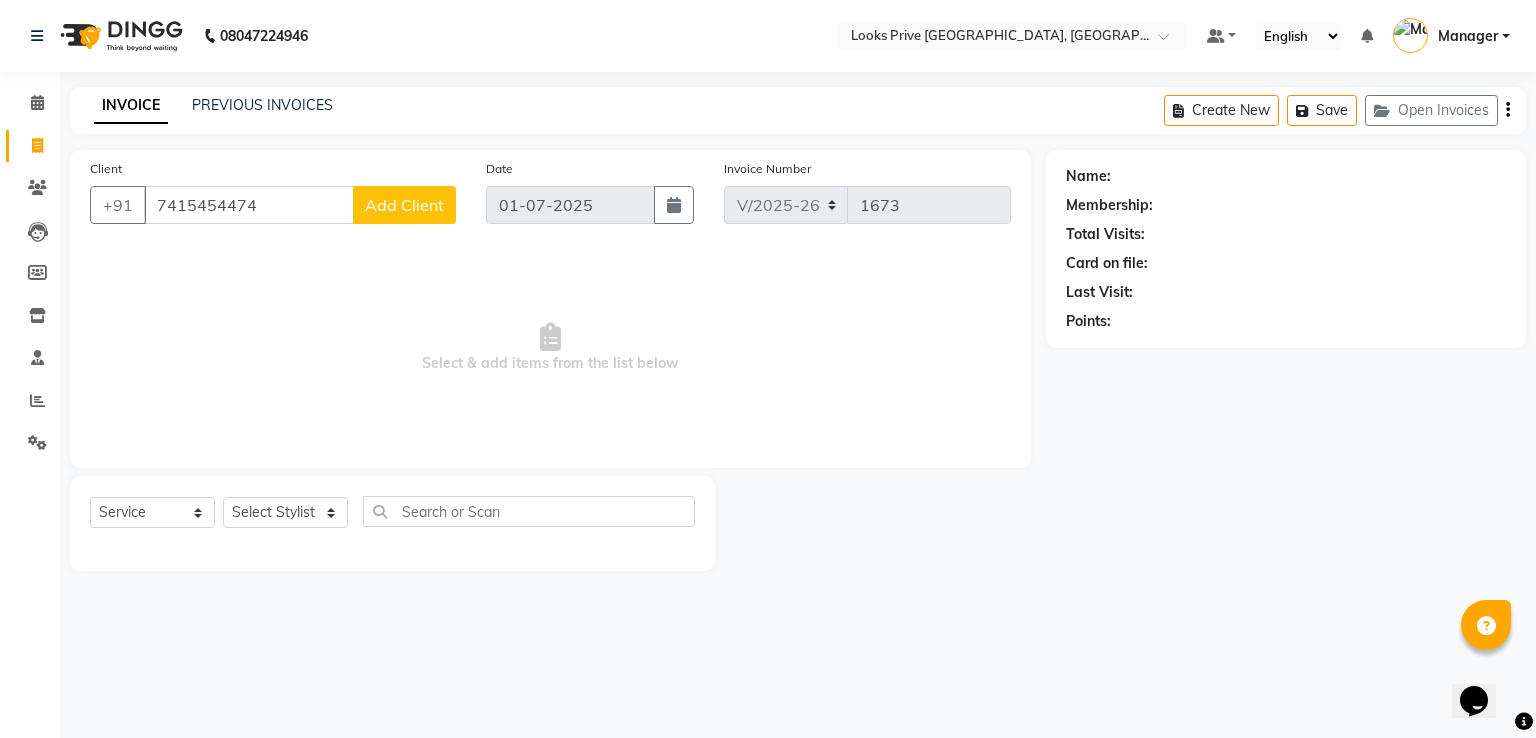 type on "7415454474" 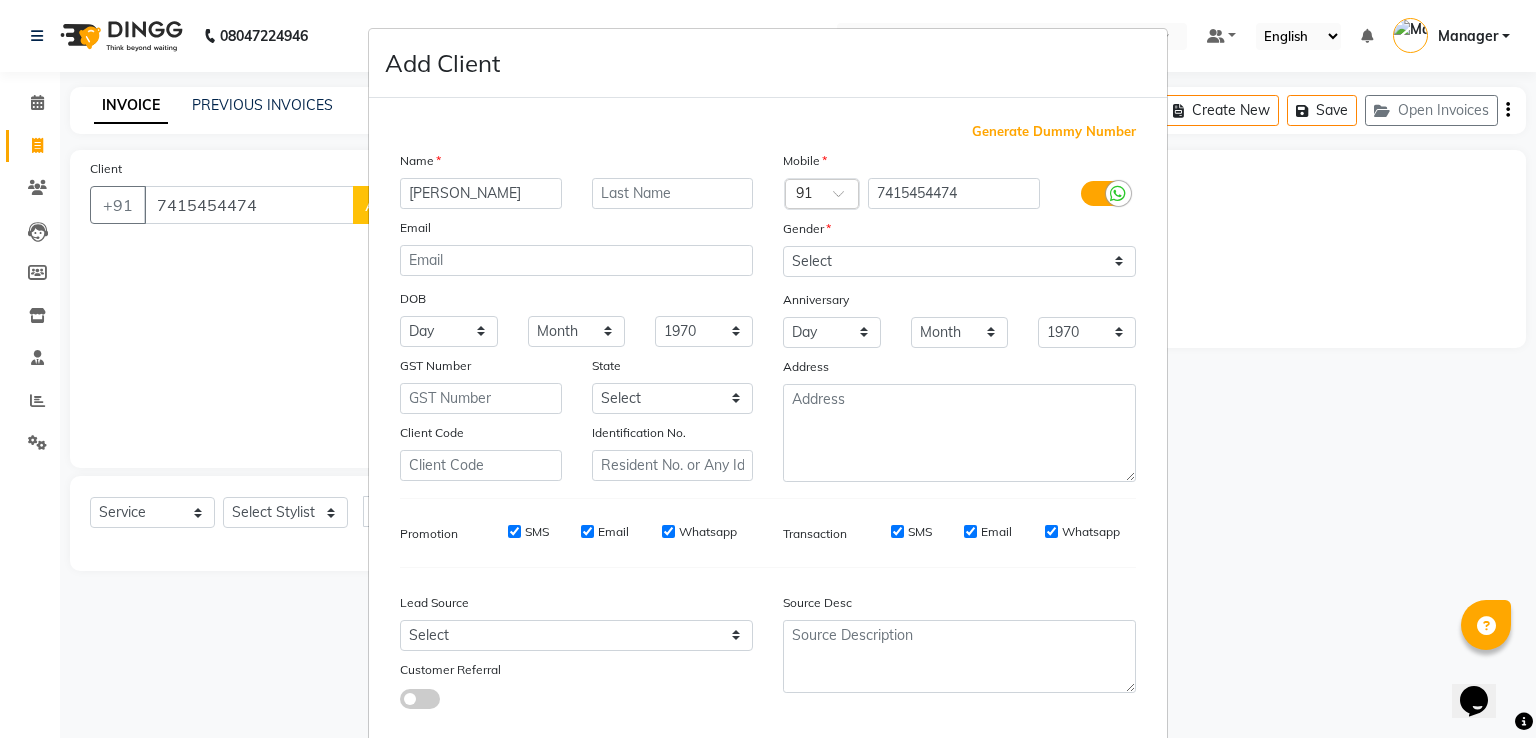 type on "[PERSON_NAME]" 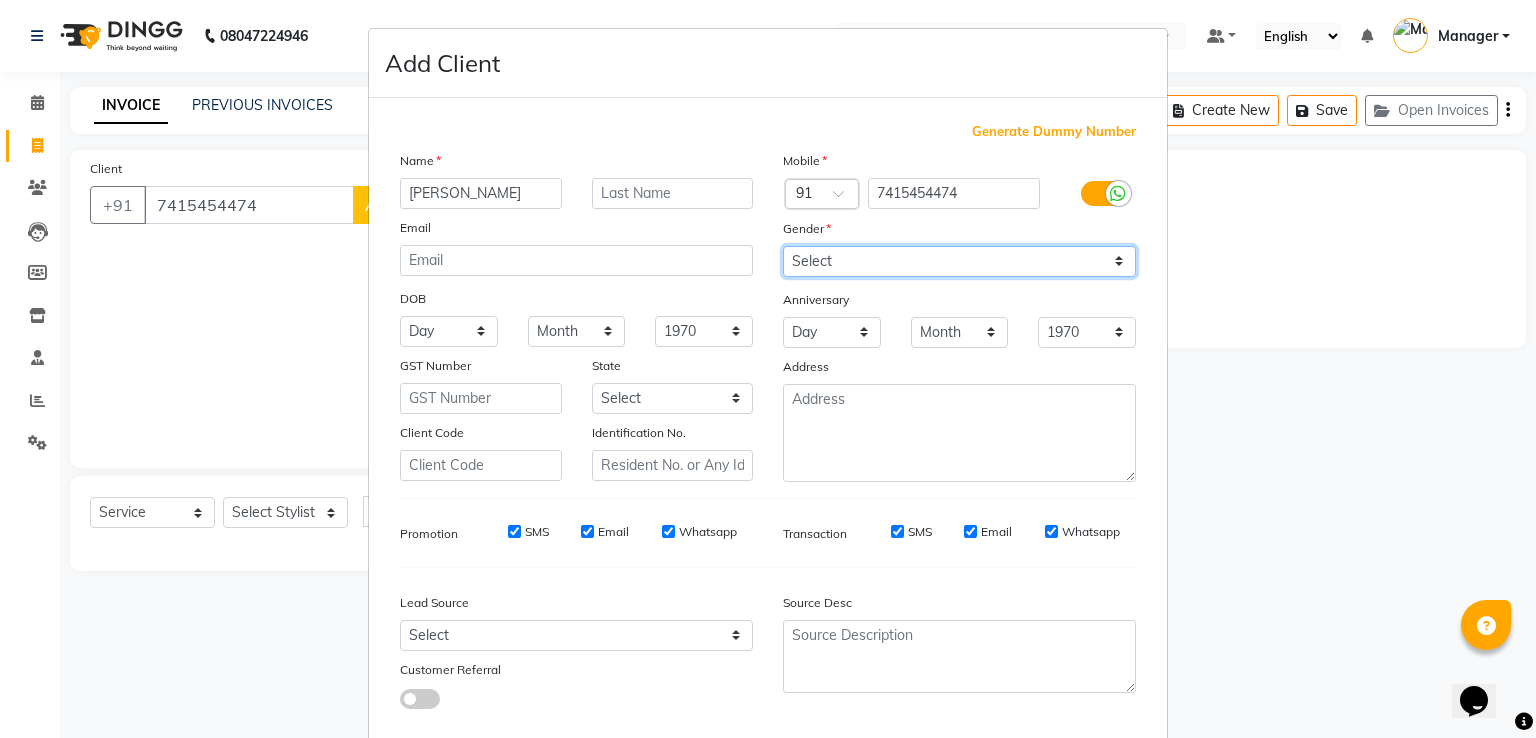 click on "Select [DEMOGRAPHIC_DATA] [DEMOGRAPHIC_DATA] Other Prefer Not To Say" at bounding box center [959, 261] 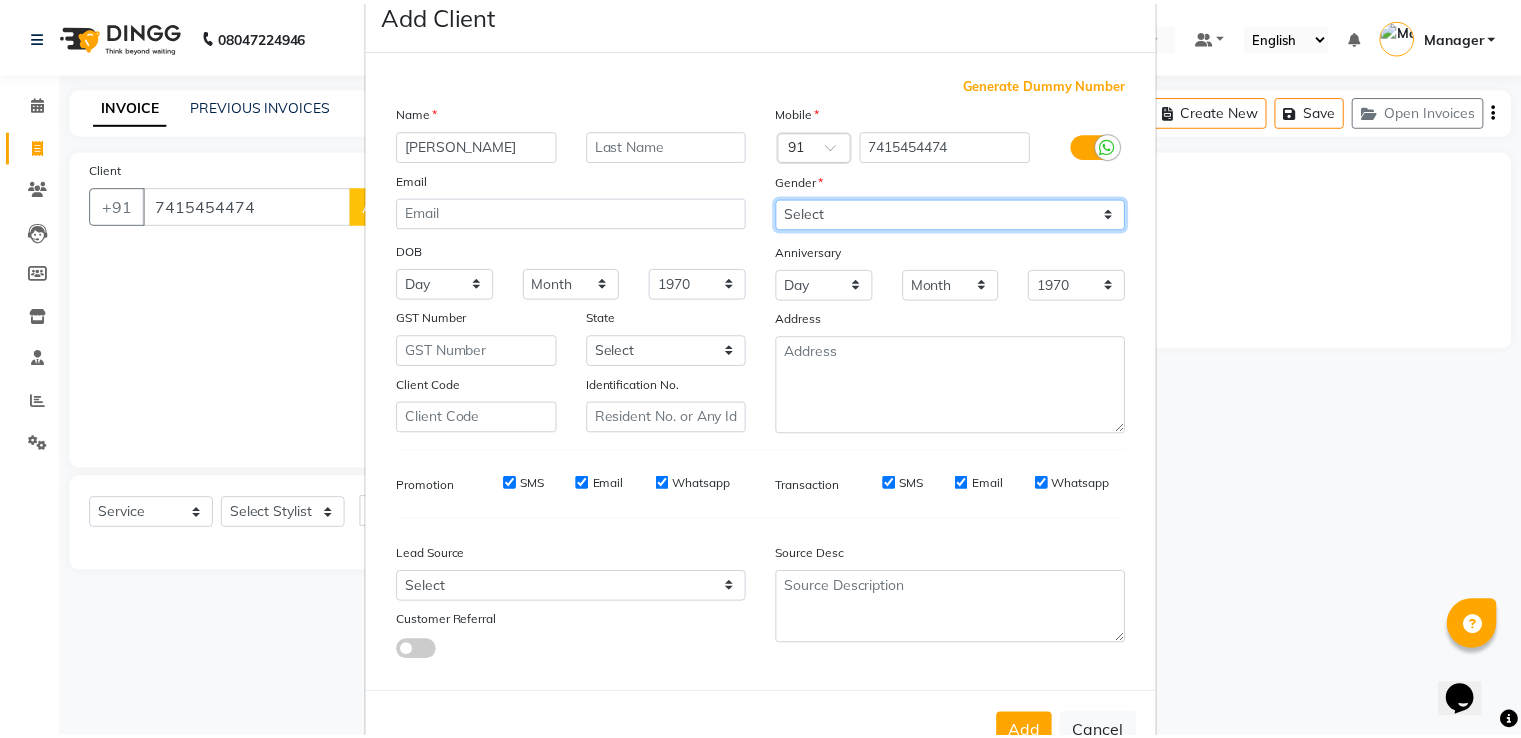 scroll, scrollTop: 119, scrollLeft: 0, axis: vertical 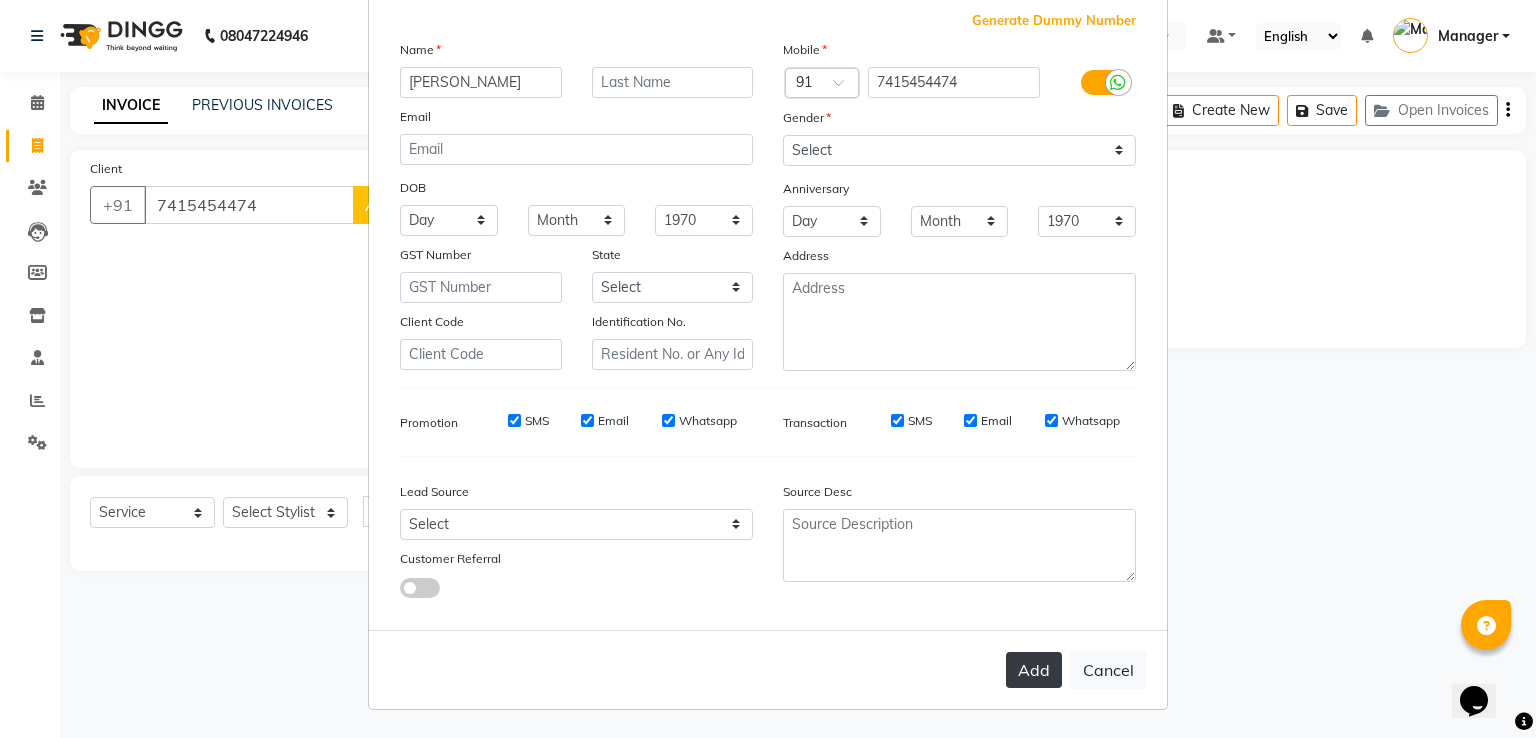 click on "Add" at bounding box center [1034, 670] 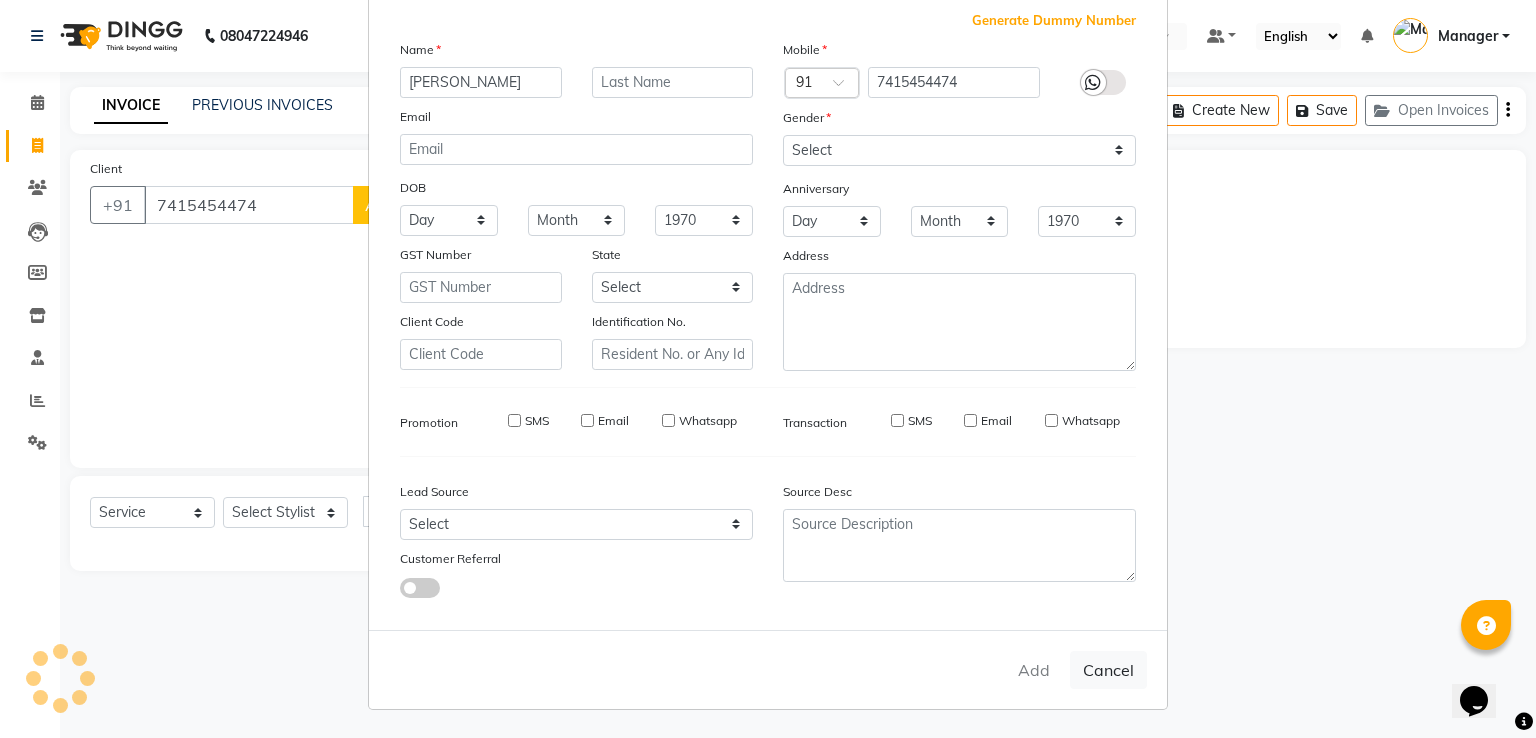 type 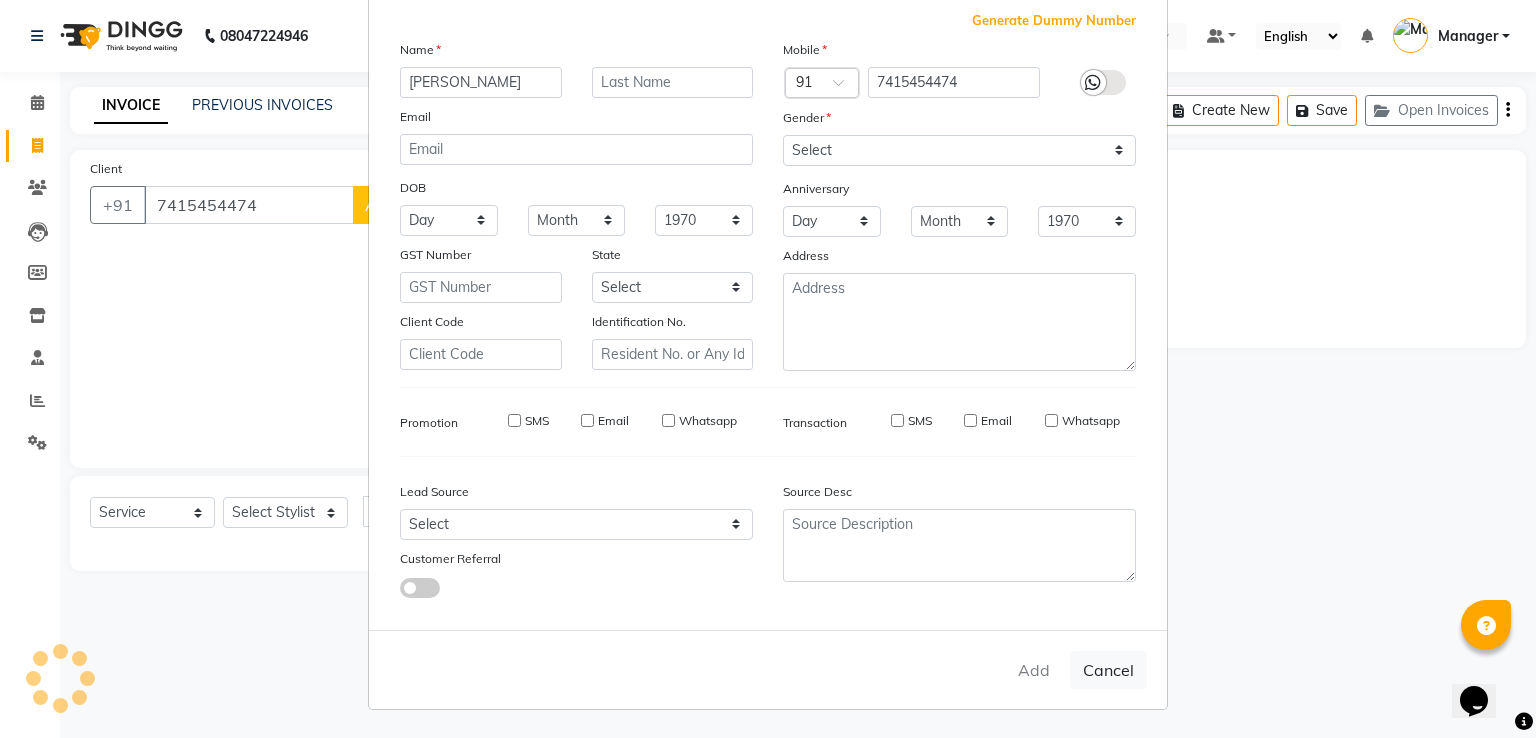 select 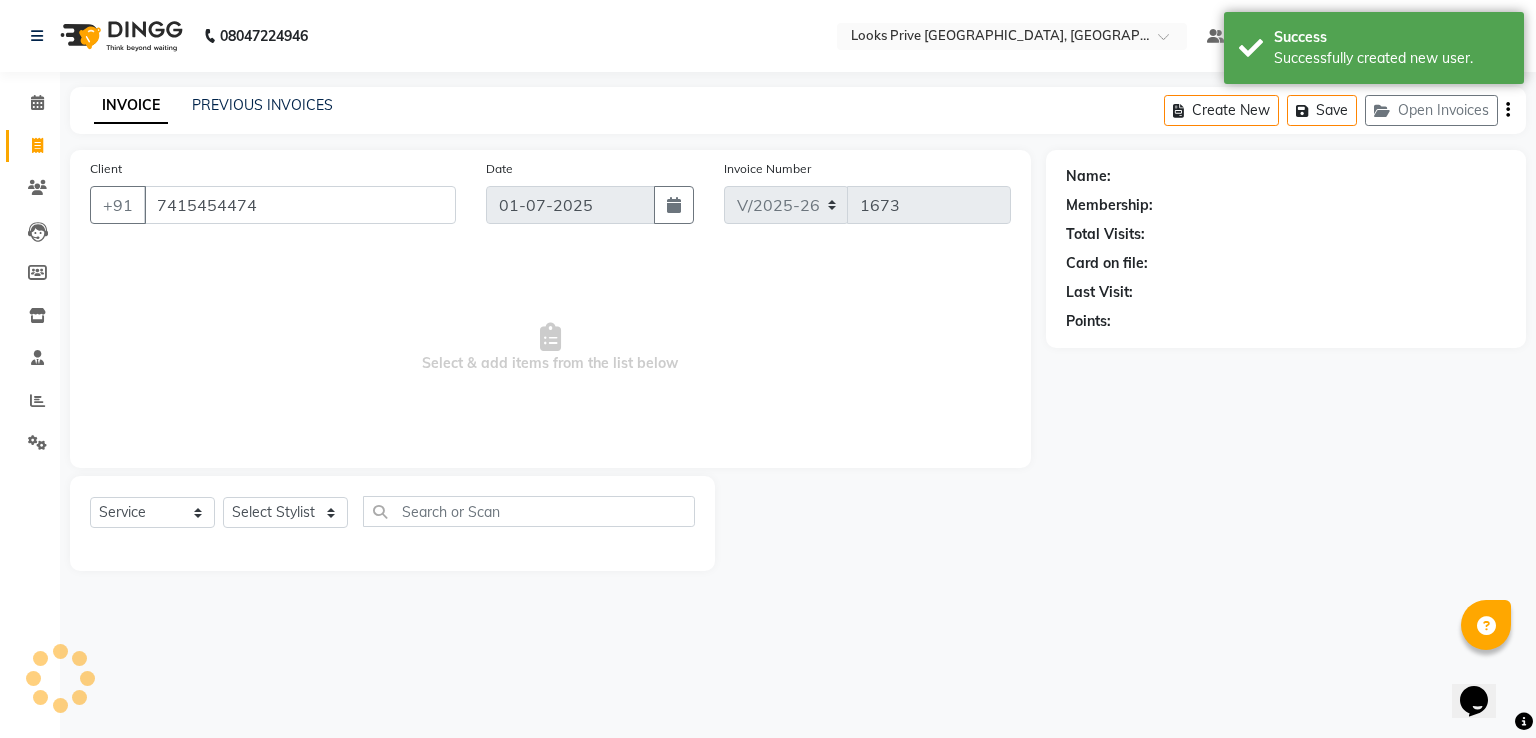 select on "1: Object" 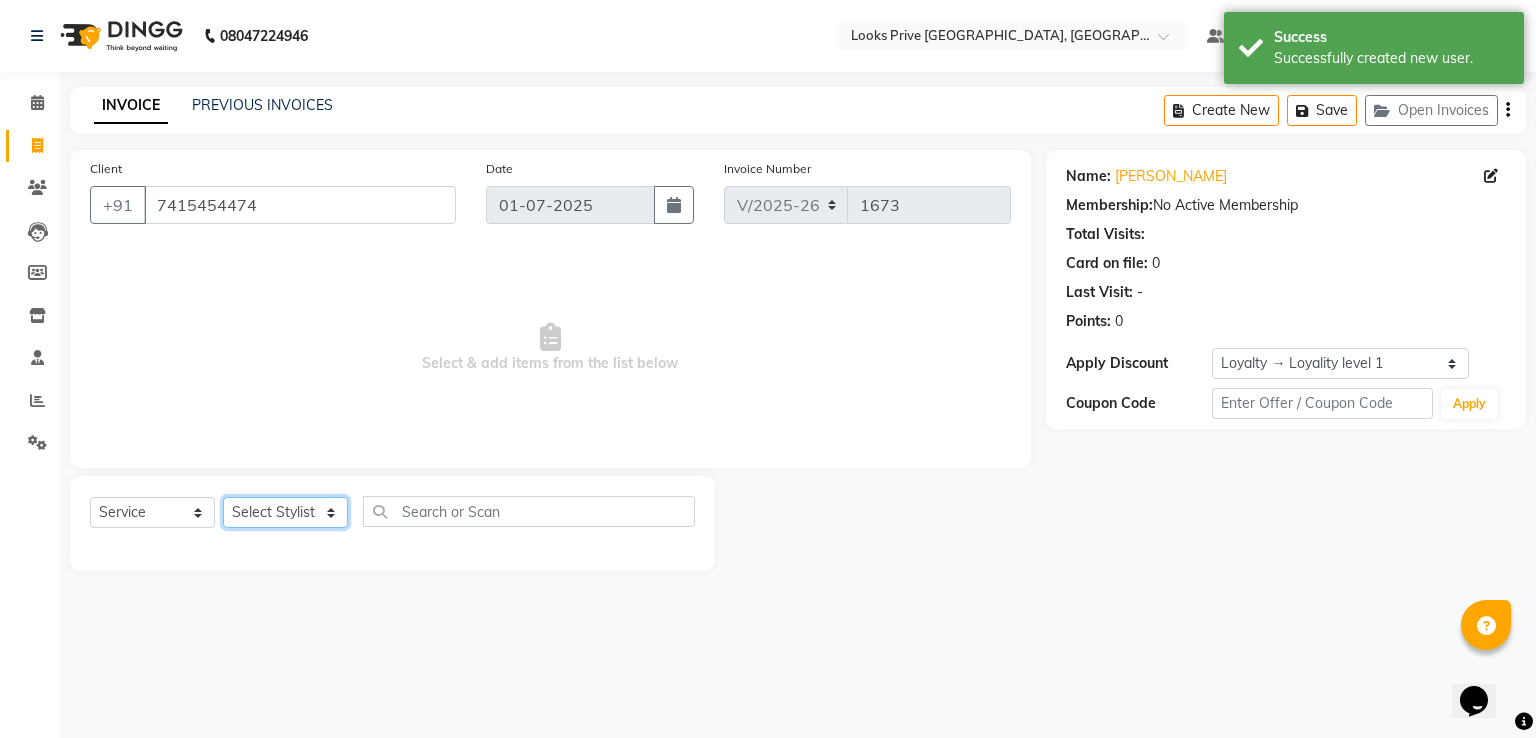 click on "Select Stylist A2R_Master [PERSON_NAME] [PERSON_NAME] [PERSON_NAME] Dinesh_pdct Karni Lovely Manager [PERSON_NAME] [PERSON_NAME] [PERSON_NAME] [PERSON_NAME] Suraj_pedi" 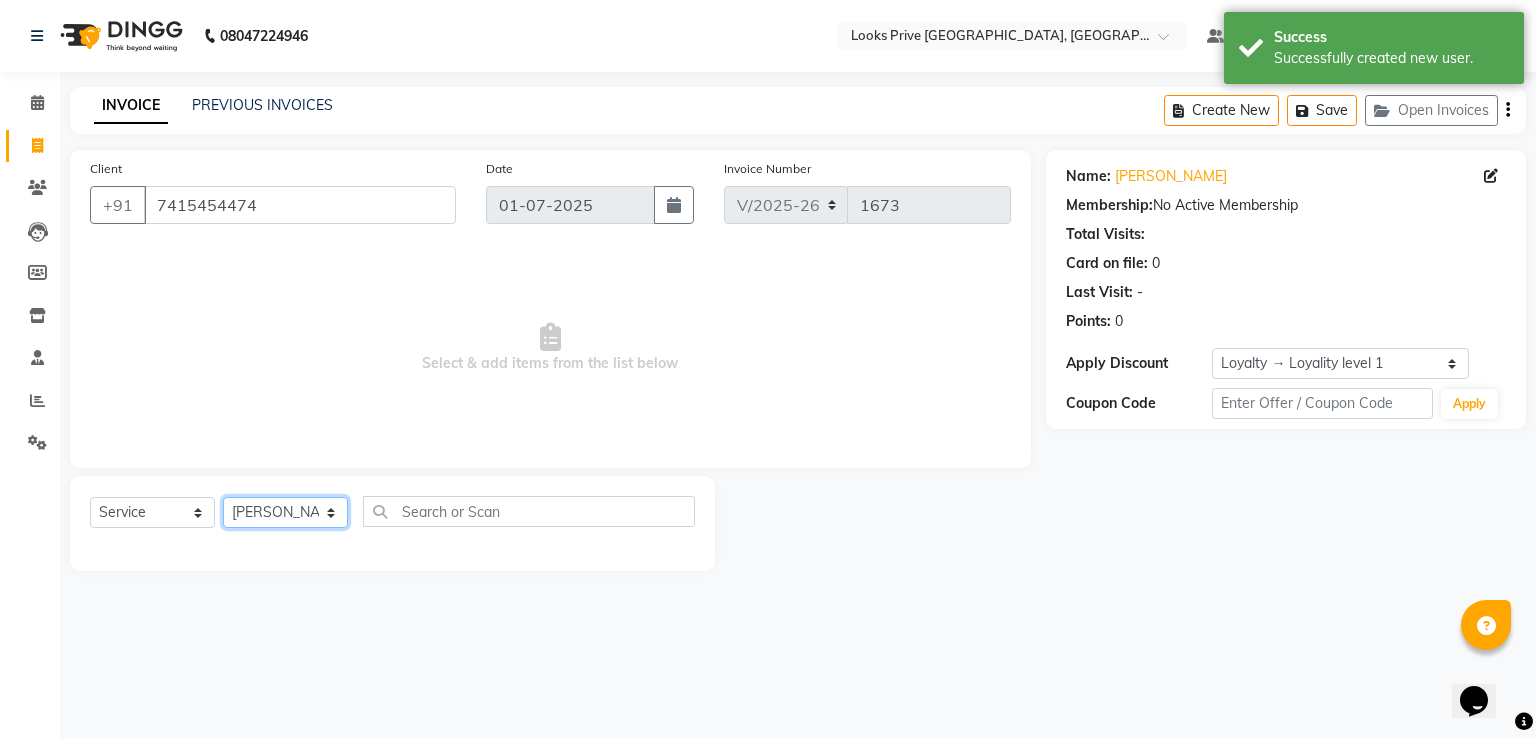 click on "Select Stylist A2R_Master [PERSON_NAME] [PERSON_NAME] [PERSON_NAME] Dinesh_pdct Karni Lovely Manager [PERSON_NAME] [PERSON_NAME] [PERSON_NAME] [PERSON_NAME] Suraj_pedi" 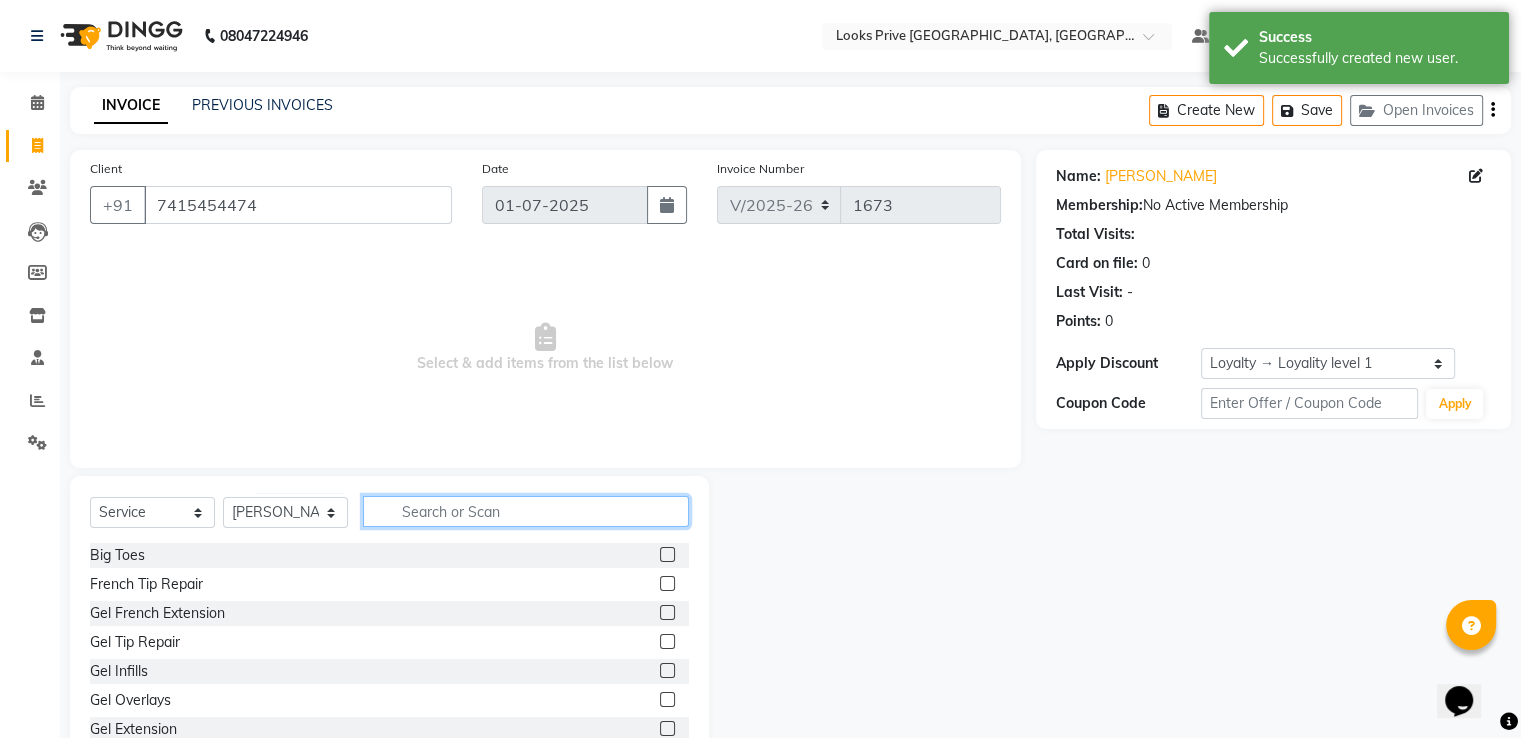 click 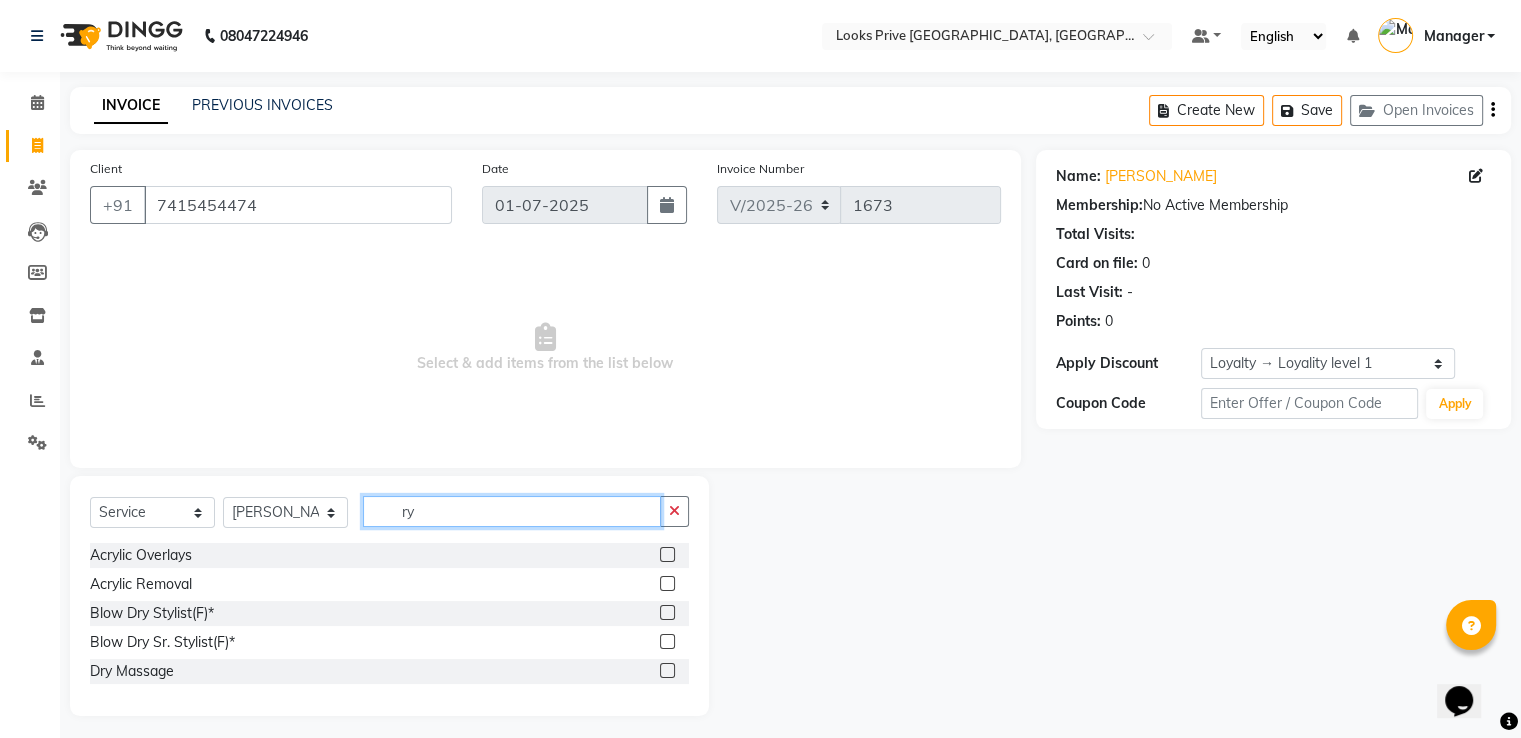 type on "r" 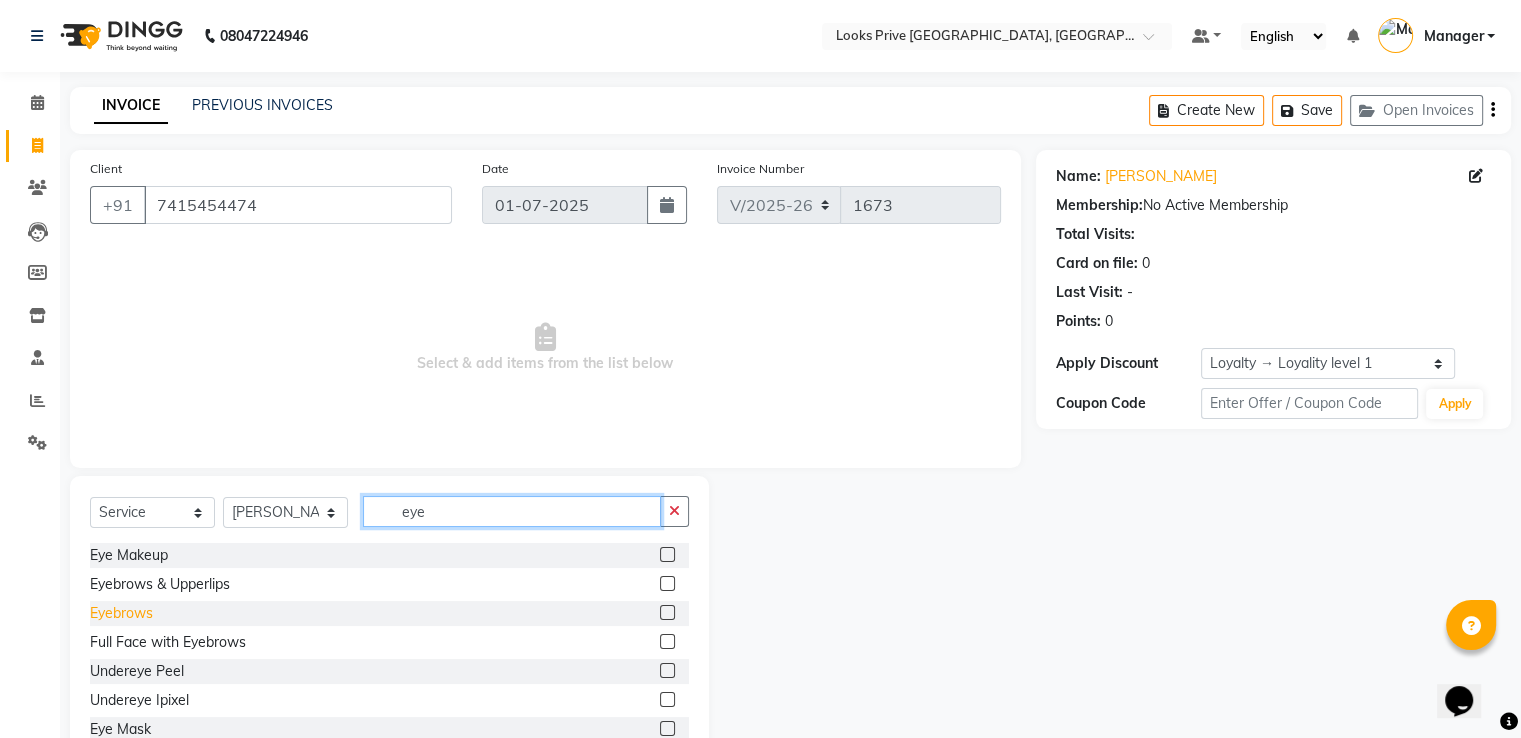 type on "eye" 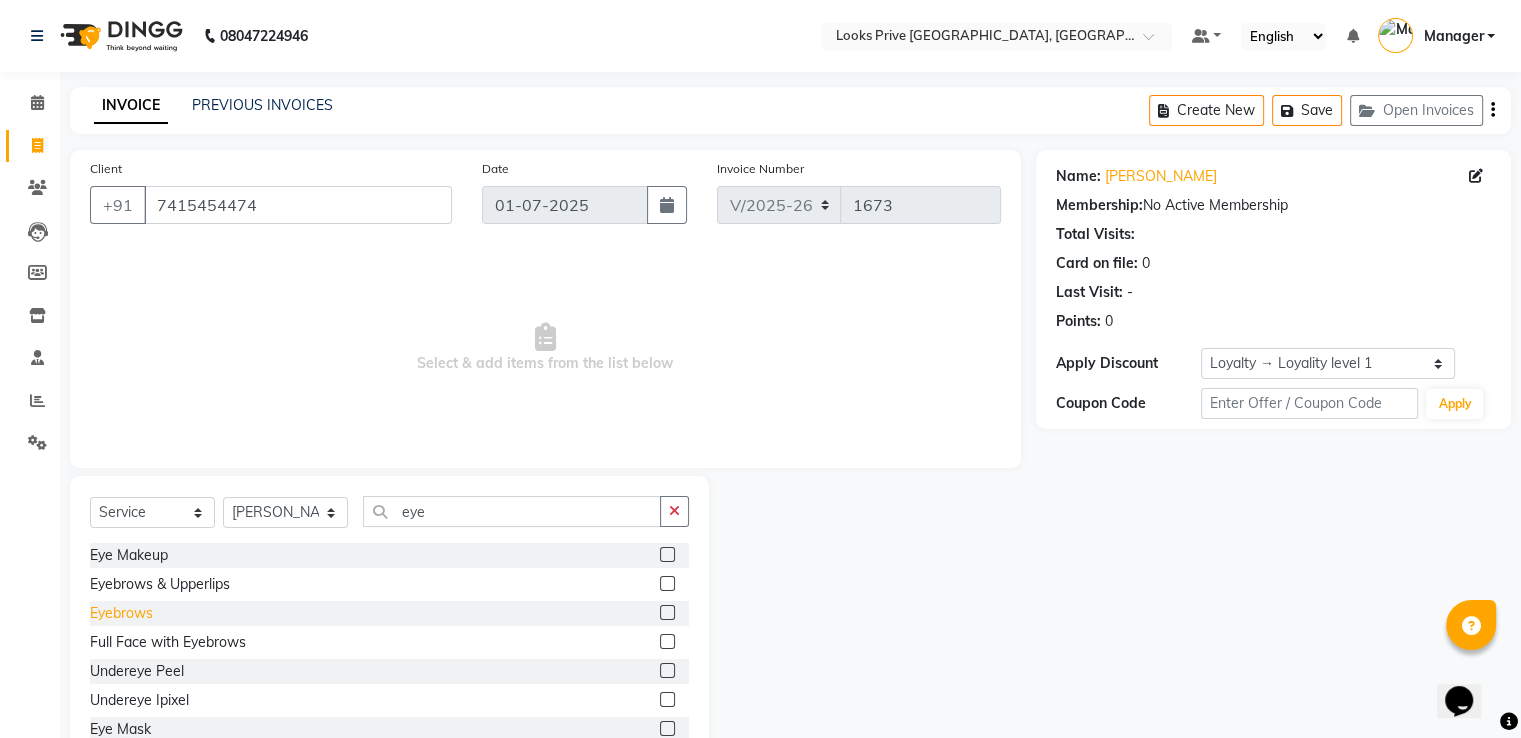 click on "Eyebrows" 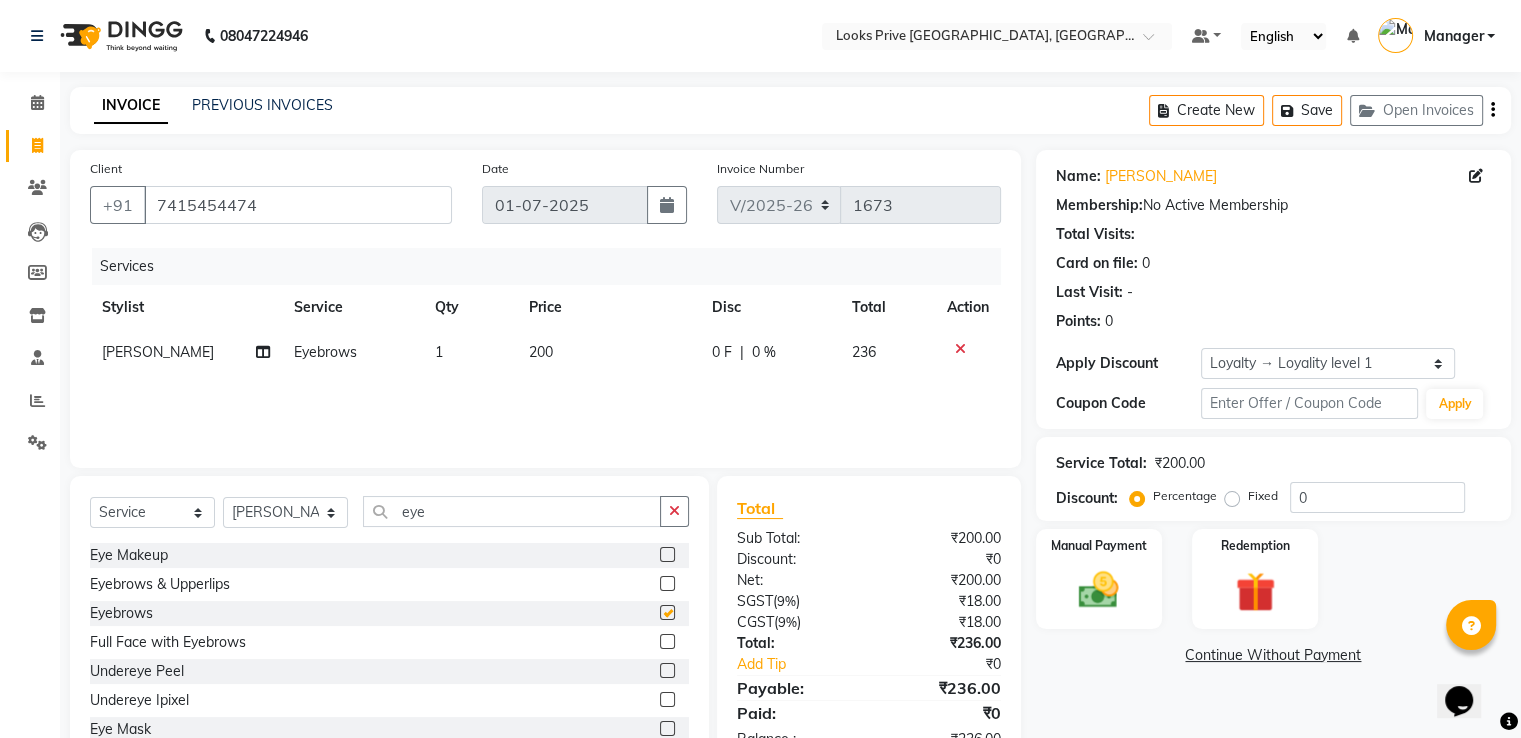checkbox on "false" 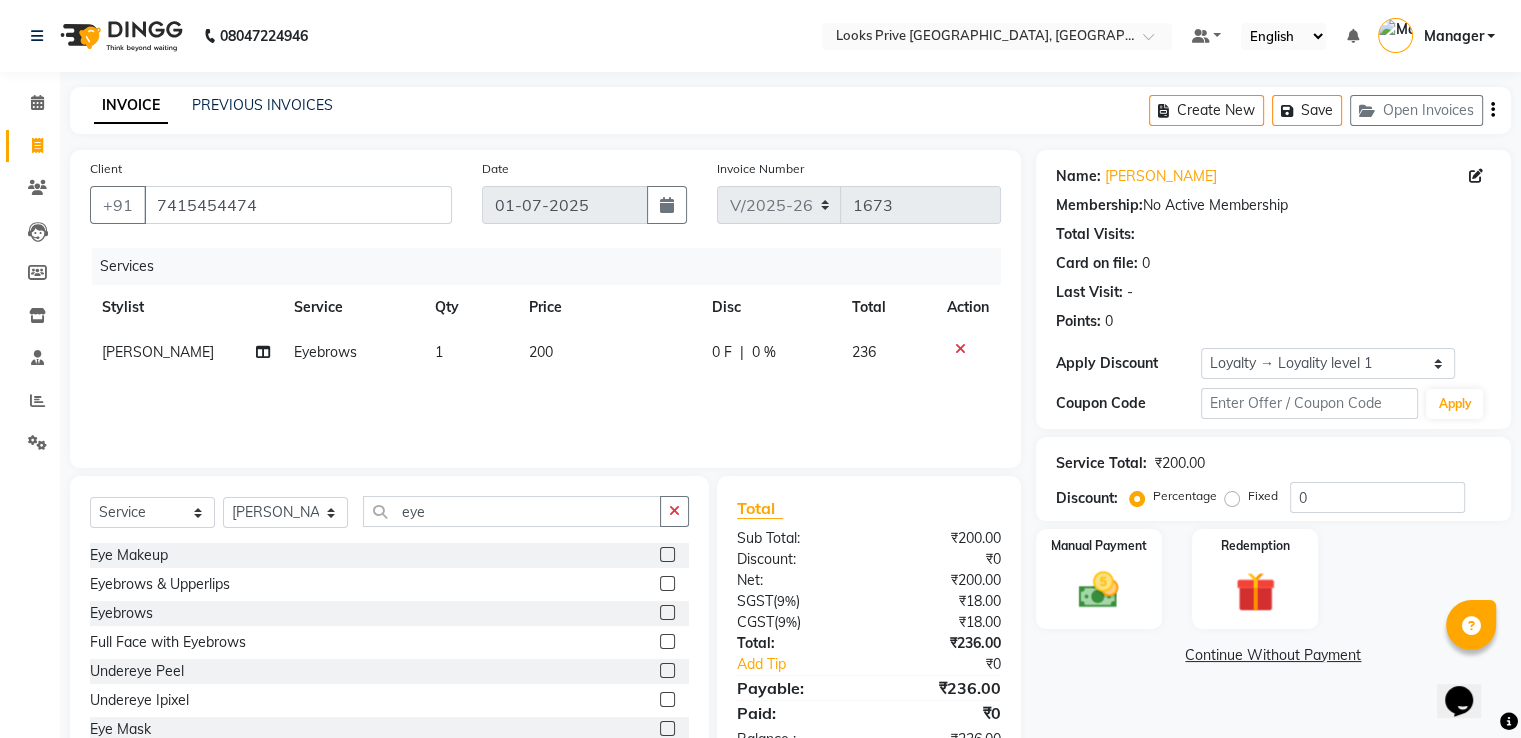 click on "200" 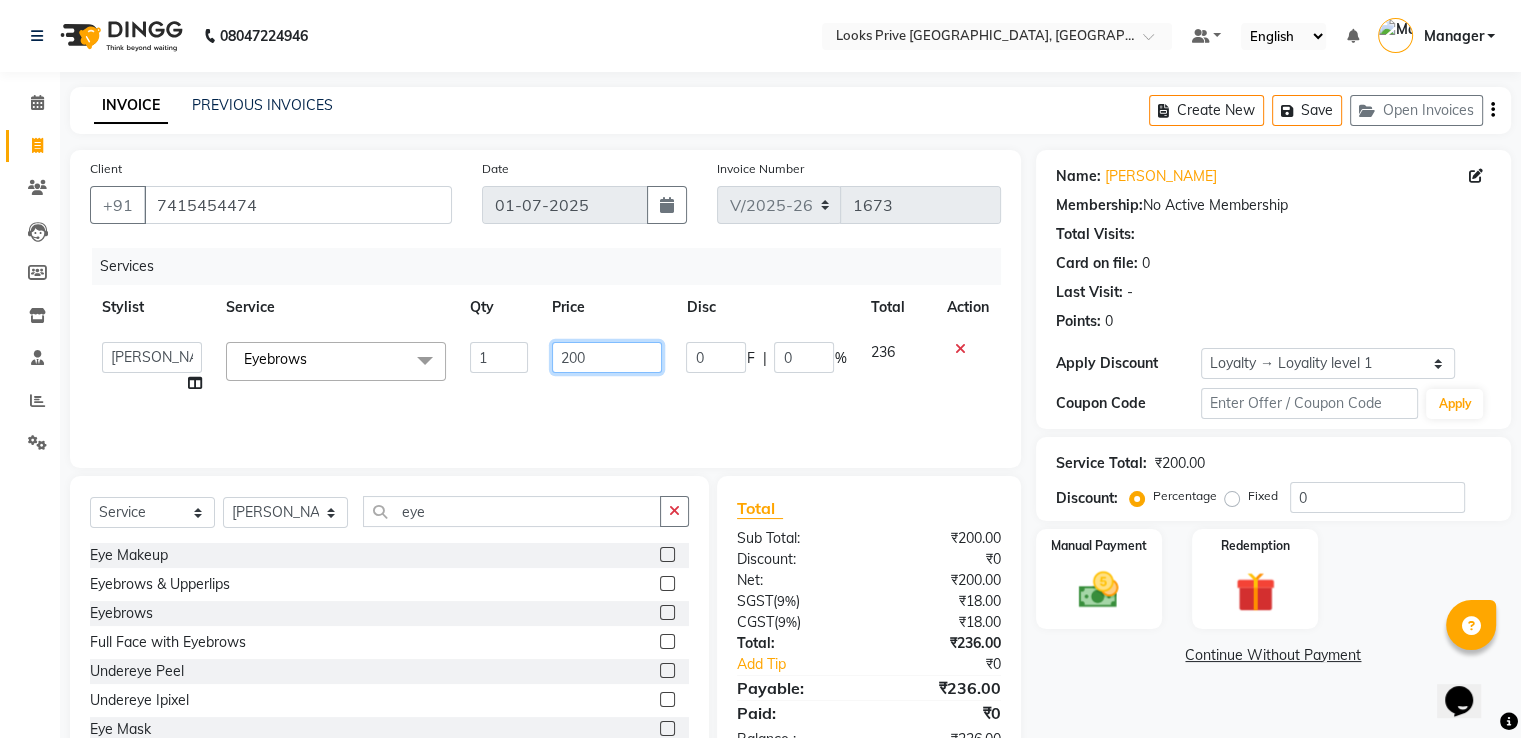 drag, startPoint x: 604, startPoint y: 357, endPoint x: 452, endPoint y: 365, distance: 152.21039 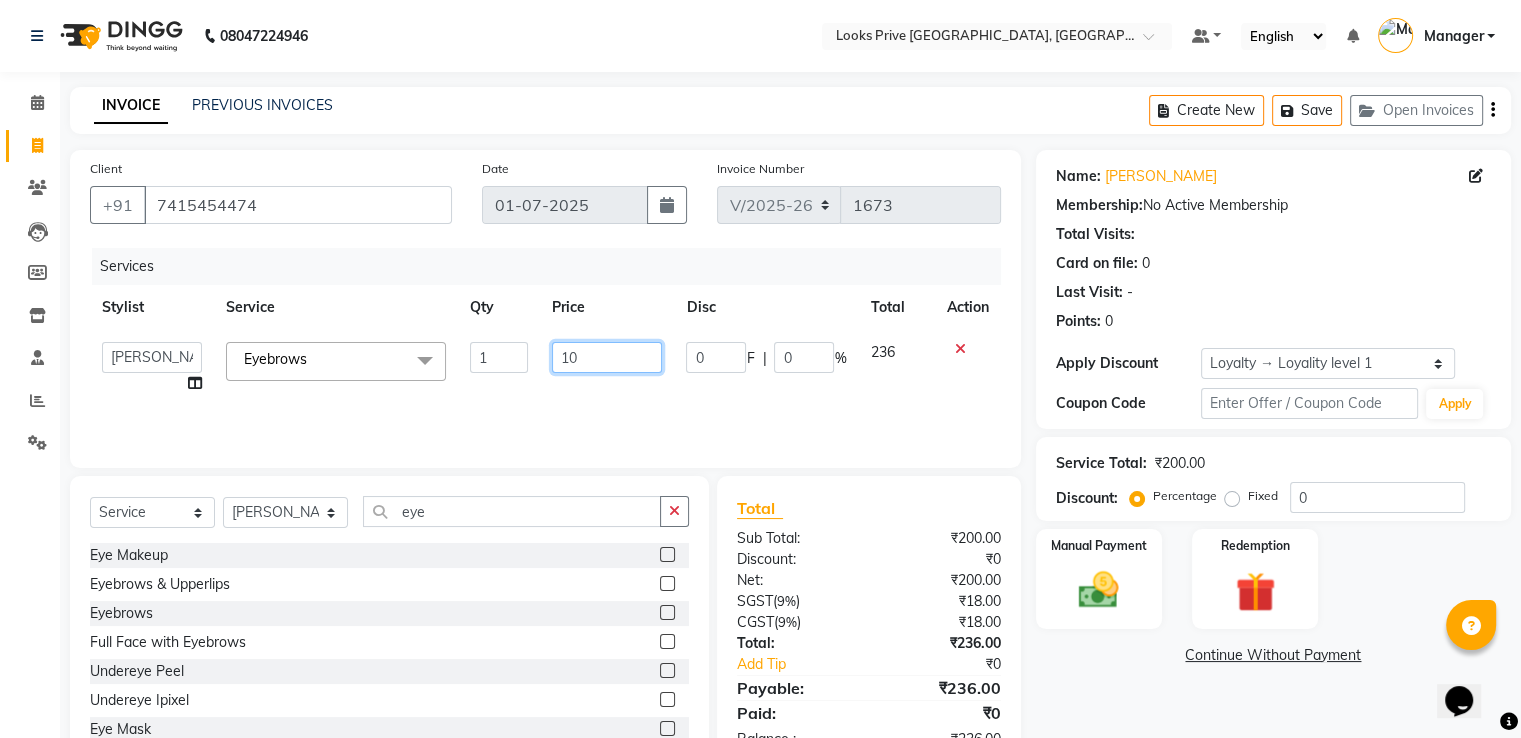 type on "100" 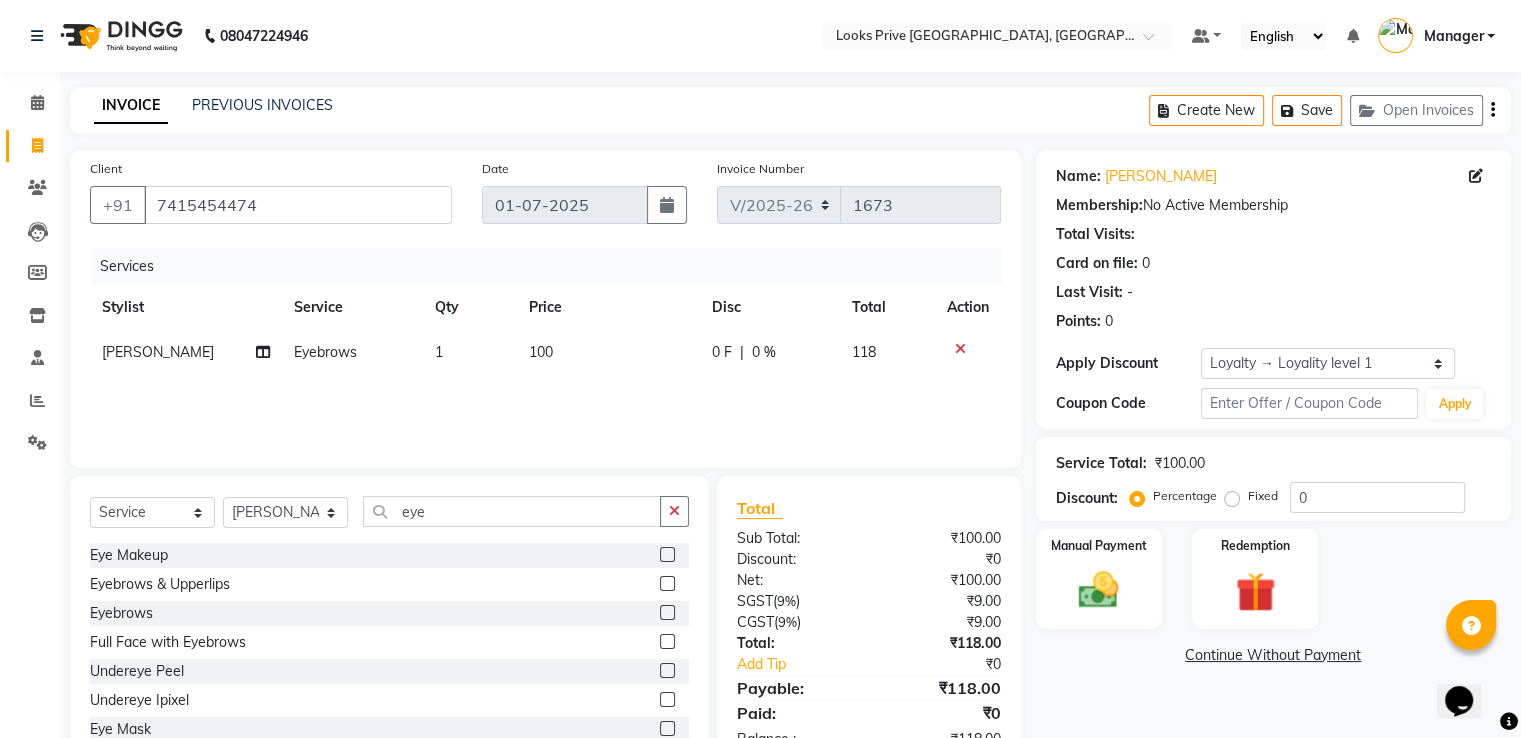 click on "Client [PHONE_NUMBER] Date [DATE] Invoice Number V/2025 V/[PHONE_NUMBER] Services Stylist Service Qty Price Disc Total Action Ayesha Eyebrows 1 100 0 F | 0 % 118" 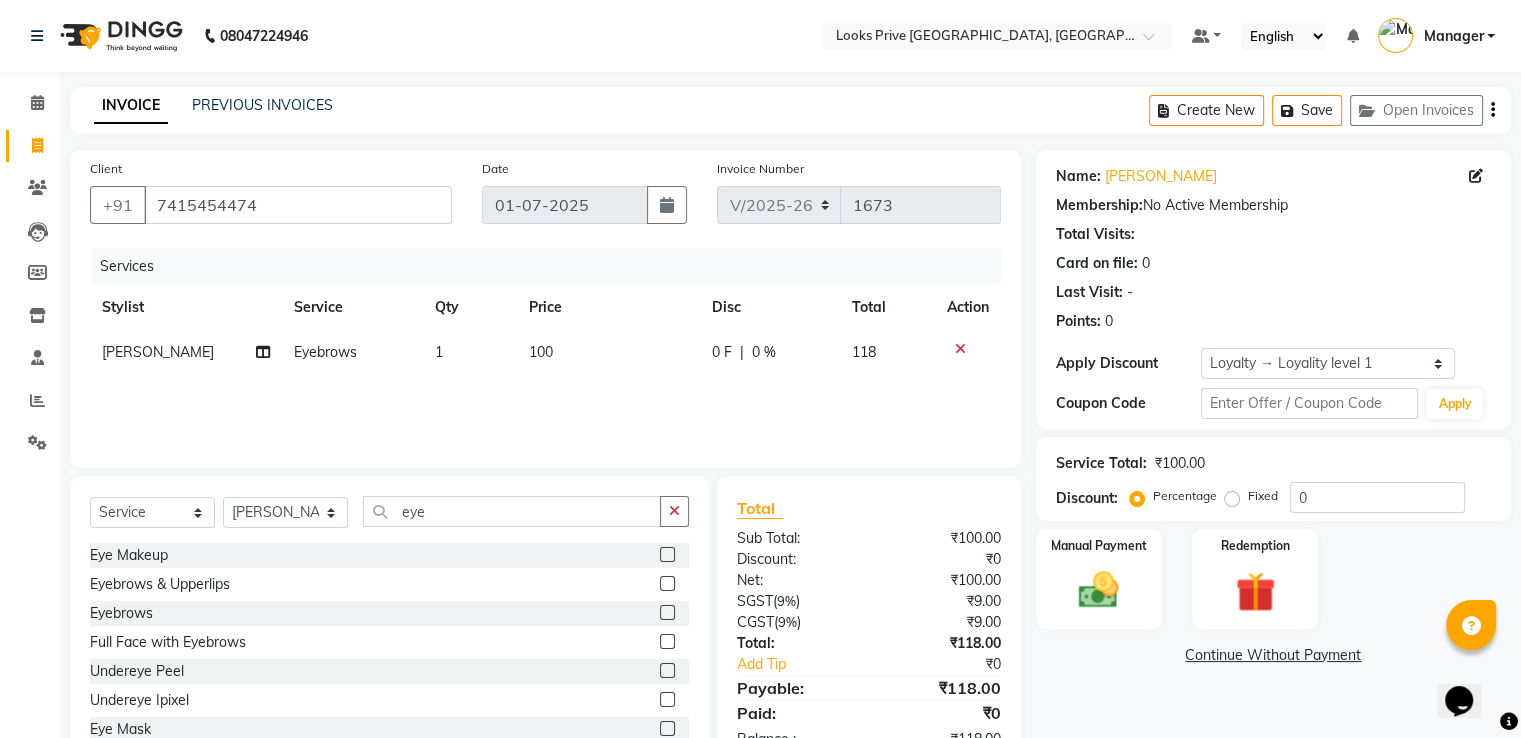 scroll, scrollTop: 64, scrollLeft: 0, axis: vertical 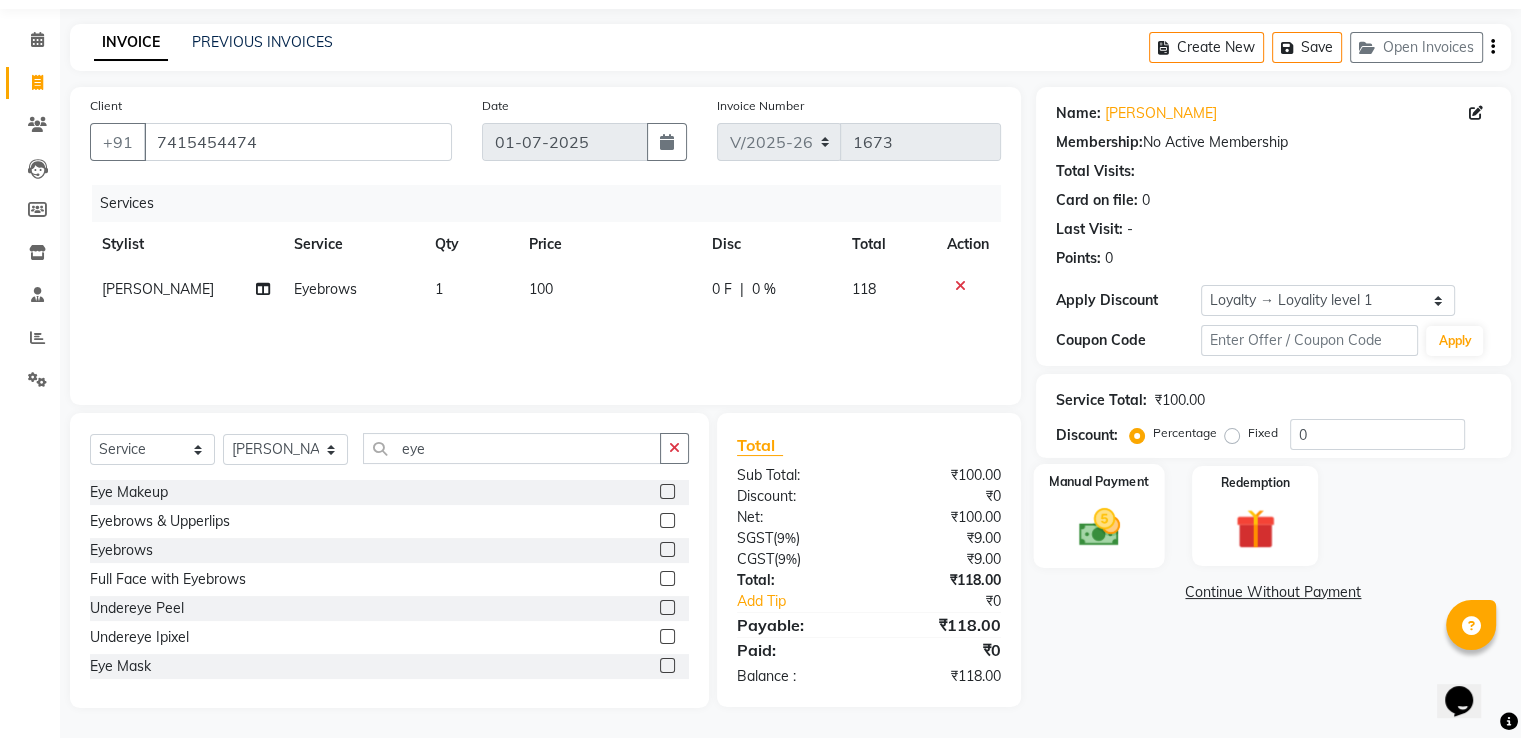 click 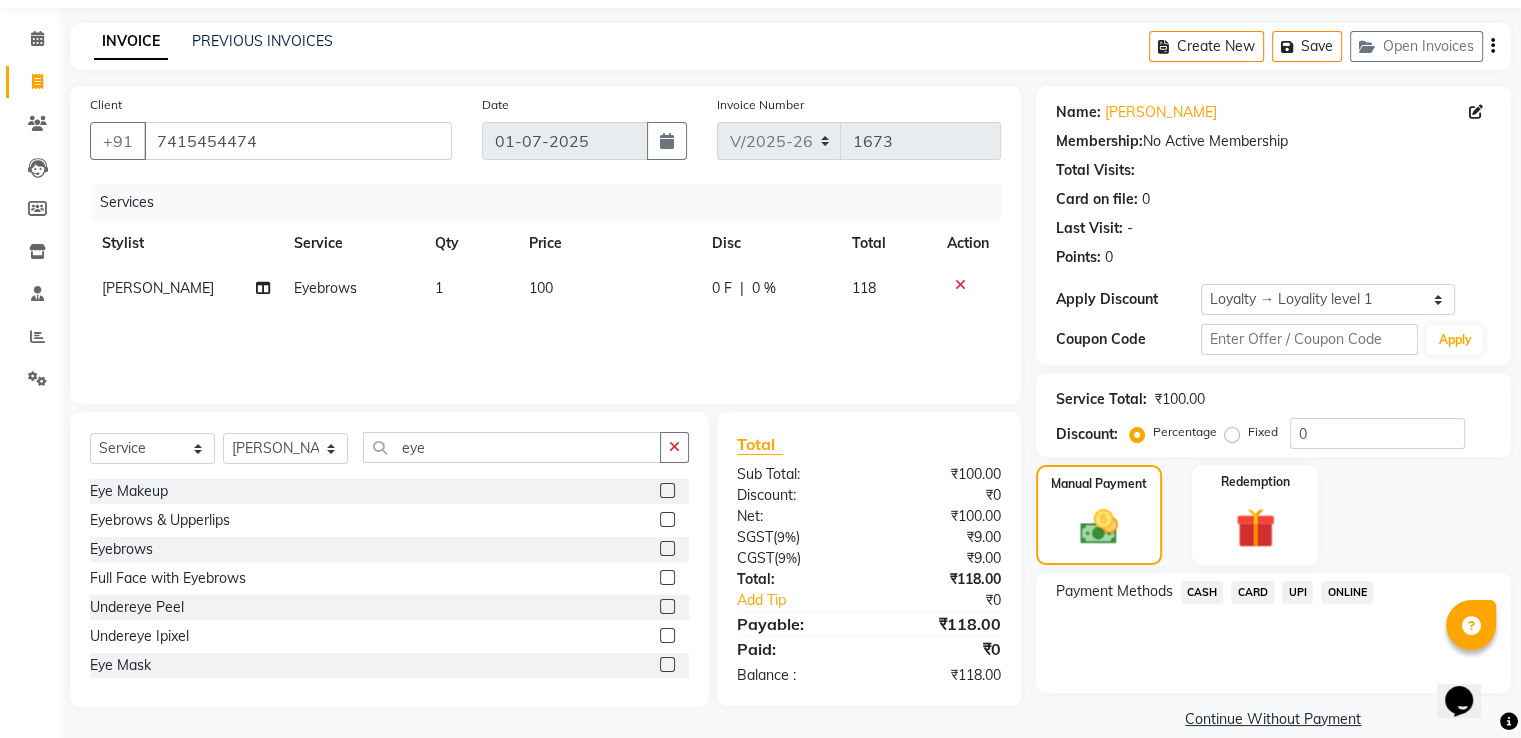 scroll, scrollTop: 89, scrollLeft: 0, axis: vertical 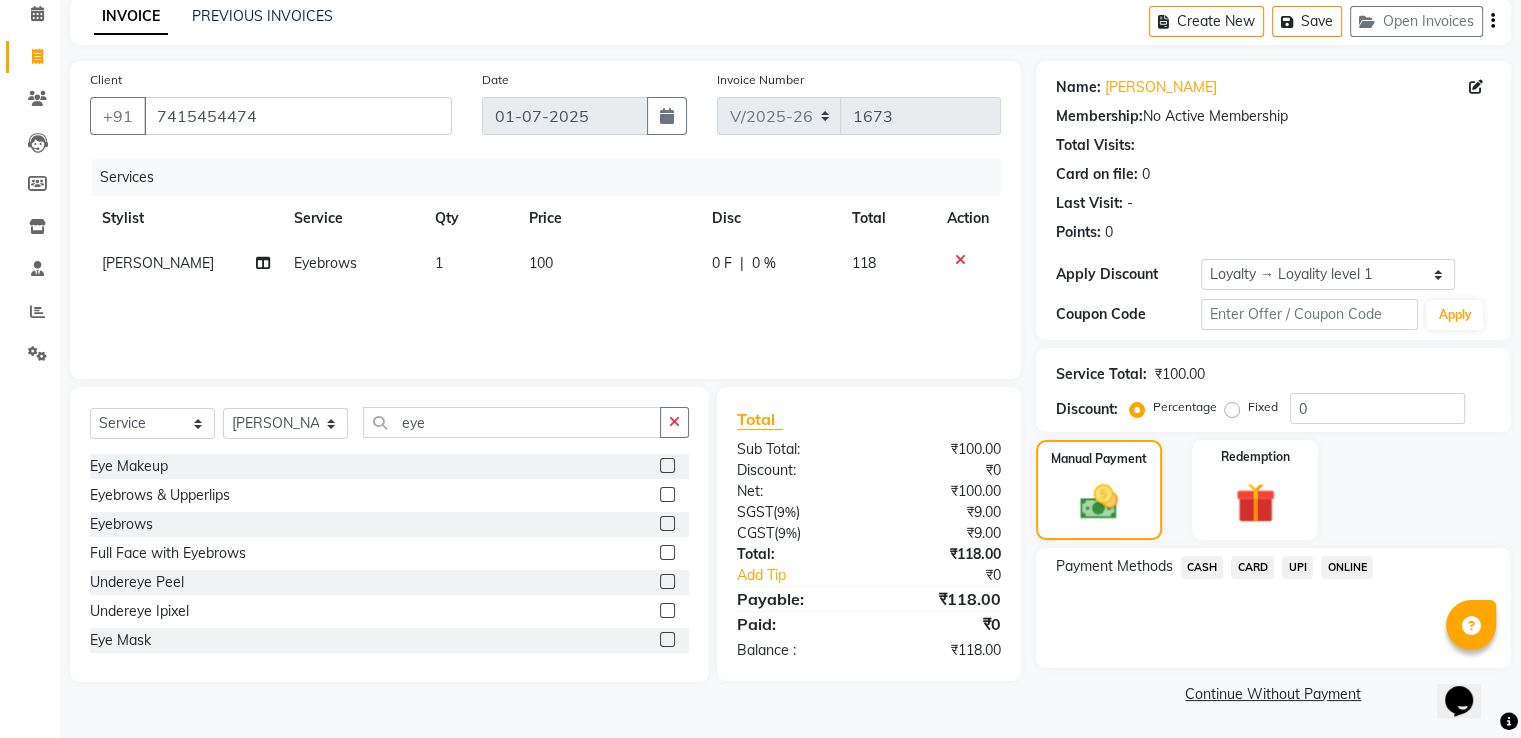 click on "UPI" 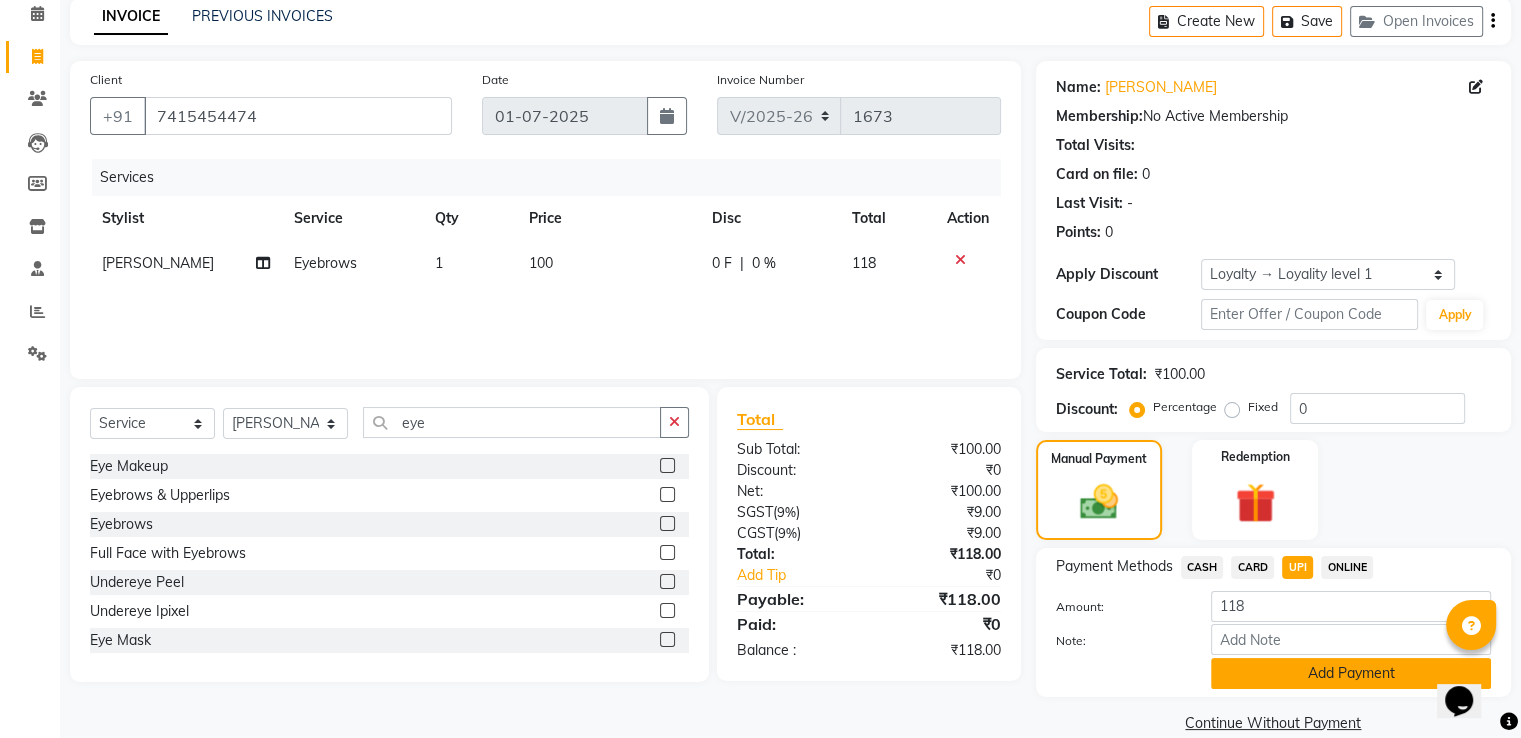 click on "Add Payment" 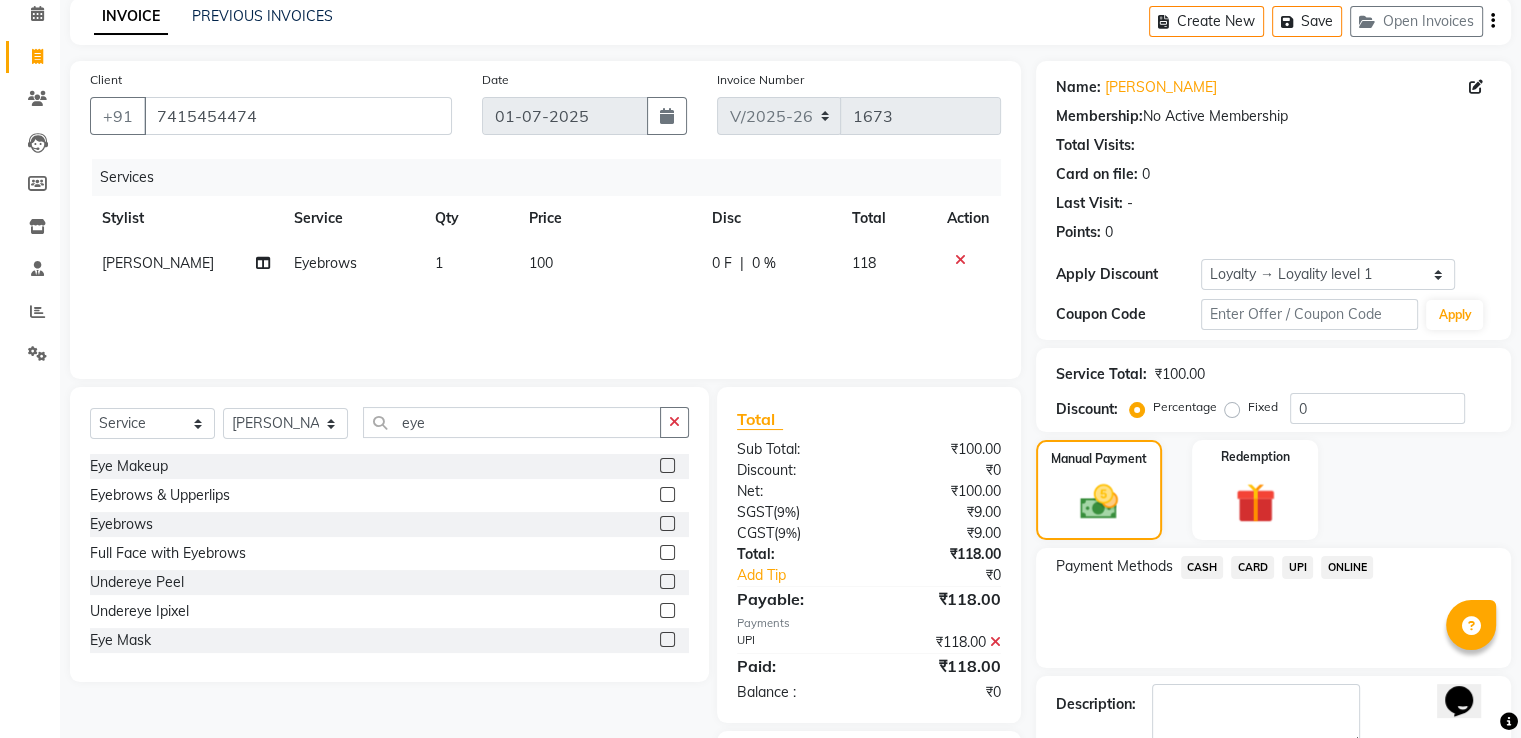scroll, scrollTop: 204, scrollLeft: 0, axis: vertical 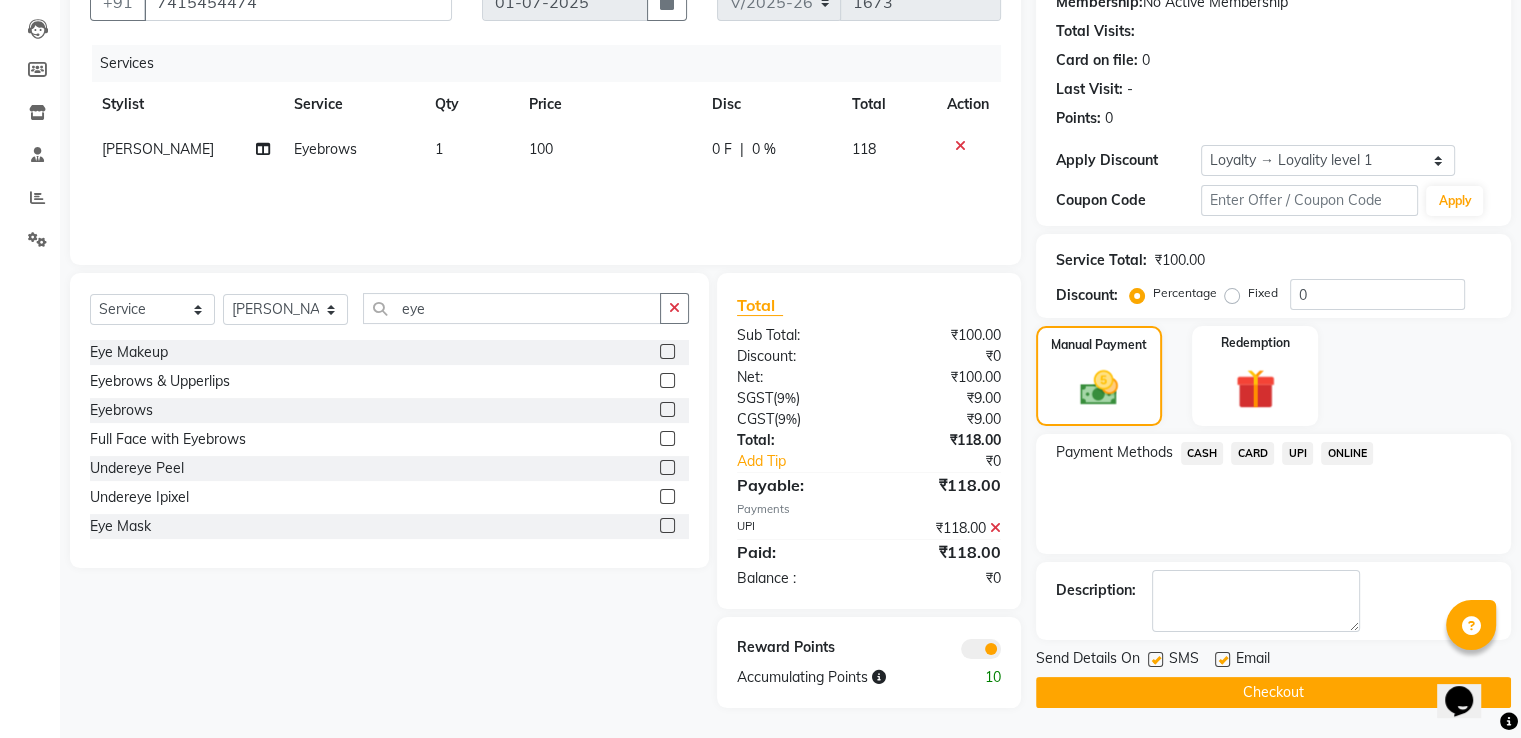 click on "Checkout" 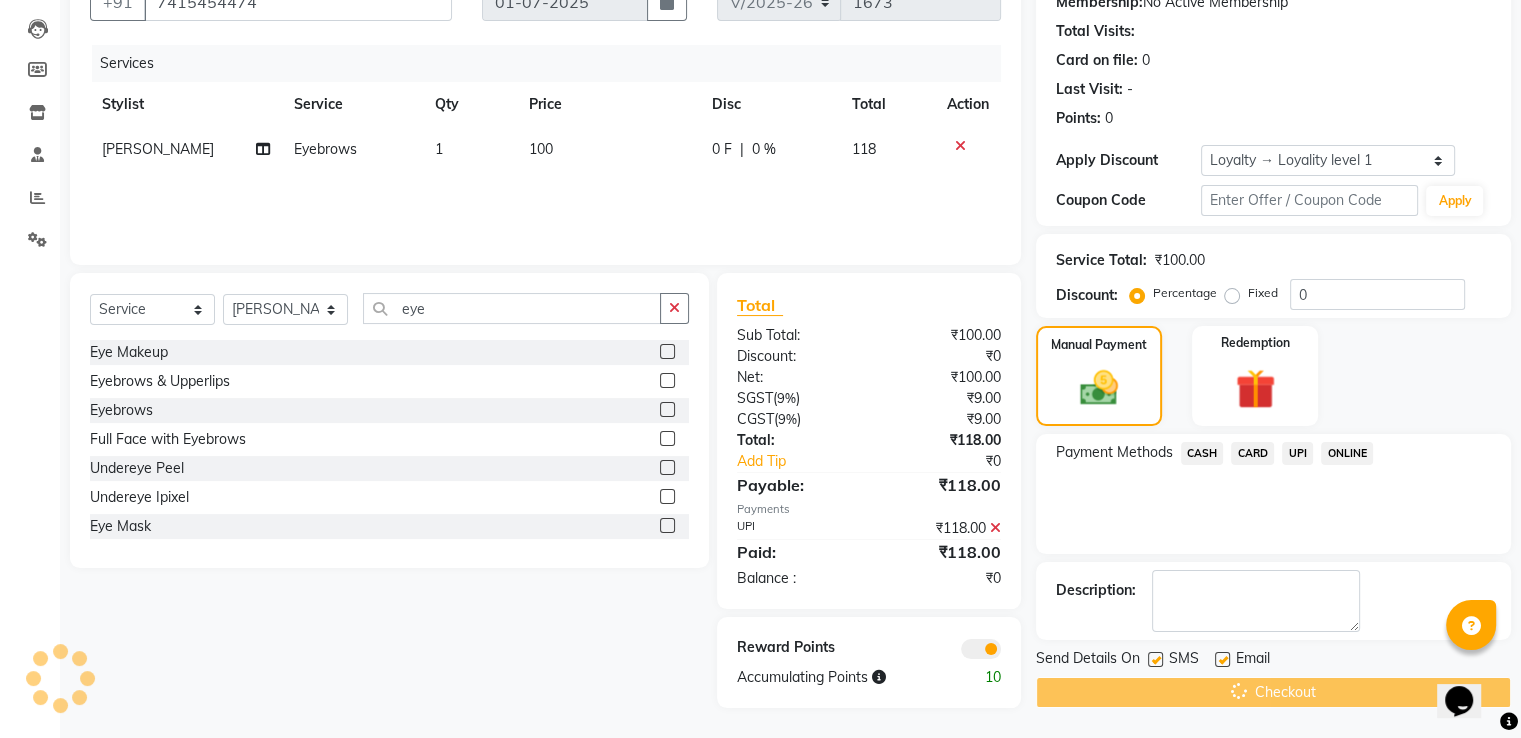 scroll, scrollTop: 0, scrollLeft: 0, axis: both 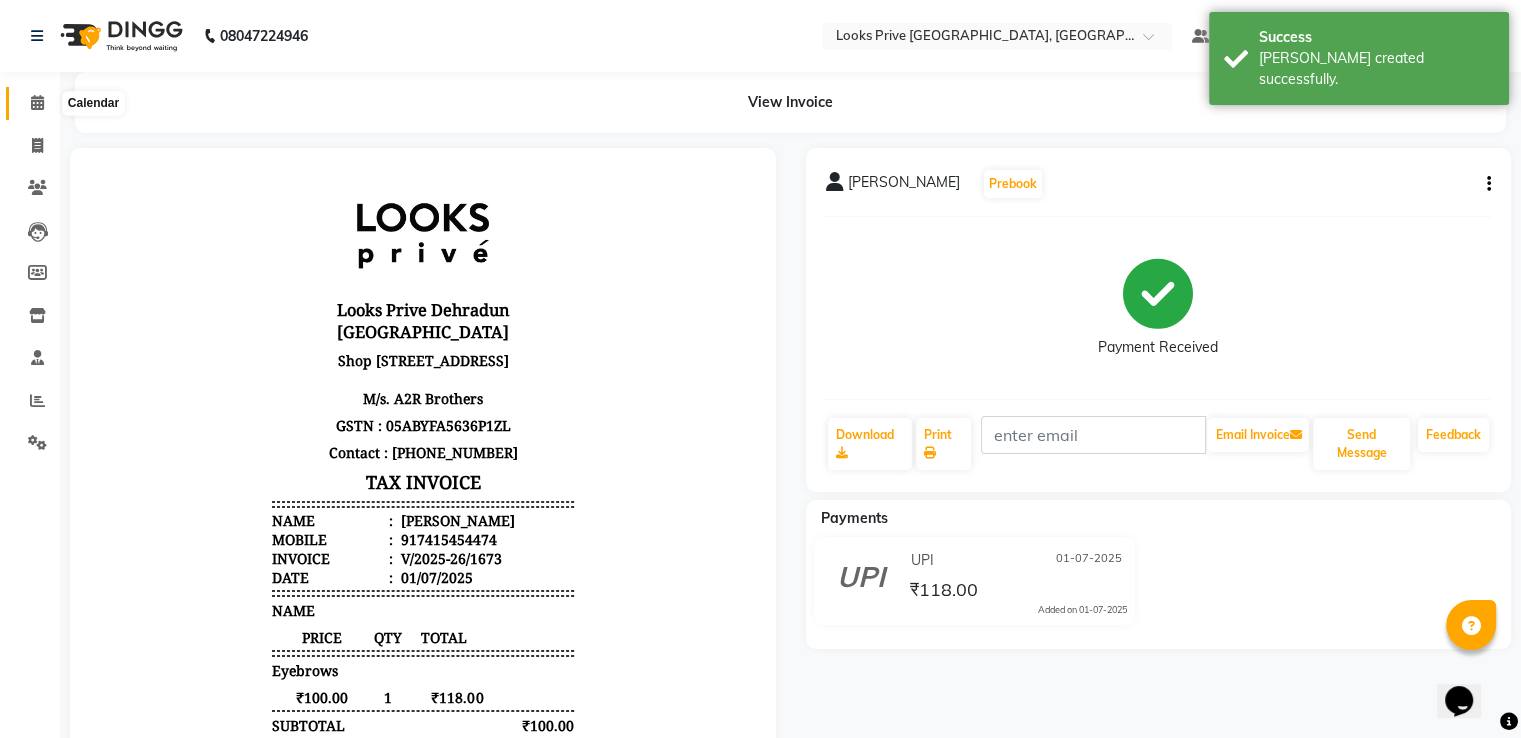 click 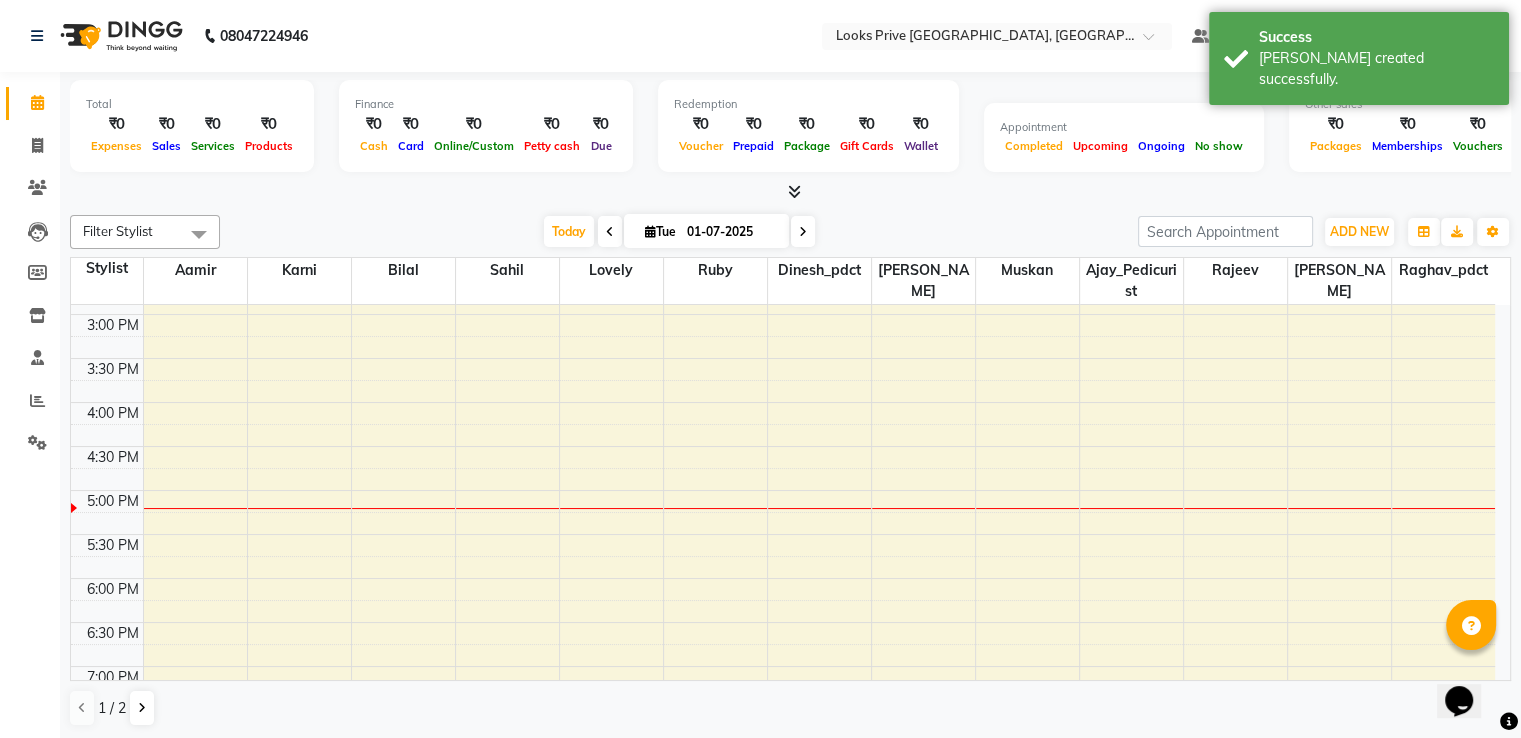 scroll, scrollTop: 0, scrollLeft: 0, axis: both 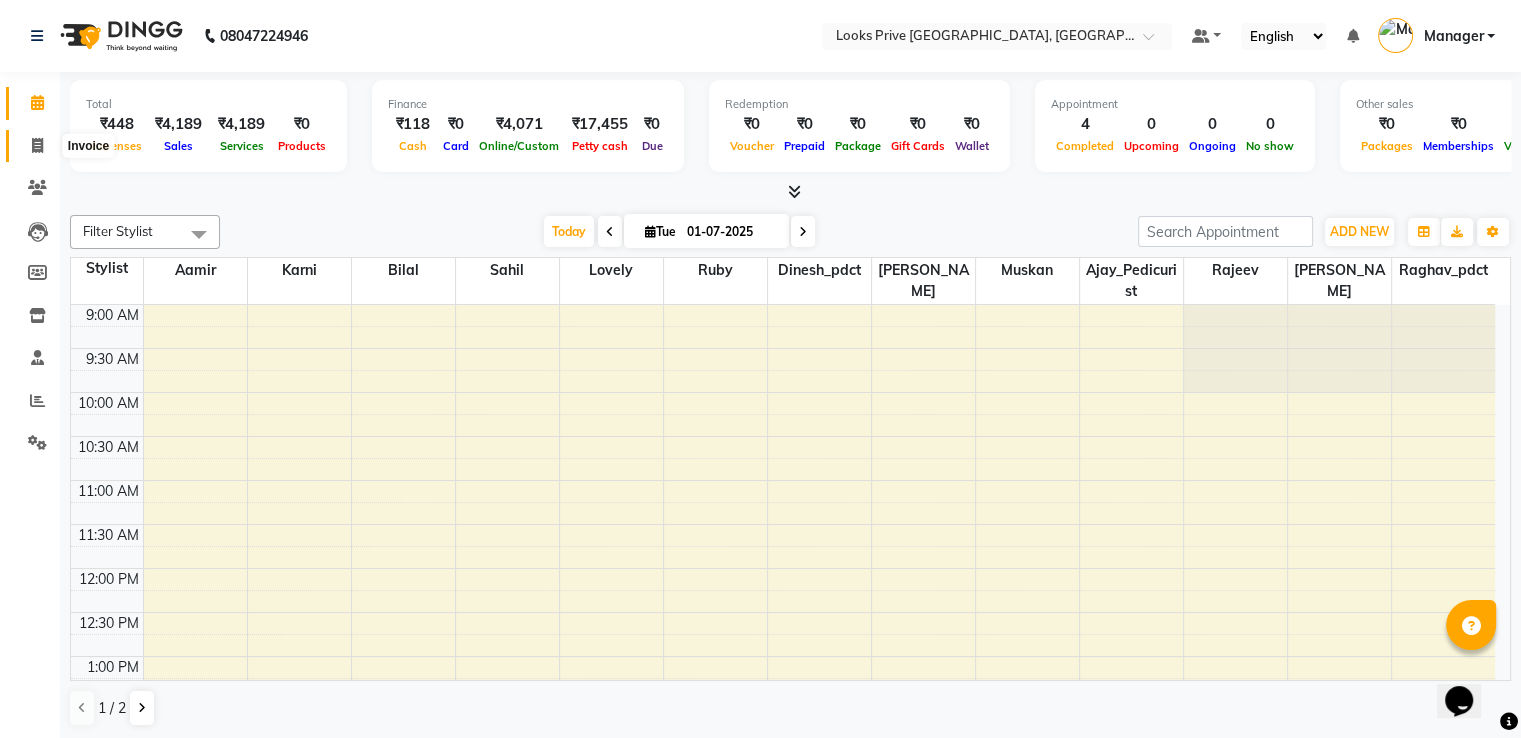 drag, startPoint x: 40, startPoint y: 141, endPoint x: 74, endPoint y: 160, distance: 38.948685 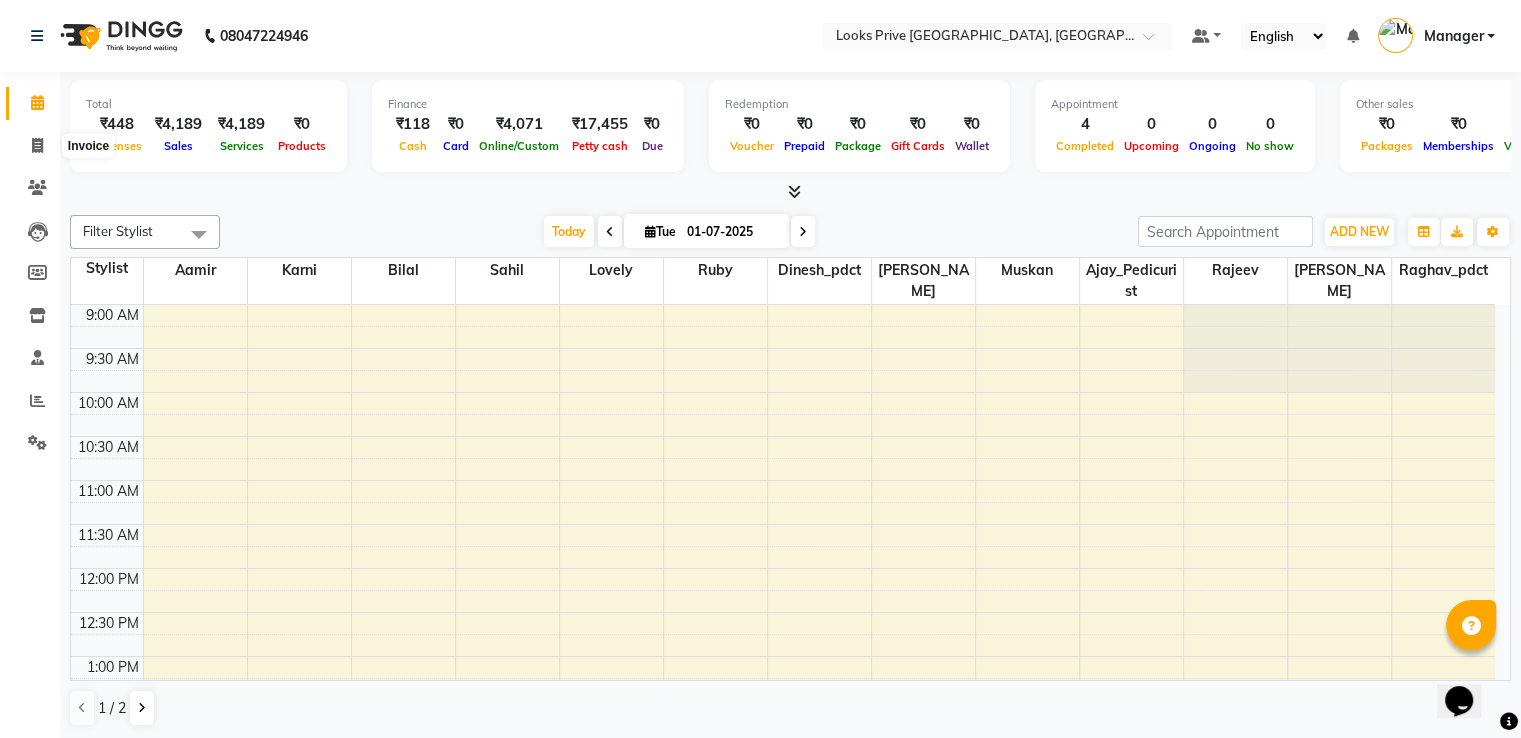 select on "service" 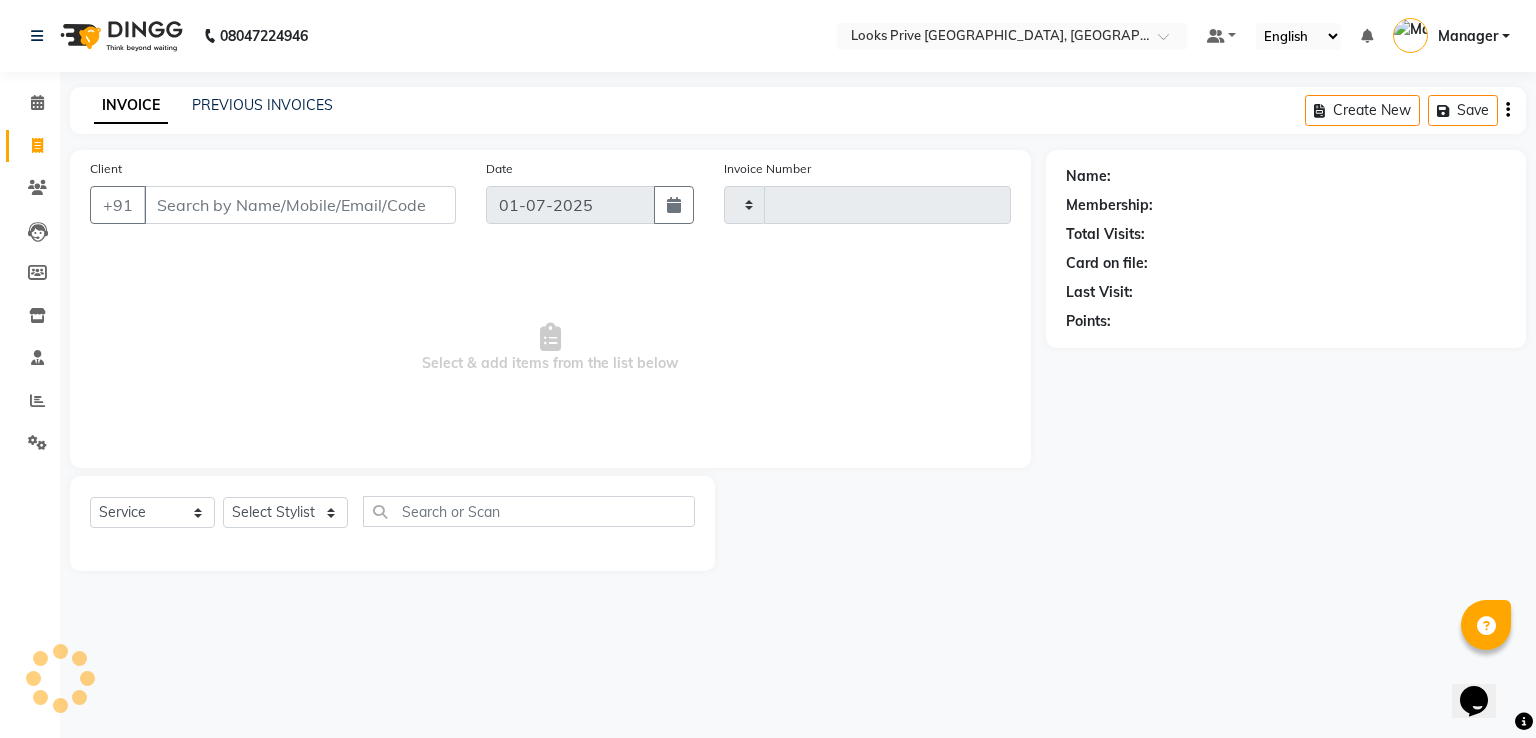 type on "1674" 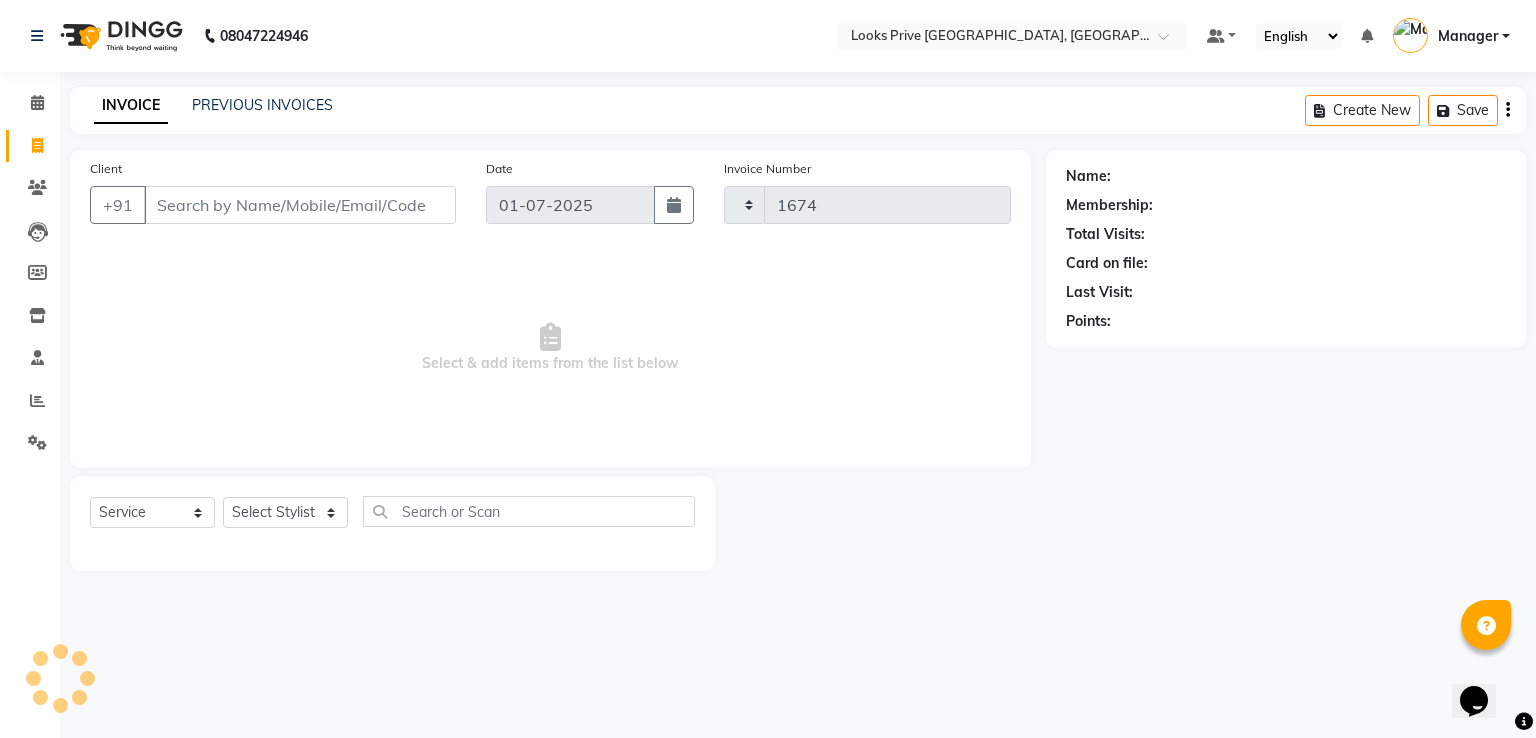 select on "6205" 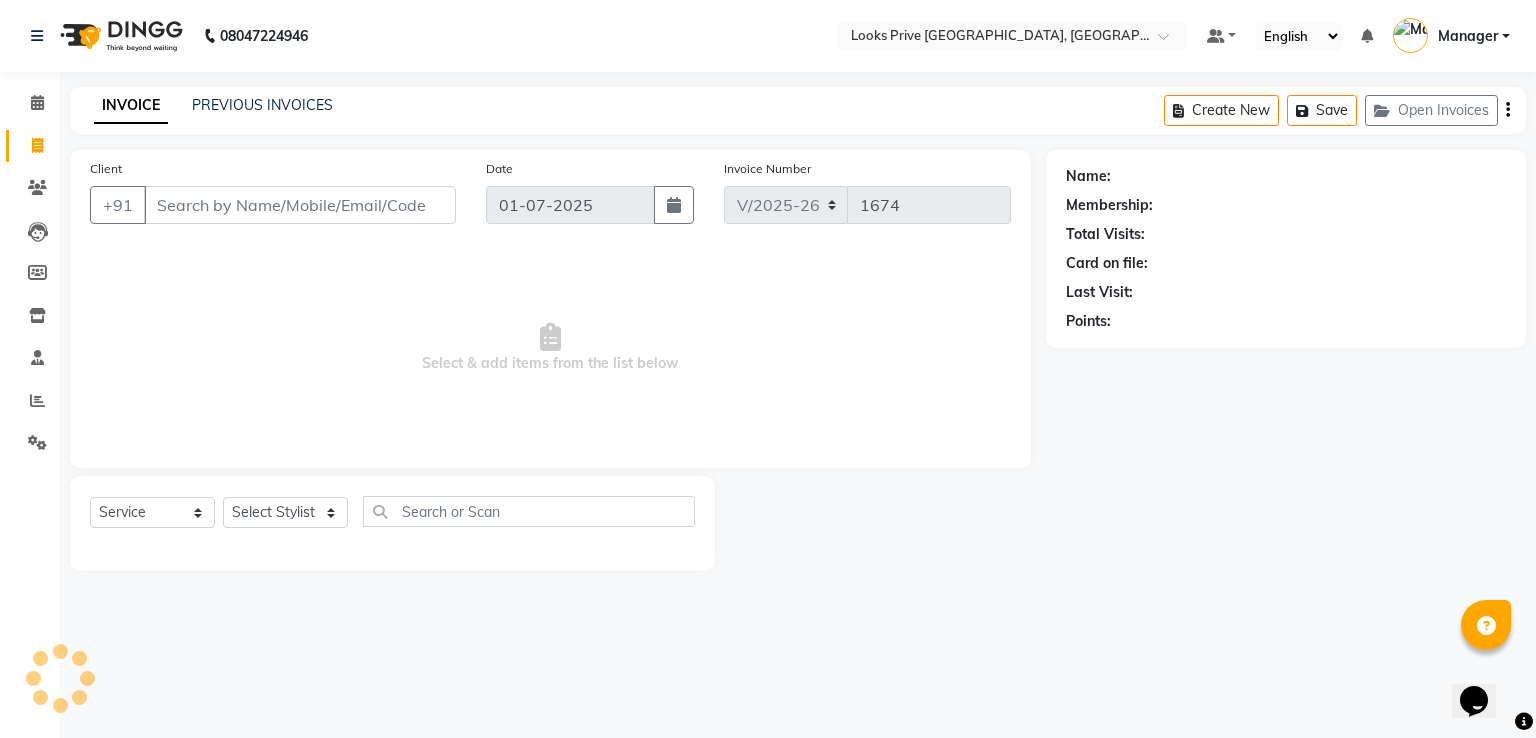 click on "Client" at bounding box center [300, 205] 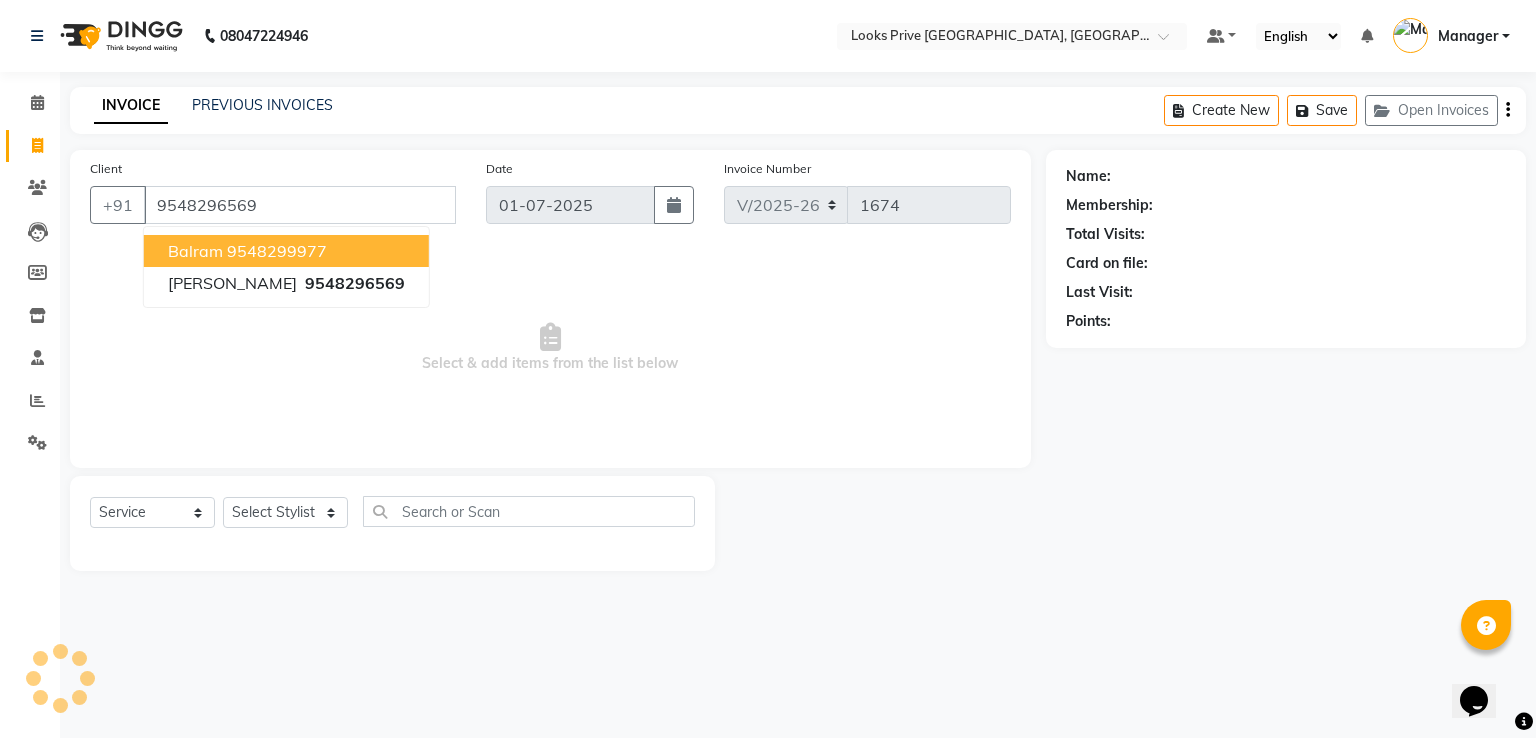 type on "9548296569" 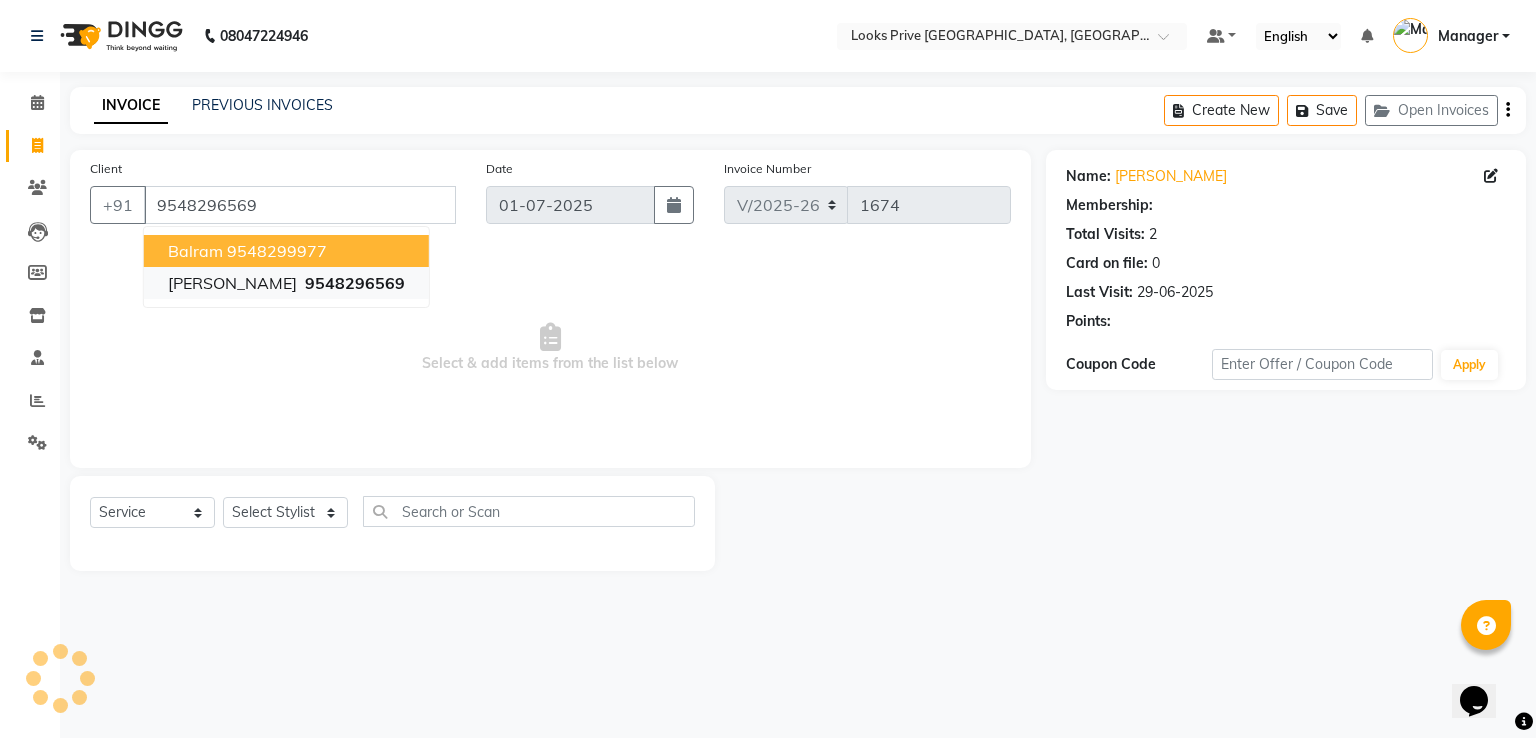 select on "1: Object" 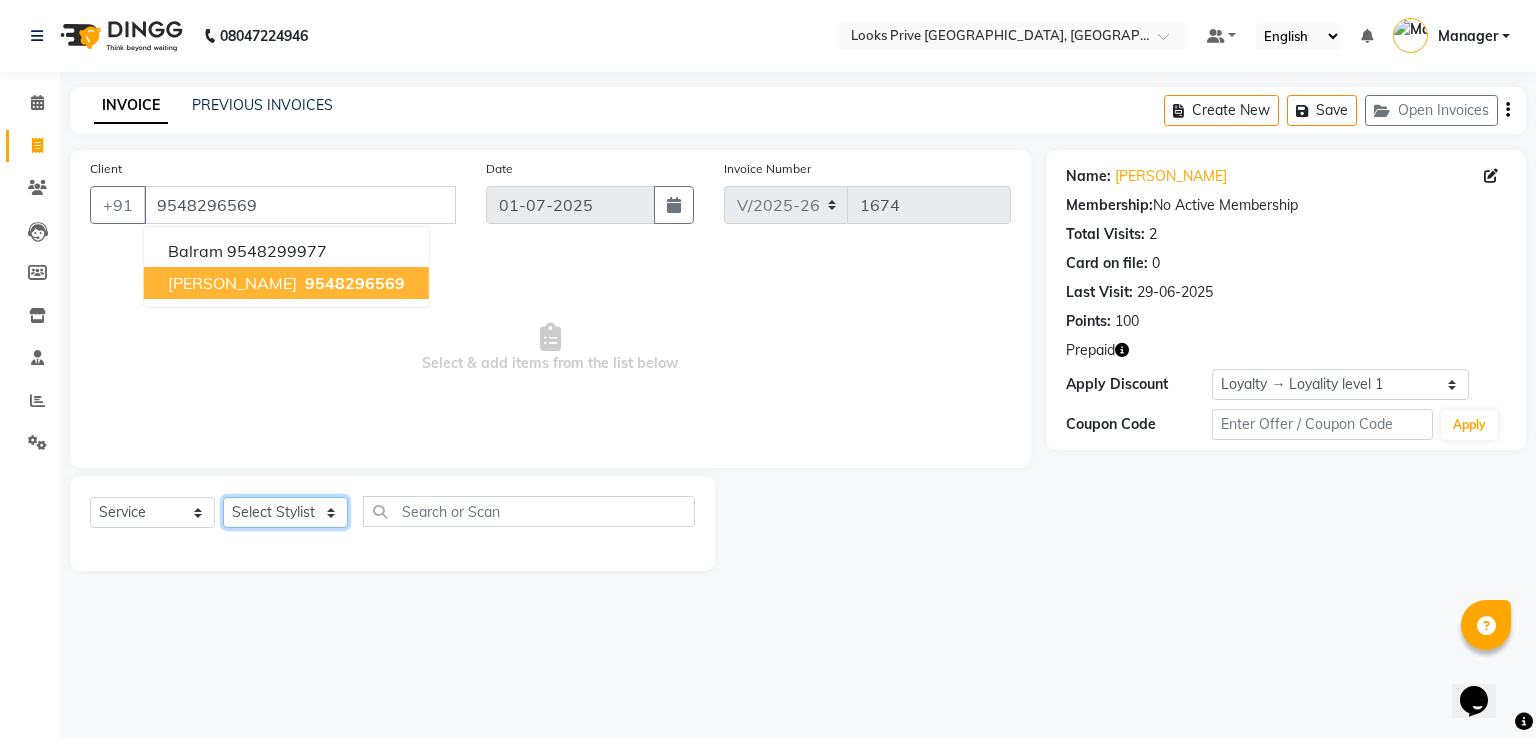 click on "Select Stylist A2R_Master [PERSON_NAME] [PERSON_NAME] [PERSON_NAME] Dinesh_pdct Karni Lovely Manager [PERSON_NAME] [PERSON_NAME] [PERSON_NAME] [PERSON_NAME] Suraj_pedi" 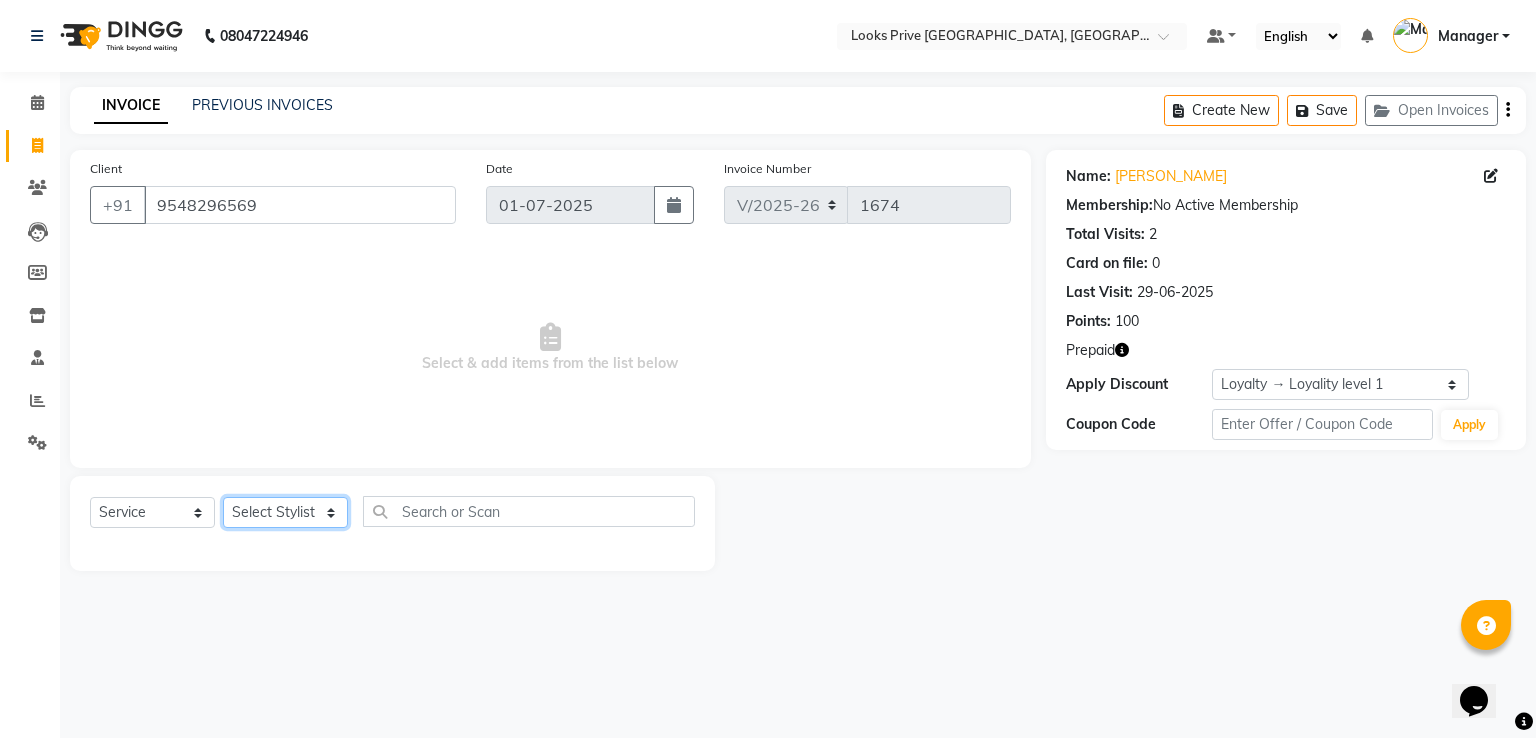 select on "78854" 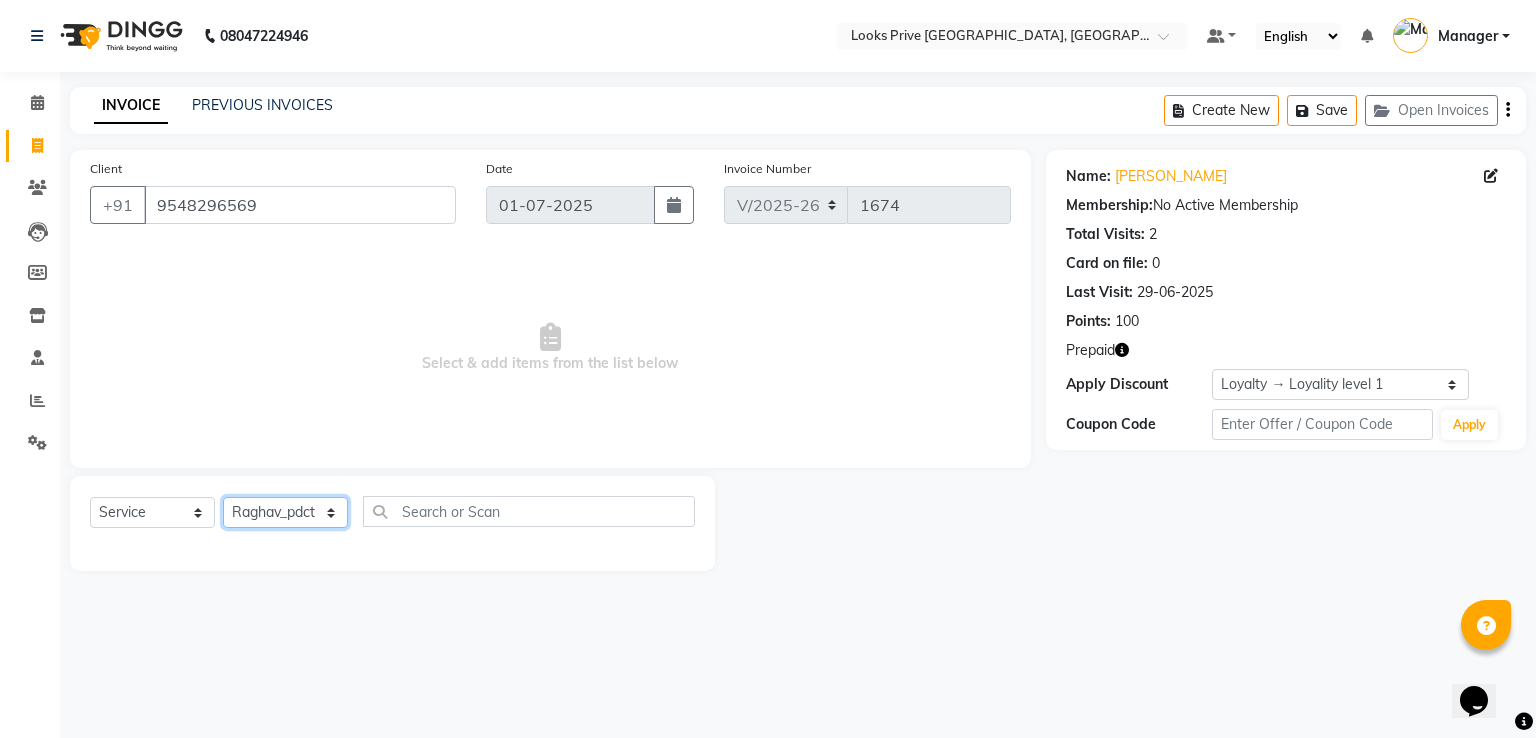 click on "Select Stylist A2R_Master [PERSON_NAME] [PERSON_NAME] [PERSON_NAME] Dinesh_pdct Karni Lovely Manager [PERSON_NAME] [PERSON_NAME] [PERSON_NAME] [PERSON_NAME] Suraj_pedi" 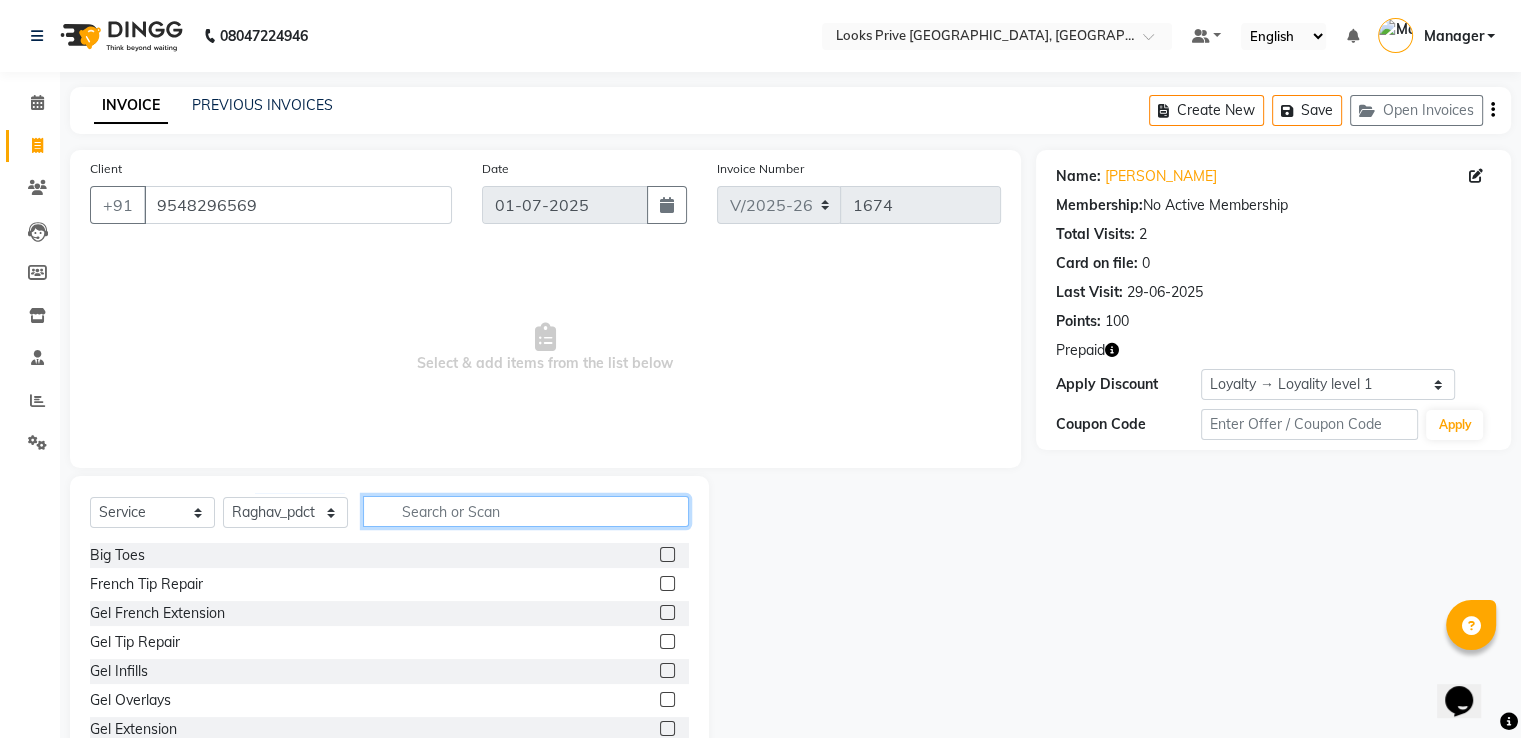 click 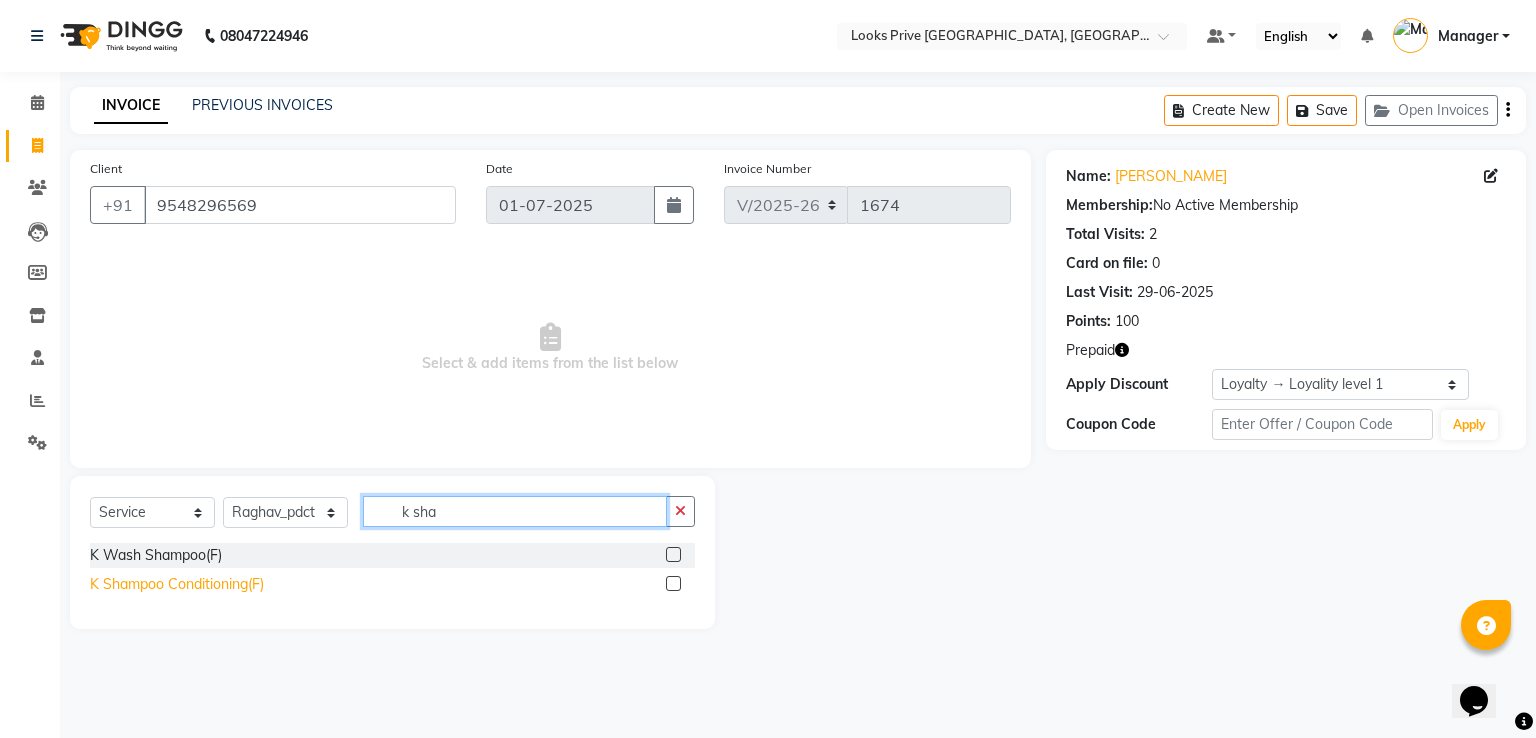 type on "k sha" 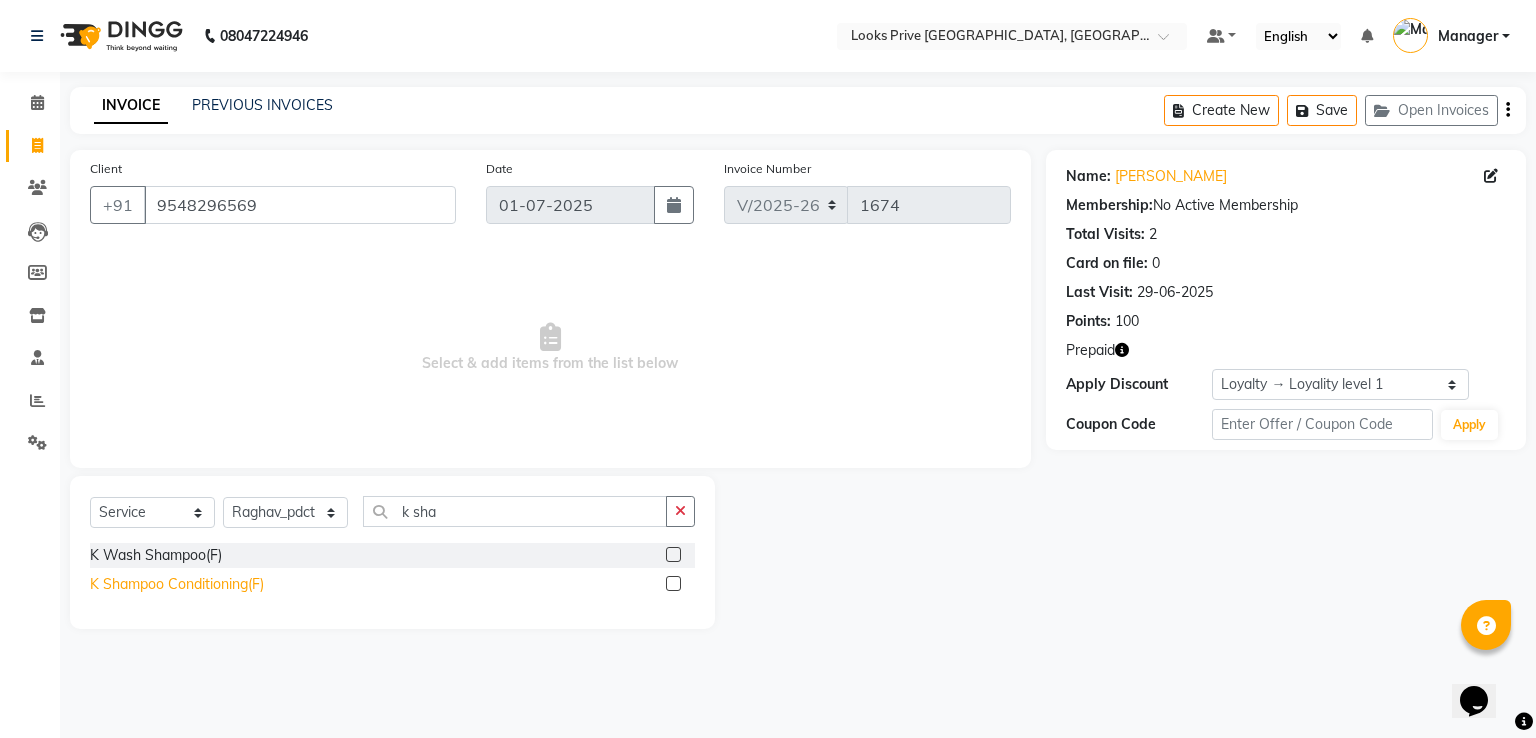 click on "K Shampoo Conditioning(F)" 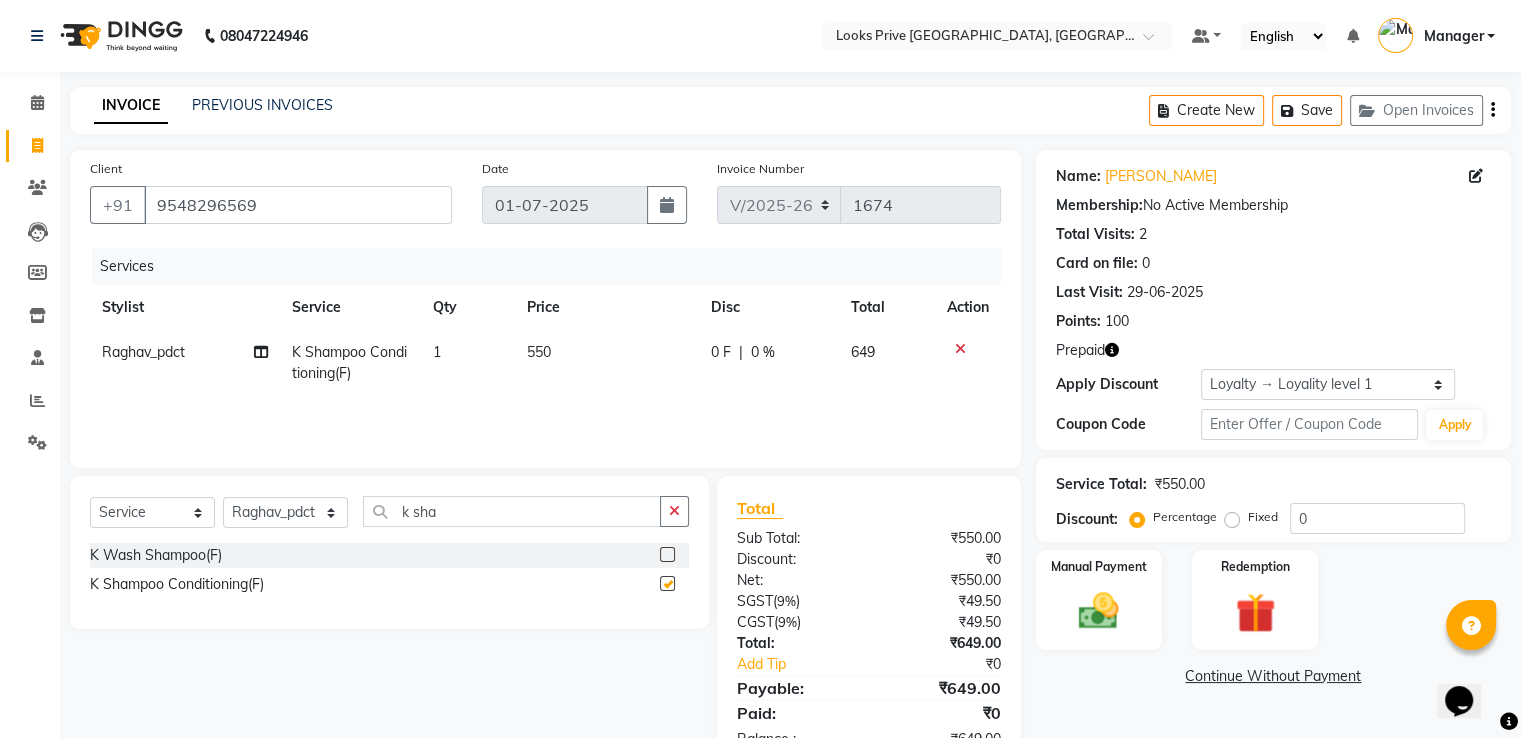 checkbox on "false" 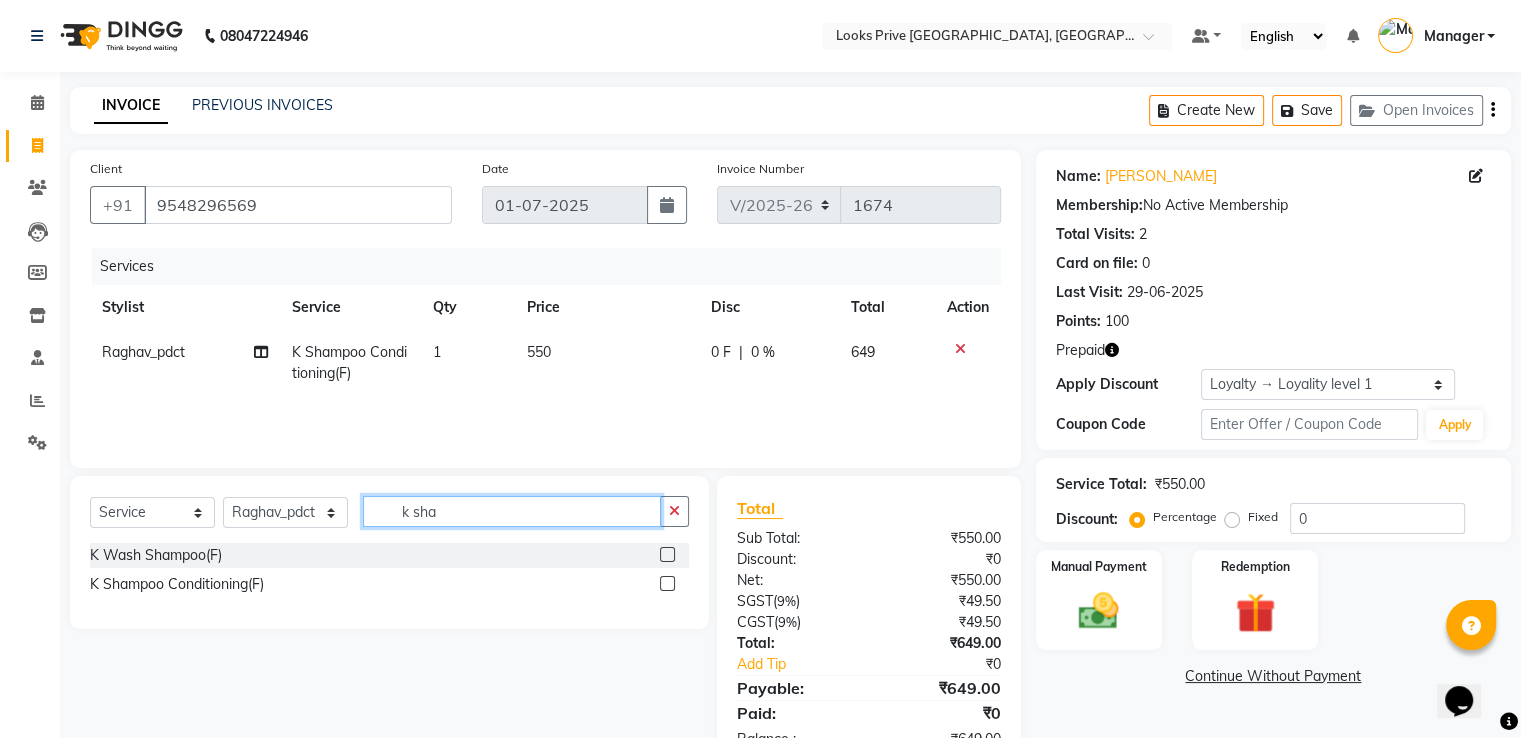 click on "k sha" 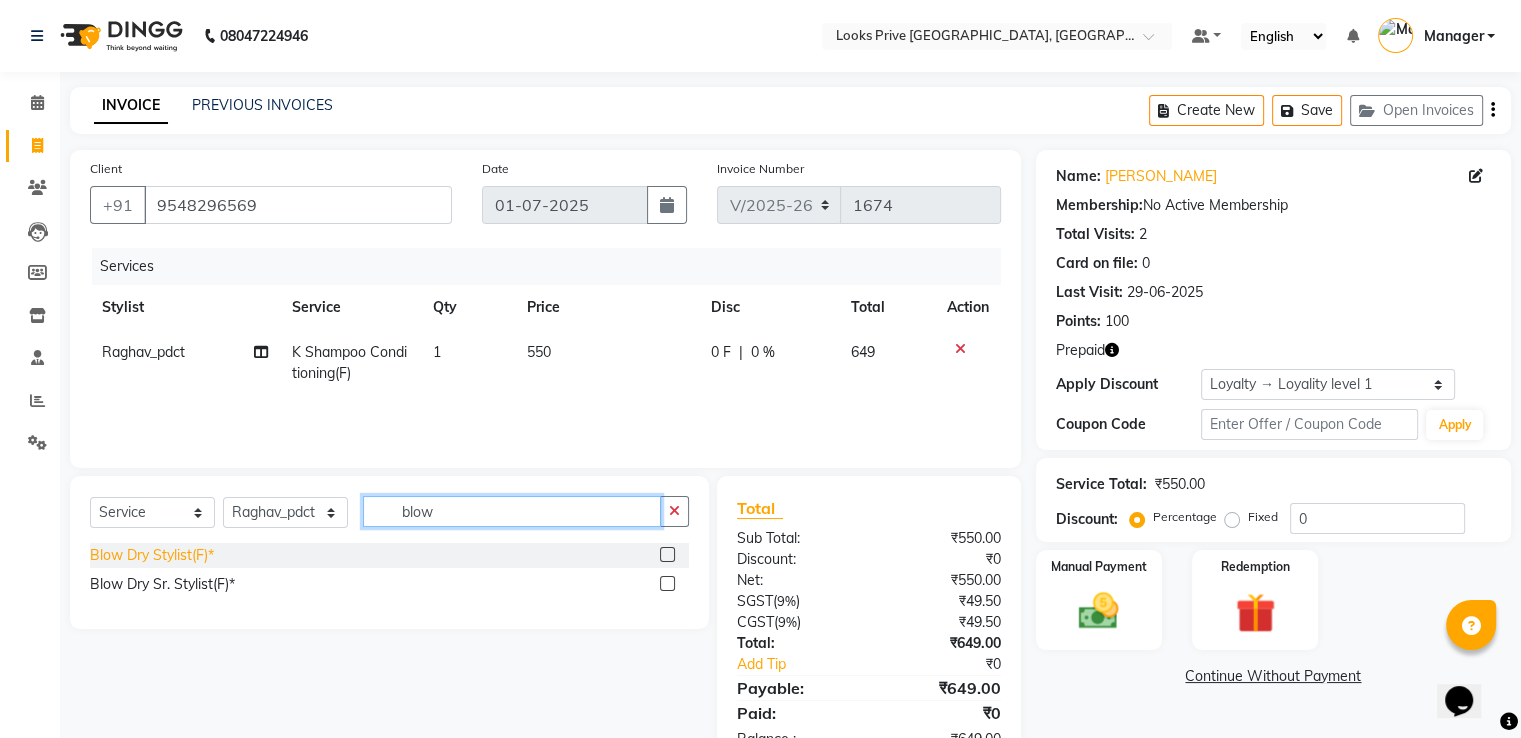 type on "blow" 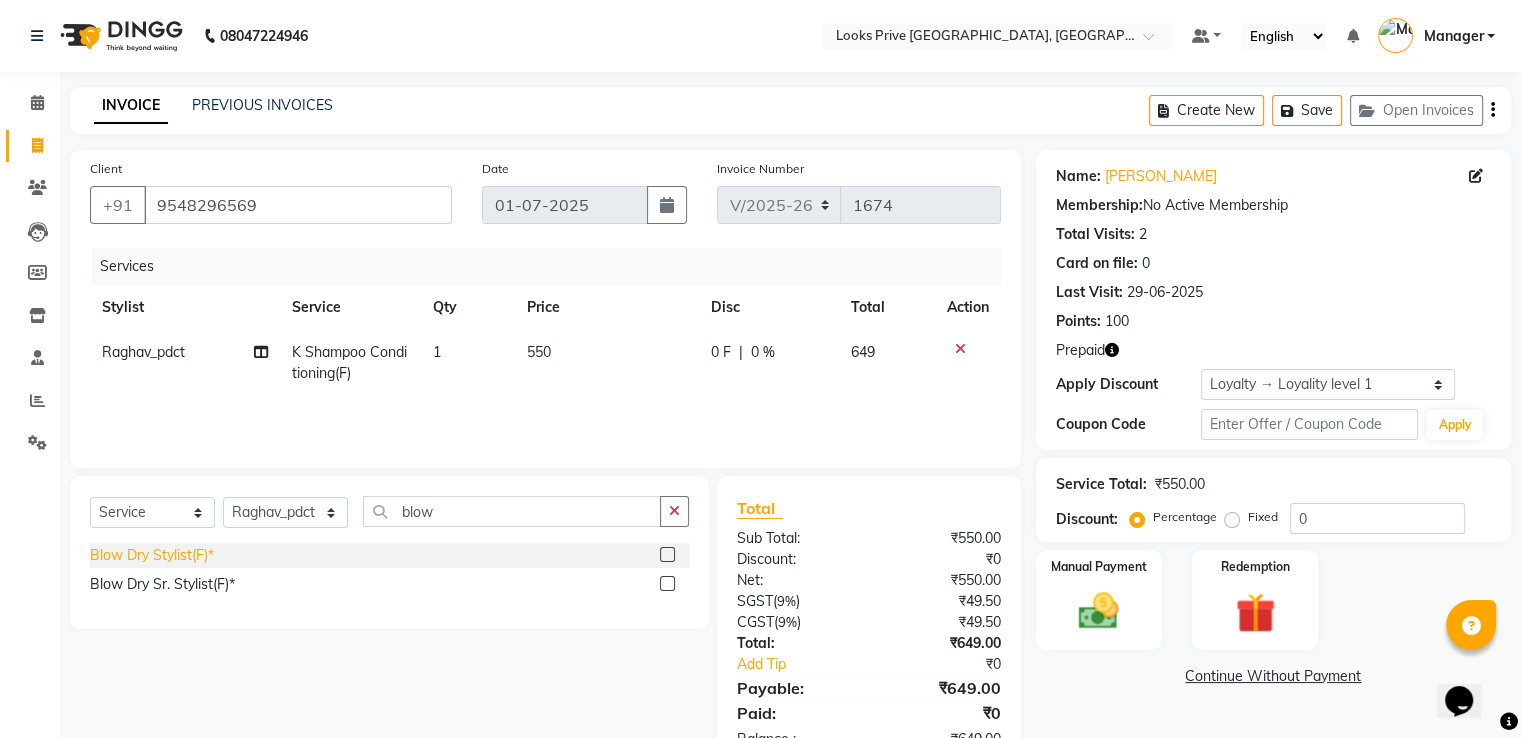 click on "Blow Dry Stylist(F)*" 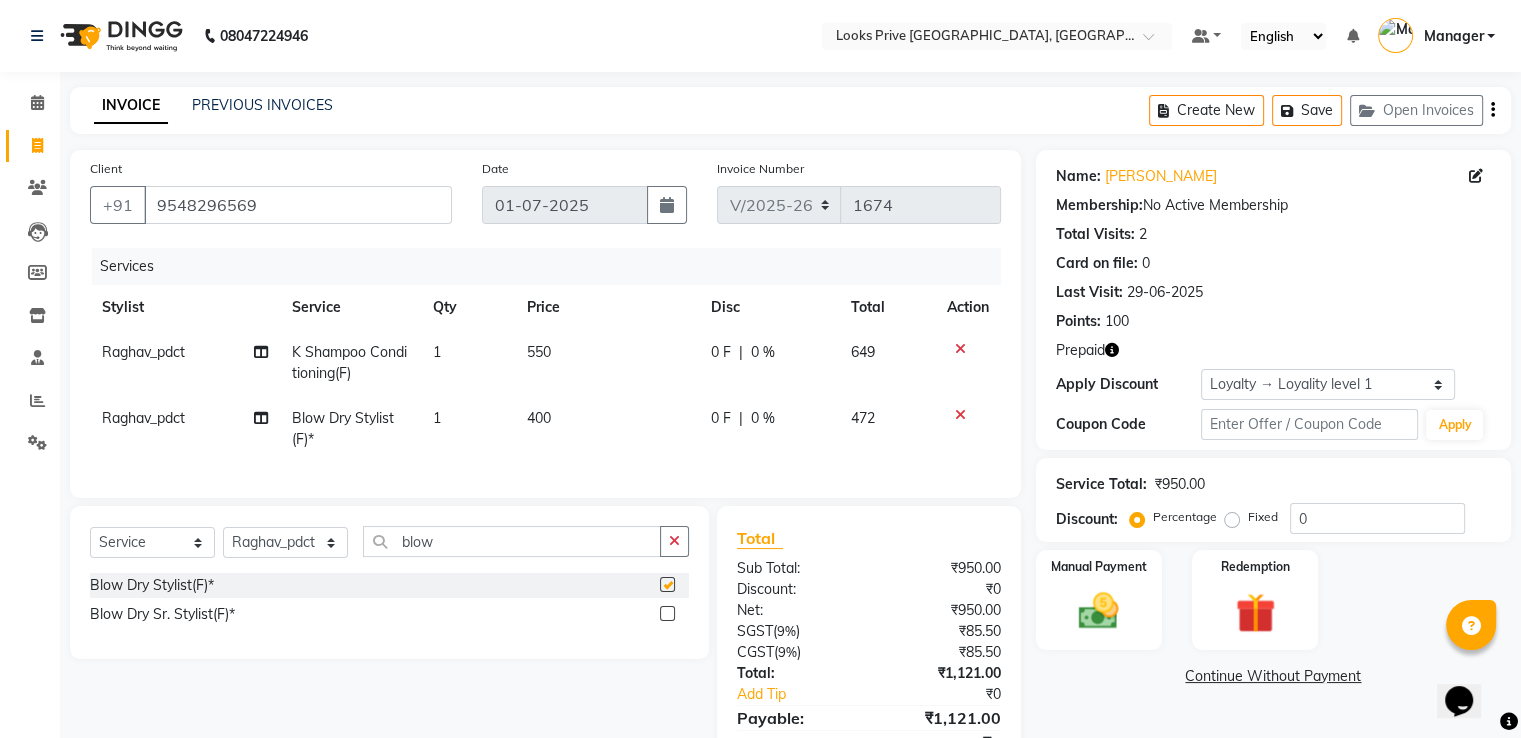 checkbox on "false" 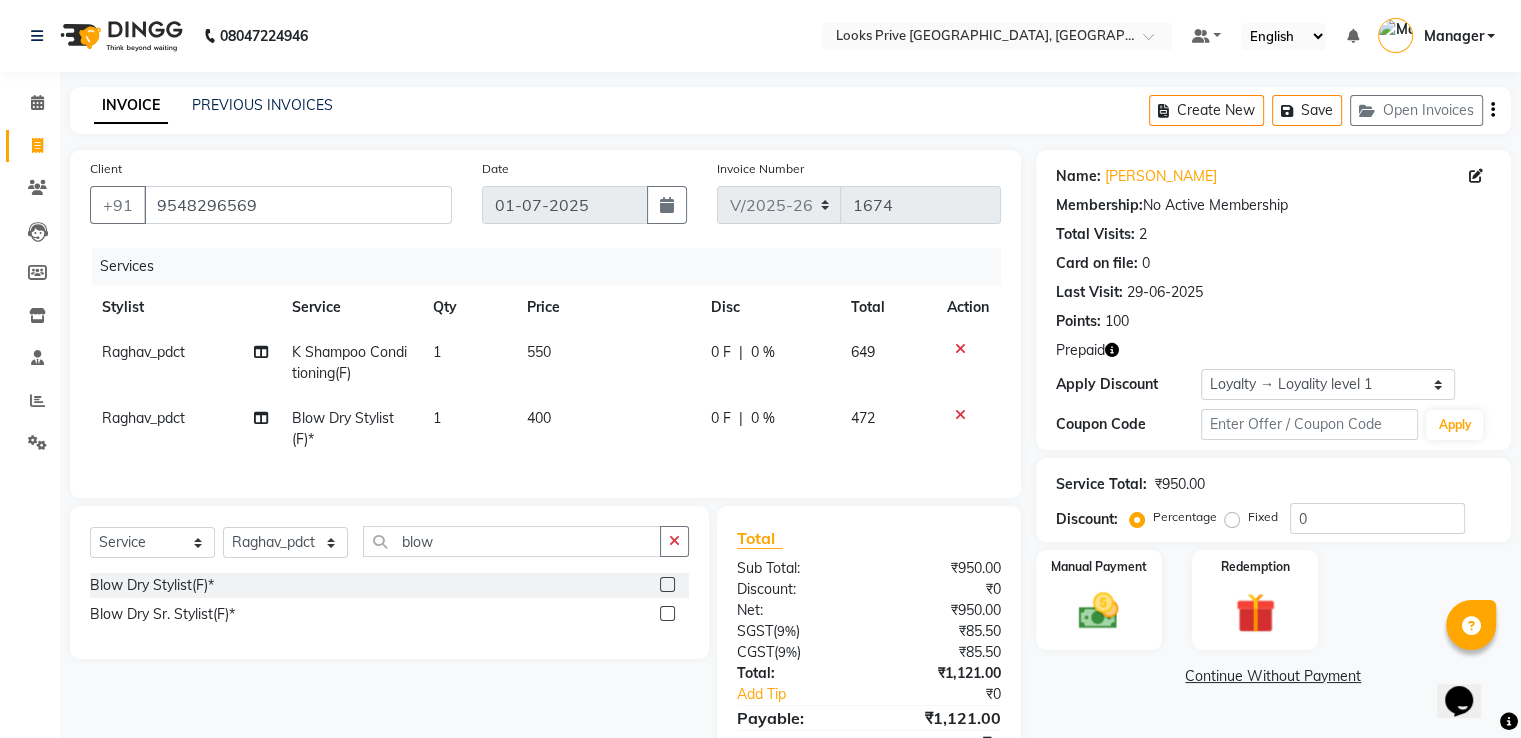 click on "400" 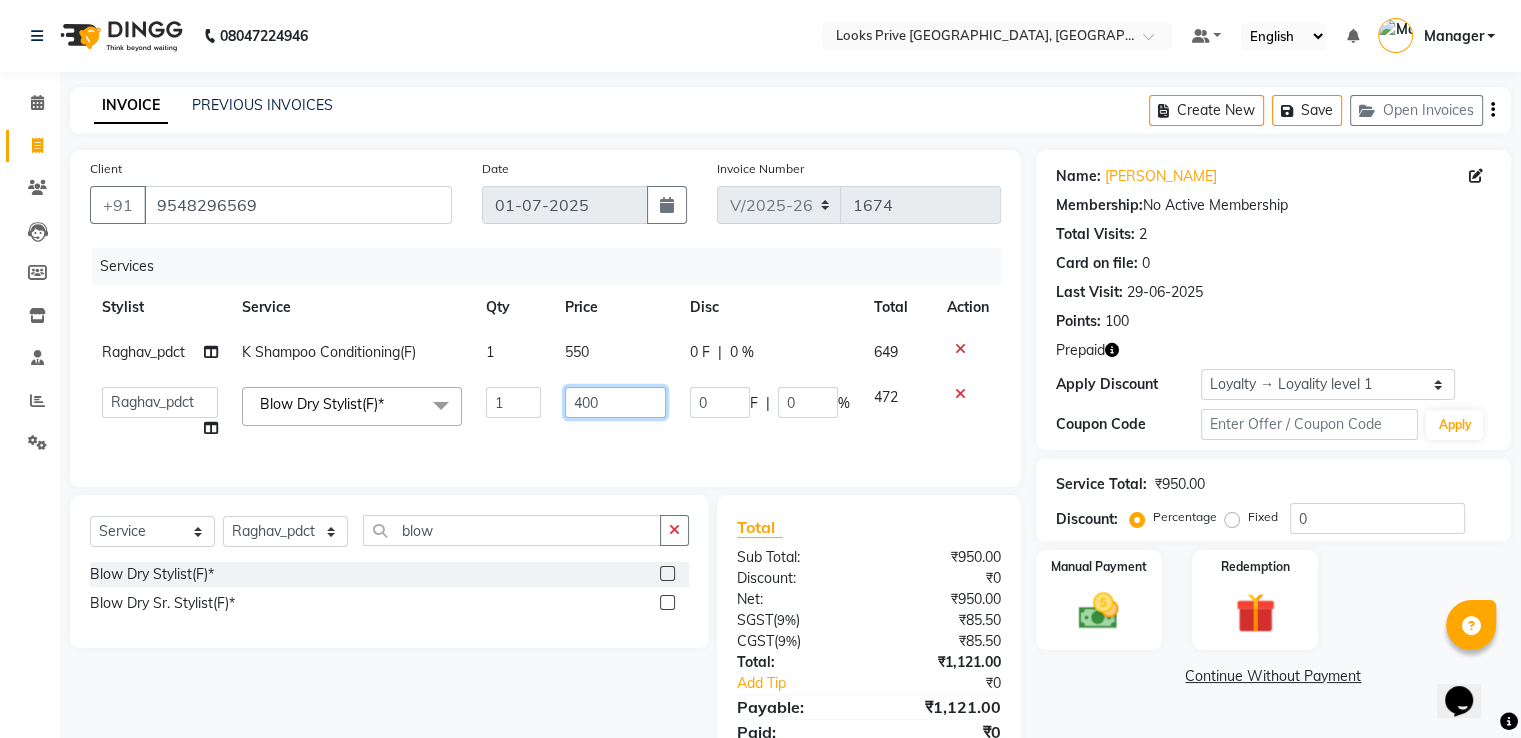 click on "400" 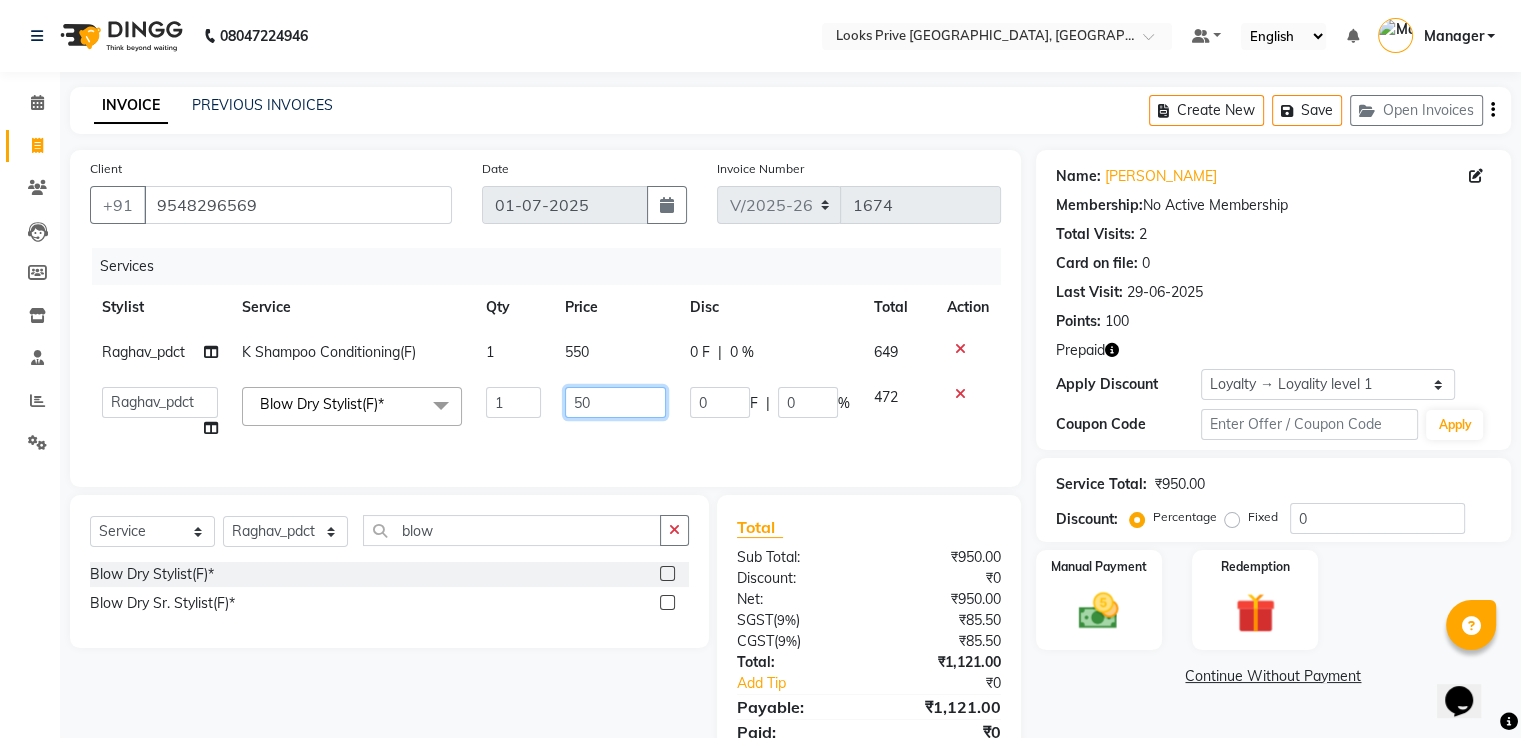 type on "500" 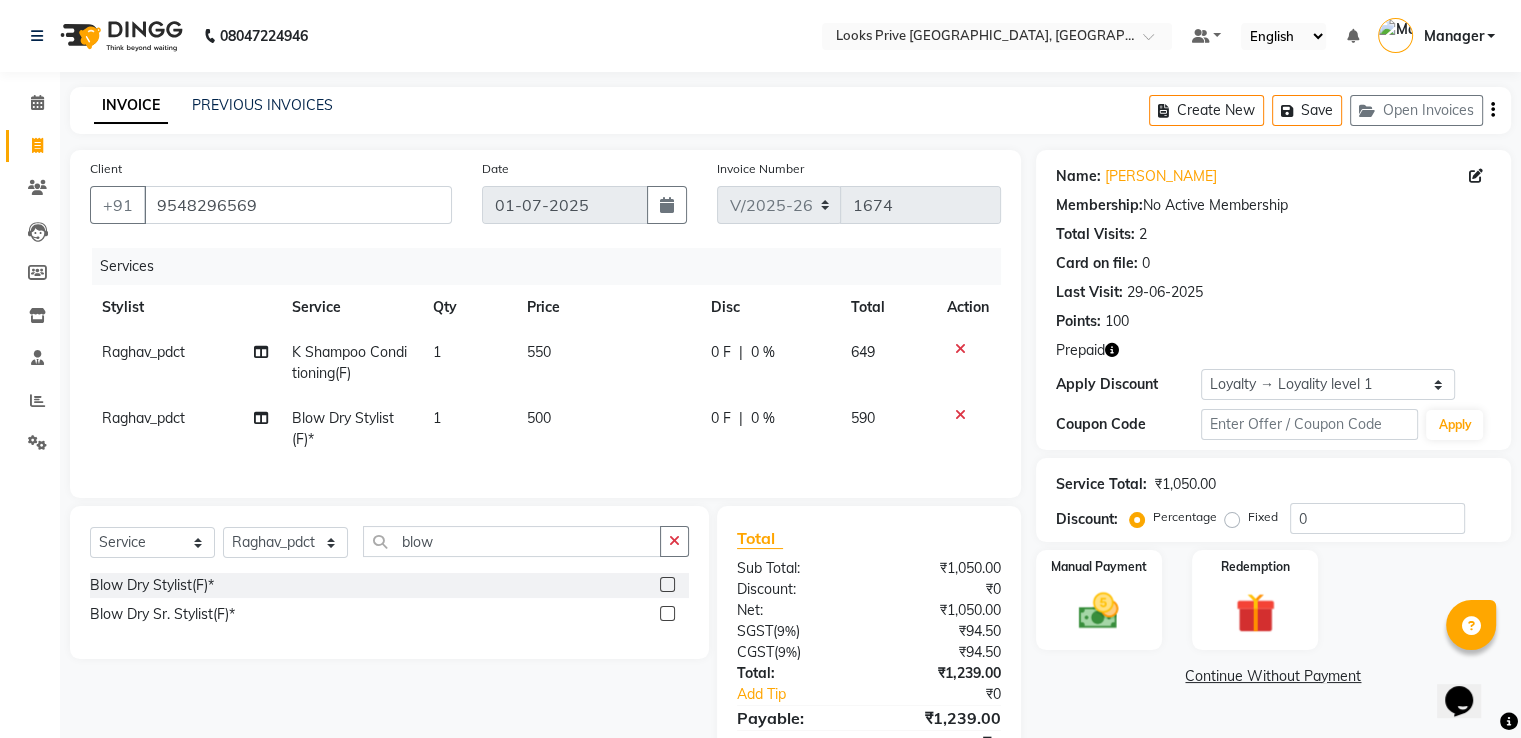click on "Raghav_pdct K Shampoo Conditioning(F) 1 550 0 F | 0 % 649 Raghav_pdct Blow Dry Stylist(F)* 1 500 0 F | 0 % 590" 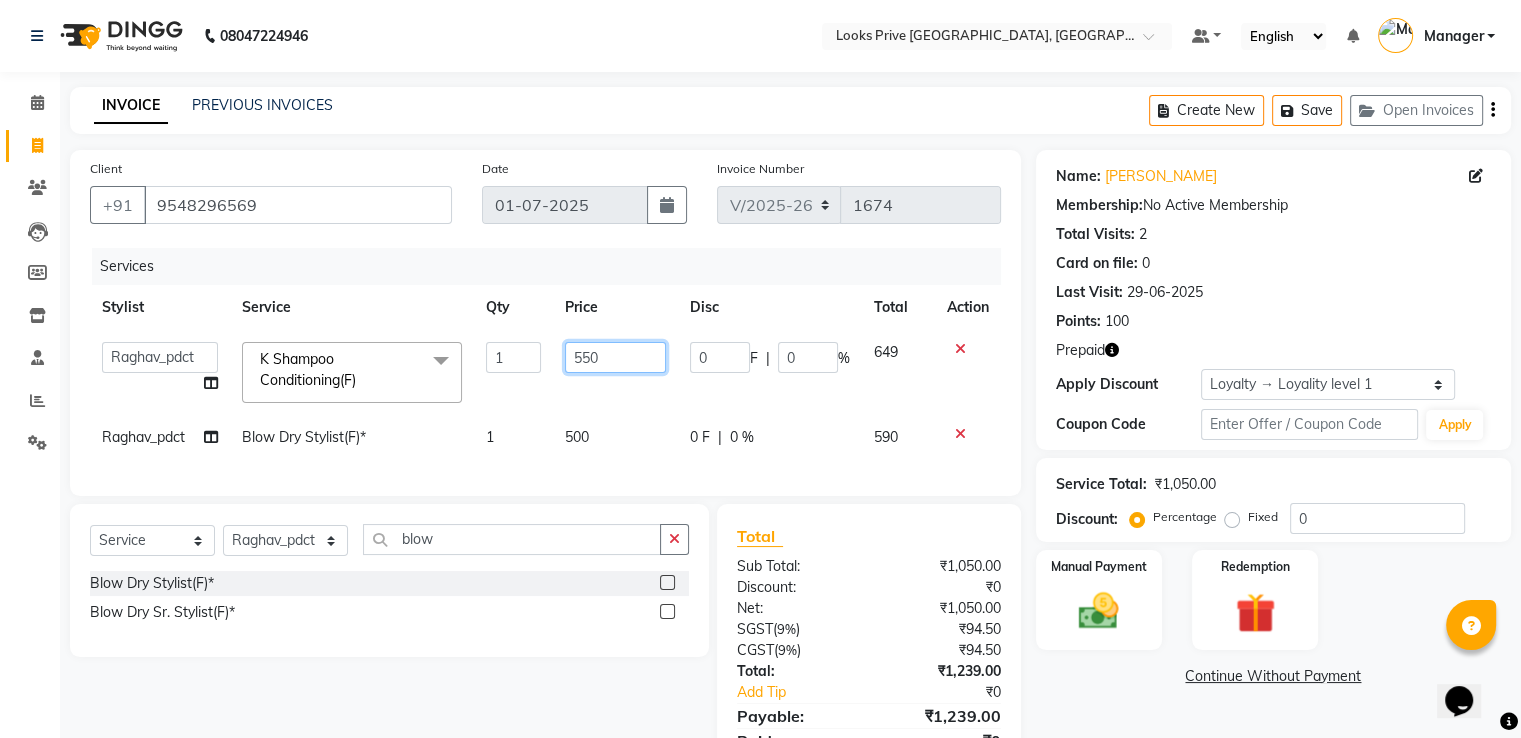 click on "550" 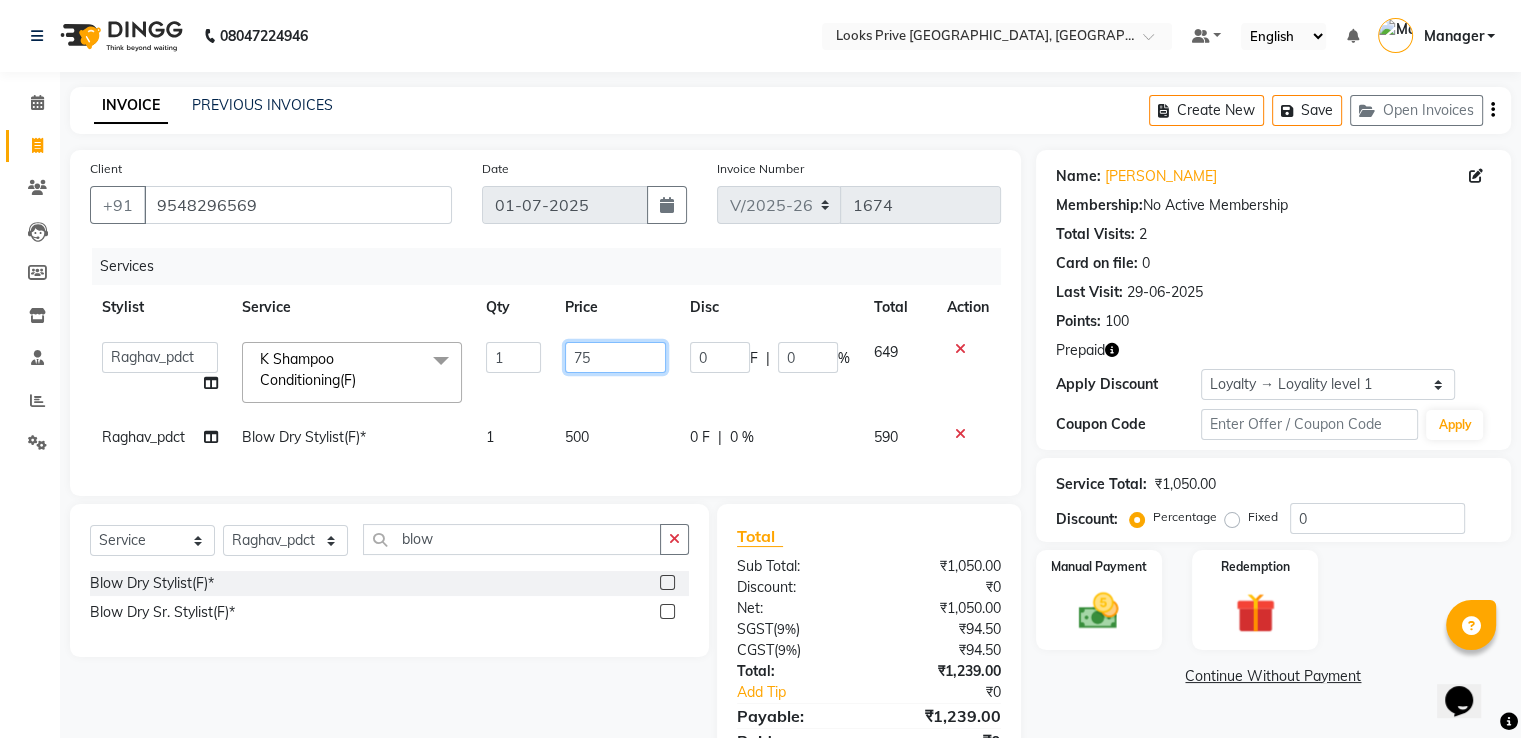 type on "750" 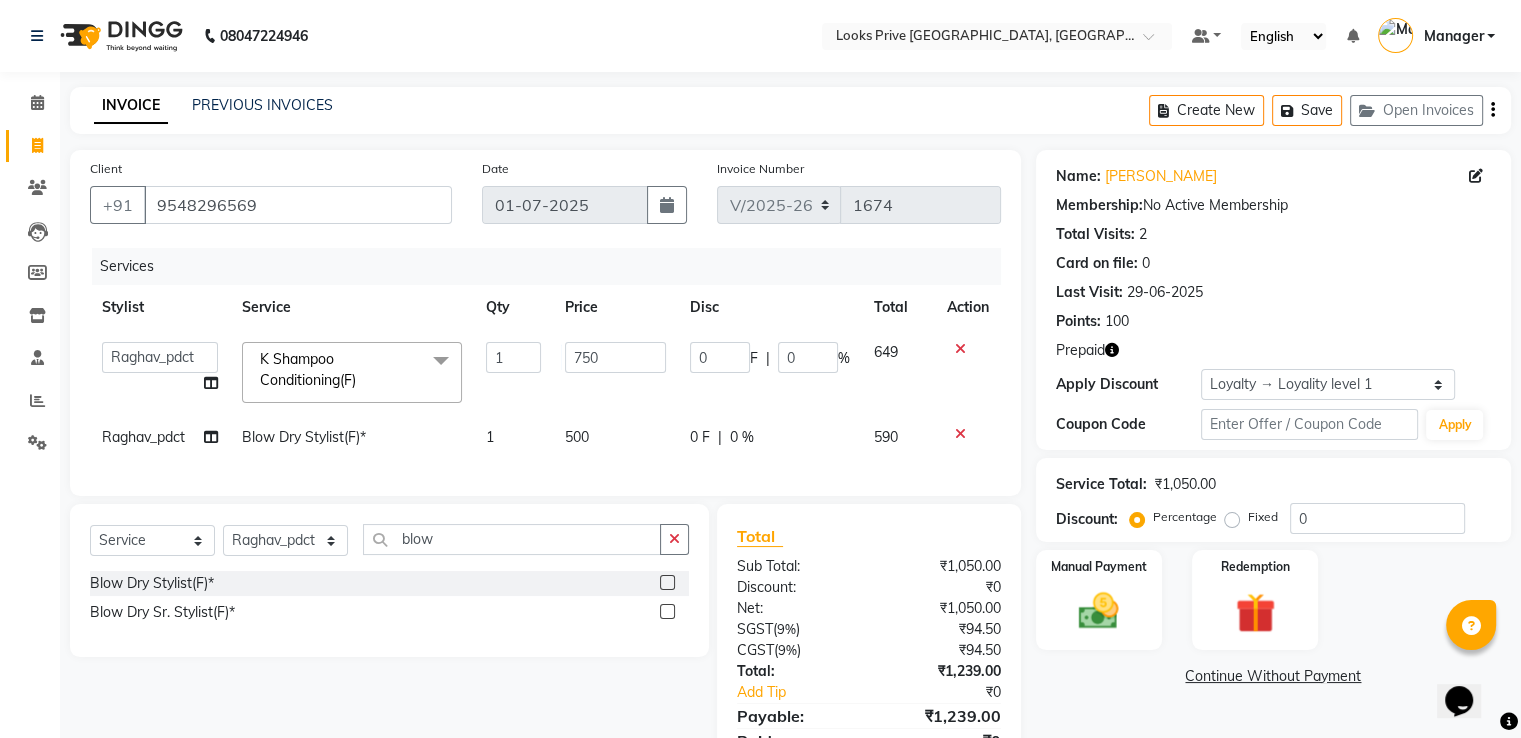 click on "Services" 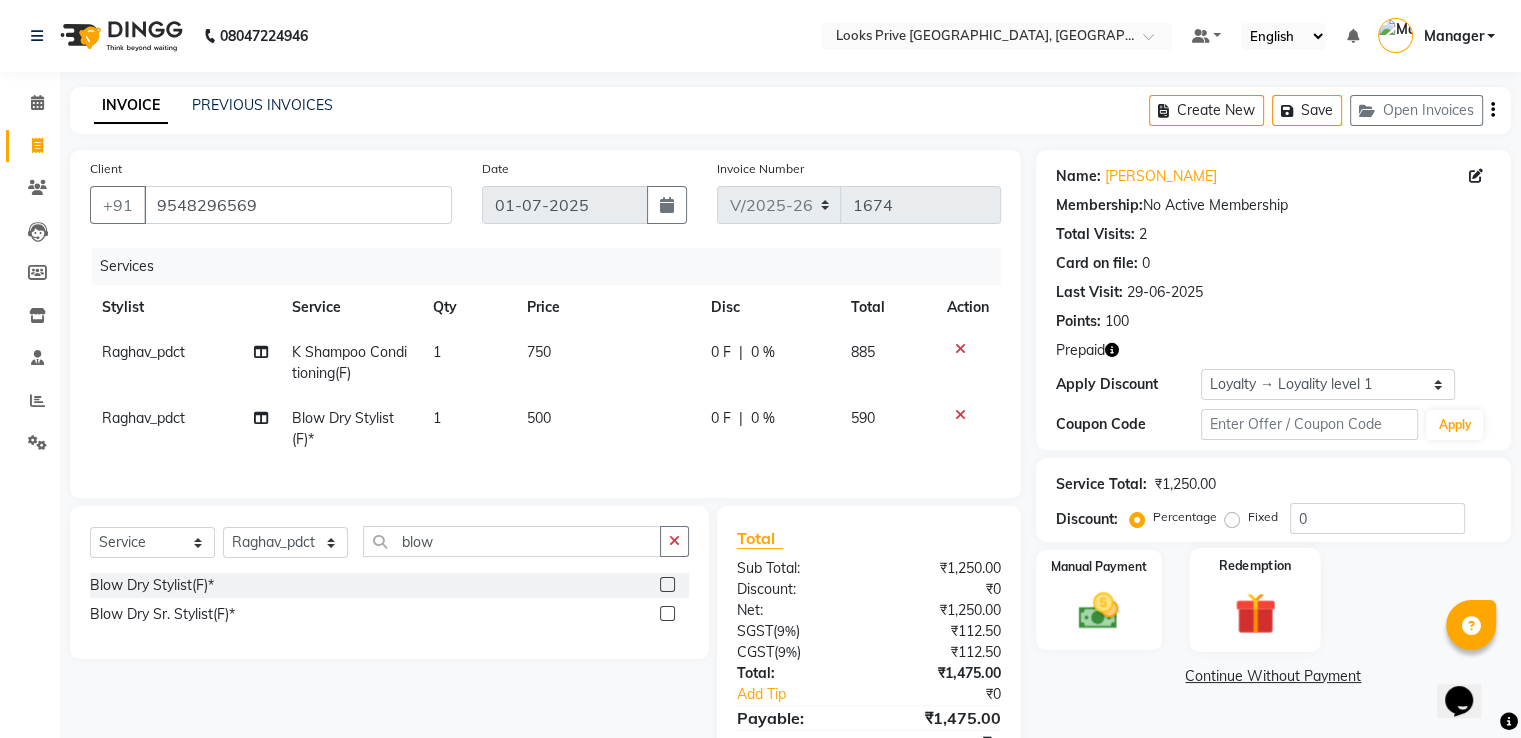 click on "Redemption" 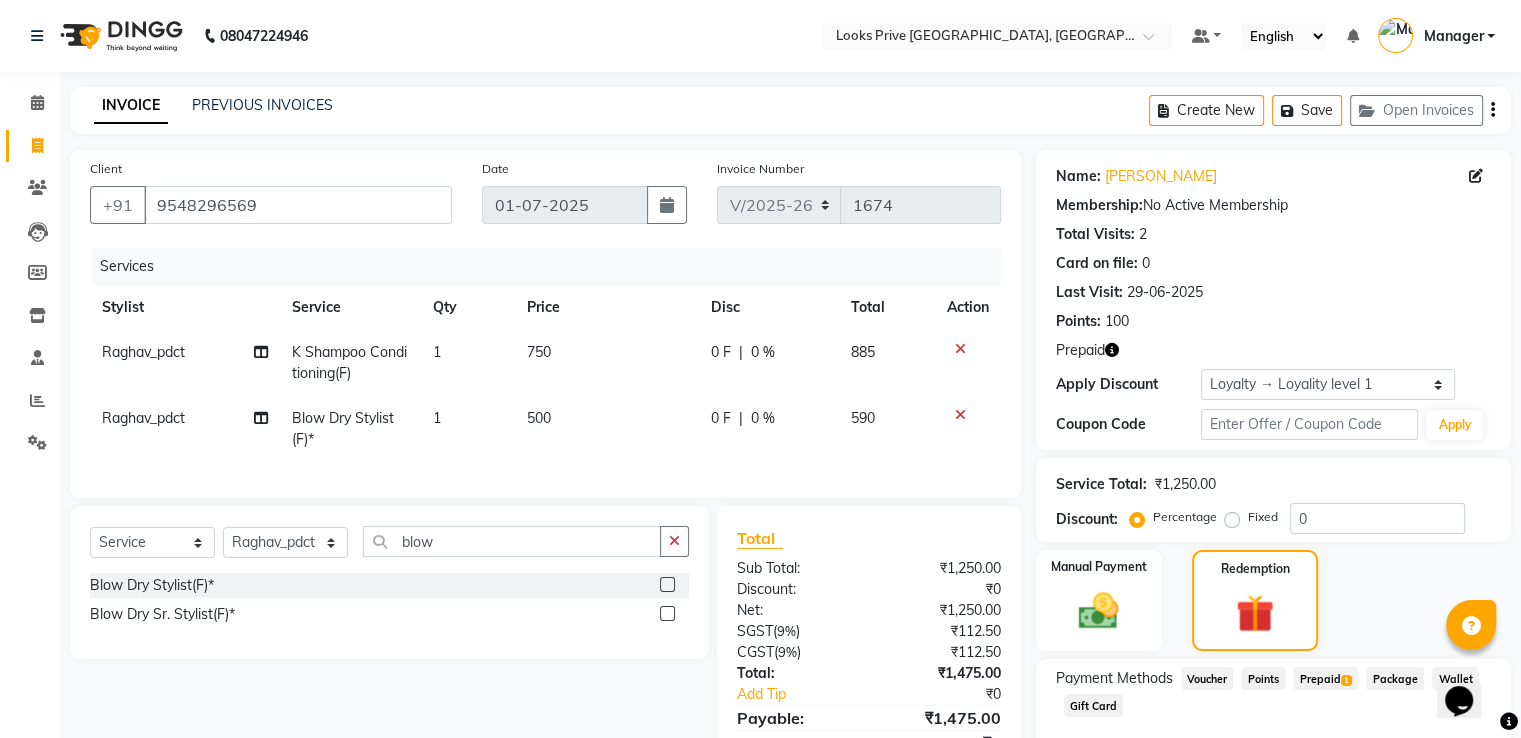 scroll, scrollTop: 100, scrollLeft: 0, axis: vertical 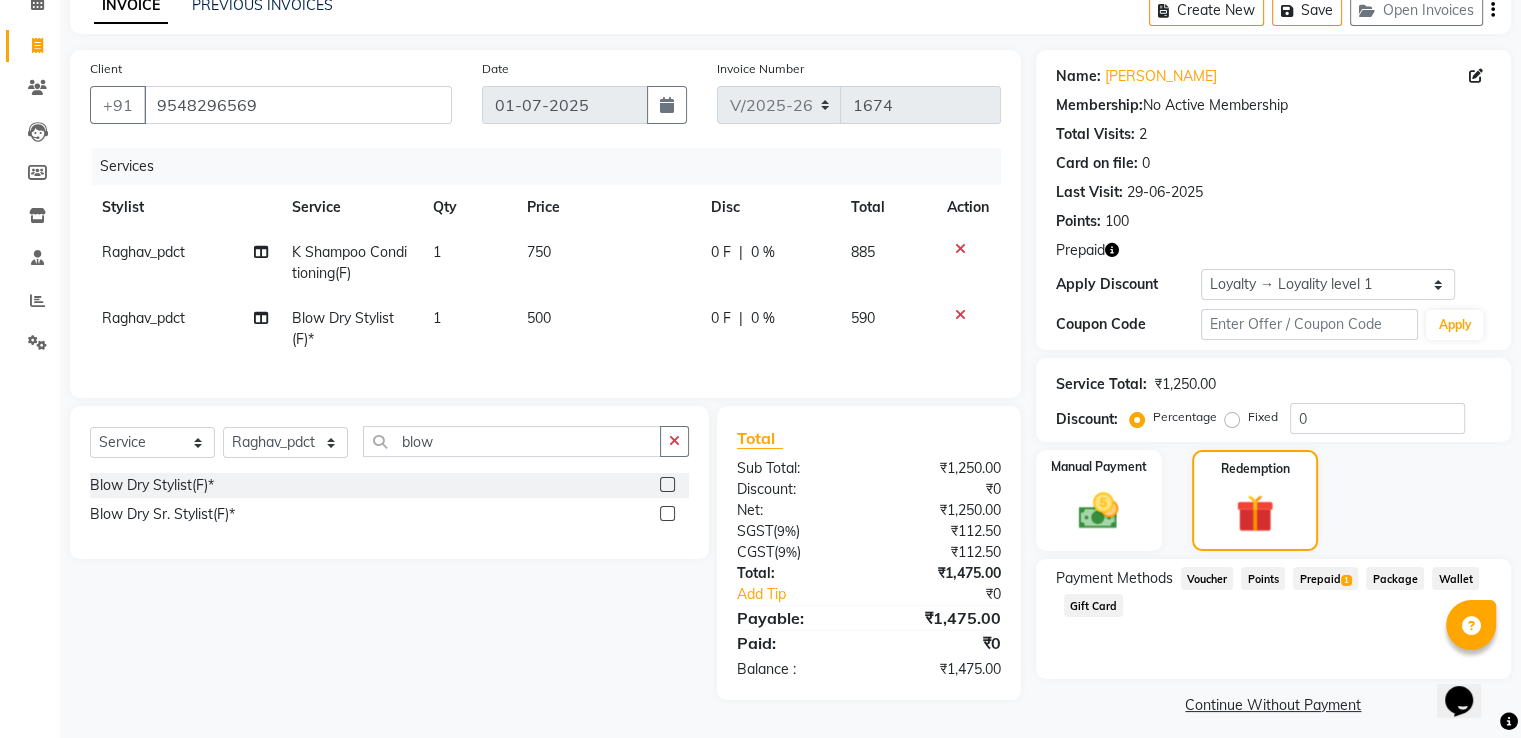 click on "Prepaid  1" 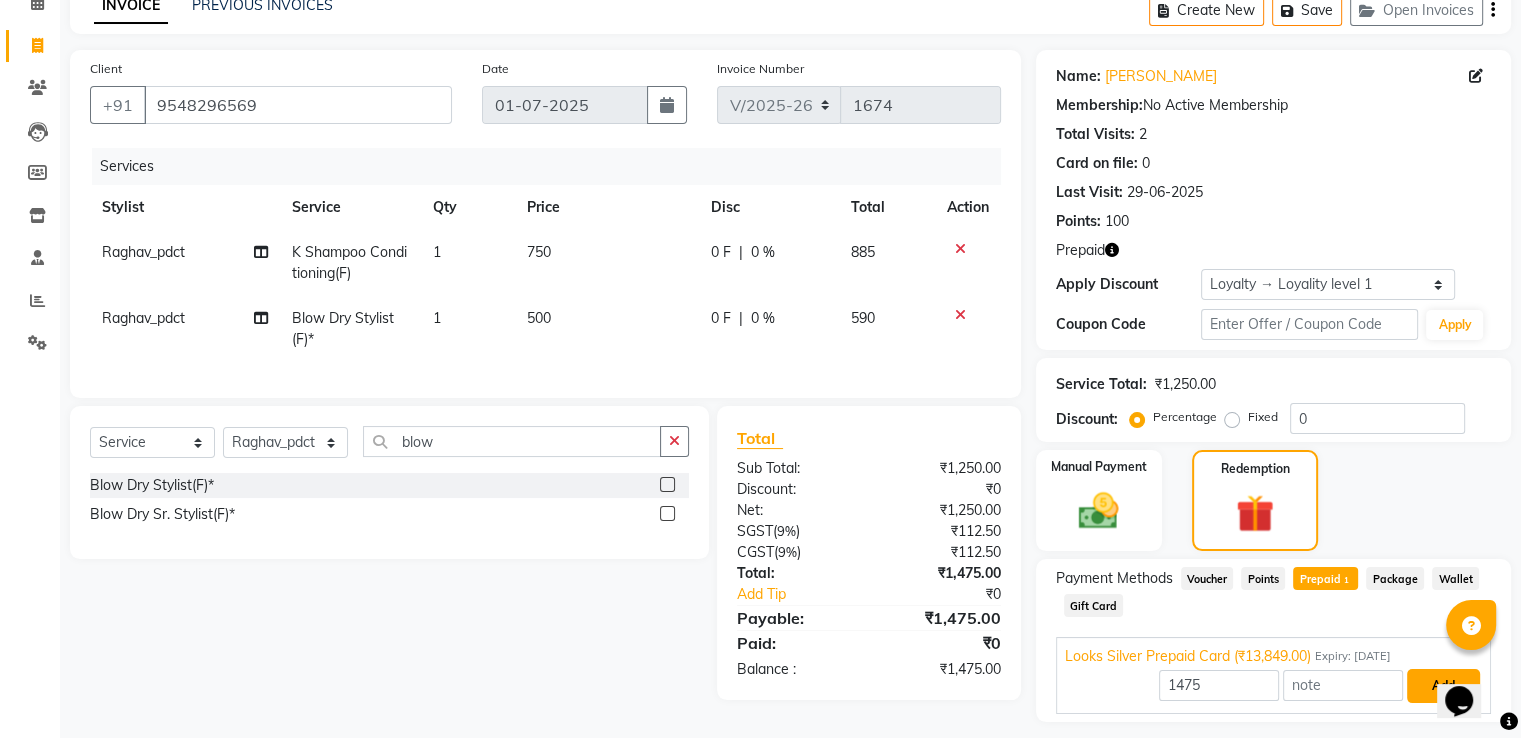 click on "Add" at bounding box center (1443, 686) 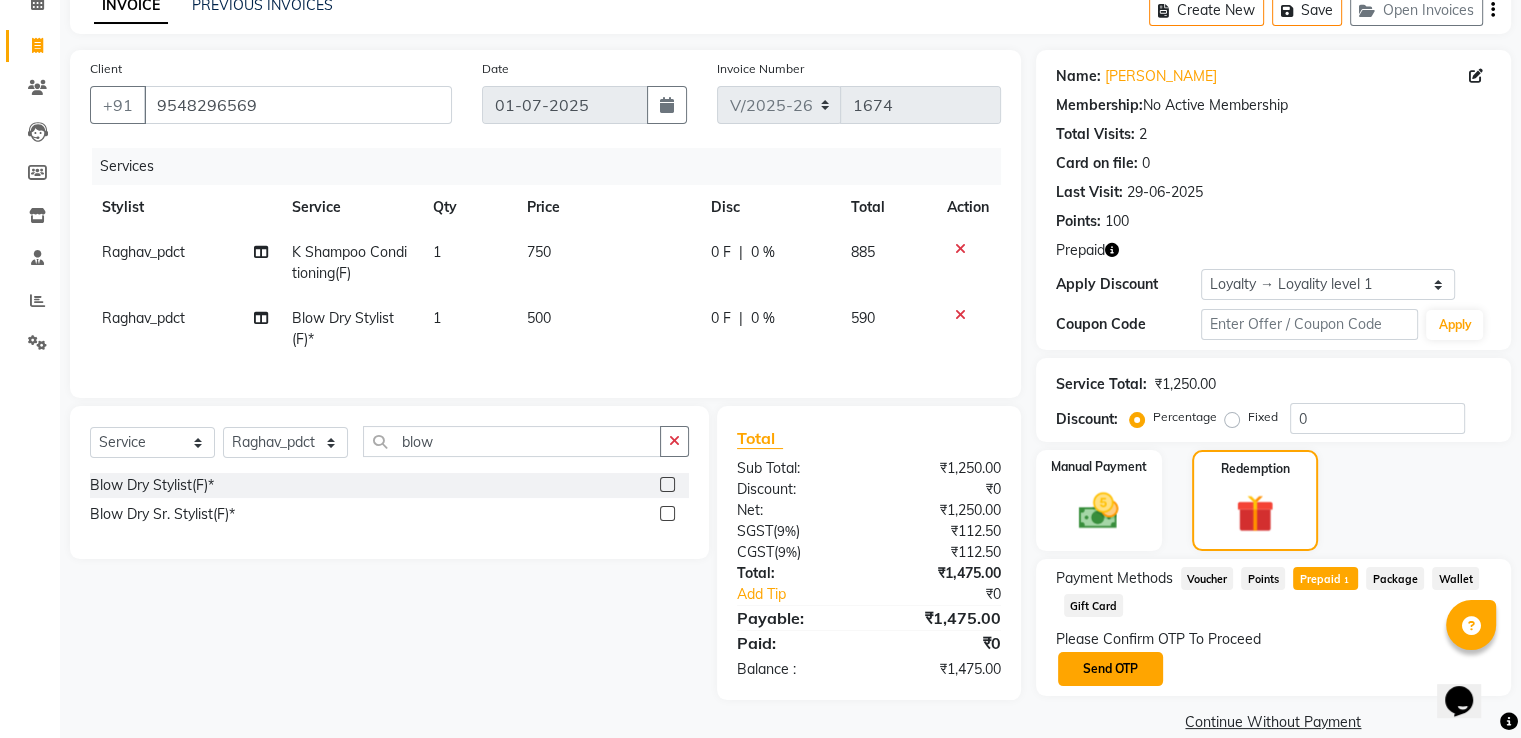 click on "Send OTP" 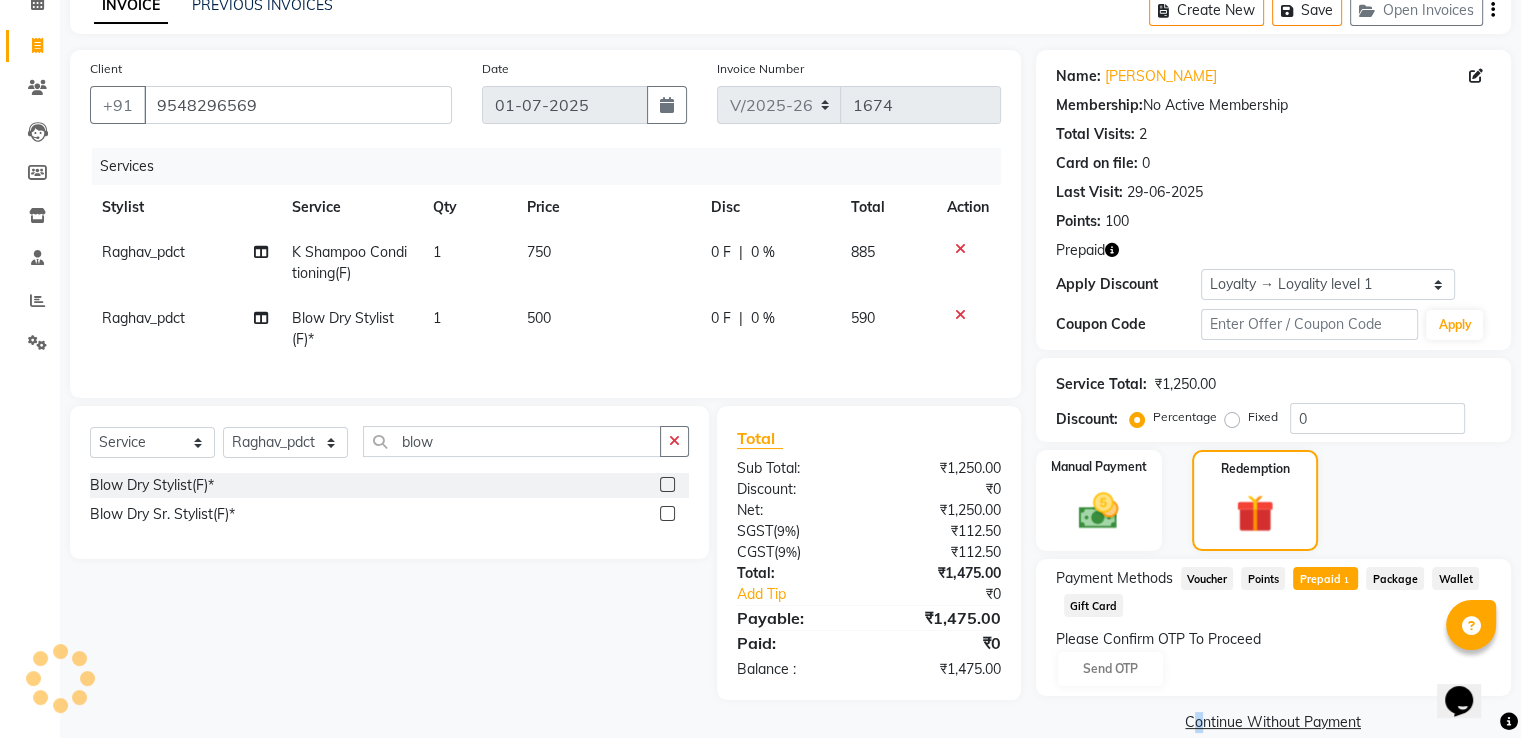 click on "Please Confirm OTP To Proceed Send OTP" 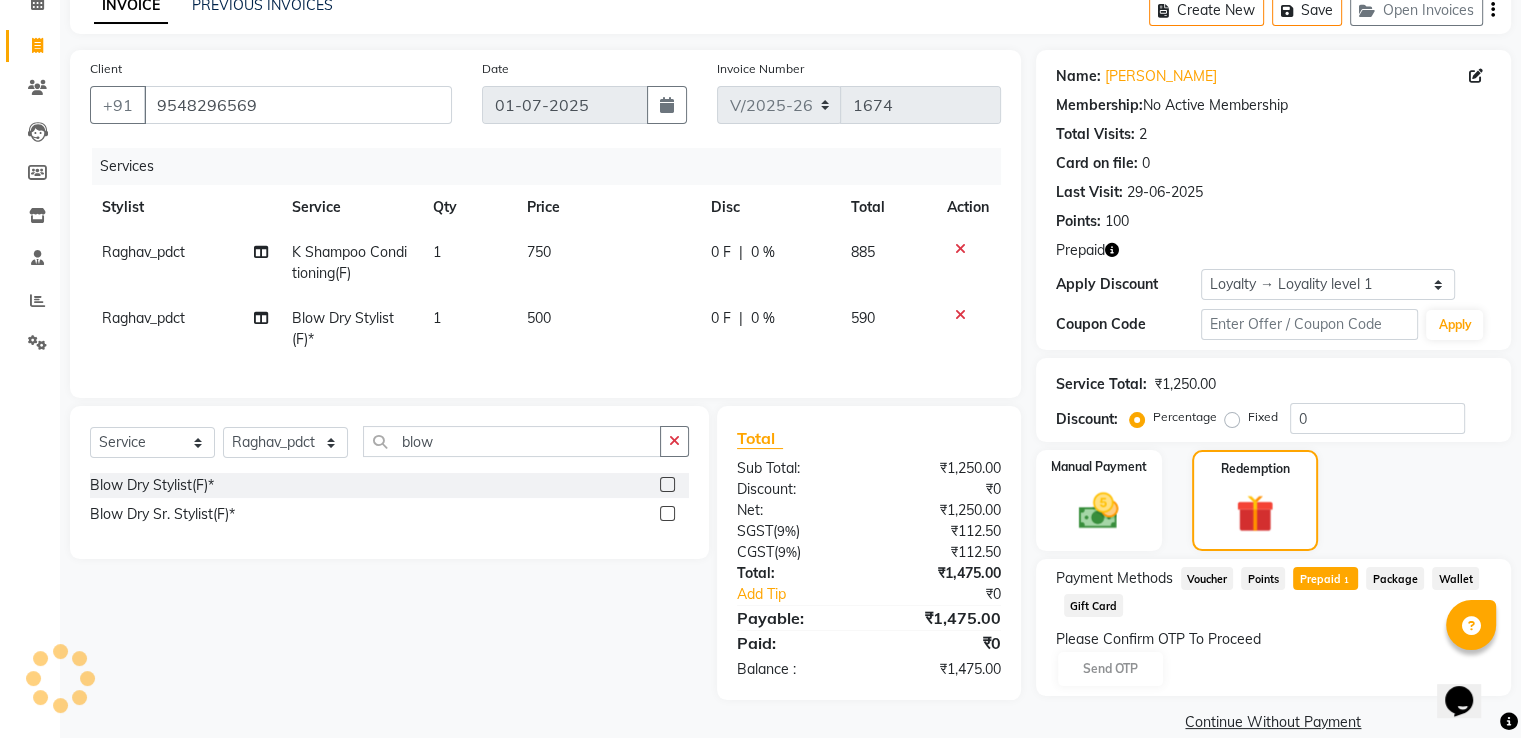 click on "Please Confirm OTP To Proceed Send OTP" 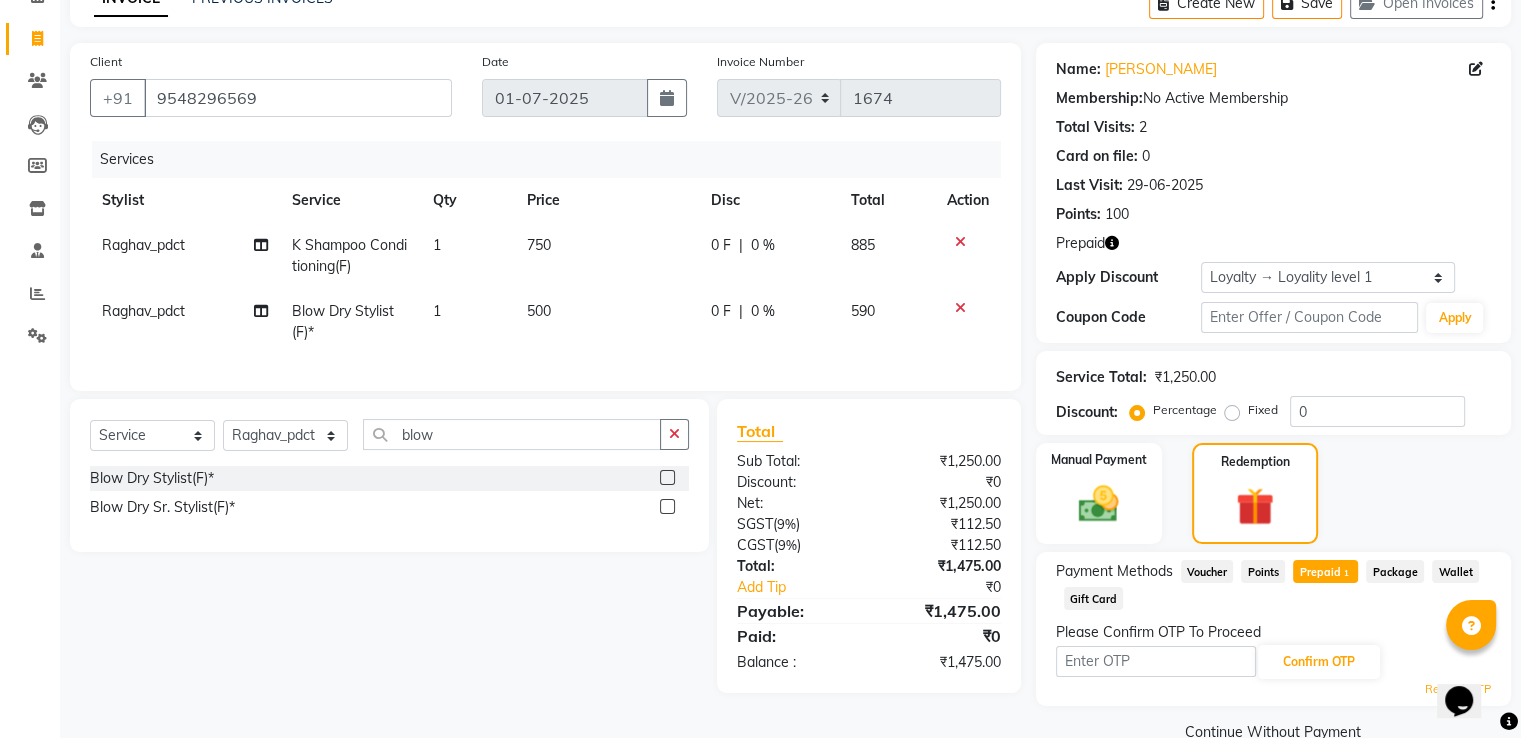 scroll, scrollTop: 130, scrollLeft: 0, axis: vertical 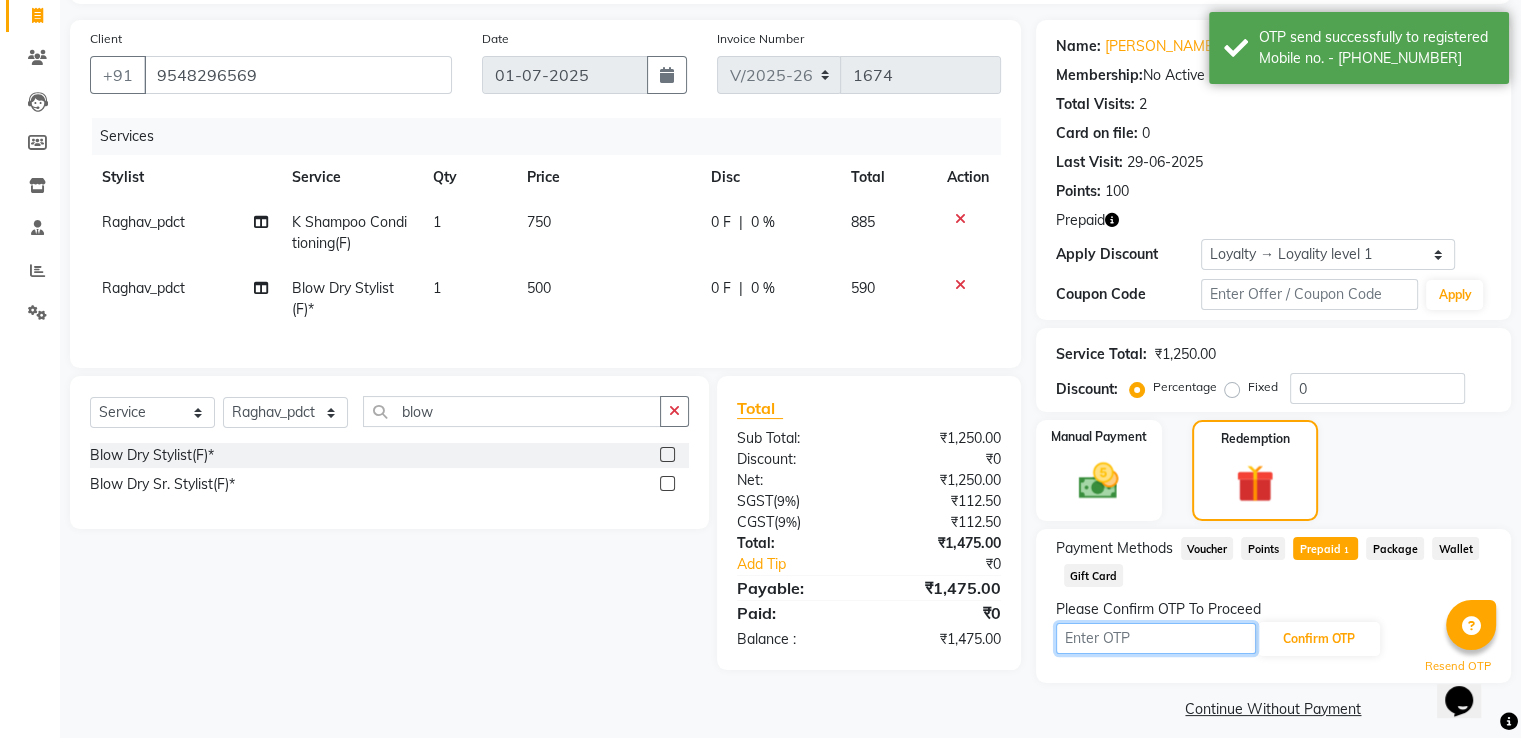 click at bounding box center (1156, 638) 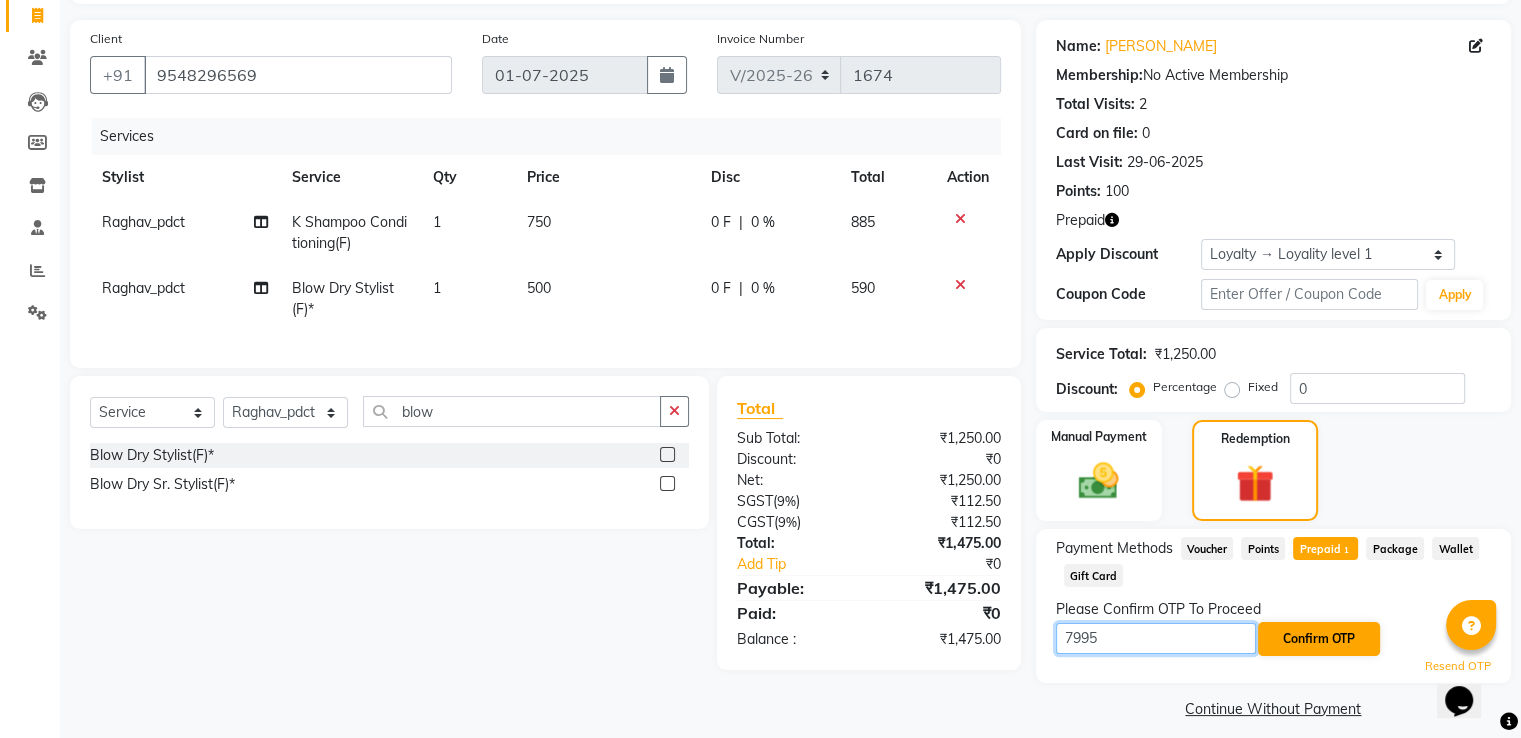 type on "7995" 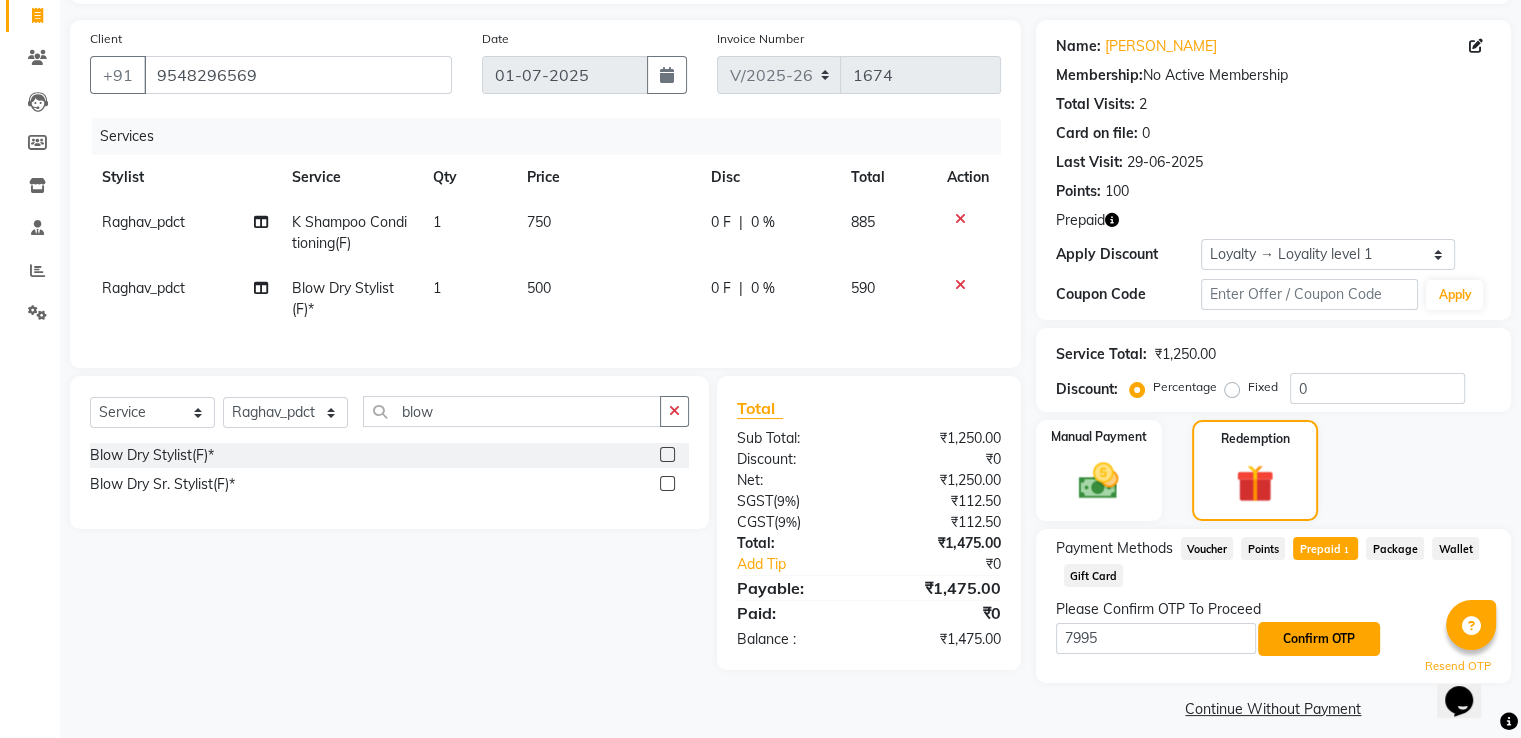 click on "Confirm OTP" 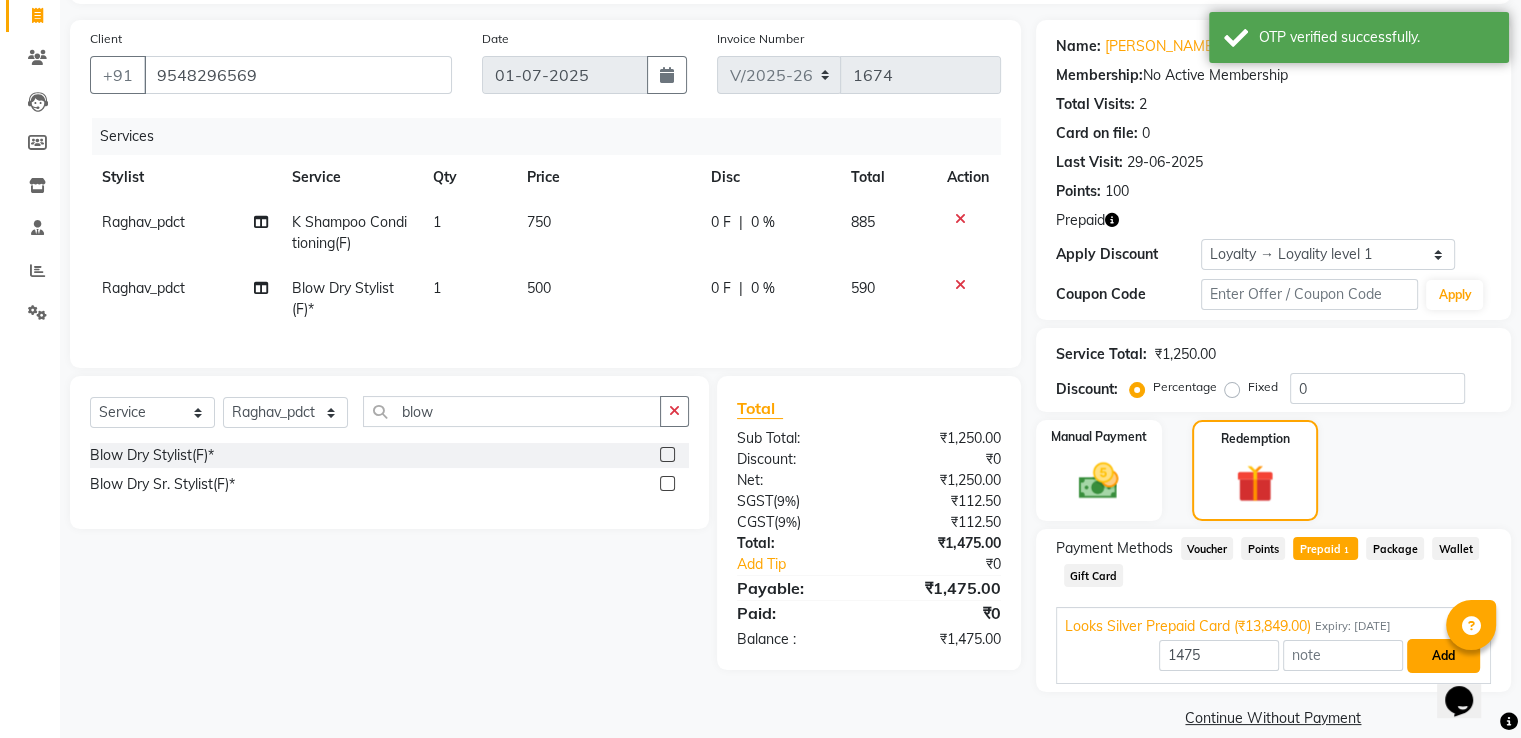 click on "Add" at bounding box center (1443, 656) 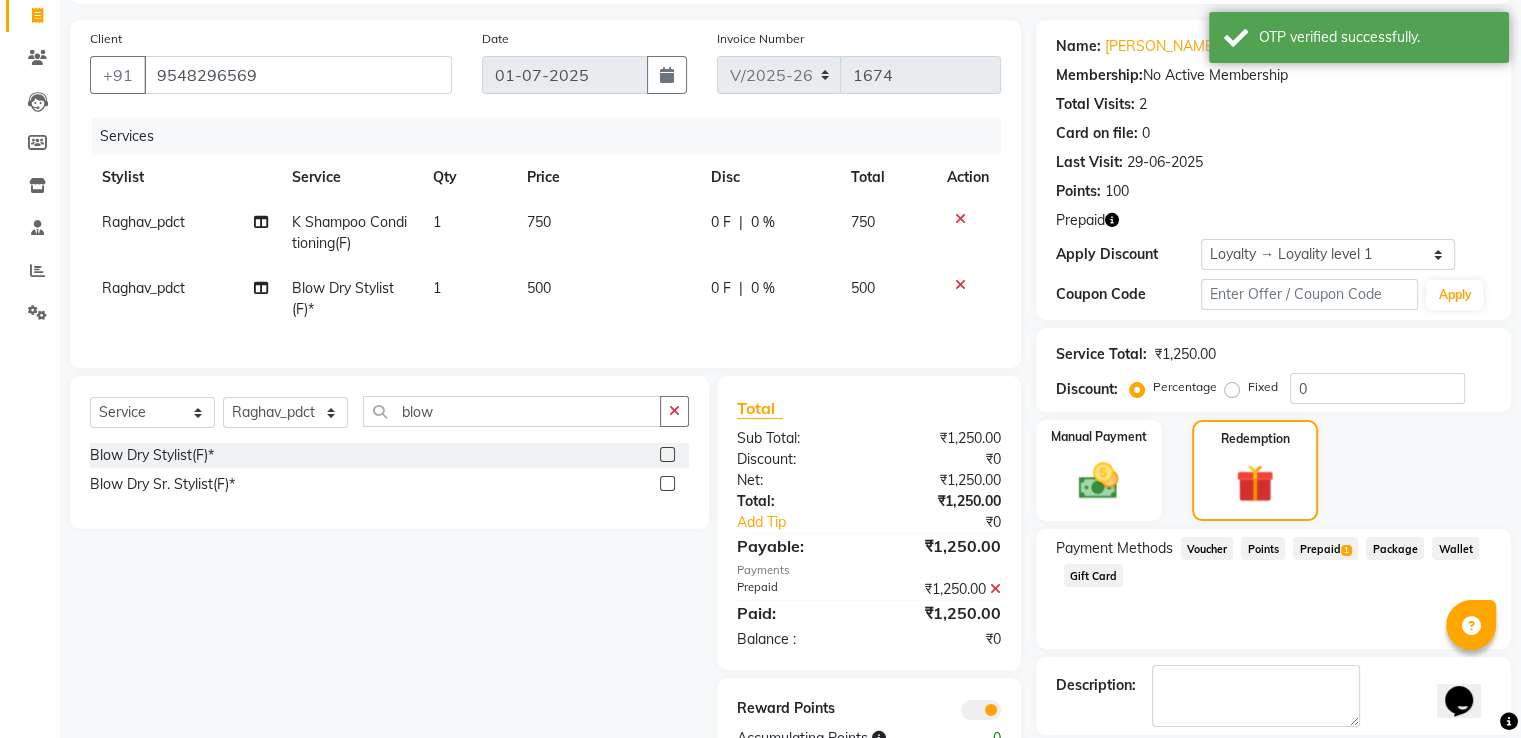 scroll, scrollTop: 224, scrollLeft: 0, axis: vertical 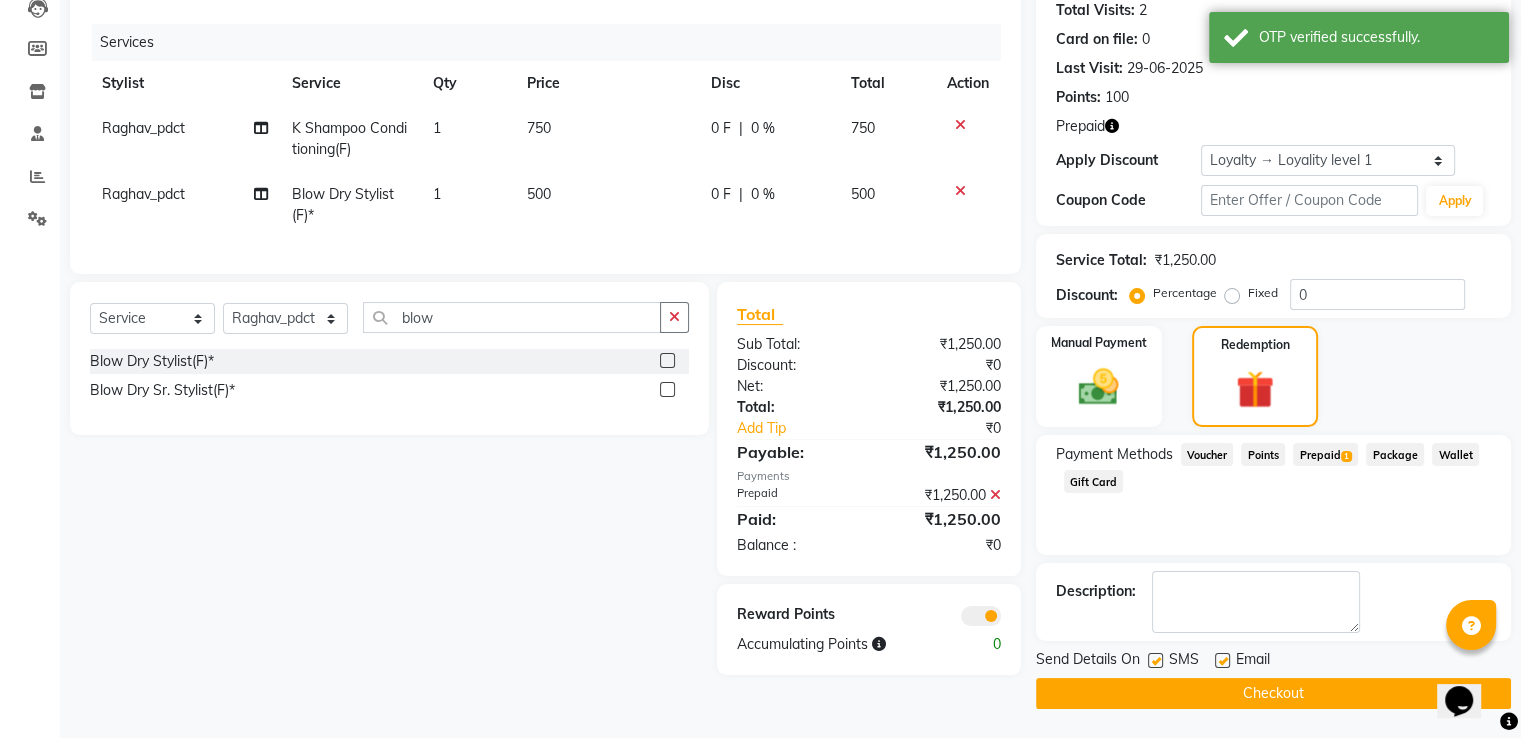 click on "Checkout" 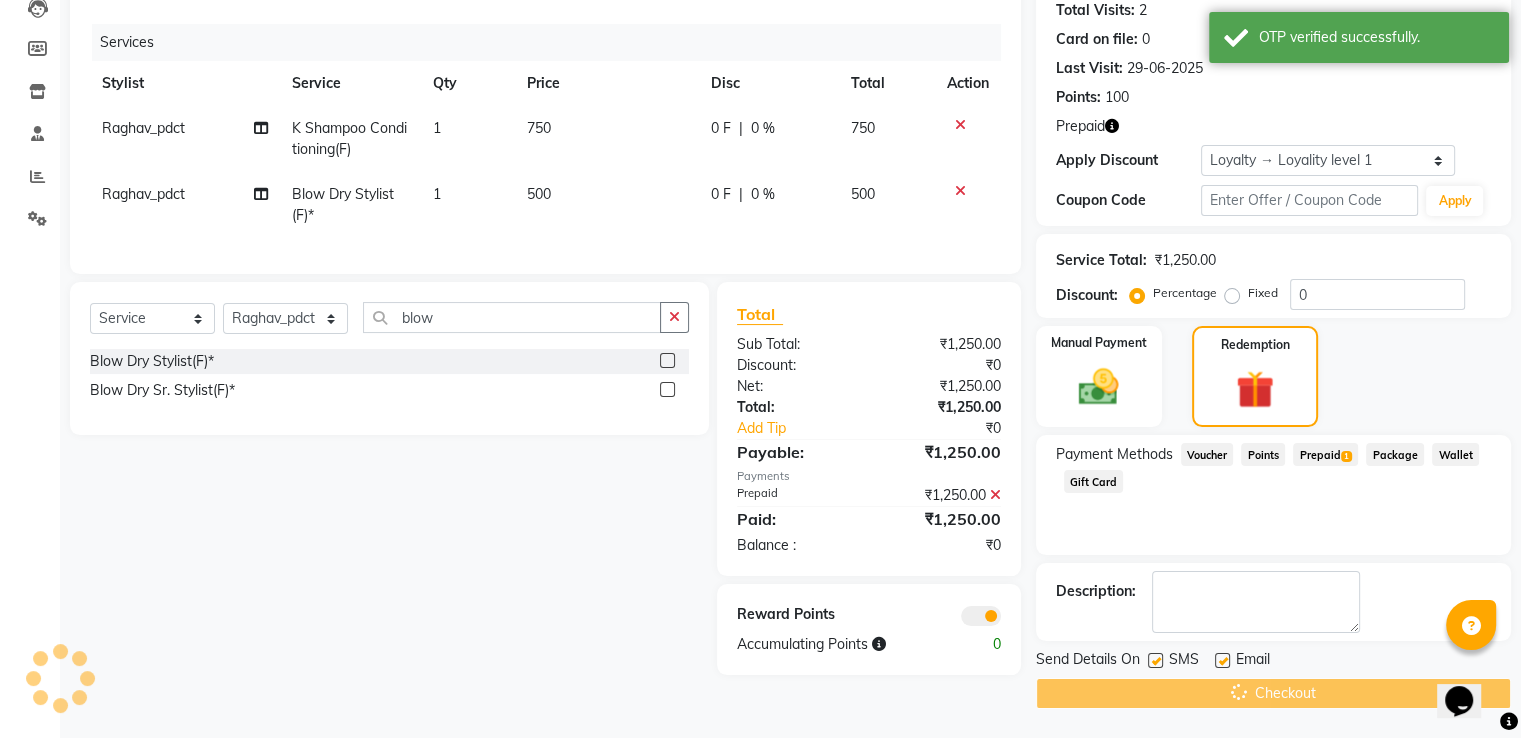 scroll, scrollTop: 0, scrollLeft: 0, axis: both 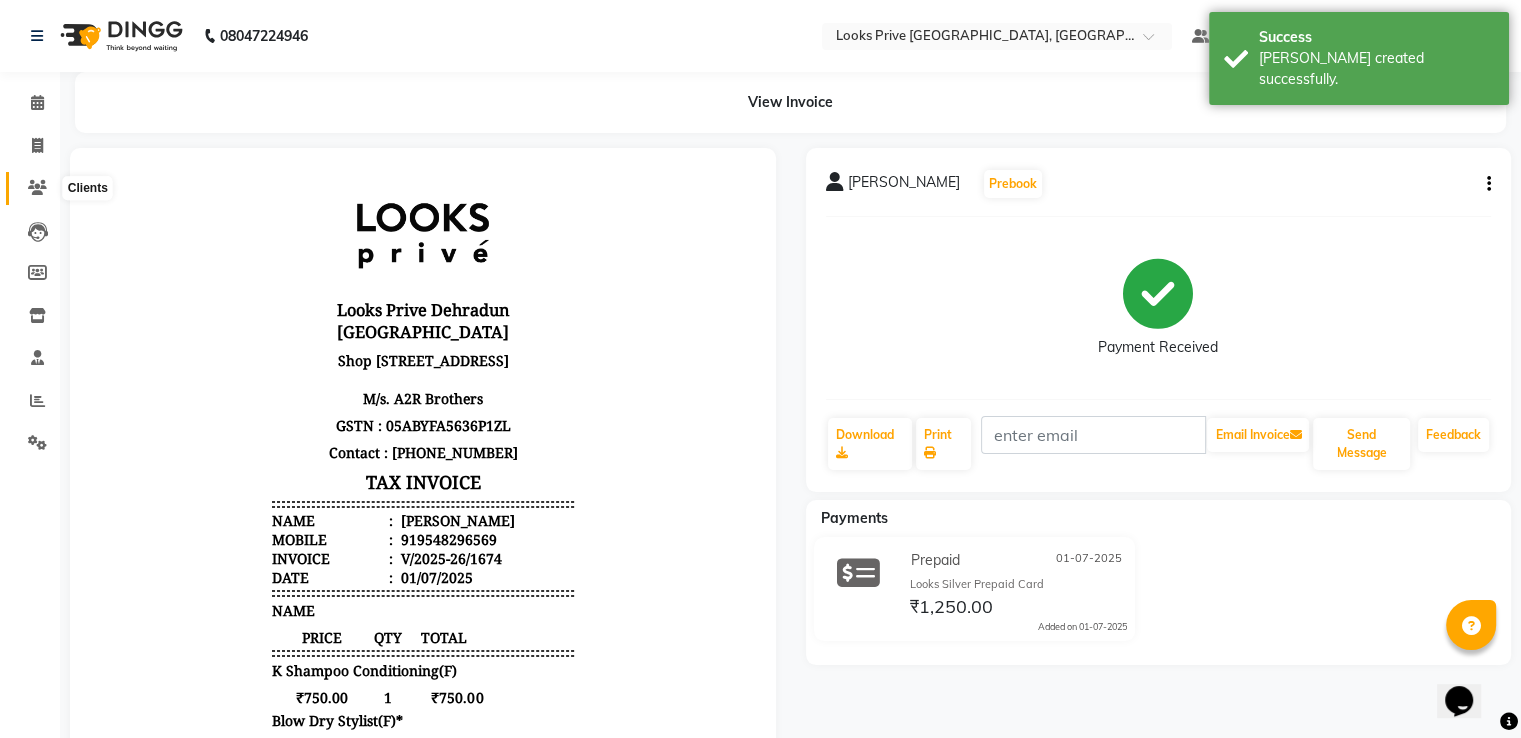 click 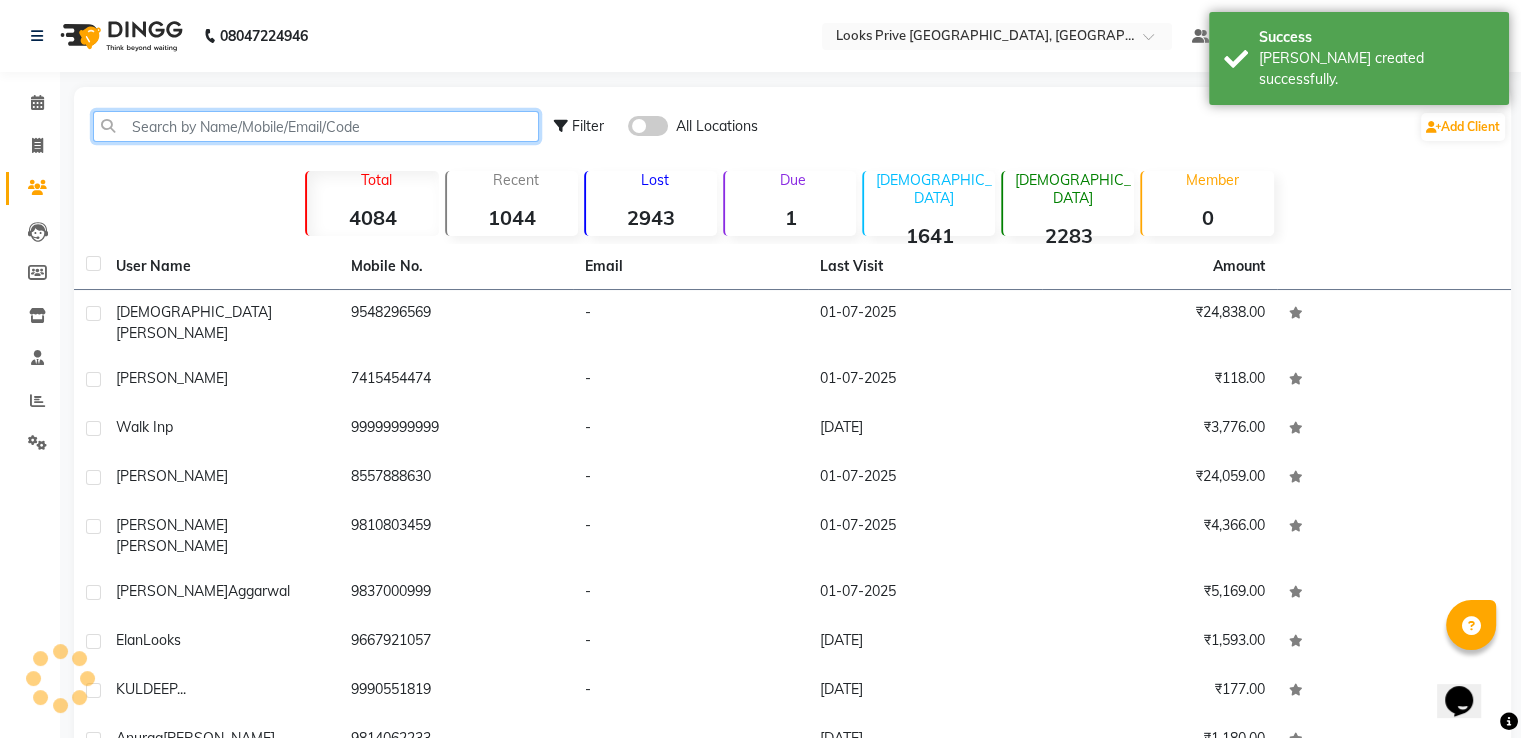 click 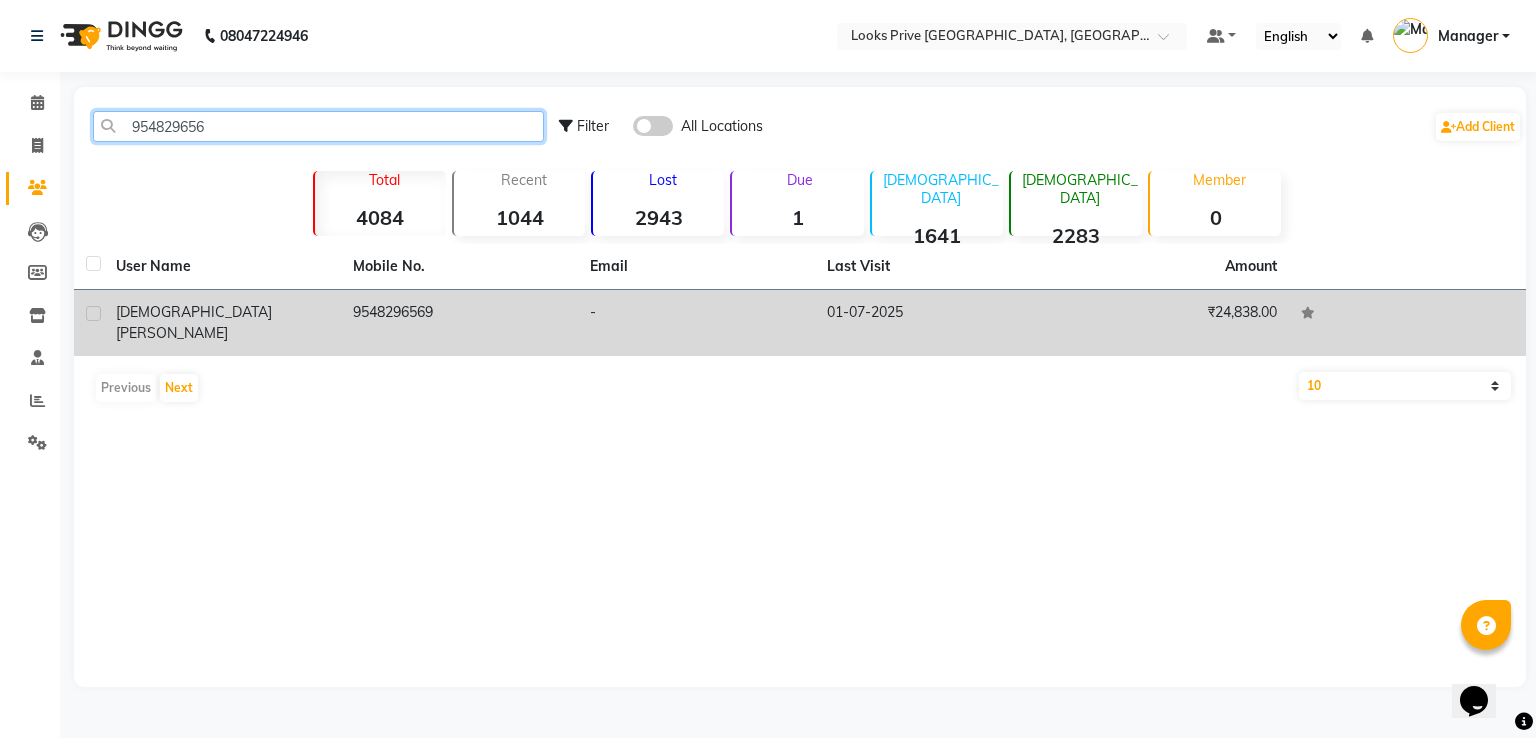 type on "954829656" 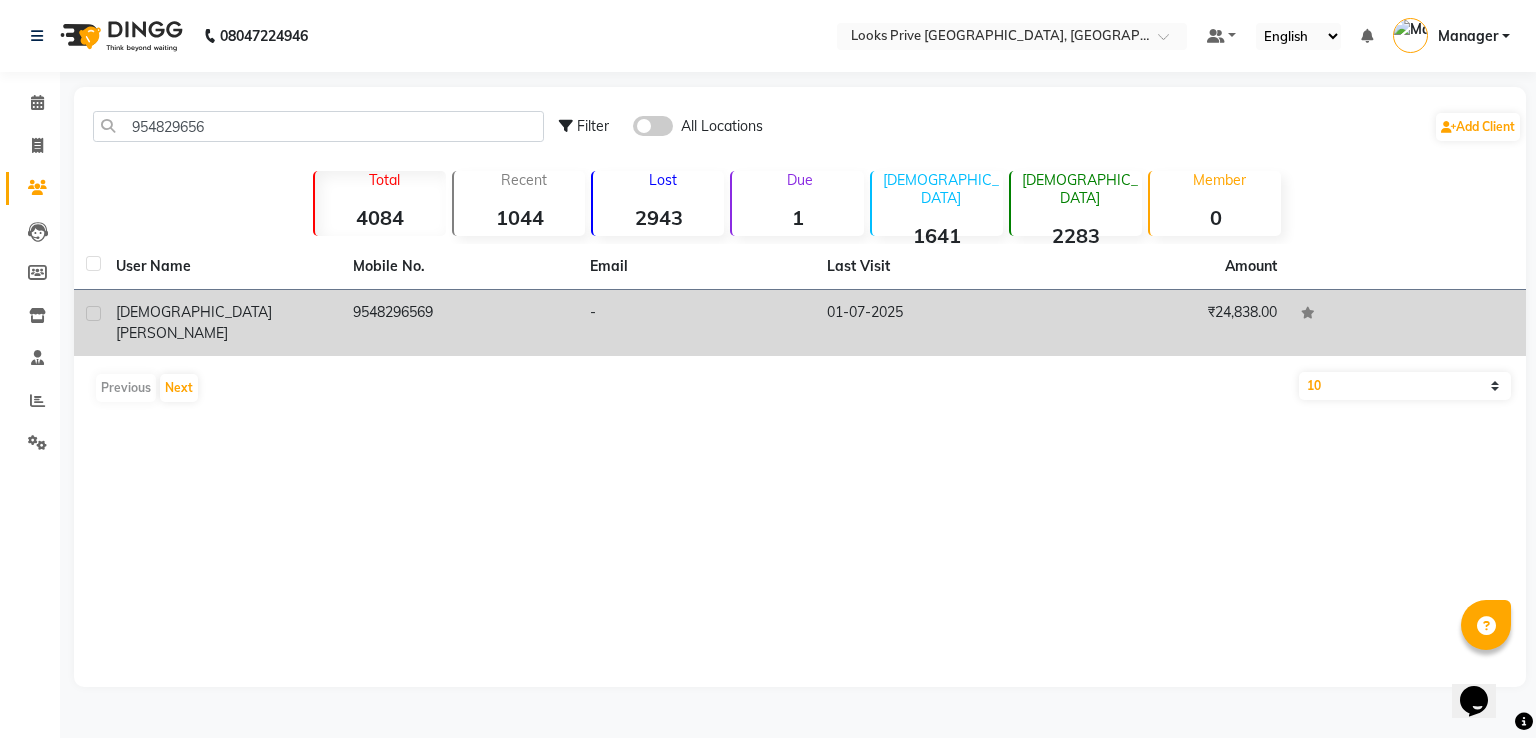 drag, startPoint x: 431, startPoint y: 307, endPoint x: 495, endPoint y: 298, distance: 64.629715 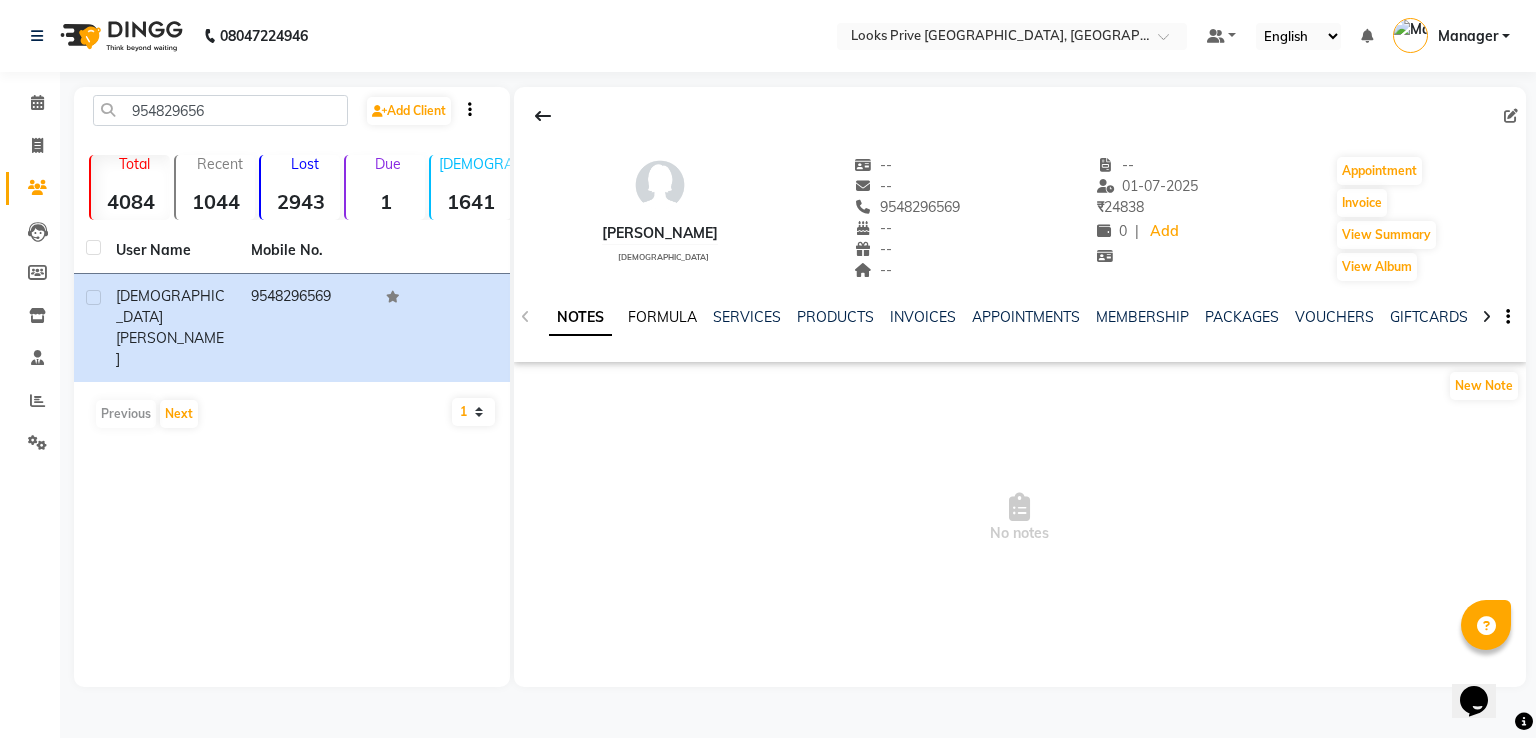 click on "FORMULA" 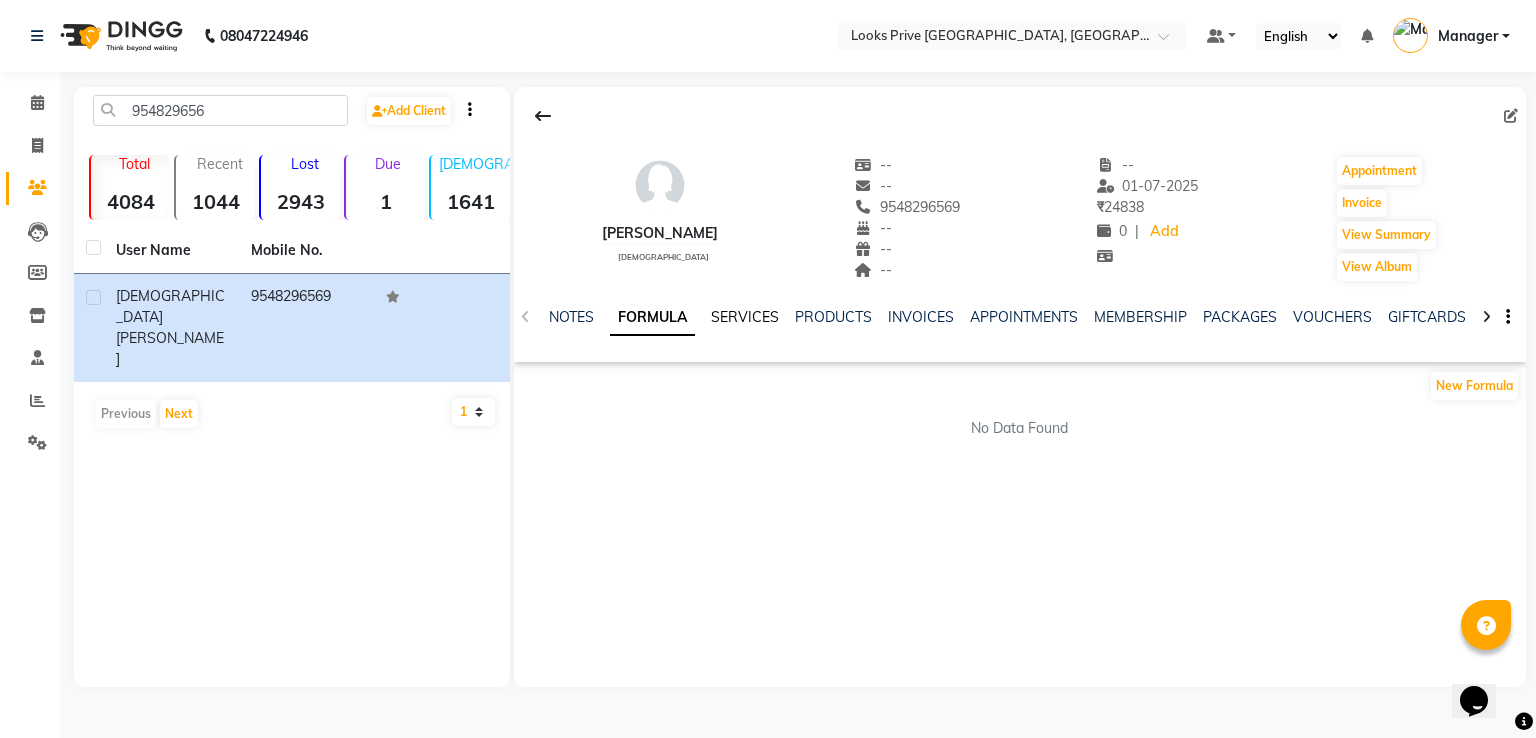 click on "SERVICES" 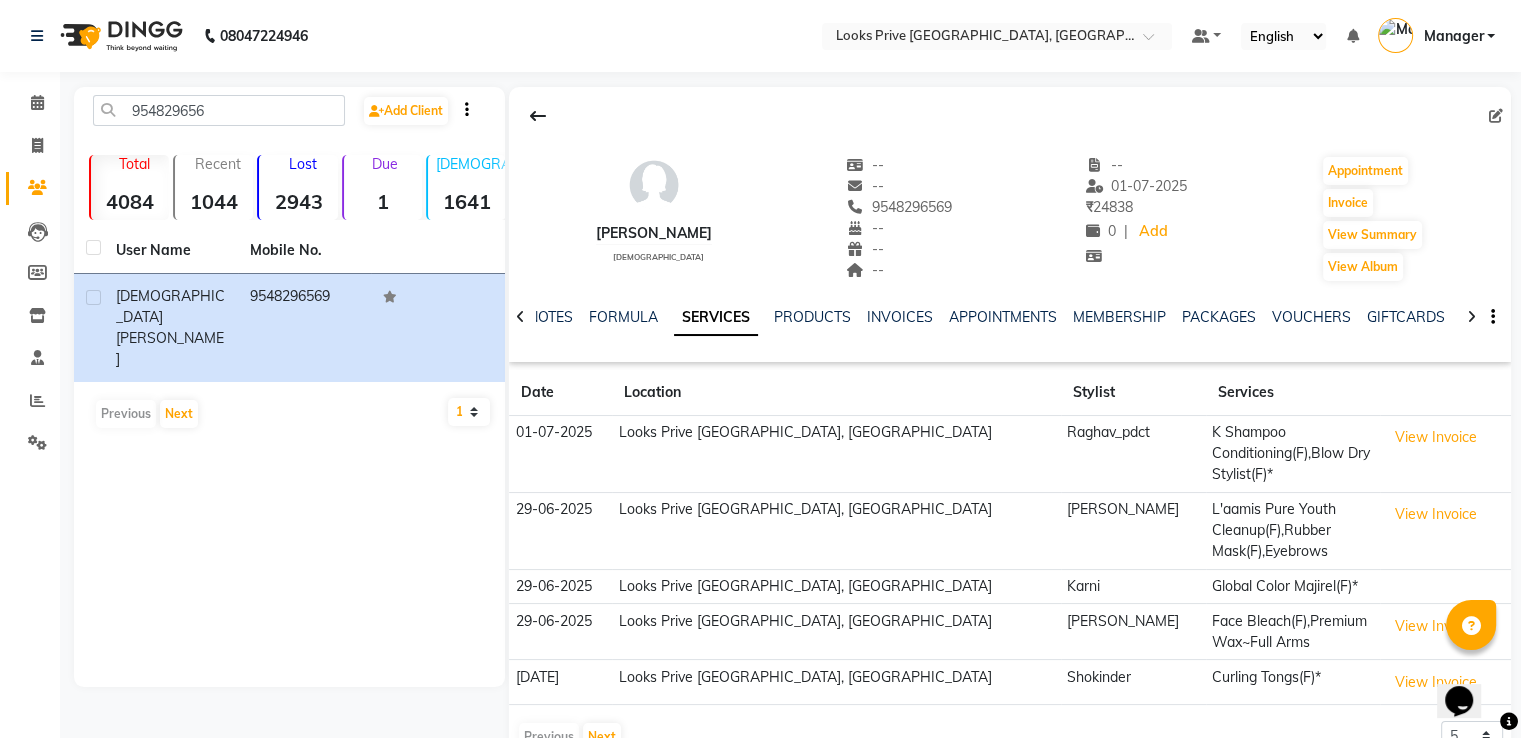 scroll, scrollTop: 51, scrollLeft: 0, axis: vertical 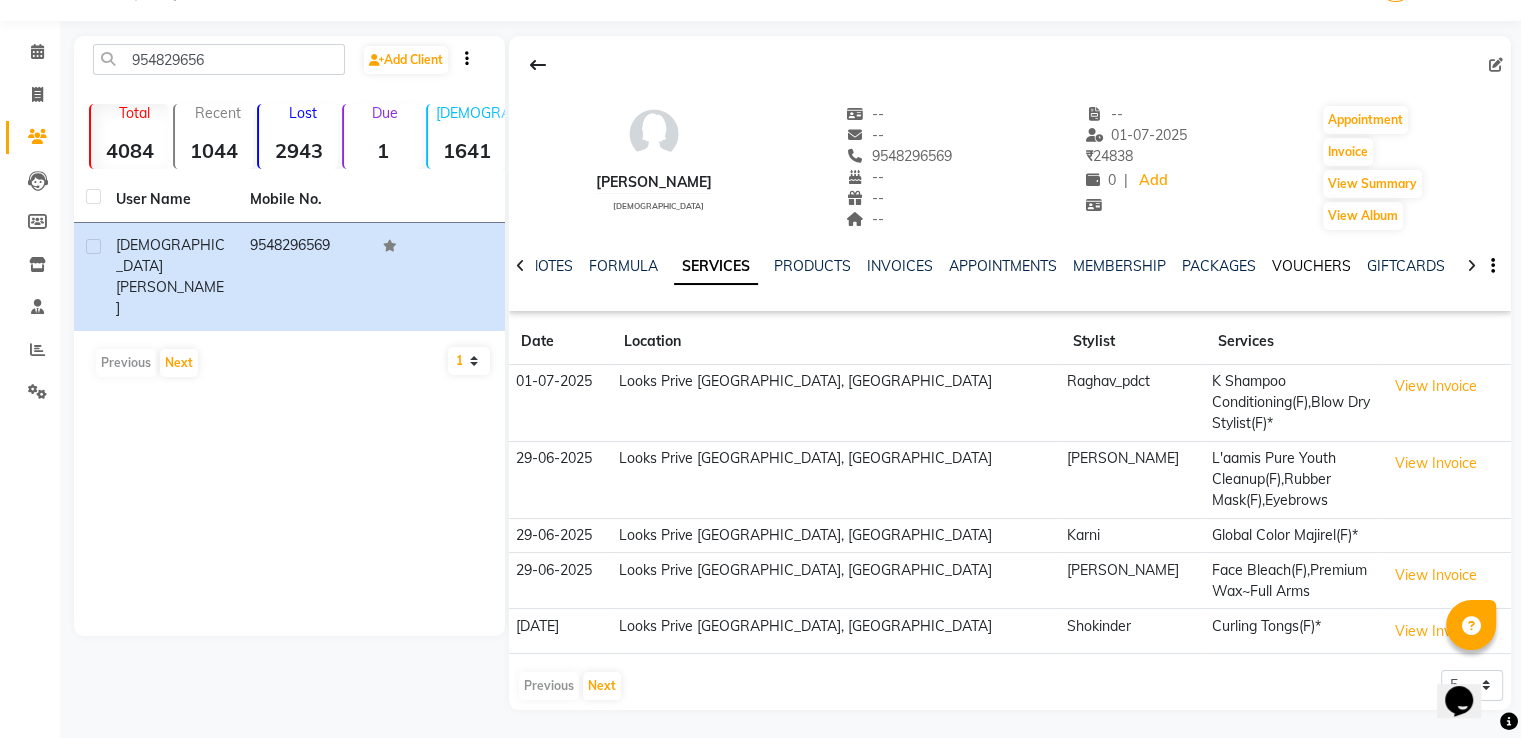 click on "VOUCHERS" 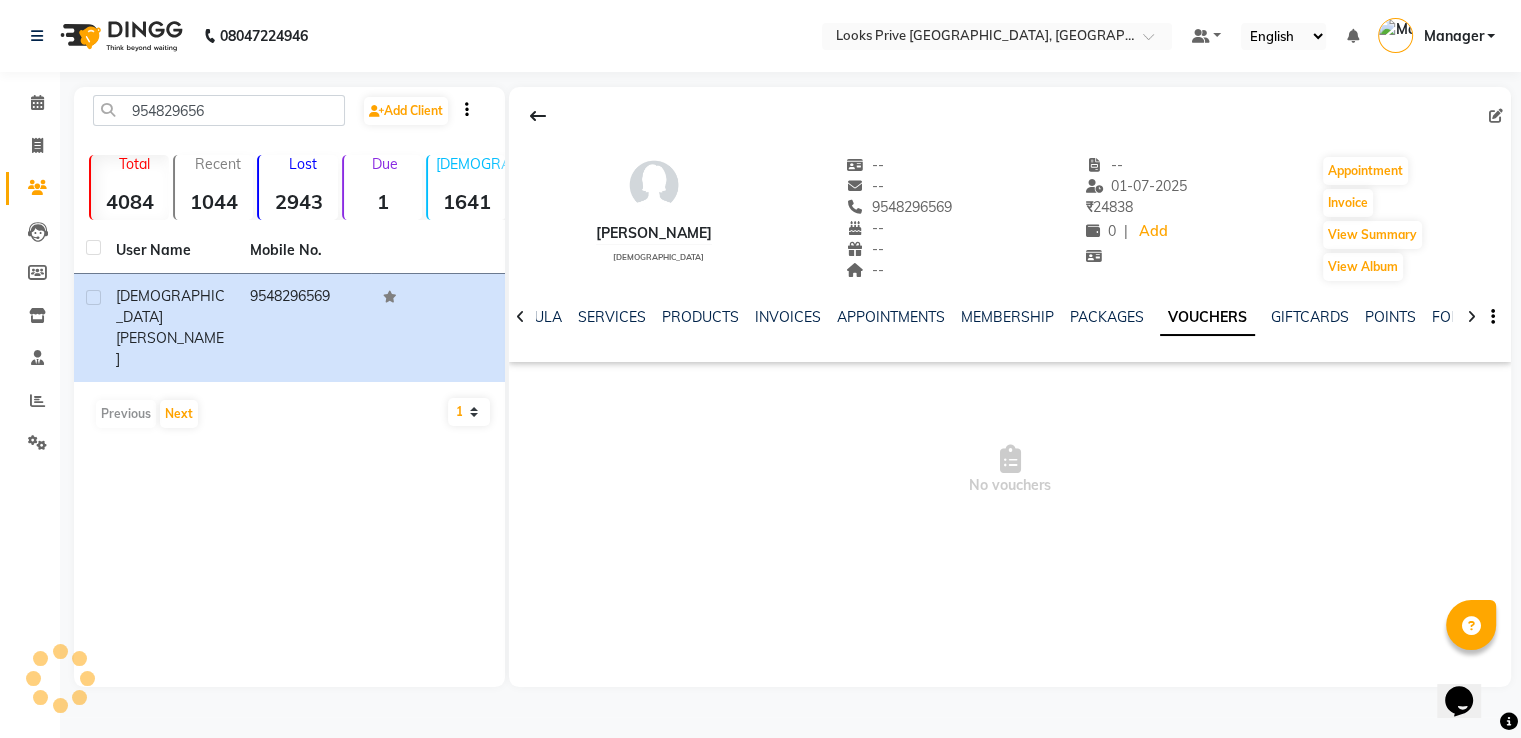 scroll, scrollTop: 0, scrollLeft: 0, axis: both 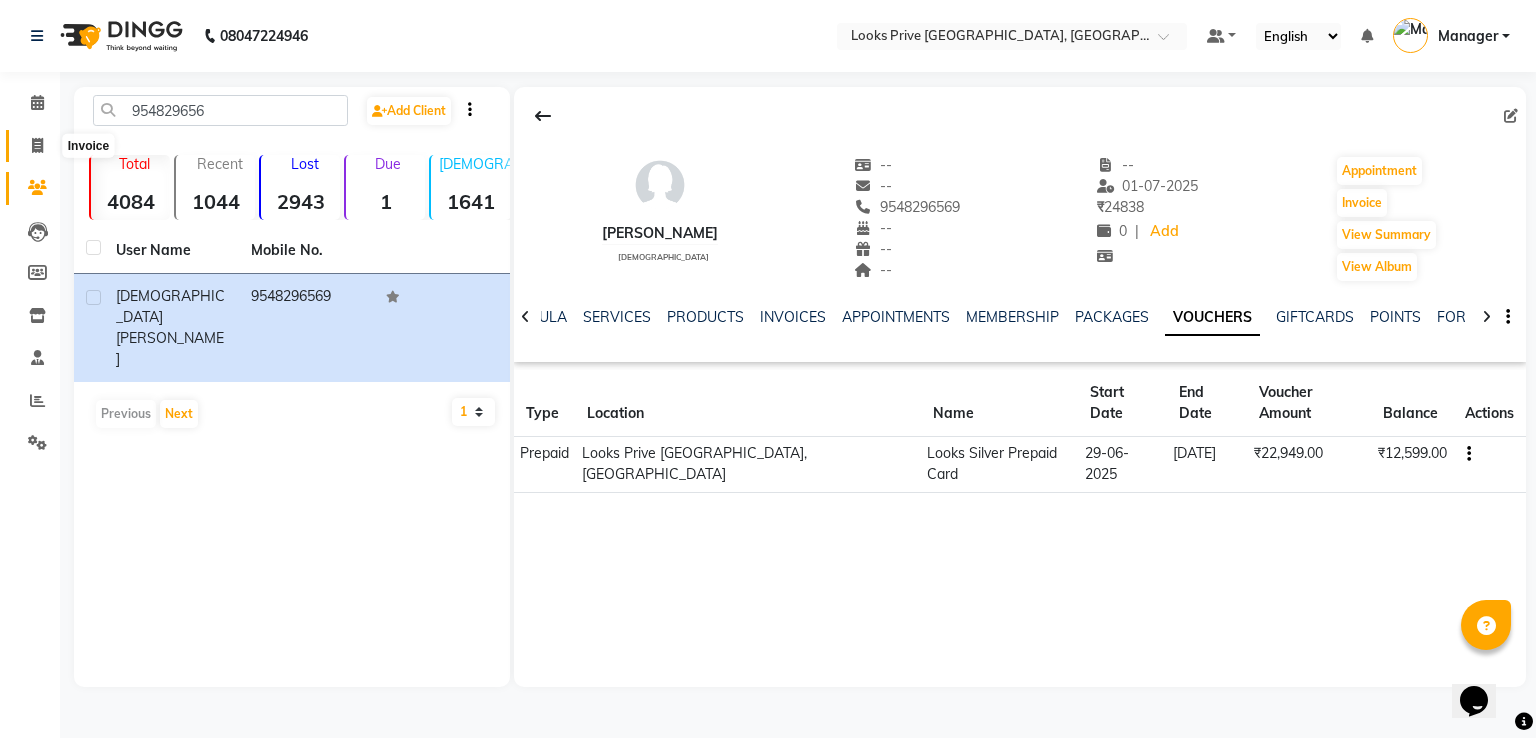 click 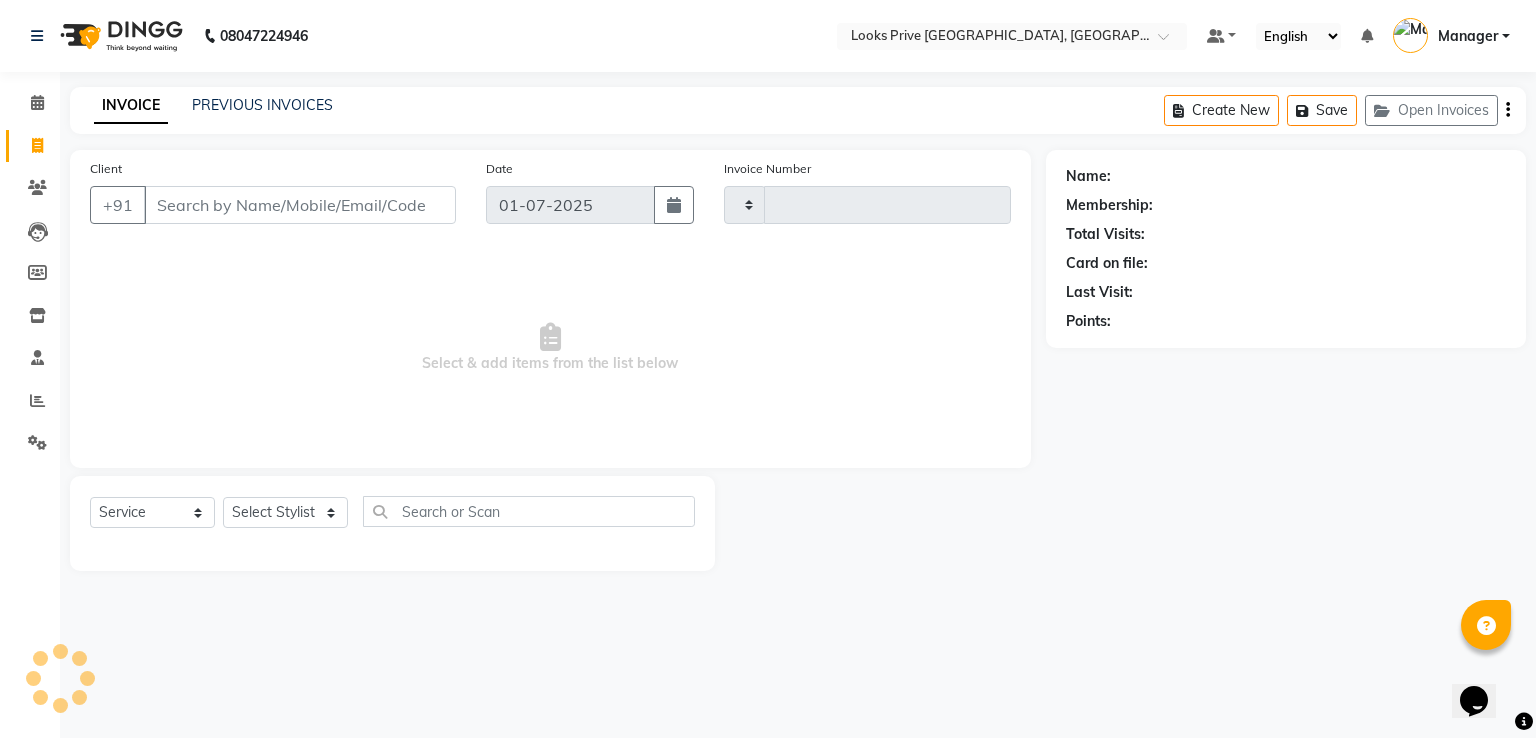 type on "1675" 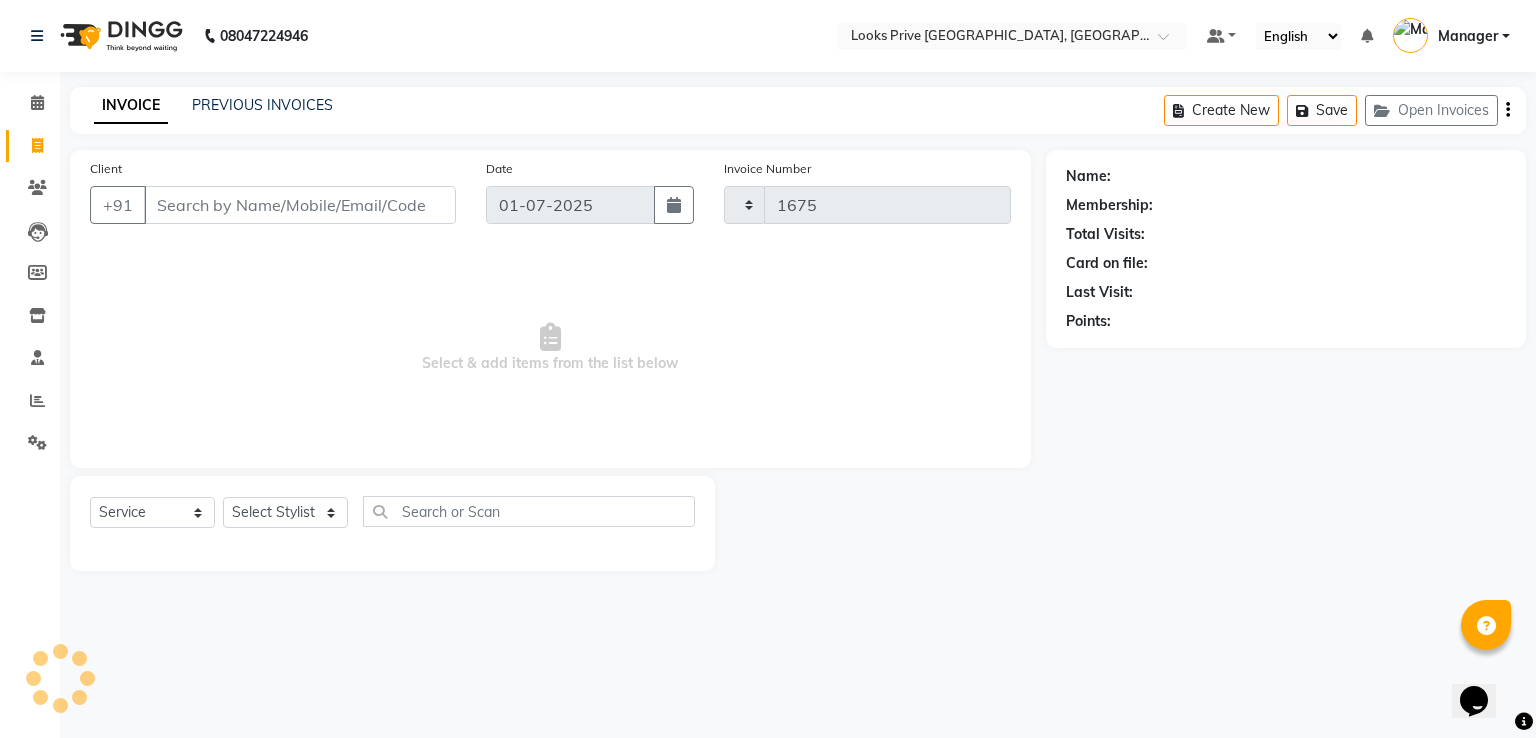 select on "6205" 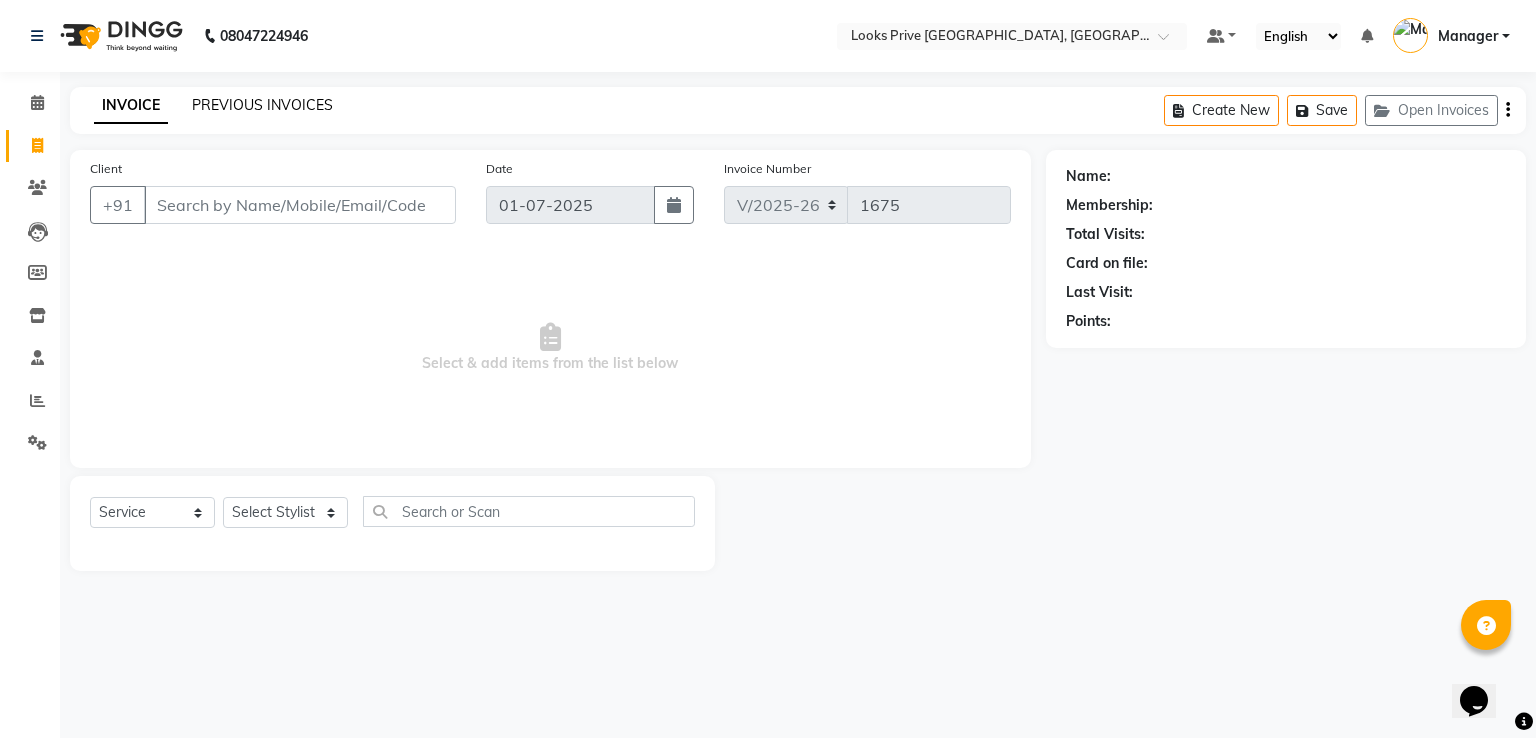 drag, startPoint x: 226, startPoint y: 86, endPoint x: 231, endPoint y: 98, distance: 13 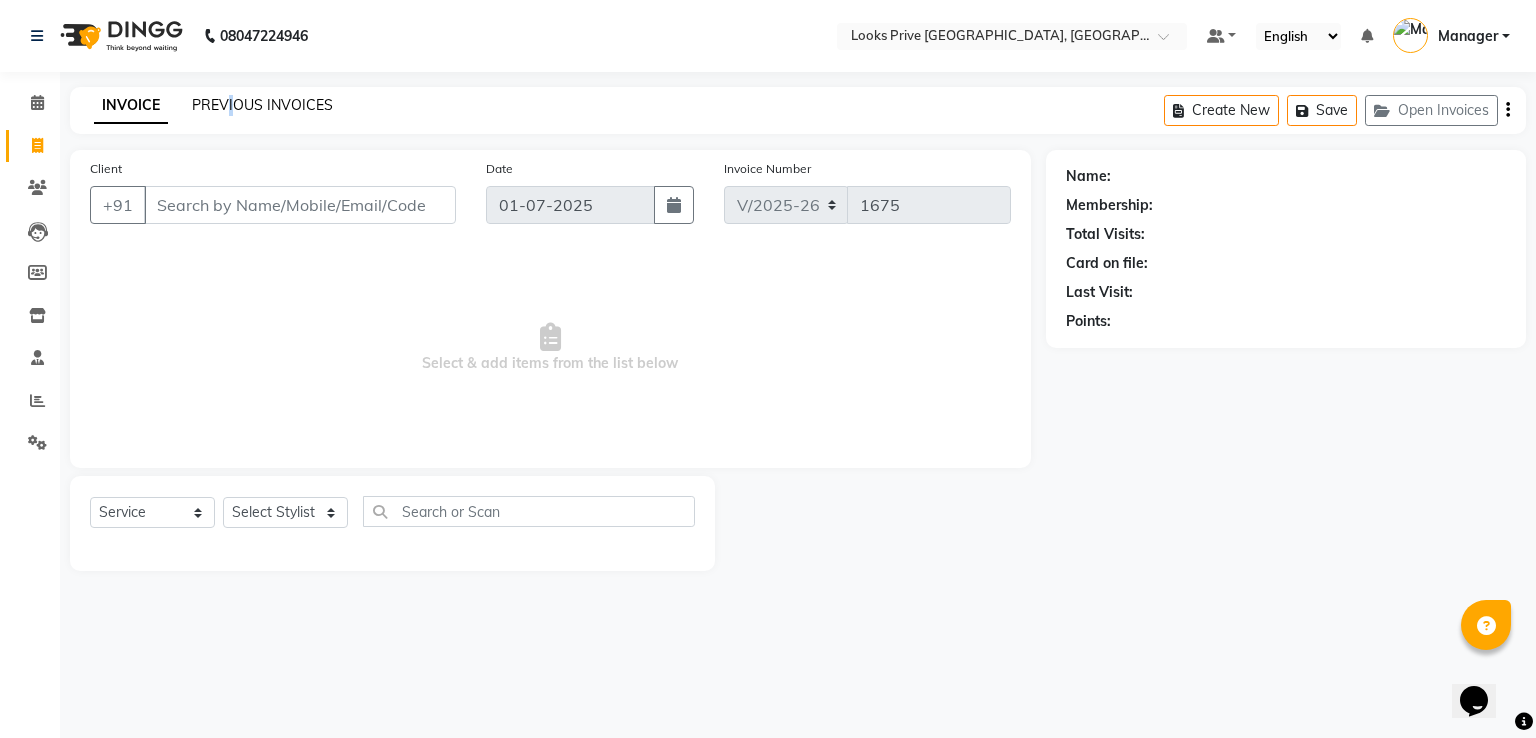 click on "PREVIOUS INVOICES" 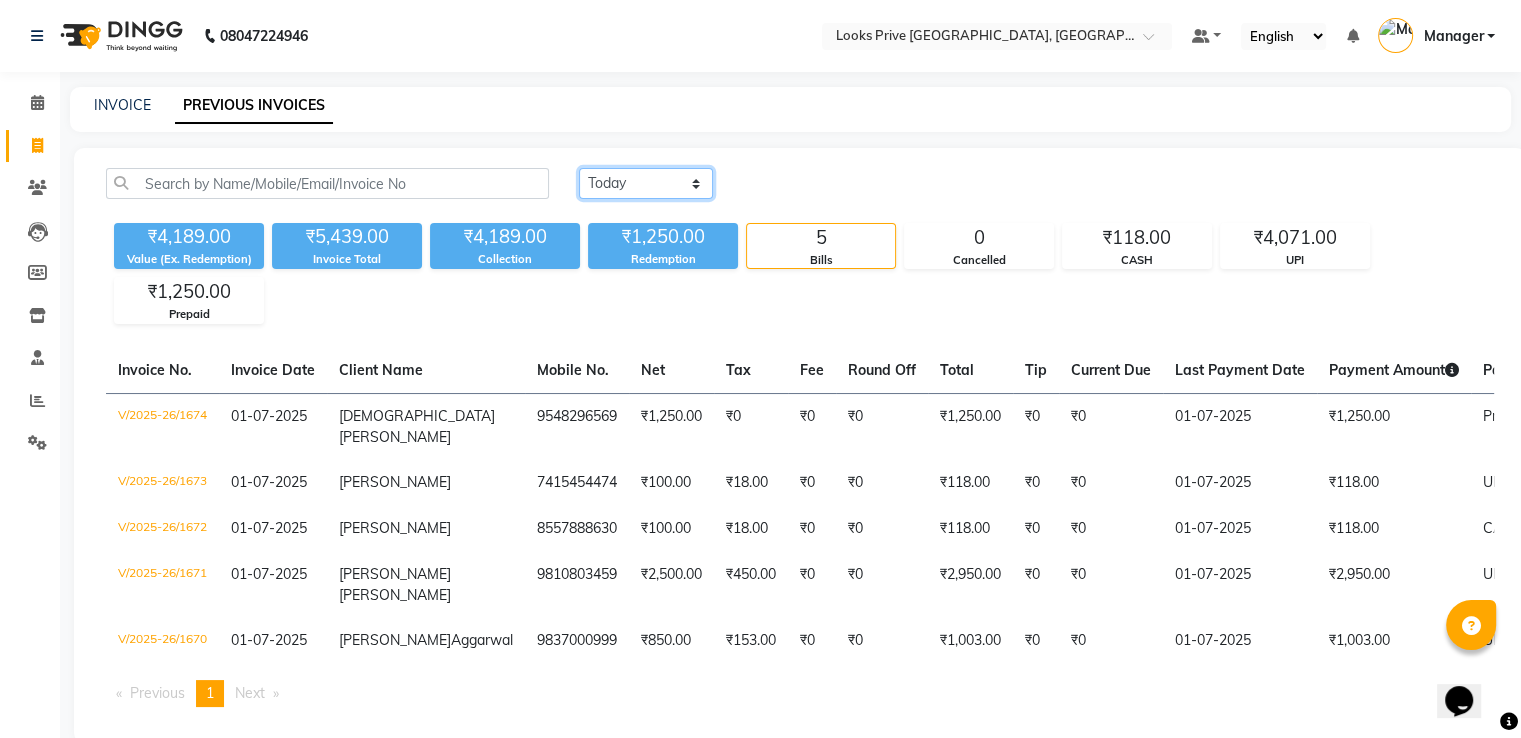 drag, startPoint x: 626, startPoint y: 185, endPoint x: 629, endPoint y: 197, distance: 12.369317 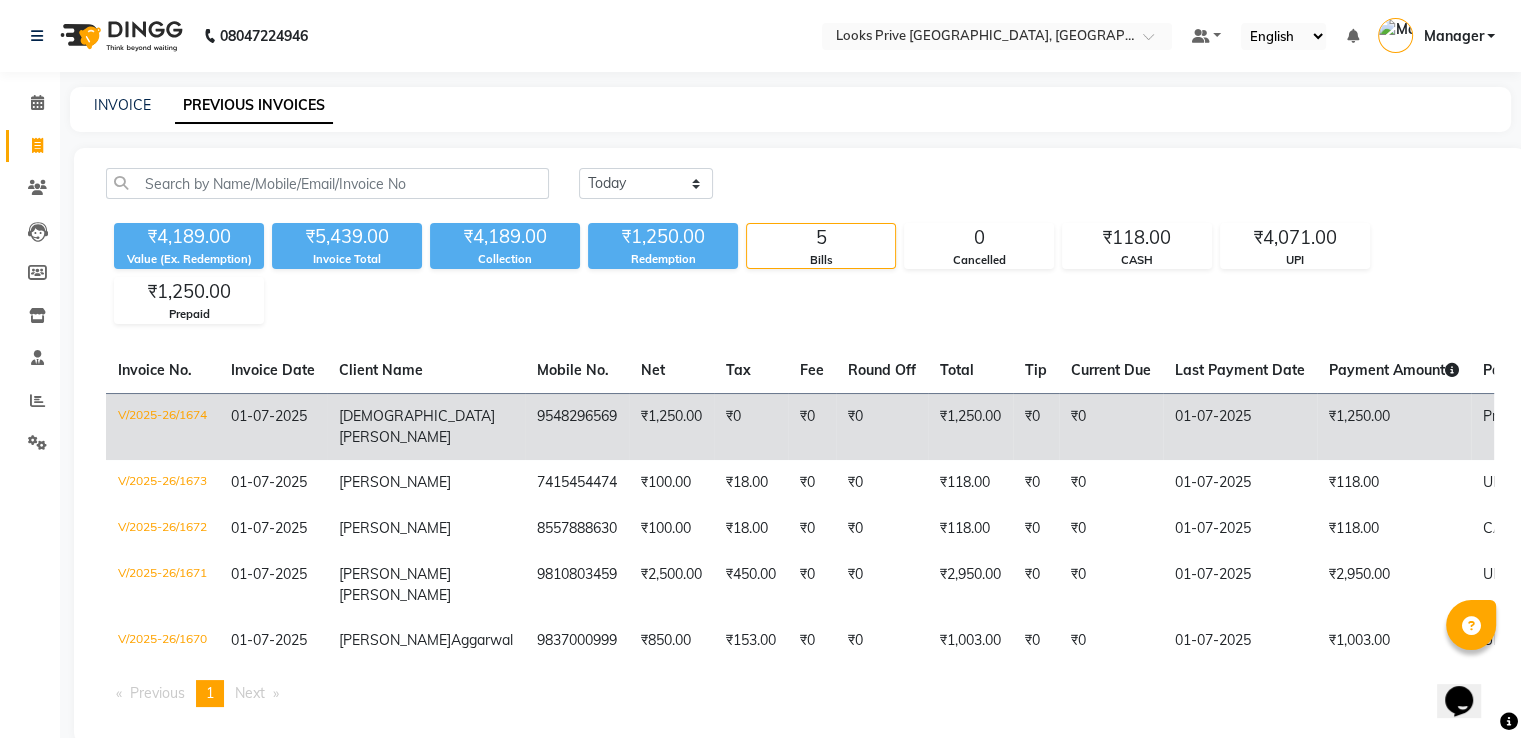 click on "9548296569" 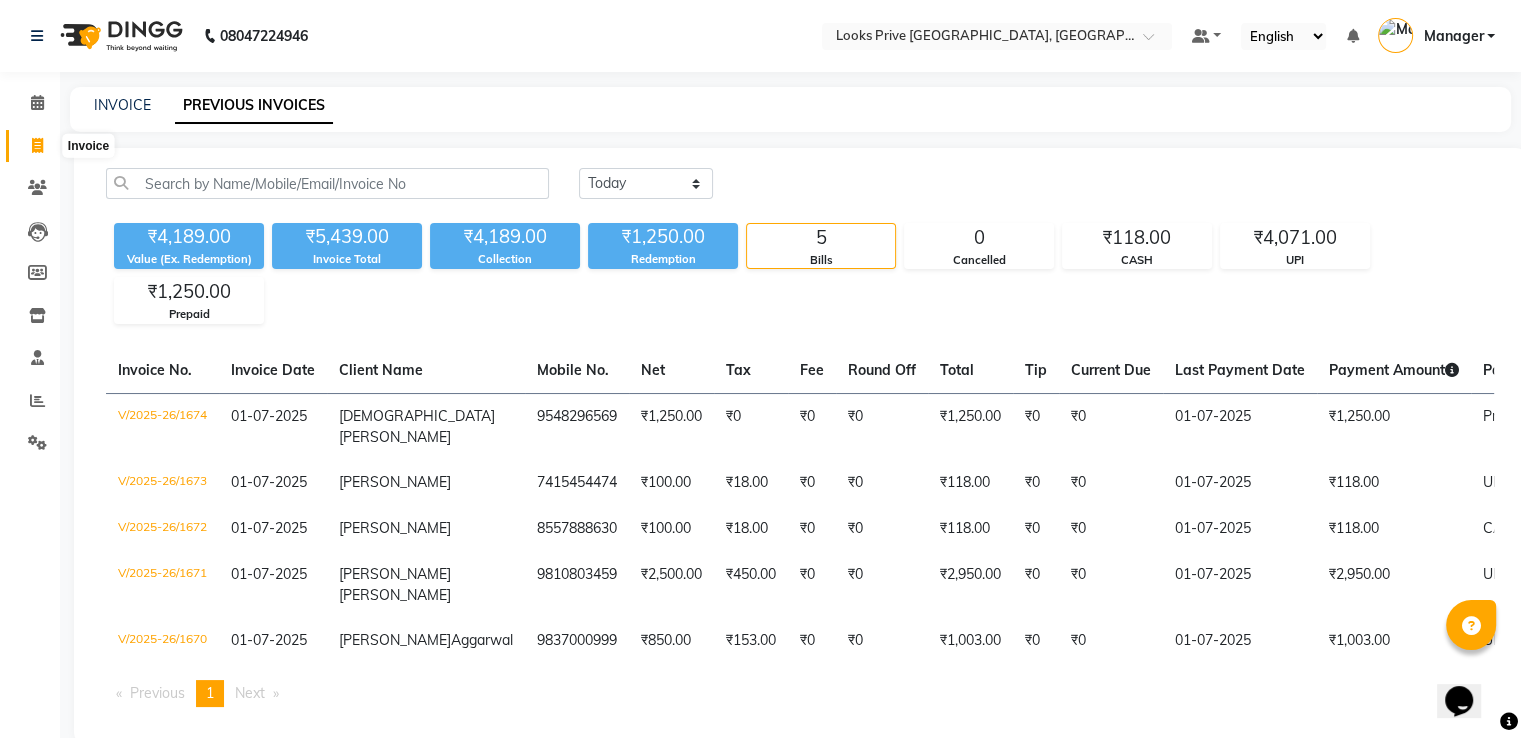 click 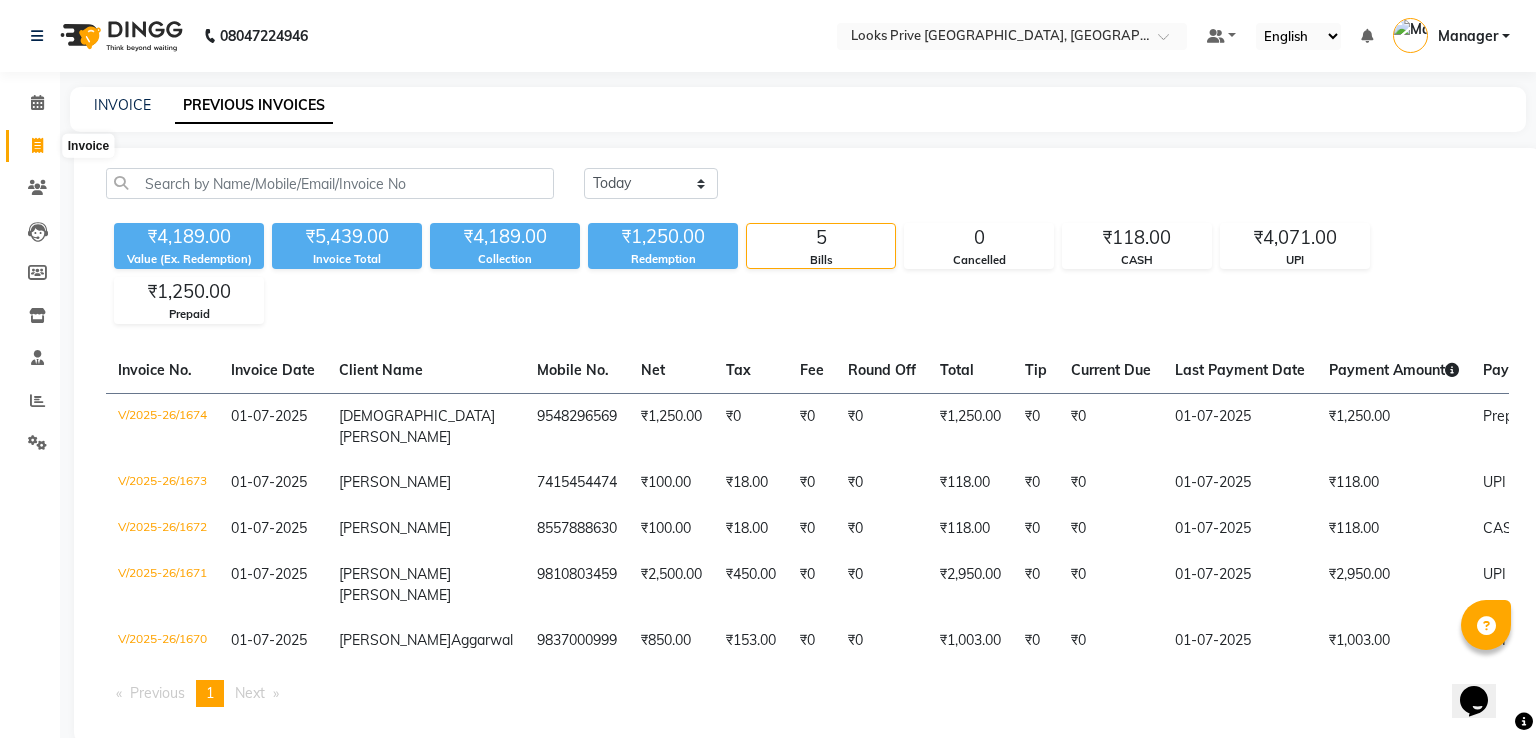 select on "6205" 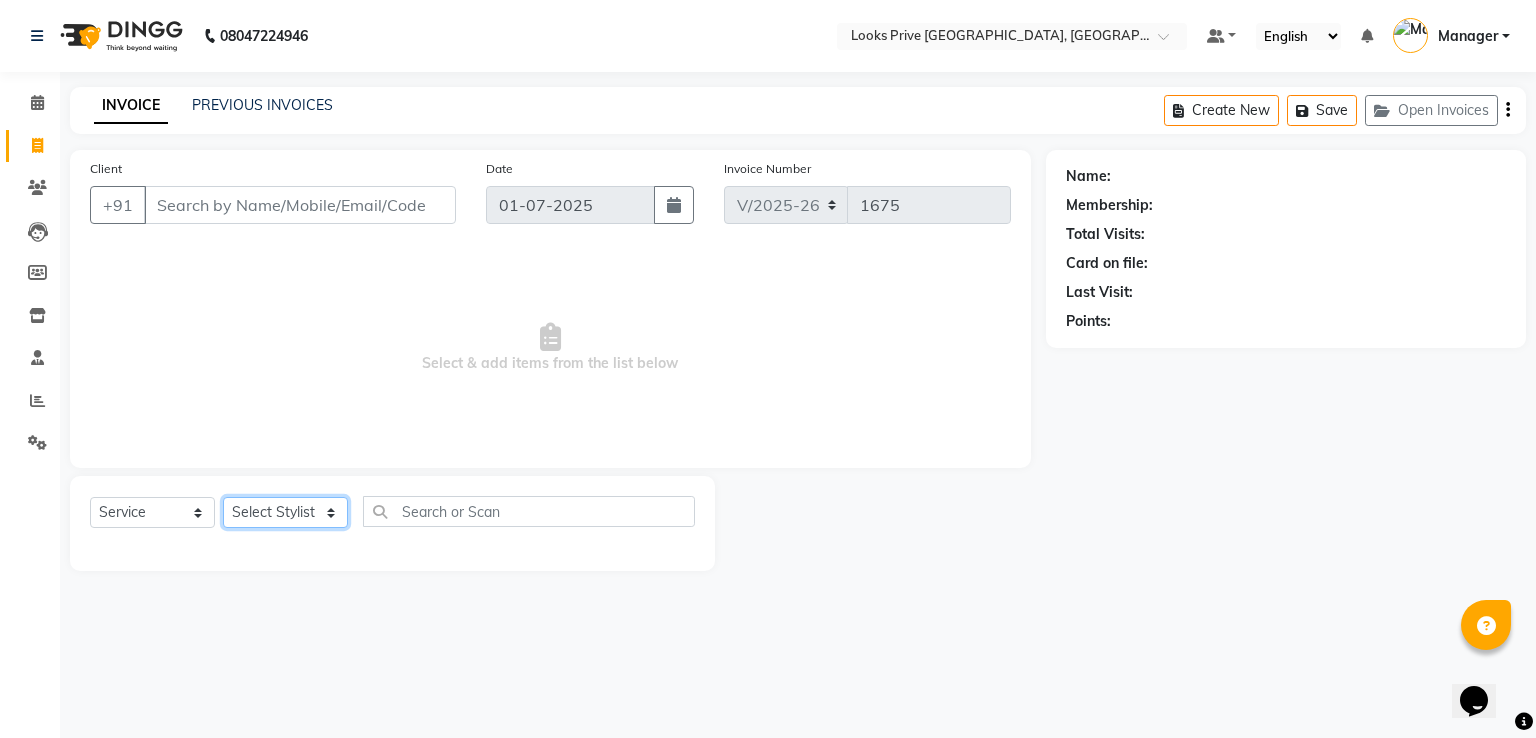 click on "Select Stylist A2R_Master [PERSON_NAME] [PERSON_NAME] [PERSON_NAME] Dinesh_pdct Karni Lovely Manager [PERSON_NAME] [PERSON_NAME] [PERSON_NAME] [PERSON_NAME] Suraj_pedi" 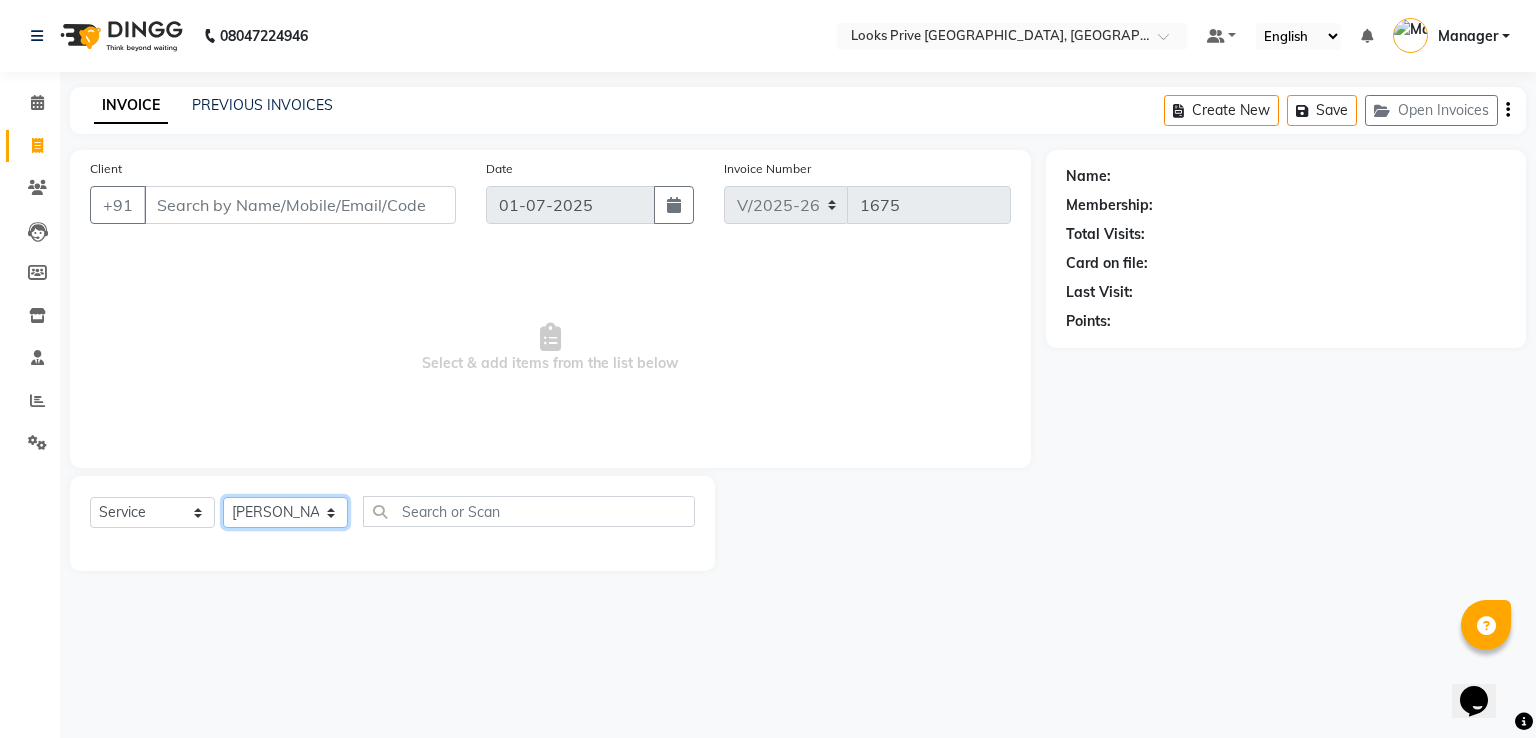 click on "Select Stylist A2R_Master [PERSON_NAME] [PERSON_NAME] [PERSON_NAME] Dinesh_pdct Karni Lovely Manager [PERSON_NAME] [PERSON_NAME] [PERSON_NAME] [PERSON_NAME] Suraj_pedi" 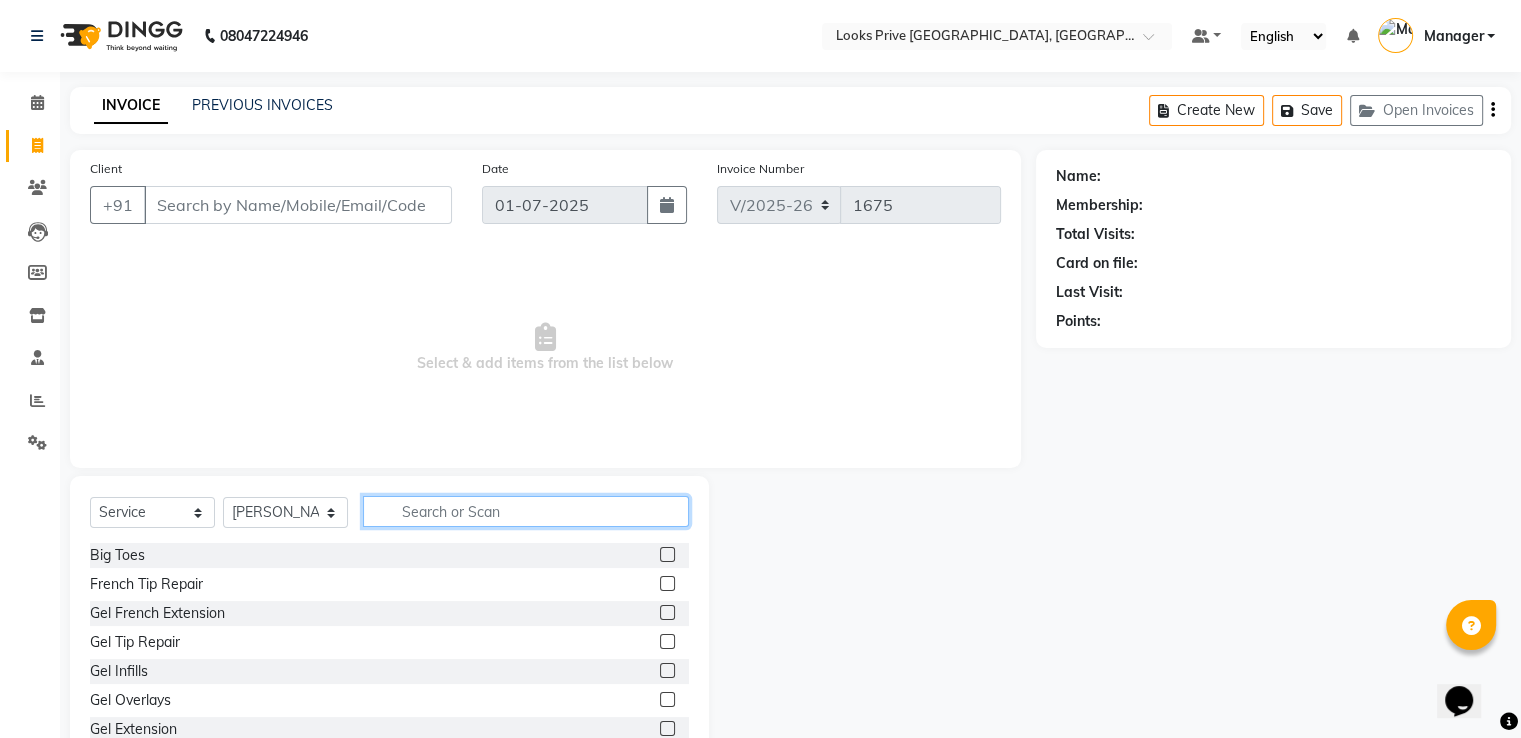 click 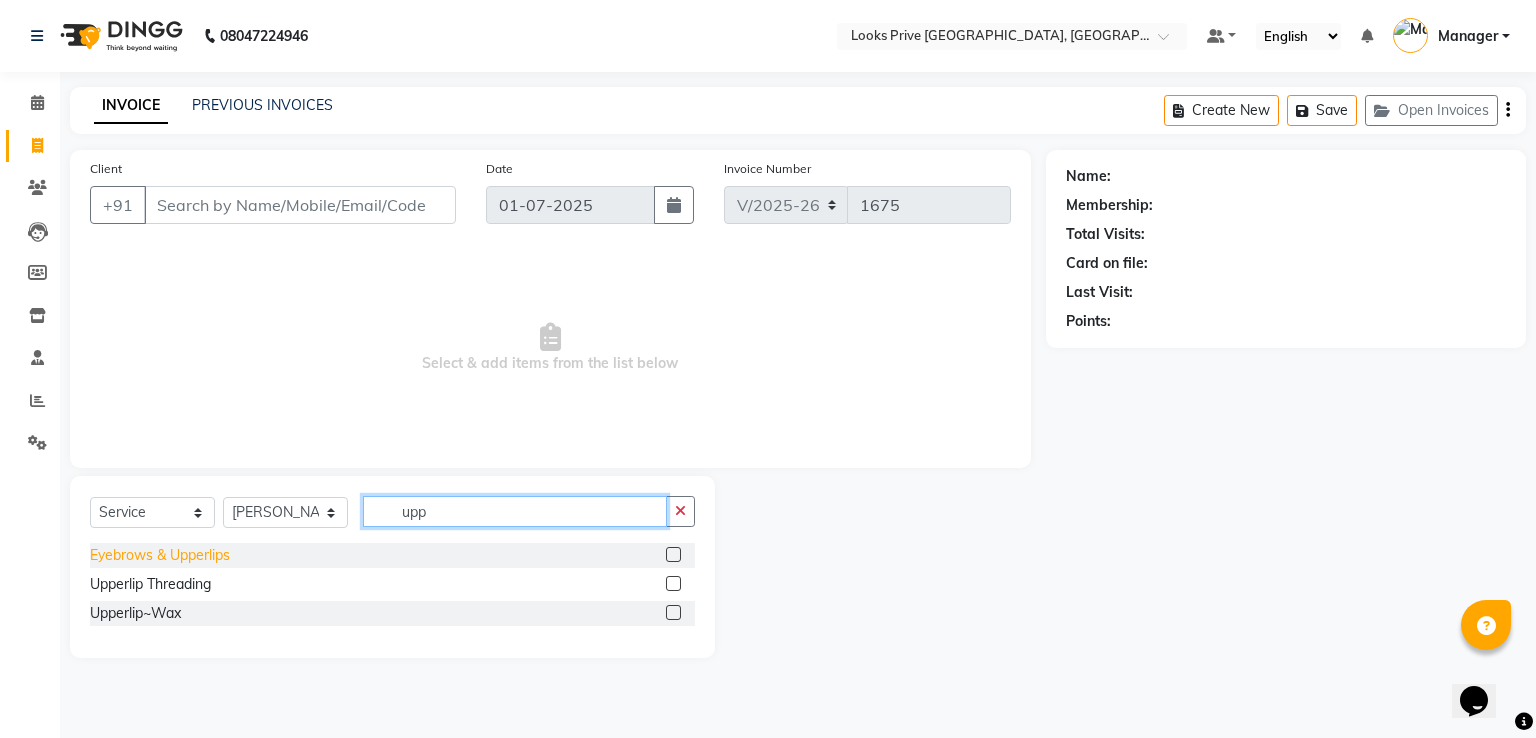 type on "upp" 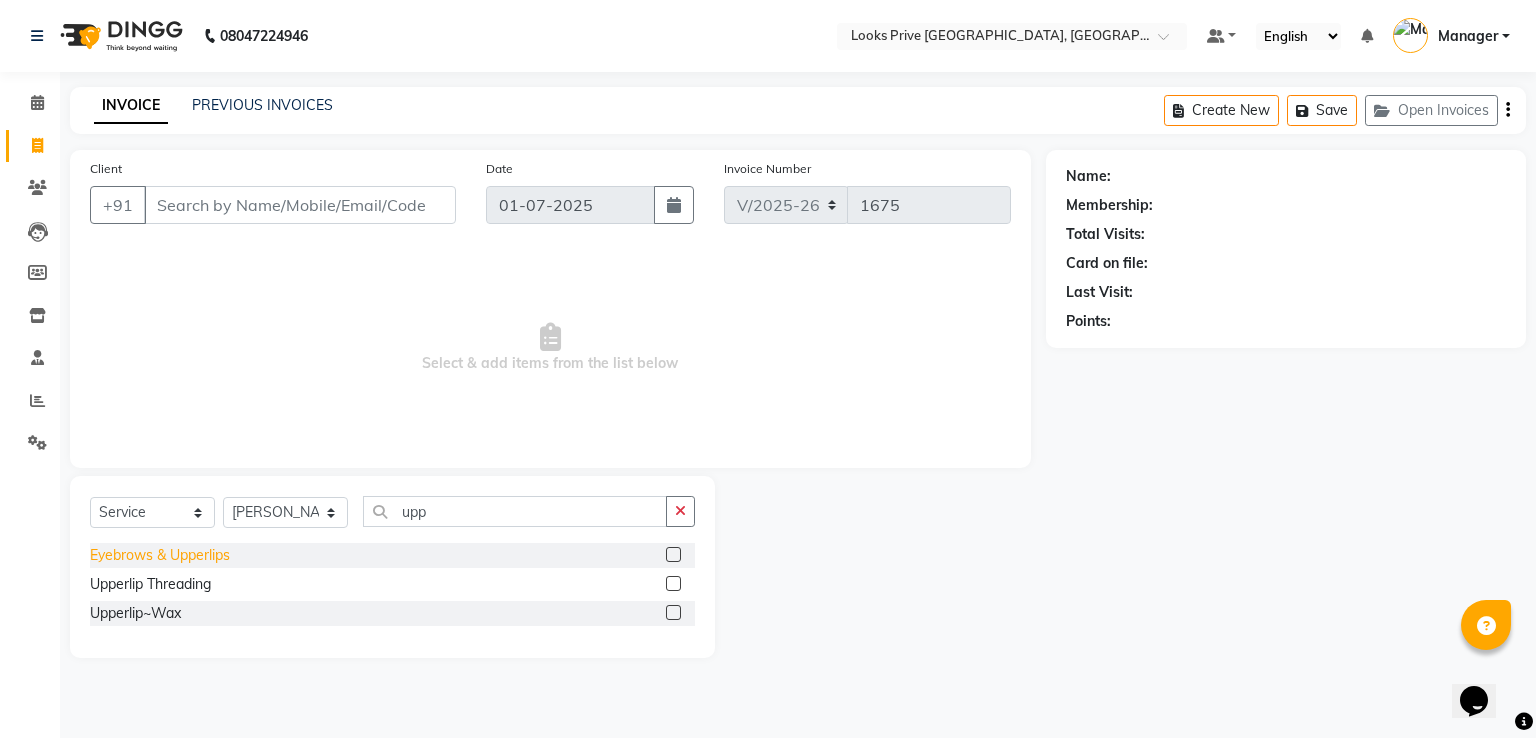 click on "Eyebrows & Upperlips" 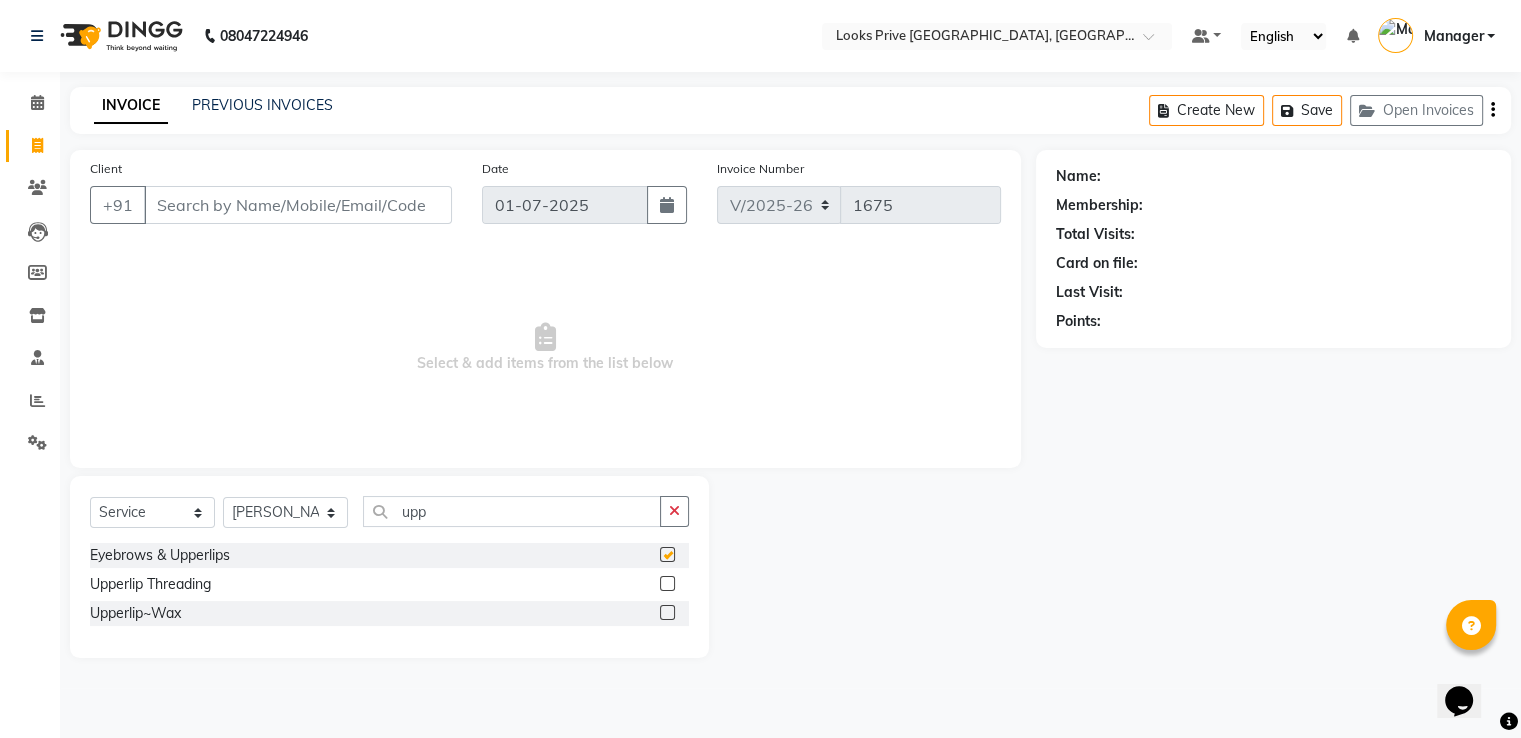 checkbox on "false" 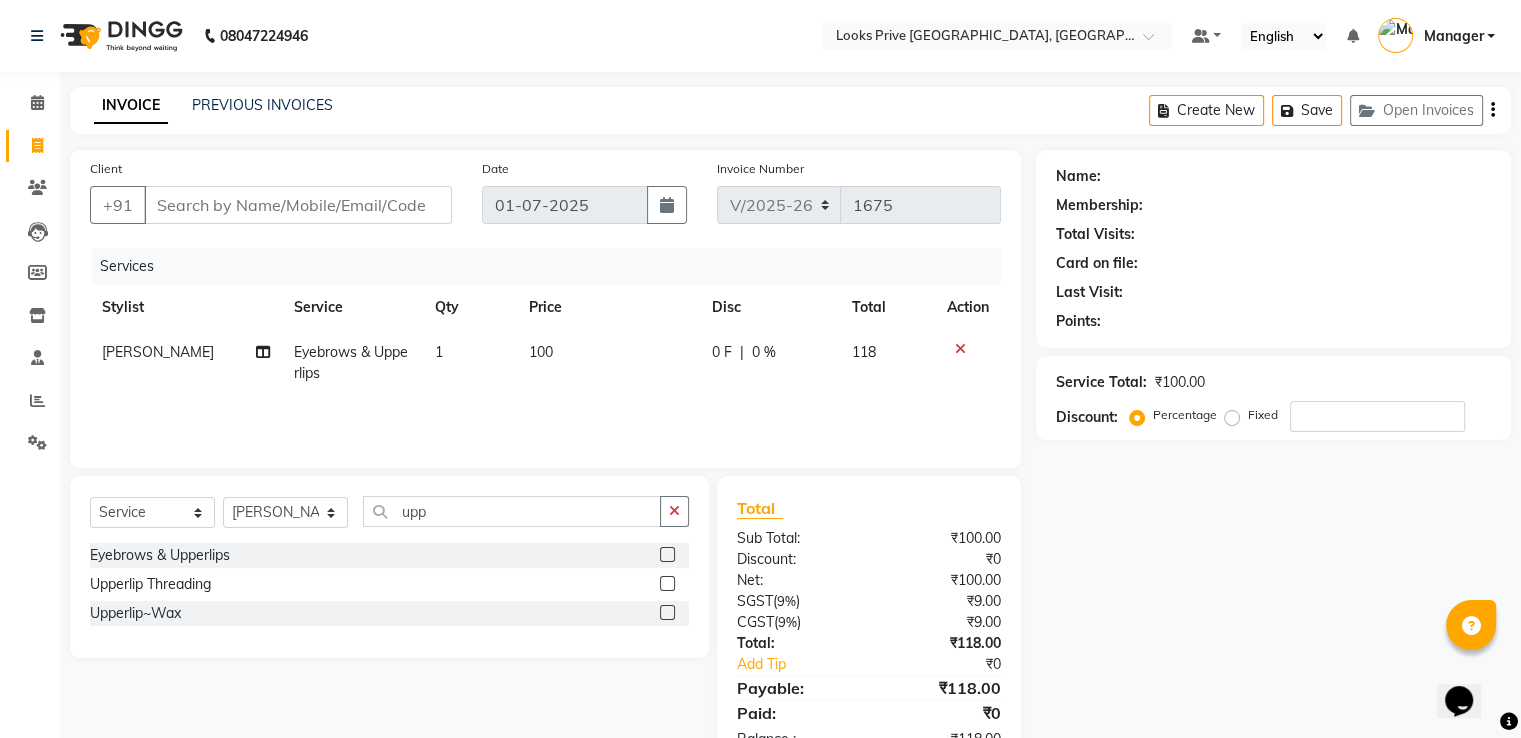 click on "100" 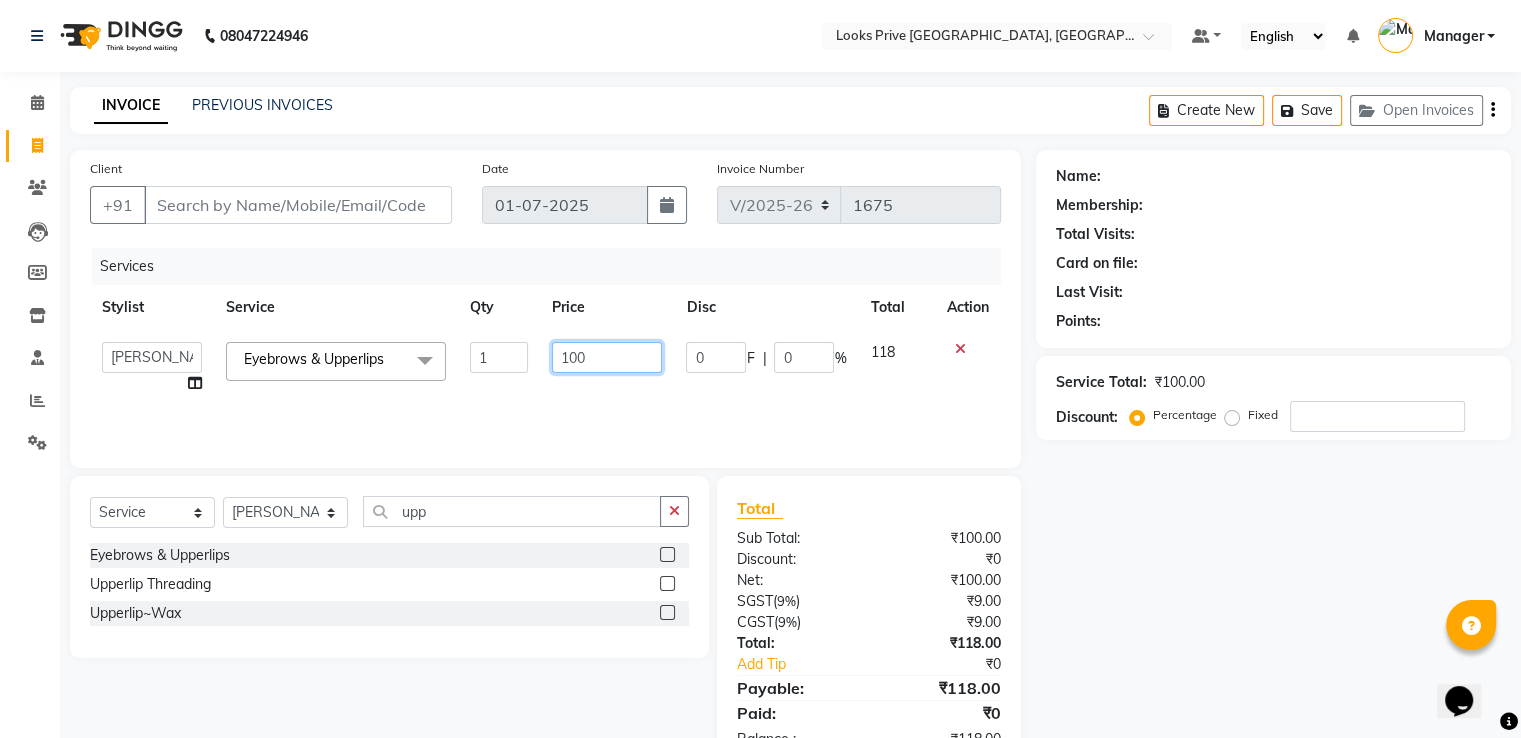 drag, startPoint x: 588, startPoint y: 358, endPoint x: 460, endPoint y: 348, distance: 128.39003 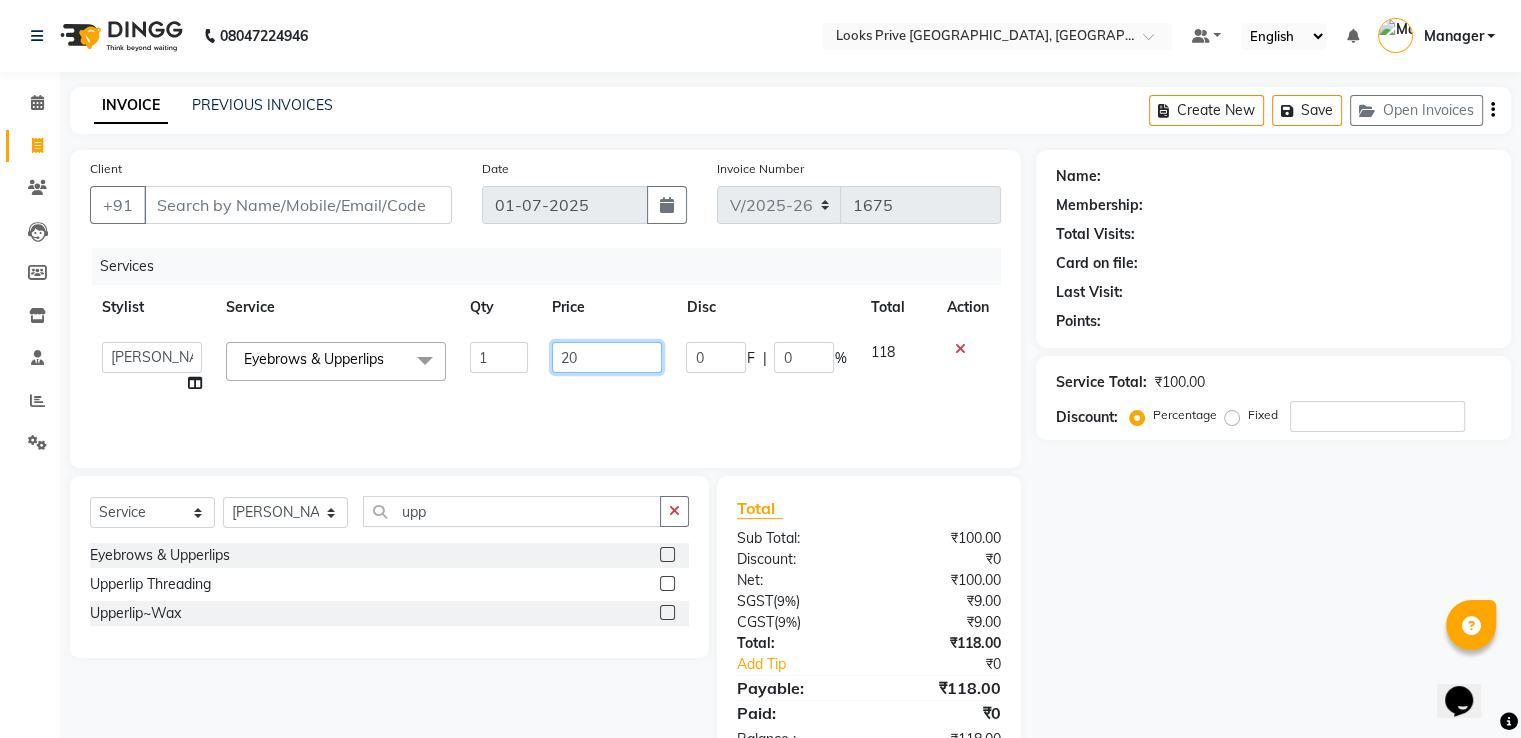 type on "200" 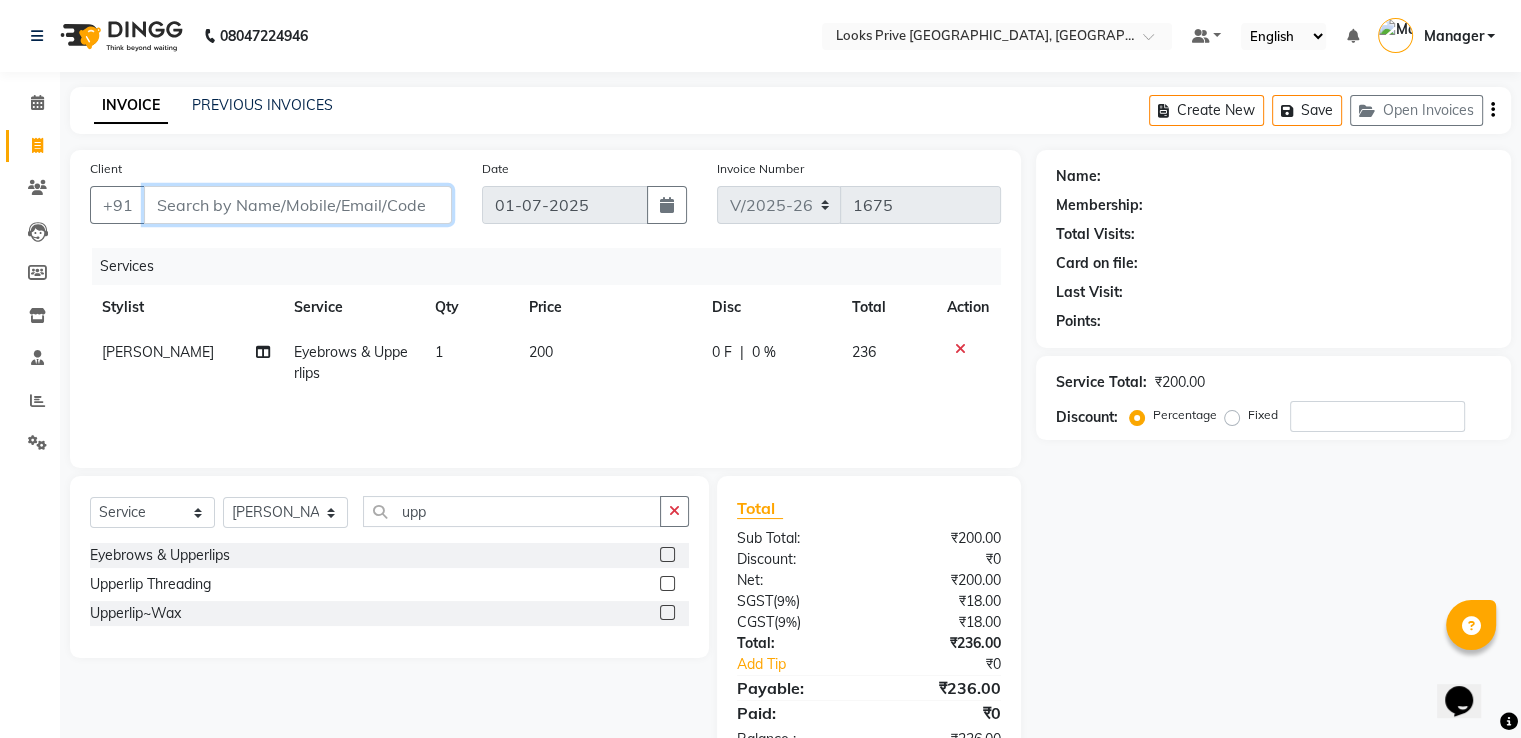 click on "Client" at bounding box center (298, 205) 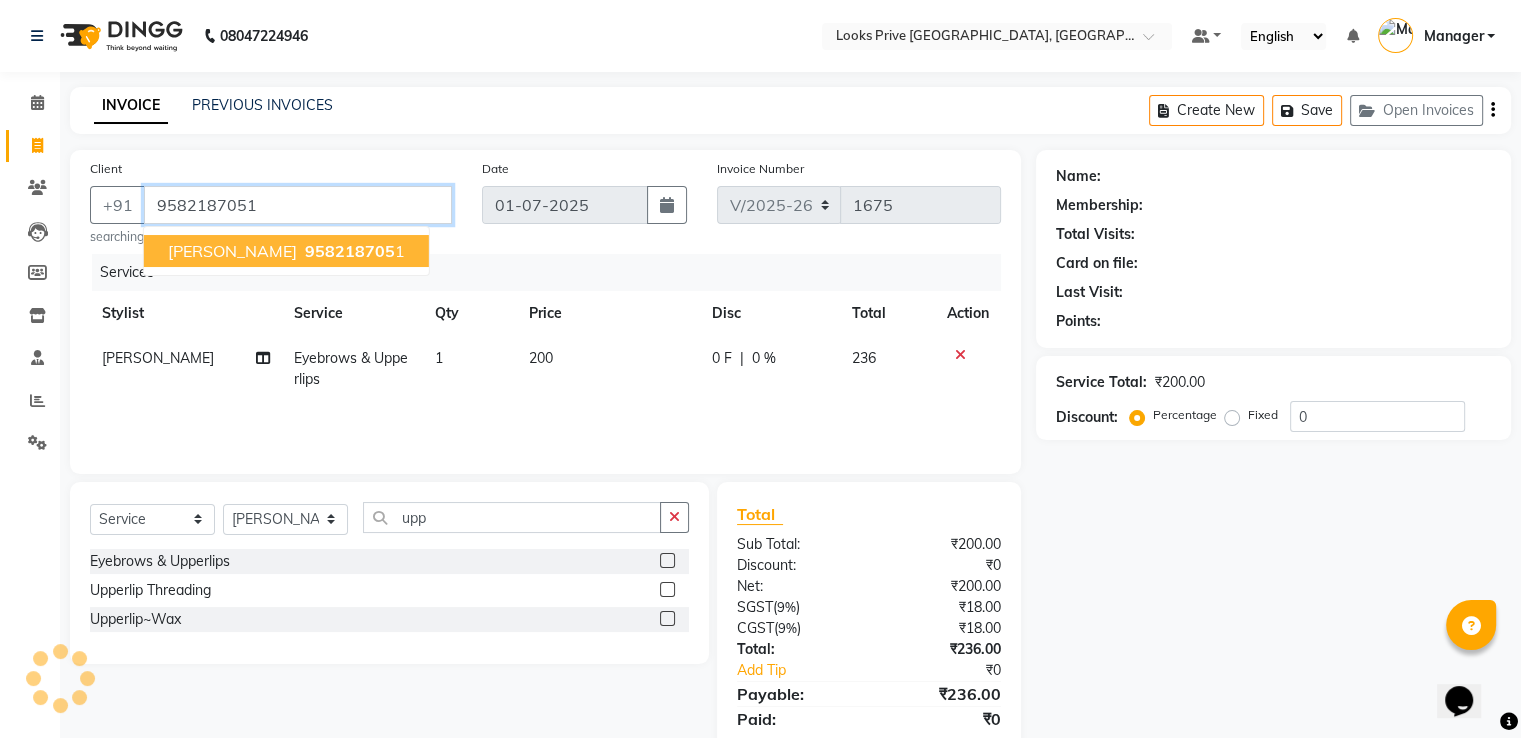 type on "9582187051" 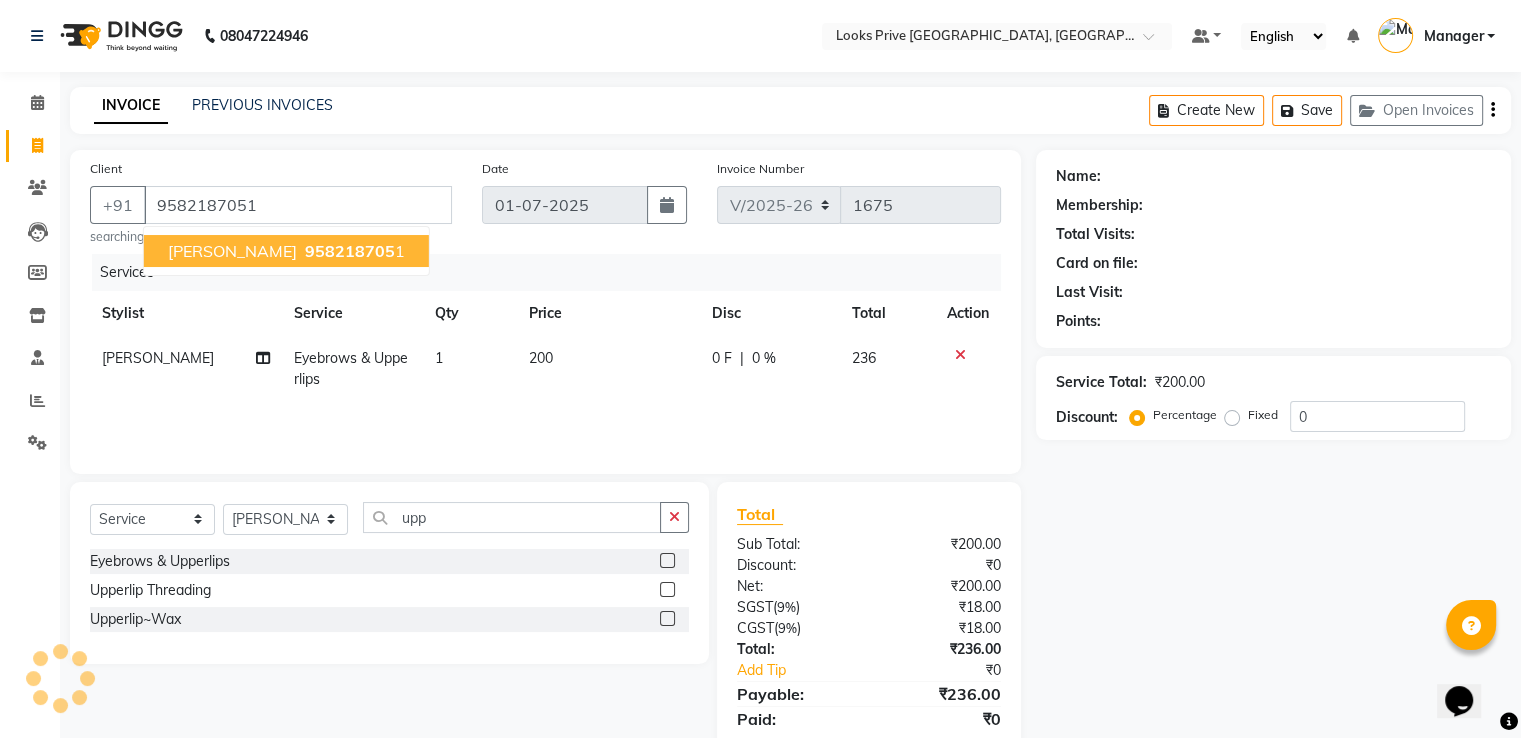 select on "1: Object" 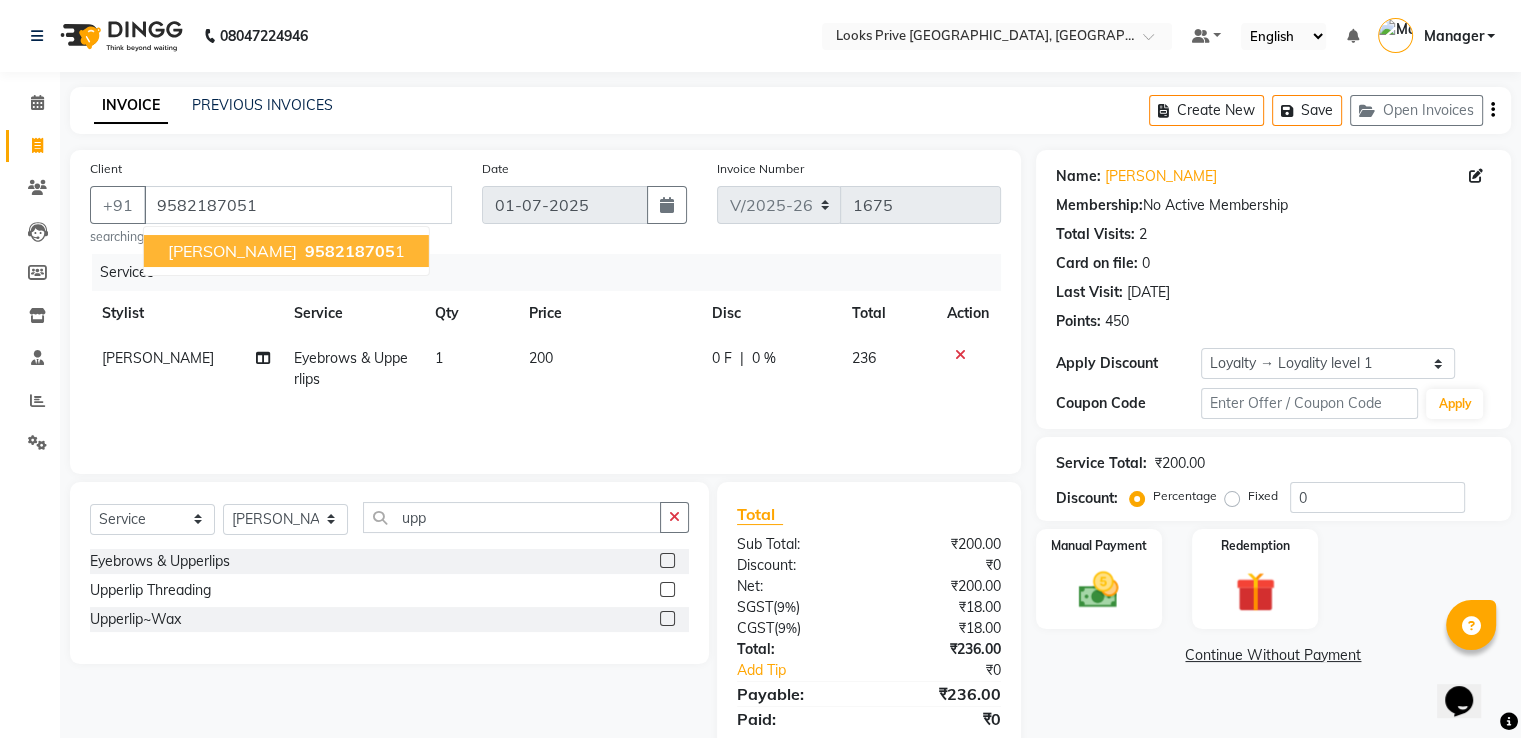 click on "958218705" at bounding box center (350, 251) 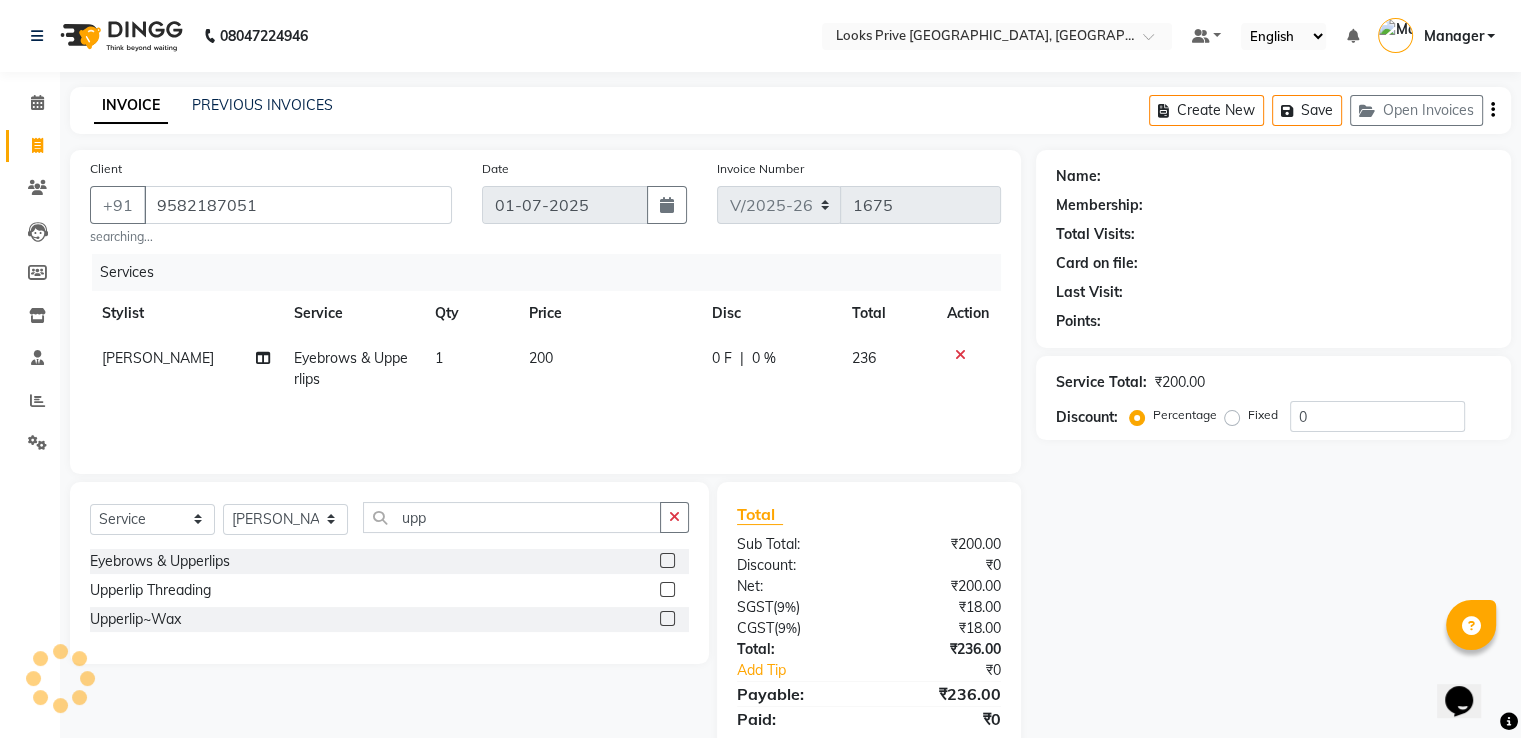 select on "1: Object" 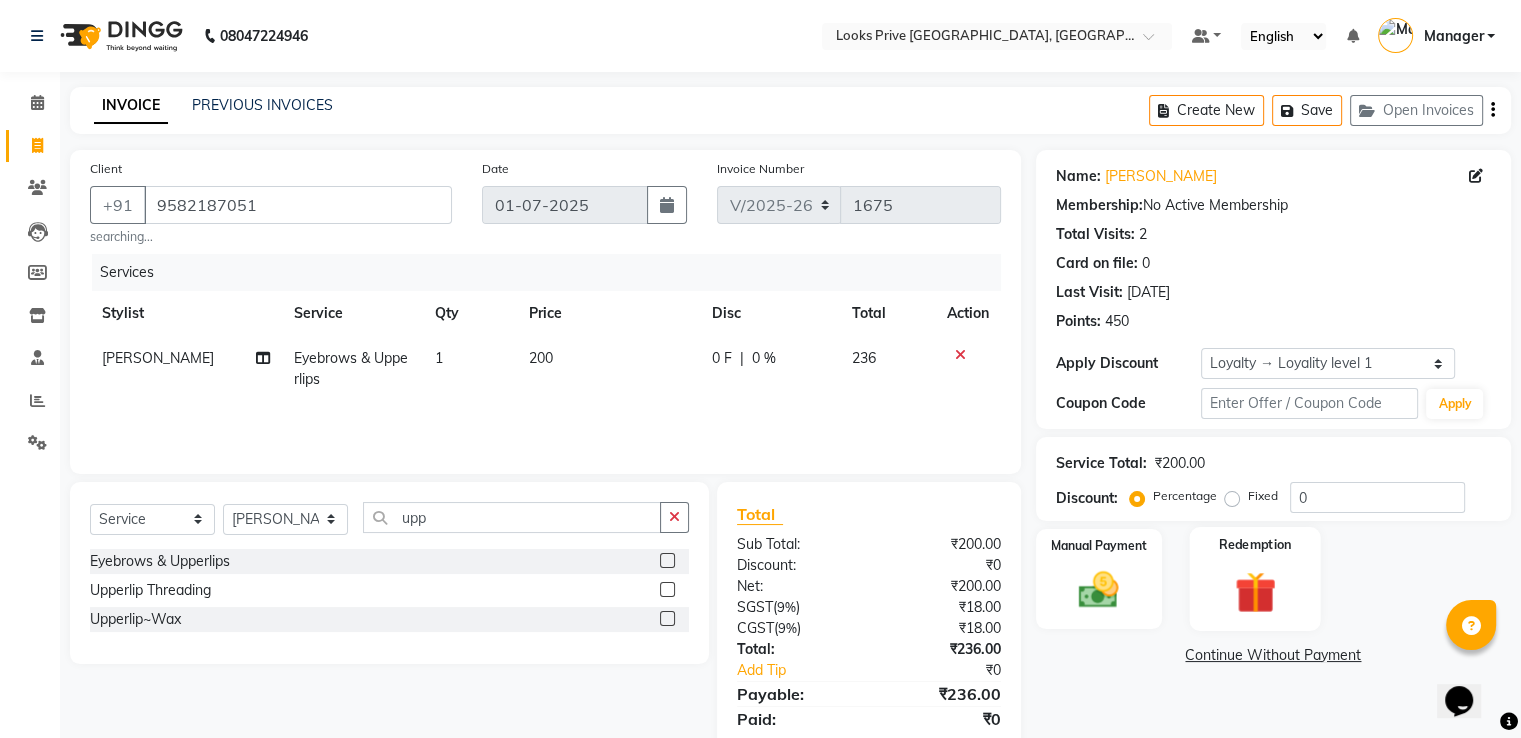scroll, scrollTop: 69, scrollLeft: 0, axis: vertical 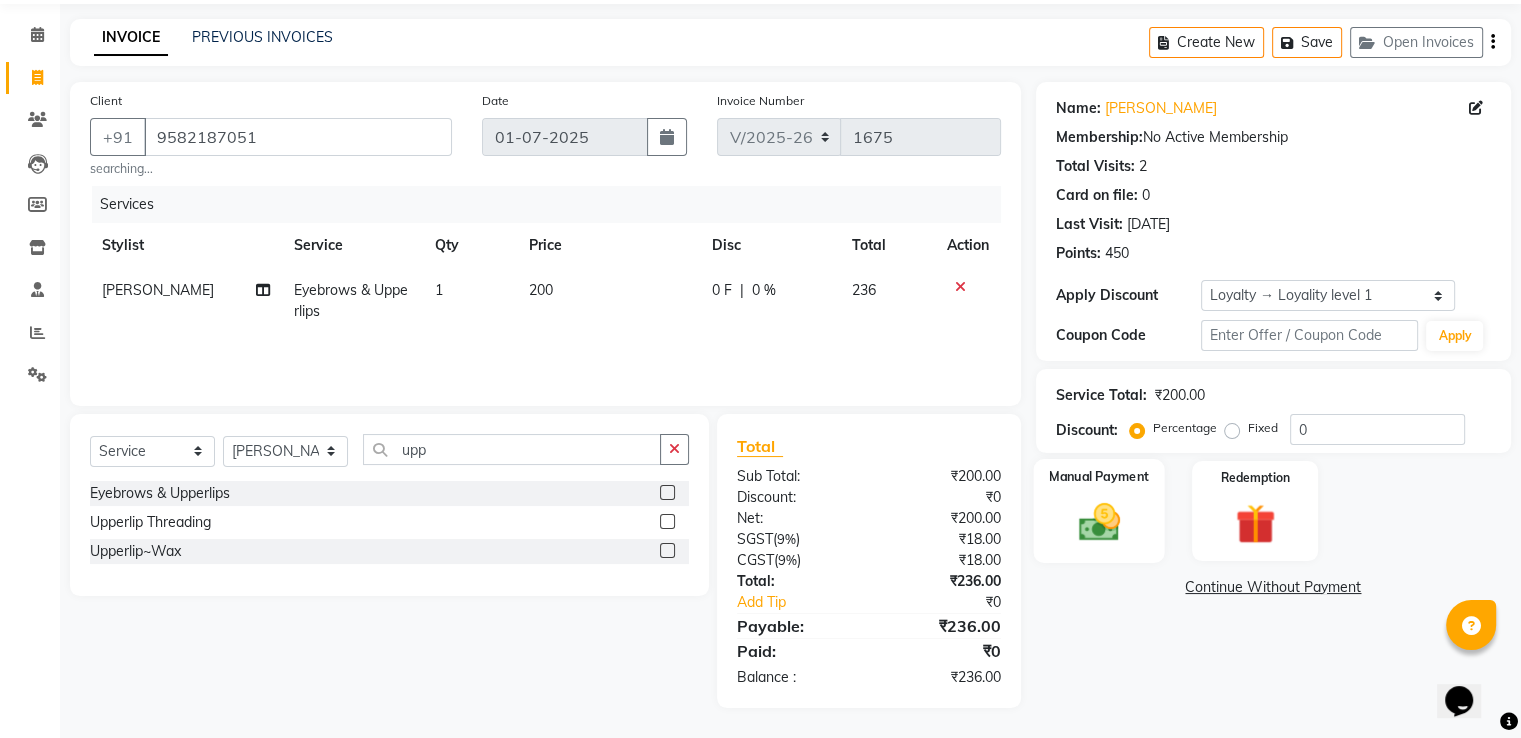 click on "Manual Payment" 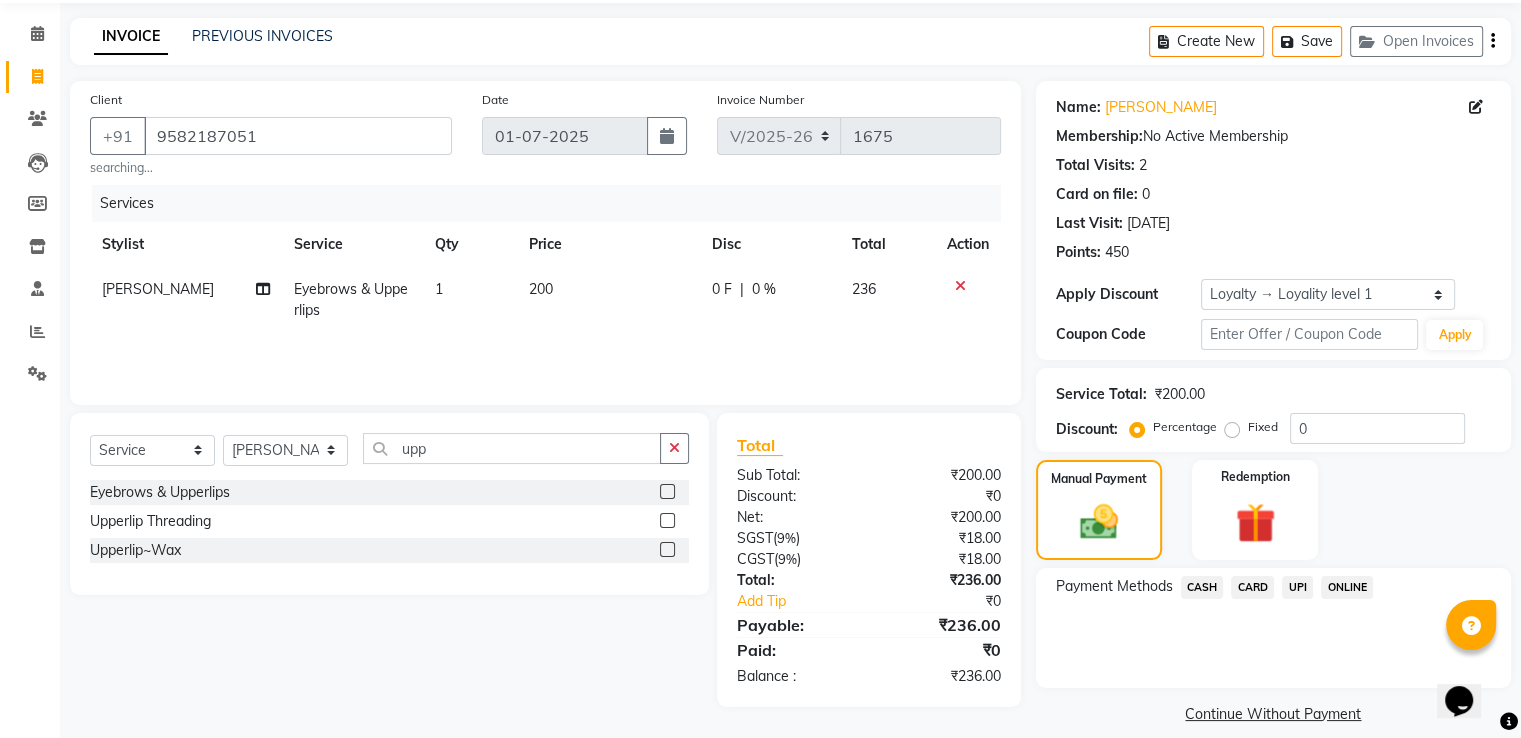 click on "UPI" 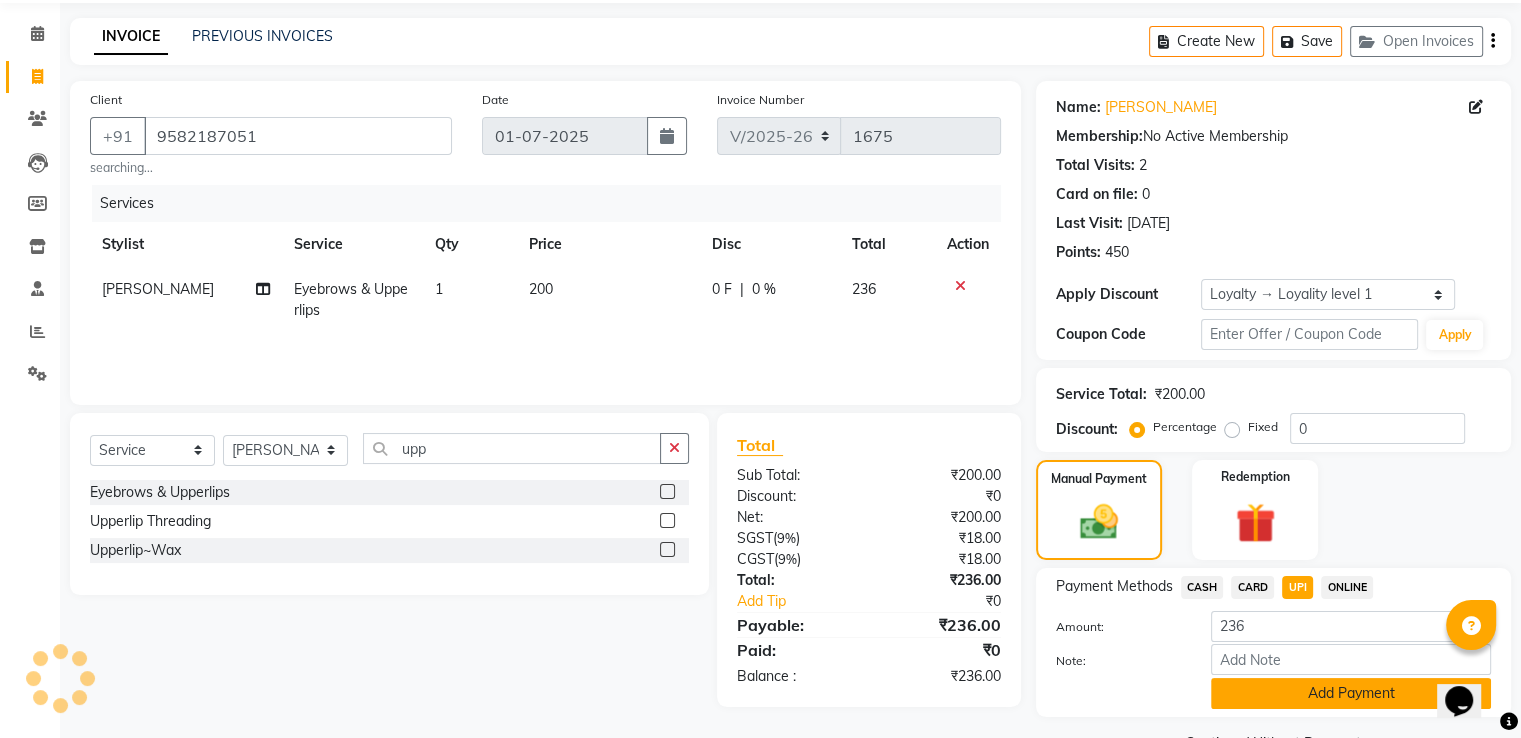 click on "Add Payment" 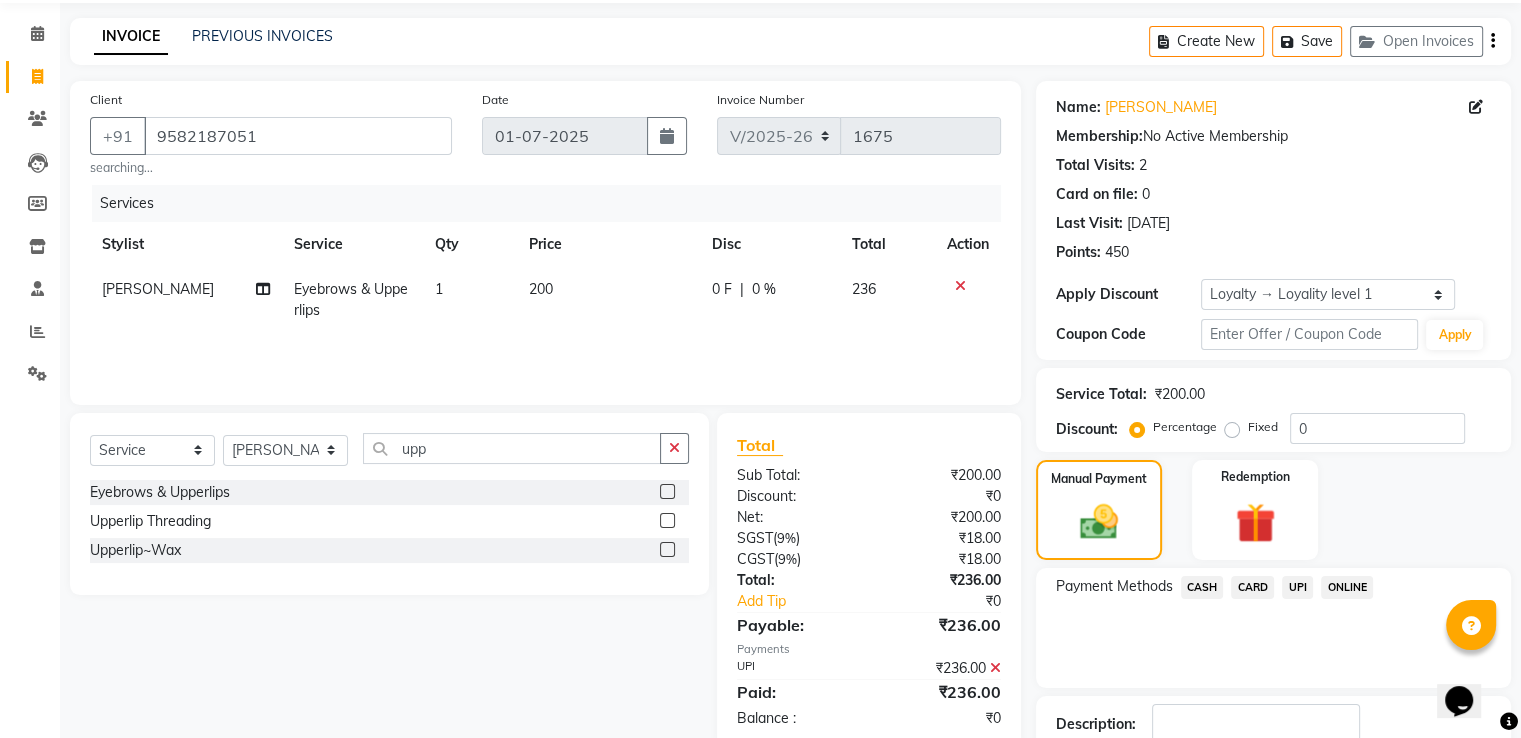 click on "Name: [PERSON_NAME]  Membership:  No Active Membership  Total Visits:  2 Card on file:  0 Last Visit:   [DATE] Points:   450  Apply Discount Select  Loyalty → Loyality level 1  Coupon Code Apply Service Total:  ₹200.00  Discount:  Percentage   Fixed  0 Manual Payment Redemption Payment Methods  CASH   CARD   UPI   ONLINE  Description:                  Send Details On SMS Email  Checkout" 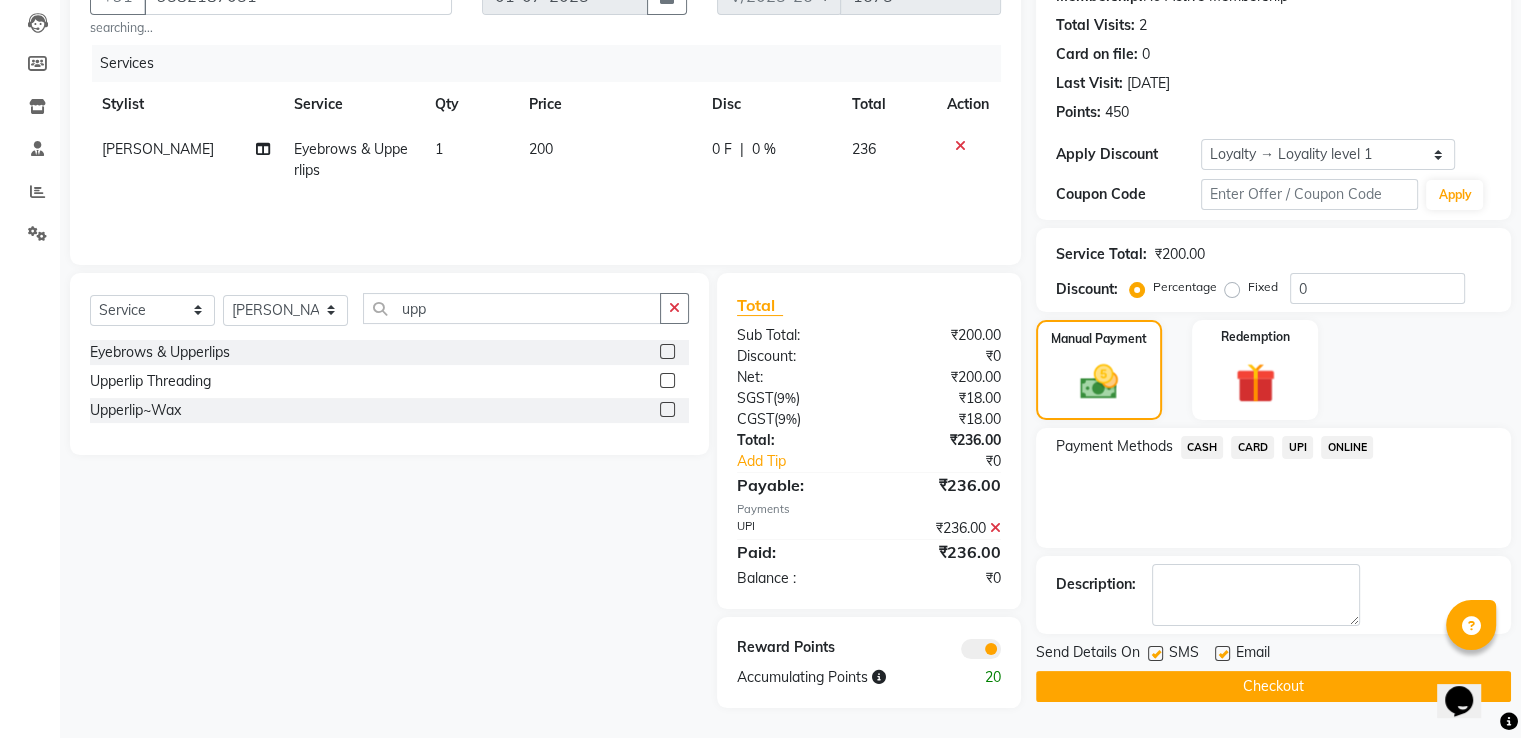 click on "Checkout" 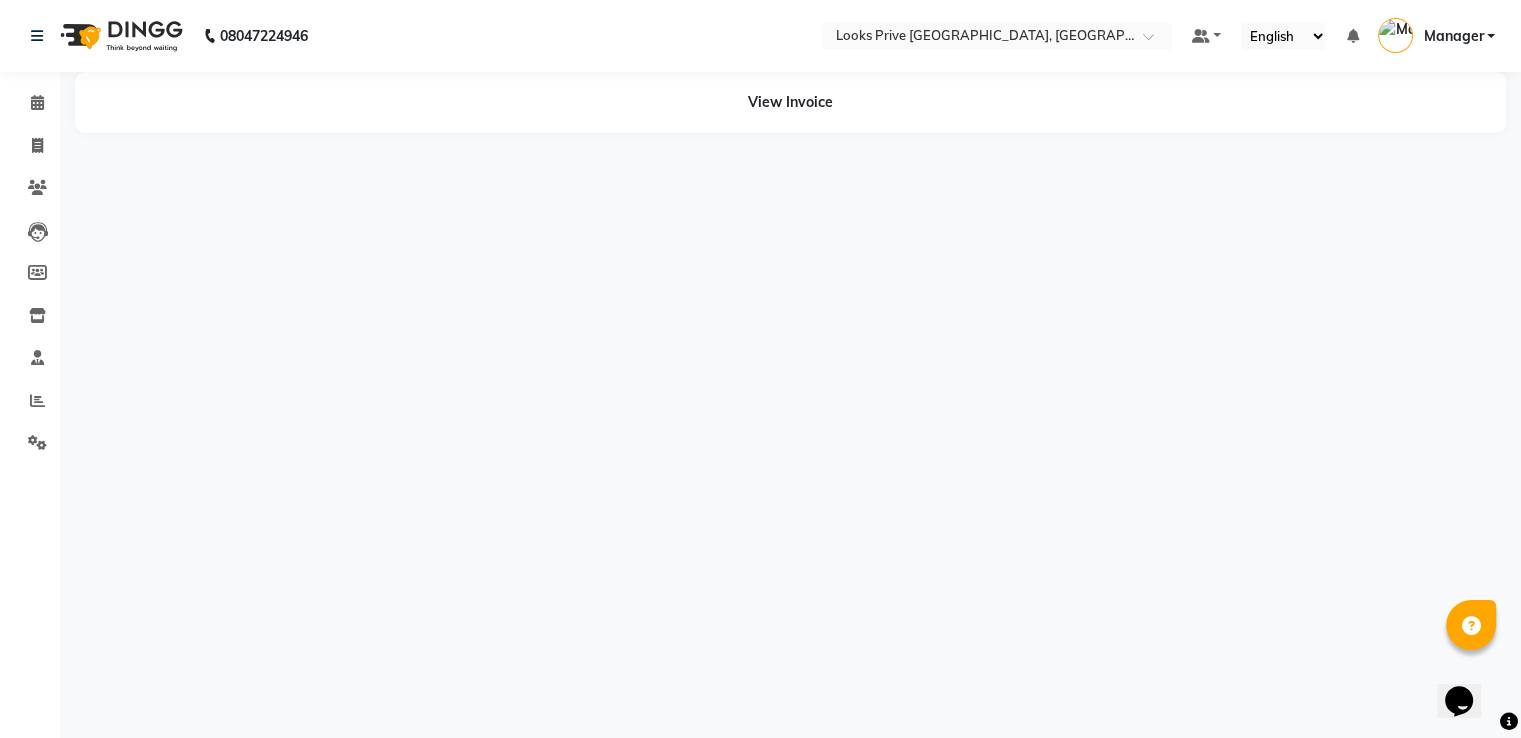 scroll, scrollTop: 0, scrollLeft: 0, axis: both 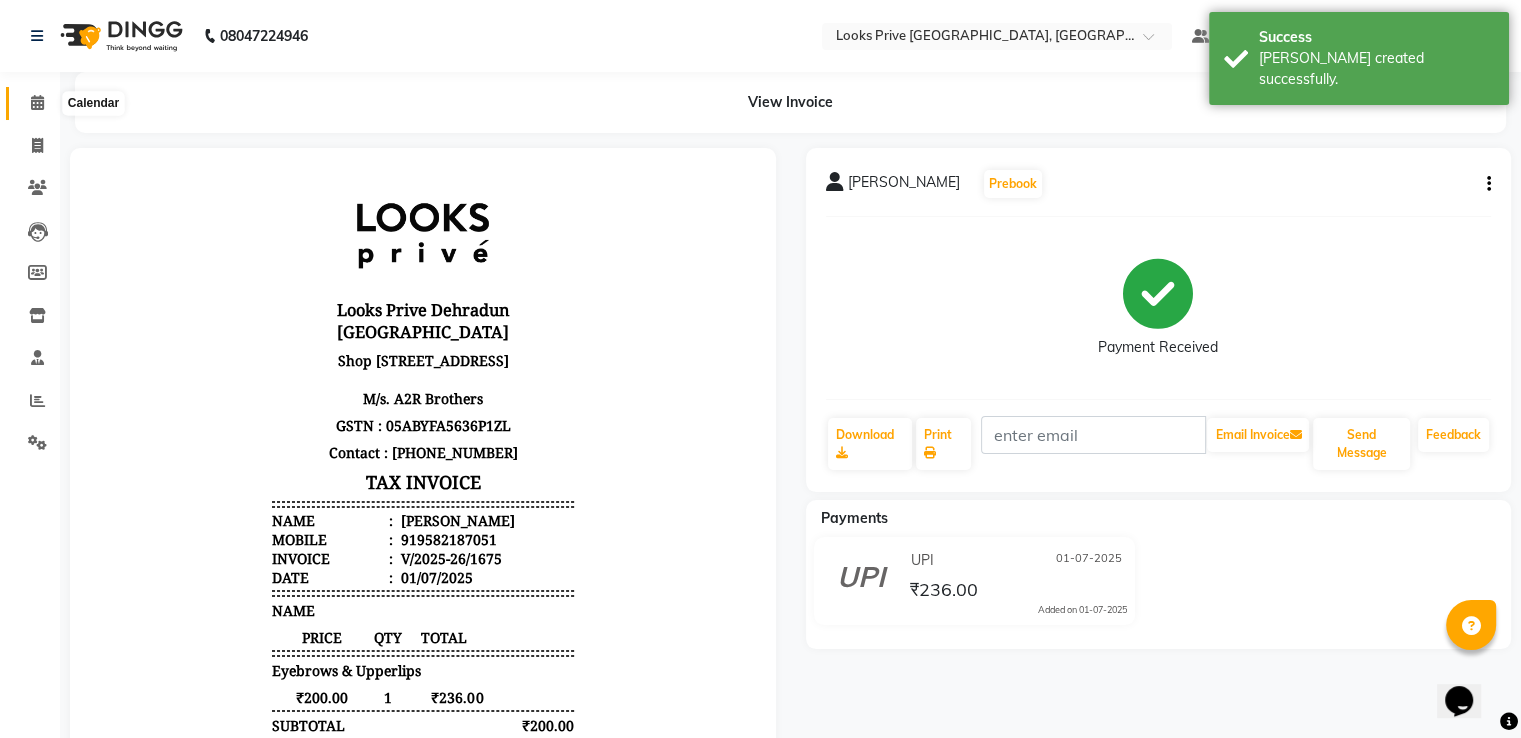 click 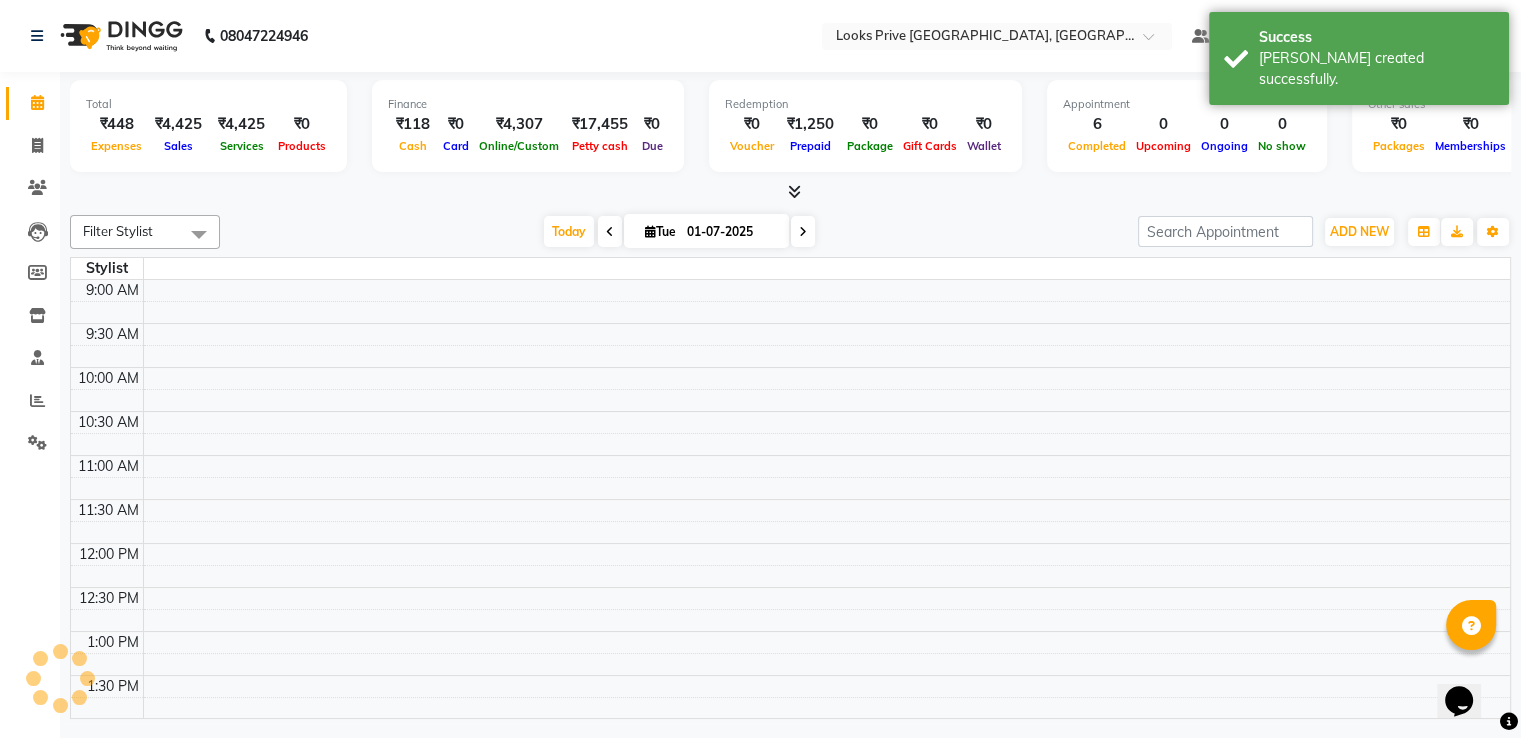 scroll, scrollTop: 0, scrollLeft: 0, axis: both 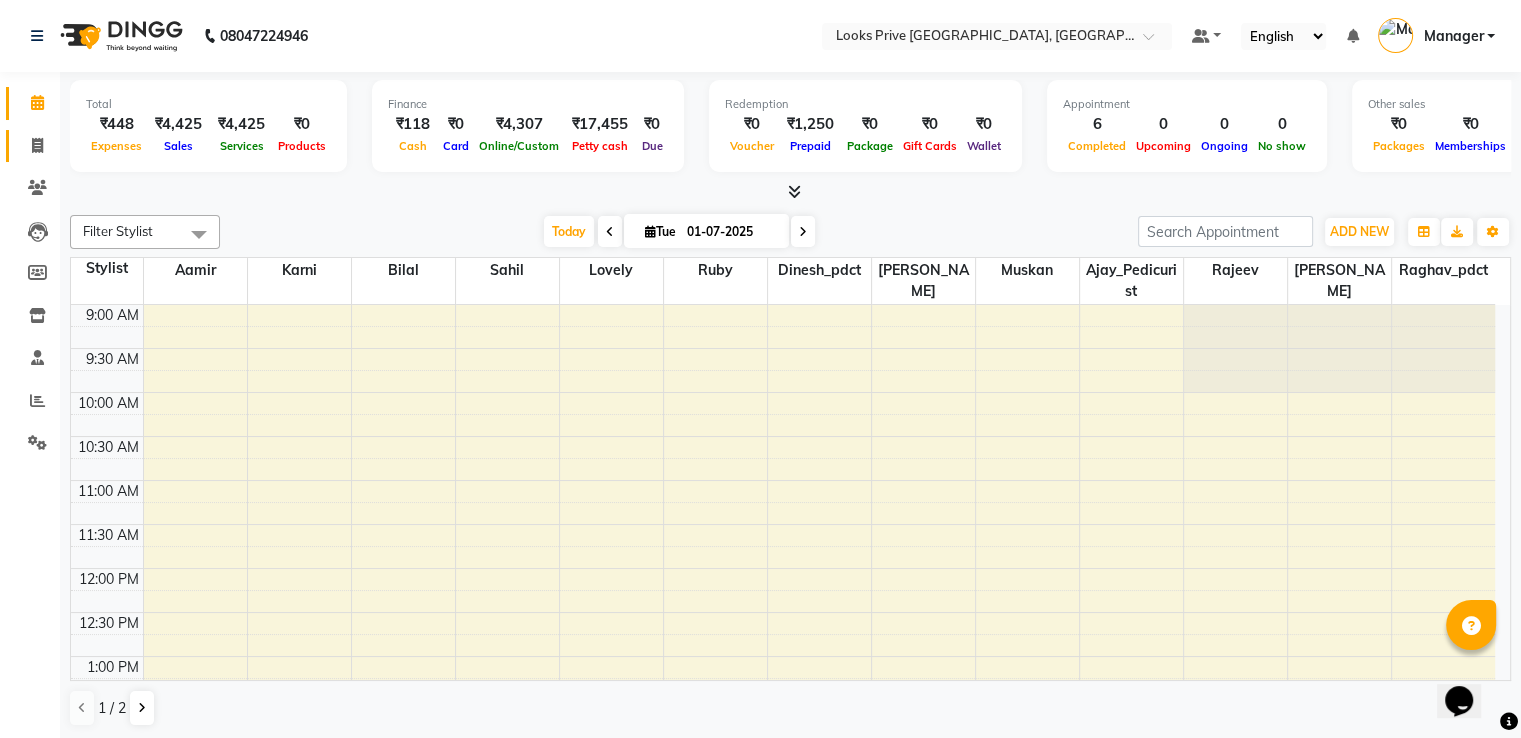 click on "Invoice" 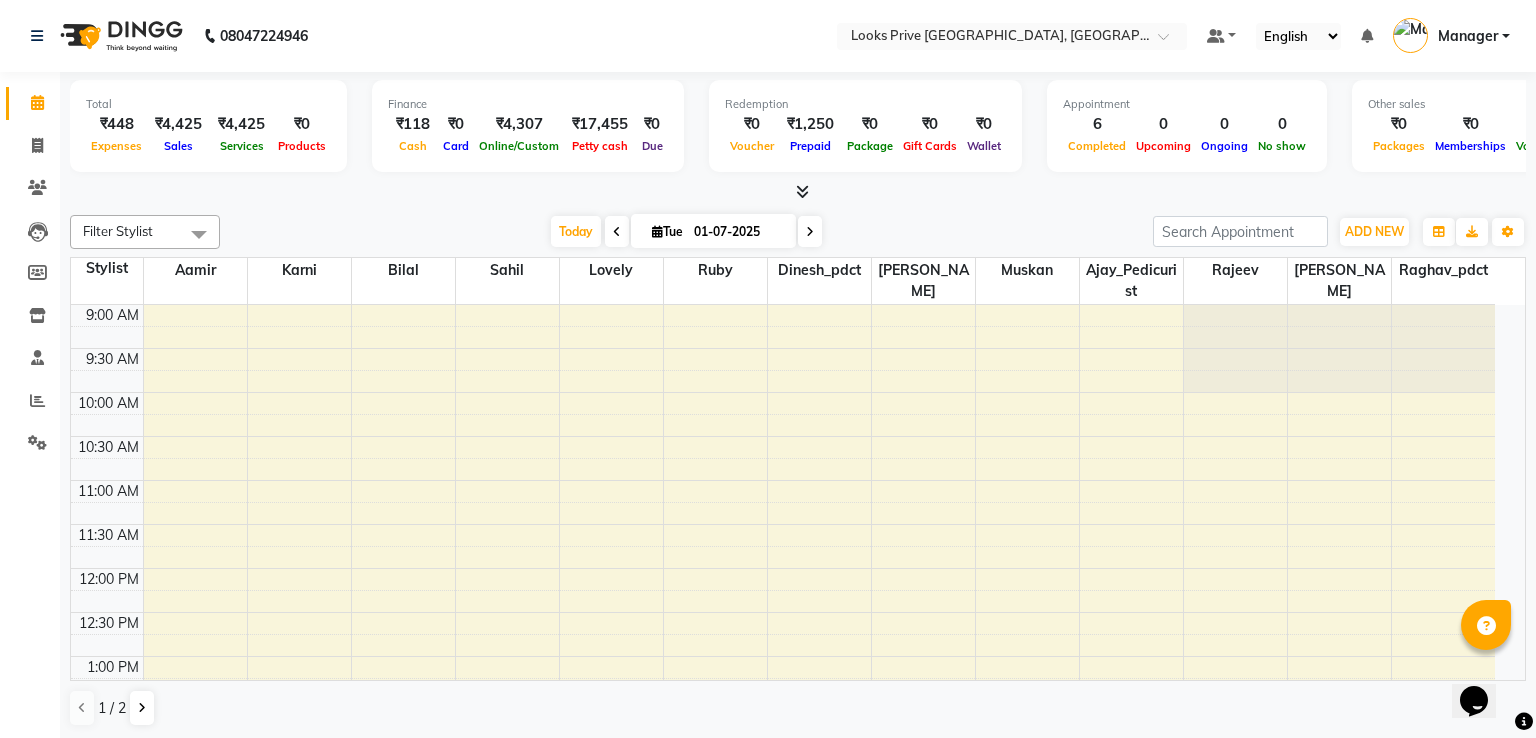 select on "service" 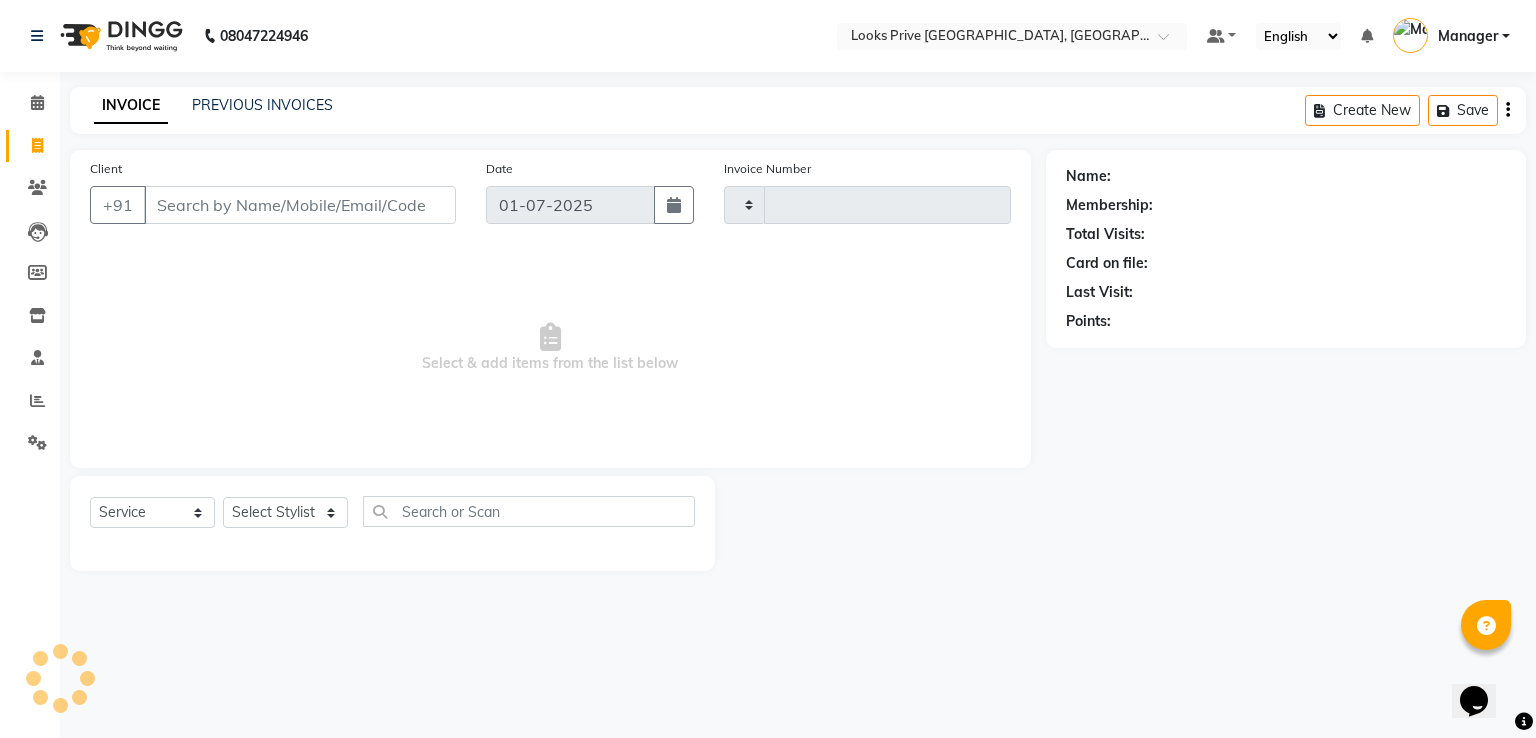 type on "1676" 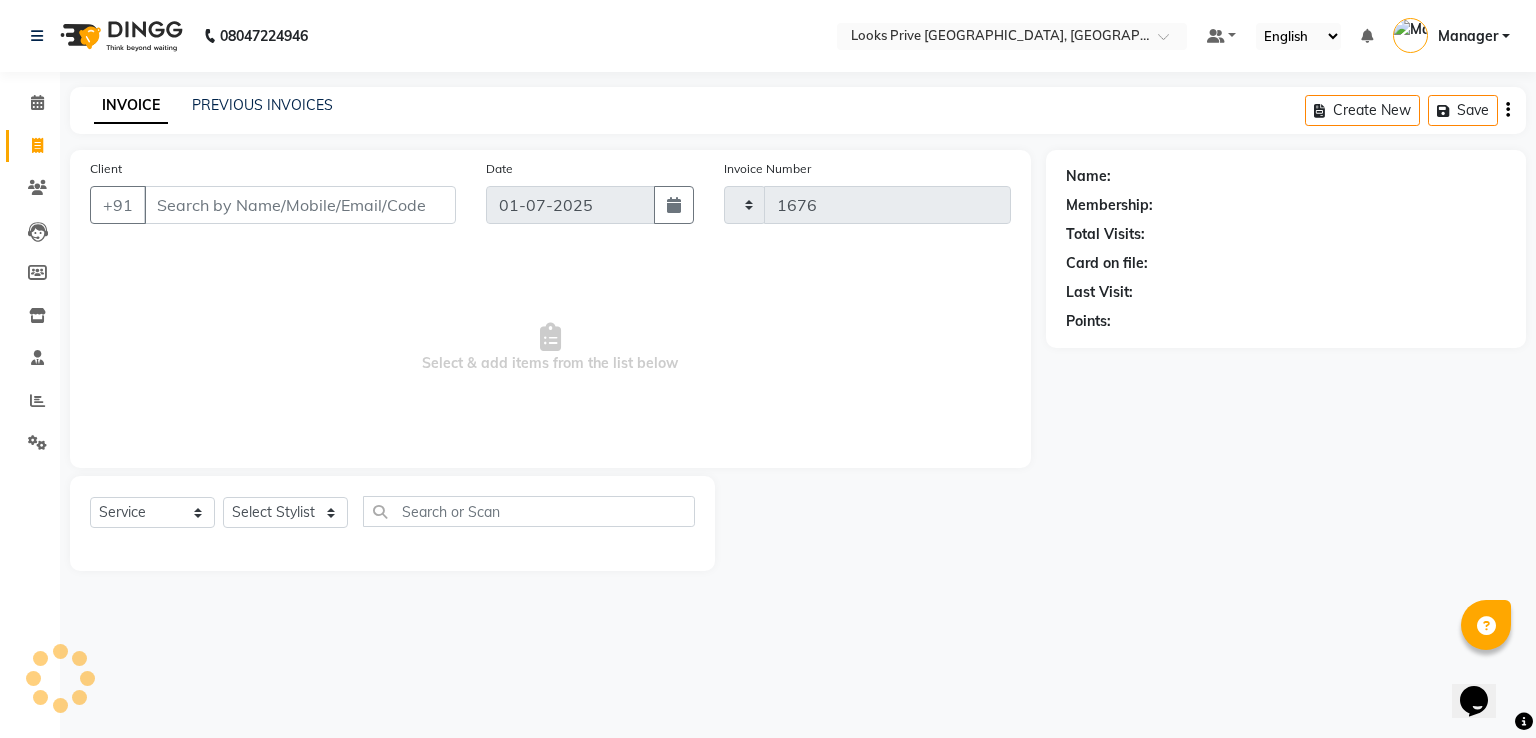 select on "6205" 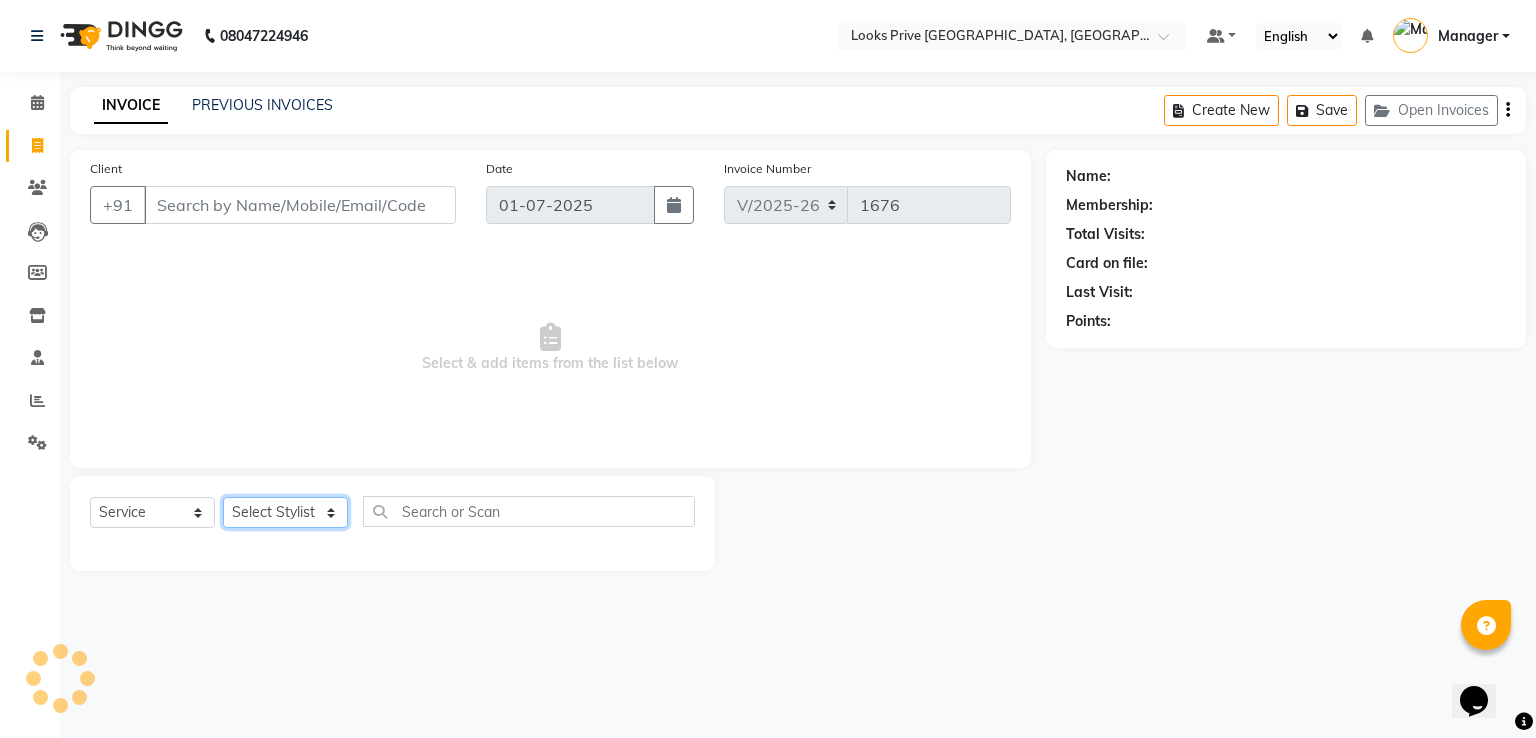 click on "Select Stylist" 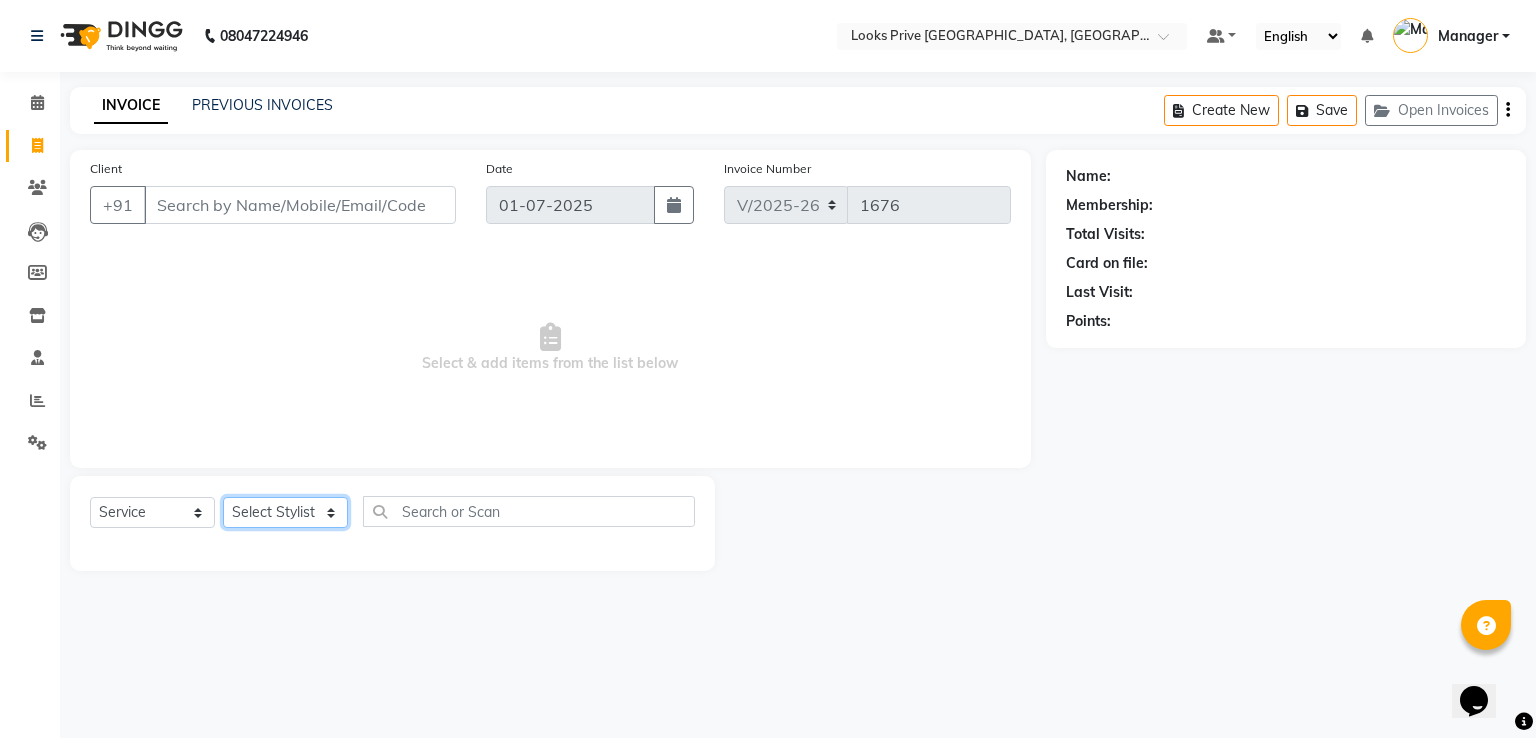 select on "45661" 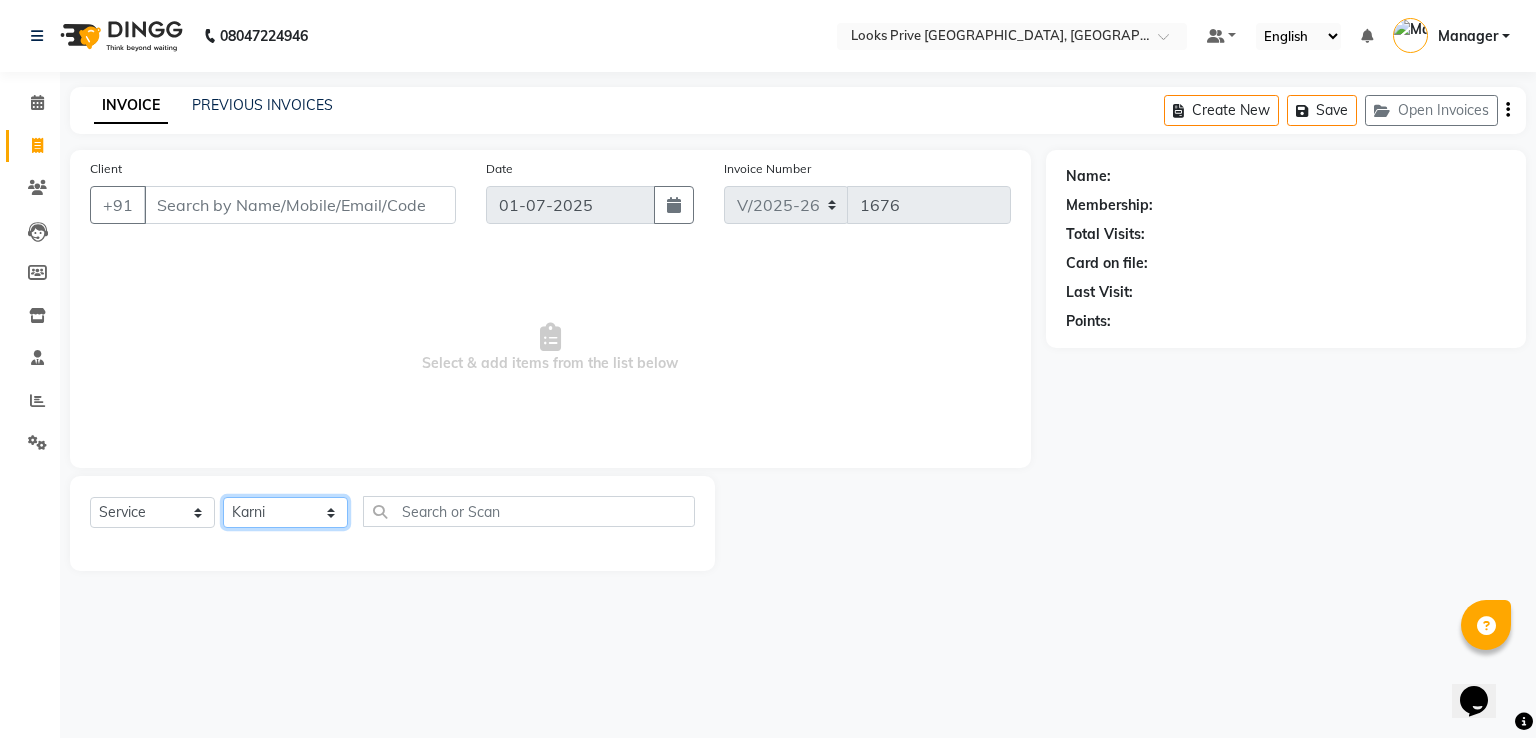 click on "Select Stylist A2R_Master [PERSON_NAME] [PERSON_NAME] [PERSON_NAME] Dinesh_pdct Karni Lovely Manager [PERSON_NAME] [PERSON_NAME] [PERSON_NAME] [PERSON_NAME] Suraj_pedi" 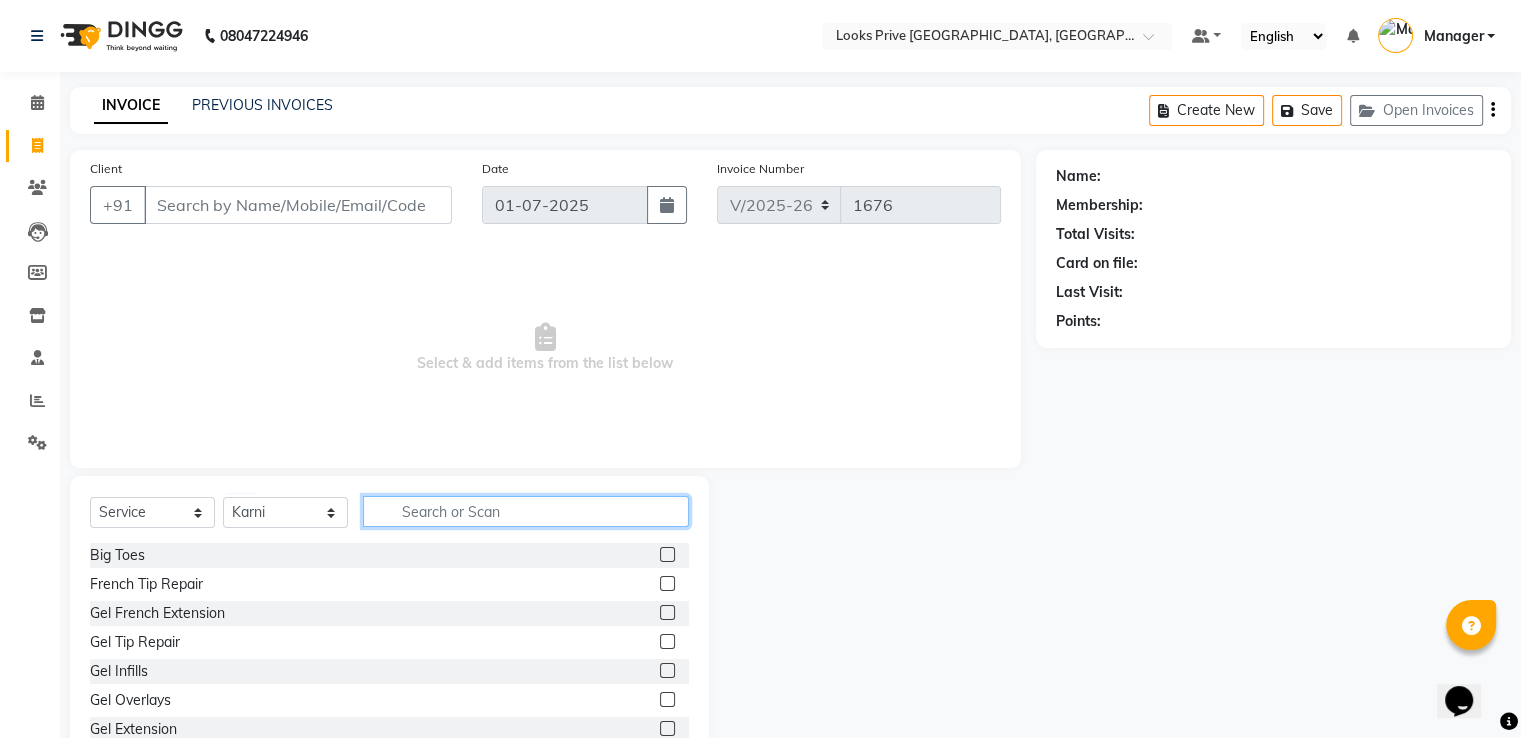 click 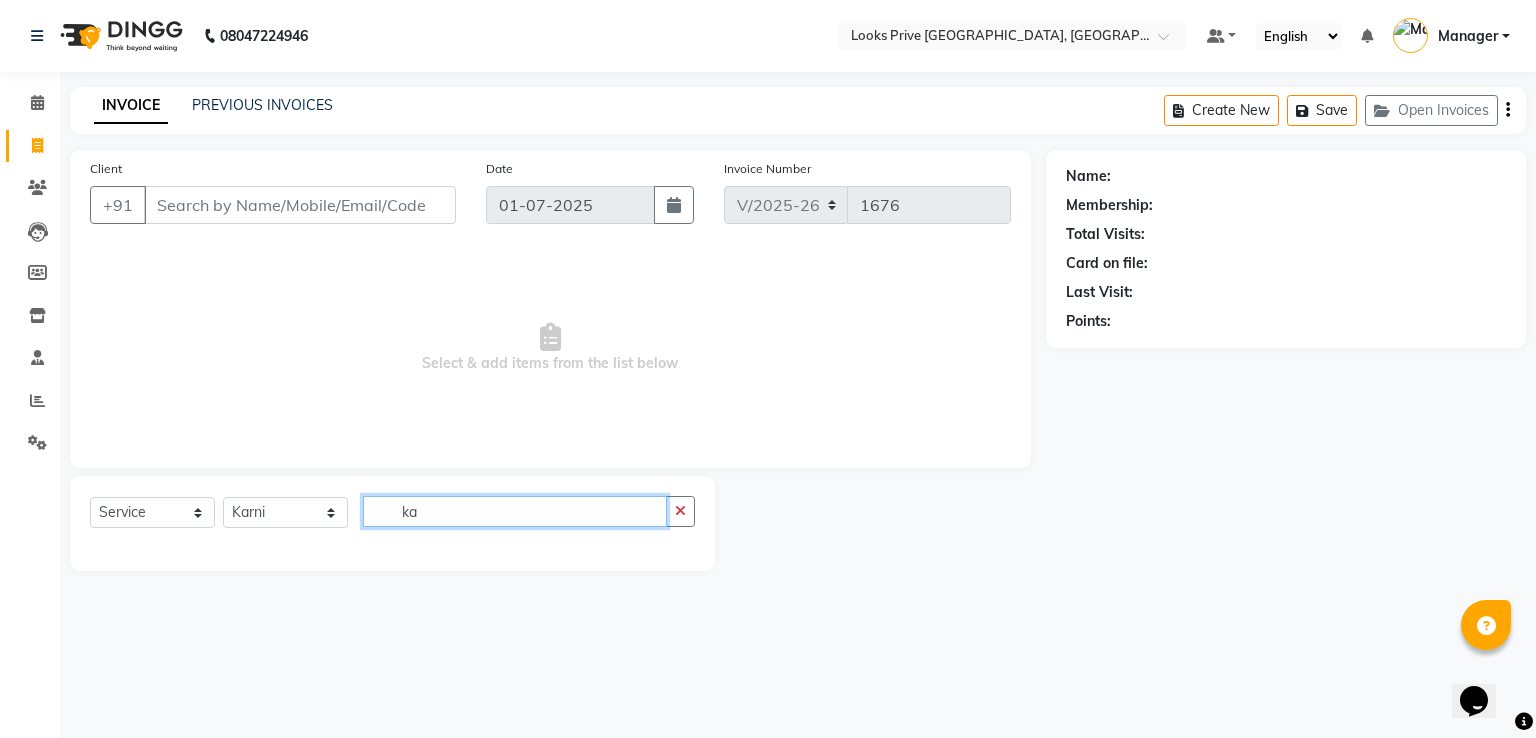 type on "k" 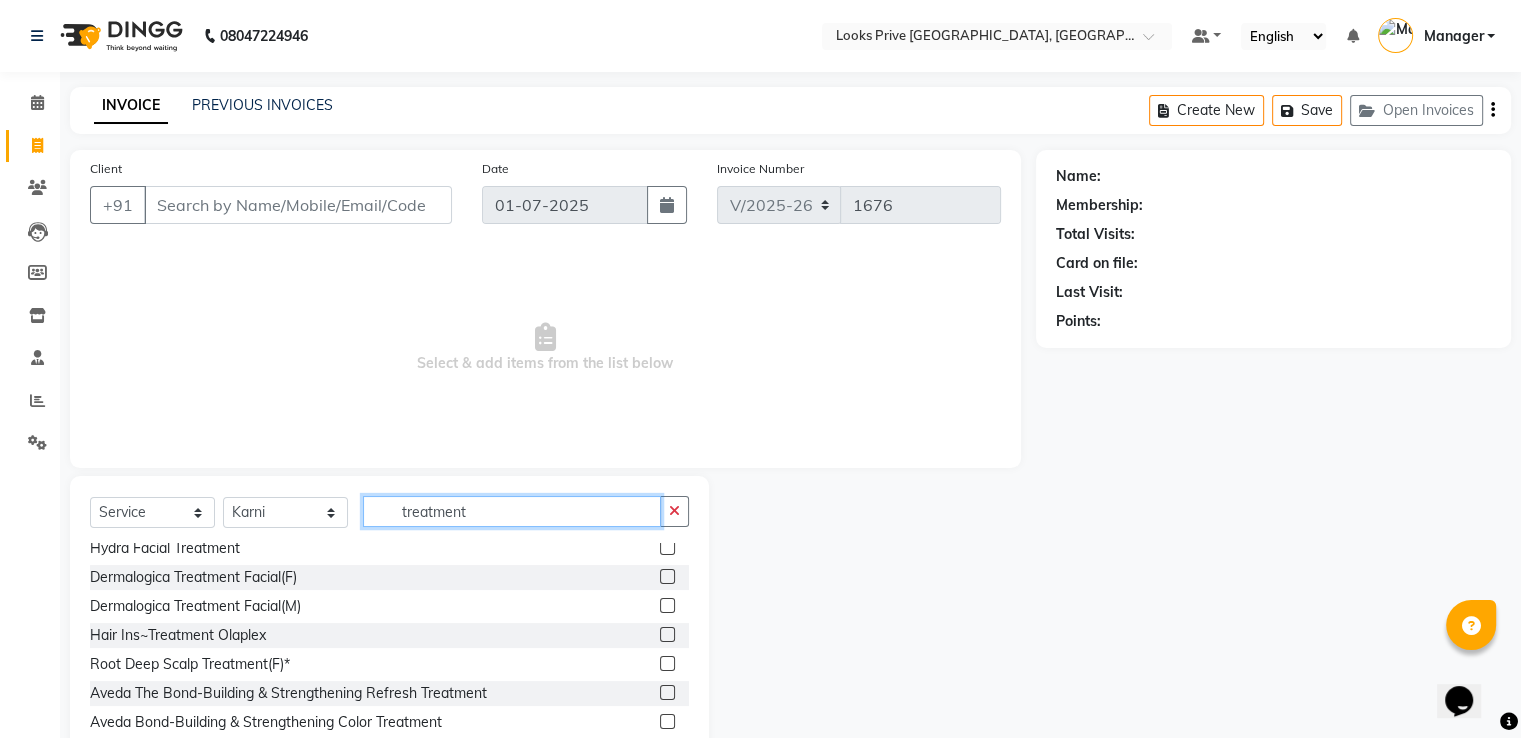 scroll, scrollTop: 600, scrollLeft: 0, axis: vertical 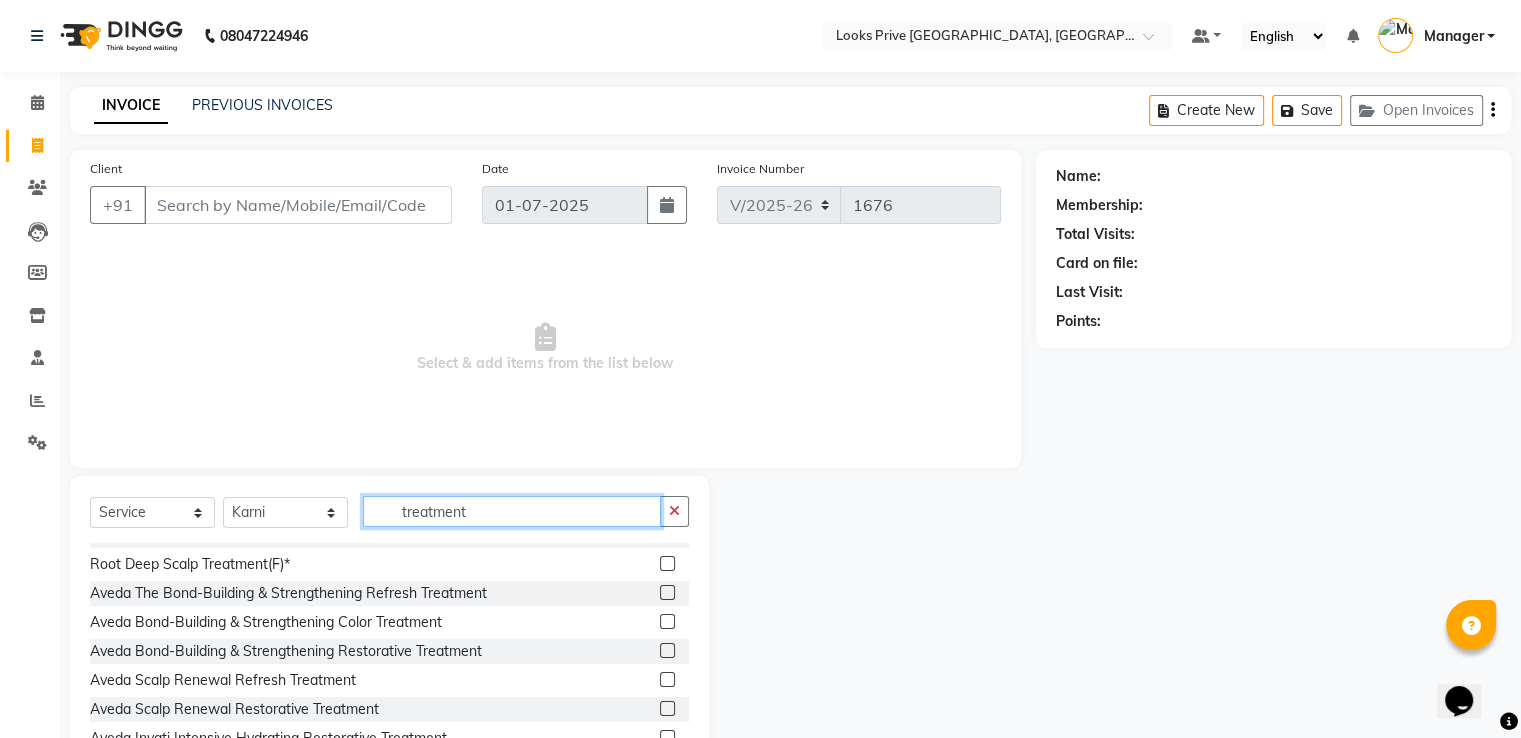 drag, startPoint x: 488, startPoint y: 512, endPoint x: 240, endPoint y: 530, distance: 248.65237 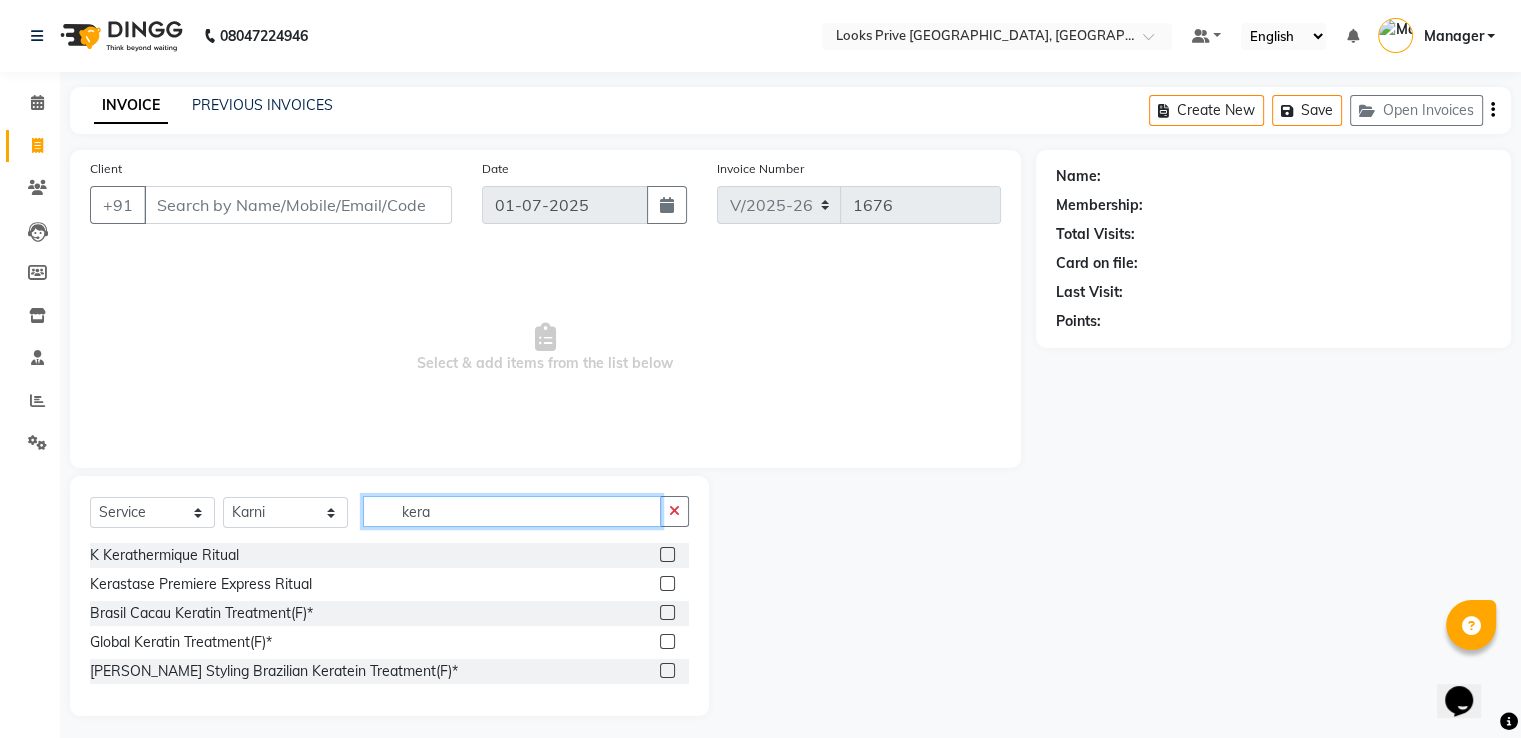scroll, scrollTop: 0, scrollLeft: 0, axis: both 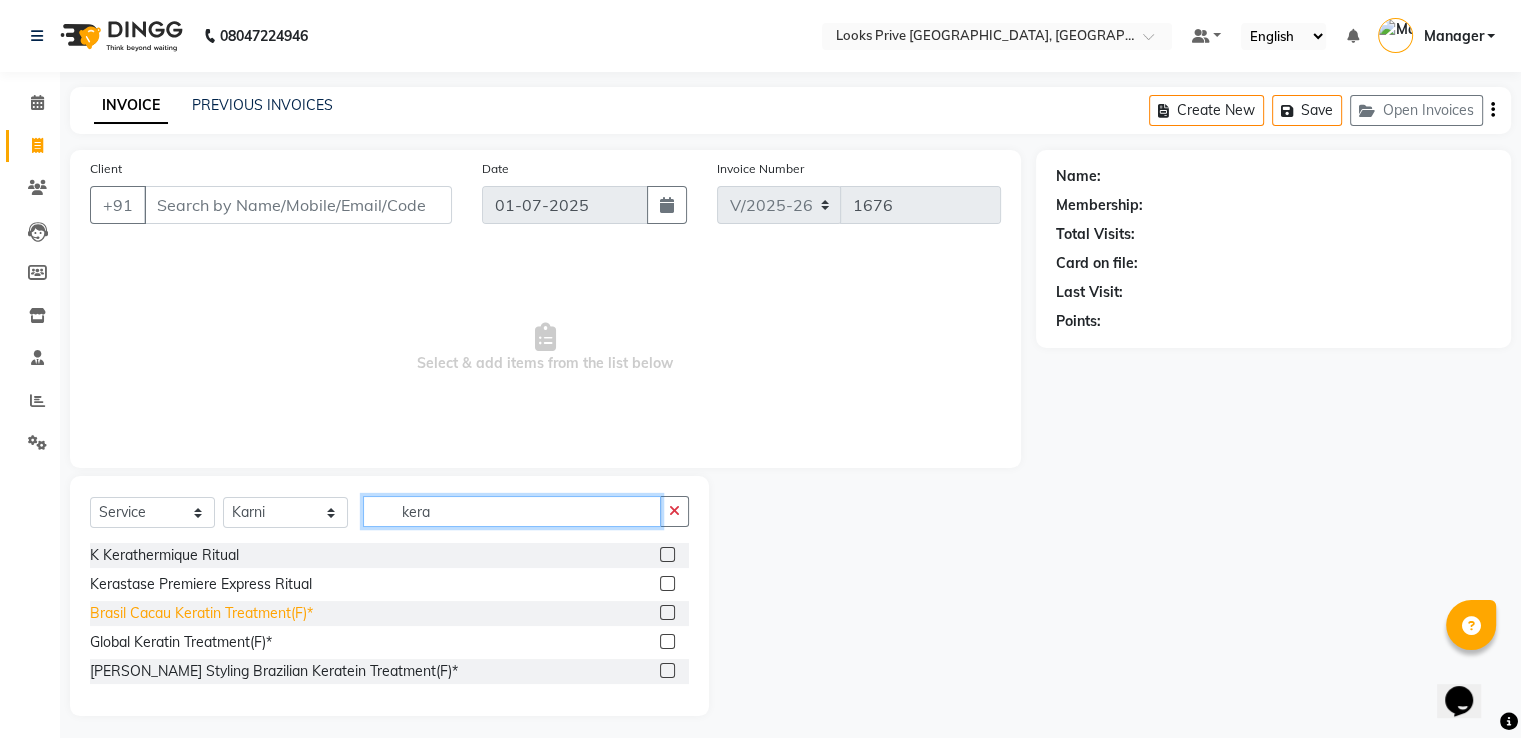 type on "kera" 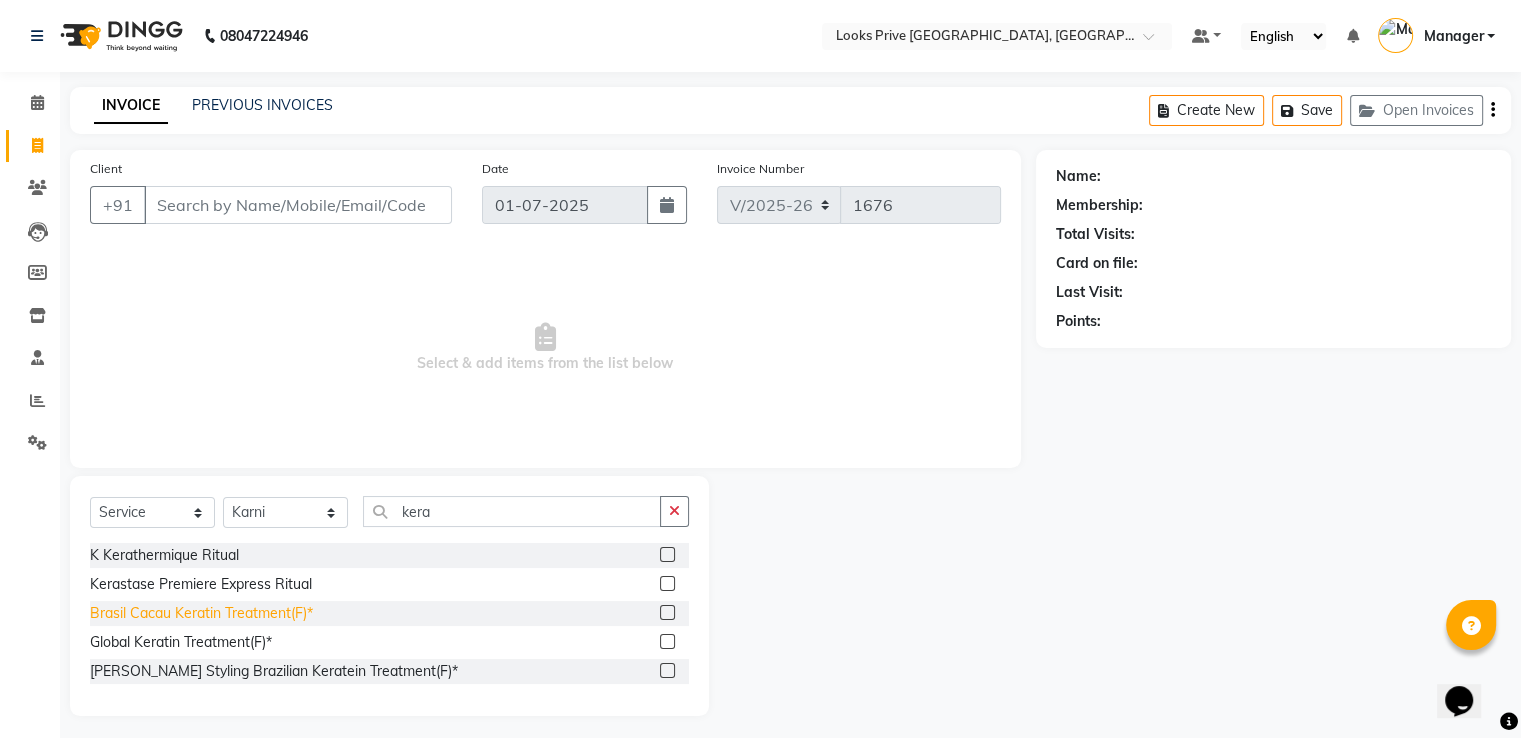 click on "Brasil Cacau Keratin Treatment(F)*" 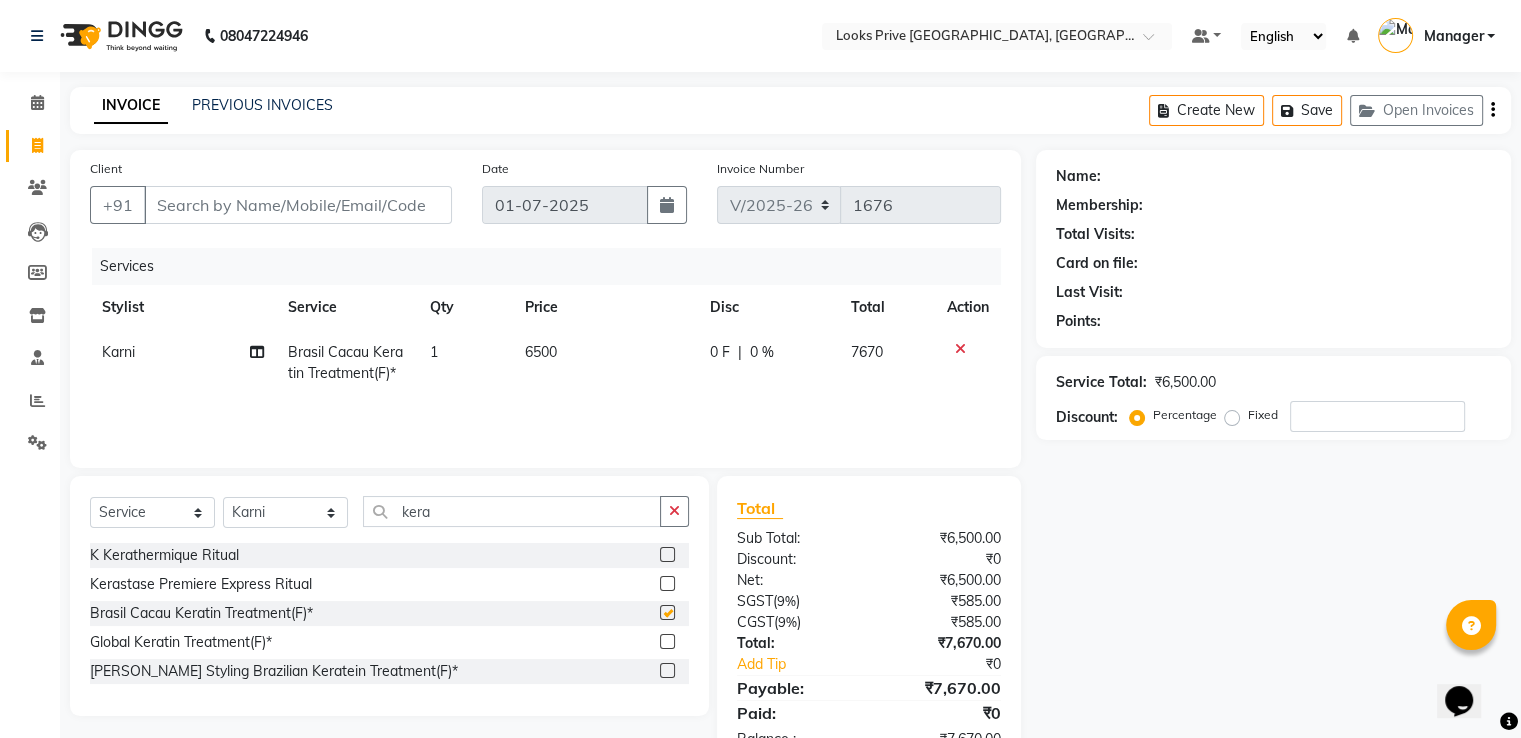 checkbox on "false" 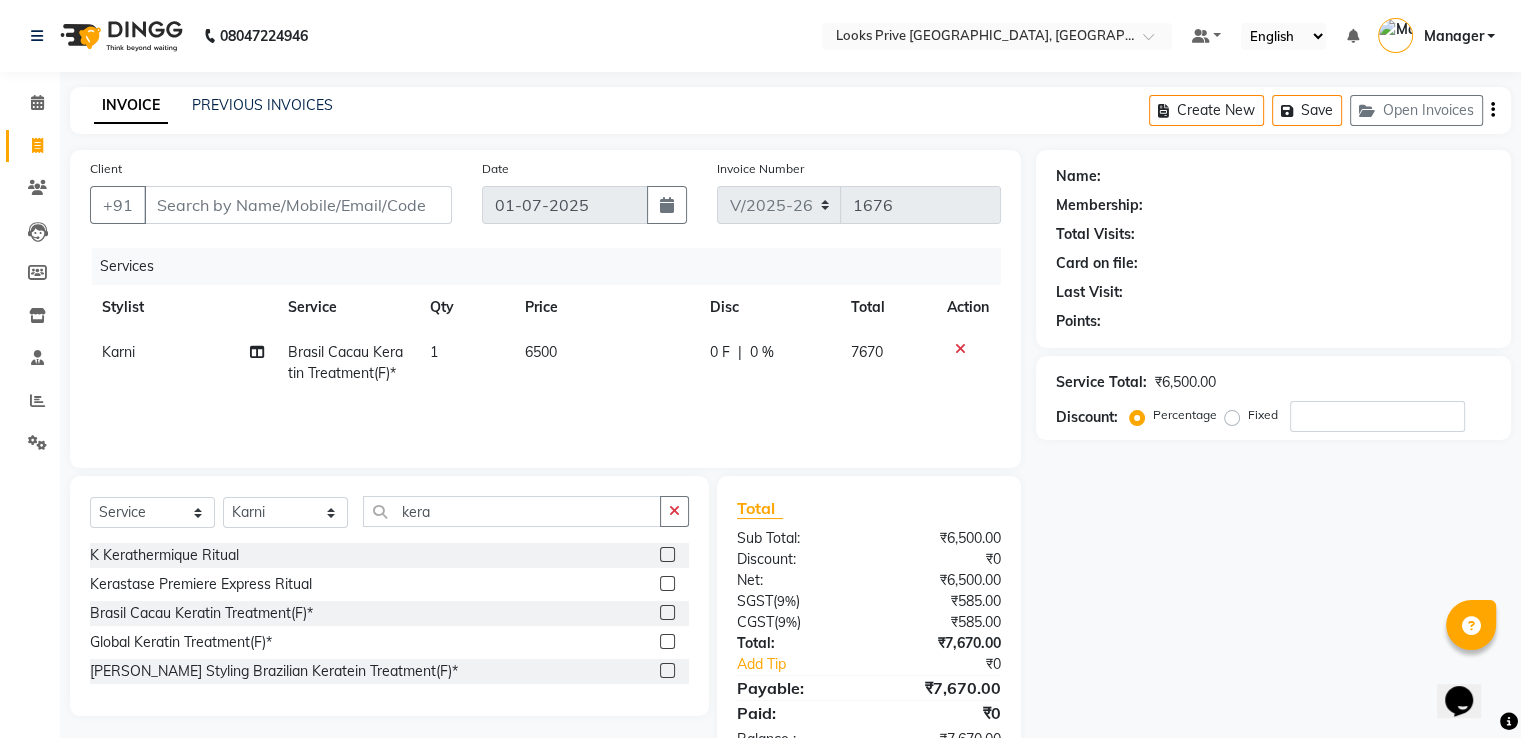 click on "6500" 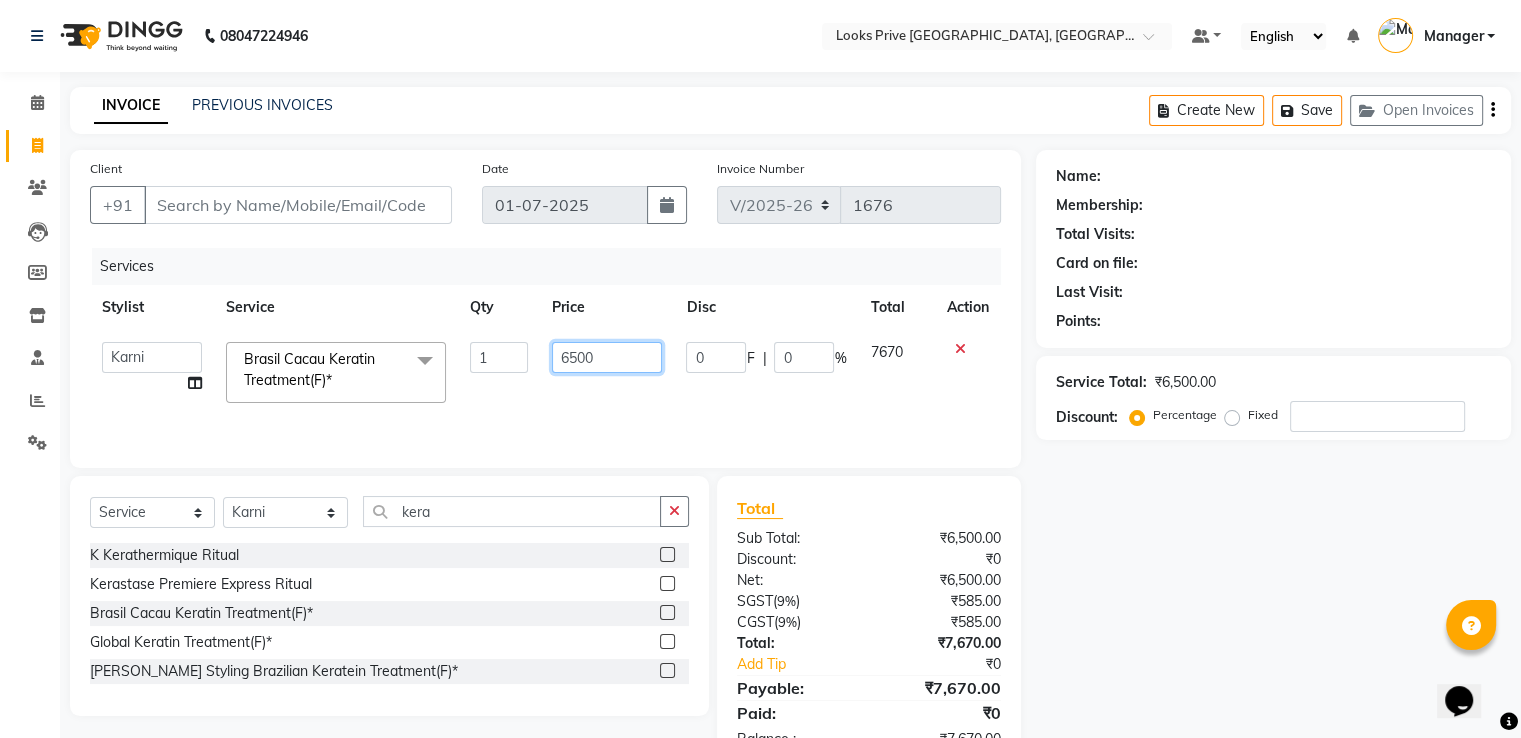 click on "6500" 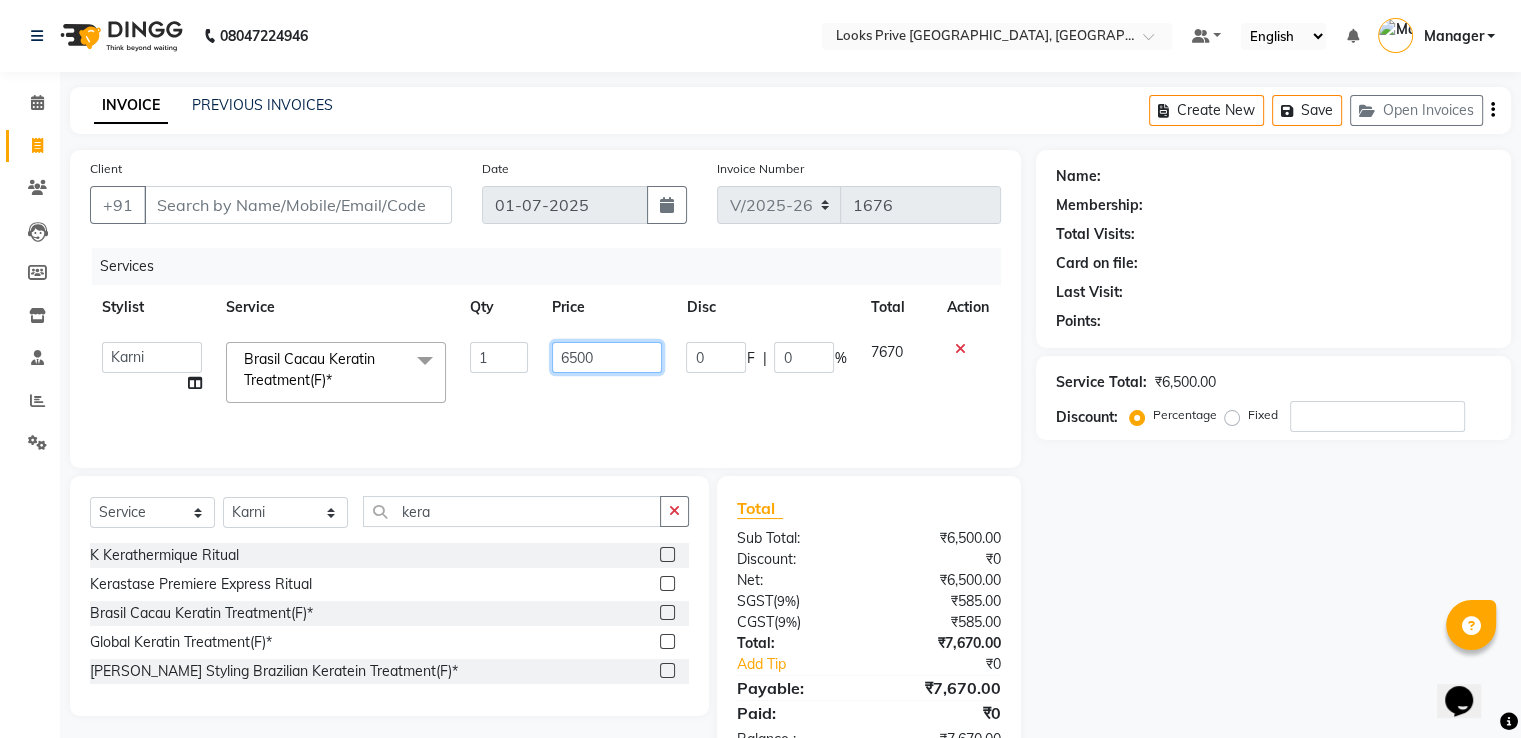 drag, startPoint x: 600, startPoint y: 356, endPoint x: 405, endPoint y: 333, distance: 196.35173 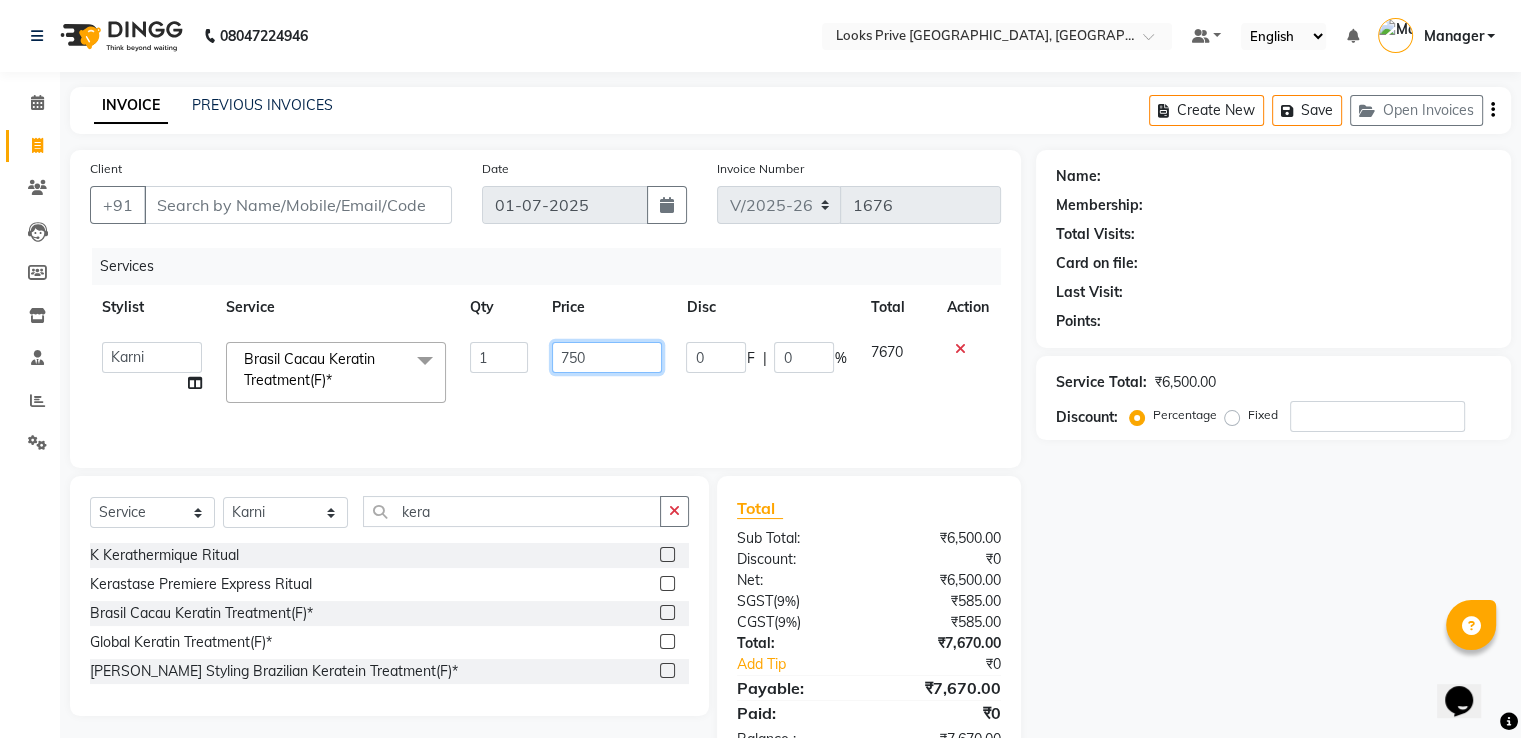 type on "7500" 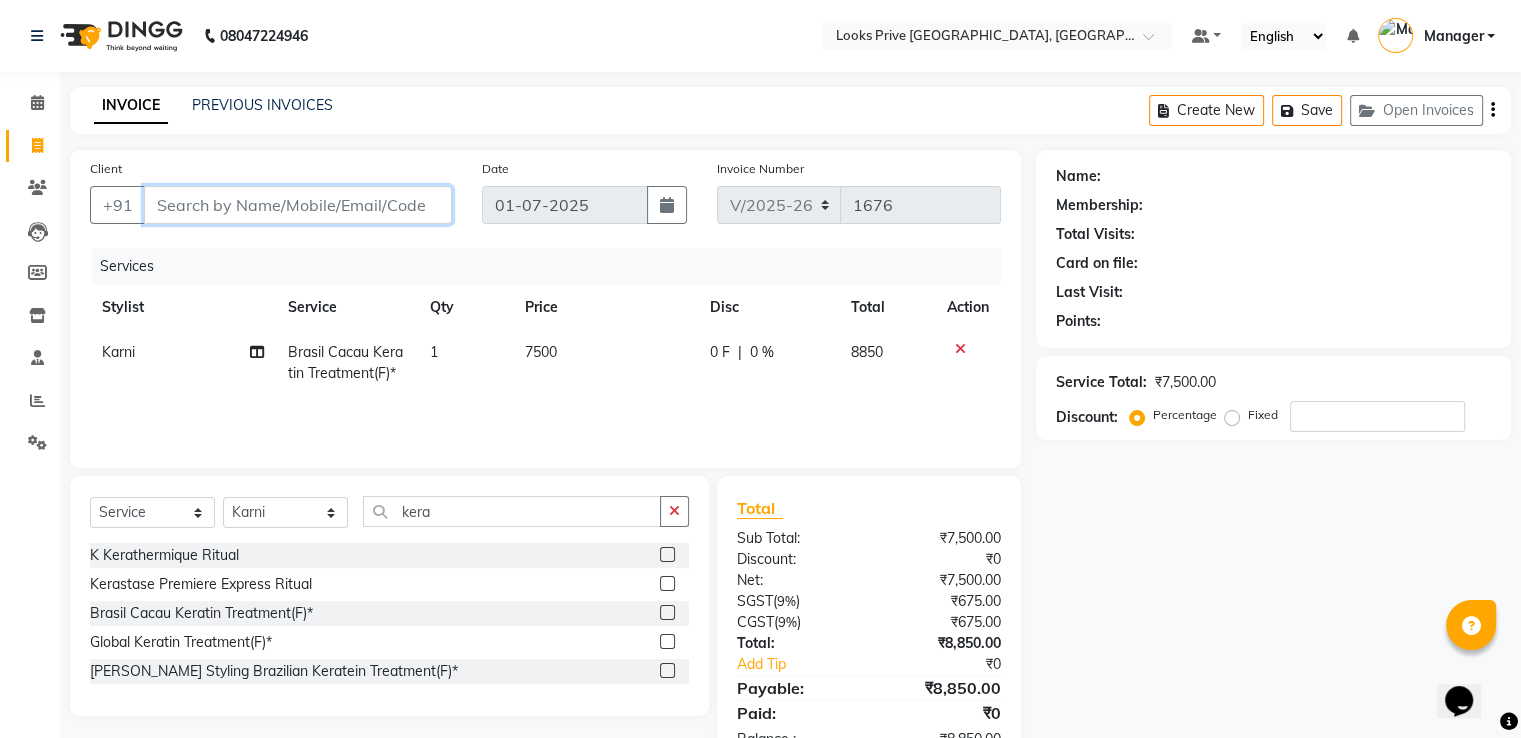 click on "Client" at bounding box center (298, 205) 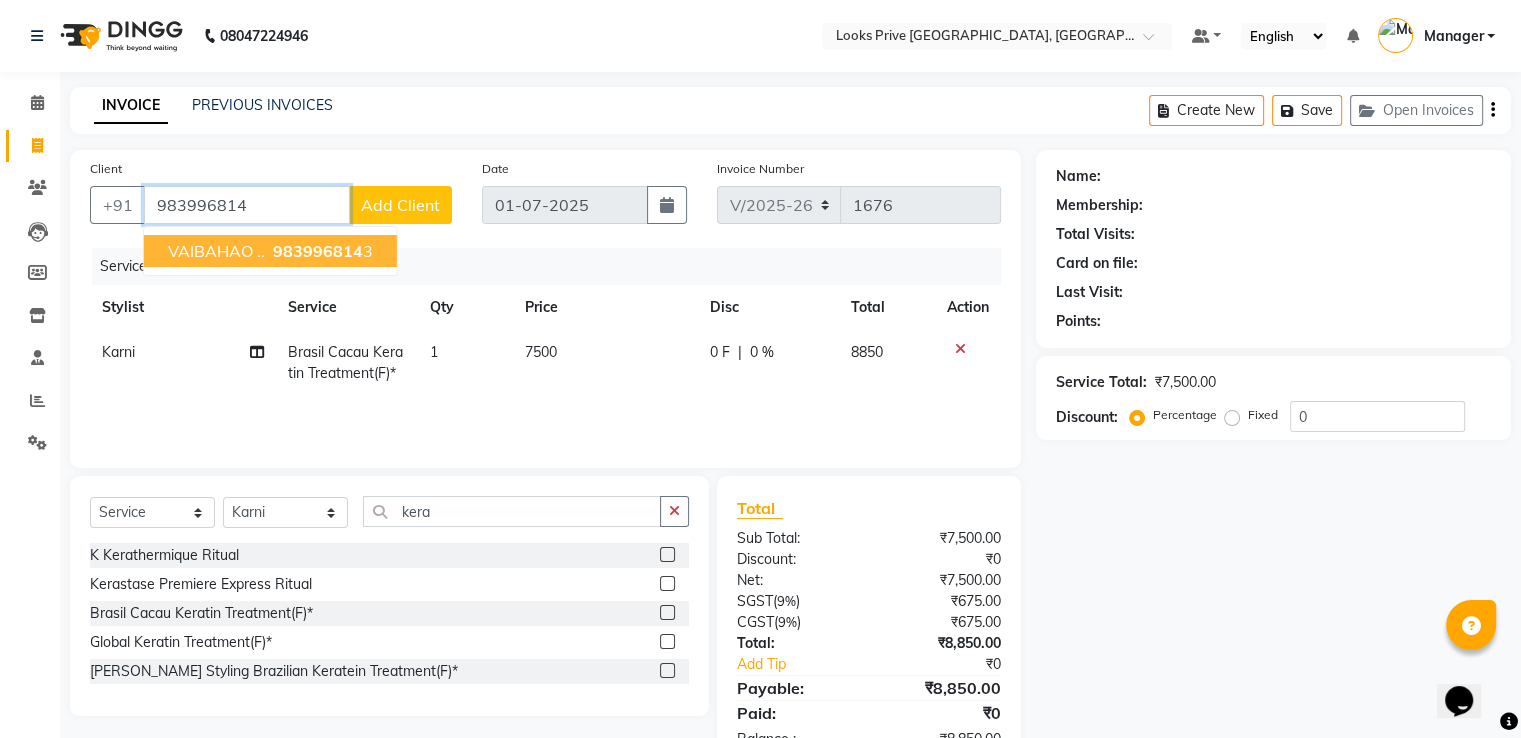 click on "983996814" at bounding box center (318, 251) 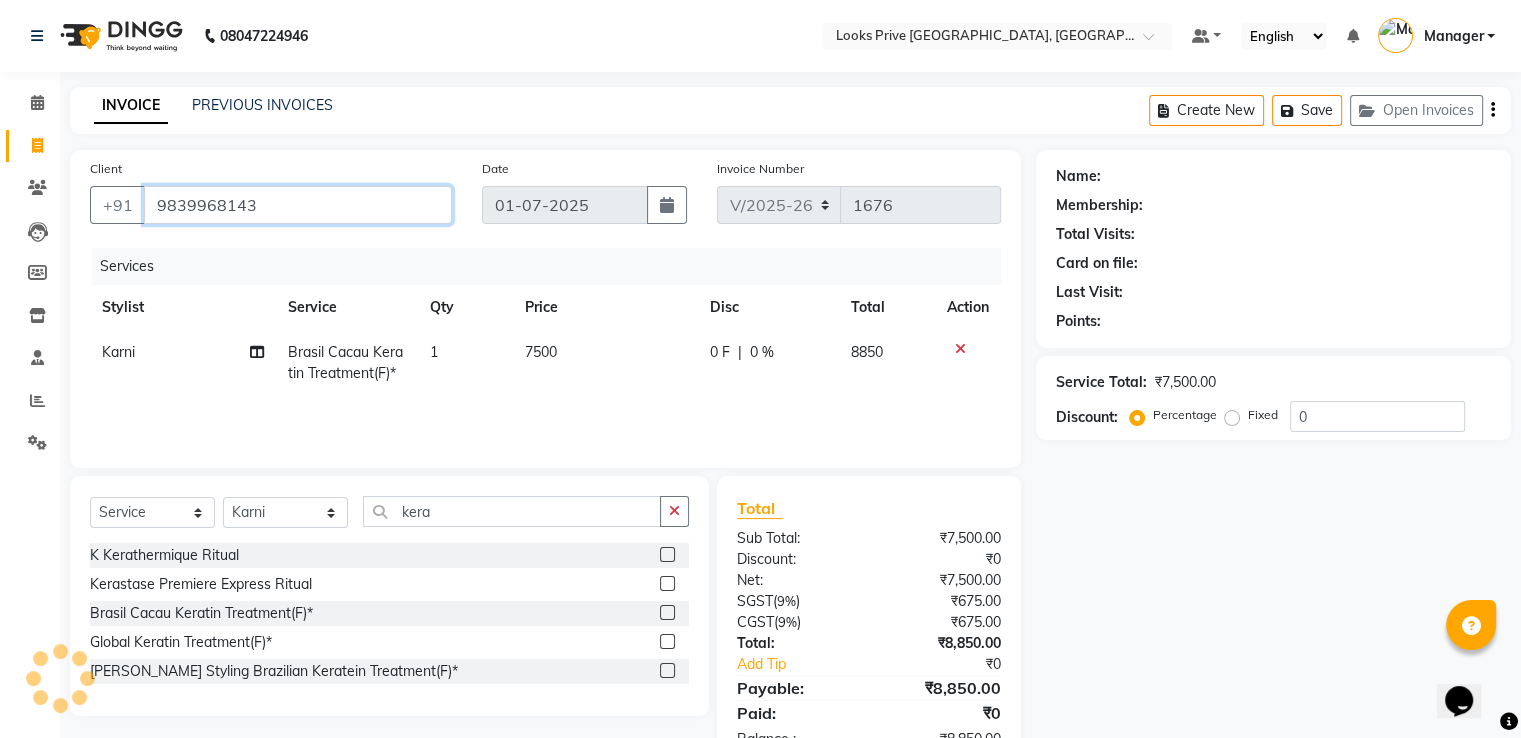 type on "9839968143" 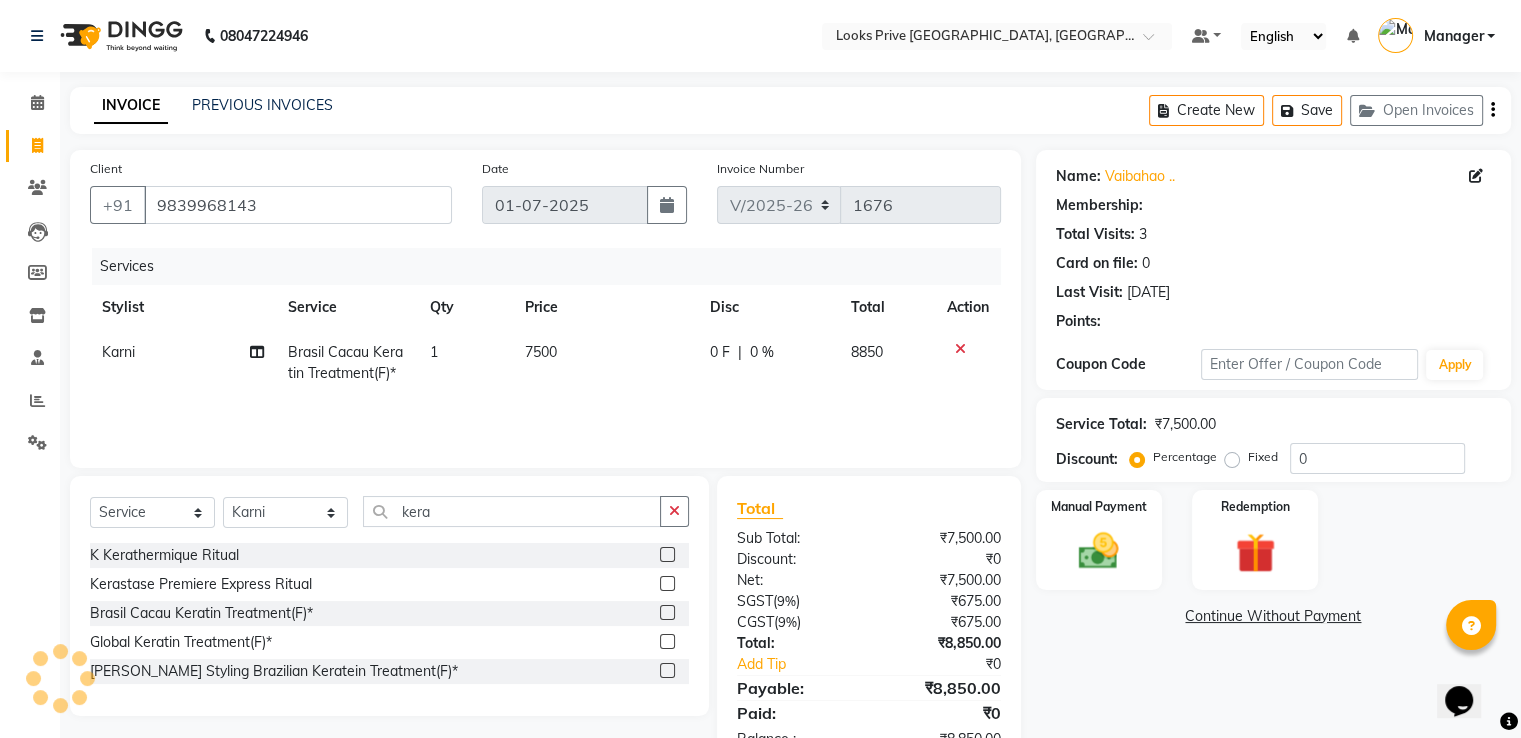 select on "1: Object" 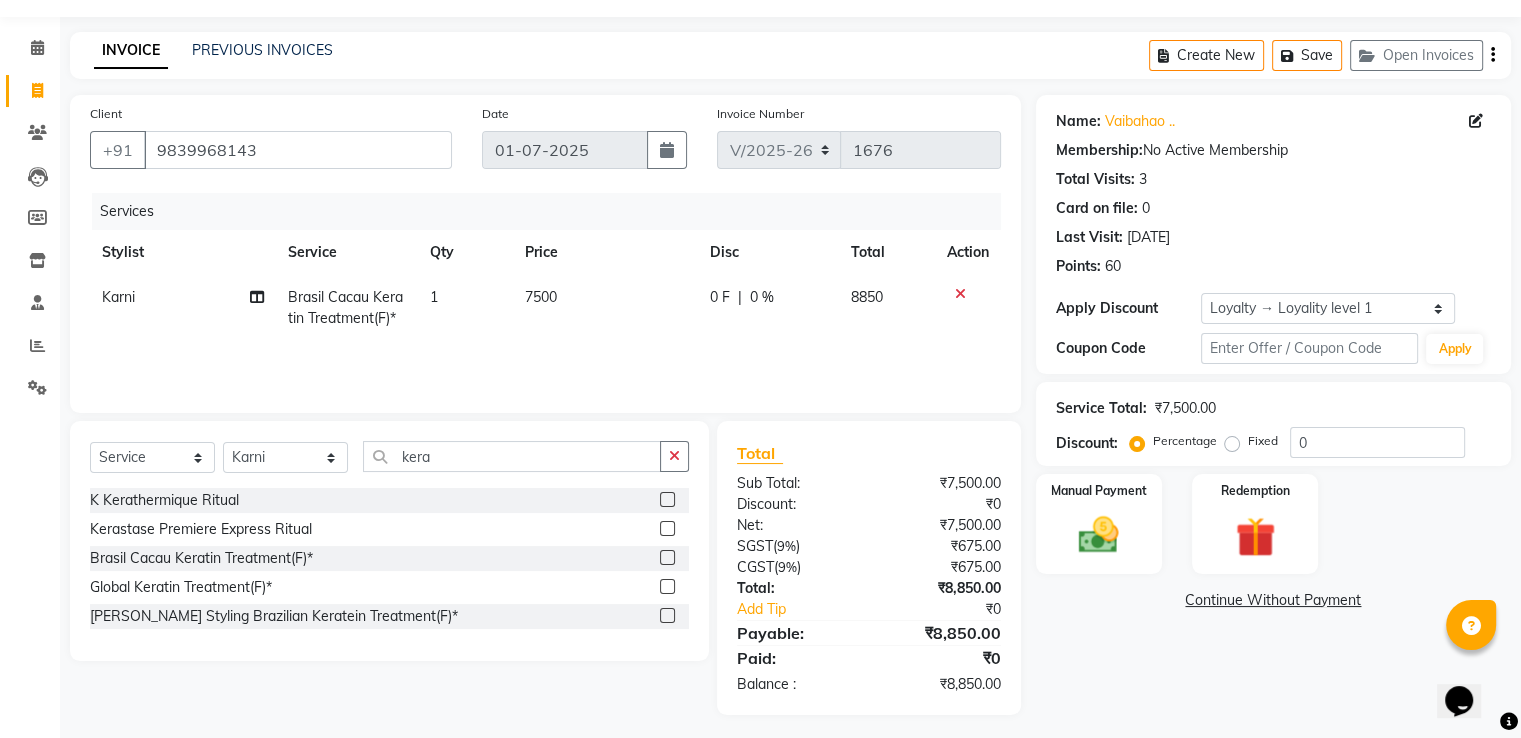 scroll, scrollTop: 63, scrollLeft: 0, axis: vertical 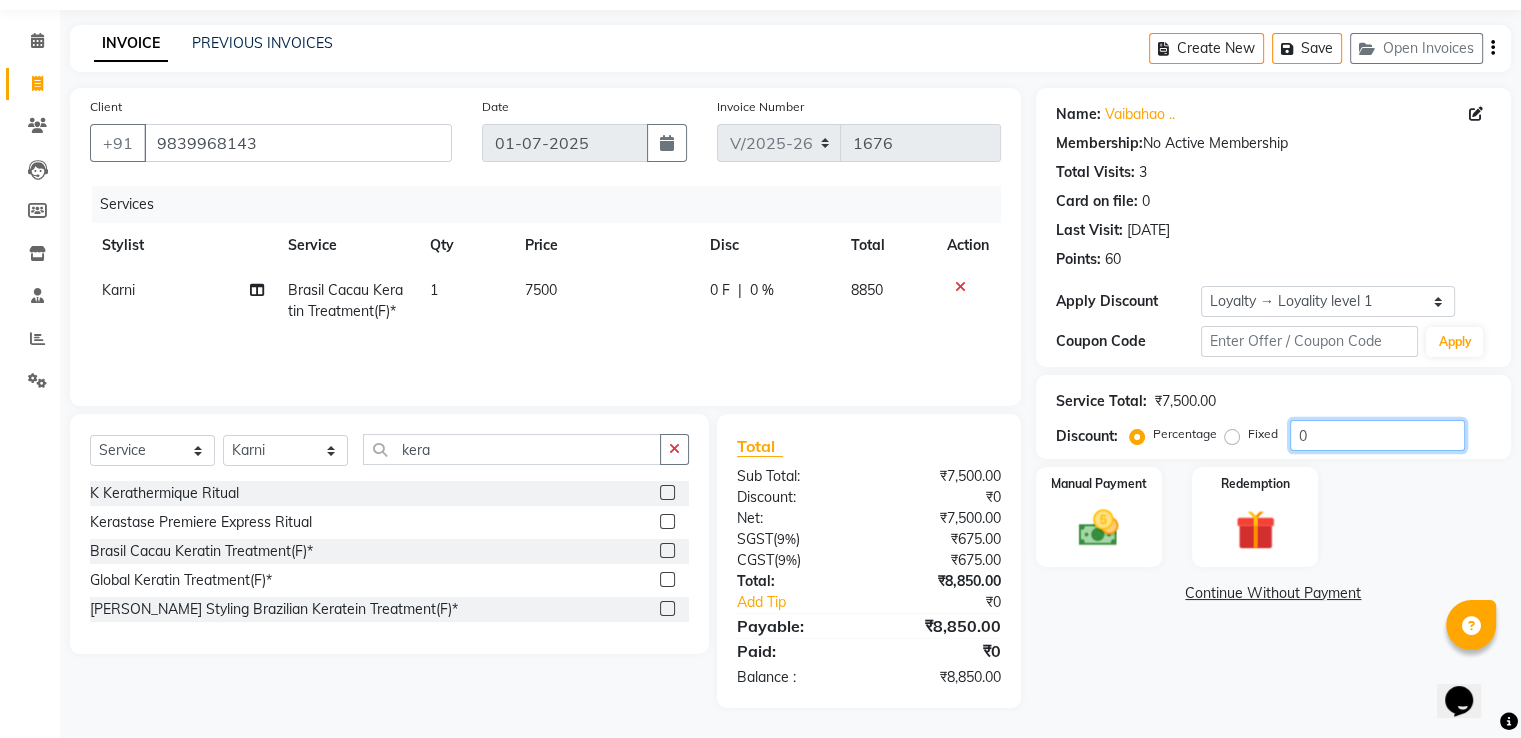 click on "0" 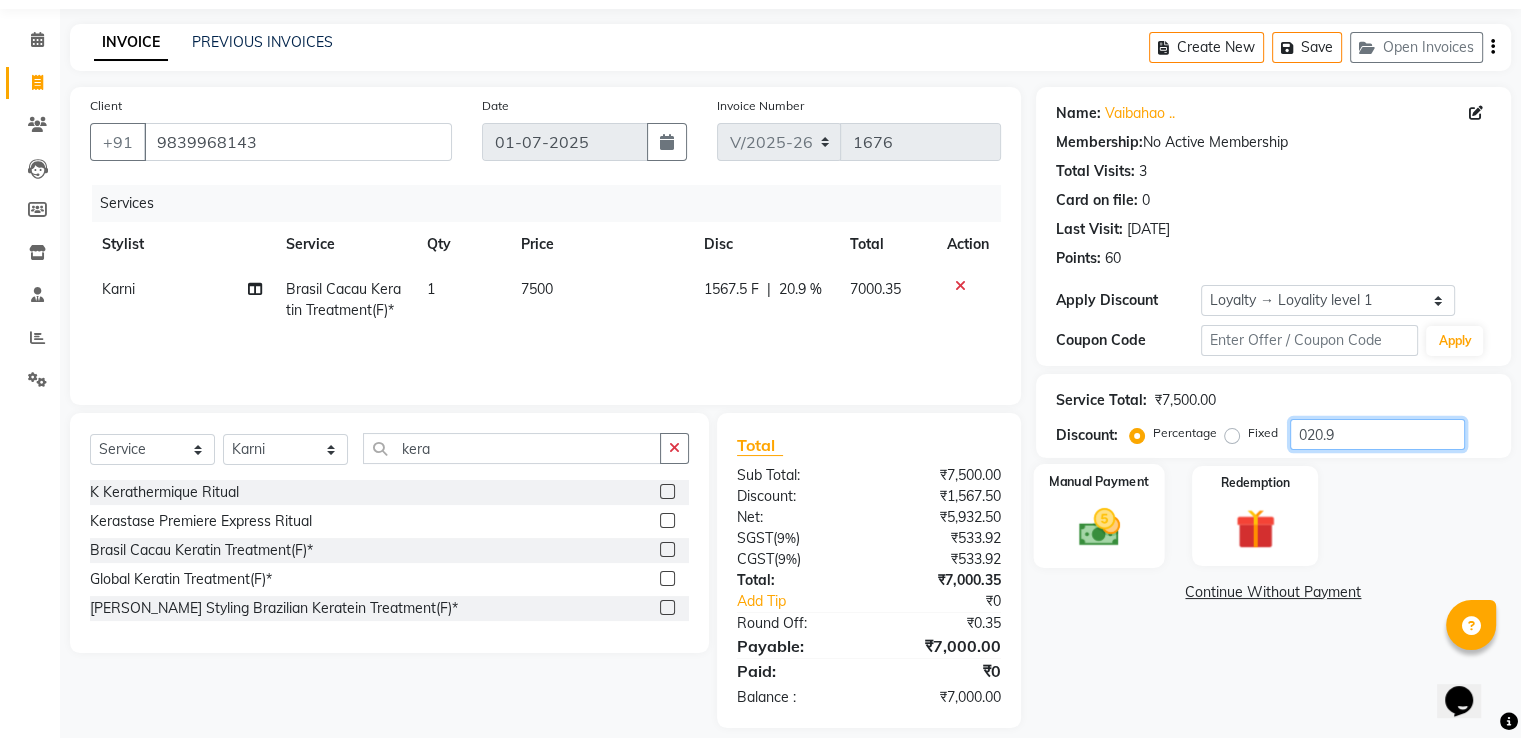 type on "020.9" 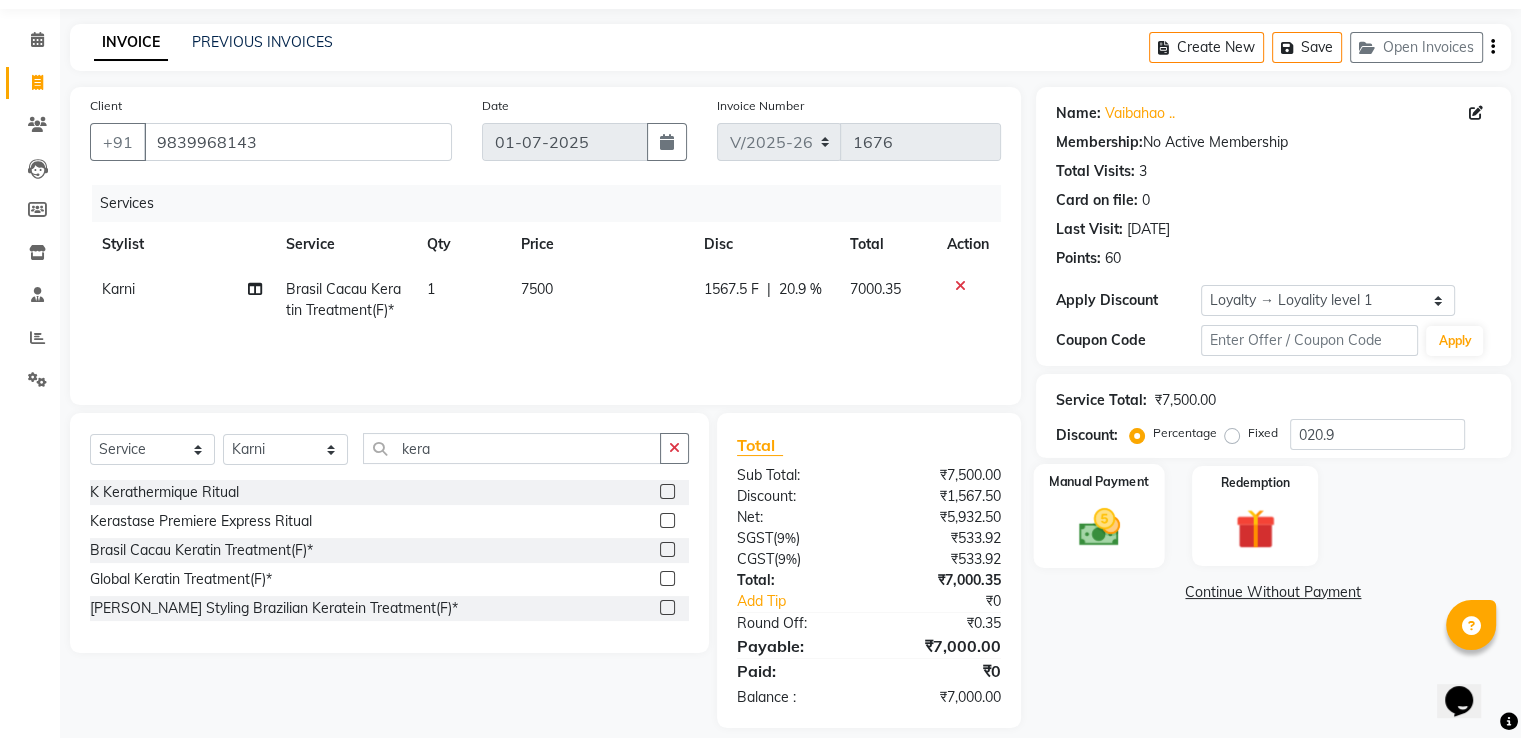 click 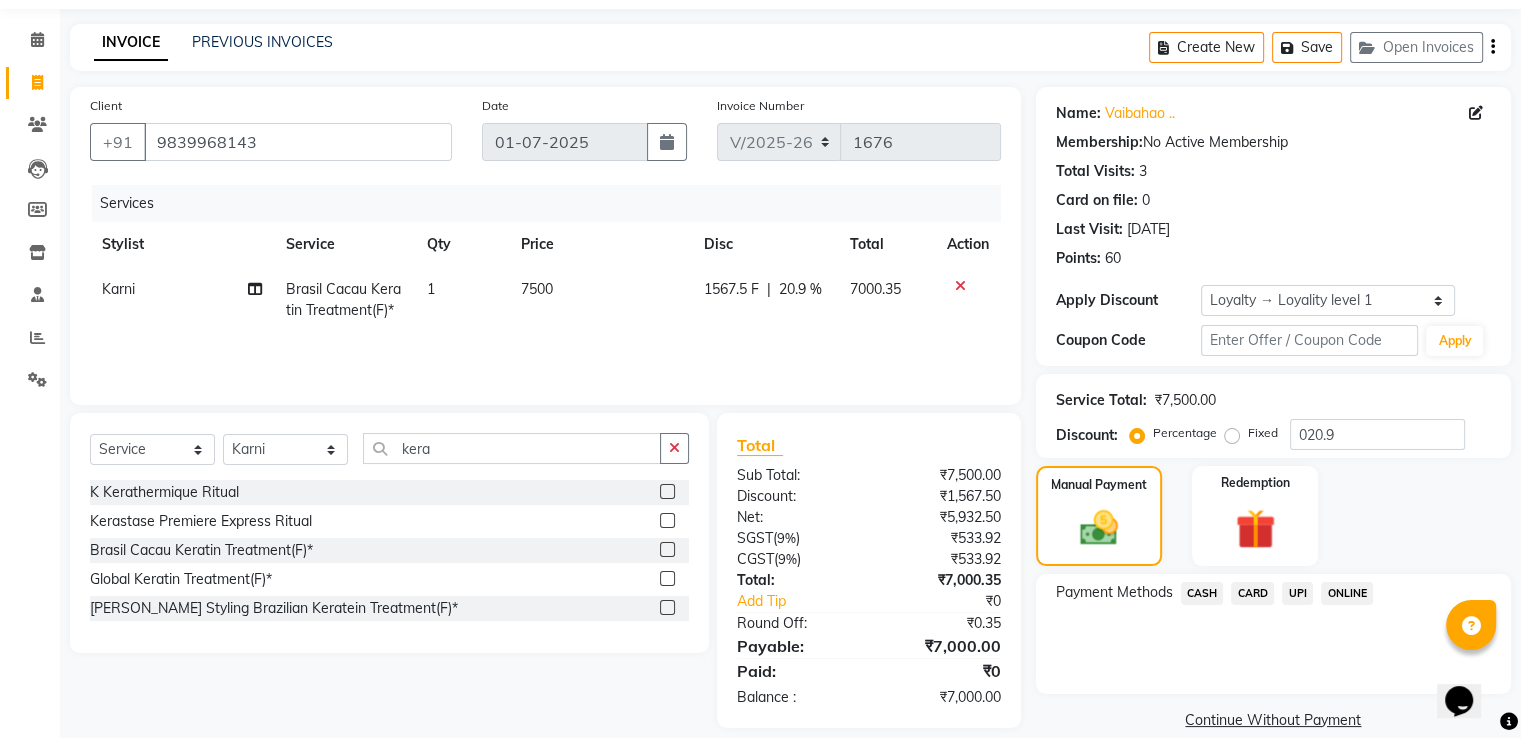 scroll, scrollTop: 89, scrollLeft: 0, axis: vertical 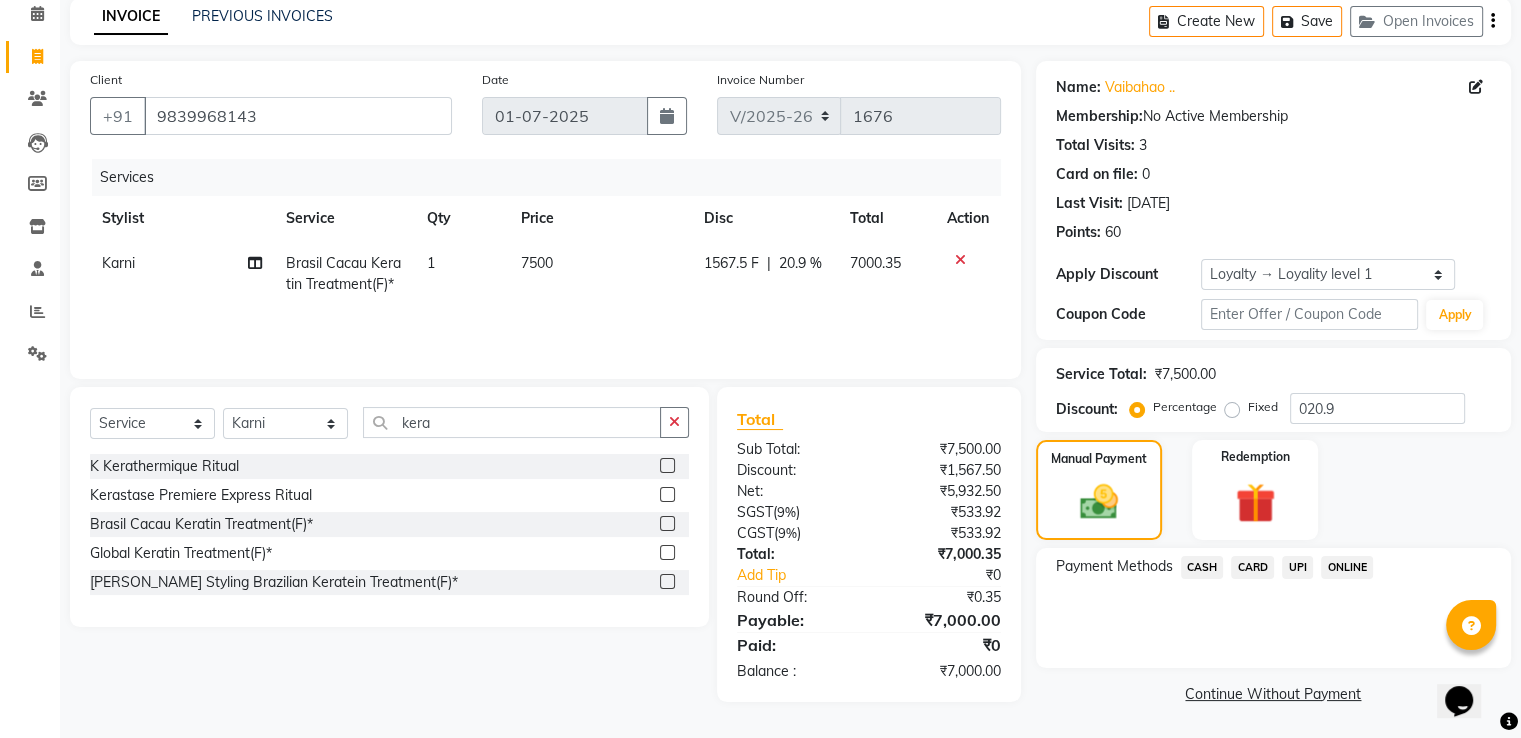 click on "CASH" 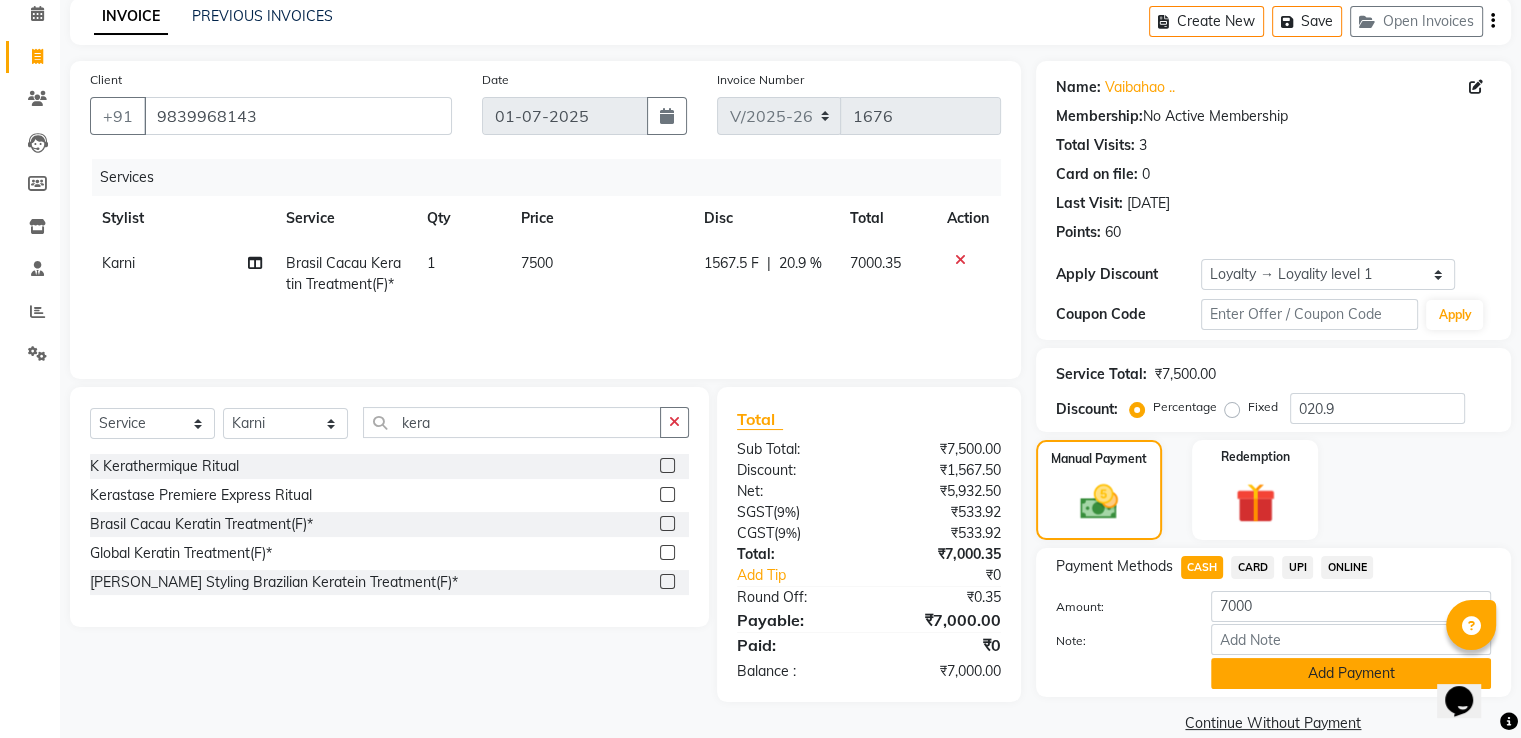 click on "Add Payment" 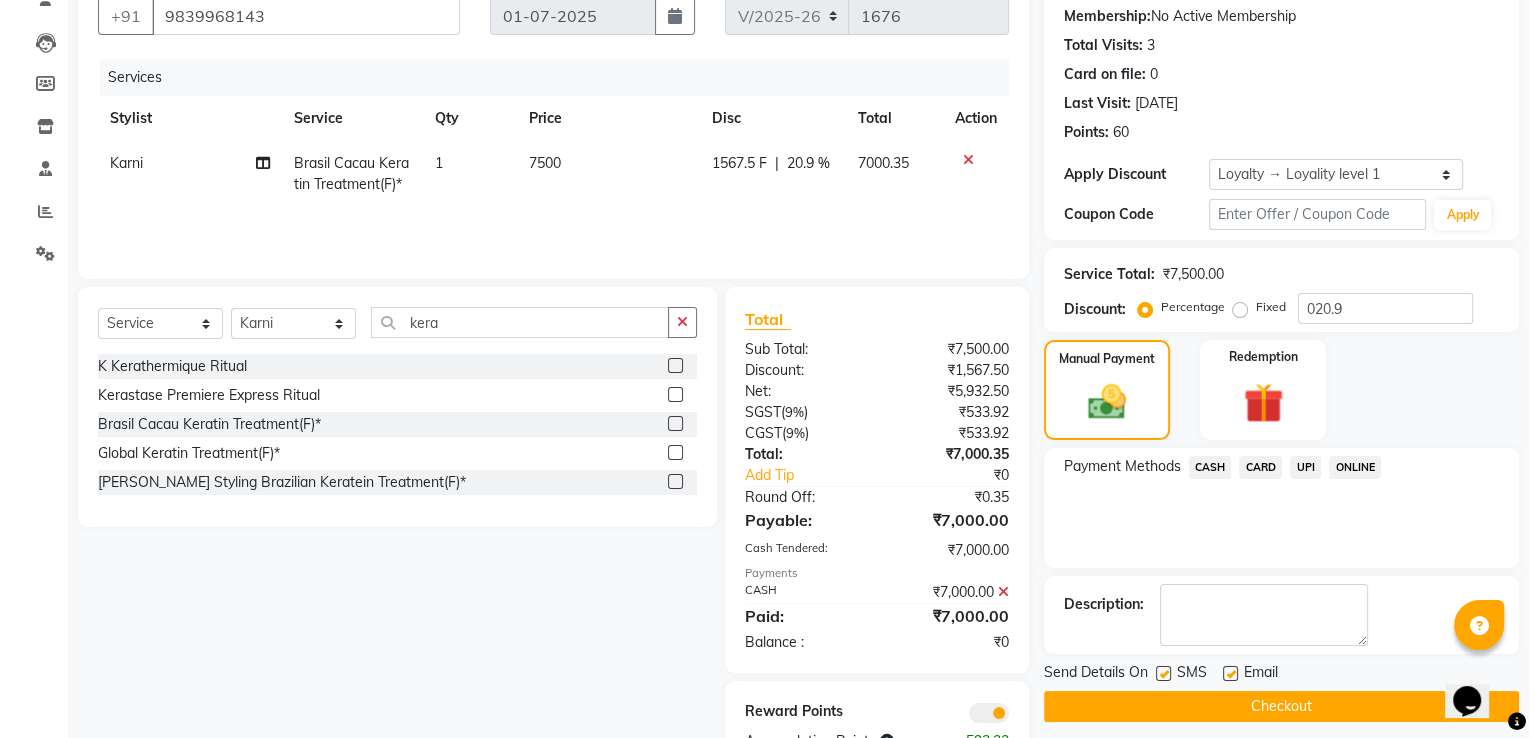 scroll, scrollTop: 276, scrollLeft: 0, axis: vertical 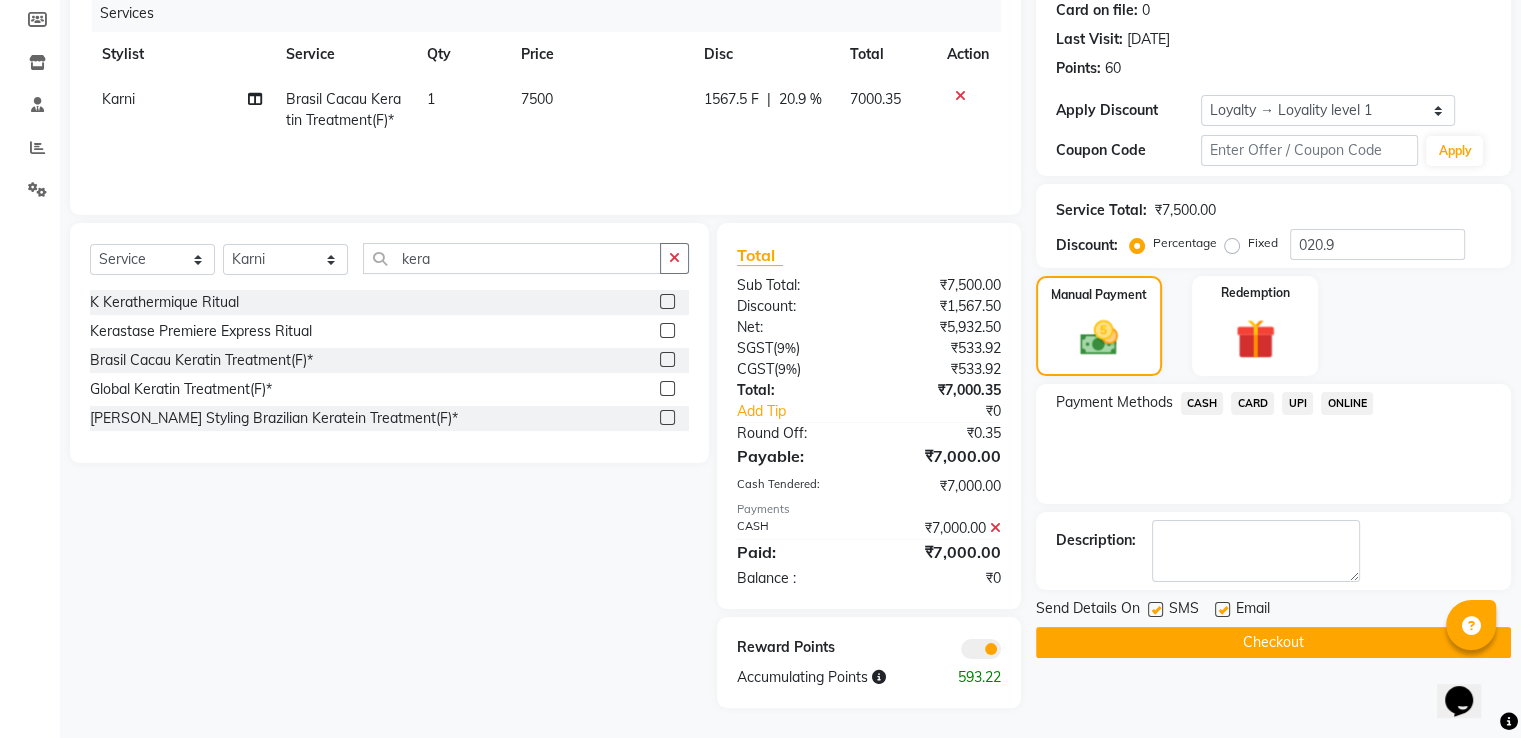 click 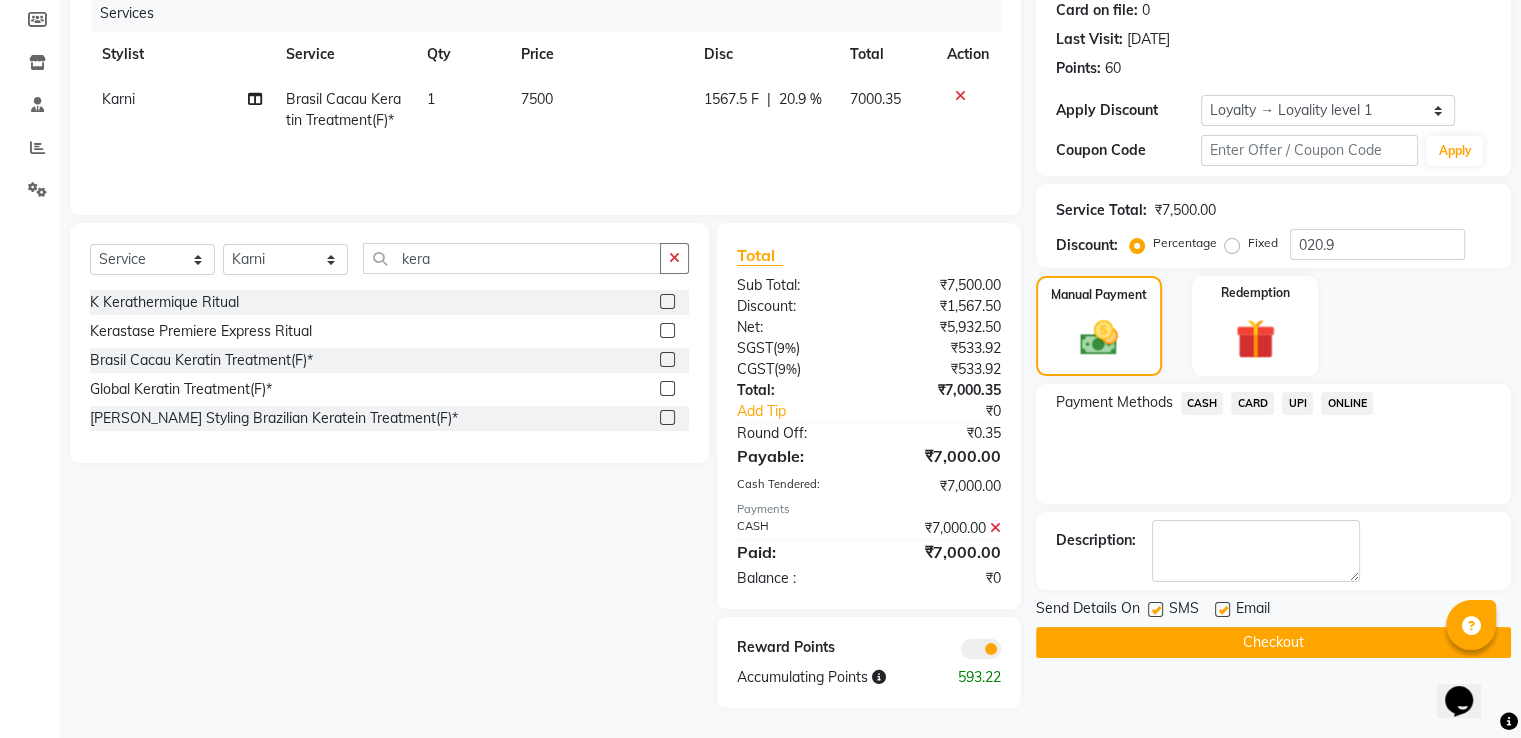 click 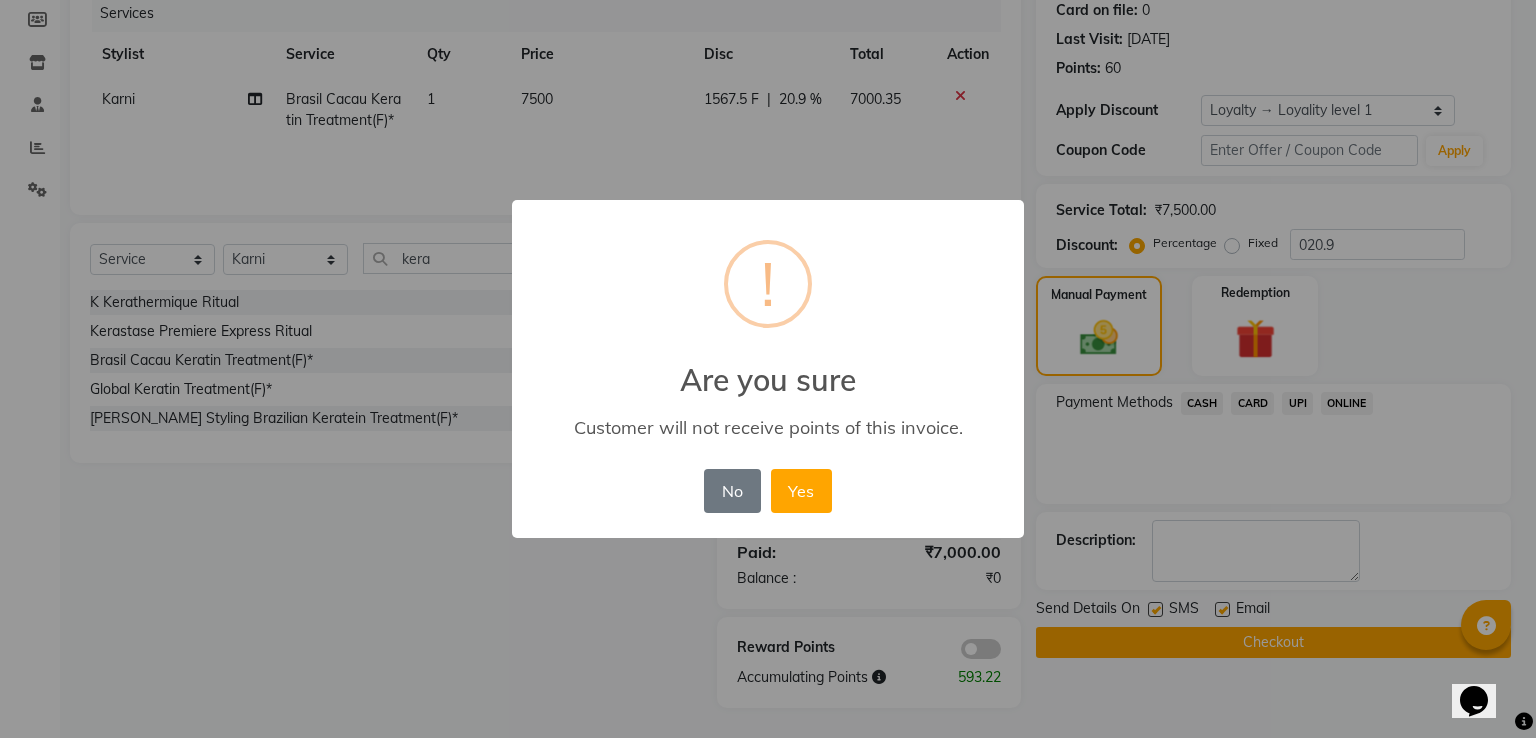 type 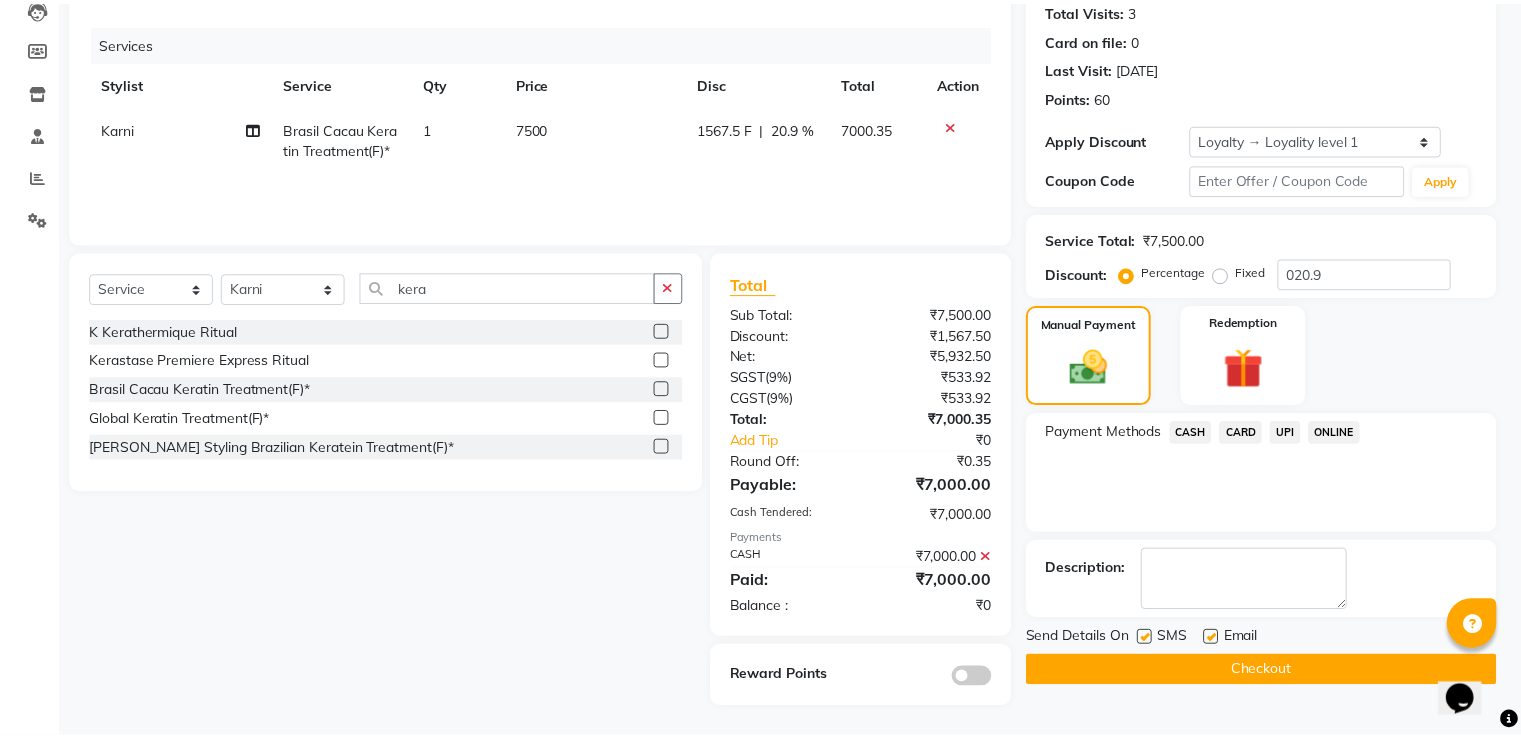 scroll, scrollTop: 226, scrollLeft: 0, axis: vertical 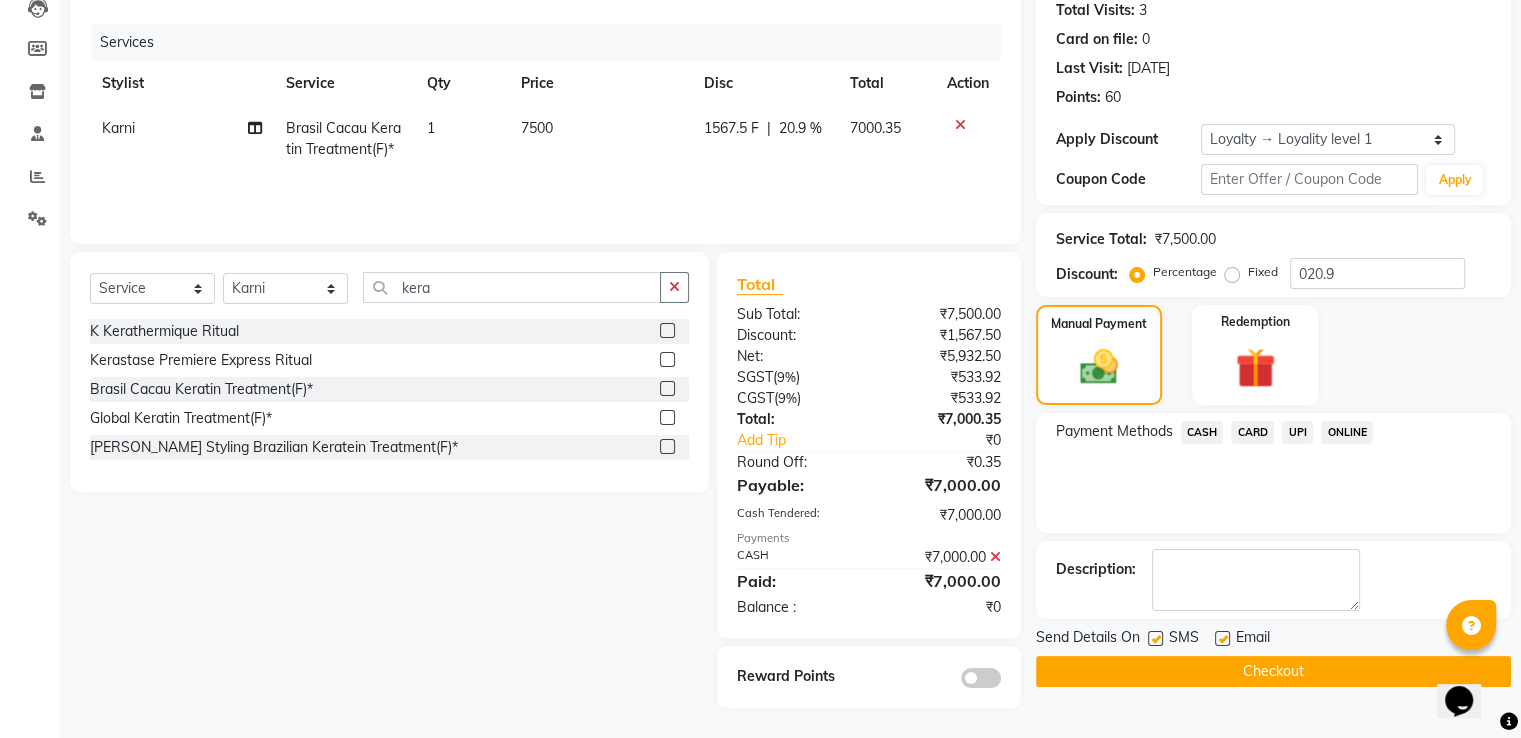 click on "Checkout" 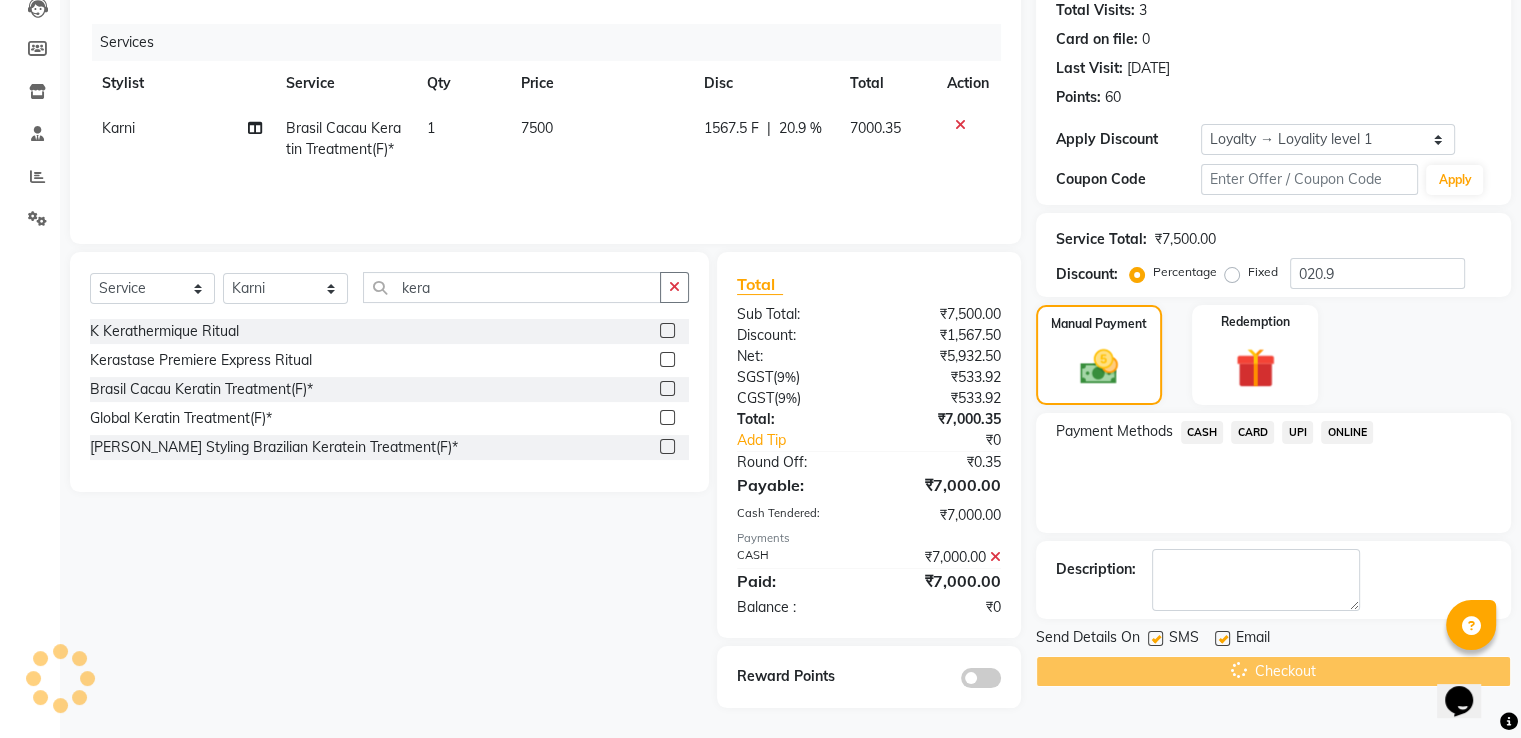 scroll, scrollTop: 26, scrollLeft: 0, axis: vertical 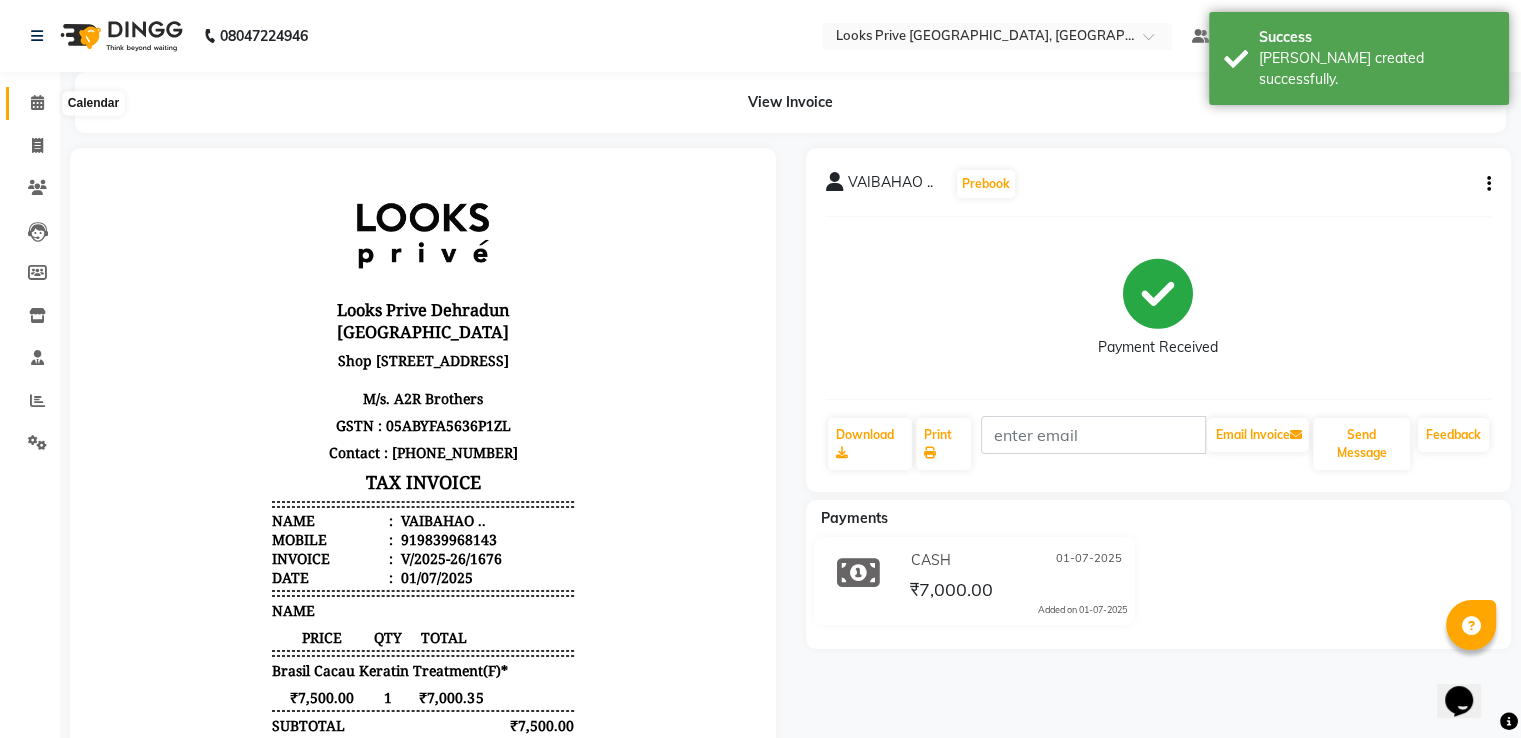 click 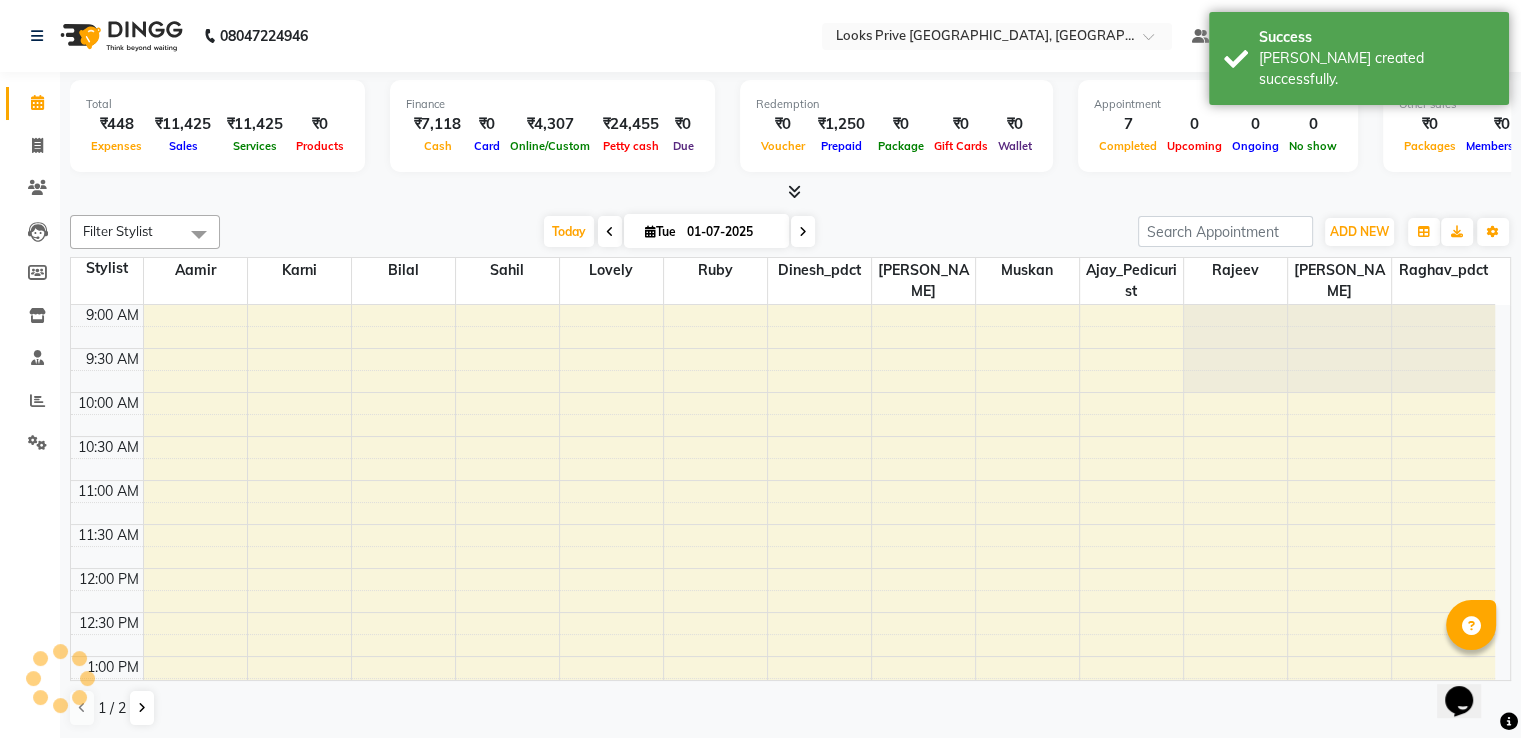 scroll, scrollTop: 0, scrollLeft: 0, axis: both 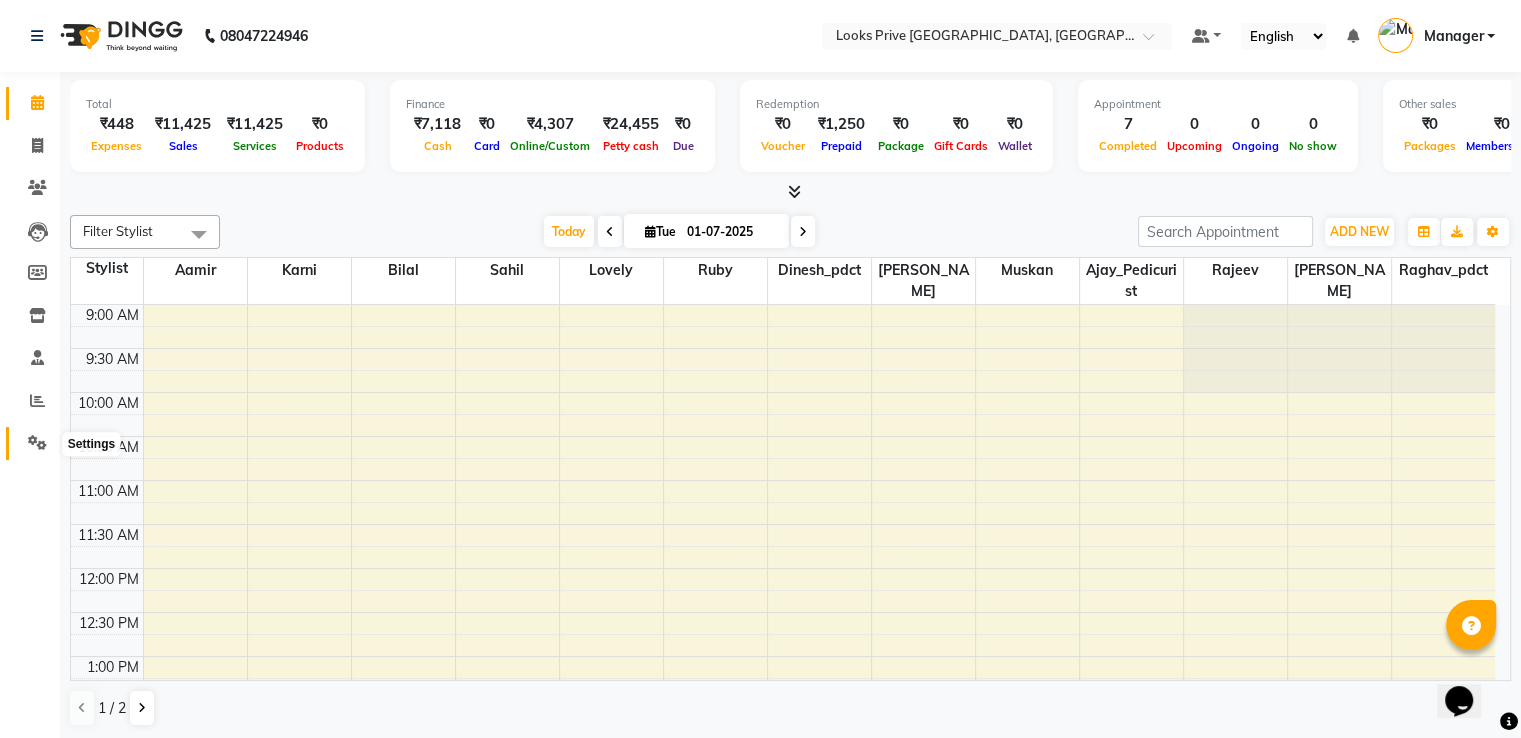 click 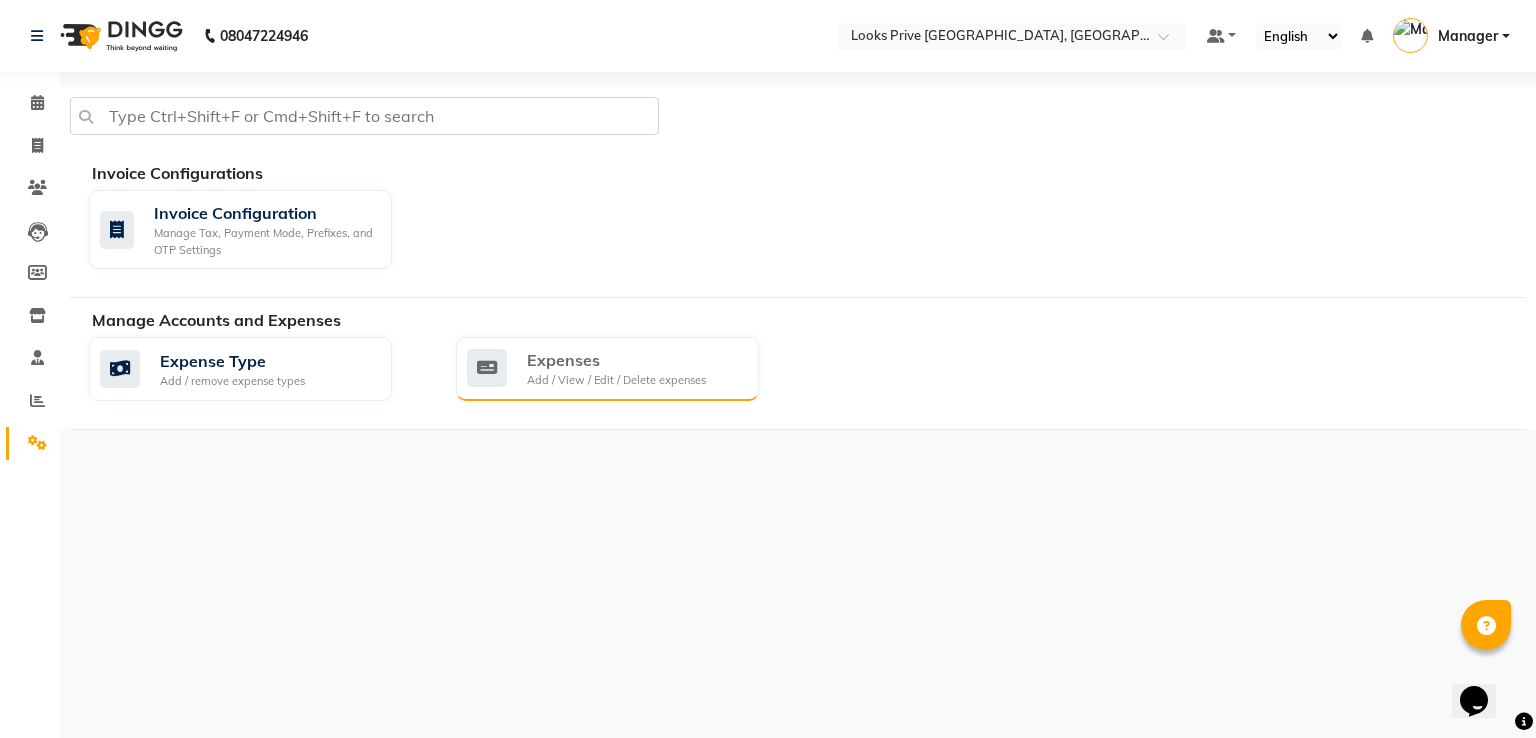 click on "Add / View / Edit / Delete expenses" 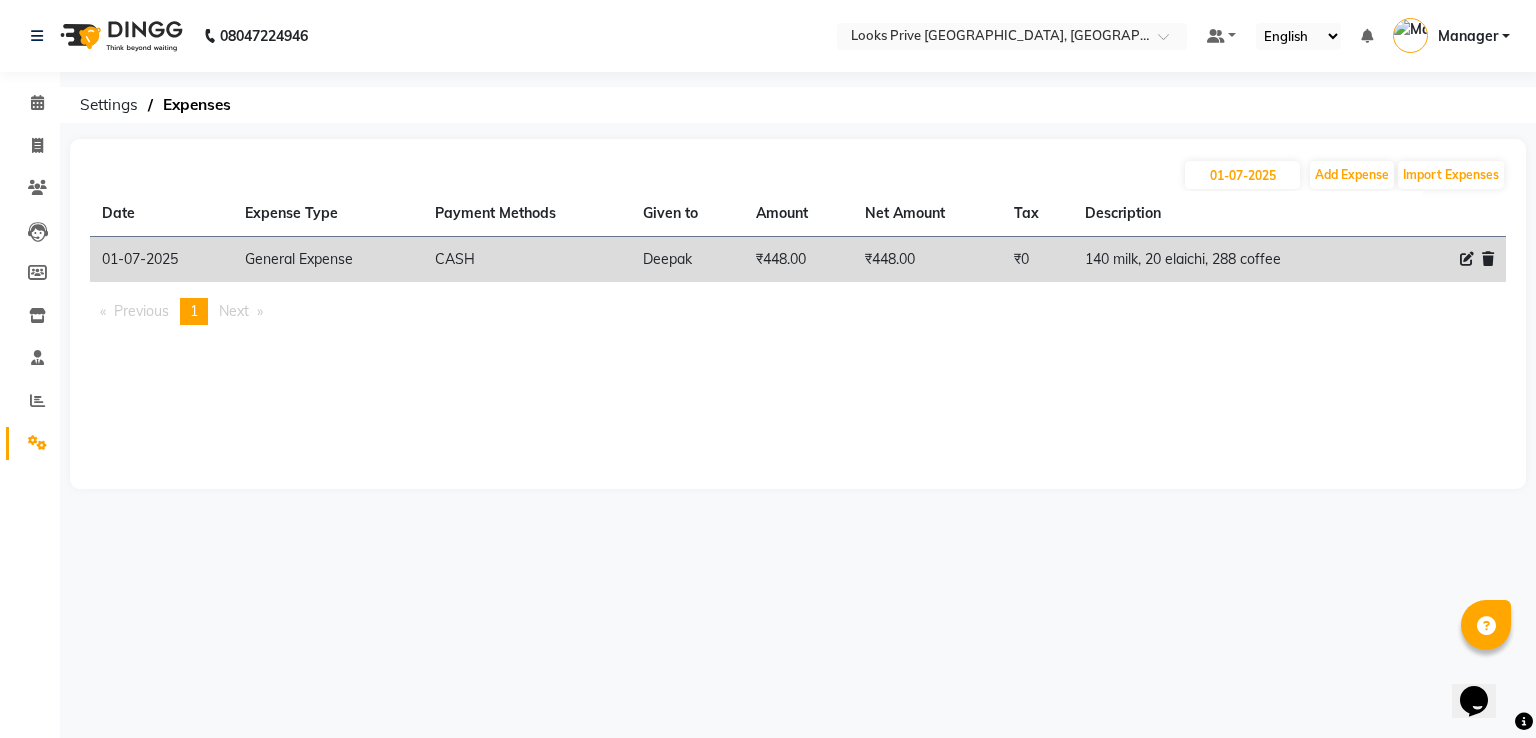 click 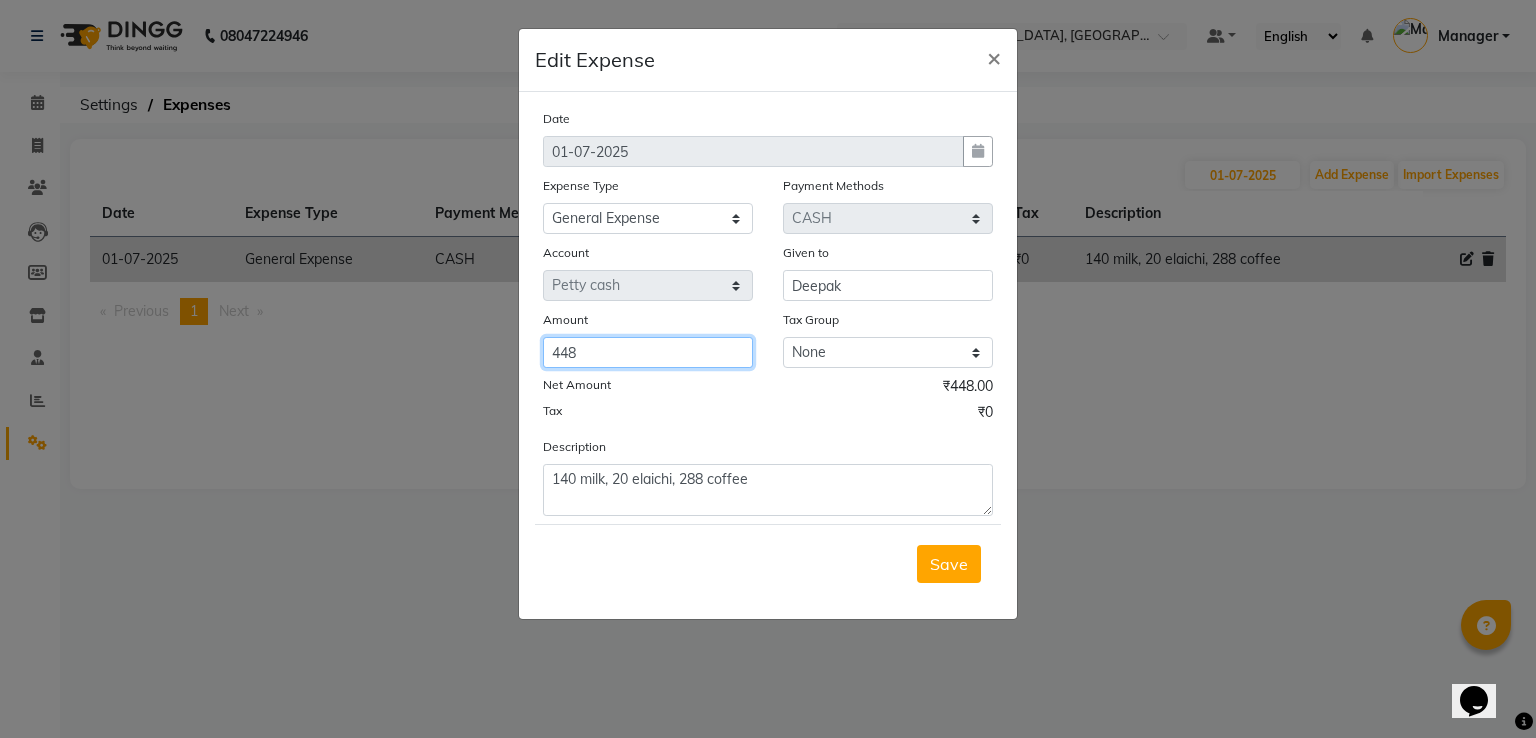 drag, startPoint x: 620, startPoint y: 365, endPoint x: 541, endPoint y: 363, distance: 79.025314 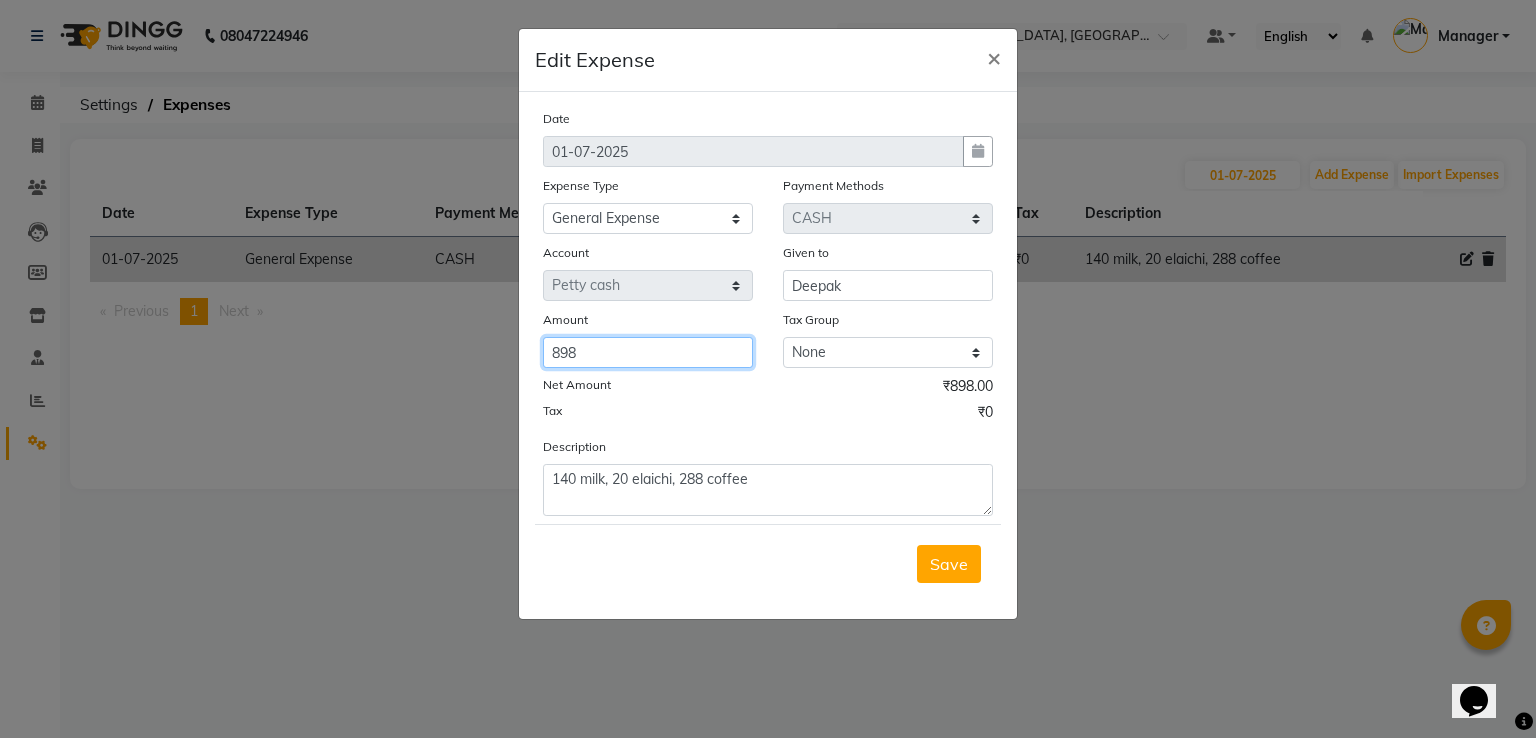 type on "898" 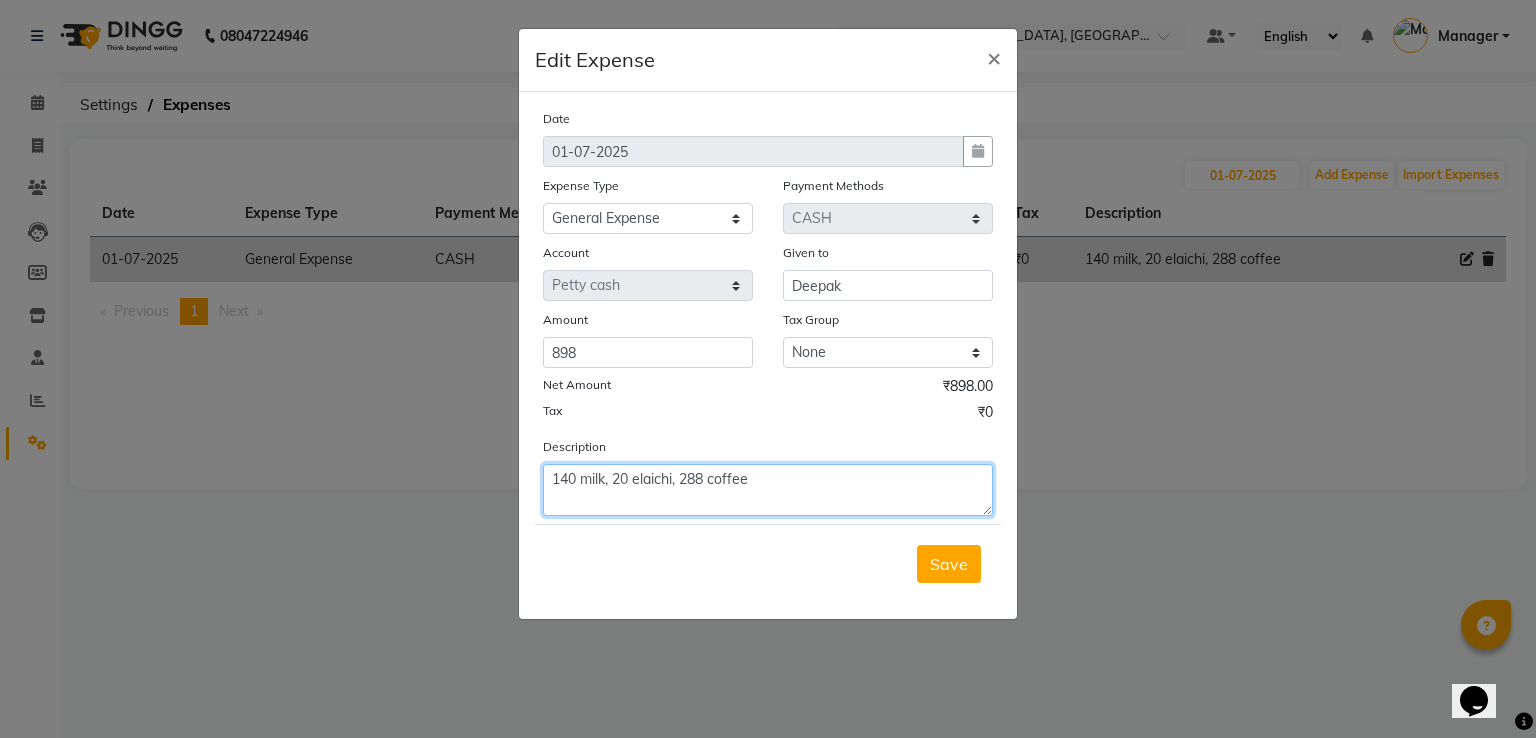 drag, startPoint x: 576, startPoint y: 489, endPoint x: 551, endPoint y: 488, distance: 25.019993 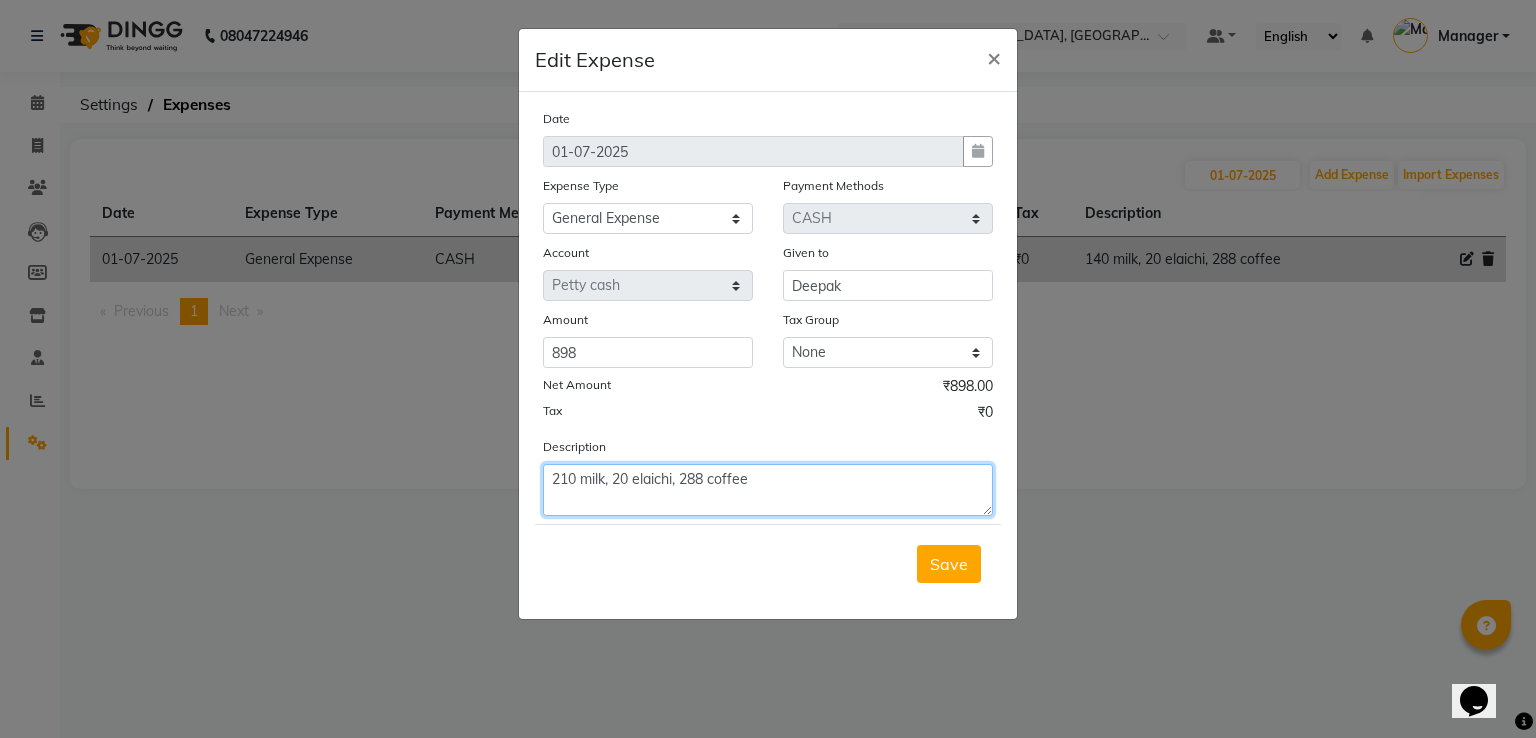 click on "210 milk, 20 elaichi, 288 coffee" 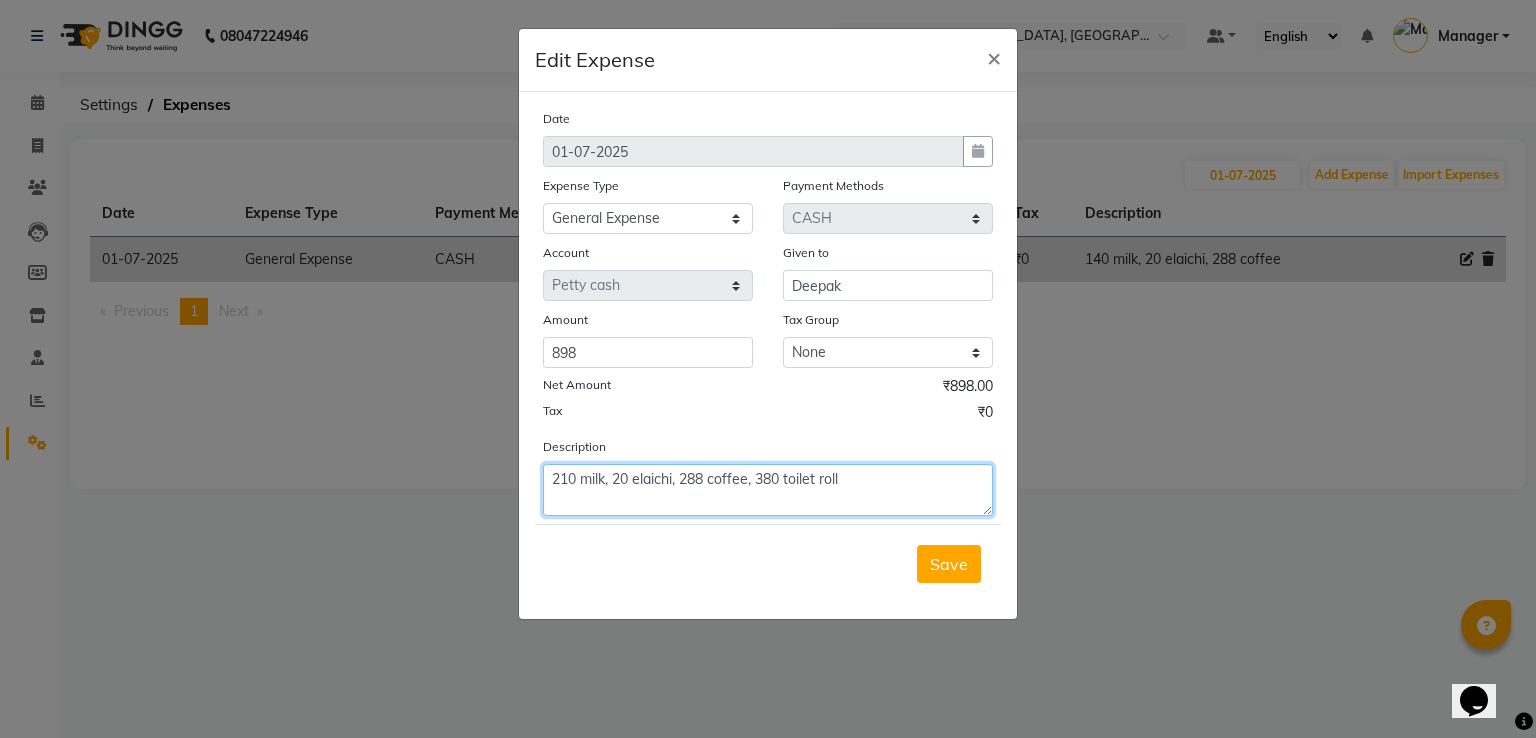 click on "210 milk, 20 elaichi, 288 coffee, 380 toilet roll" 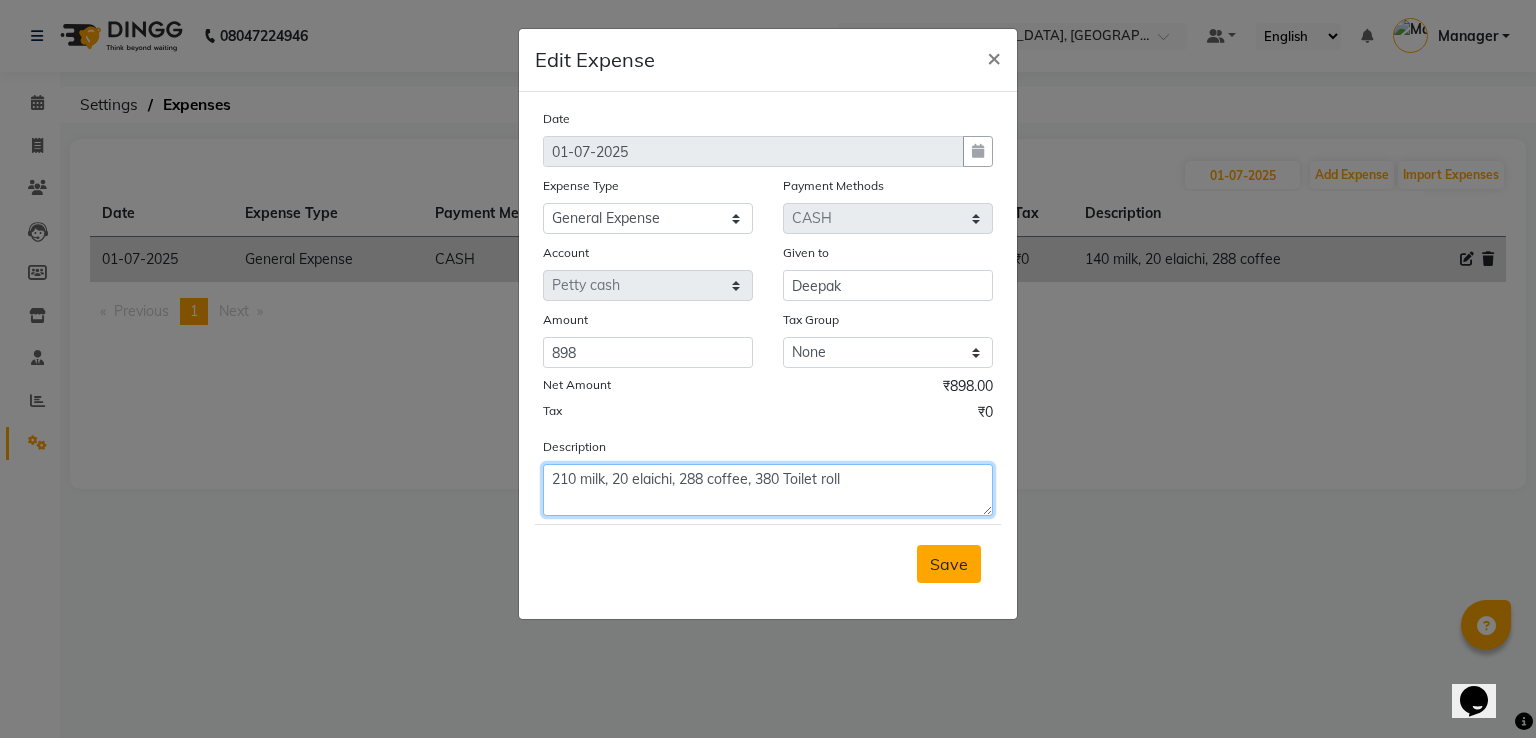 type on "210 milk, 20 elaichi, 288 coffee, 380 Toilet roll" 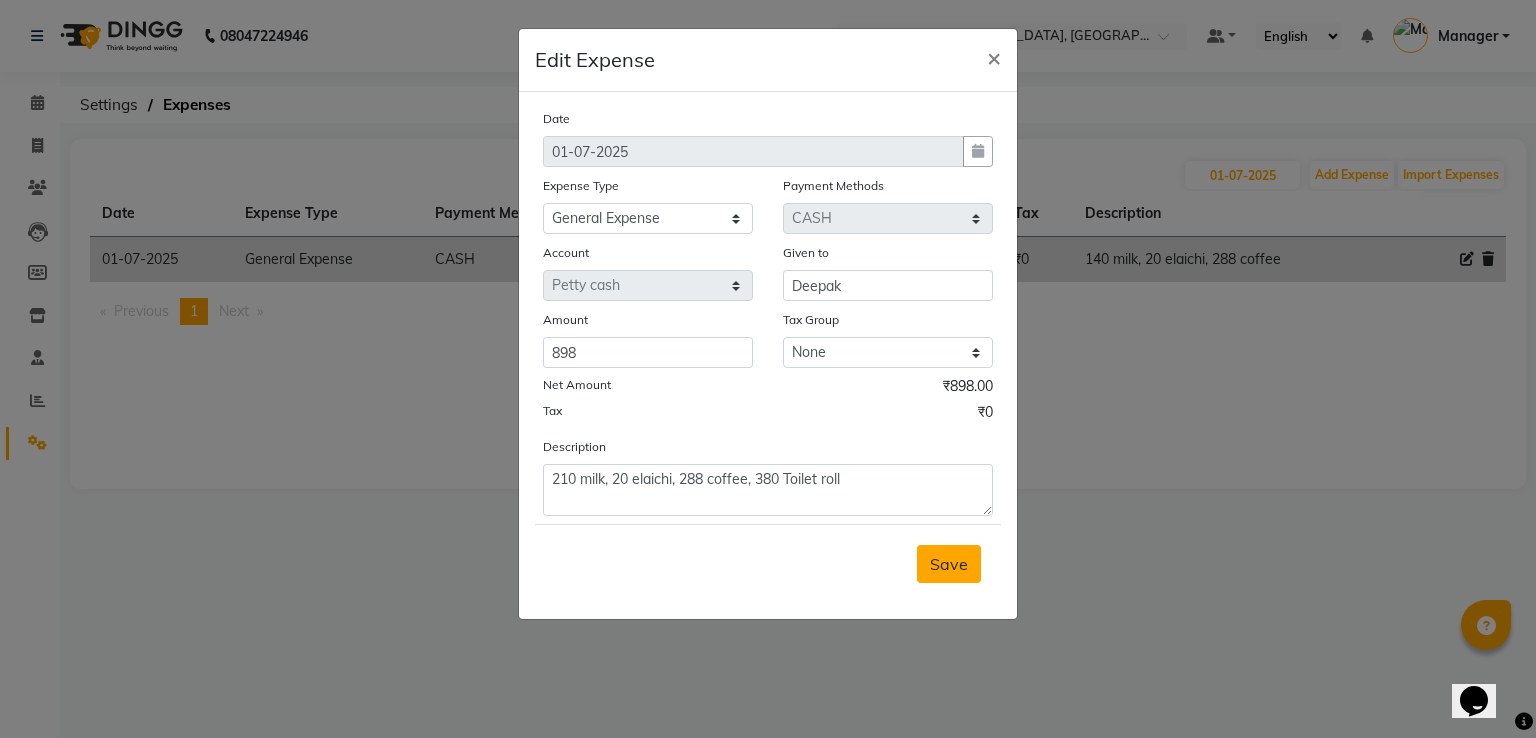 click on "Save" at bounding box center (949, 564) 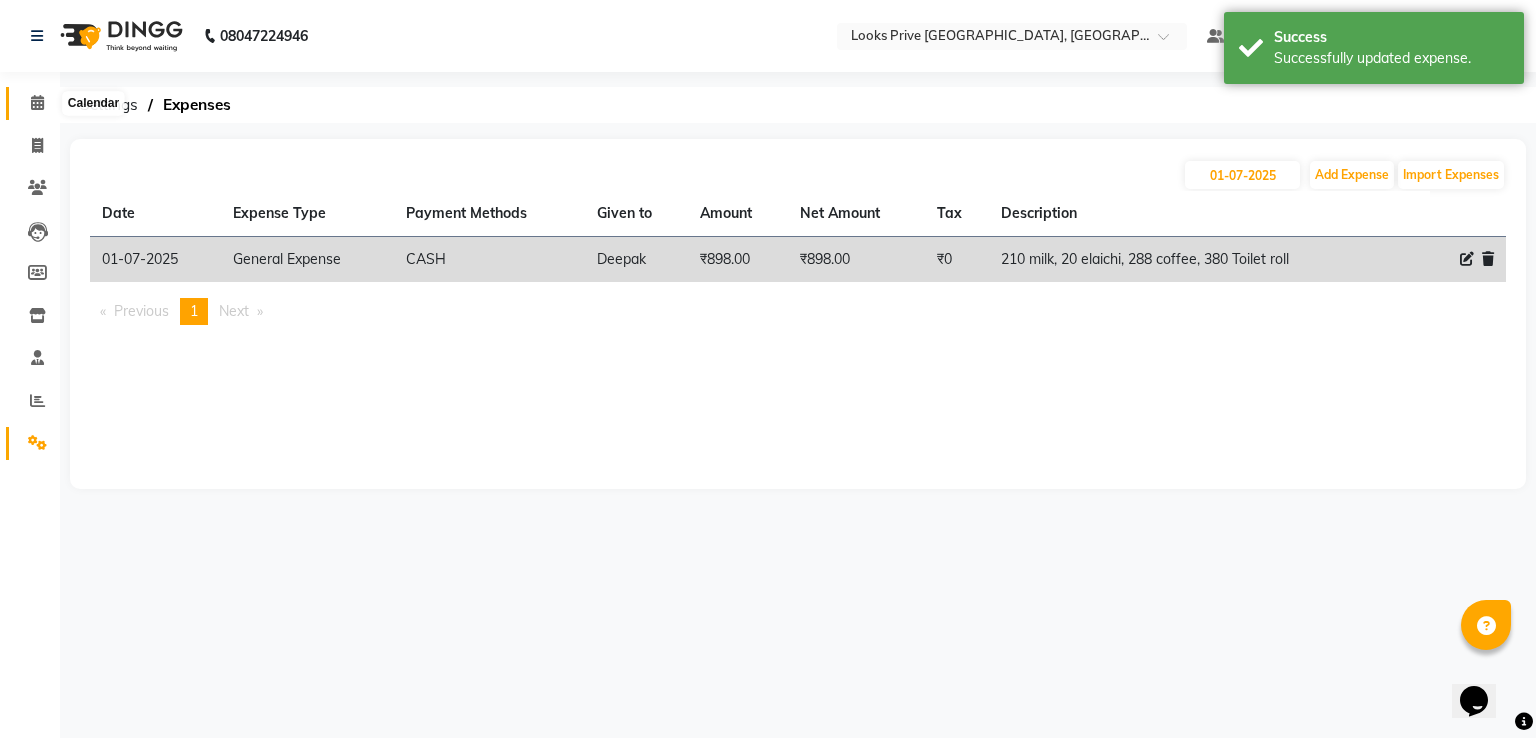 click 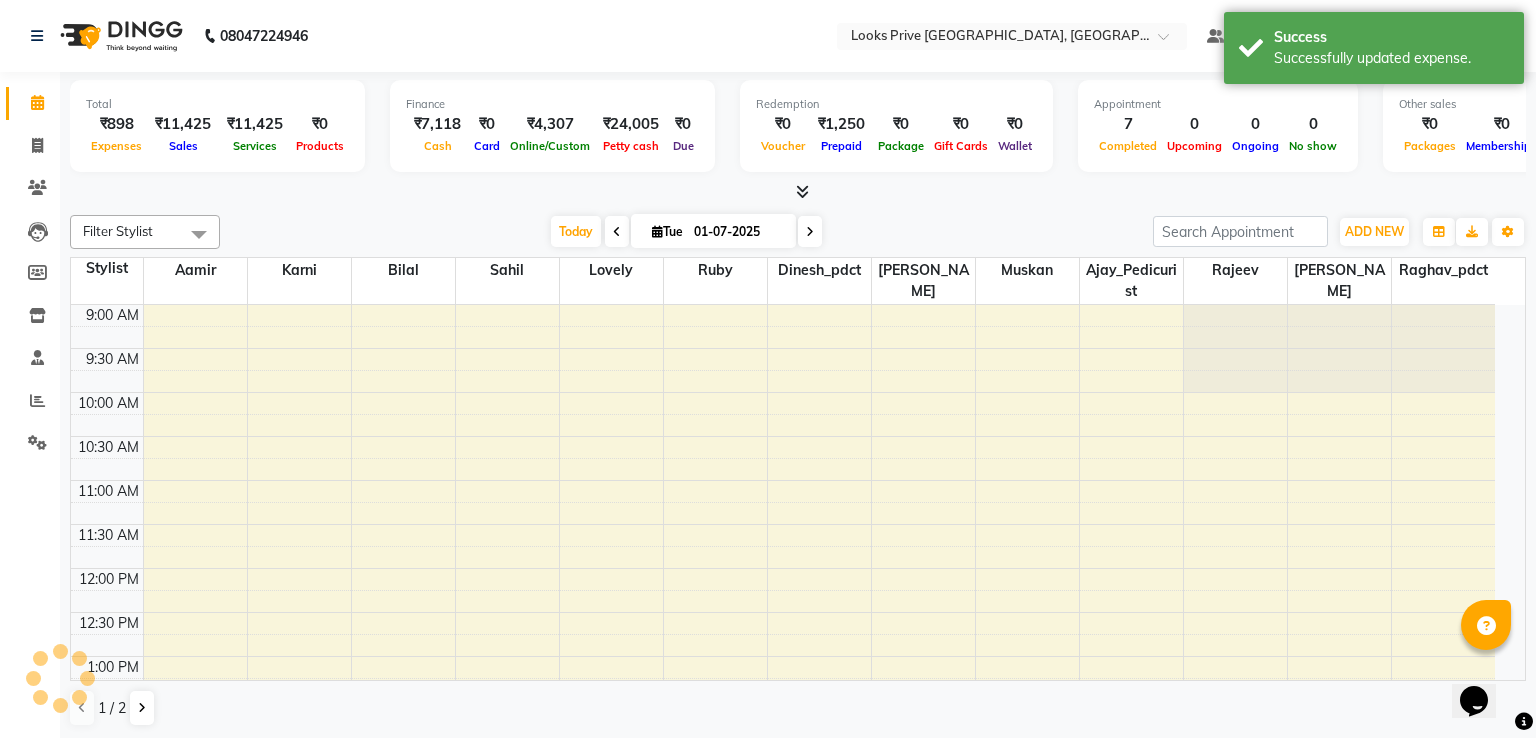 scroll, scrollTop: 0, scrollLeft: 0, axis: both 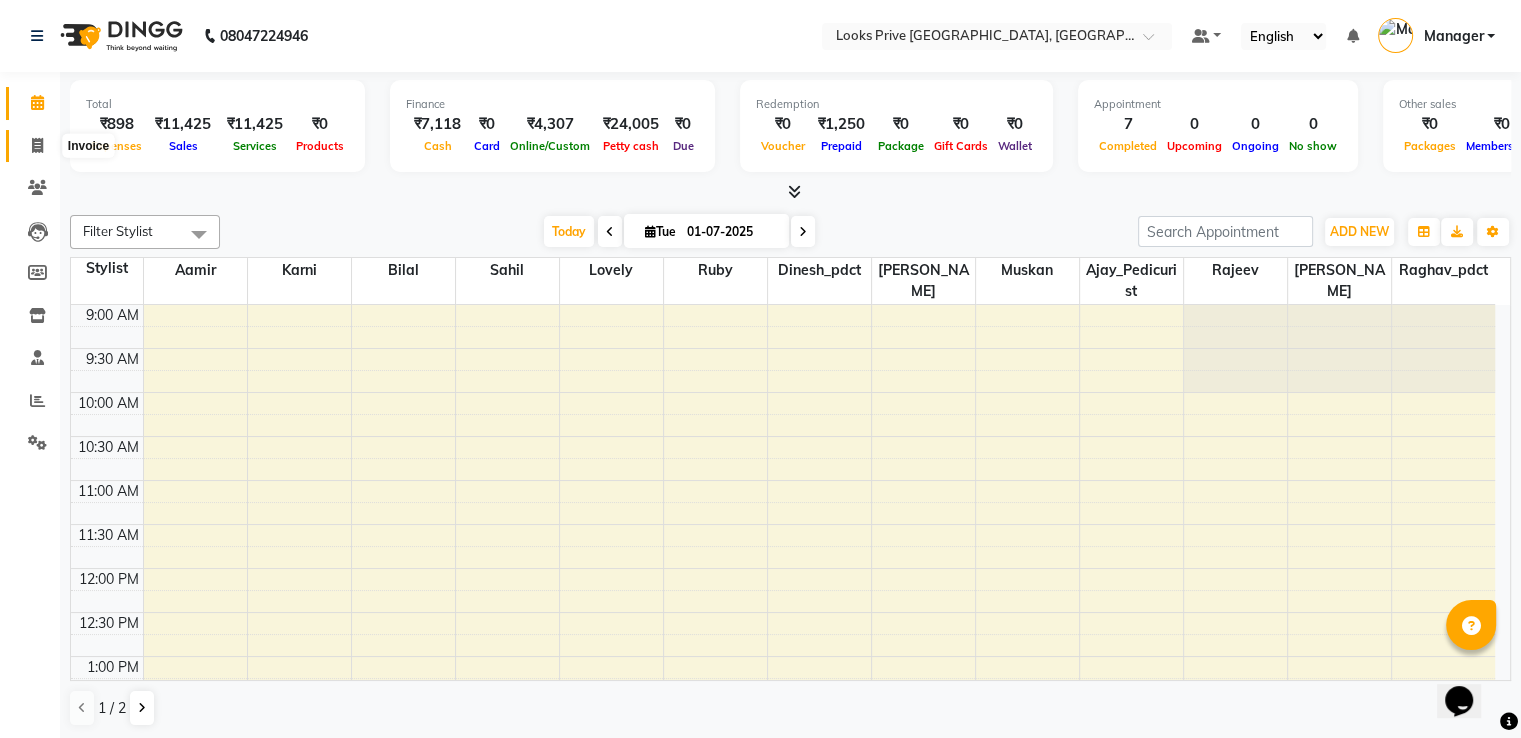 click 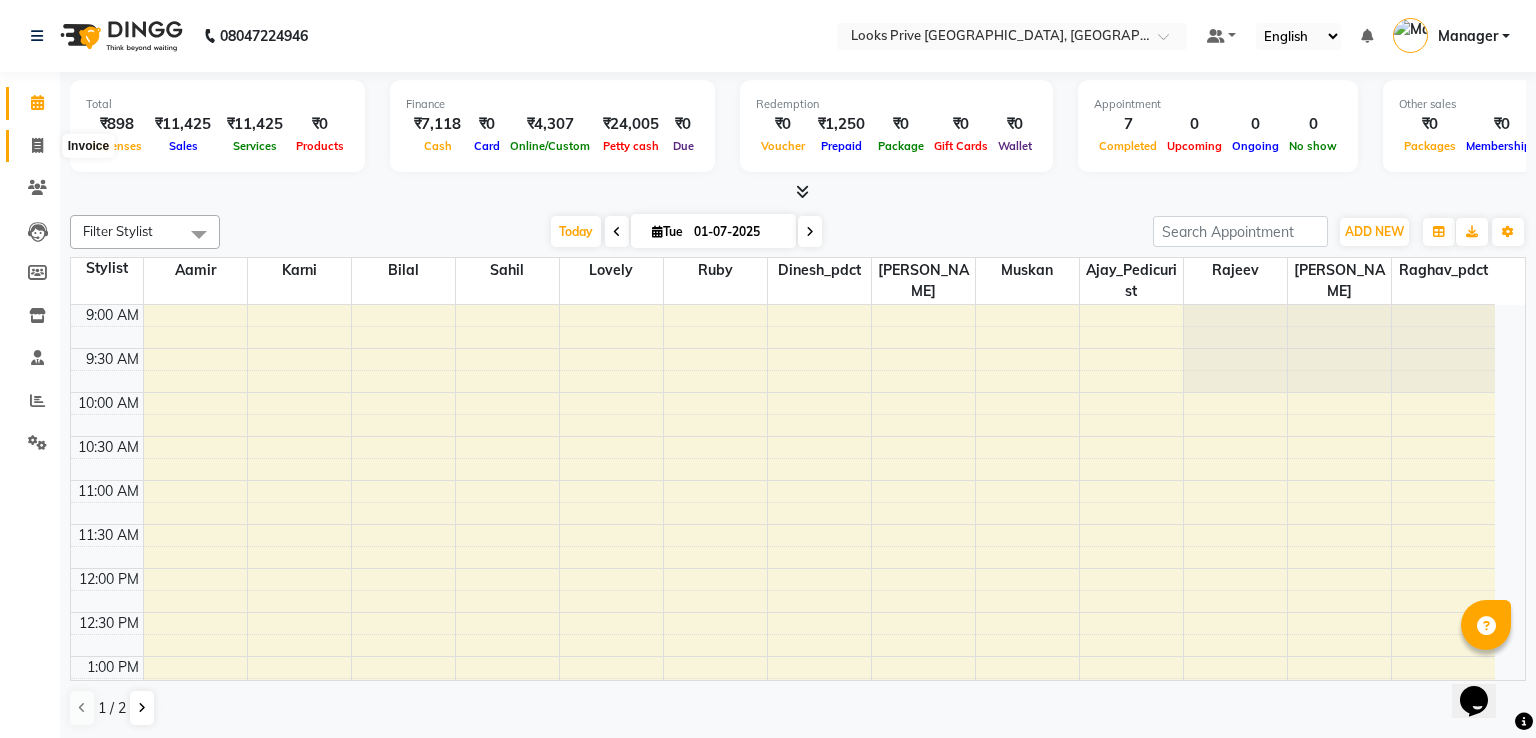 select on "6205" 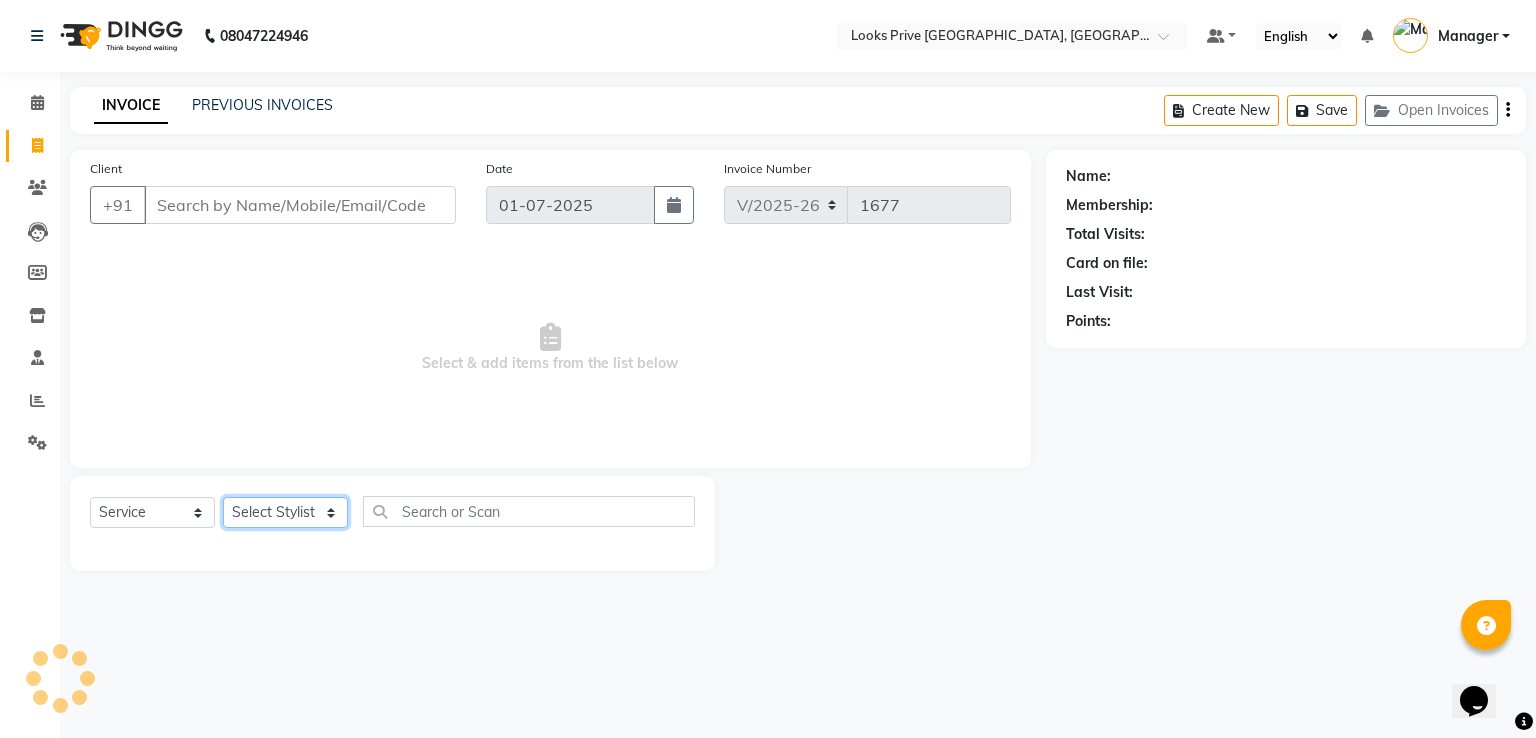 click on "Select Stylist" 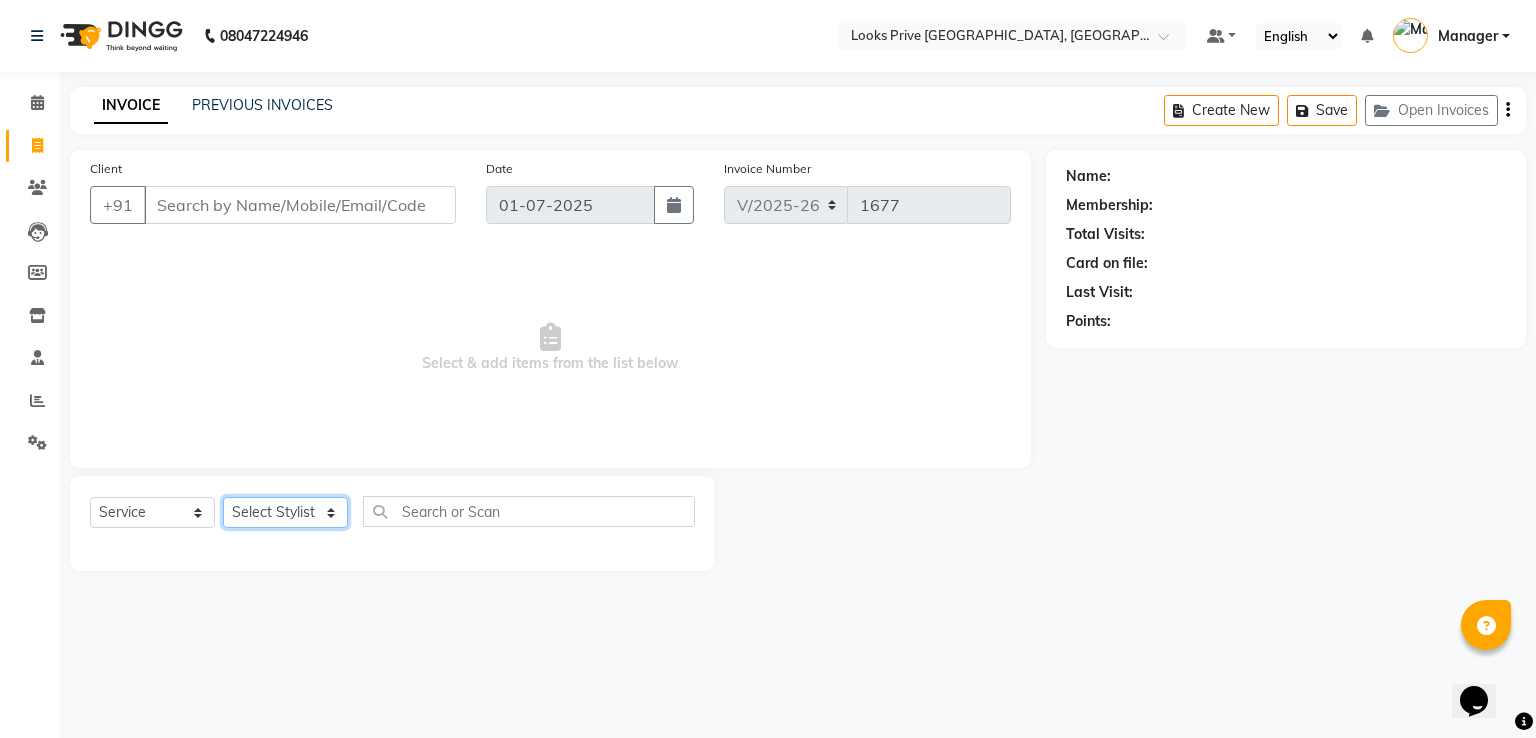 select on "45658" 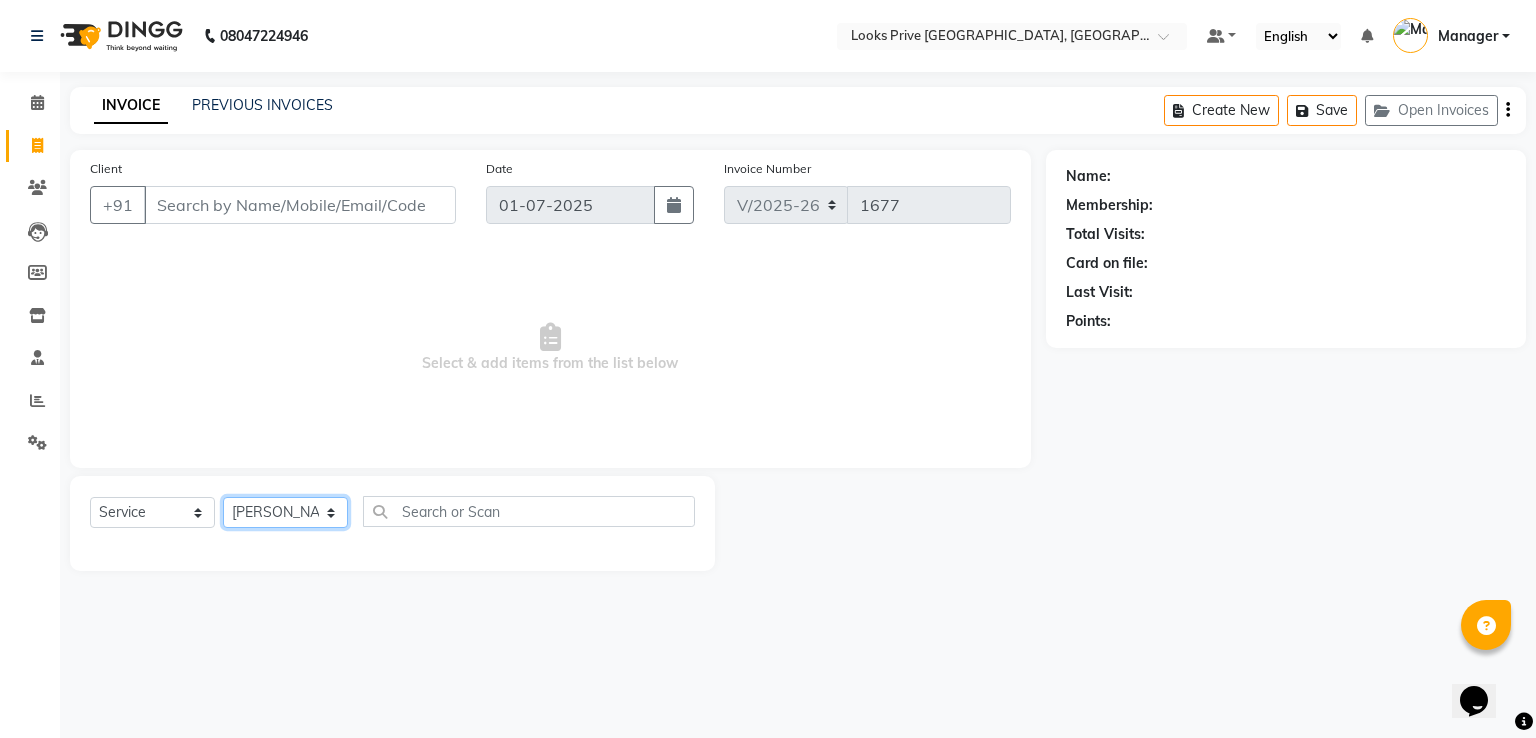 click on "Select Stylist A2R_Master [PERSON_NAME] [PERSON_NAME] [PERSON_NAME] Dinesh_pdct Karni Lovely Manager [PERSON_NAME] [PERSON_NAME] [PERSON_NAME] [PERSON_NAME] Suraj_pedi" 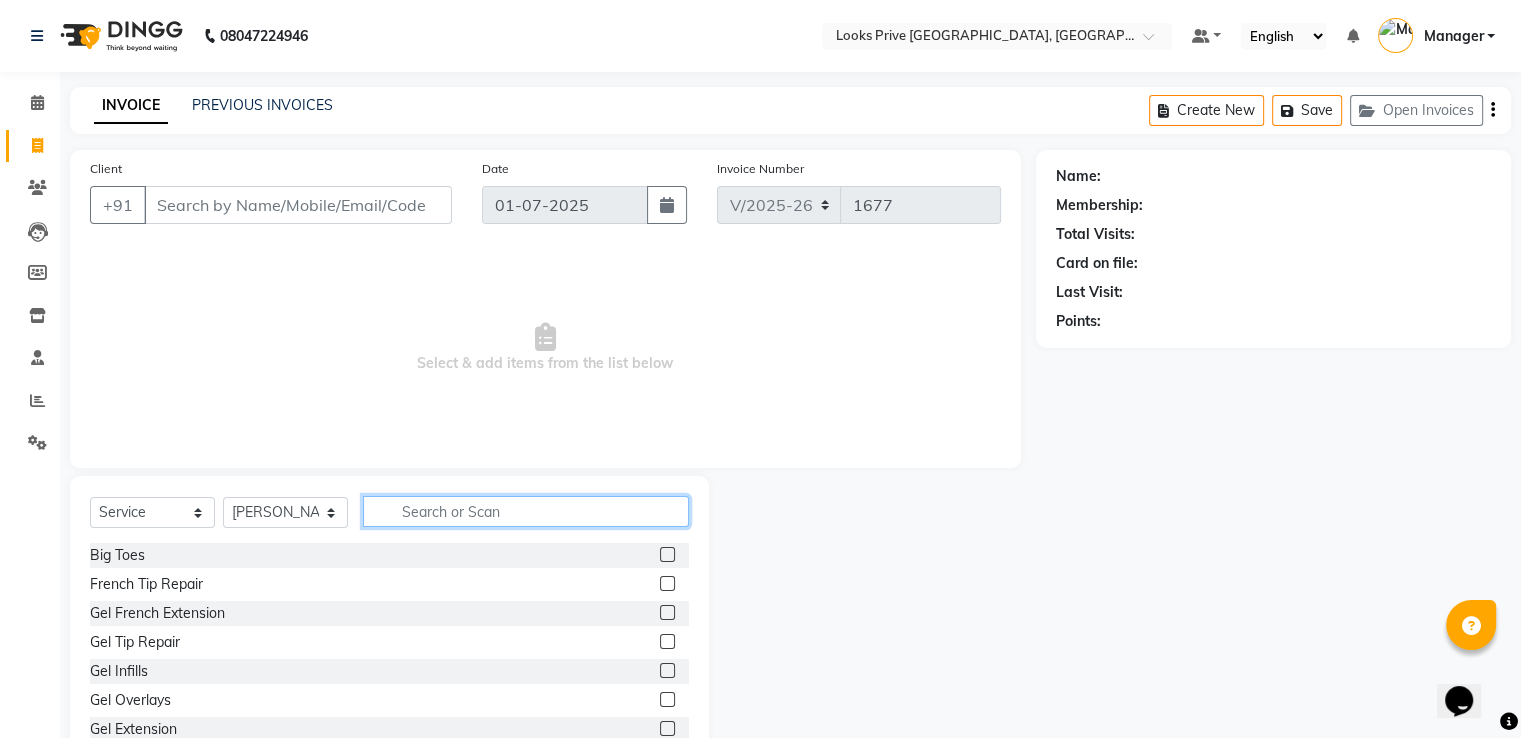 click 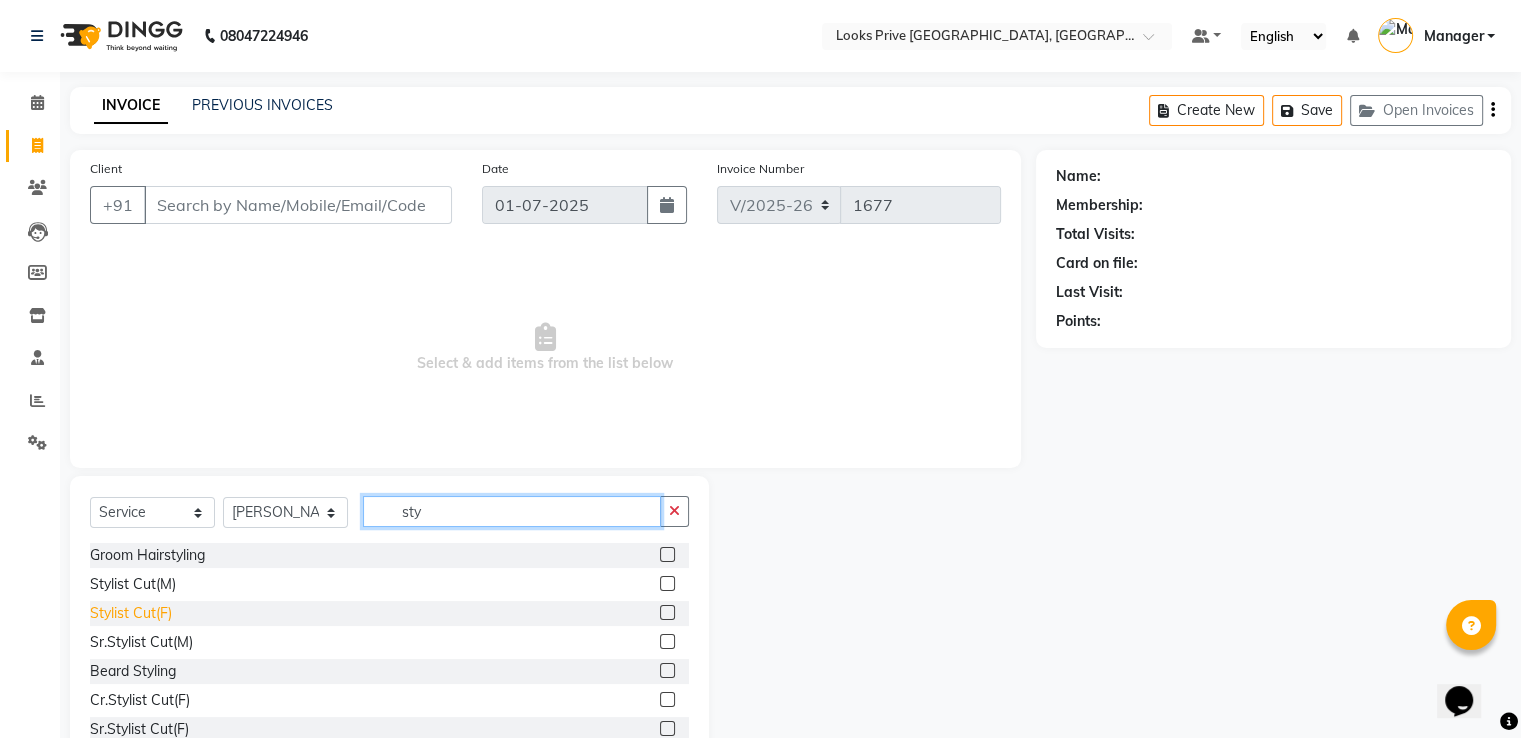 type on "sty" 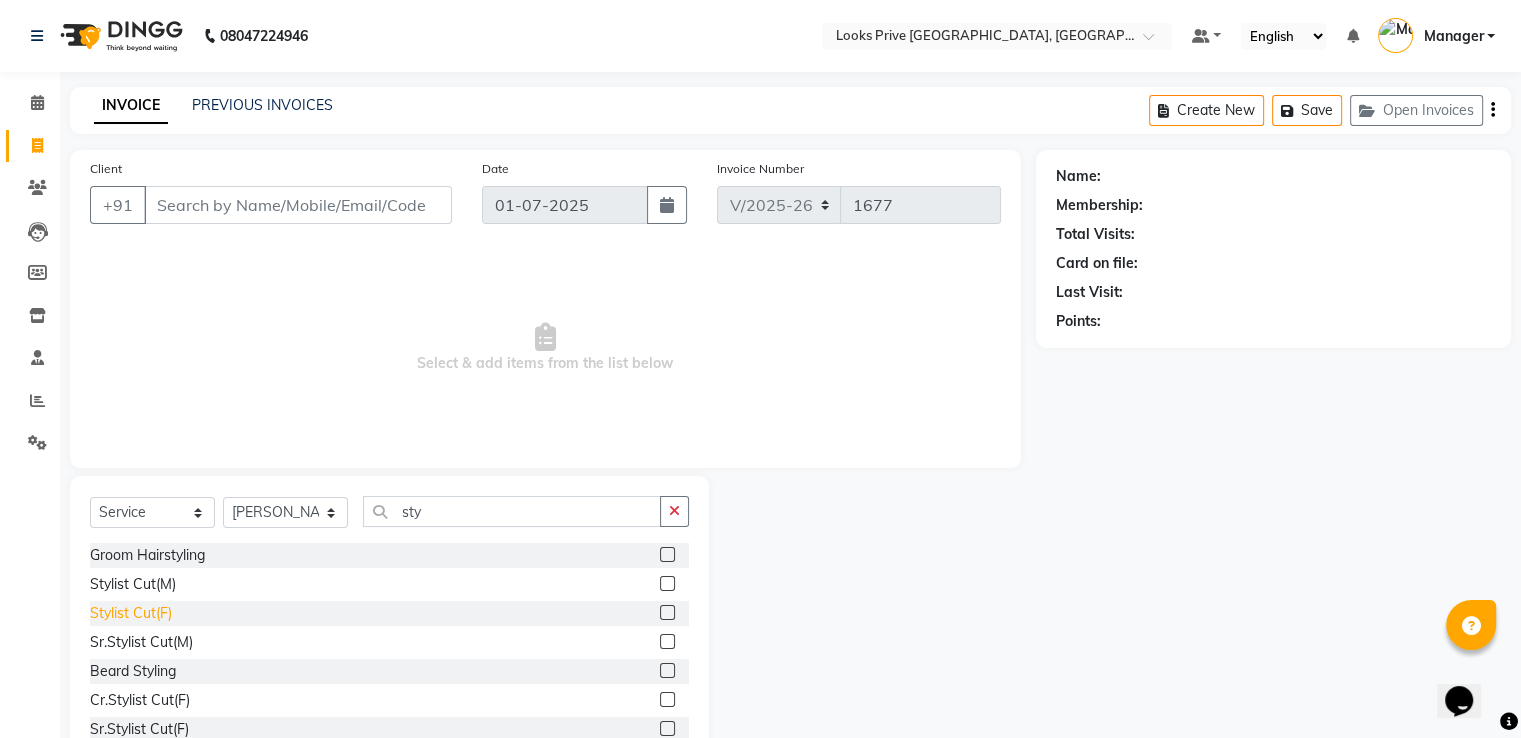click on "Stylist Cut(F)" 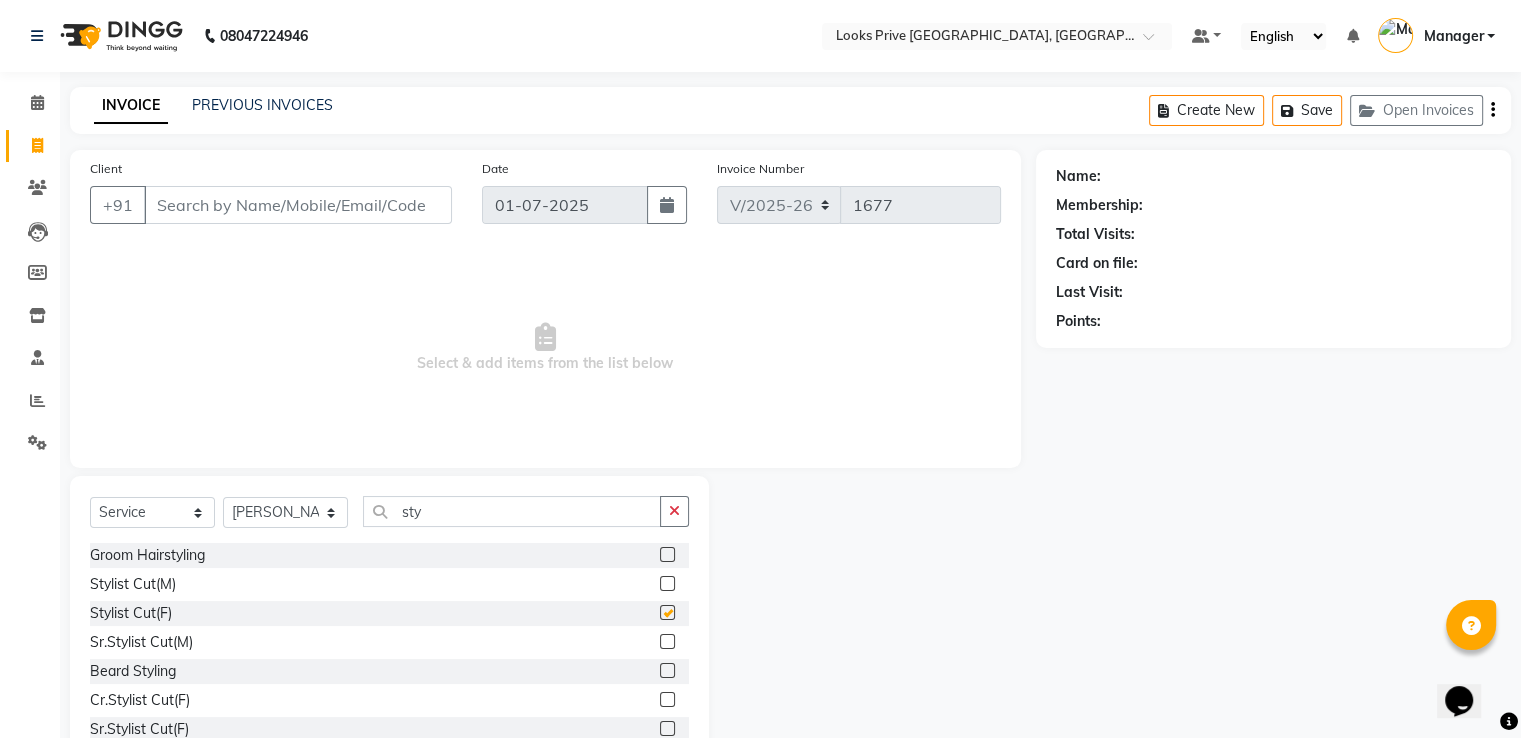 checkbox on "false" 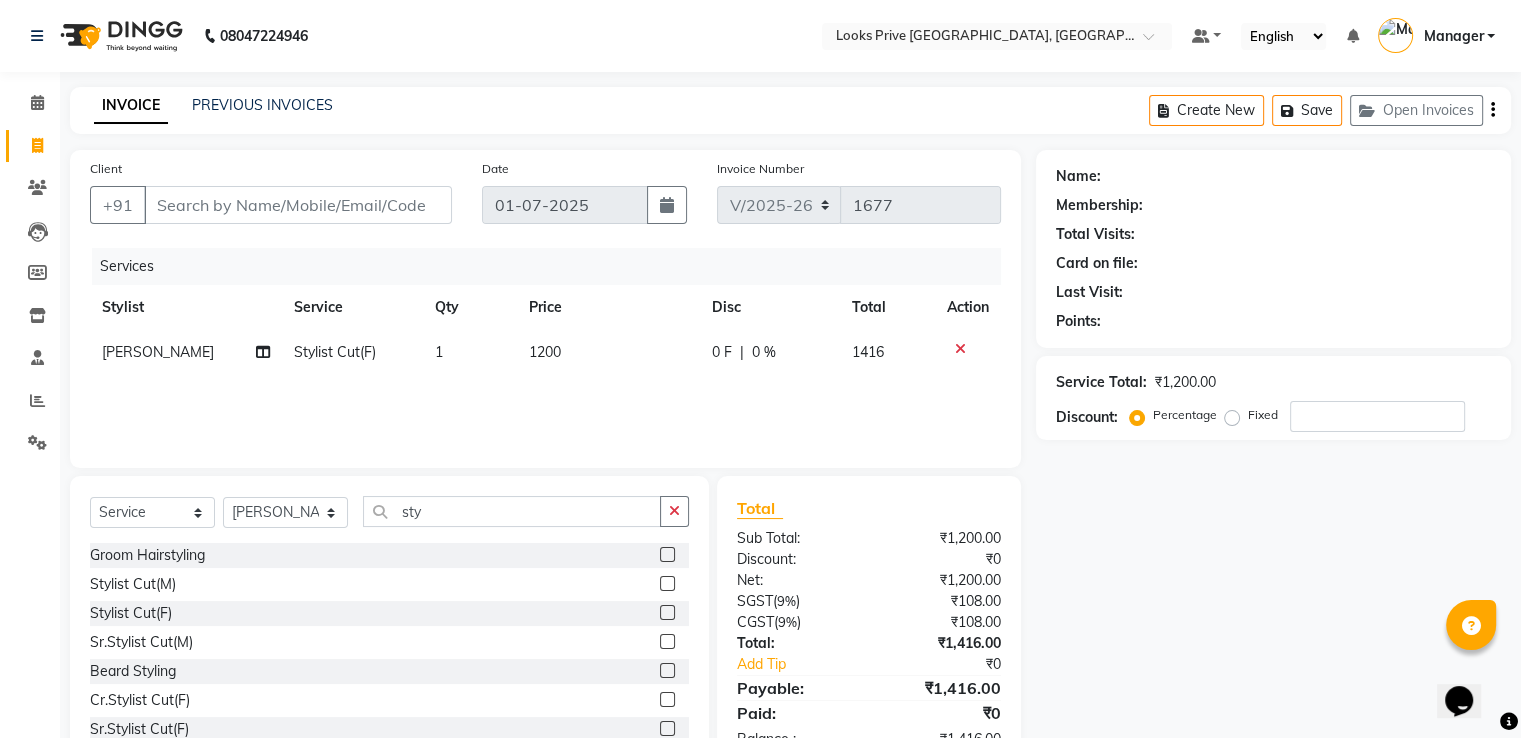 click on "Services Stylist Service Qty Price Disc Total Action Salman Stylist Cut(F) 1 1200 0 F | 0 % 1416" 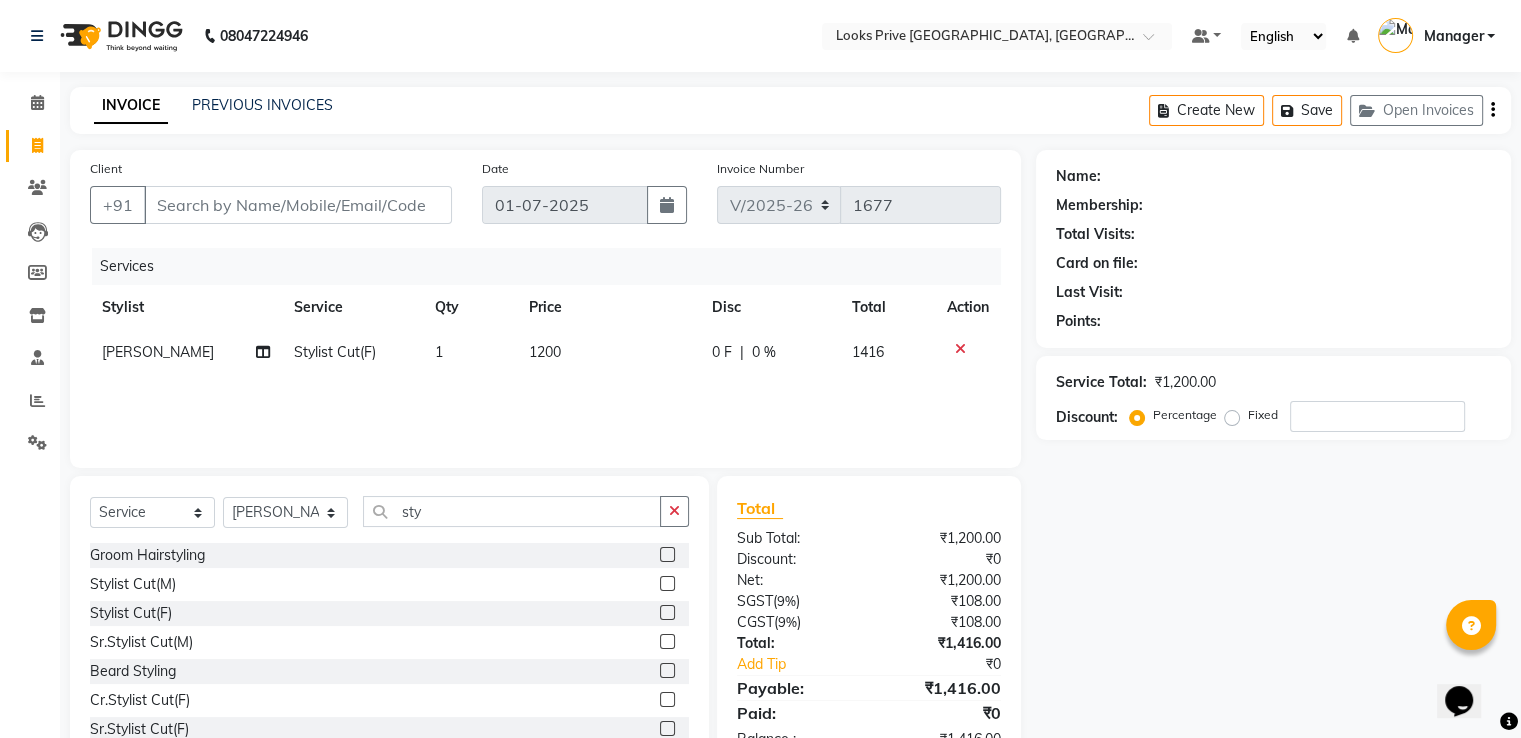 click on "1200" 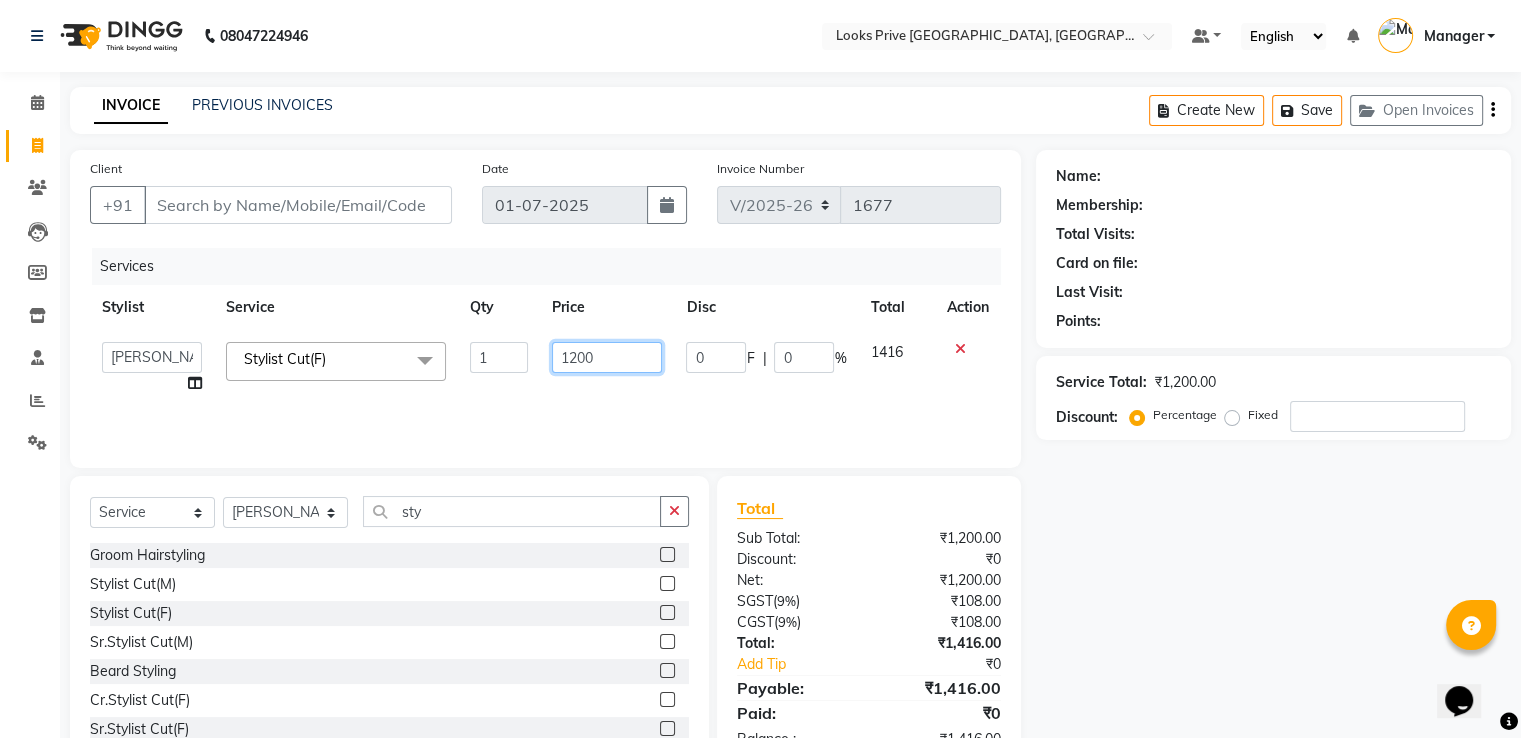 click on "1200" 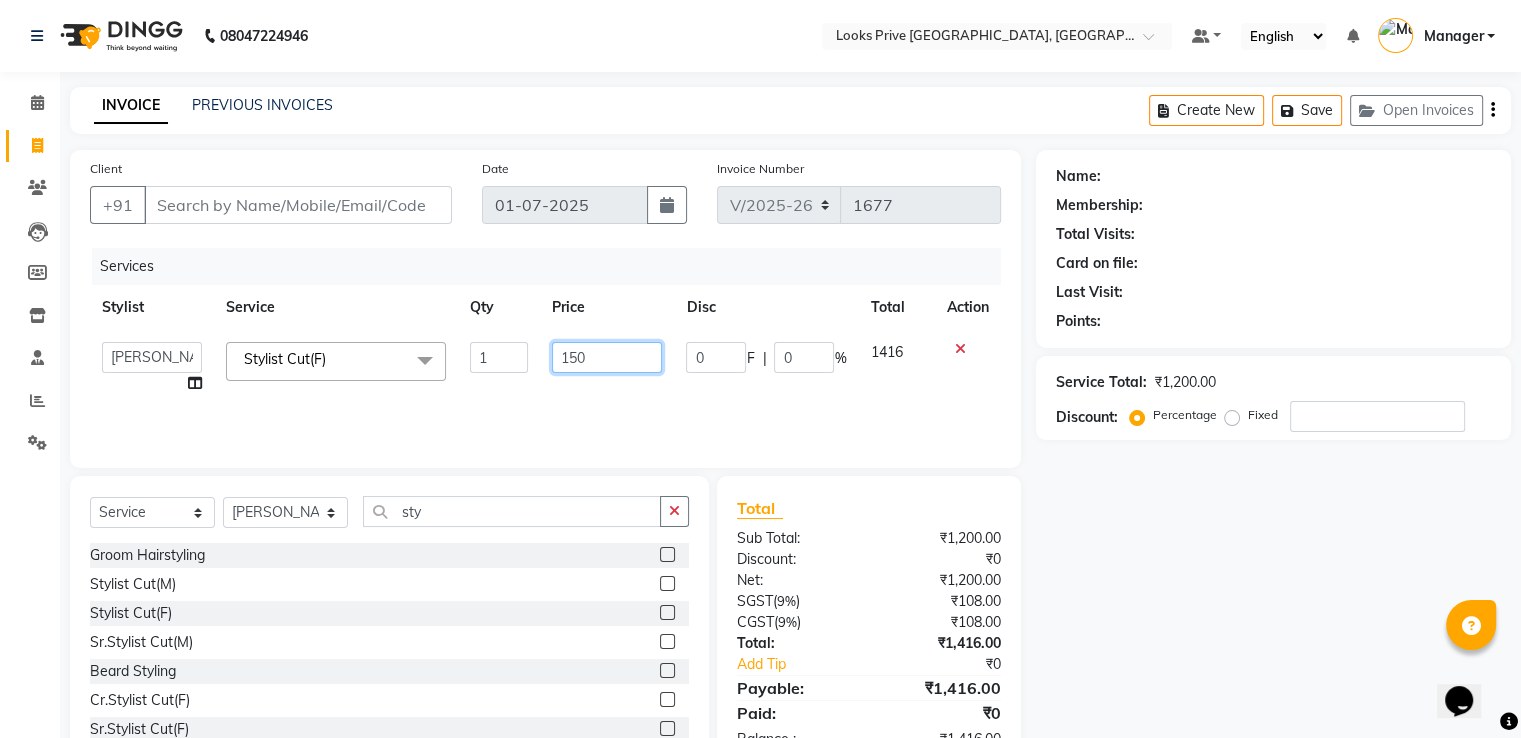 type on "1500" 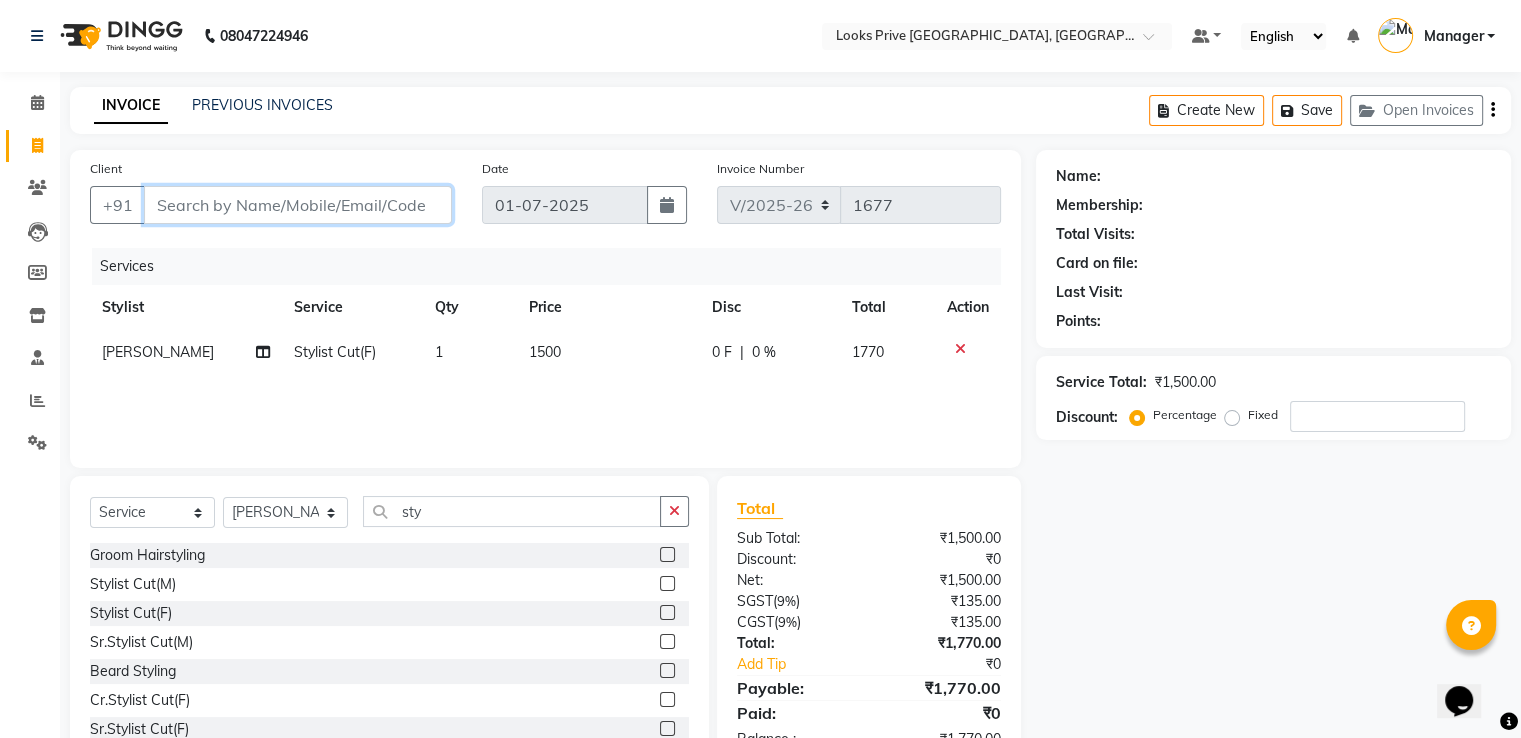 click on "Client" at bounding box center (298, 205) 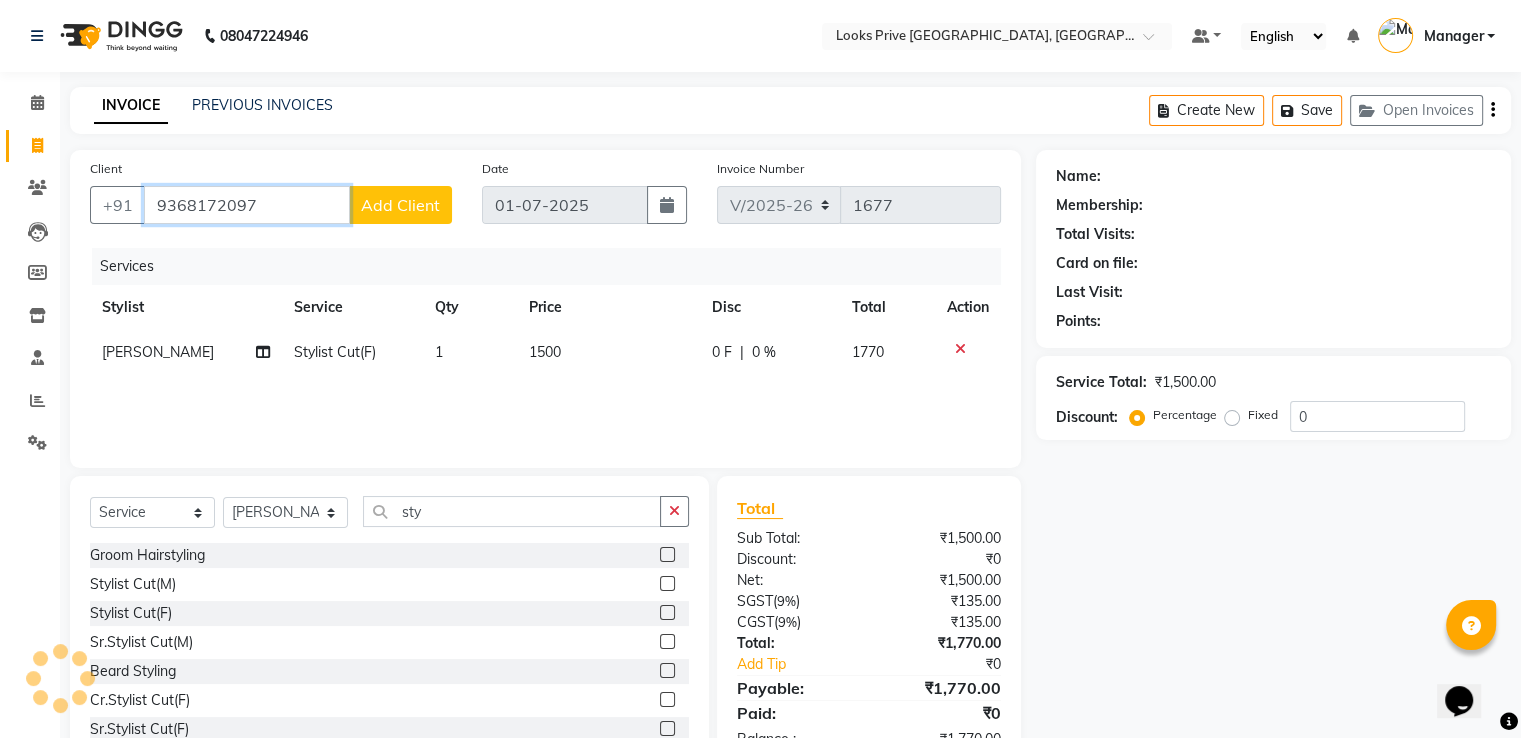 type on "9368172097" 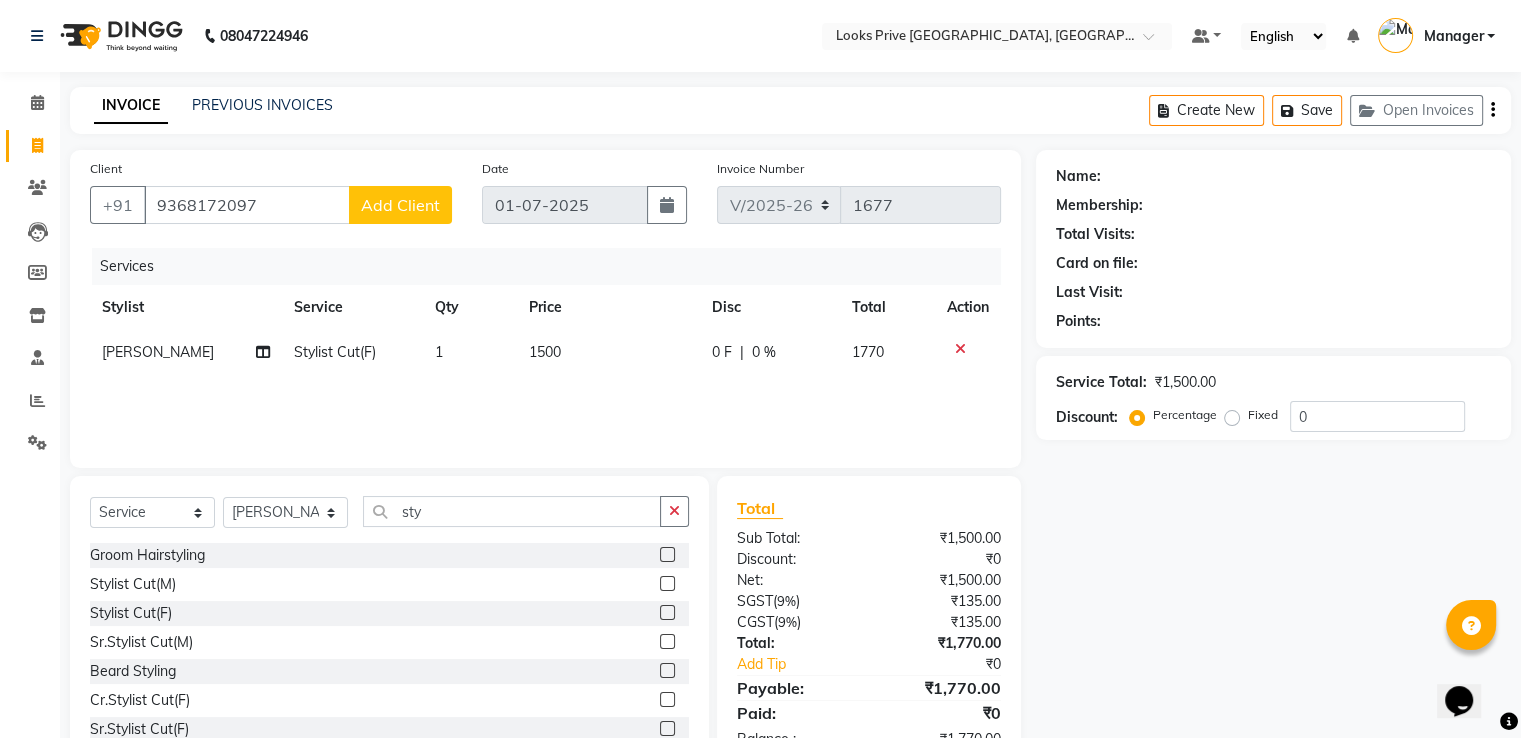 click on "Add Client" 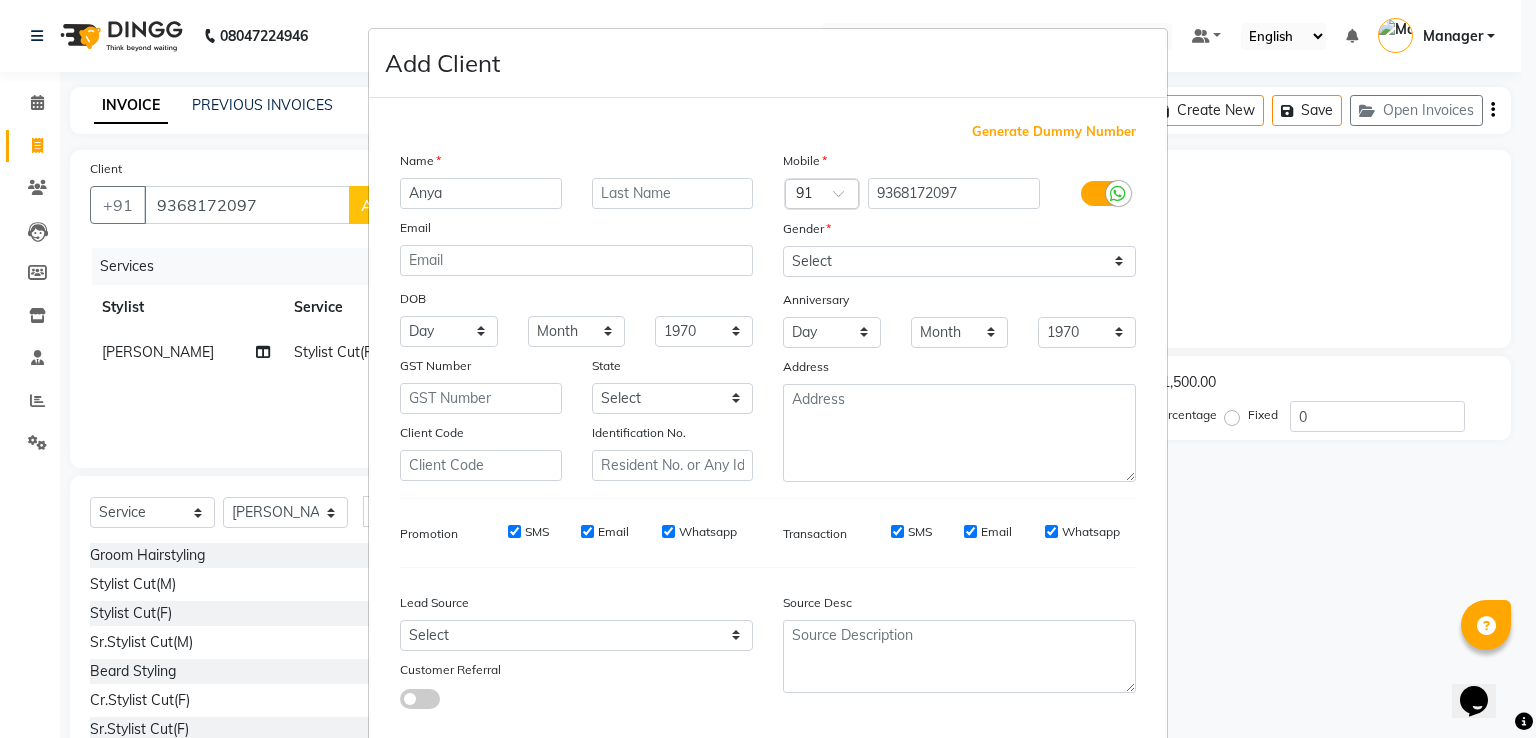 type on "Anya" 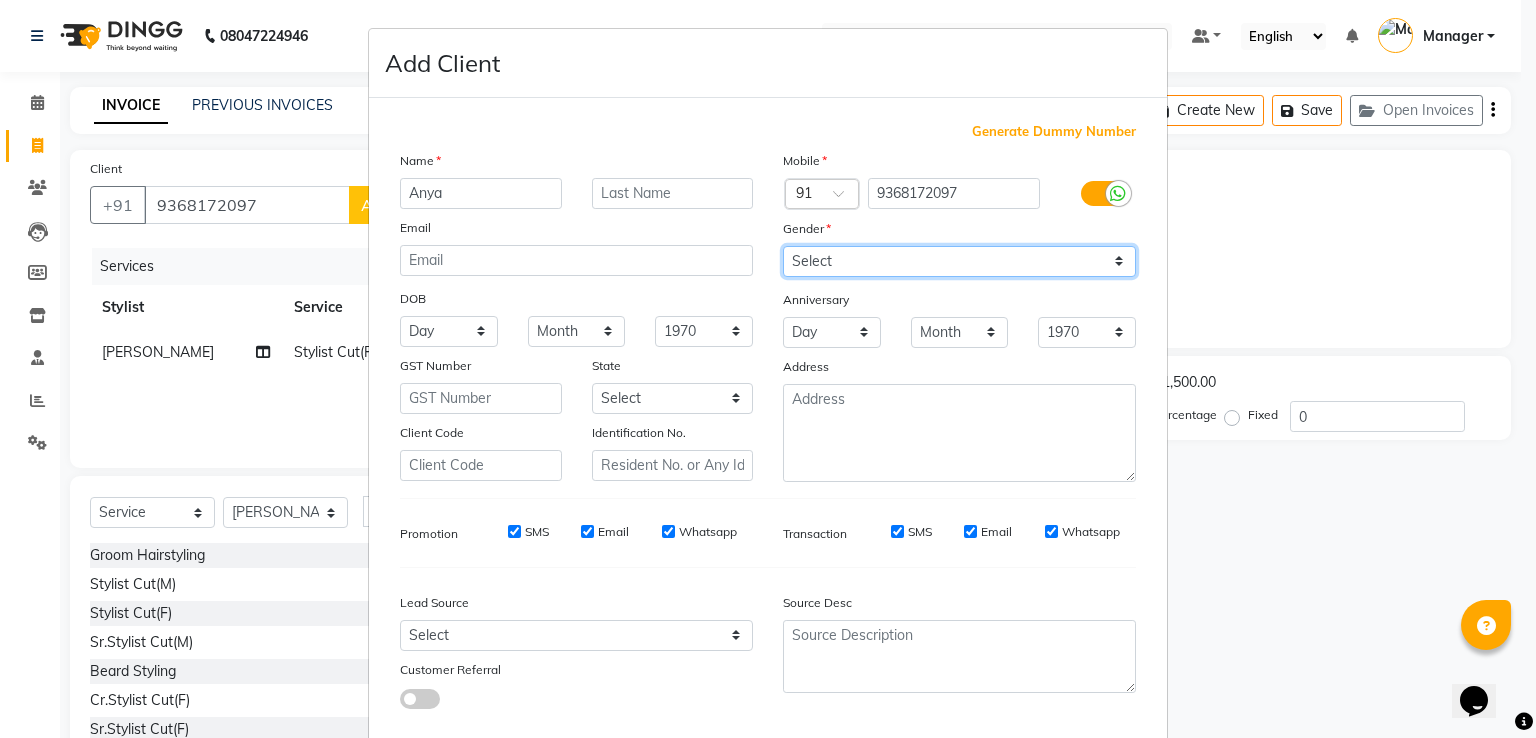 click on "Select [DEMOGRAPHIC_DATA] [DEMOGRAPHIC_DATA] Other Prefer Not To Say" at bounding box center [959, 261] 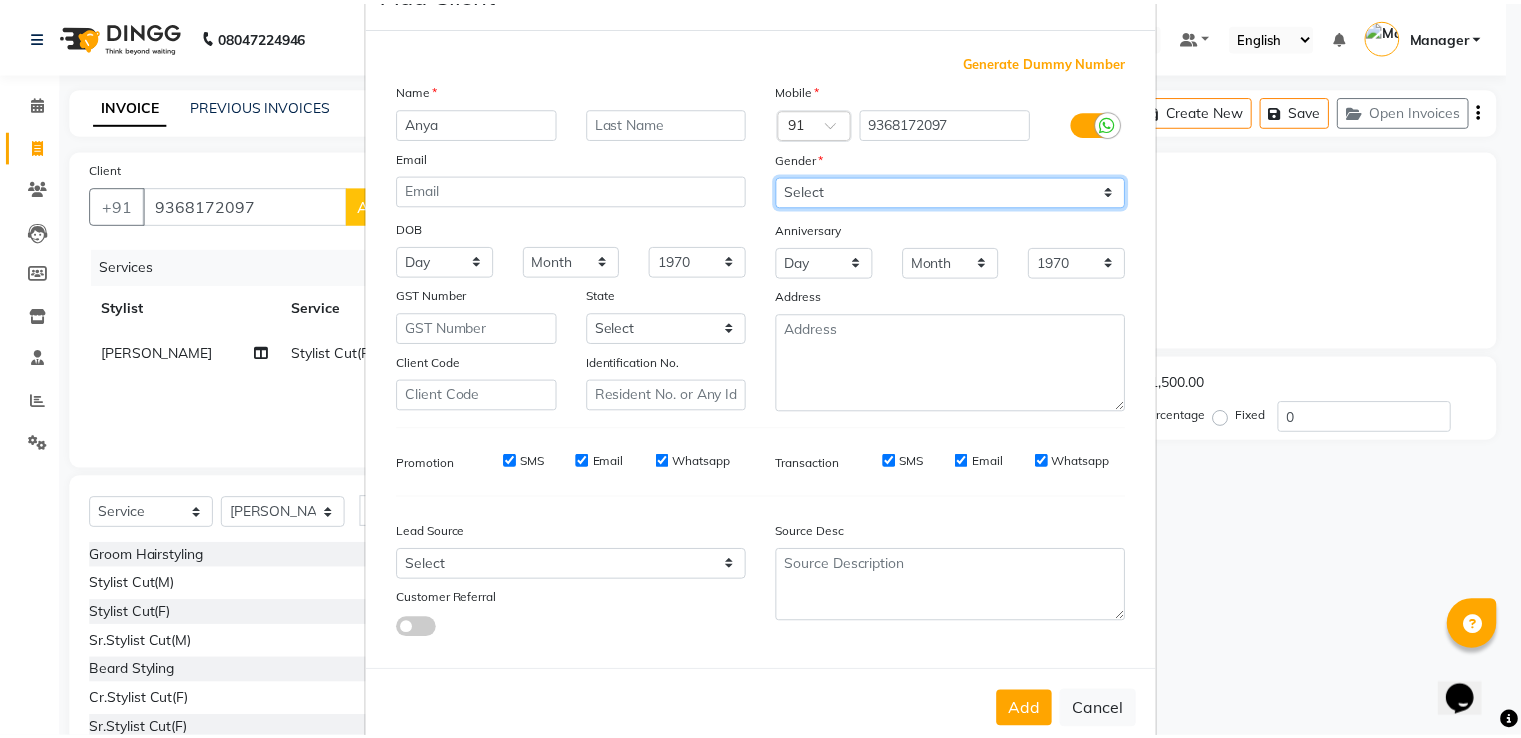 scroll, scrollTop: 119, scrollLeft: 0, axis: vertical 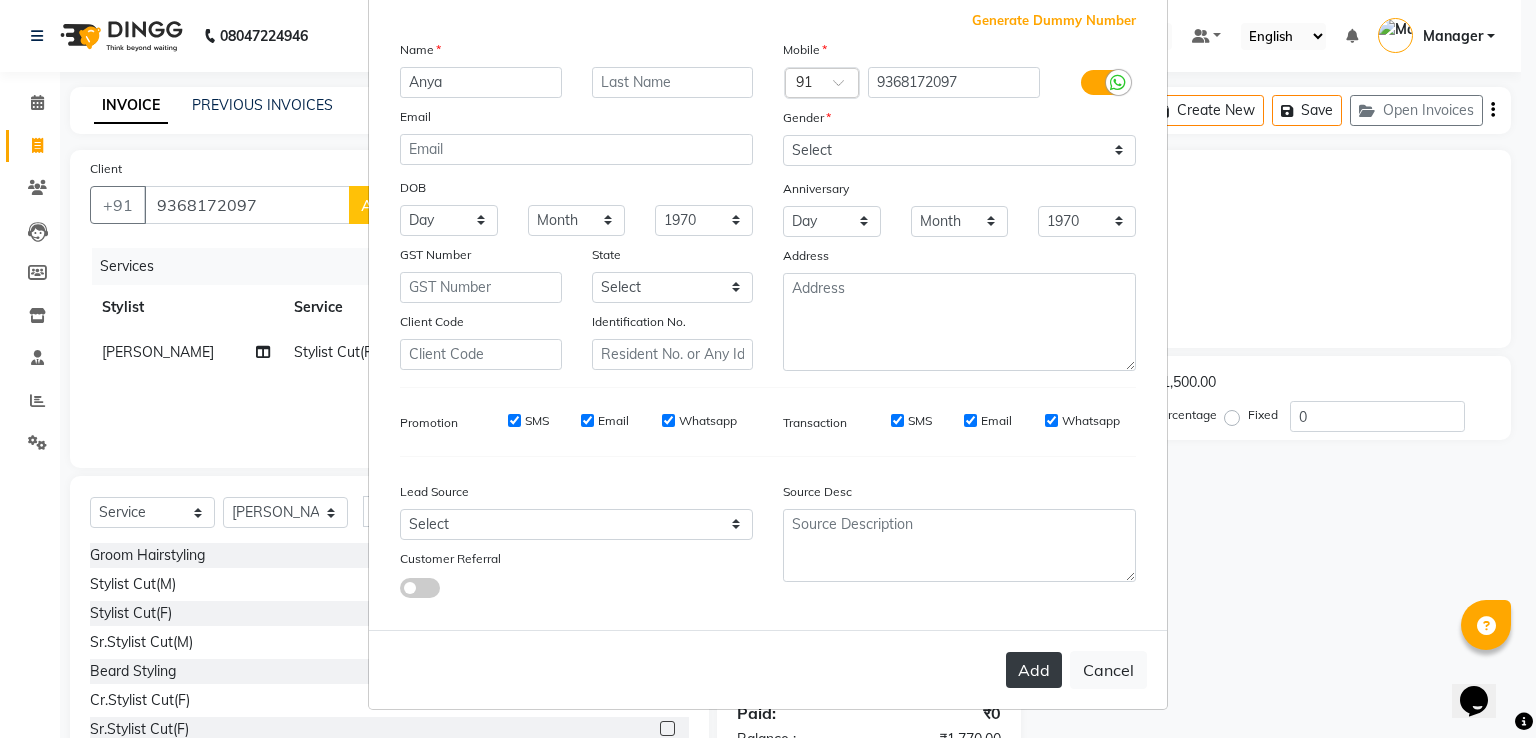 click on "Add" at bounding box center [1034, 670] 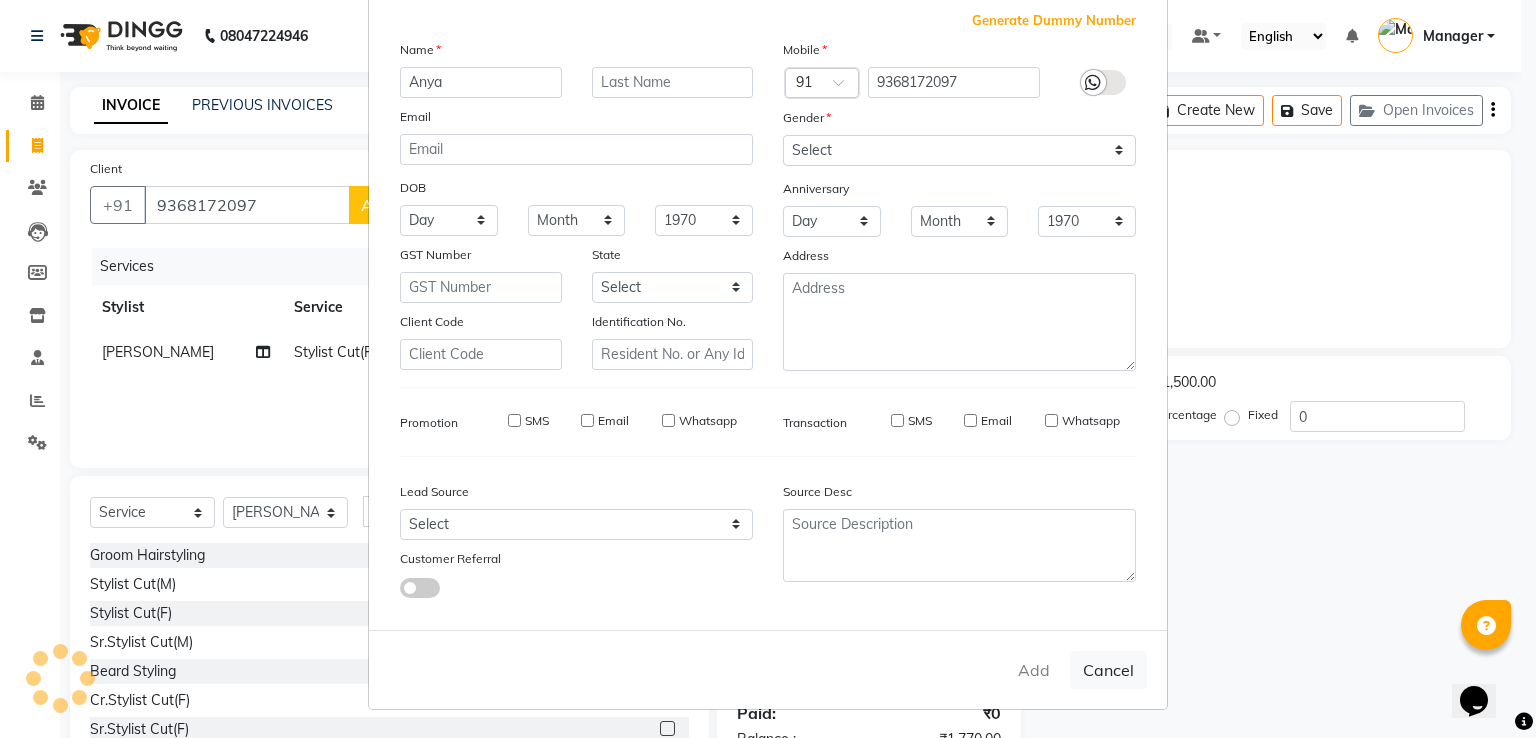 type 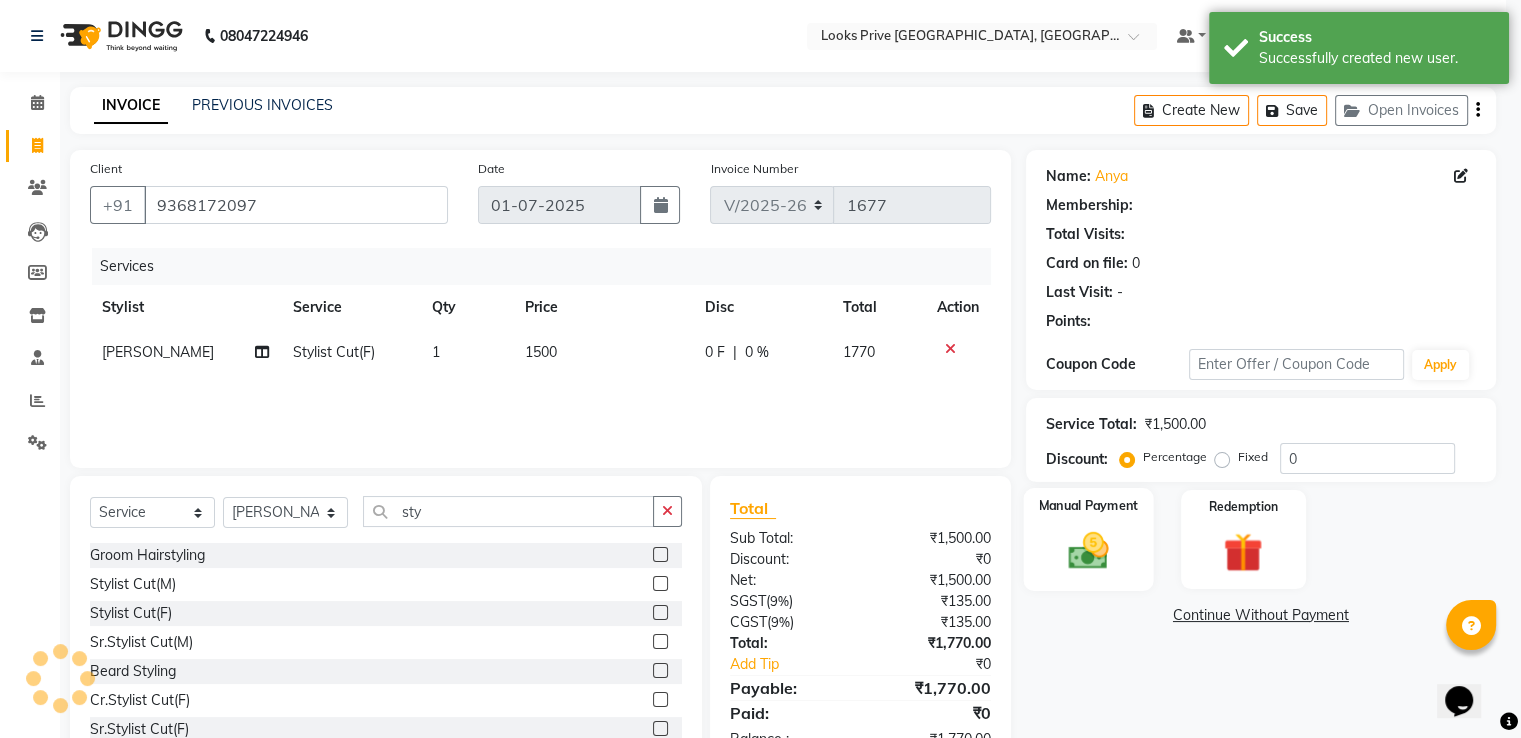select on "1: Object" 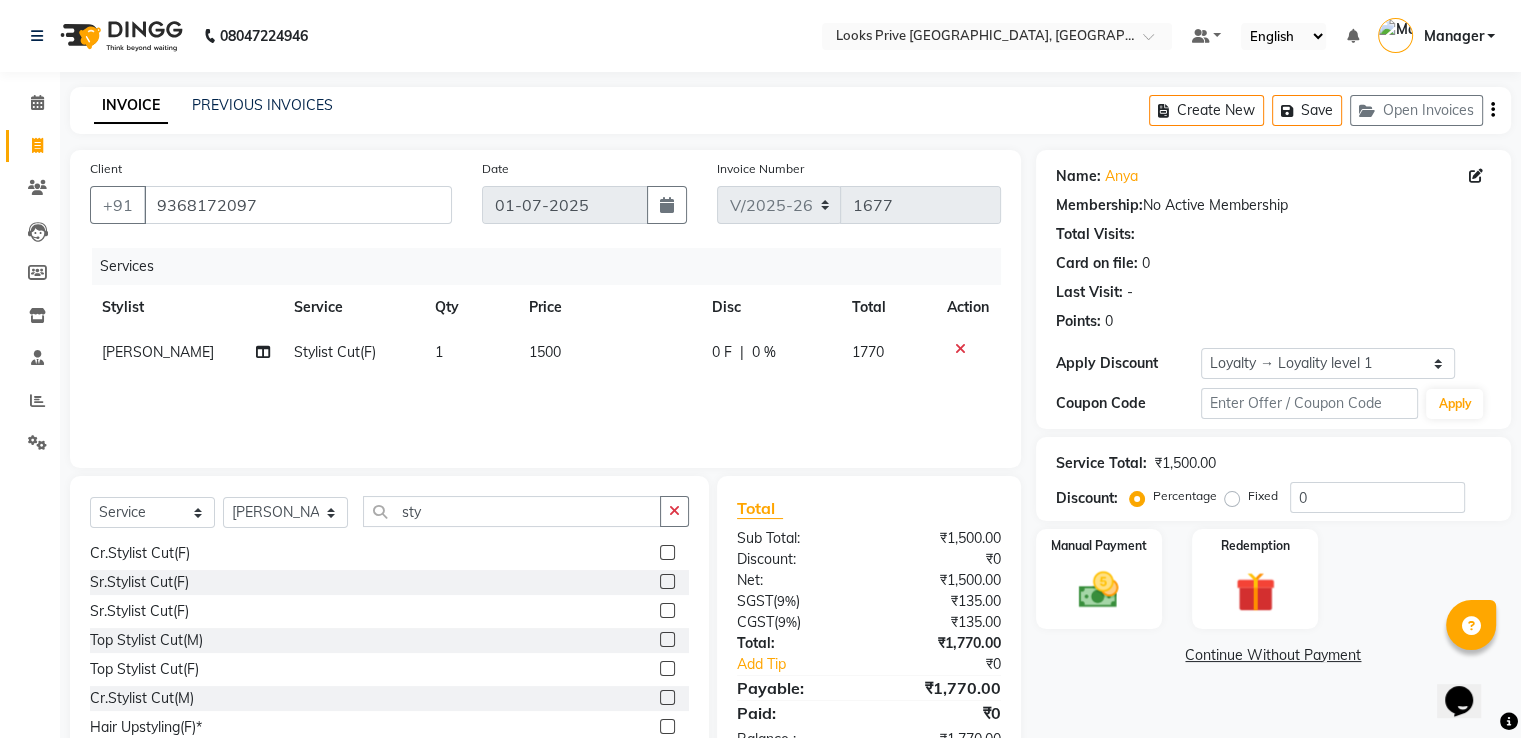 scroll, scrollTop: 300, scrollLeft: 0, axis: vertical 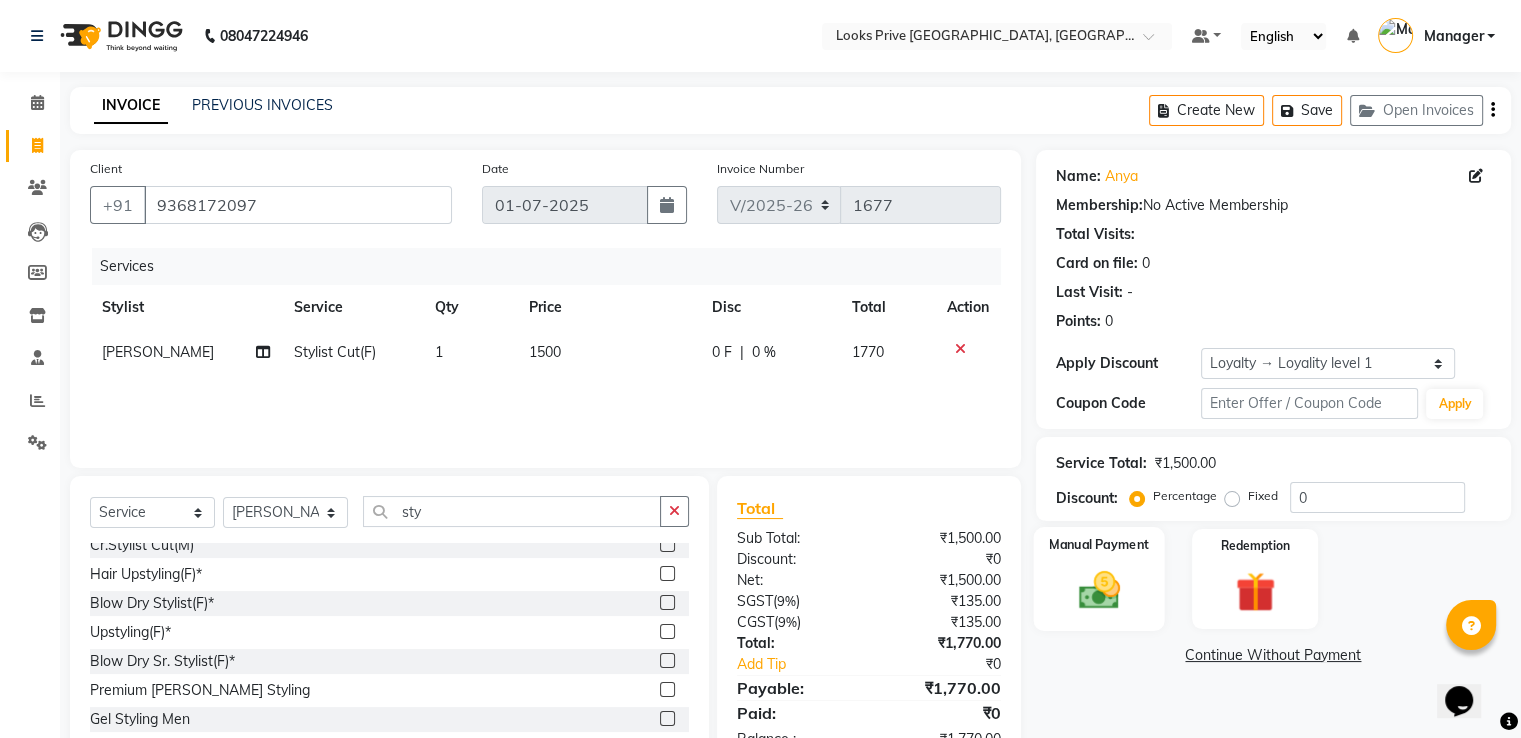 click 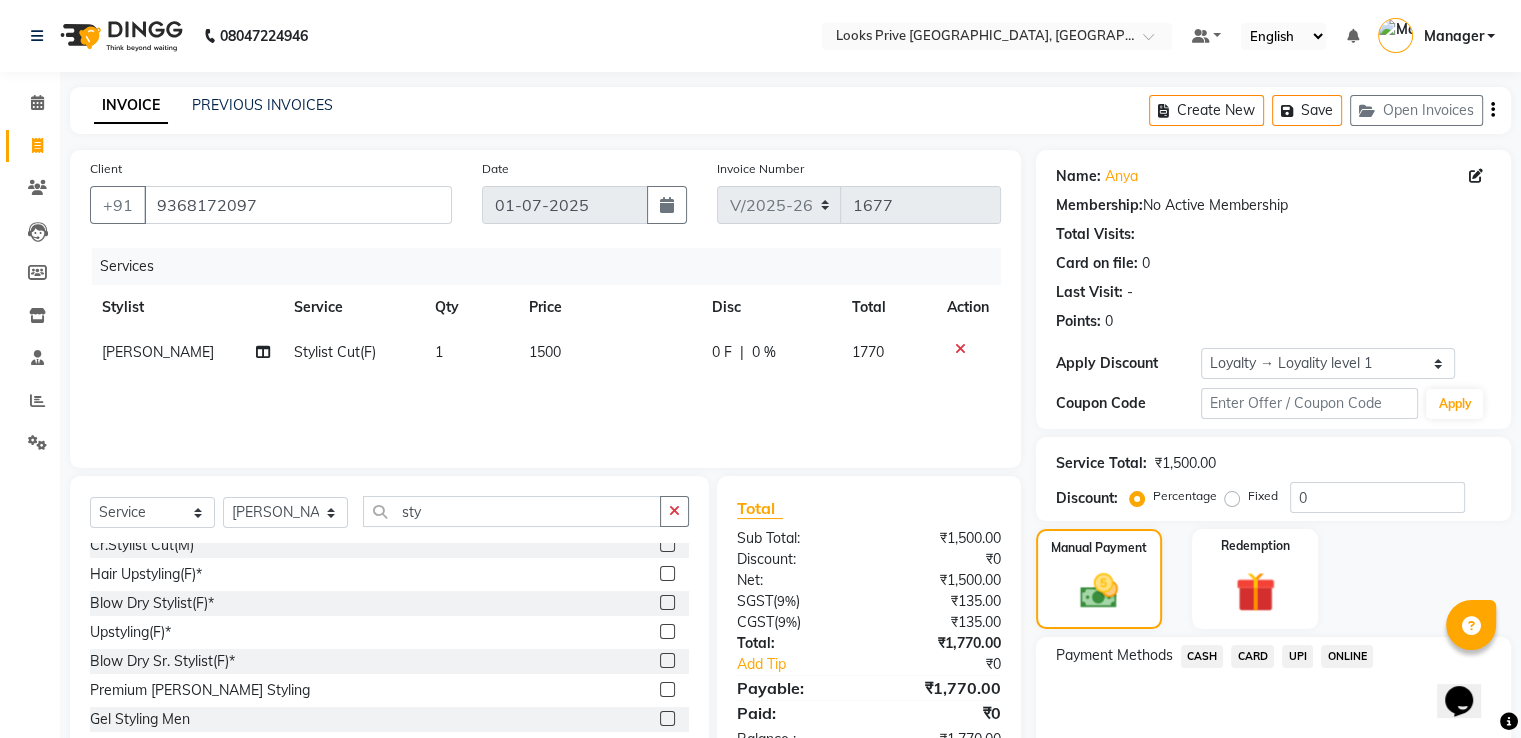 scroll, scrollTop: 89, scrollLeft: 0, axis: vertical 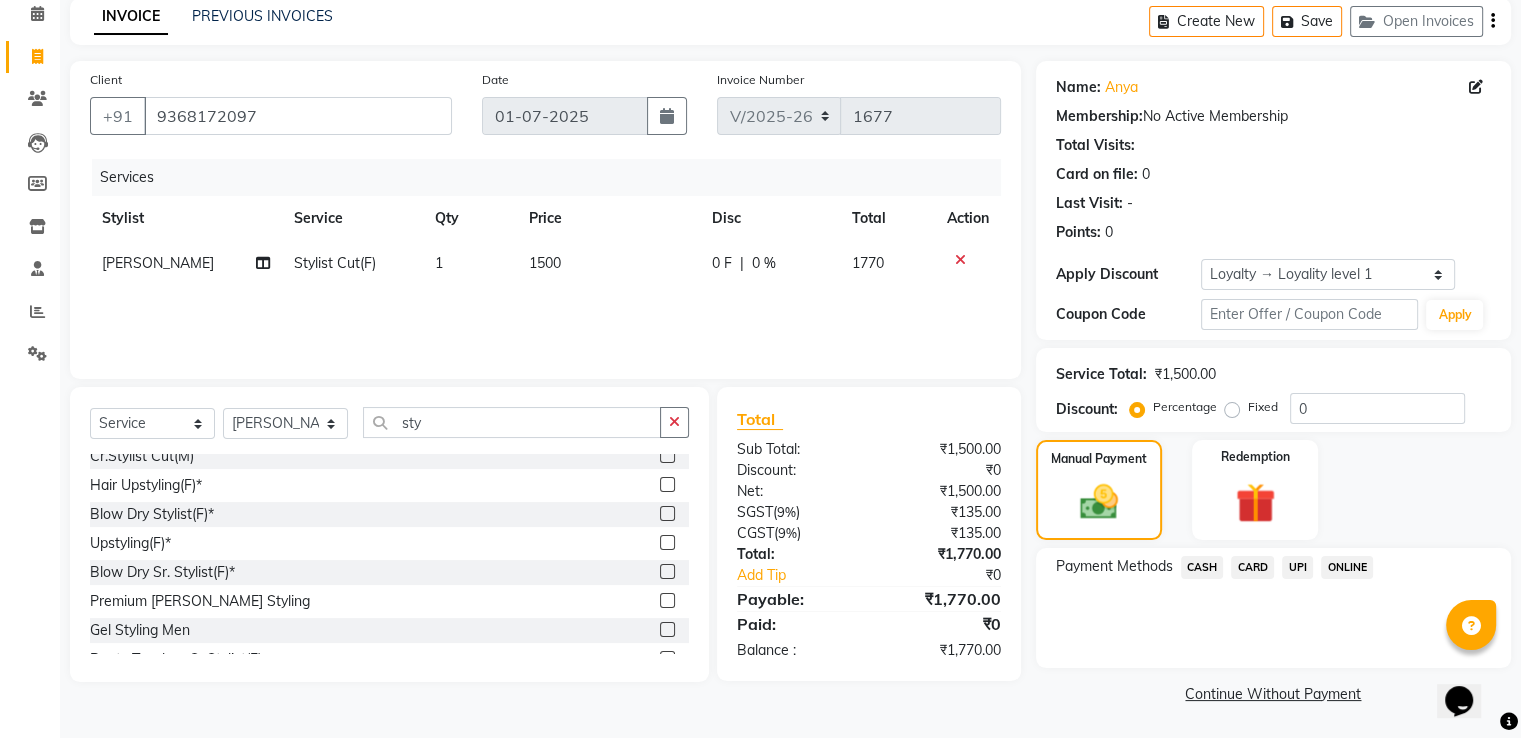 click on "CARD" 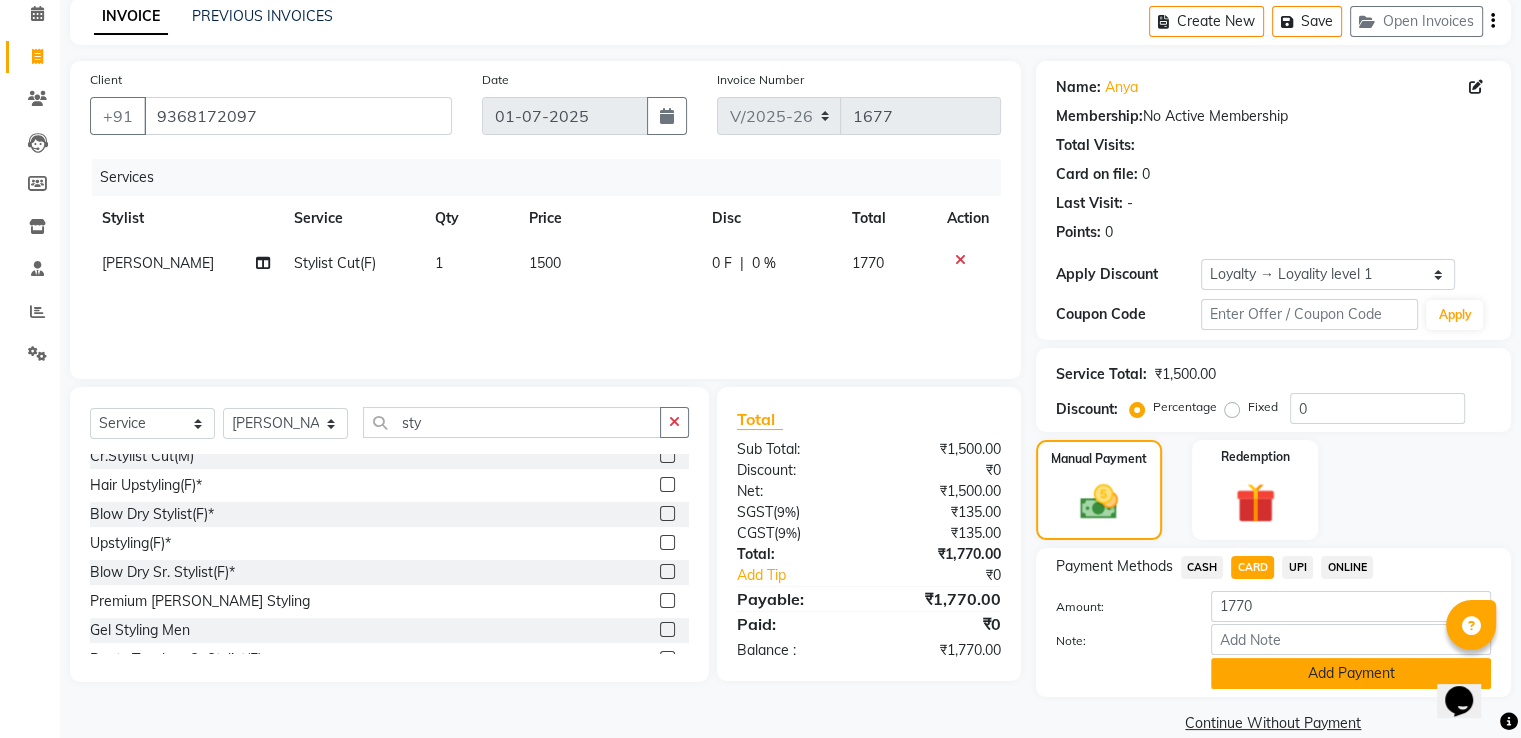 click on "Add Payment" 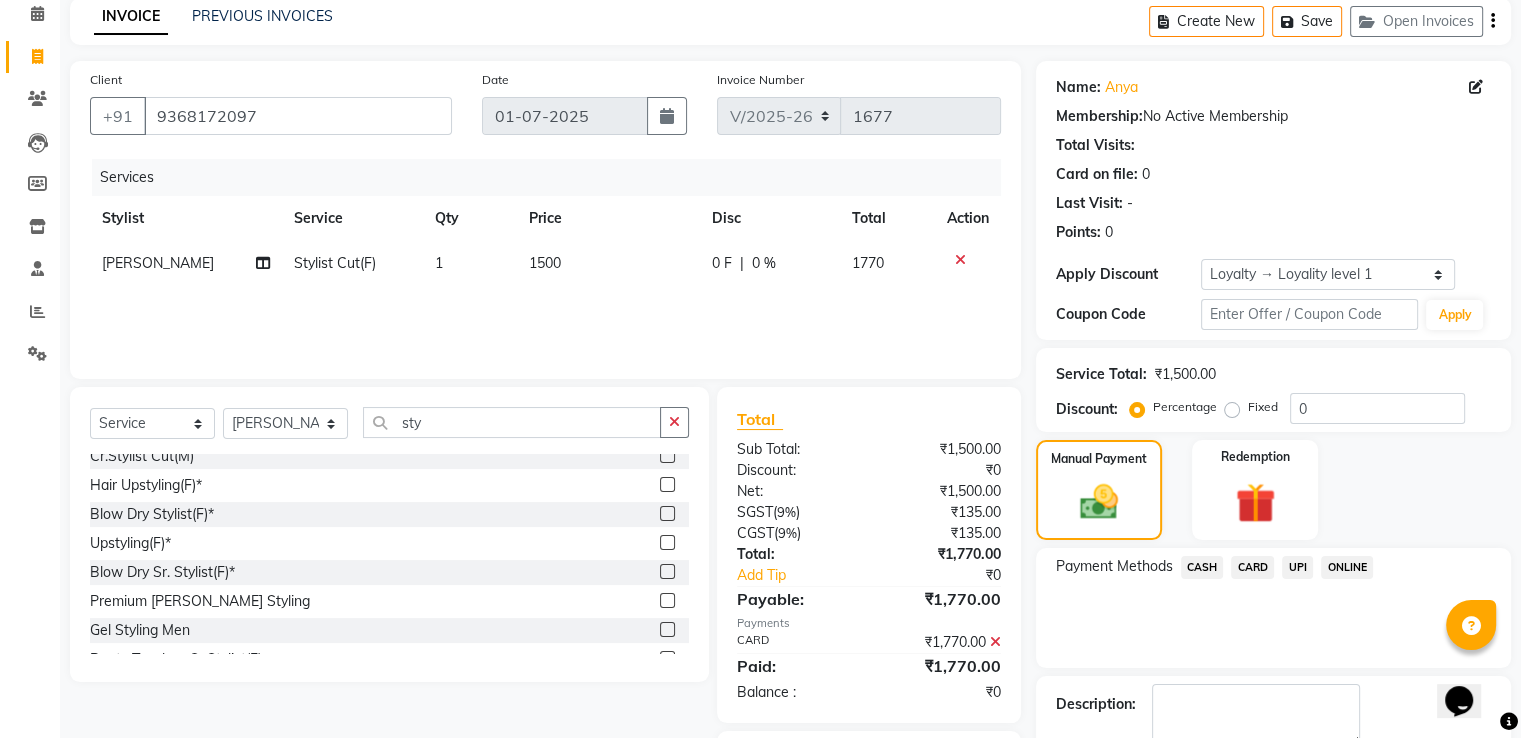 scroll, scrollTop: 204, scrollLeft: 0, axis: vertical 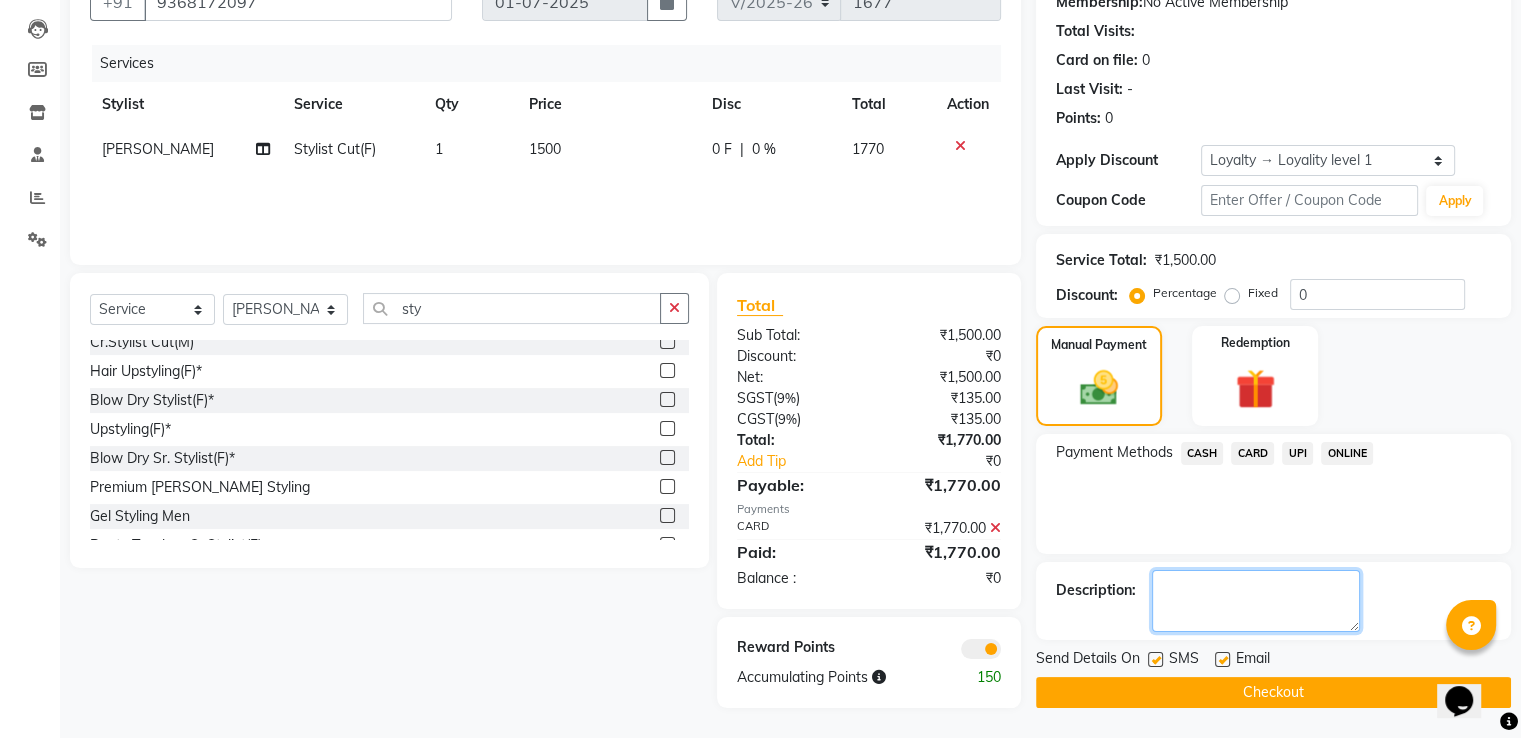 drag, startPoint x: 1252, startPoint y: 584, endPoint x: 1186, endPoint y: 602, distance: 68.41052 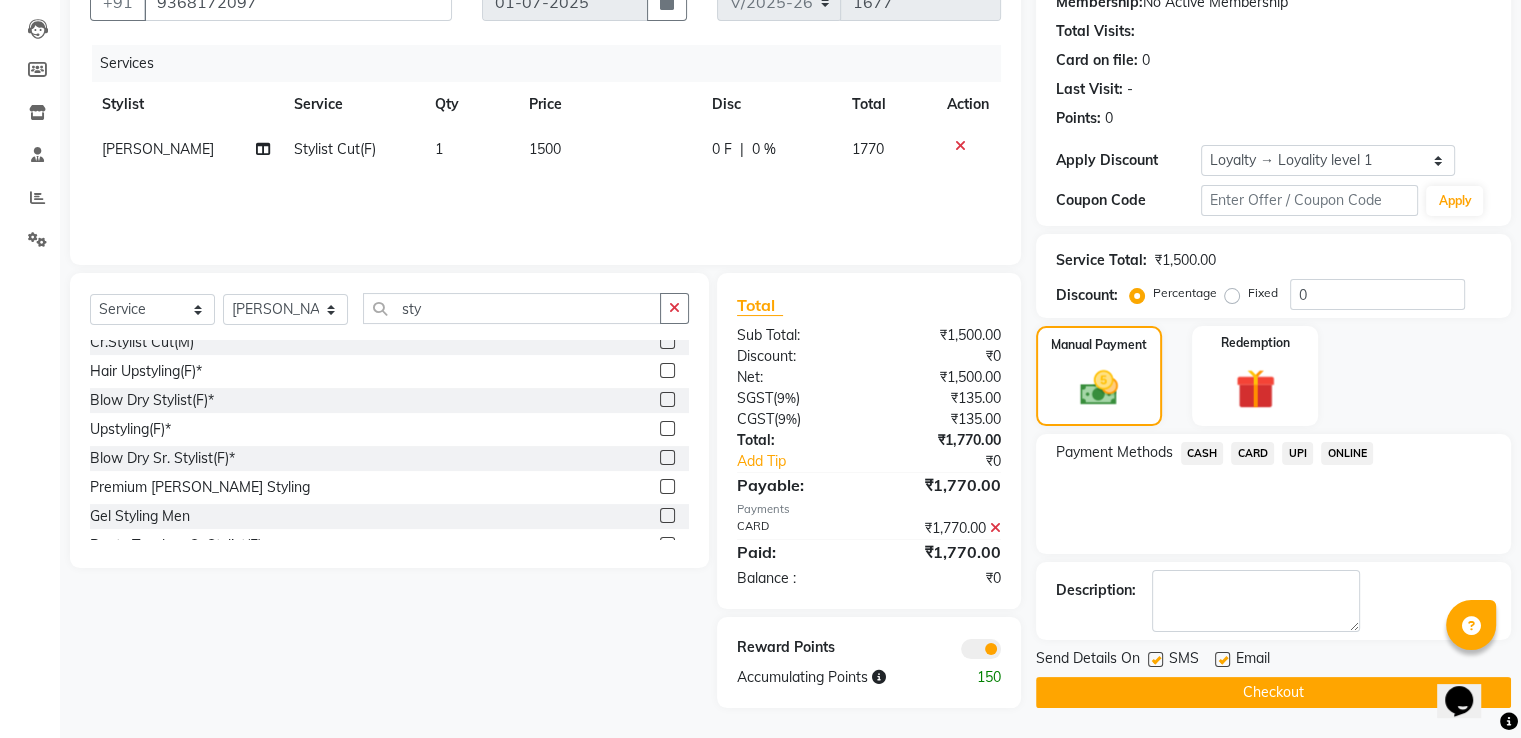 drag, startPoint x: 1186, startPoint y: 602, endPoint x: 1079, endPoint y: 689, distance: 137.90576 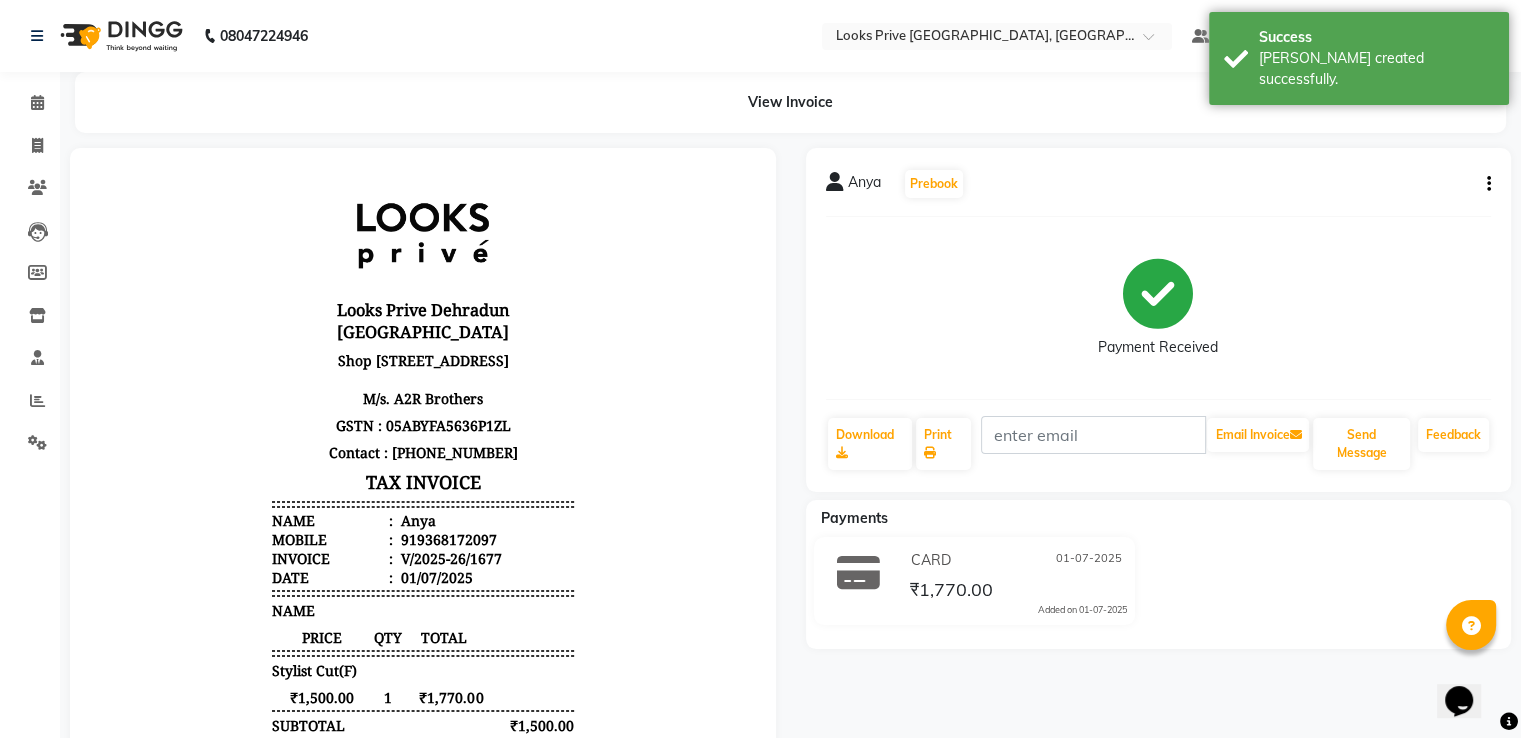 scroll, scrollTop: 0, scrollLeft: 0, axis: both 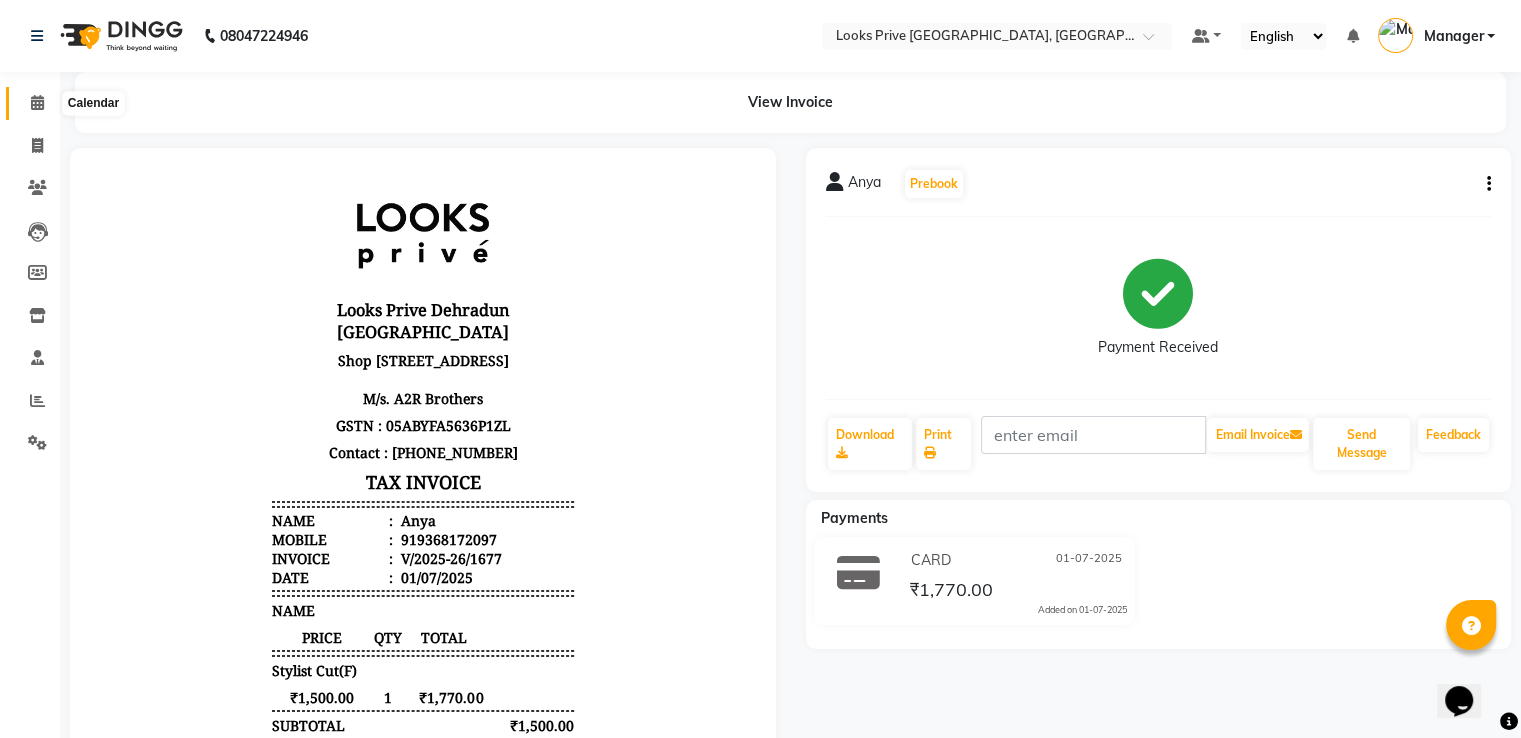 click 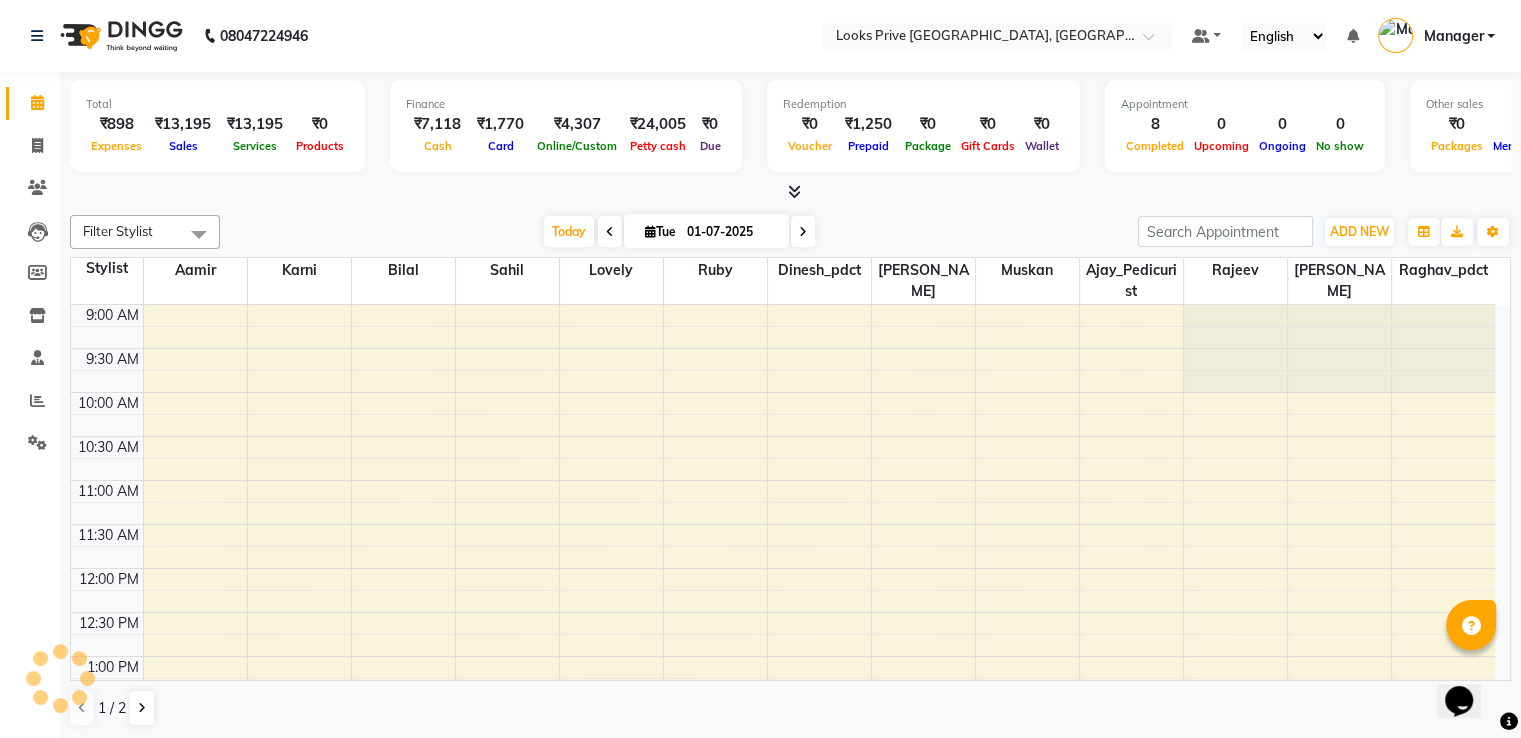 scroll, scrollTop: 632, scrollLeft: 0, axis: vertical 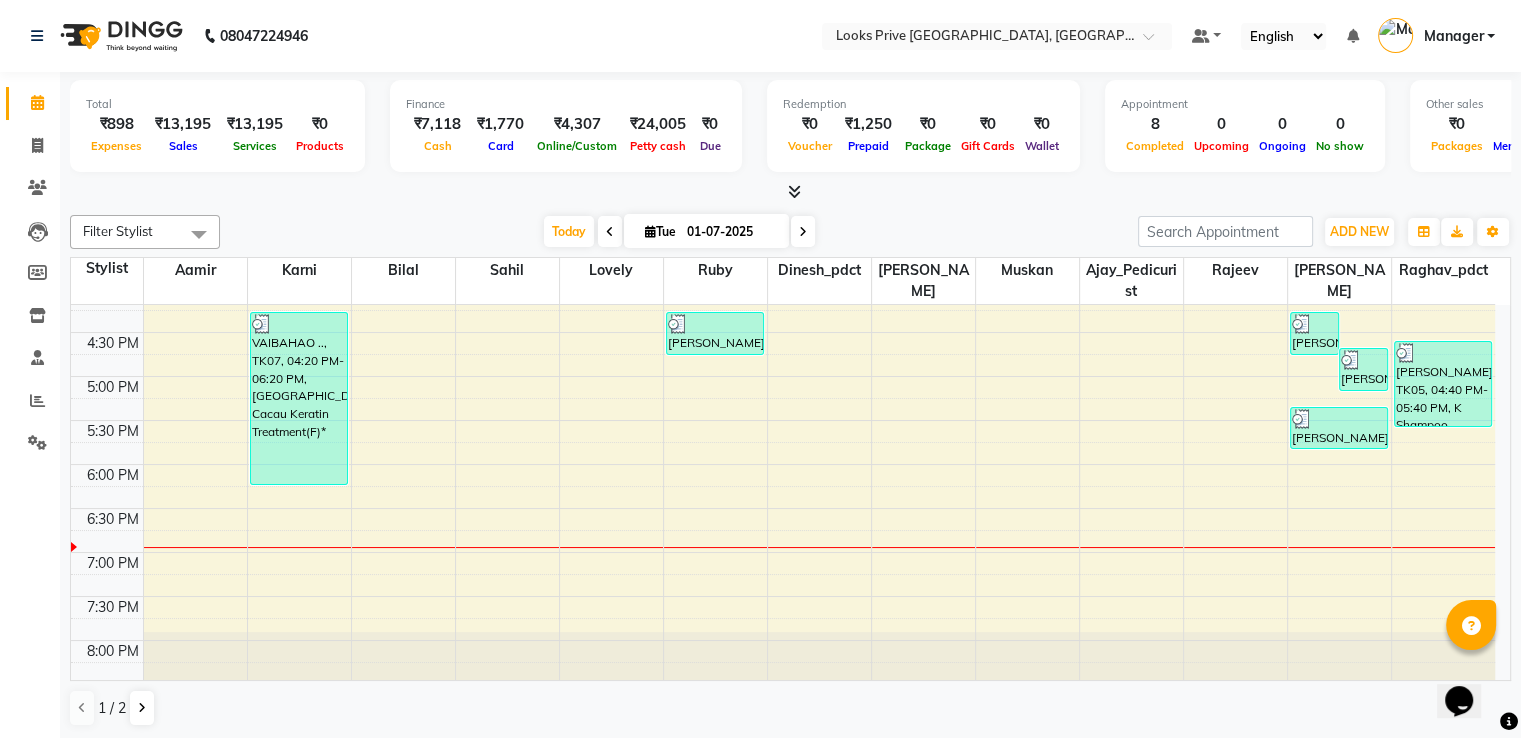 click at bounding box center (794, 191) 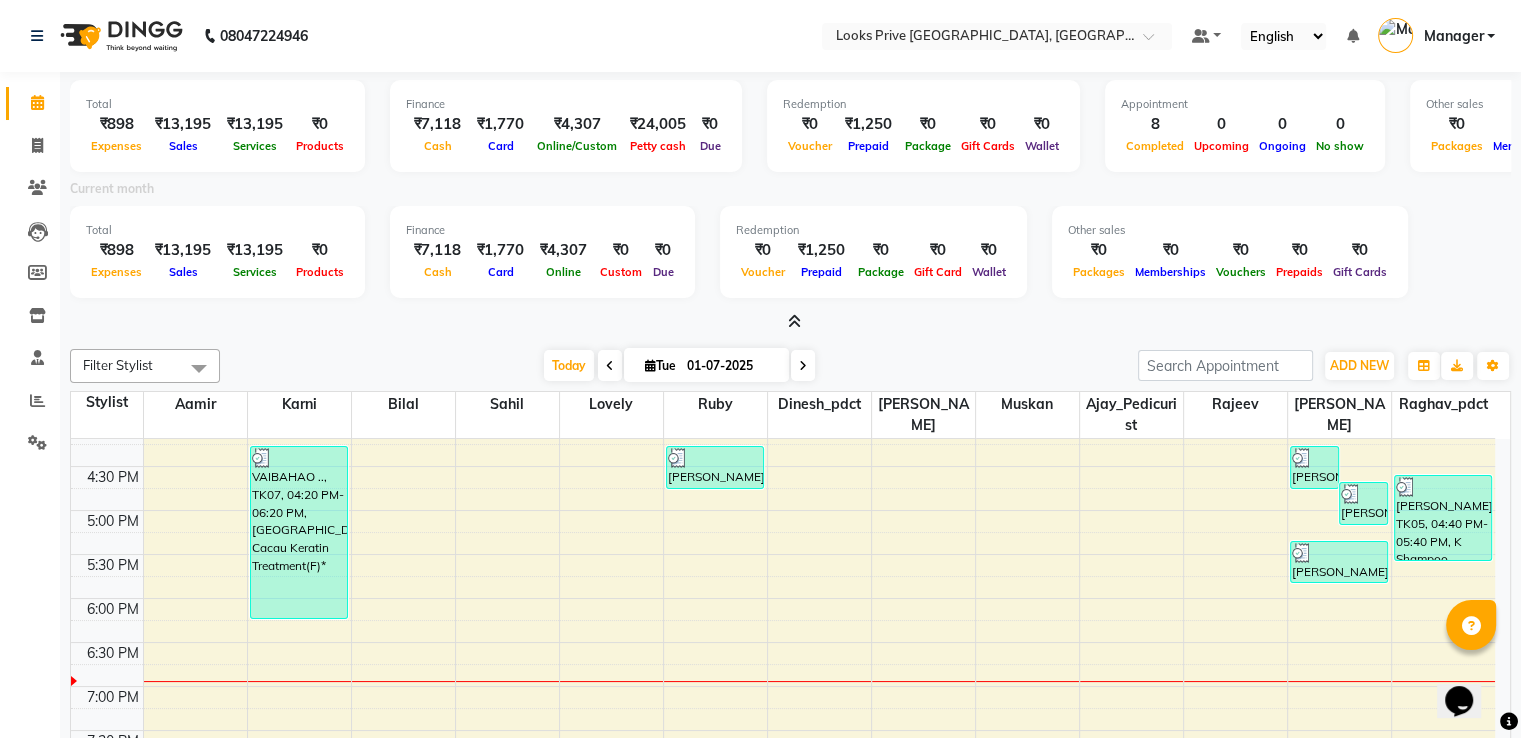 click at bounding box center [794, 321] 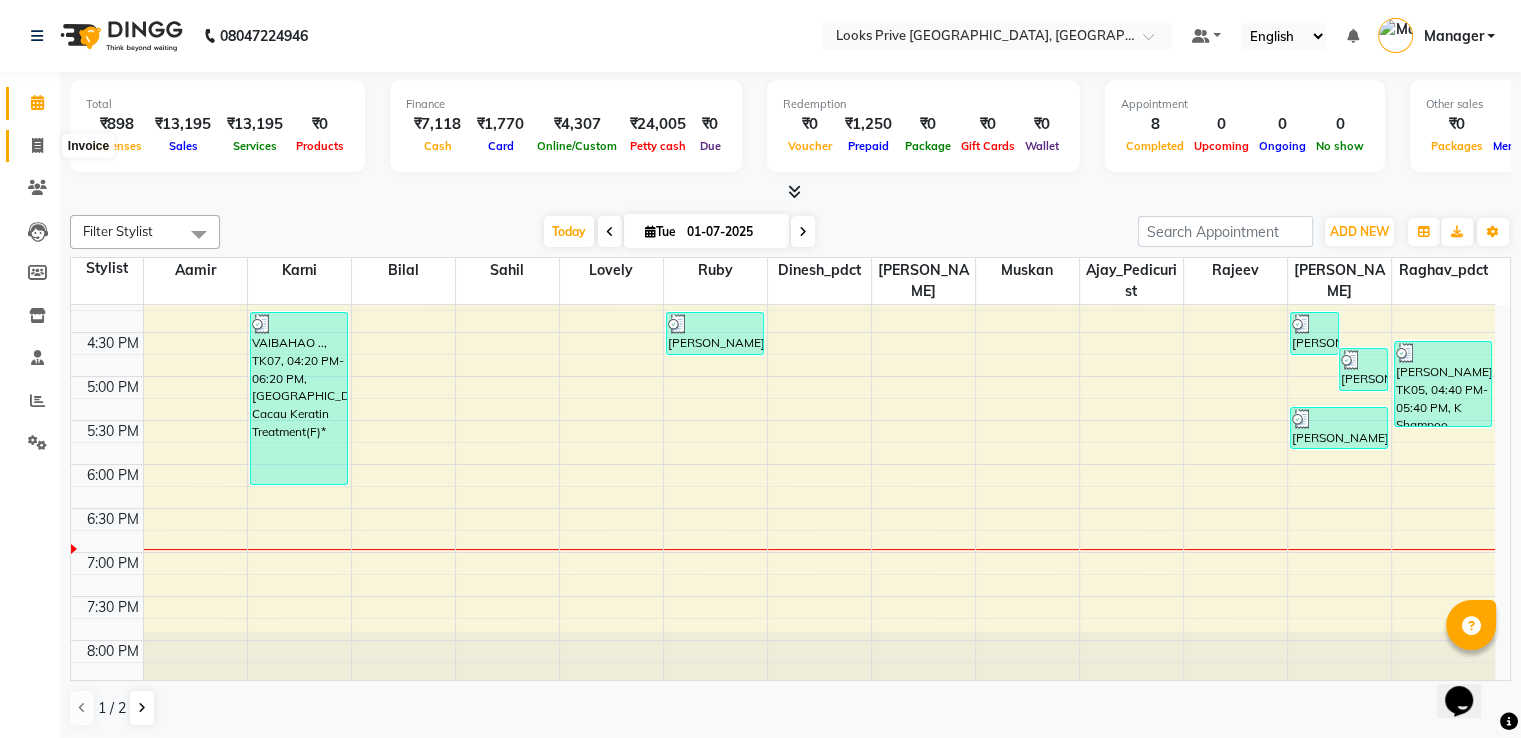 click 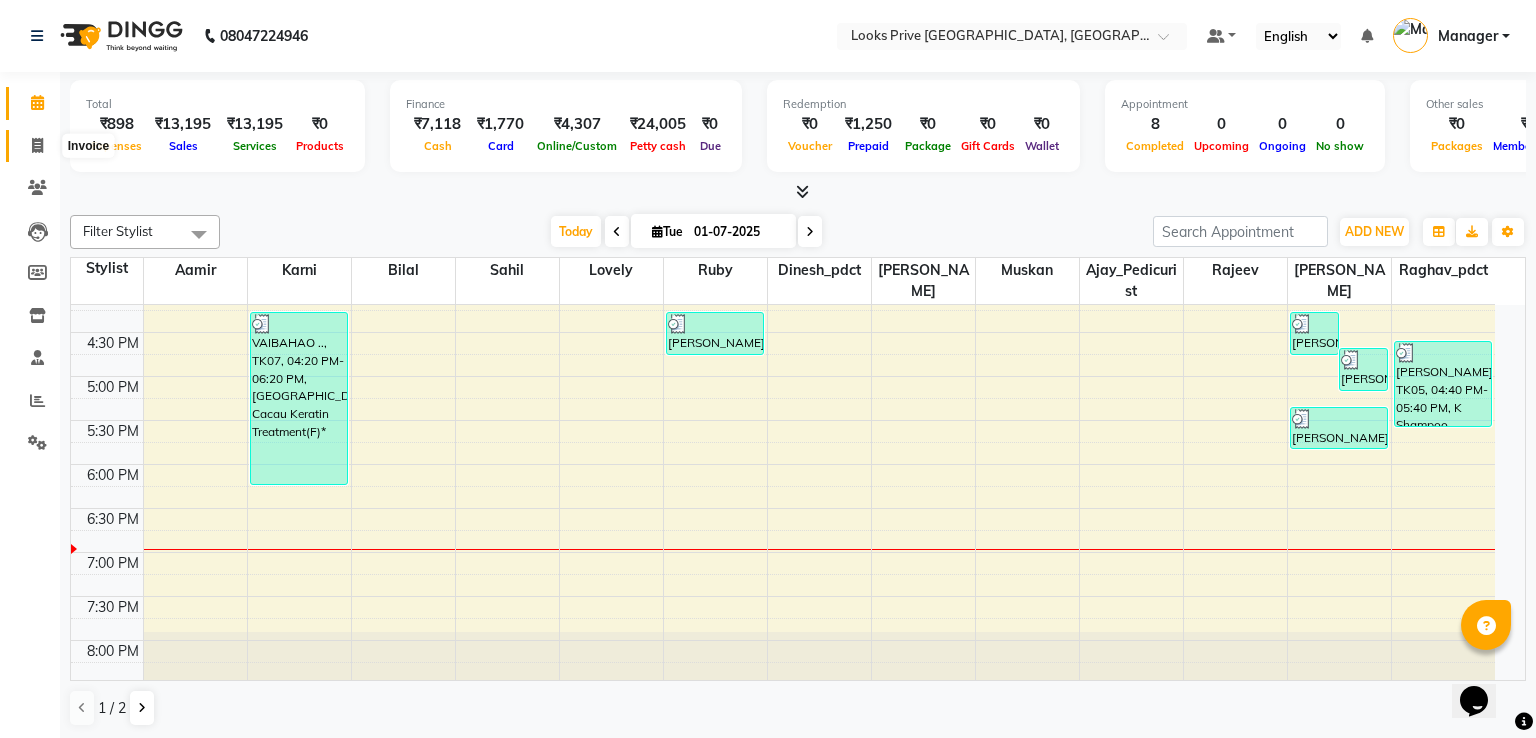 select on "6205" 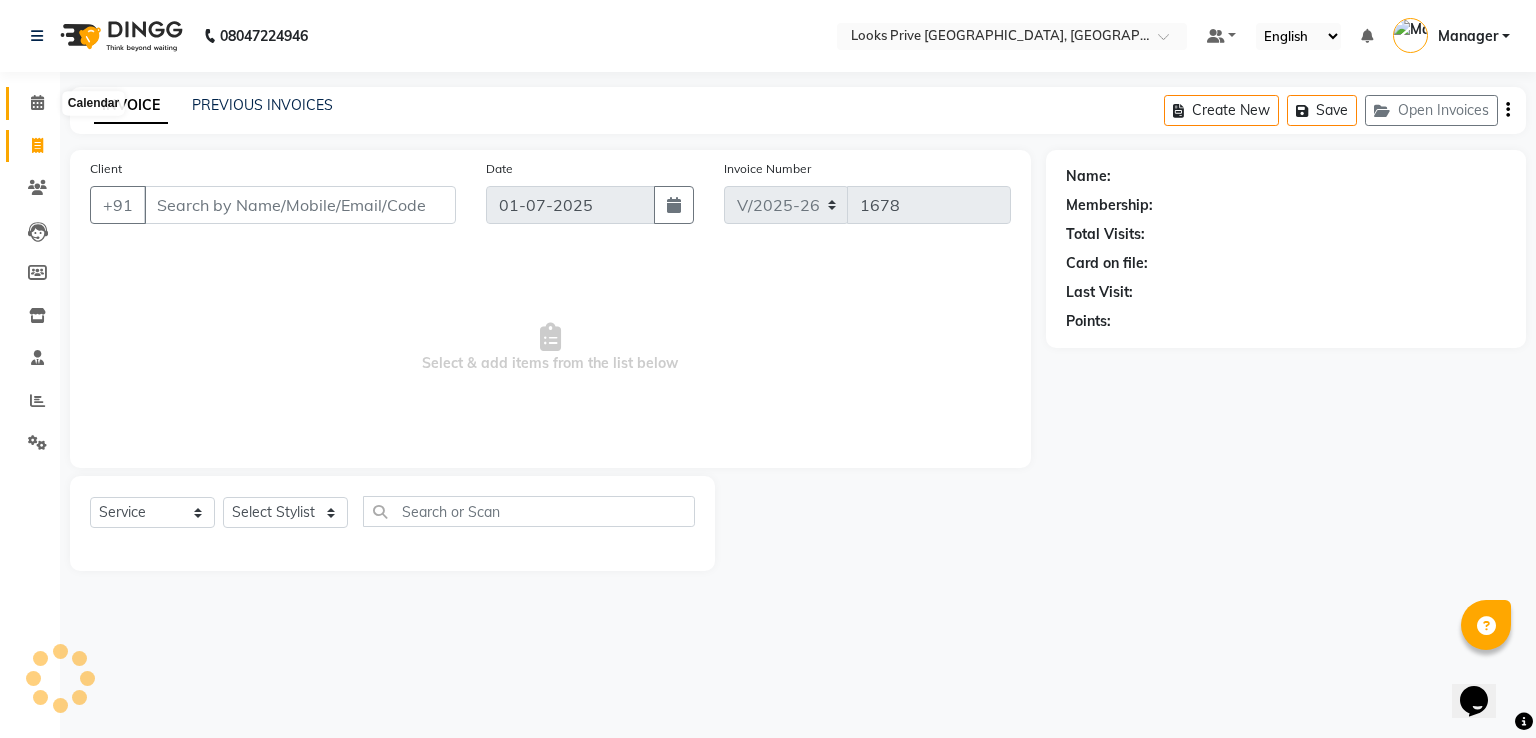 click 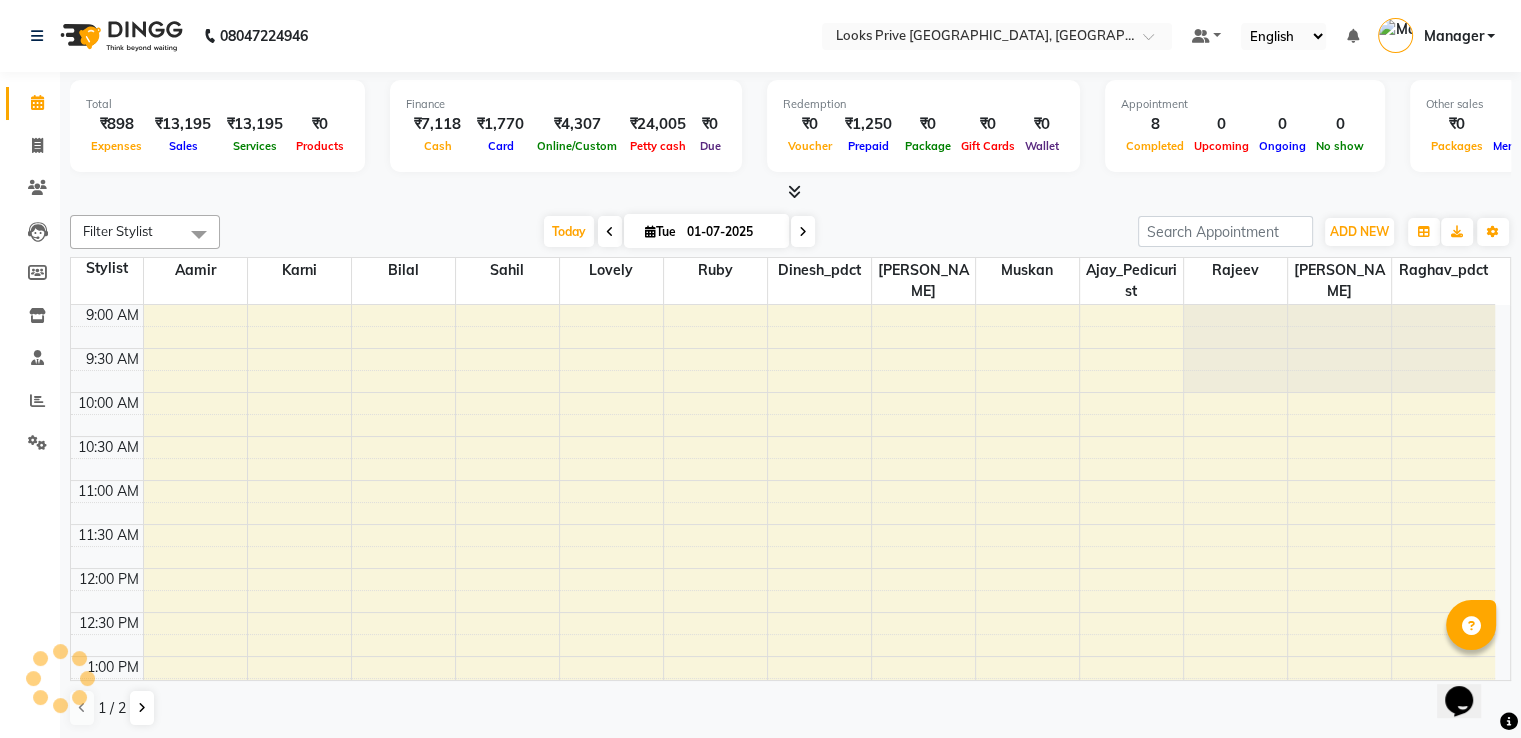scroll, scrollTop: 0, scrollLeft: 0, axis: both 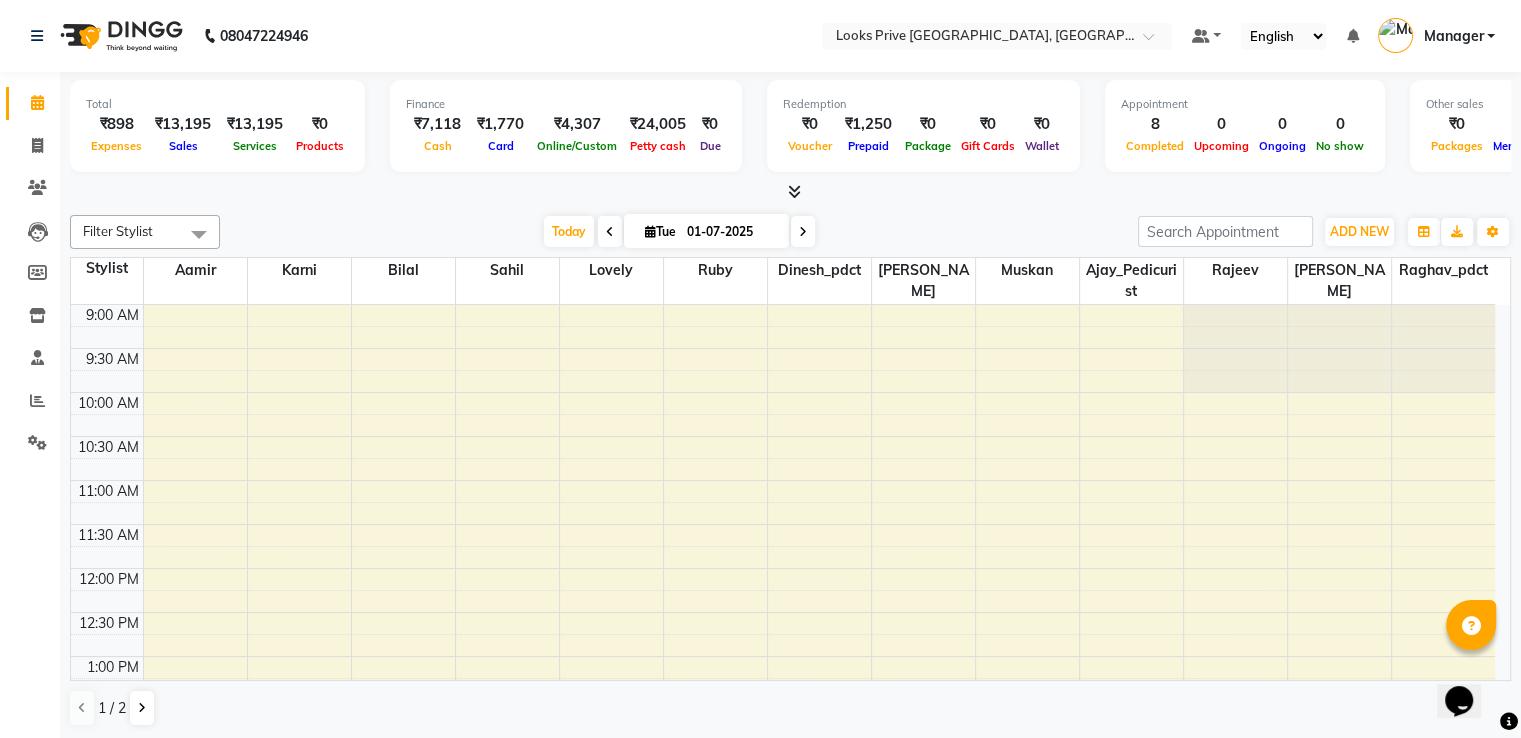 click at bounding box center [794, 191] 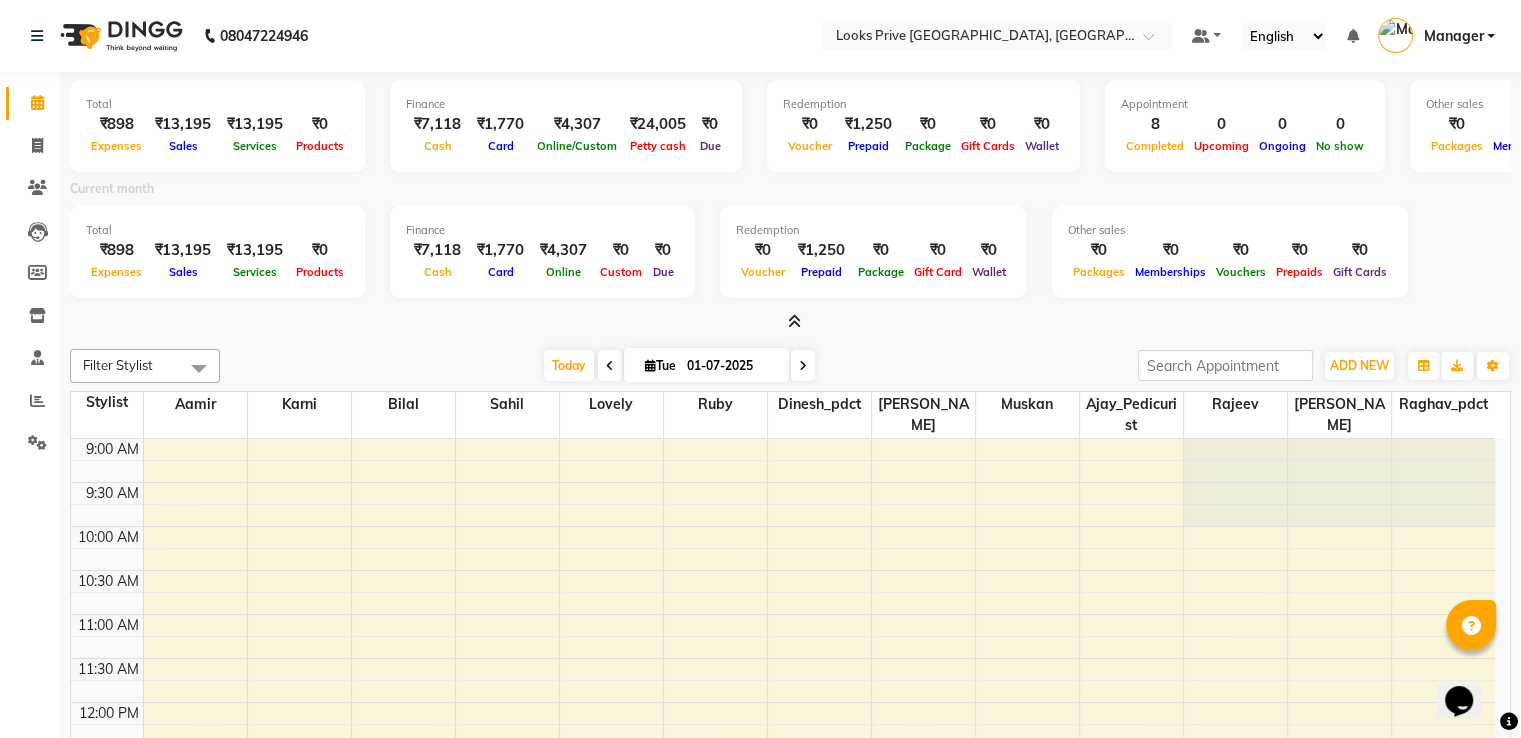 click on "Redemption  ₹0 Voucher ₹1,250 Prepaid ₹0 Package ₹0  Gift Cards ₹0  Wallet" at bounding box center (923, 126) 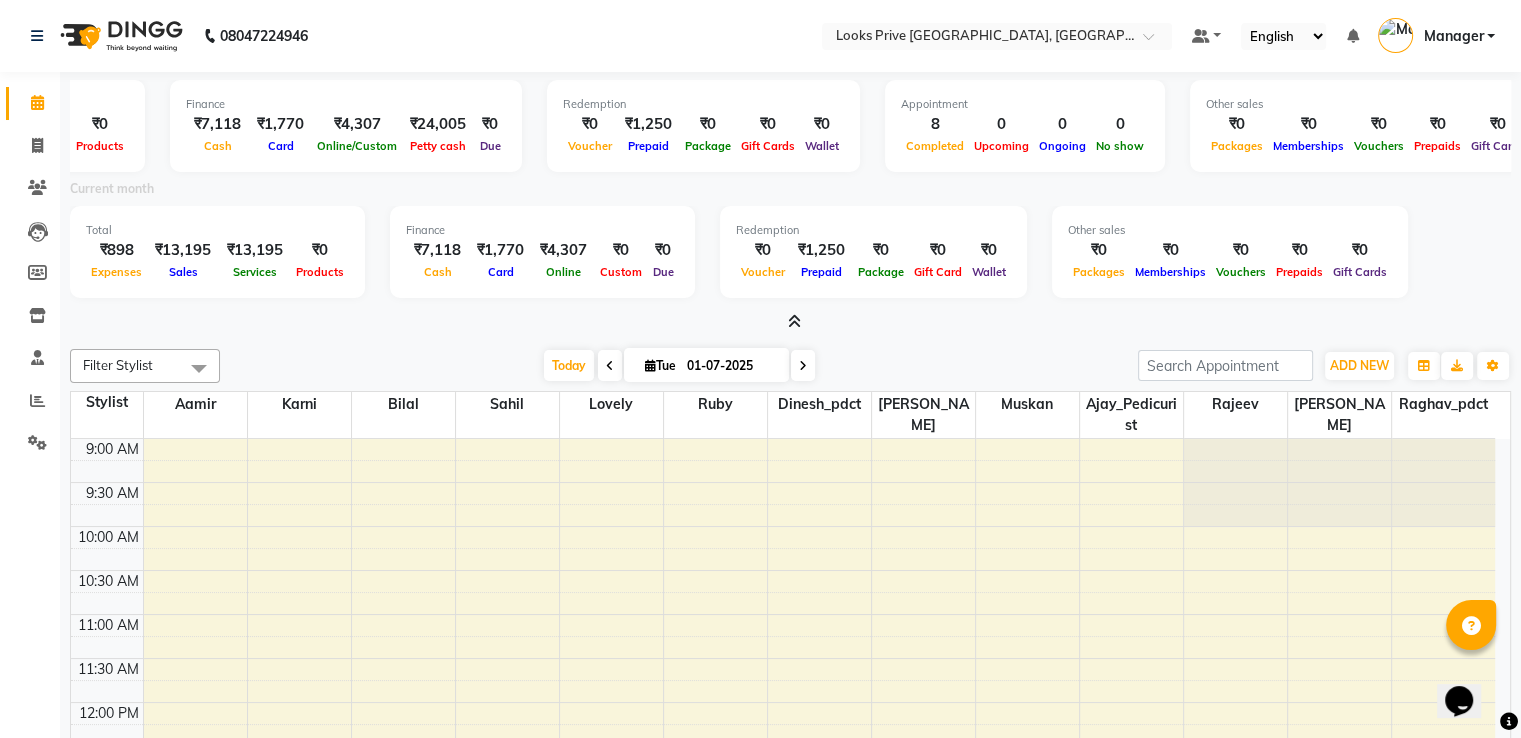 scroll, scrollTop: 0, scrollLeft: 224, axis: horizontal 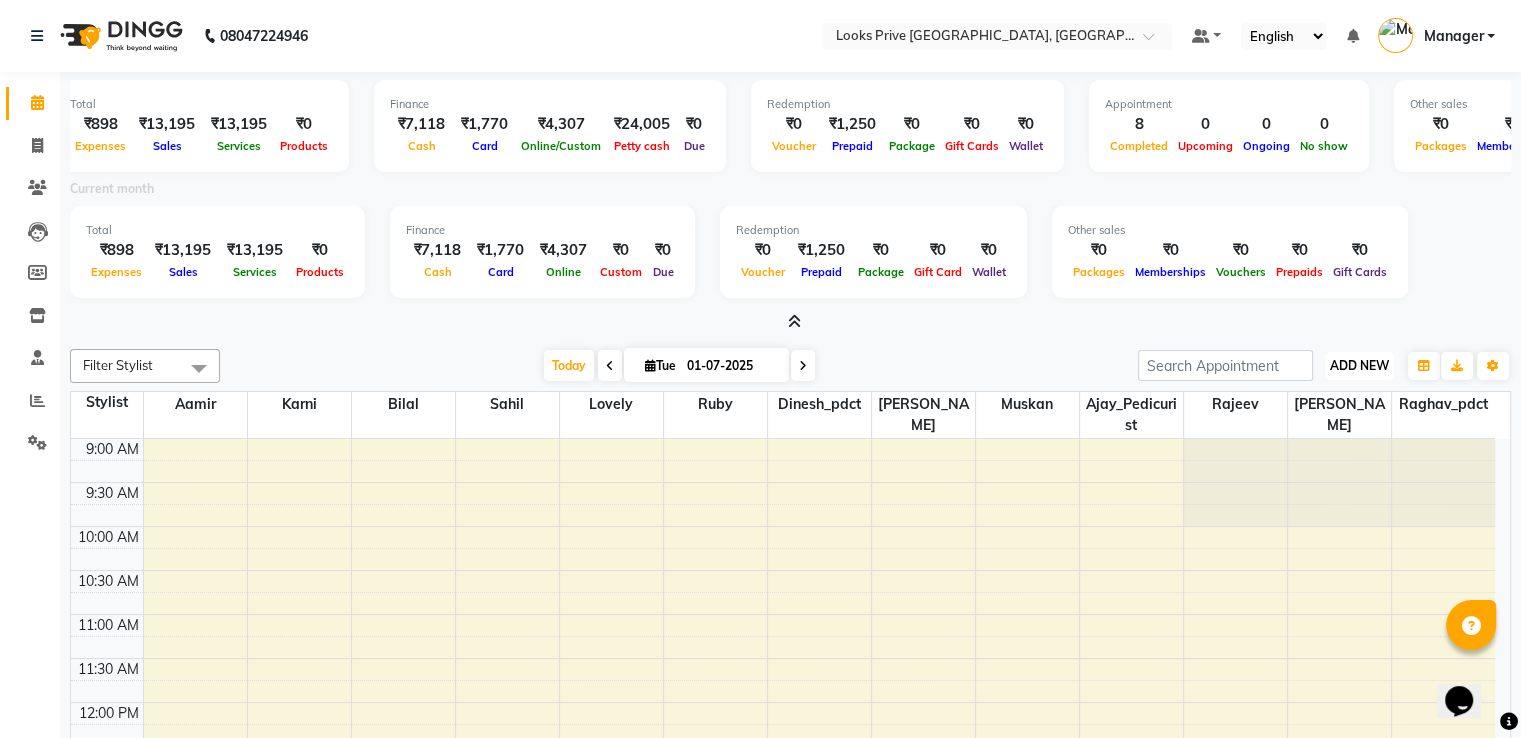 click on "ADD NEW" at bounding box center (1359, 365) 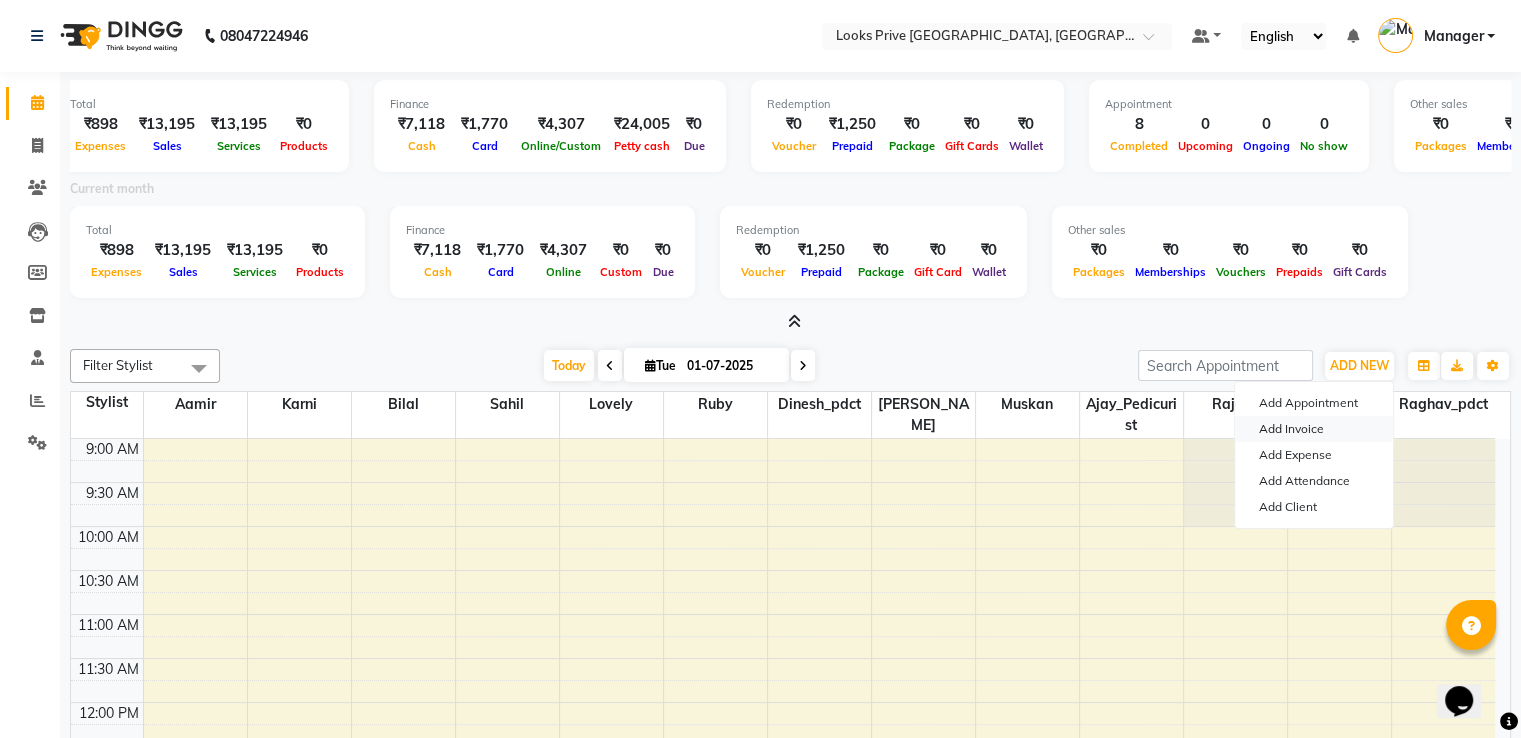 click on "Add Invoice" at bounding box center [1314, 429] 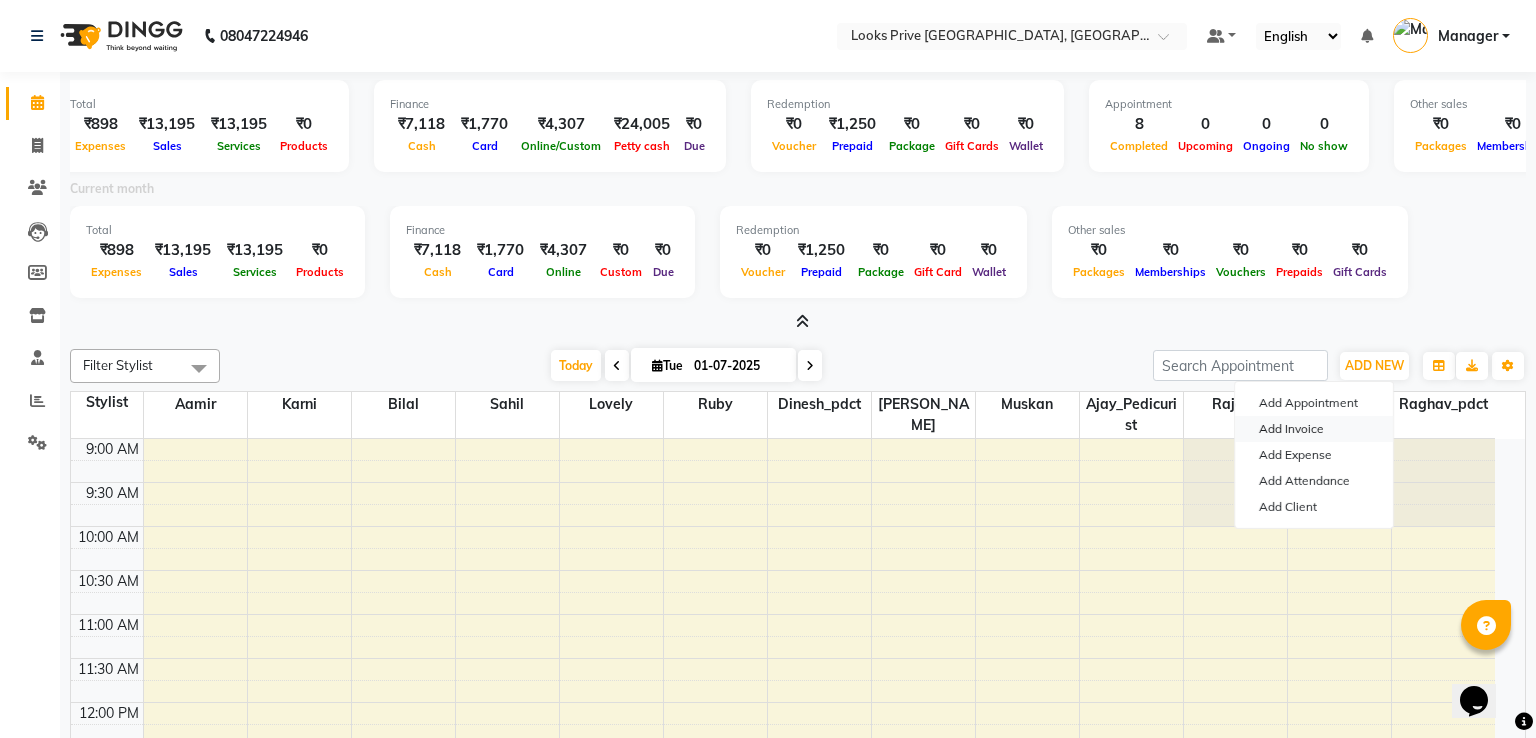 select on "6205" 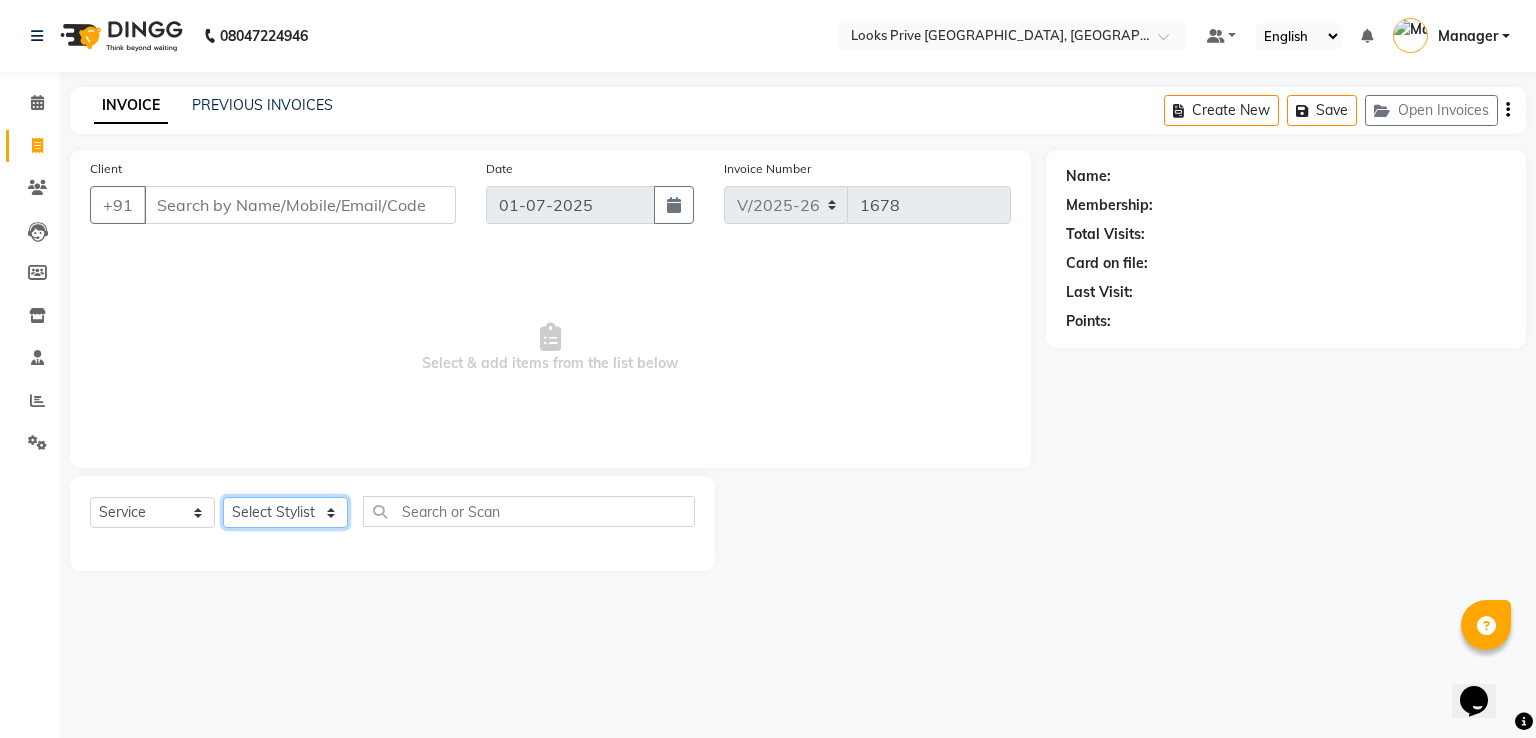 click on "Select Stylist A2R_Master [PERSON_NAME] [PERSON_NAME] [PERSON_NAME] Dinesh_pdct Karni Lovely Manager [PERSON_NAME] [PERSON_NAME] [PERSON_NAME] [PERSON_NAME] Suraj_pedi" 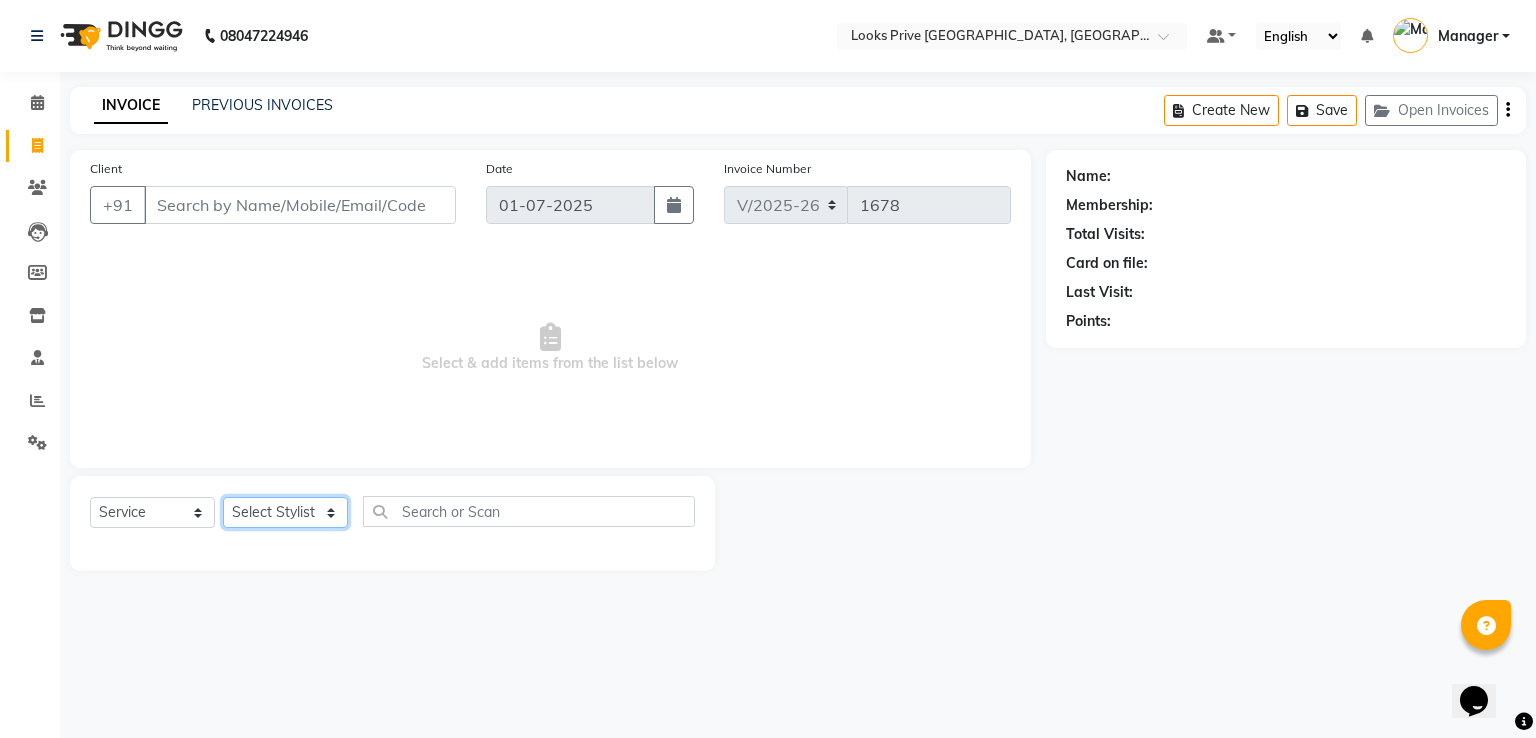 select on "76838" 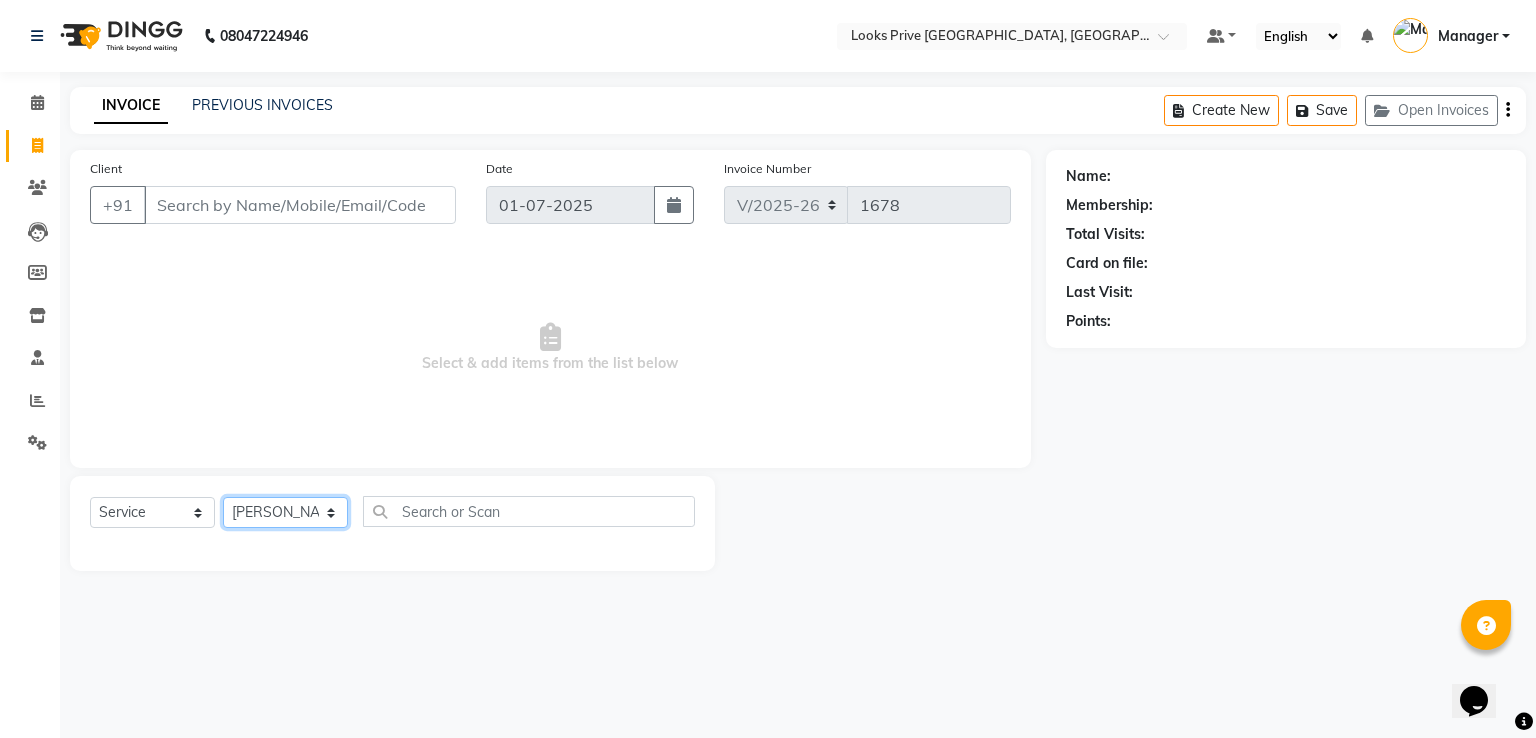 click on "Select Stylist A2R_Master [PERSON_NAME] [PERSON_NAME] [PERSON_NAME] Dinesh_pdct Karni Lovely Manager [PERSON_NAME] [PERSON_NAME] [PERSON_NAME] [PERSON_NAME] Suraj_pedi" 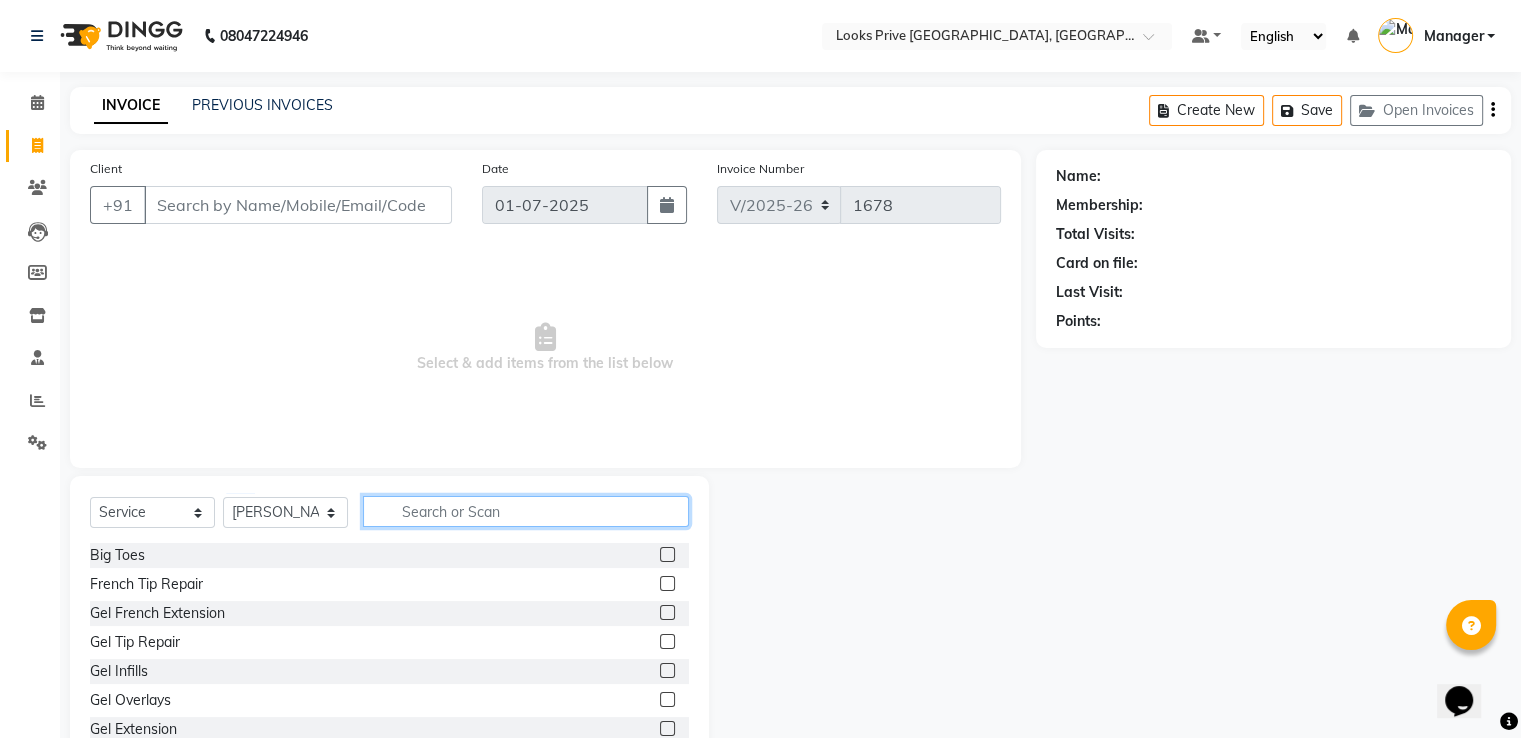 click 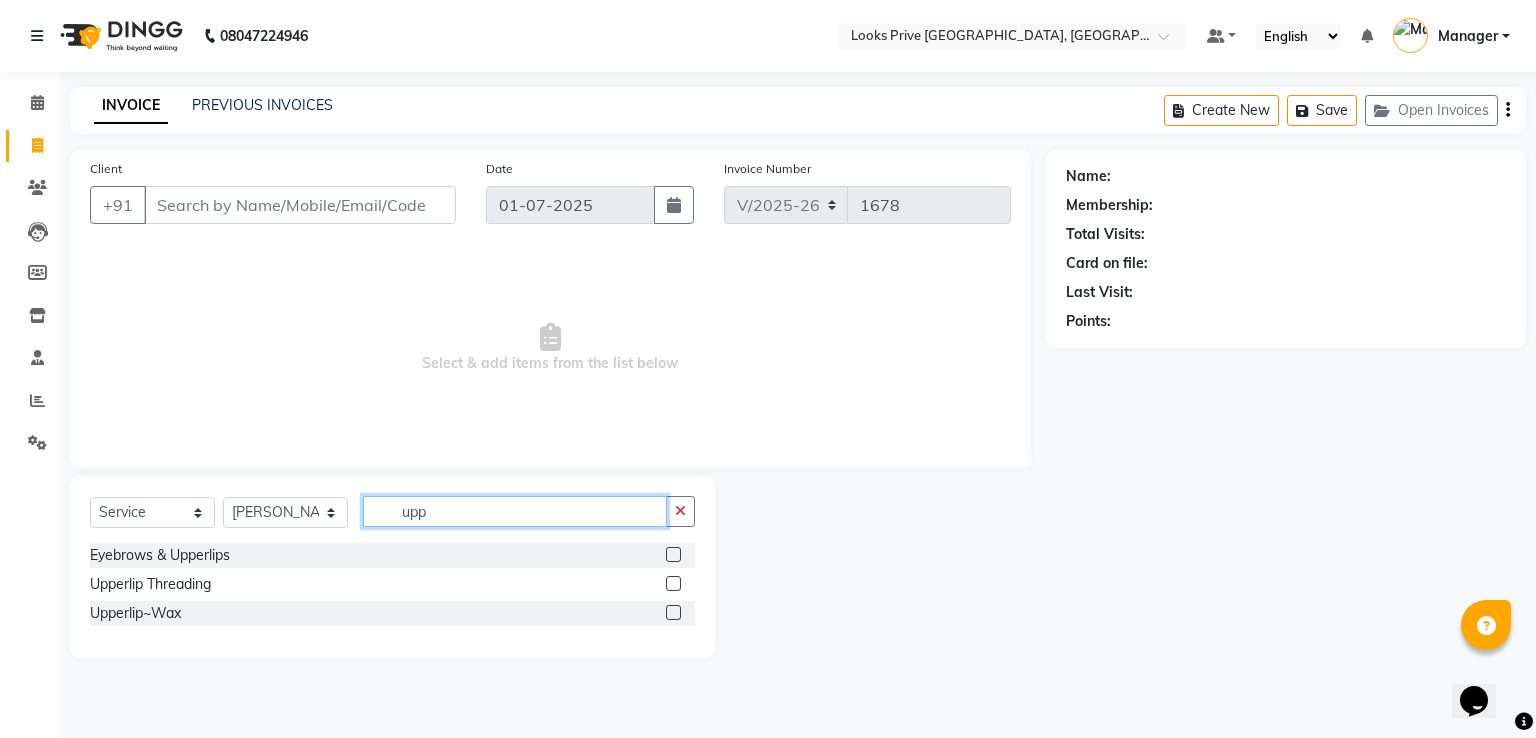 type on "upp" 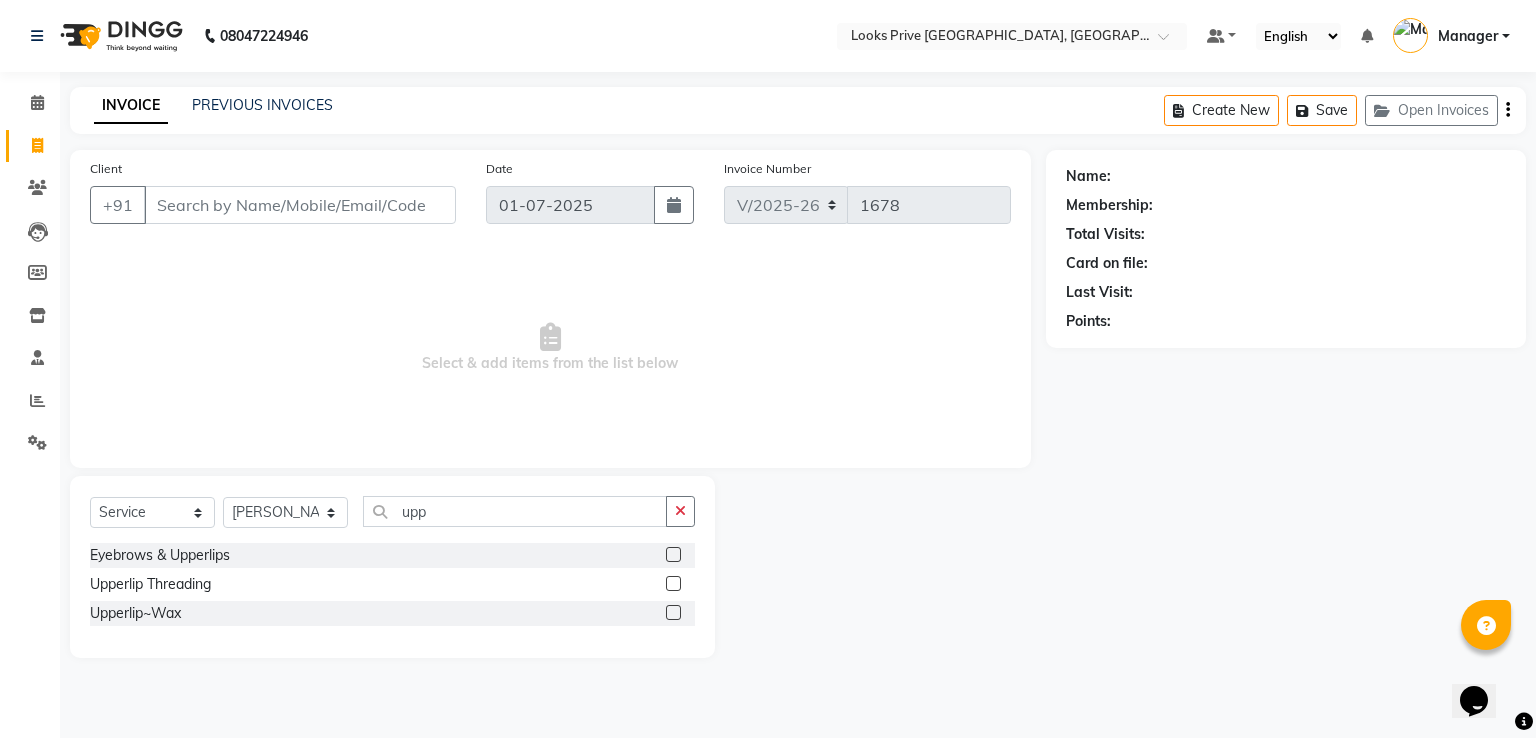 click 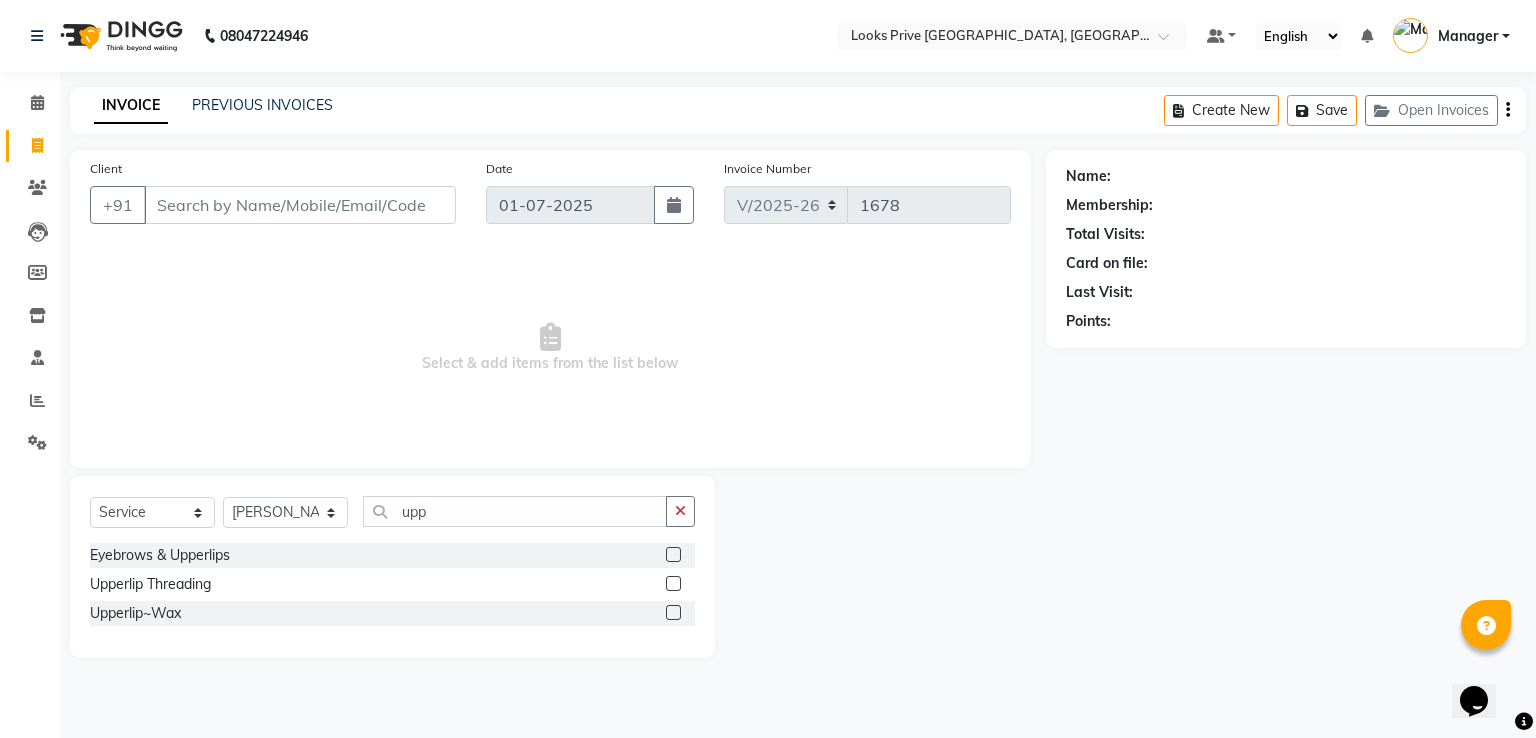 click 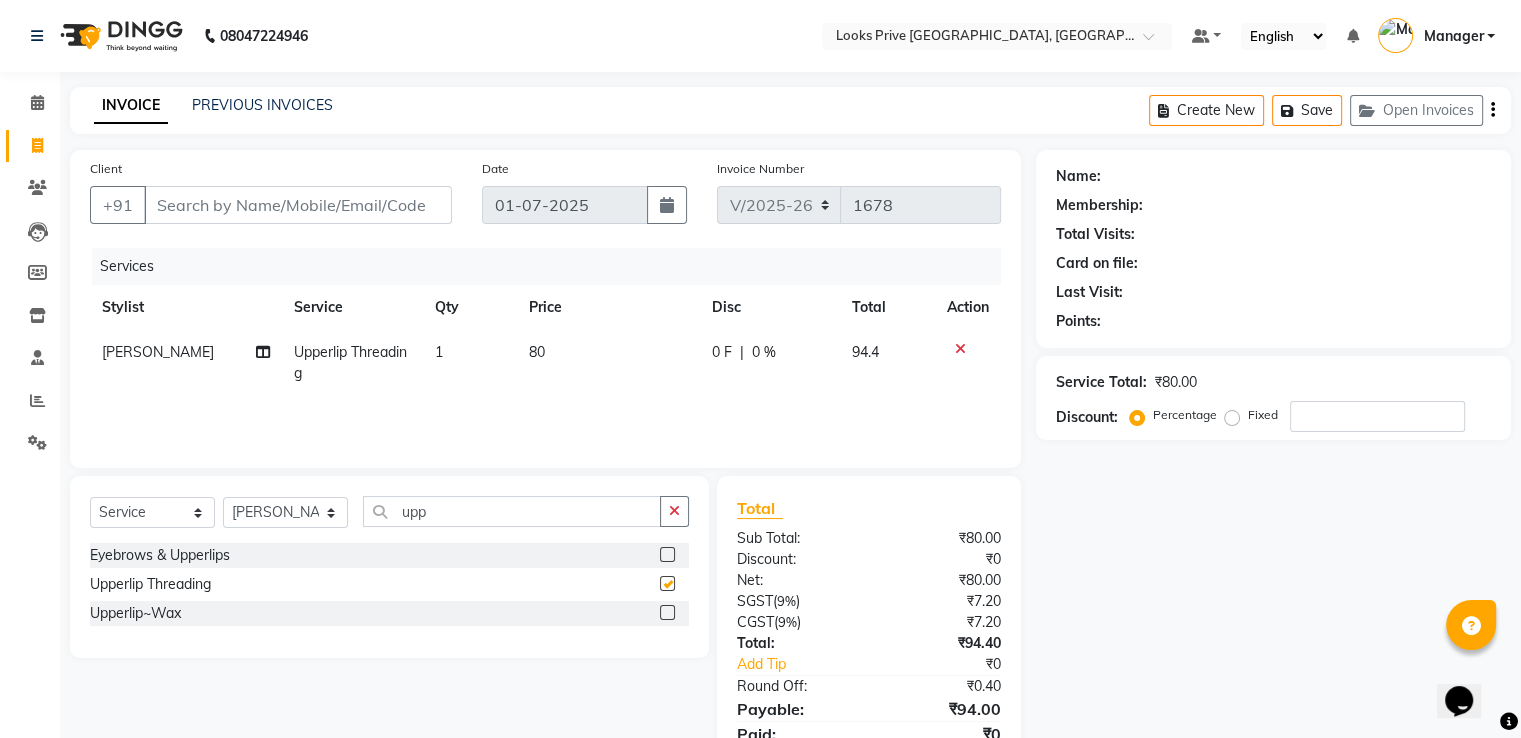 checkbox on "false" 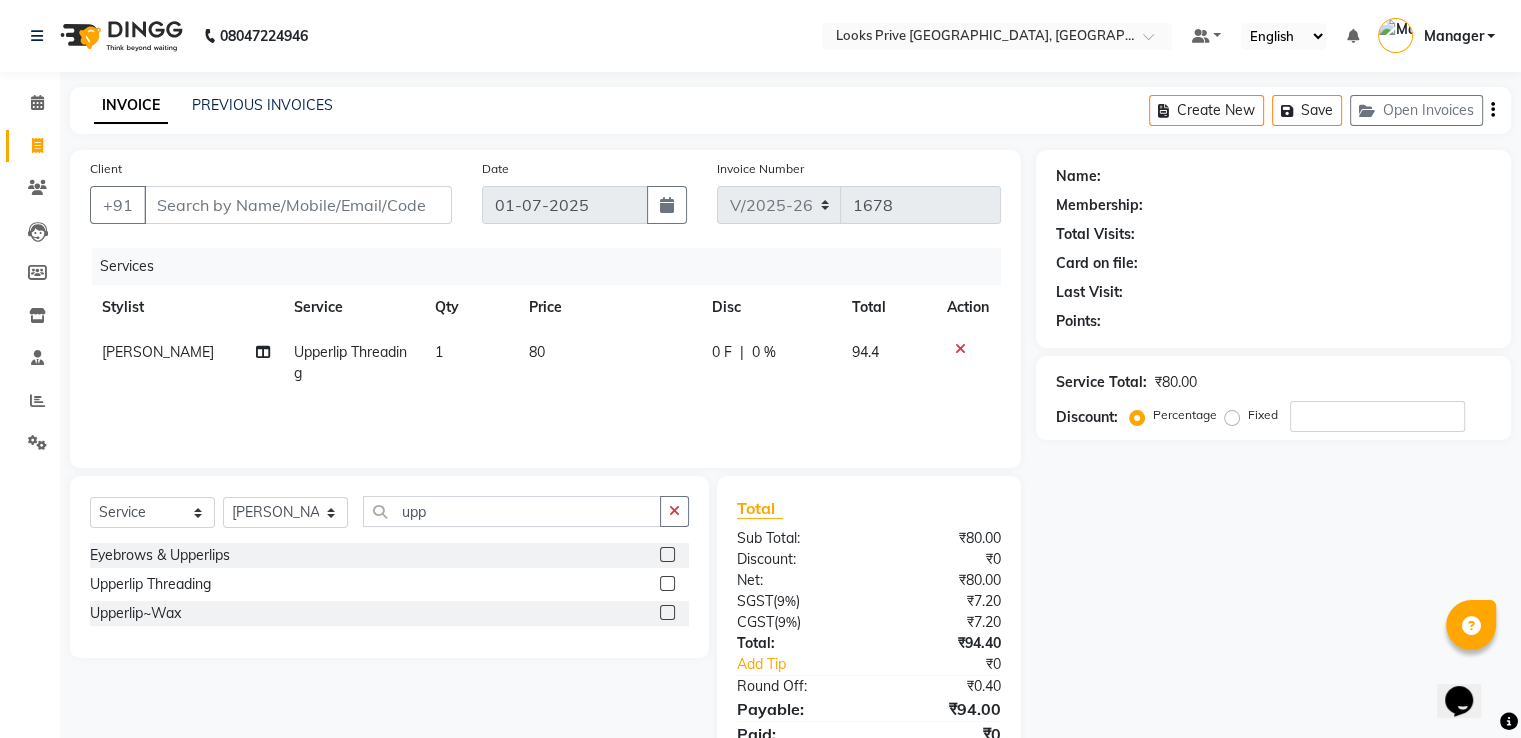 click on "80" 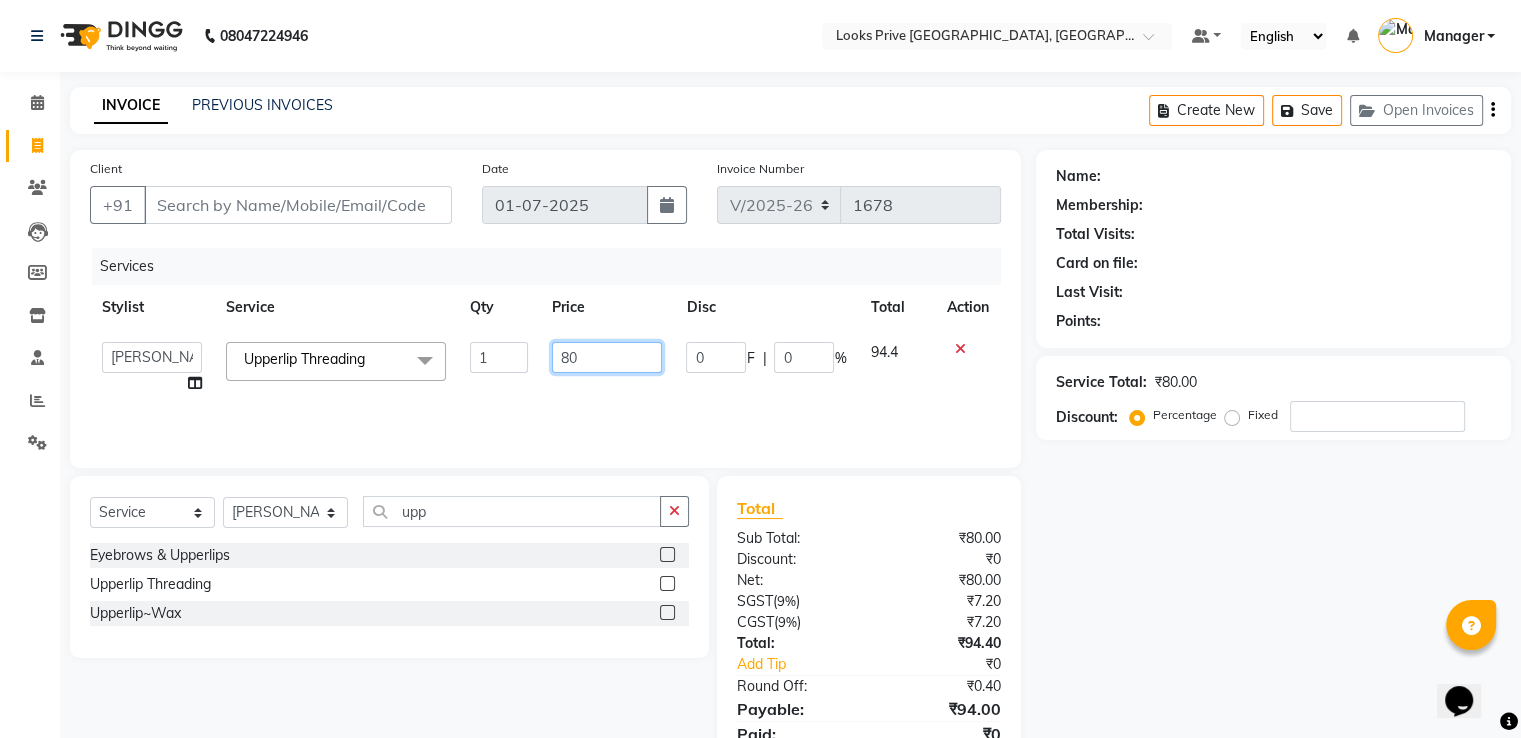 click on "80" 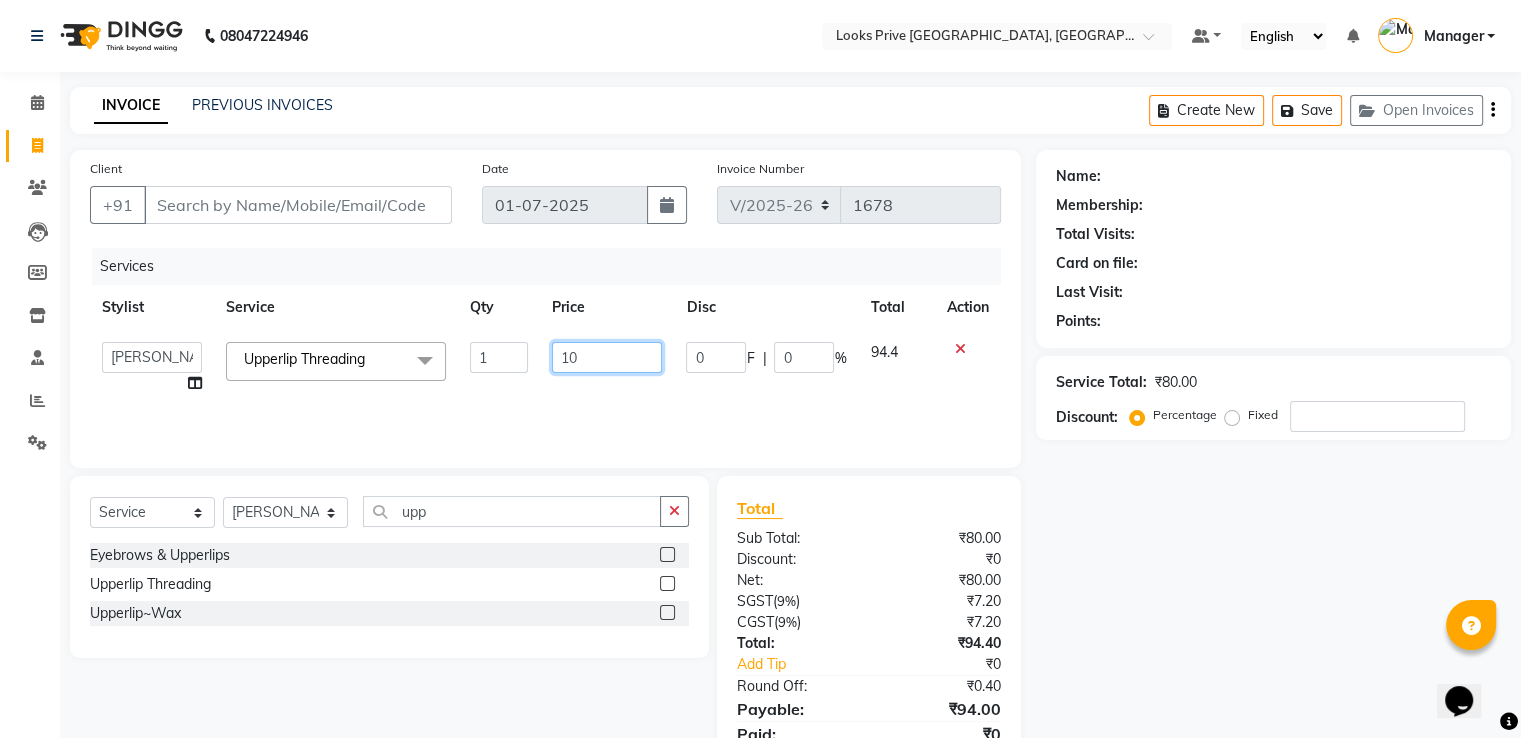 type on "100" 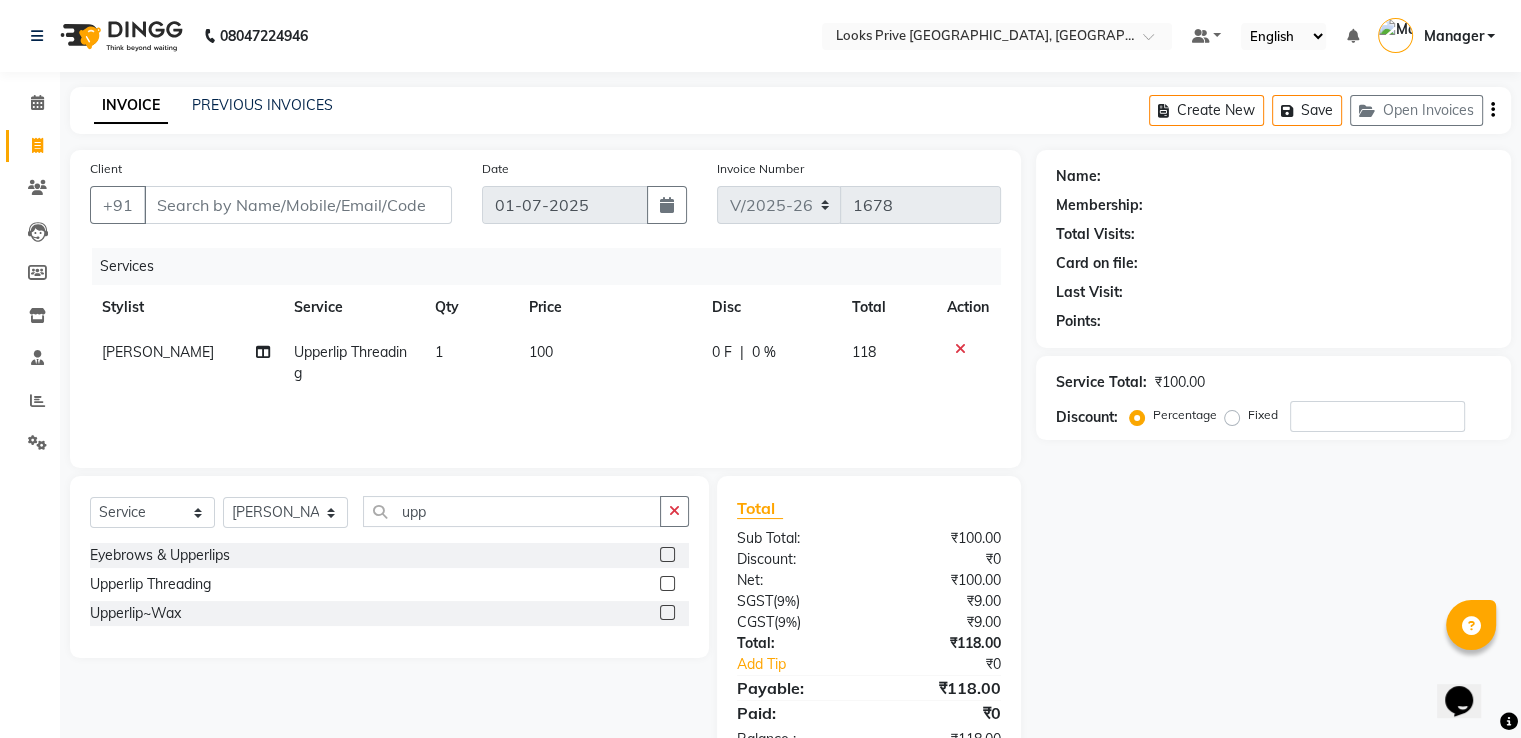 click on "Client +91 Date [DATE] Invoice Number V/2025 V/[PHONE_NUMBER] Services Stylist Service Qty Price Disc Total Action Ayesha Upperlip Threading 1 100 0 F | 0 % 118 Select  Service  Product  Membership  Package Voucher Prepaid Gift Card  Select Stylist A2R_Master [PERSON_NAME] [PERSON_NAME] [PERSON_NAME] Dinesh_pdct Karni Lovely Manager [PERSON_NAME] Raghav_pdct [PERSON_NAME] [PERSON_NAME] [PERSON_NAME] Suraj_pedi upp Eyebrows & Upperlips  Upperlip Threading  Upperlip~Wax  Total Sub Total: ₹100.00 Discount: ₹0 Net: ₹100.00 SGST  ( 9% ) ₹9.00 CGST  ( 9% ) ₹9.00 Total: ₹118.00 Add Tip ₹0 Payable: ₹118.00 Paid: ₹0 Balance   : ₹118.00" 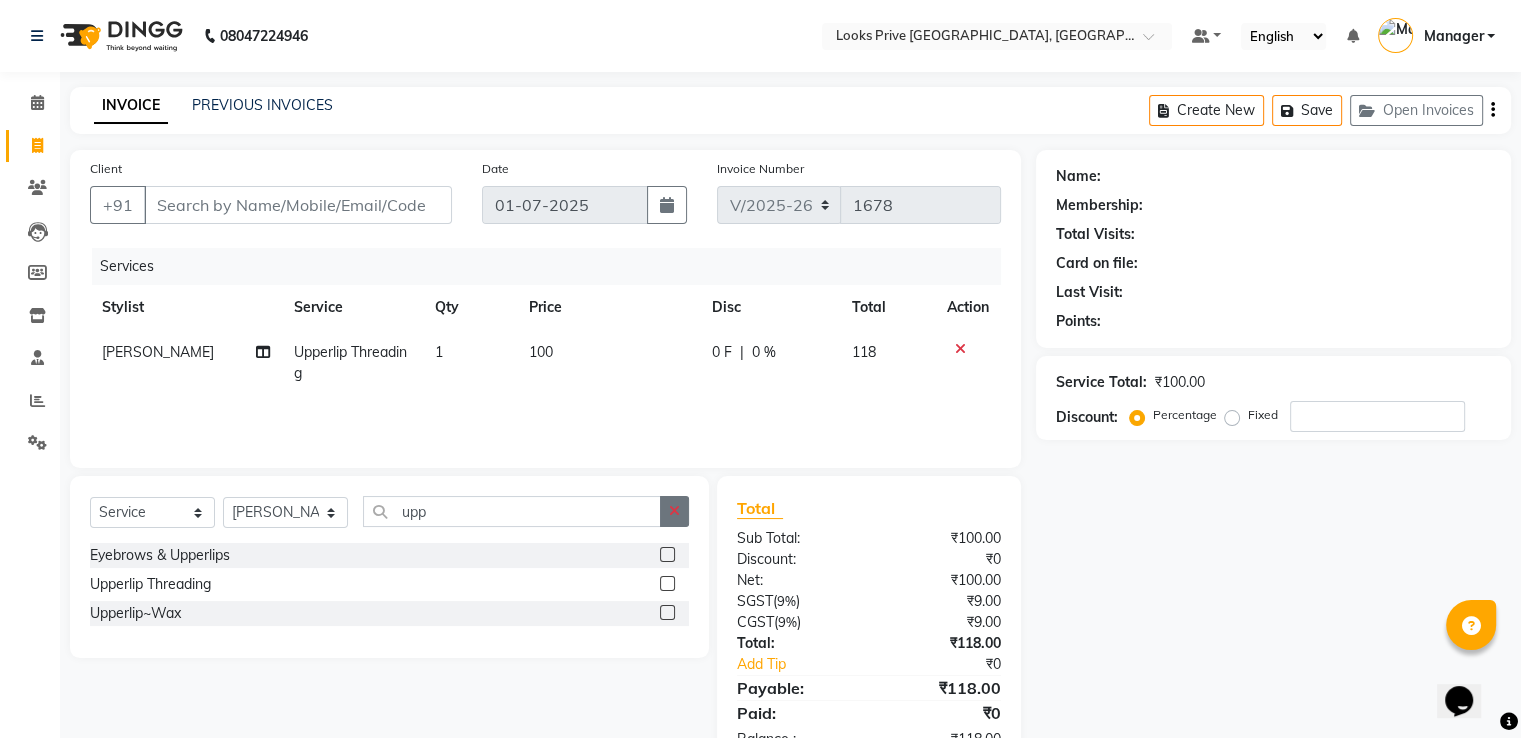 click 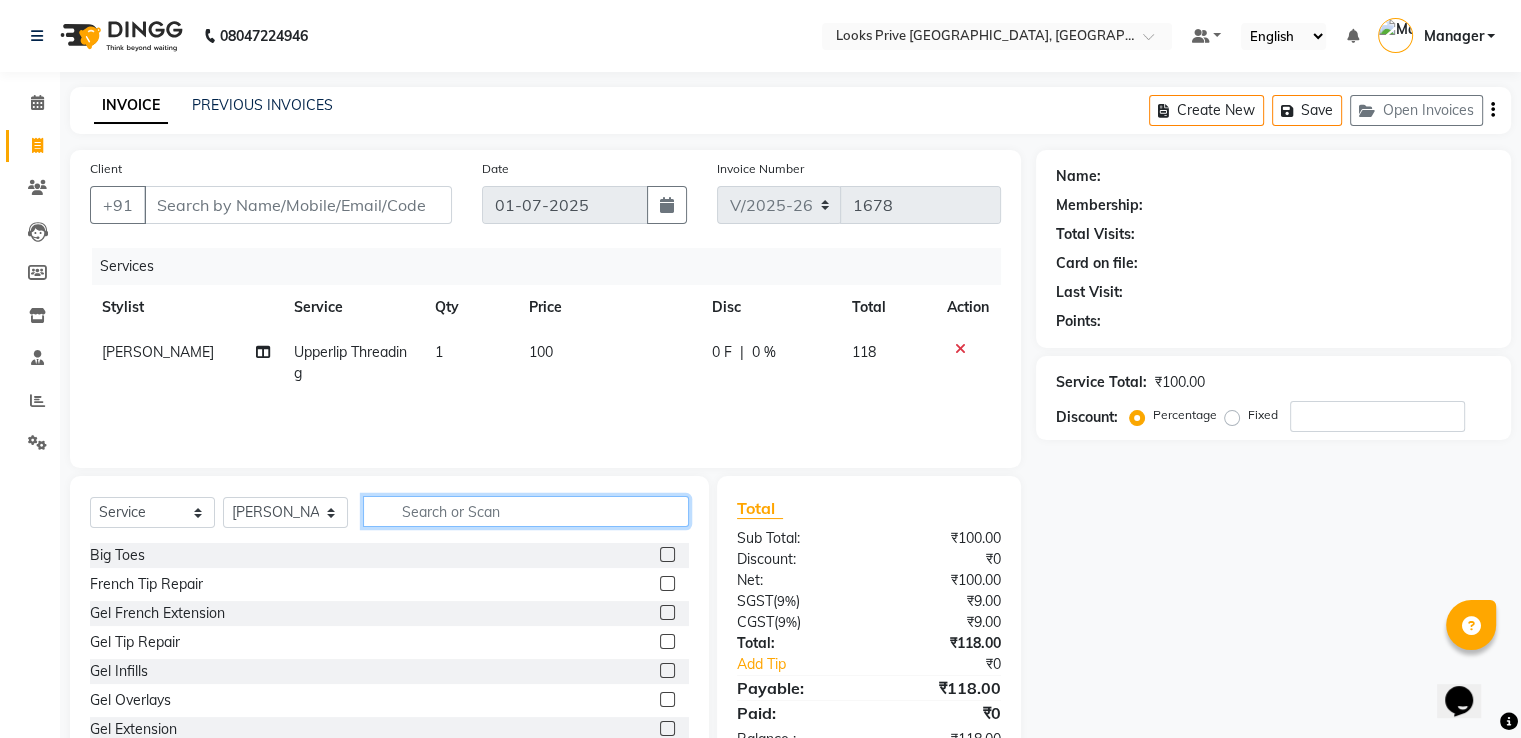 click 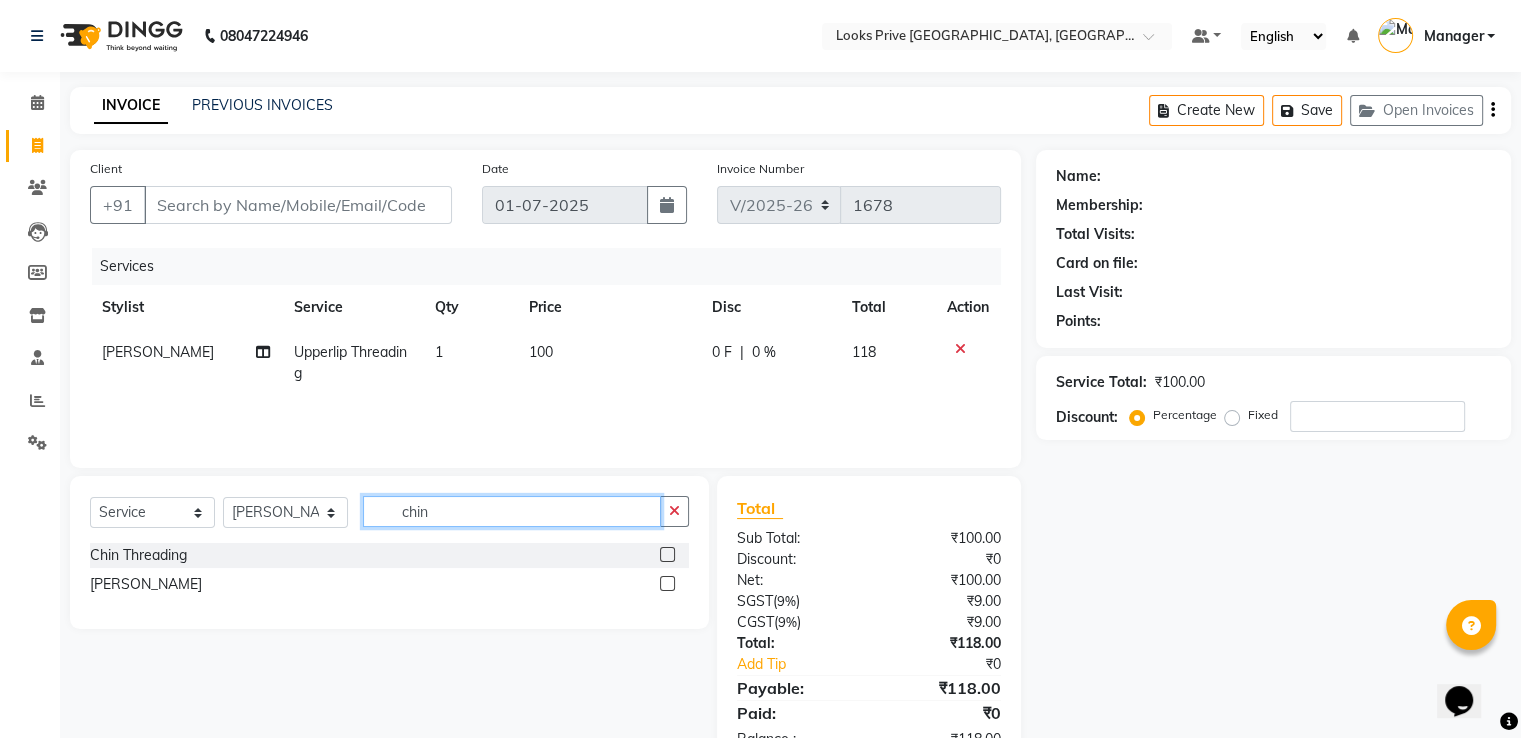 type on "chin" 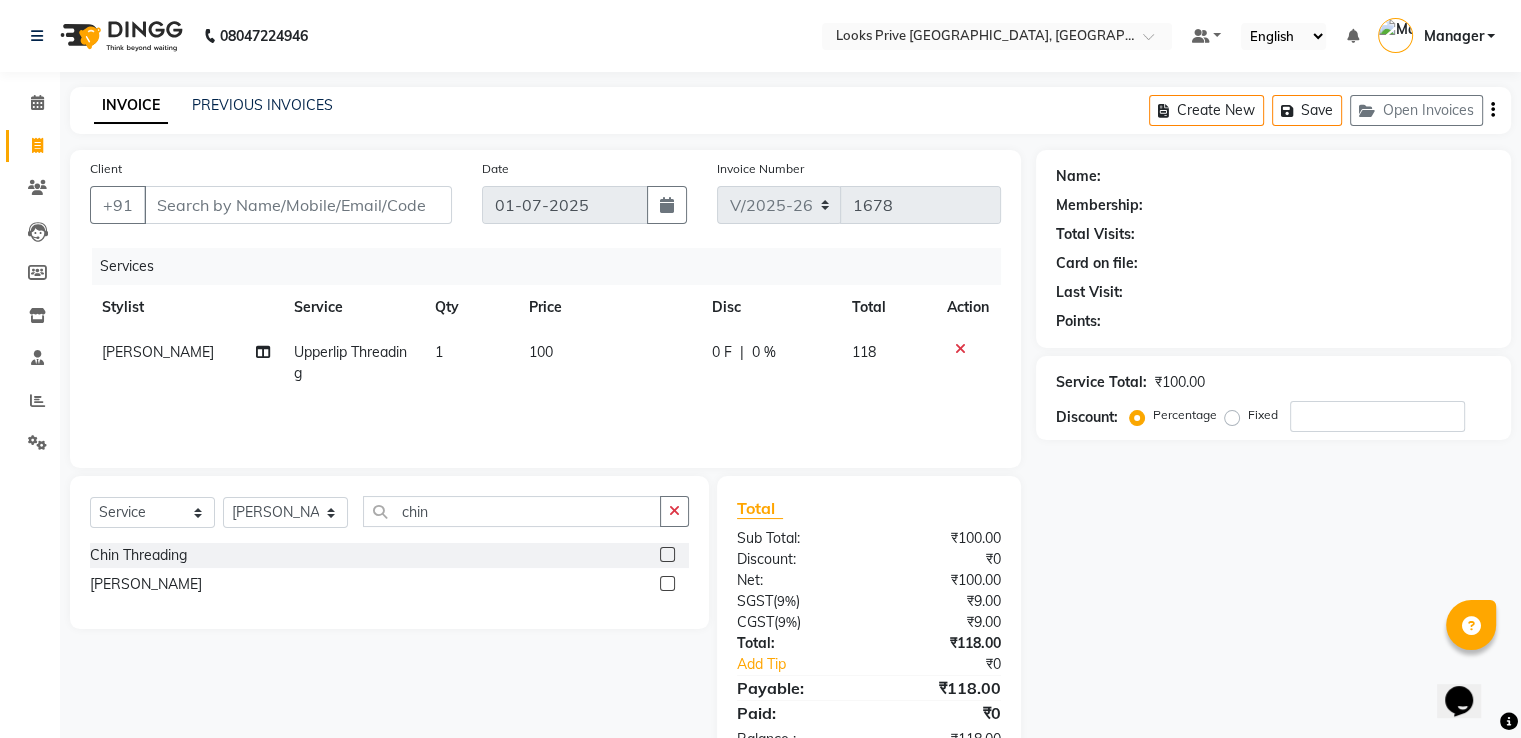 click 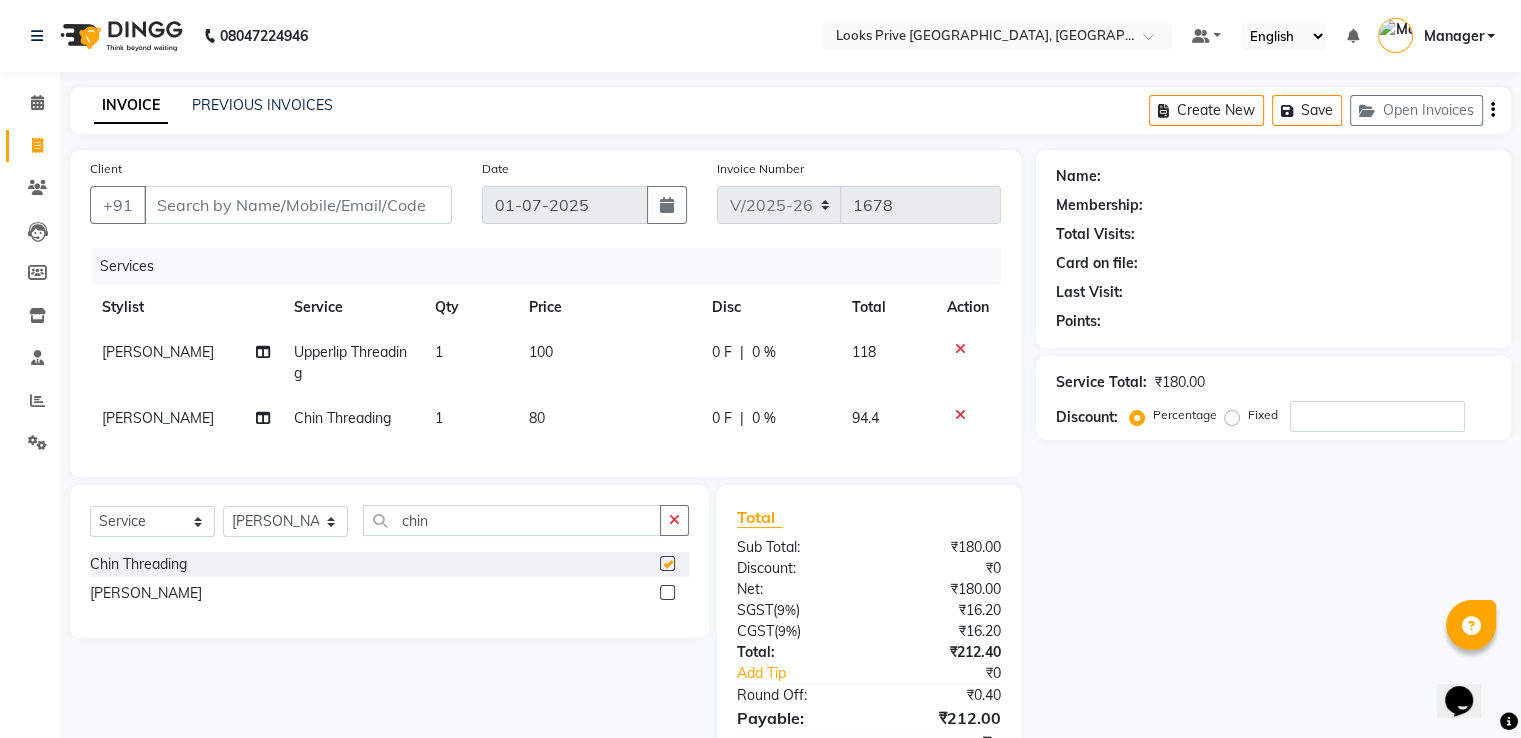 checkbox on "false" 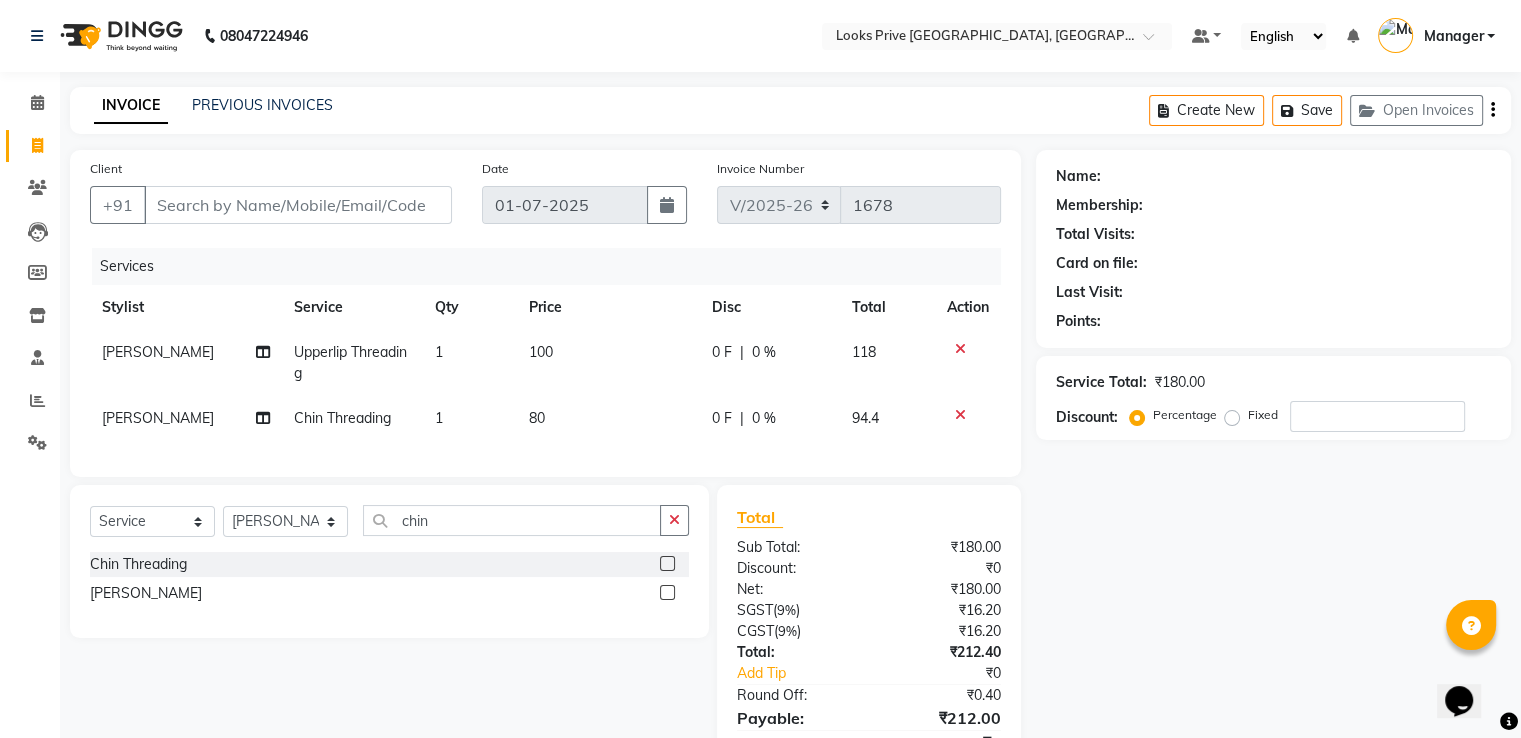 click on "80" 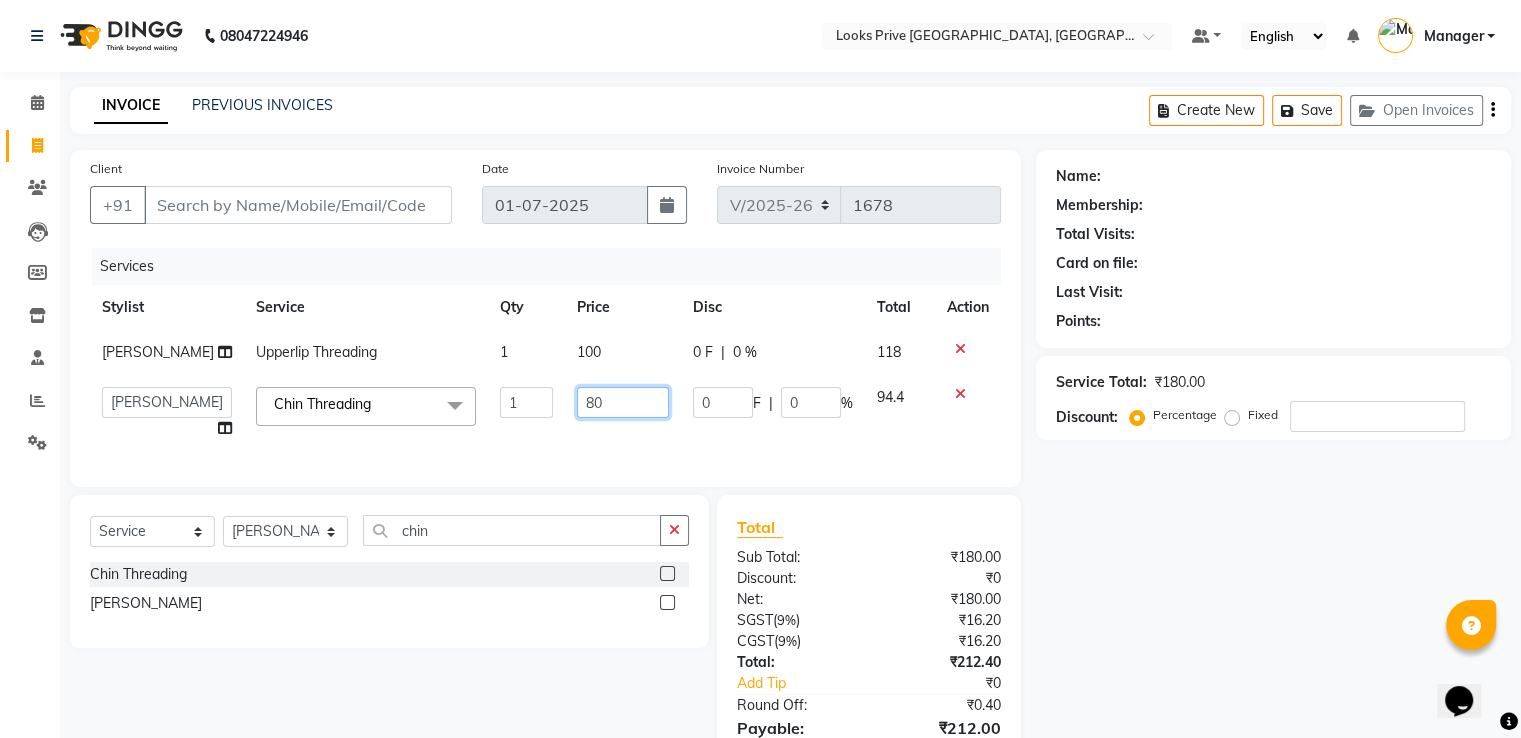 click on "80" 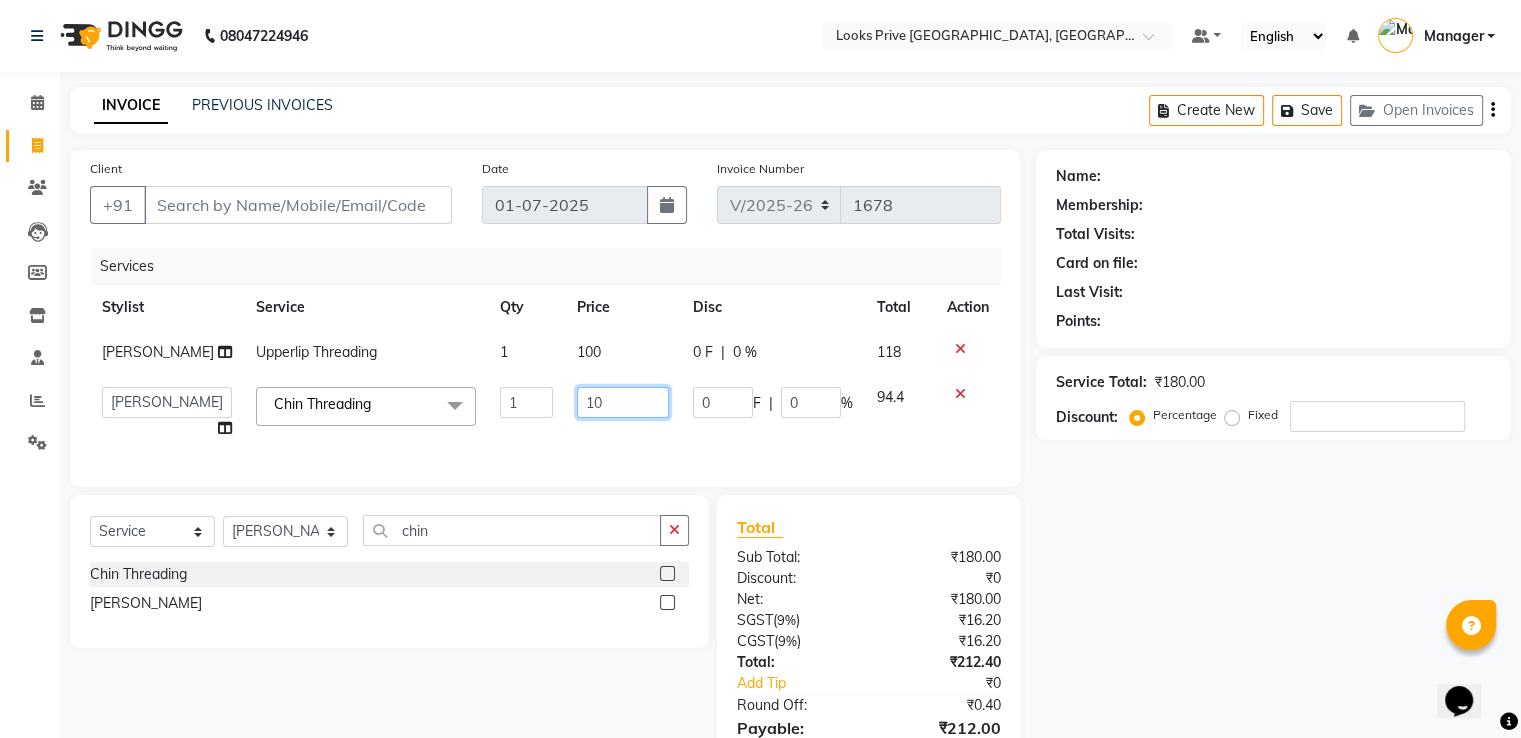 type on "100" 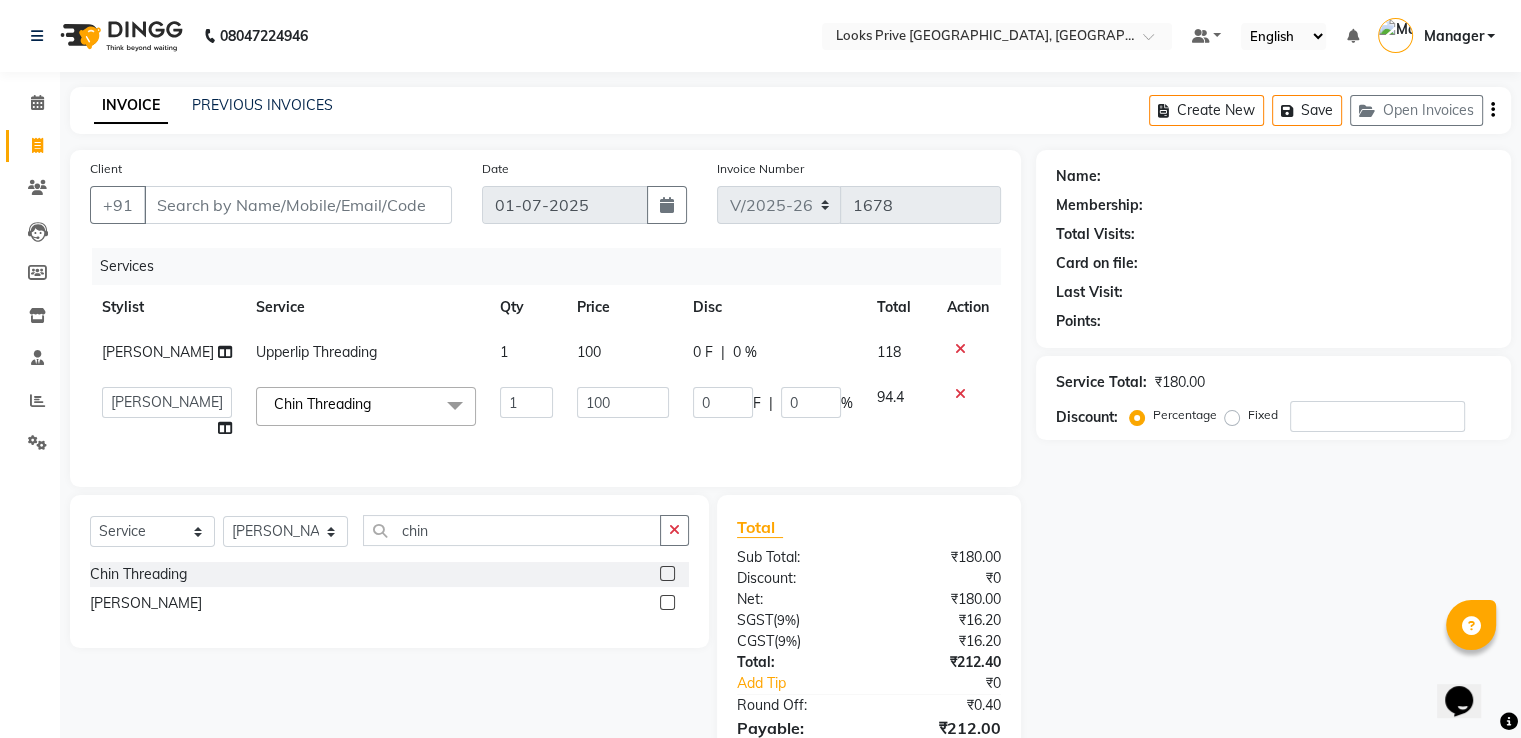 click on "Client +91 Date [DATE] Invoice Number V/2025 V/[PHONE_NUMBER] Services Stylist Service Qty Price Disc Total Action Ayesha Upperlip Threading 1 100 0 F | 0 % 118  A2R_Master   [PERSON_NAME]   [PERSON_NAME]   [PERSON_NAME]   Dinesh_pdct   Karni   Lovely   Manager   [PERSON_NAME]   Raghav_pdct   [PERSON_NAME]   [PERSON_NAME]   [PERSON_NAME]   Suraj_pedi  Chin Threading  x Big Toes French Tip Repair Gel French Extension Gel Tip Repair Gel Infills Gel Overlays Gel Extension Gel [MEDICAL_DATA] Natural Nail Extensions French Nail Extensions Gel Polish Removal Extension Removal Nail Art Recruiter French Ombre Gel Polish Nail Art Nedle Cutical Care Nail Art Brush French Gel Polish French Glitter Gel Polish Gel Polish Touchup                                   Nail Art Per Finger(F)* 3D Nail Art Recruiter Nail Art with Stones/Foil/Stickers per Finger Acrylic Overlays Nail Extension Refill Finger Tip Repair Acrylic Removal Gel Polish Application Gel Overlays Refills  Stick on Nails Full Arms Bleach Face Bleach(F) MNRF" 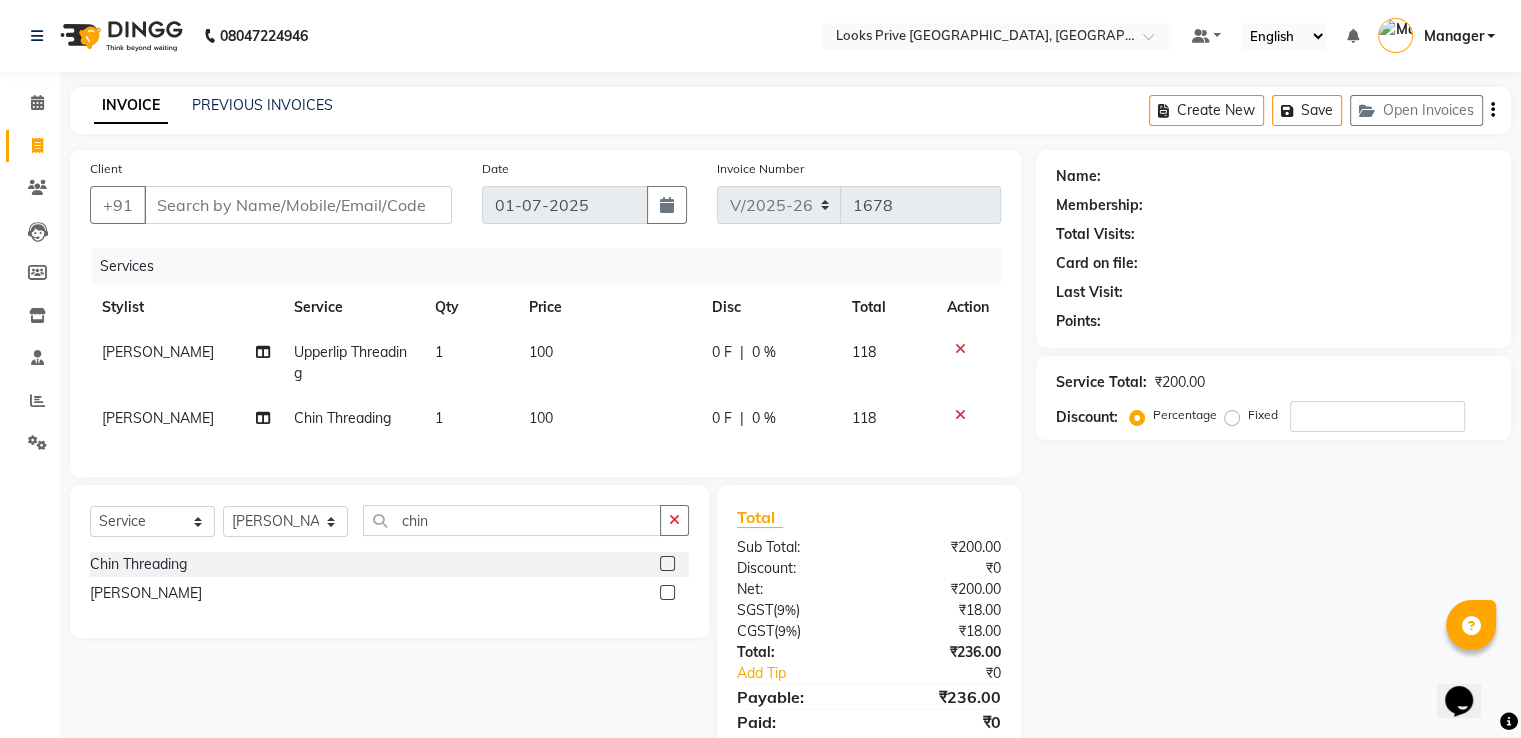 click 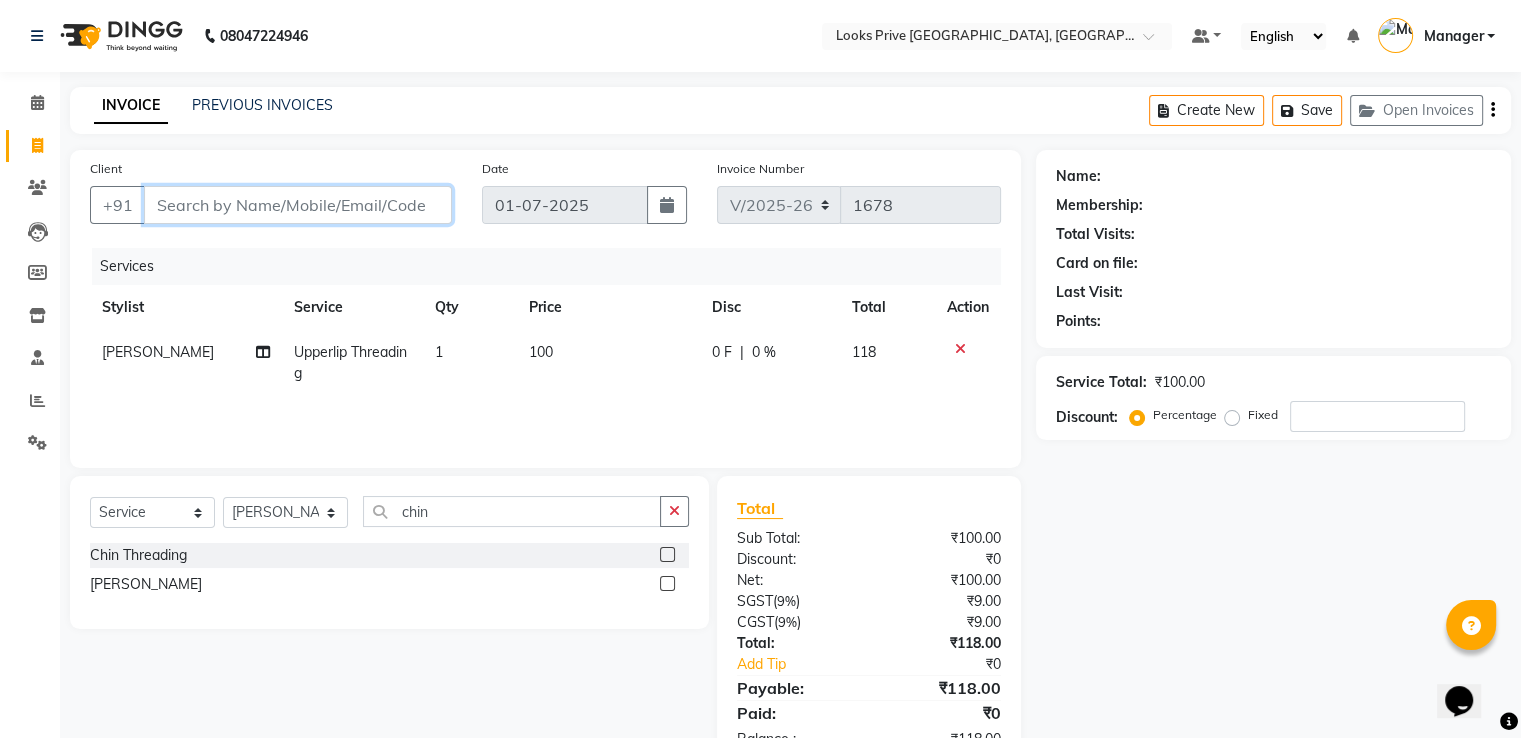 click on "Client" at bounding box center [298, 205] 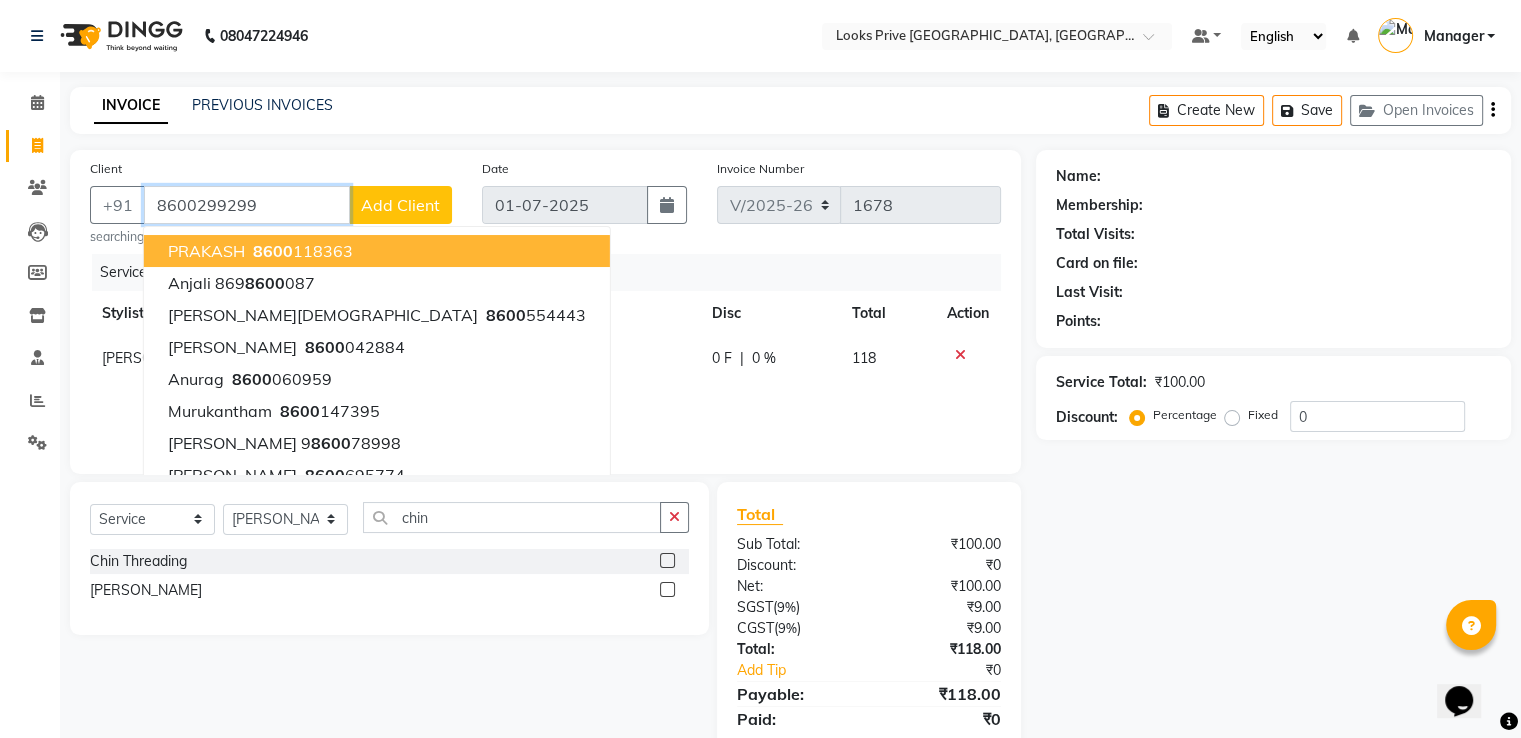 type on "8600299299" 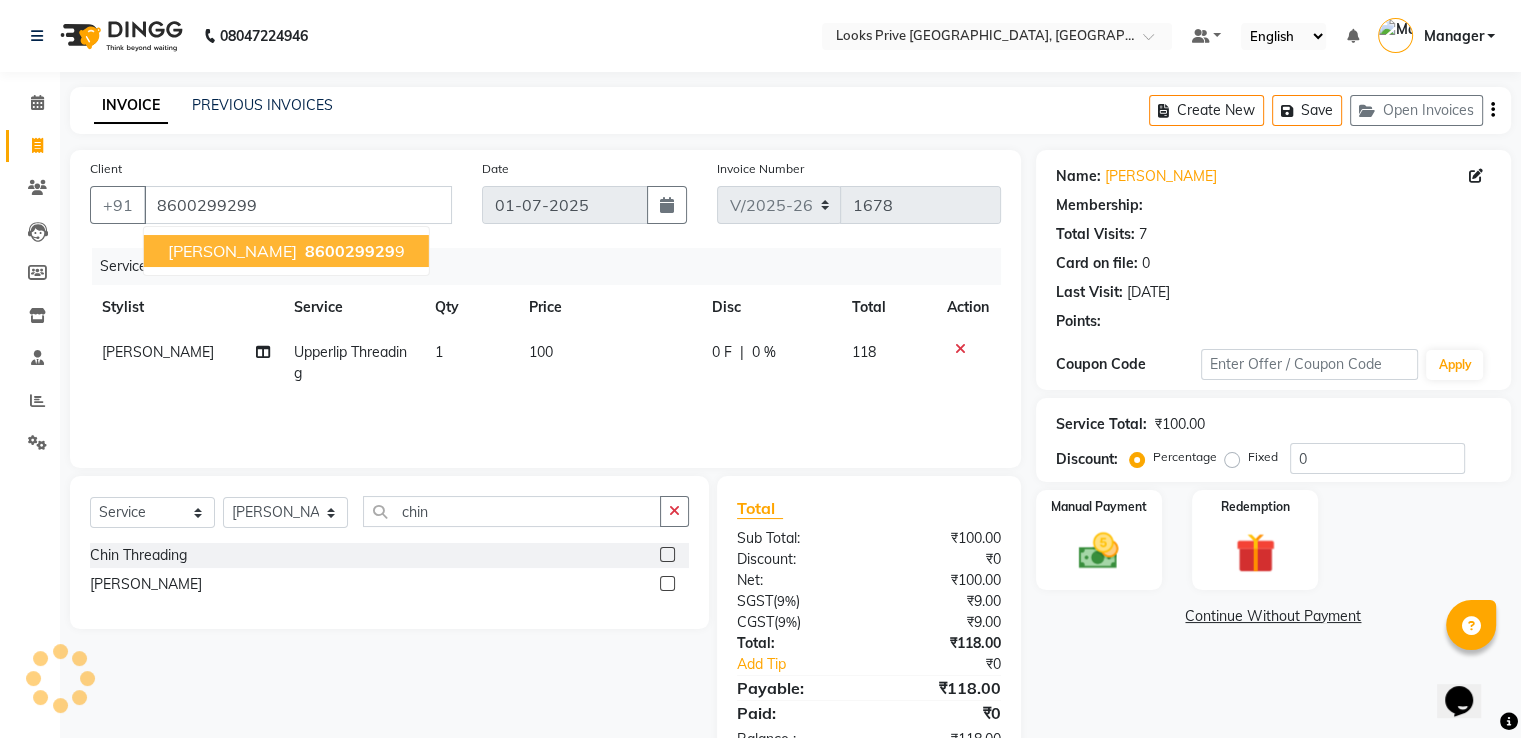 select on "1: Object" 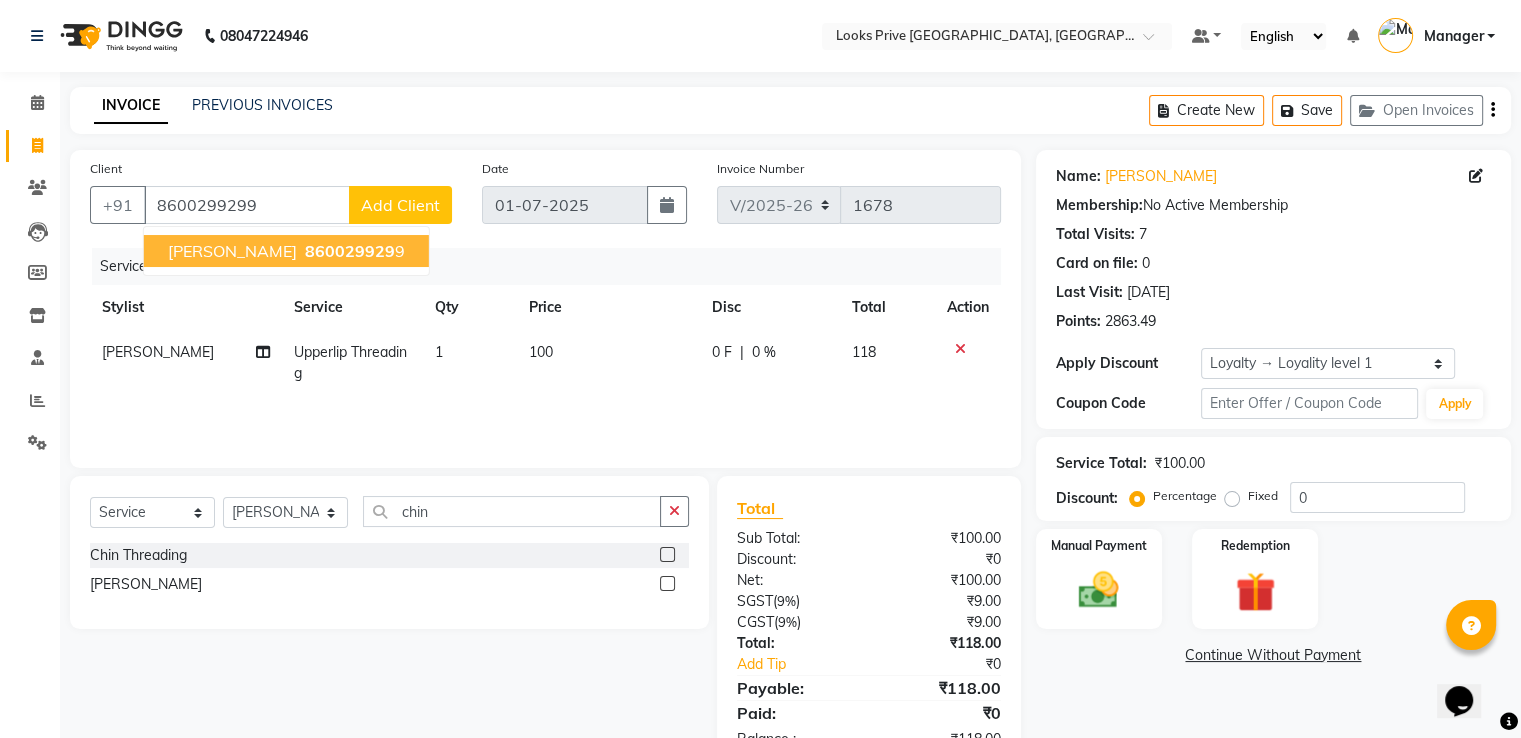 click on "INVOICE PREVIOUS INVOICES Create New   Save   Open Invoices  Client [PHONE_NUMBER] [PERSON_NAME] Miterr   860029929 9 Add Client Date [DATE] Invoice Number V/2025 V/[PHONE_NUMBER] Services Stylist Service Qty Price Disc Total Action Ayesha Upperlip Threading 1 100 0 F | 0 % 118 Select  Service  Product  Membership  Package Voucher Prepaid Gift Card  Select Stylist A2R_Master [PERSON_NAME] [PERSON_NAME] [PERSON_NAME] Dinesh_pdct Karni Lovely Manager [PERSON_NAME] [PERSON_NAME] [PERSON_NAME] [PERSON_NAME] Suraj_pedi [PERSON_NAME] Threading  Chin Waxing  Total Sub Total: ₹100.00 Discount: ₹0 Net: ₹100.00 SGST  ( 9% ) ₹9.00 CGST  ( 9% ) ₹9.00 Total: ₹118.00 Add Tip ₹0 Payable: ₹118.00 Paid: ₹0 Balance   : ₹118.00 Name: [PERSON_NAME] Membership:  No Active Membership  Total Visits:  7 Card on file:  0 Last Visit:   [DATE] Points:   2863.49  Apply Discount Select  Loyalty → Loyality level 1  Coupon Code Apply Service Total:  ₹100.00  Discount:  Percentage   Fixed  0 Manual Payment Redemption" 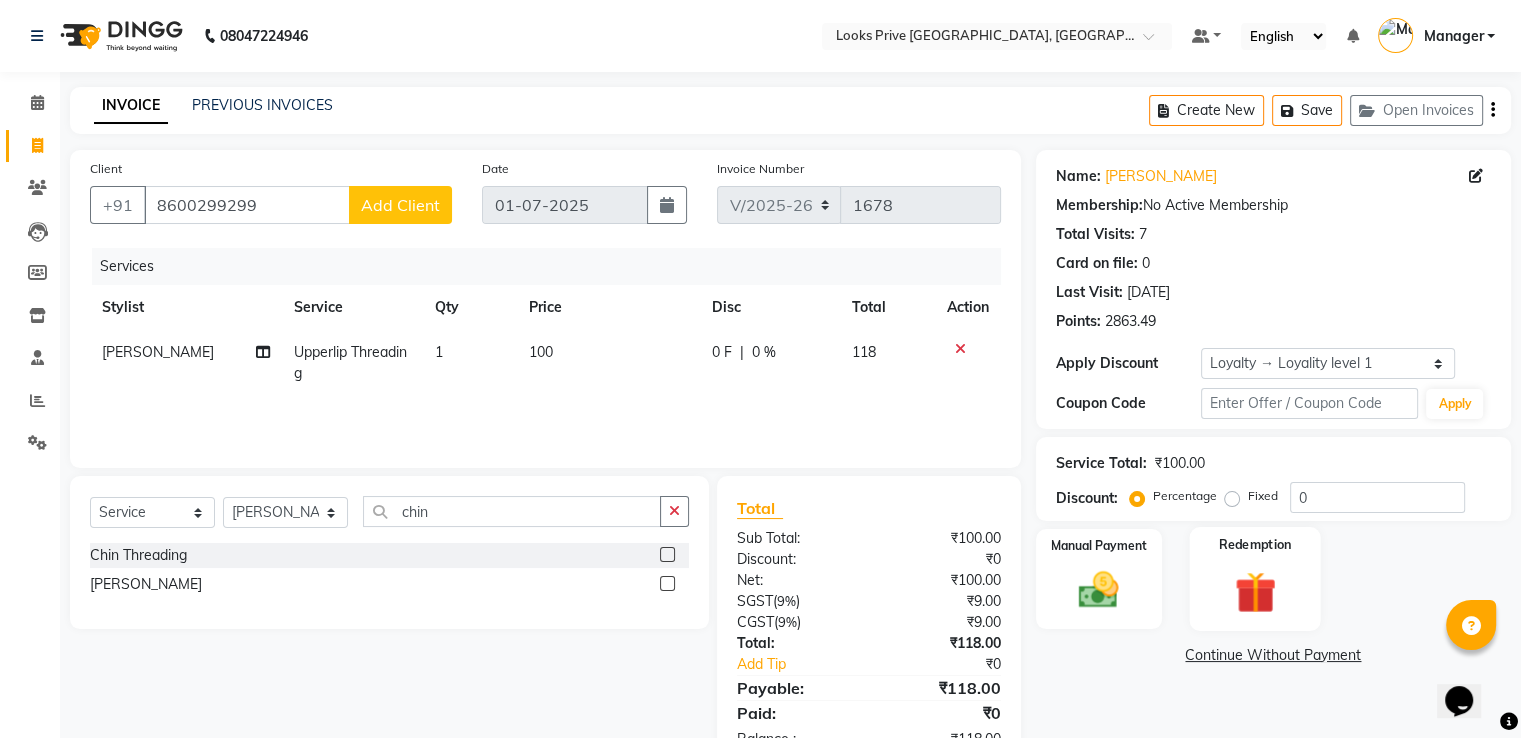 scroll, scrollTop: 63, scrollLeft: 0, axis: vertical 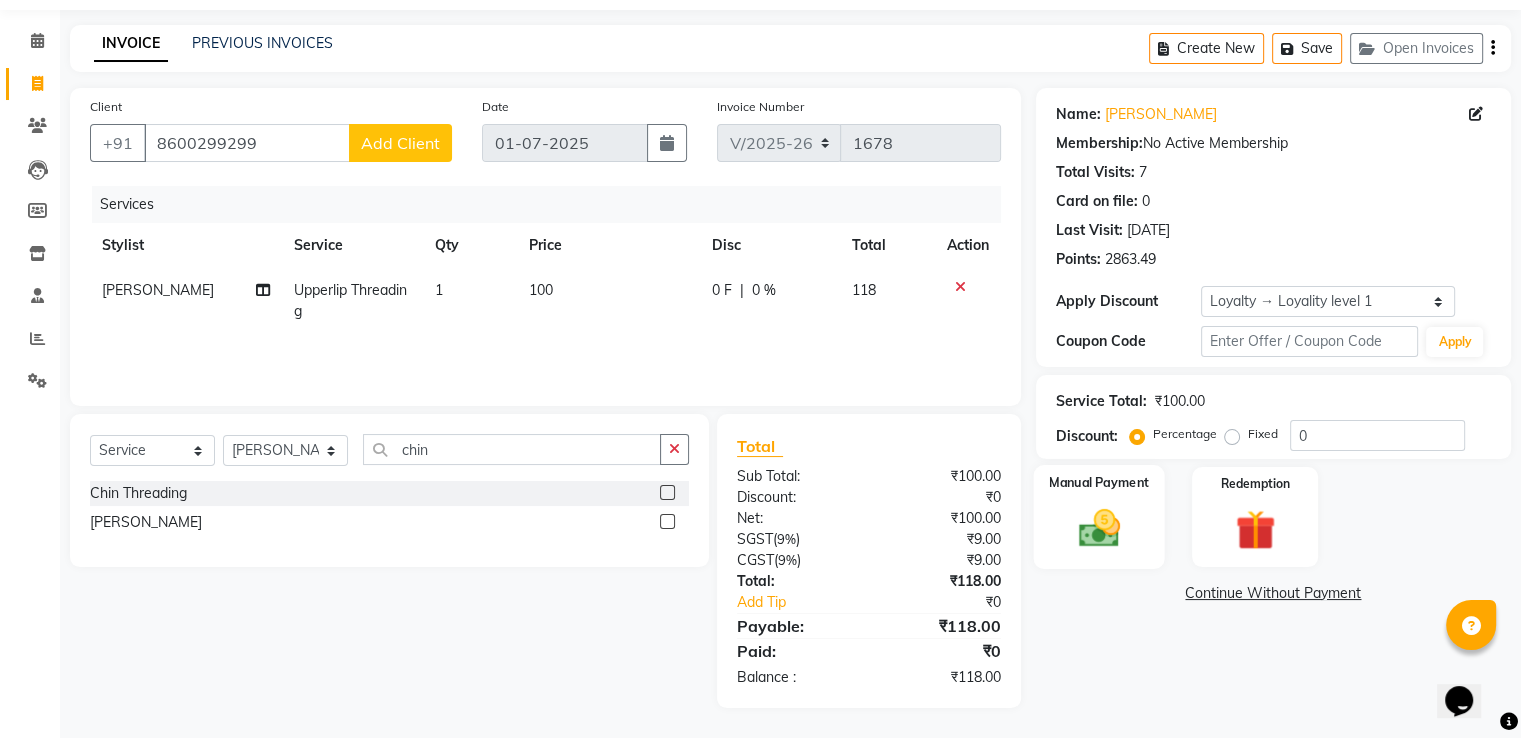 click 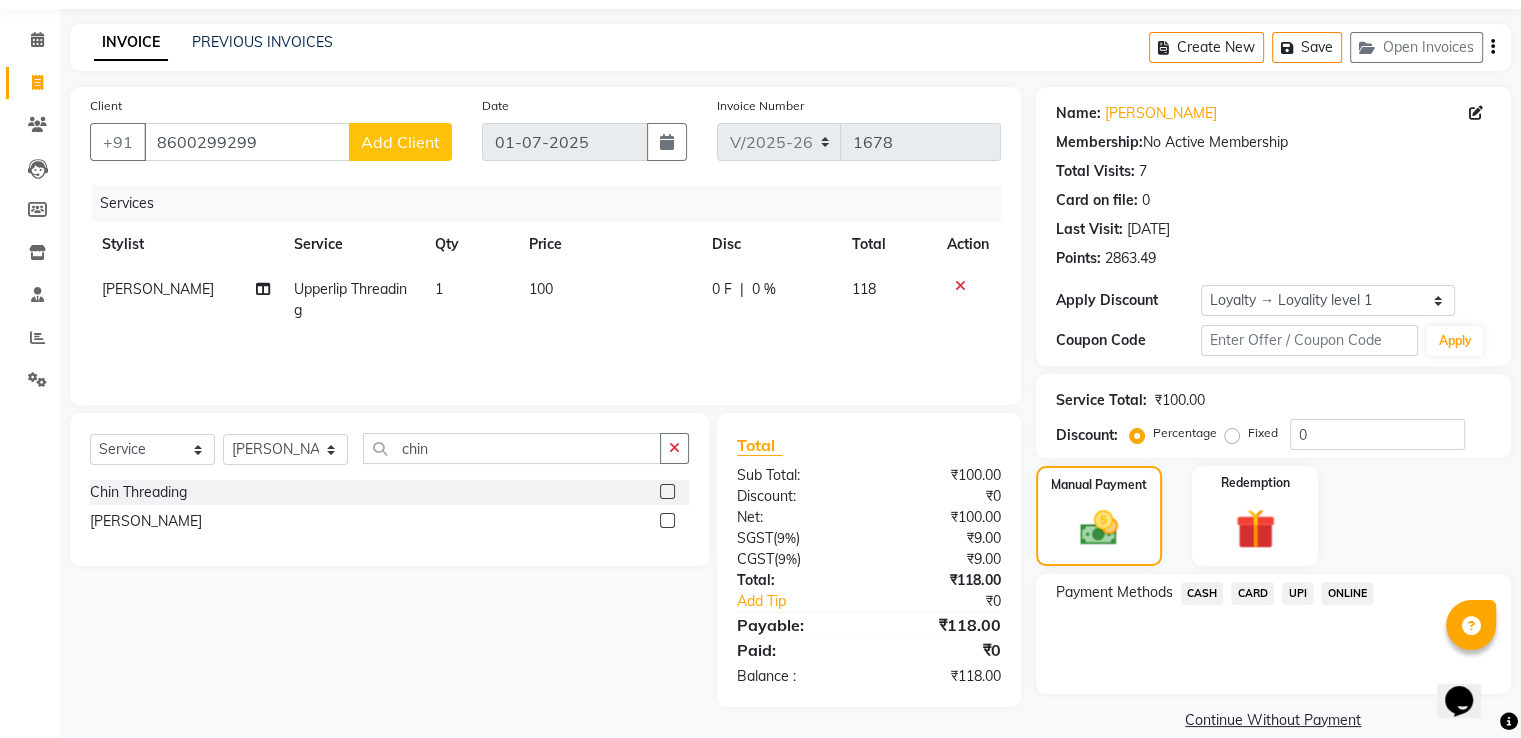 click on "CASH" 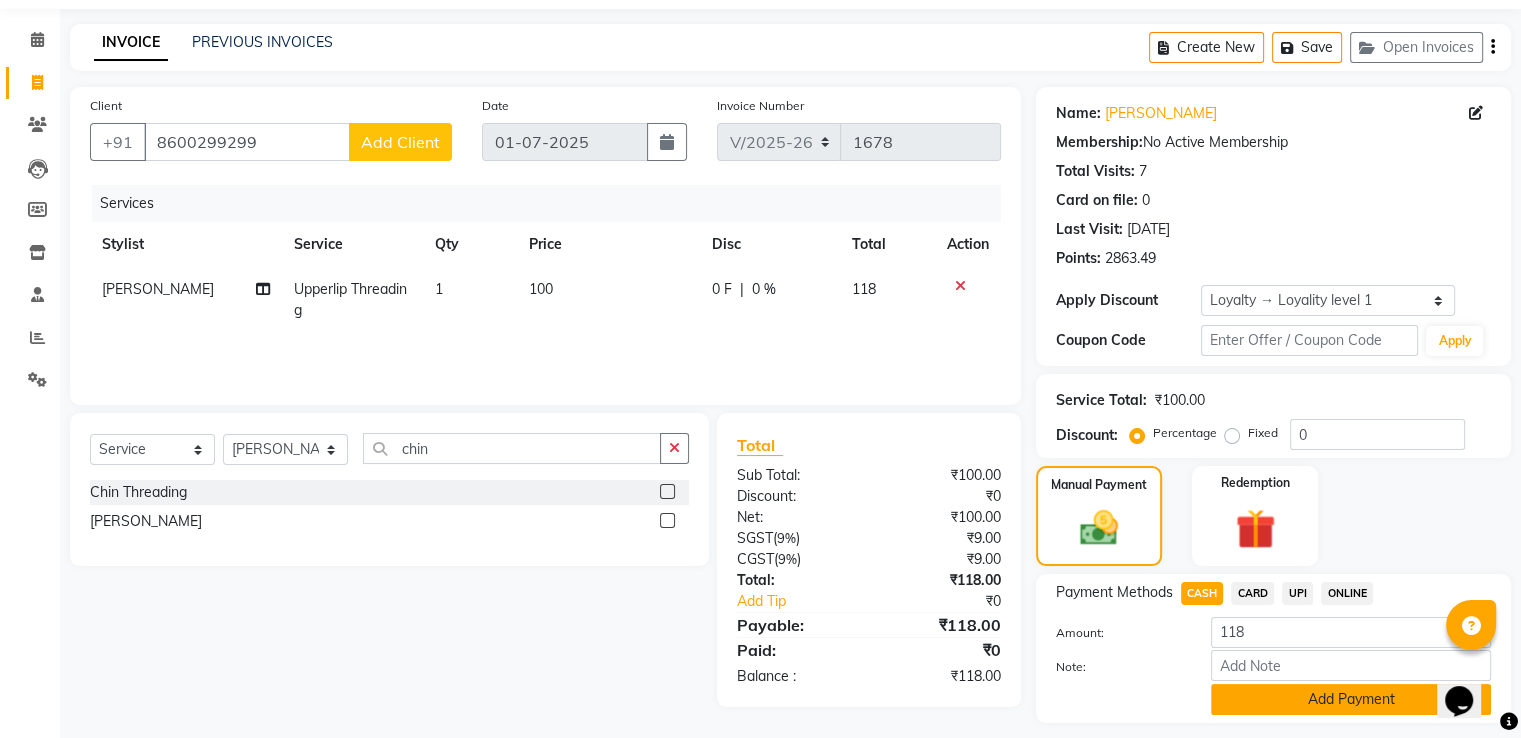 scroll, scrollTop: 120, scrollLeft: 0, axis: vertical 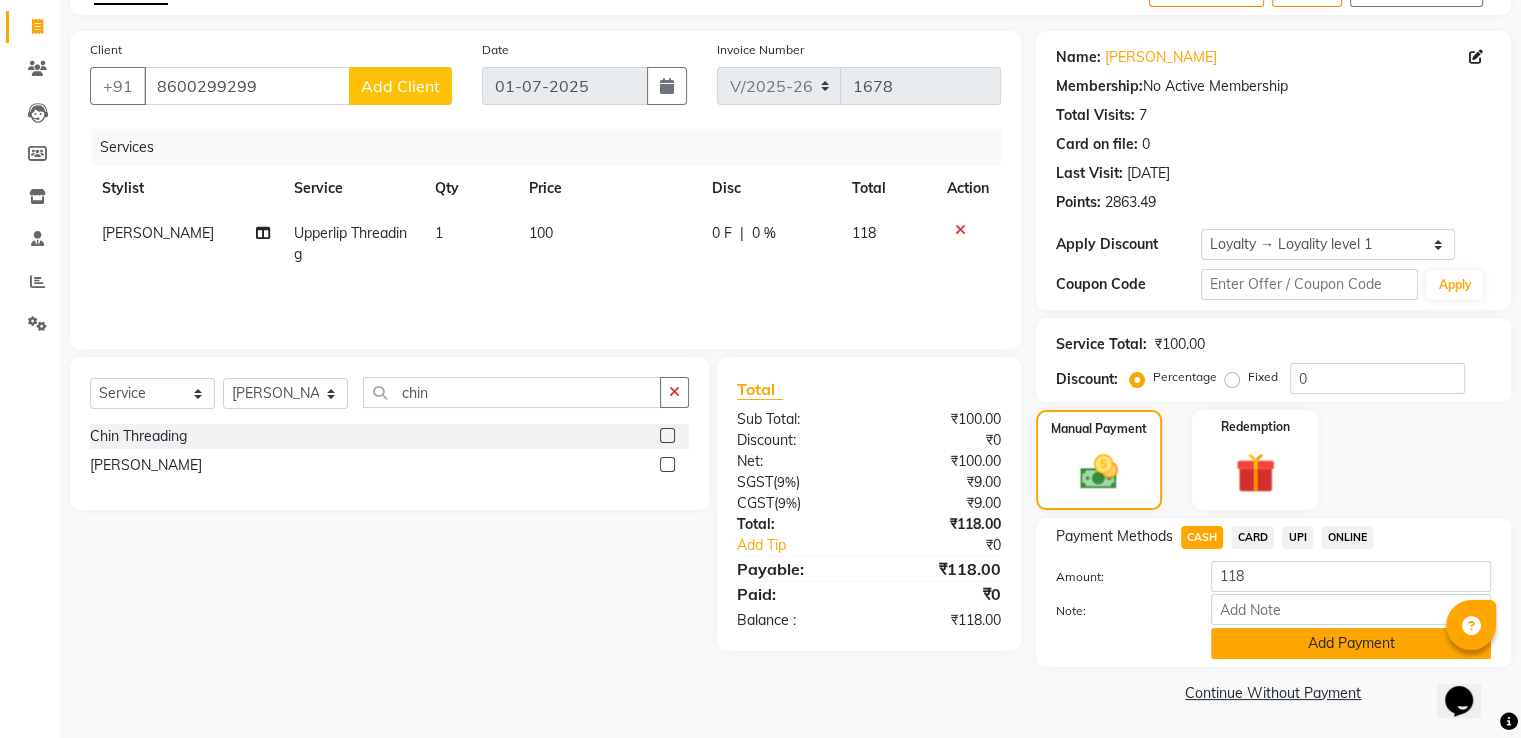 click on "Add Payment" 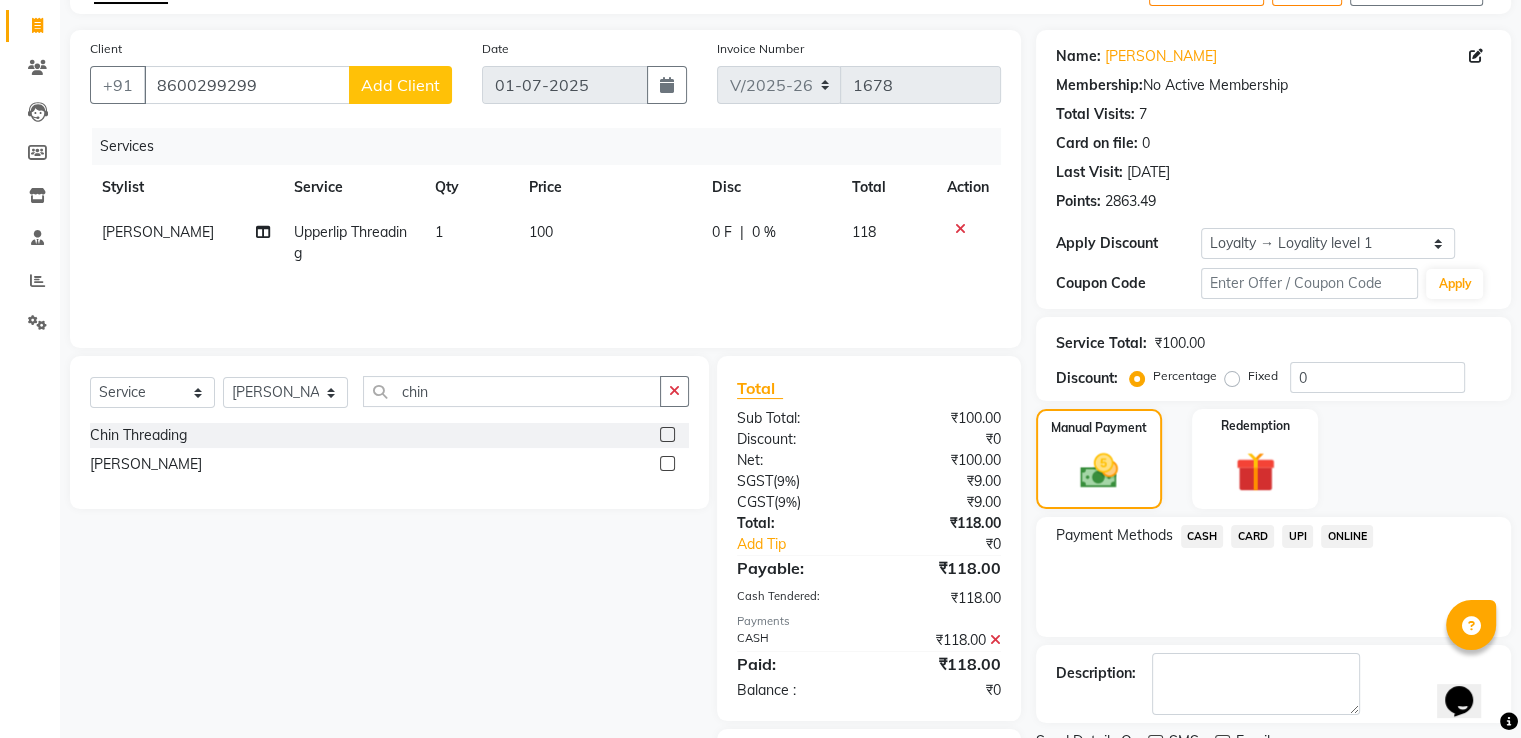 scroll, scrollTop: 234, scrollLeft: 0, axis: vertical 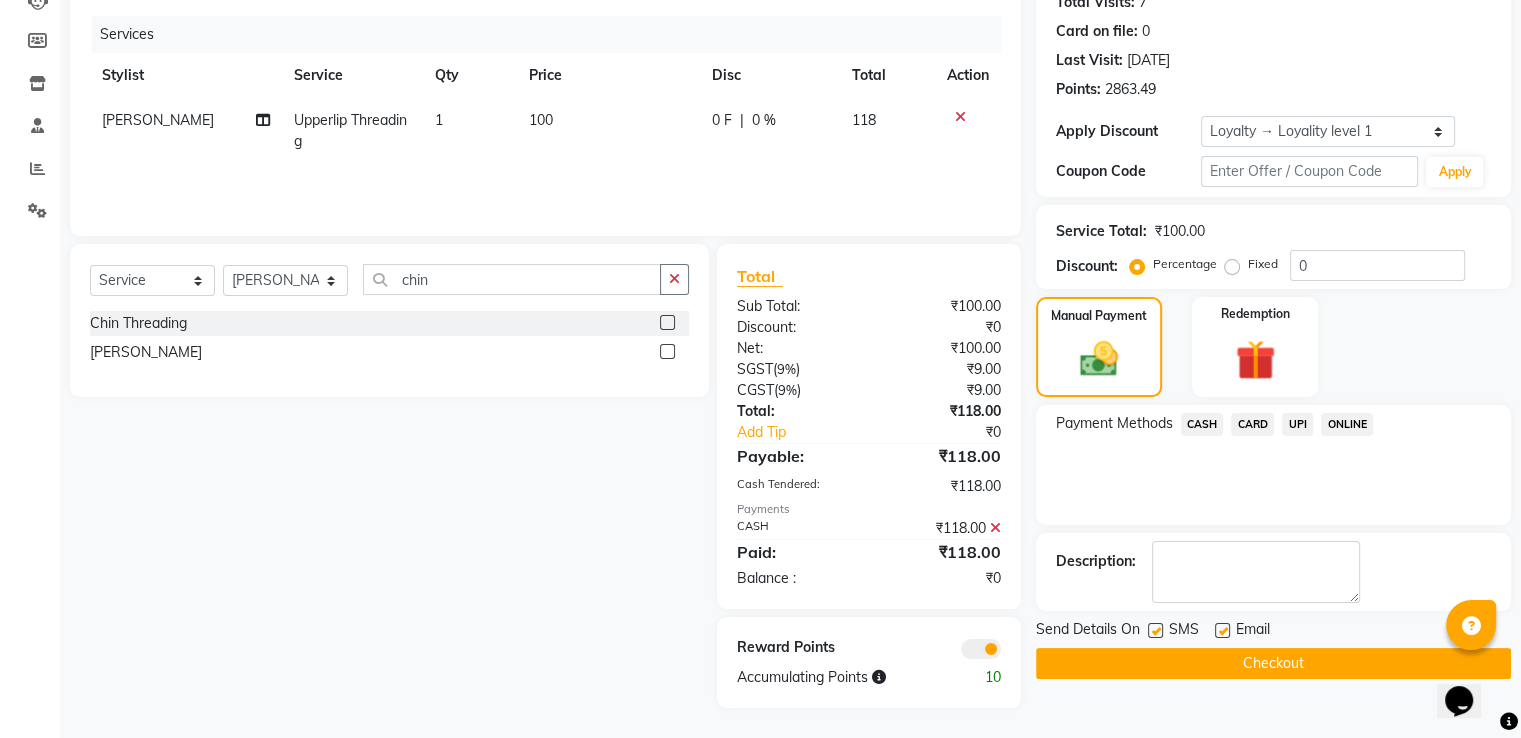 click on "Checkout" 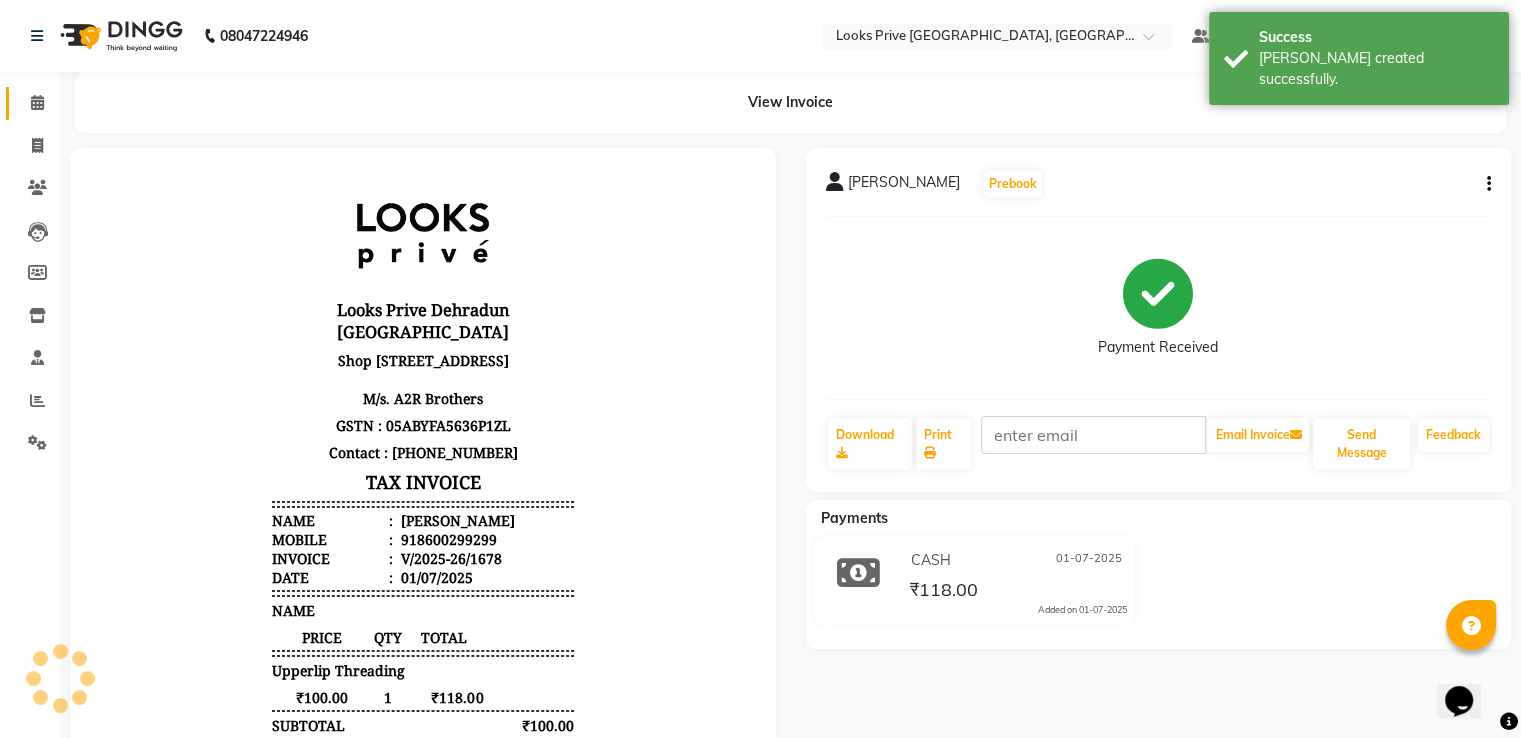 scroll, scrollTop: 0, scrollLeft: 0, axis: both 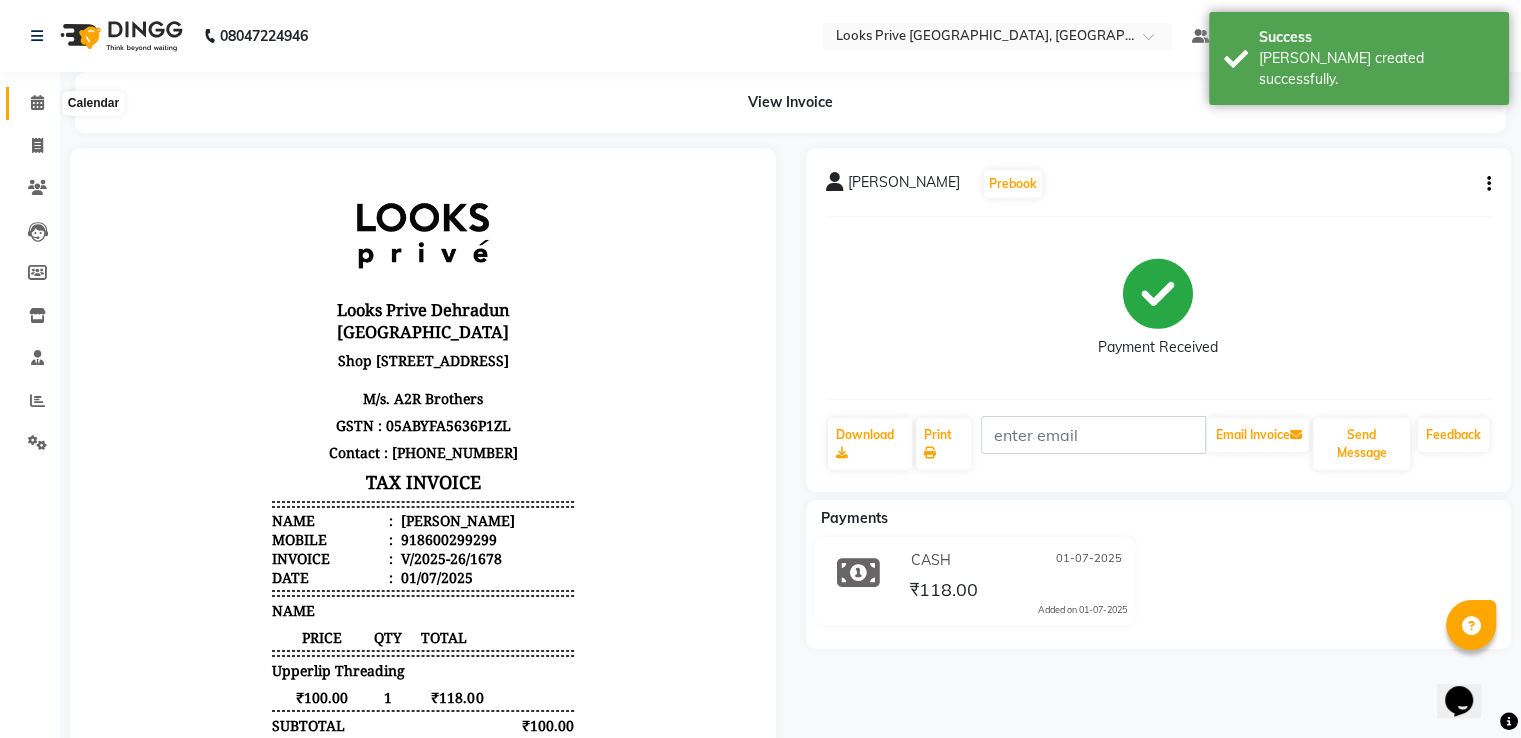 click 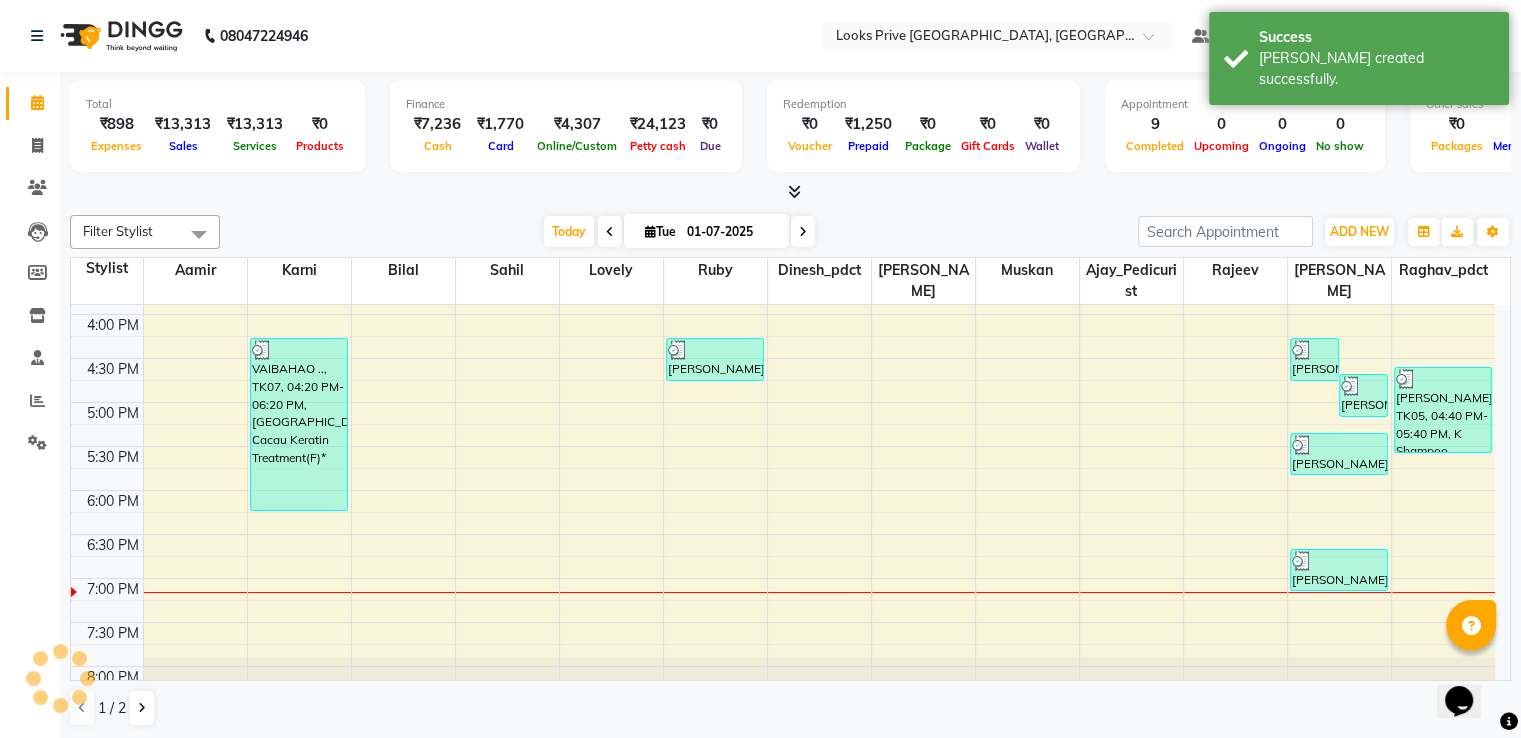 scroll, scrollTop: 0, scrollLeft: 0, axis: both 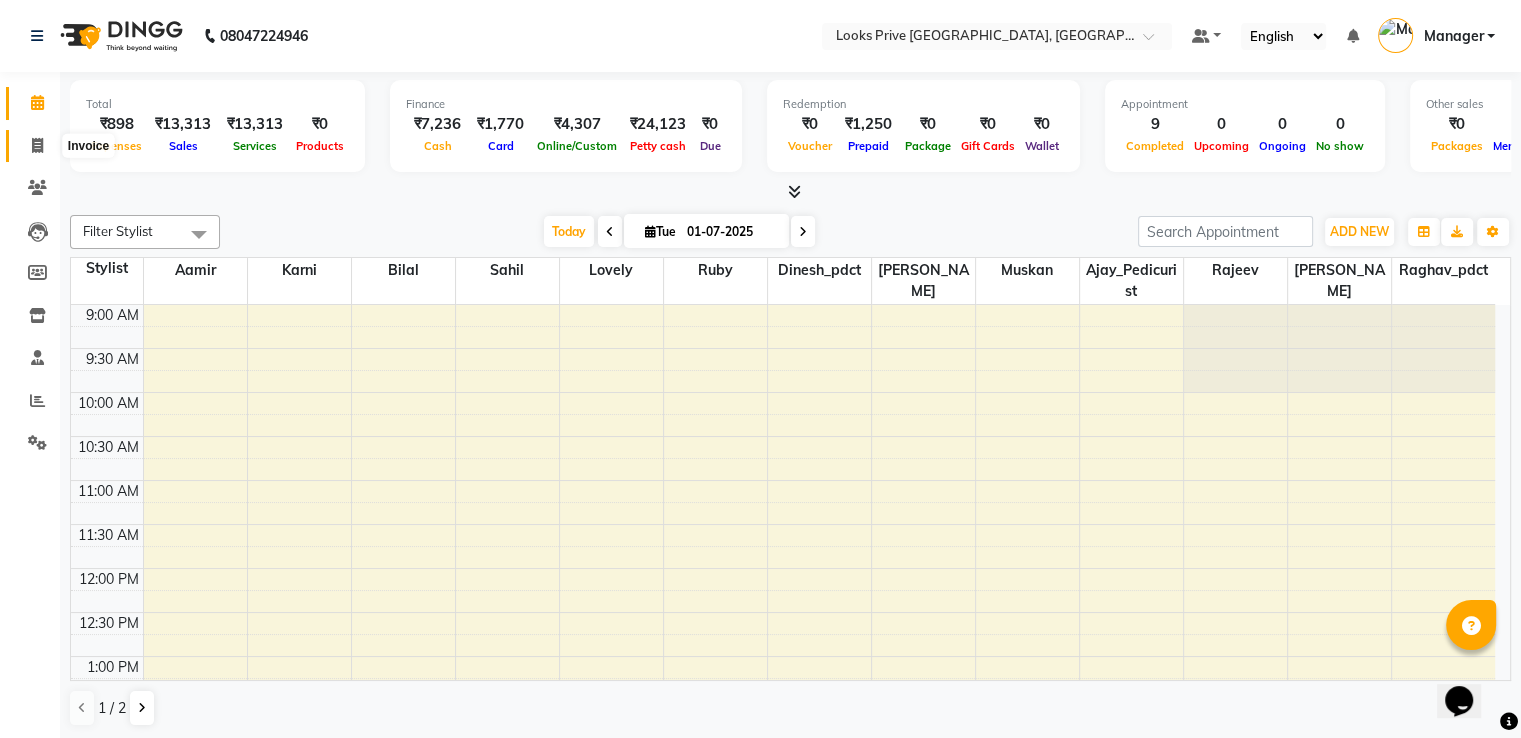 drag, startPoint x: 38, startPoint y: 141, endPoint x: 40, endPoint y: 161, distance: 20.09975 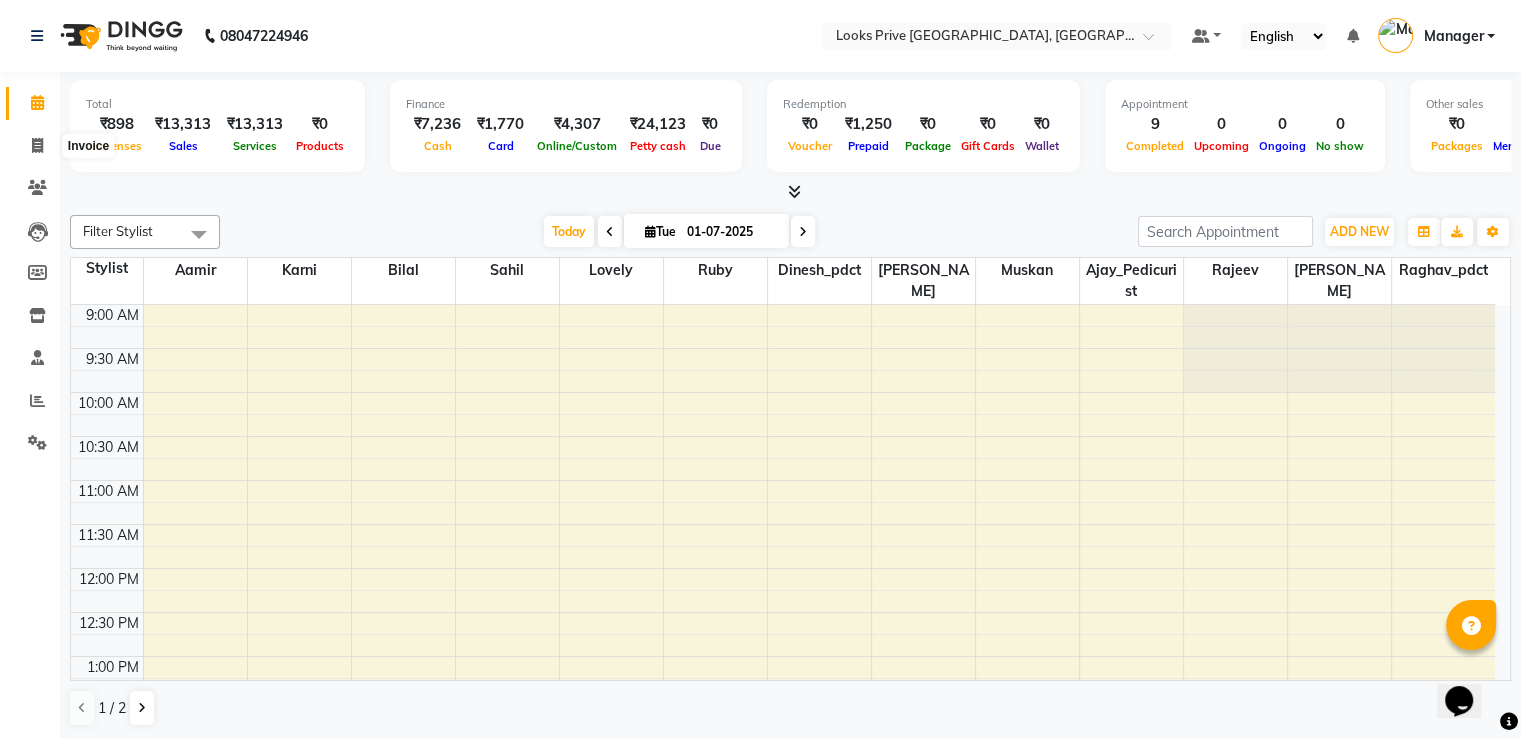 select on "6205" 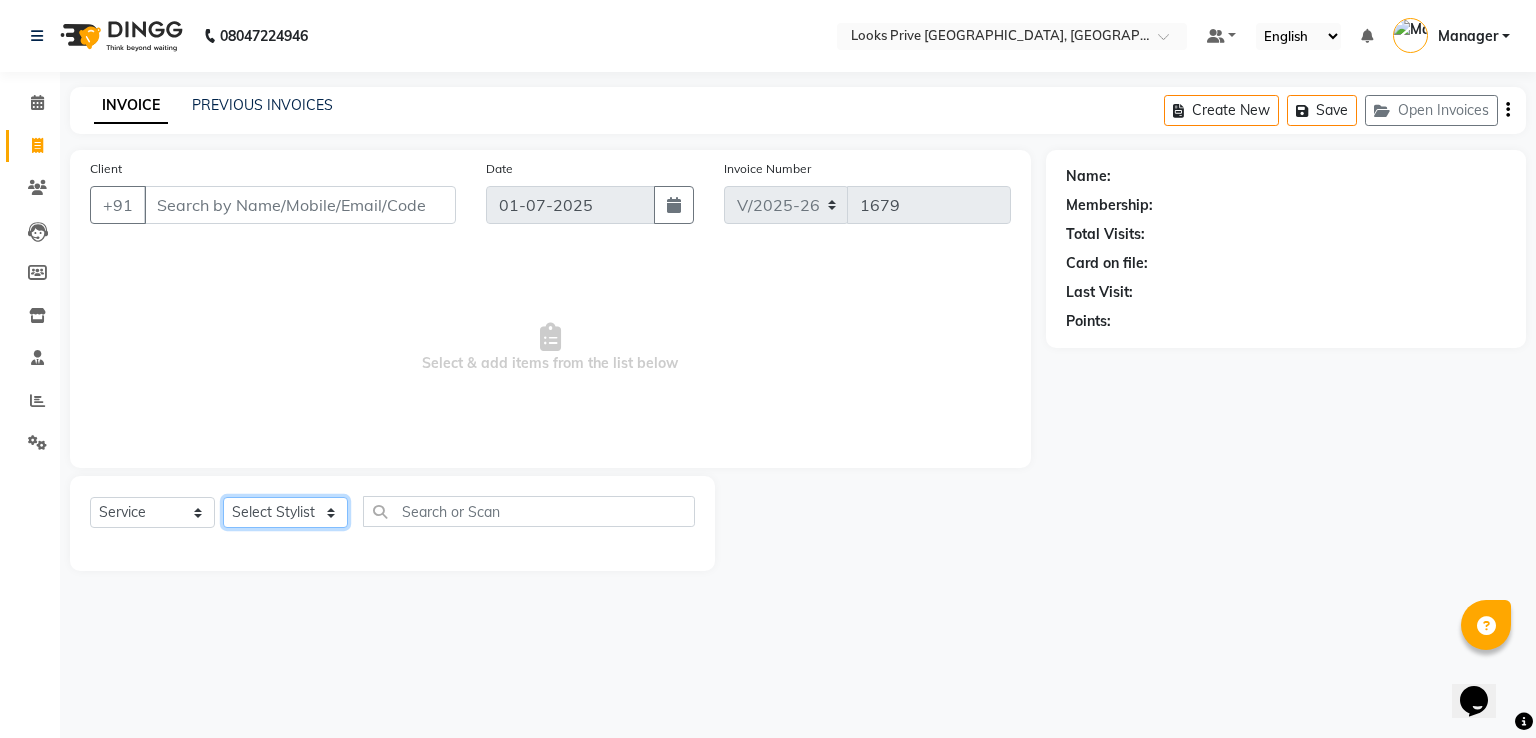 click on "Select Stylist" 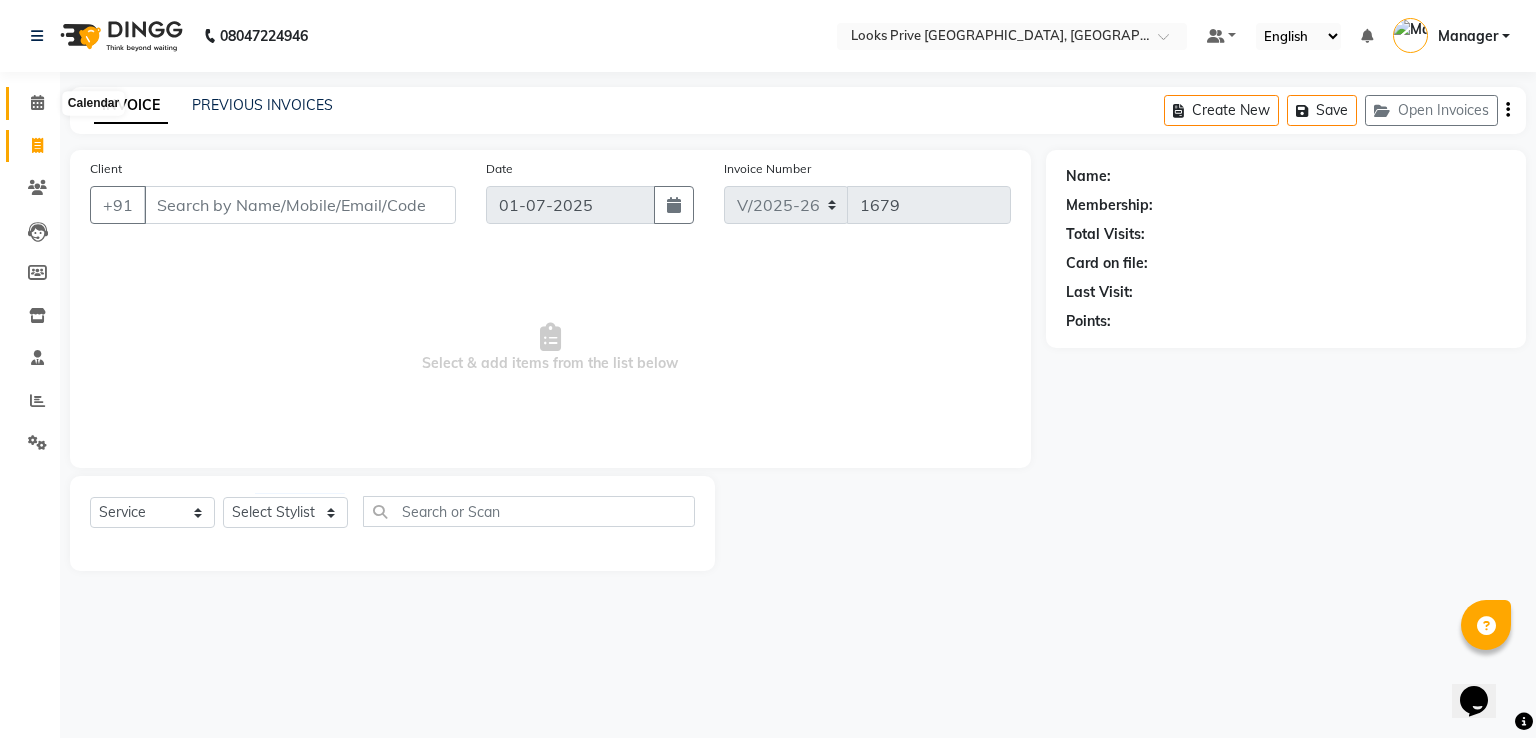 click 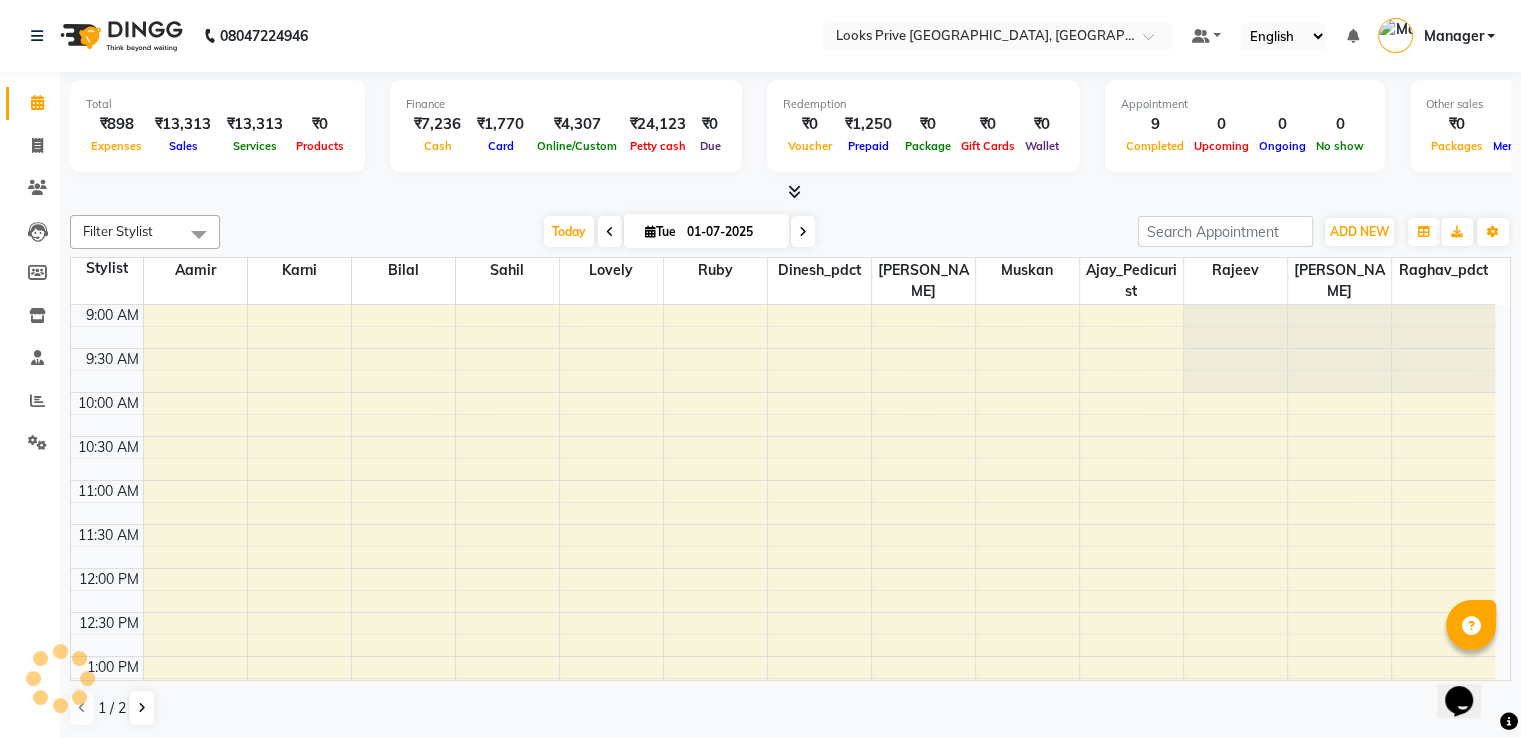 scroll, scrollTop: 0, scrollLeft: 0, axis: both 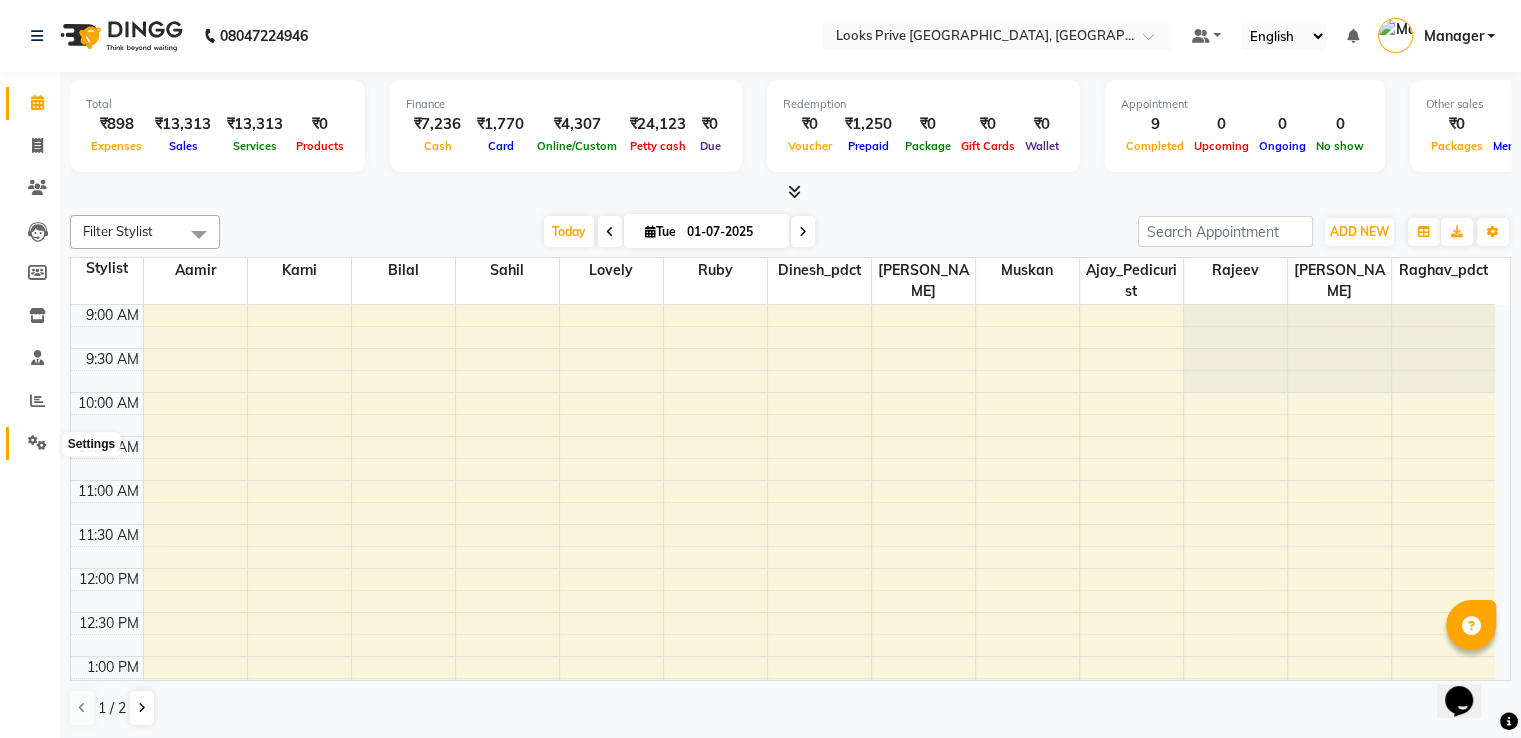 drag, startPoint x: 38, startPoint y: 446, endPoint x: 81, endPoint y: 427, distance: 47.010635 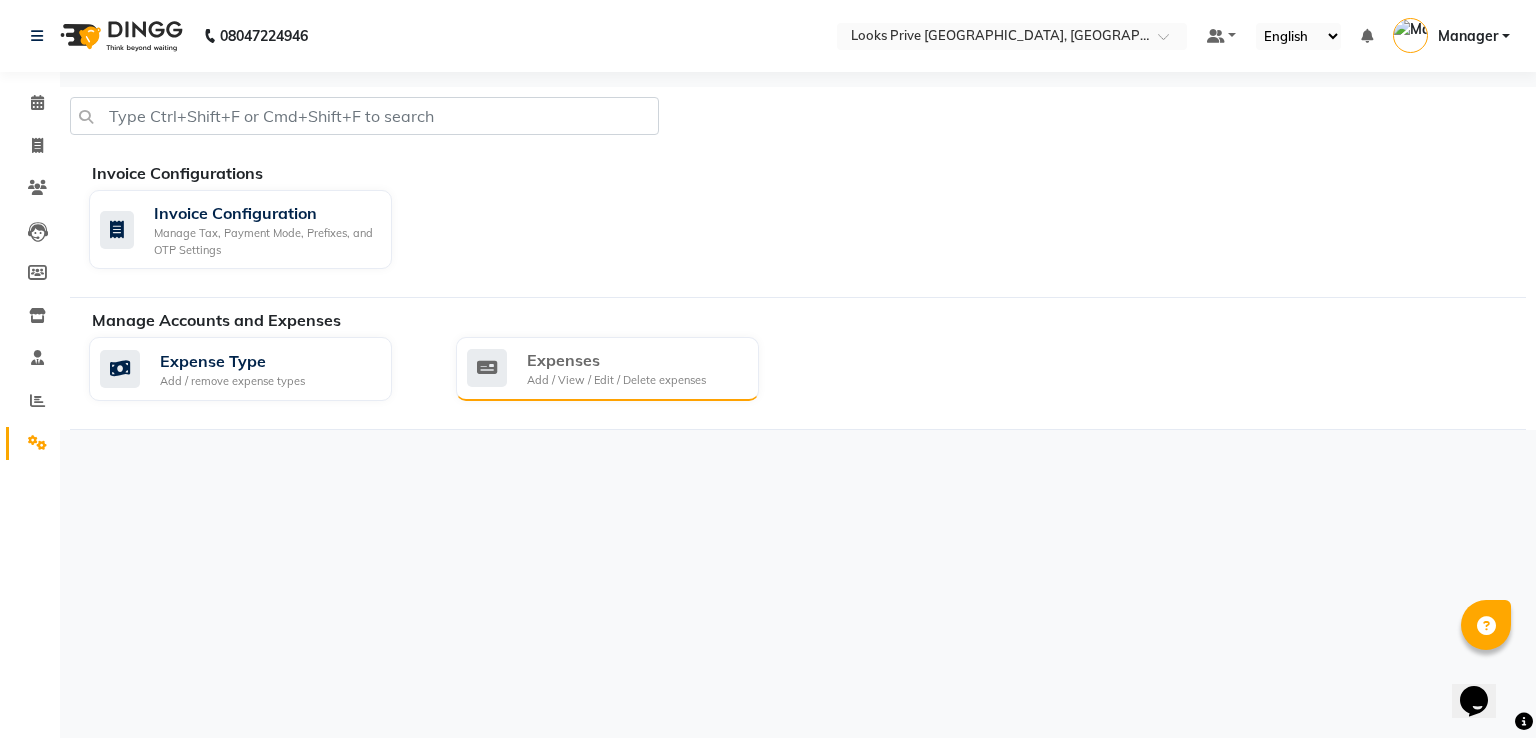 click on "Expenses" 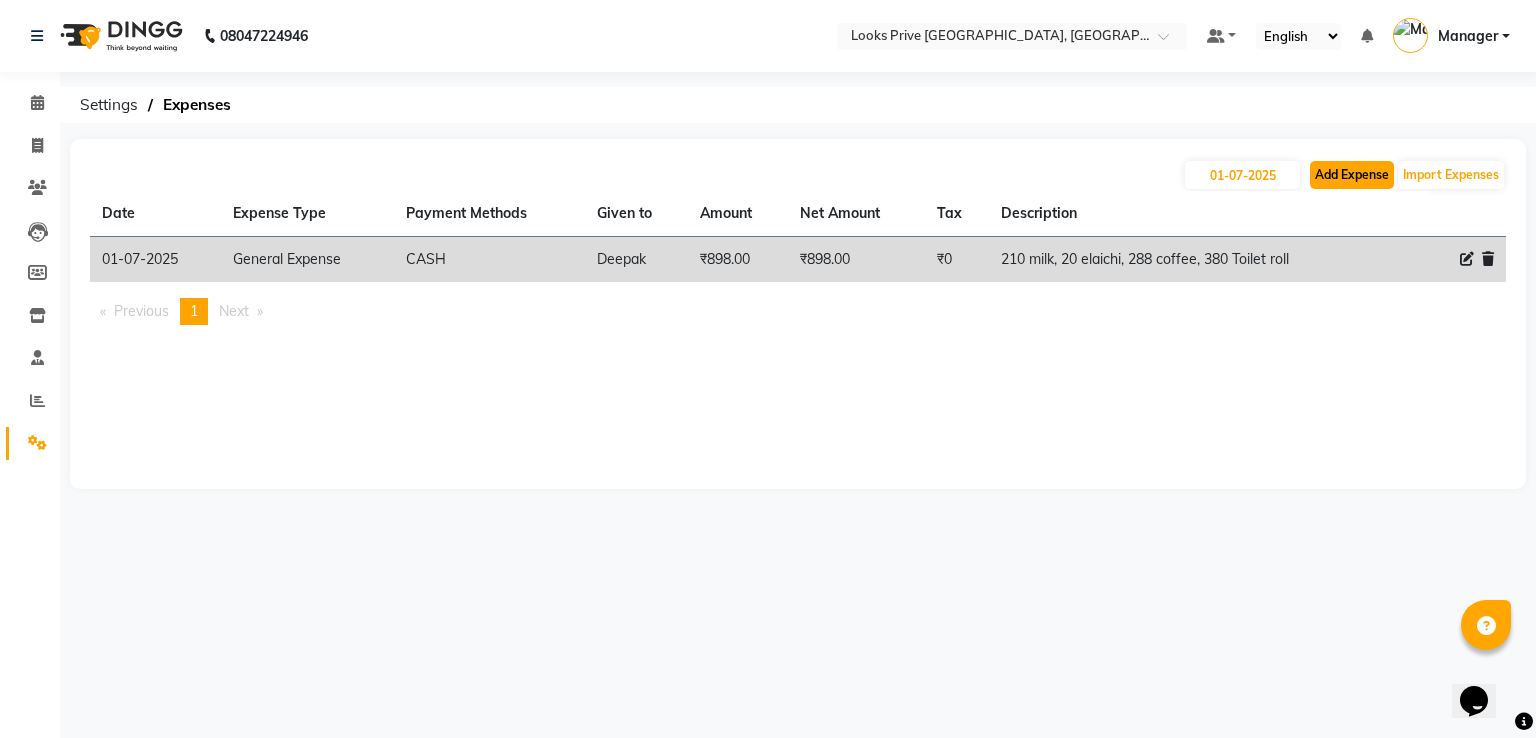 click on "Add Expense" 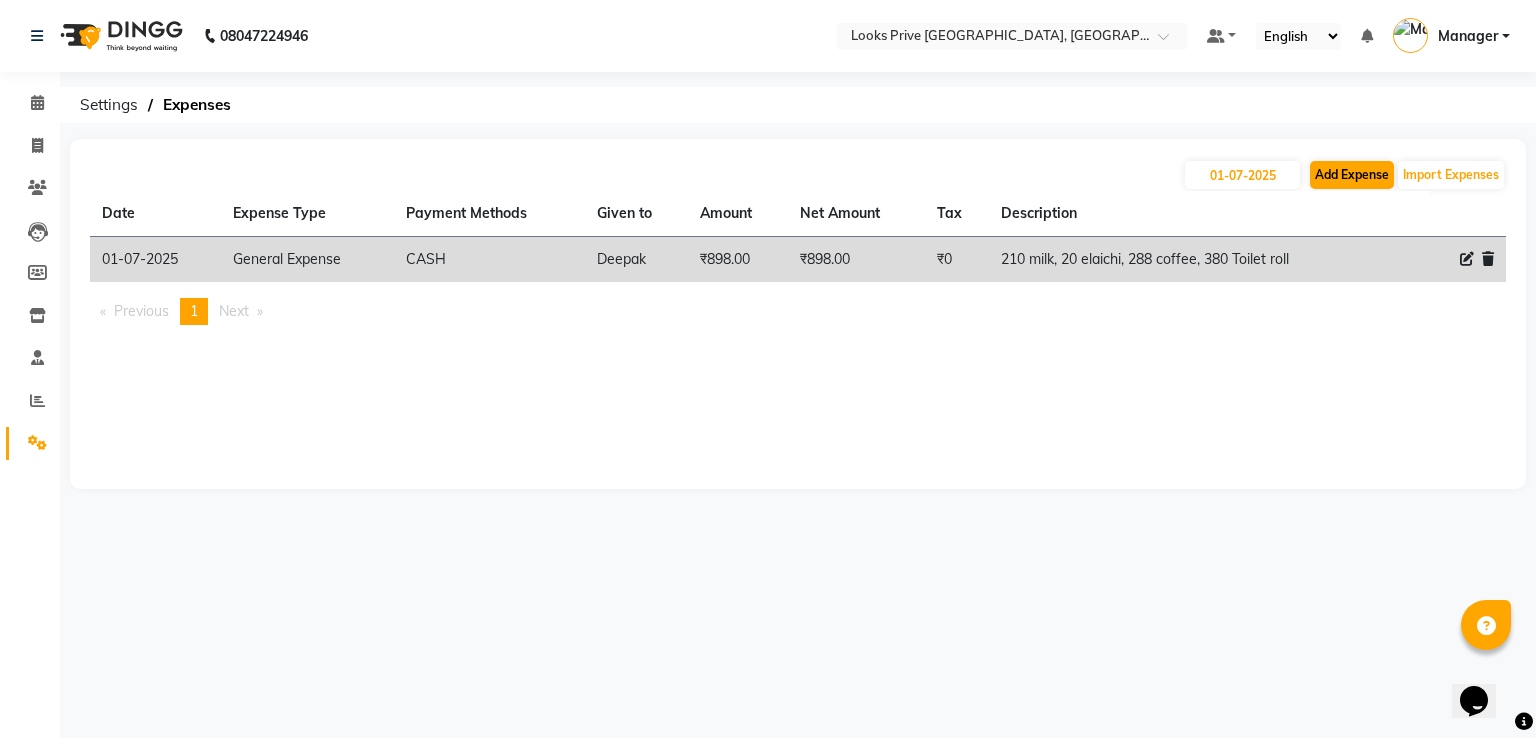 select on "1" 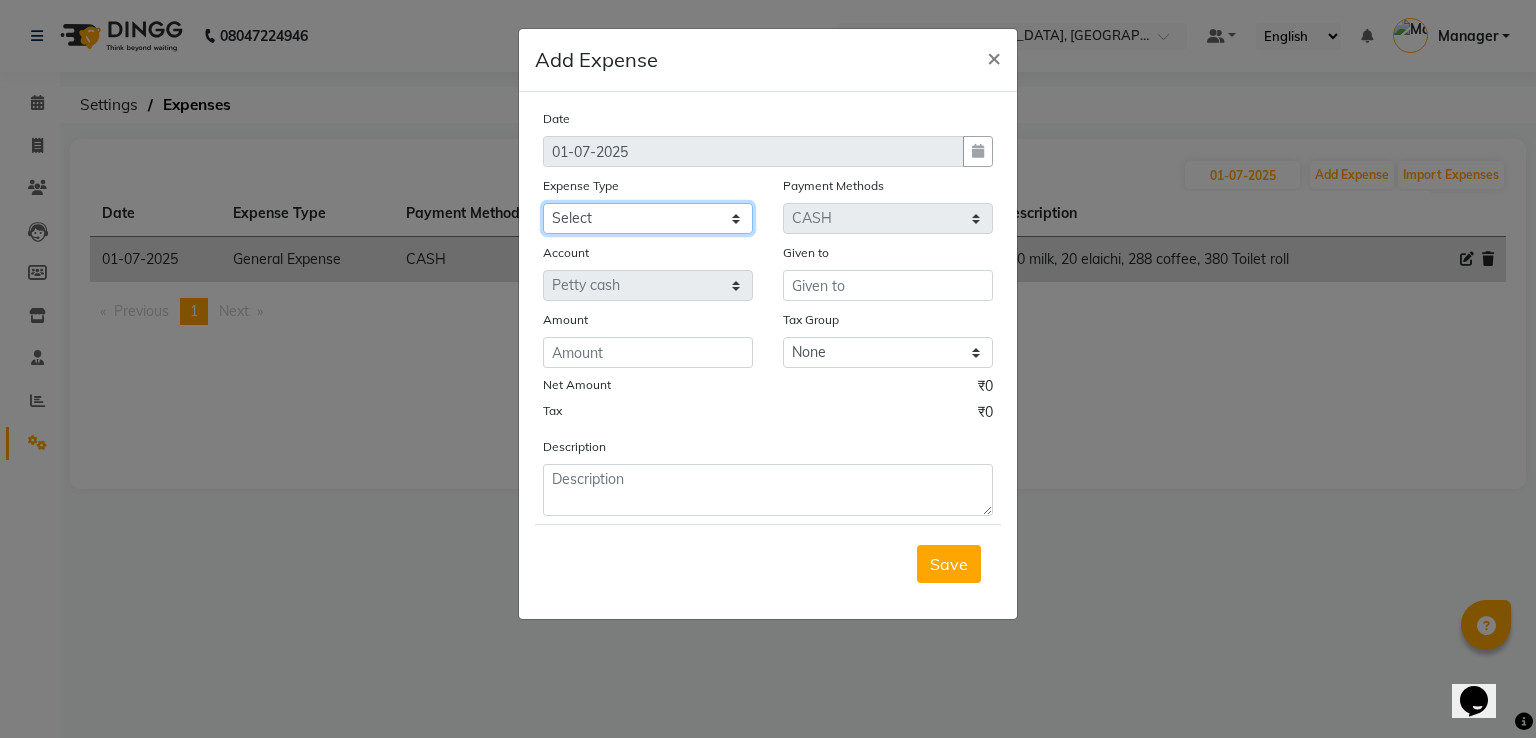 click on "Select BANK DEPOSIT black coffee BLINKIT Cash Handover celebration Client Refreshment CLIENT WELFARE Counter sale DIESEL Entertainment Expenses General Expense KKC Laundry Service MEDEICINE MILK Miscellaneous MOBILE RECHARGE Monthly Grocery OFFICE UPKEEP Pantry Payment [PERSON_NAME] Prepaid Card Incentives Printing And Stationery Product Incentive purchase Refreshment Repair And Maintenance Salary Salary advance Service incentive Staff Convenyance Staff Welfare tip TIP CREDIT CARD TIP UPI travel Travelling And Conveyance treat for staff WATER BILL Water Bills" 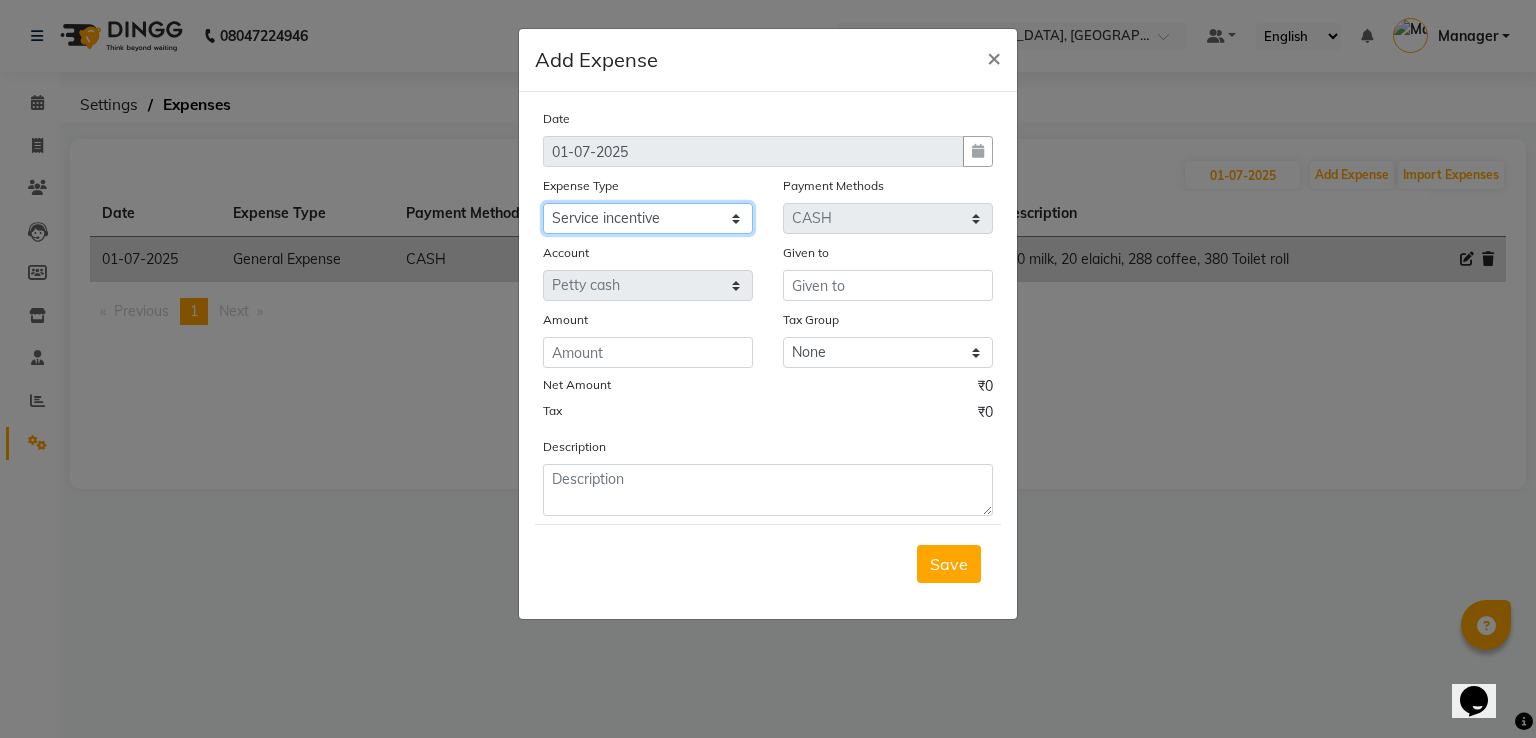 click on "Select BANK DEPOSIT black coffee BLINKIT Cash Handover celebration Client Refreshment CLIENT WELFARE Counter sale DIESEL Entertainment Expenses General Expense KKC Laundry Service MEDEICINE MILK Miscellaneous MOBILE RECHARGE Monthly Grocery OFFICE UPKEEP Pantry Payment [PERSON_NAME] Prepaid Card Incentives Printing And Stationery Product Incentive purchase Refreshment Repair And Maintenance Salary Salary advance Service incentive Staff Convenyance Staff Welfare tip TIP CREDIT CARD TIP UPI travel Travelling And Conveyance treat for staff WATER BILL Water Bills" 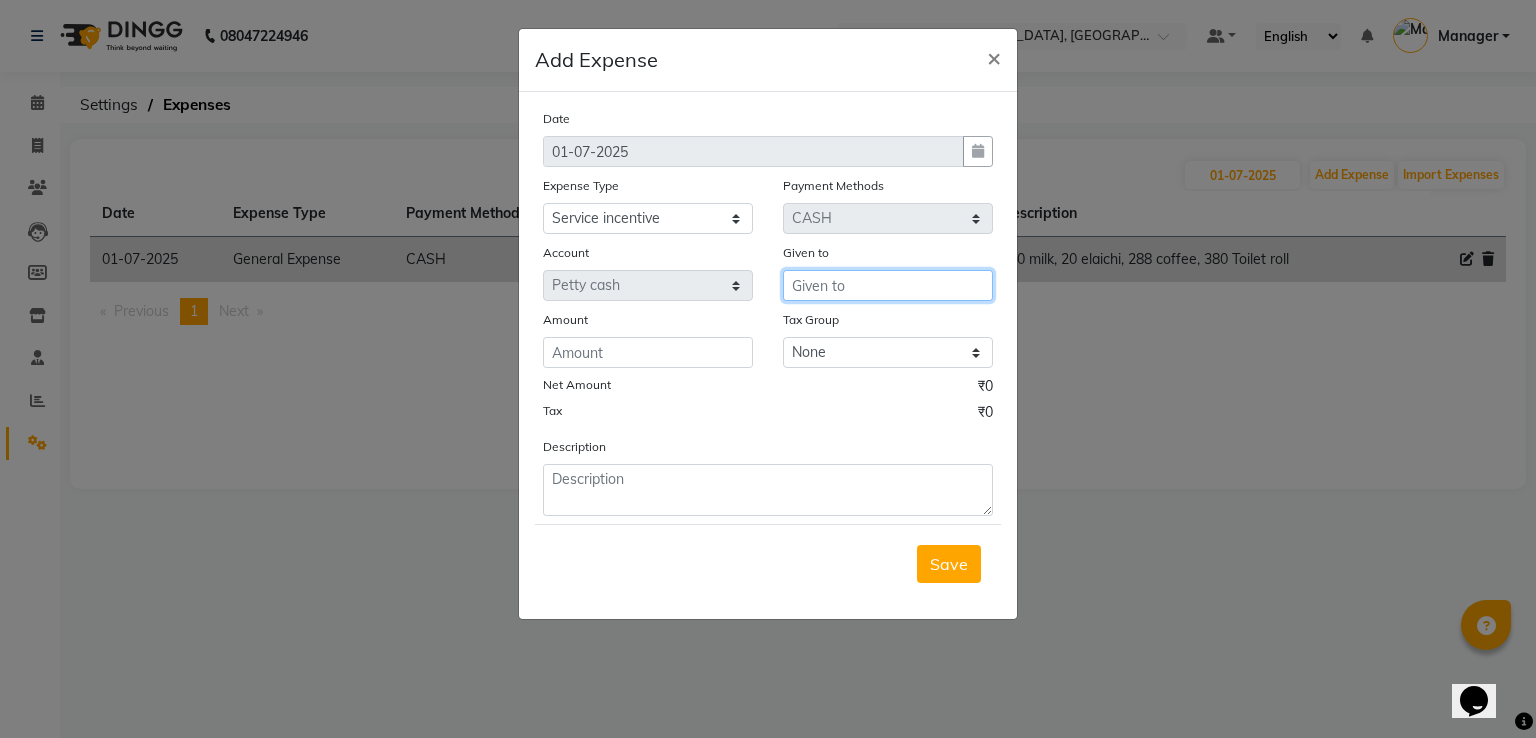 click at bounding box center [888, 285] 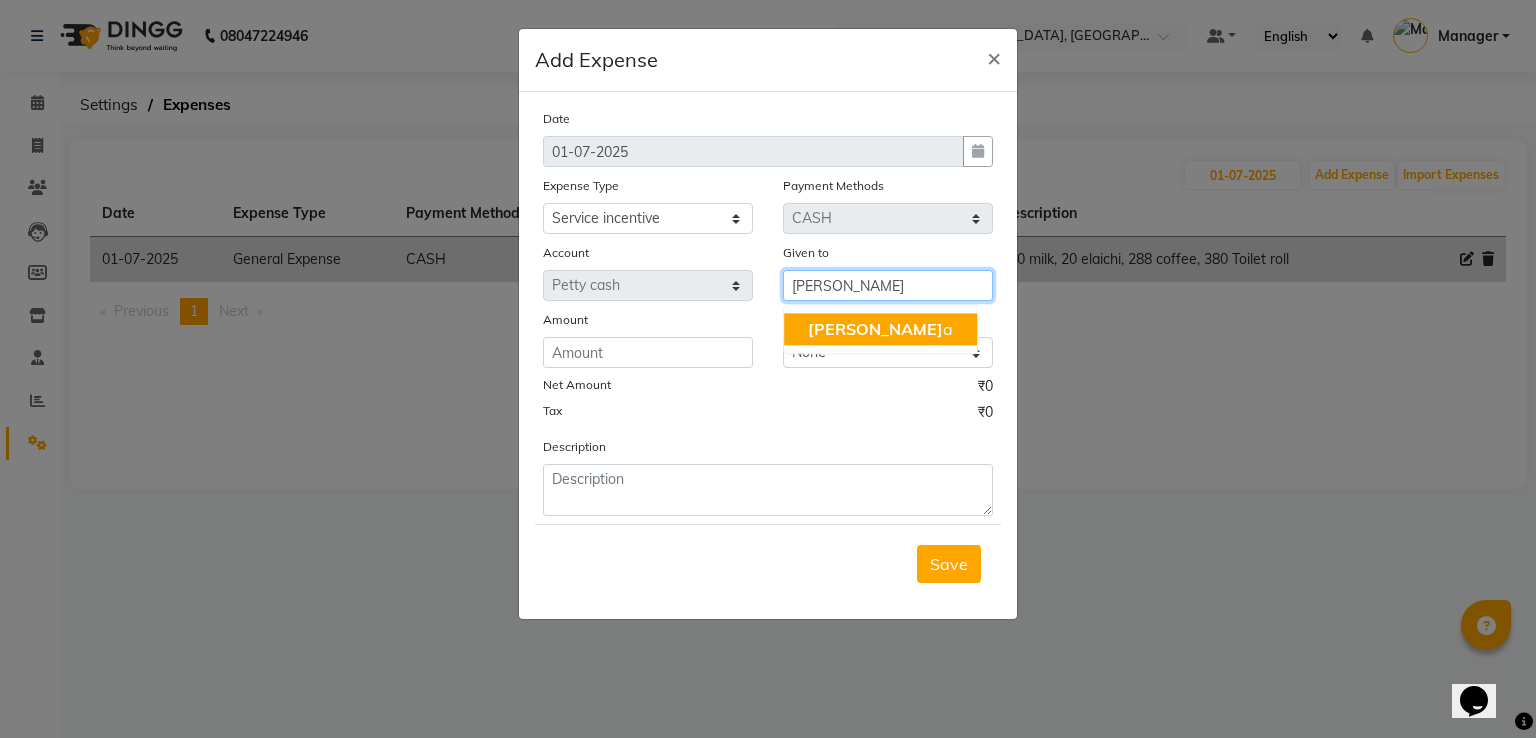 click on "[PERSON_NAME] a" at bounding box center [880, 329] 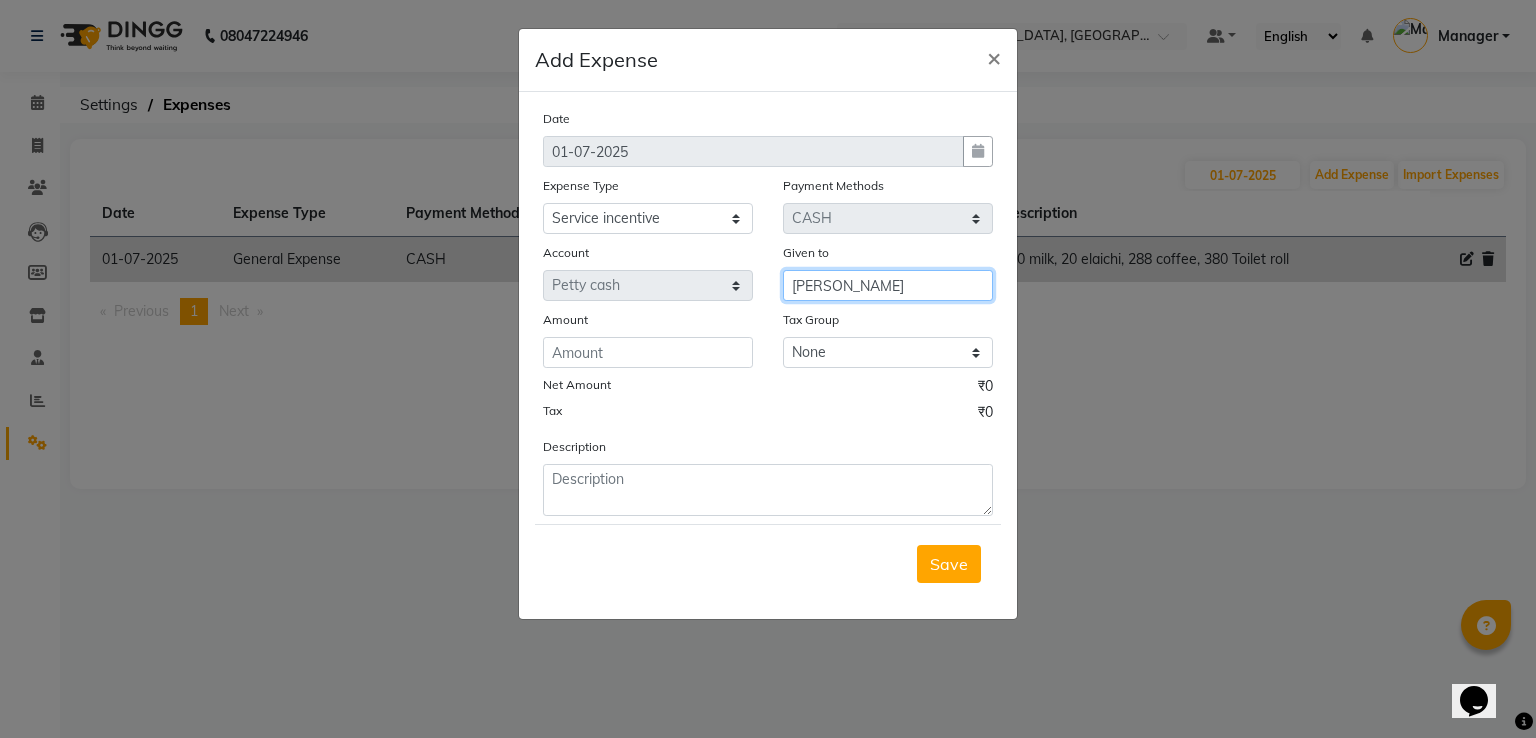type on "[PERSON_NAME]" 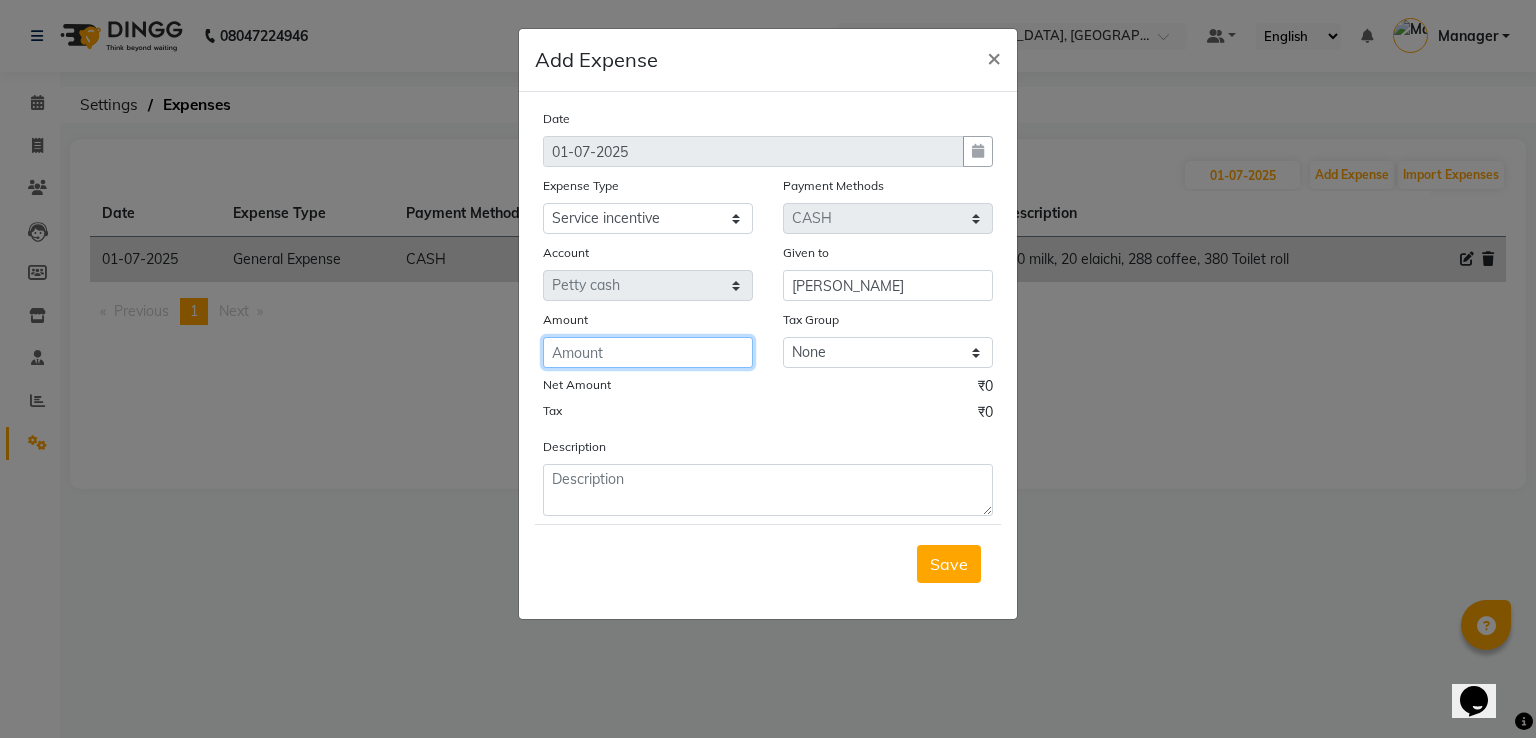 click 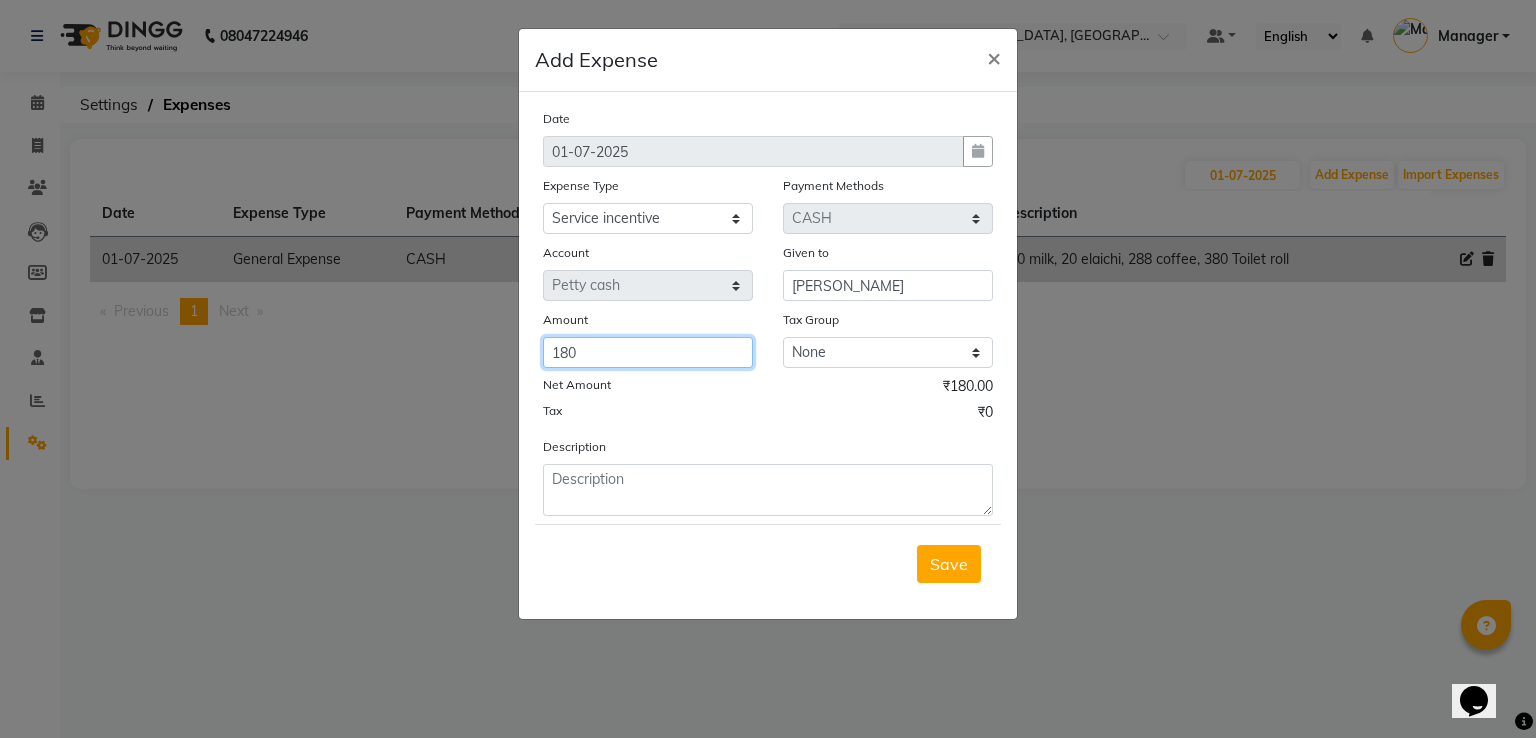 type on "180" 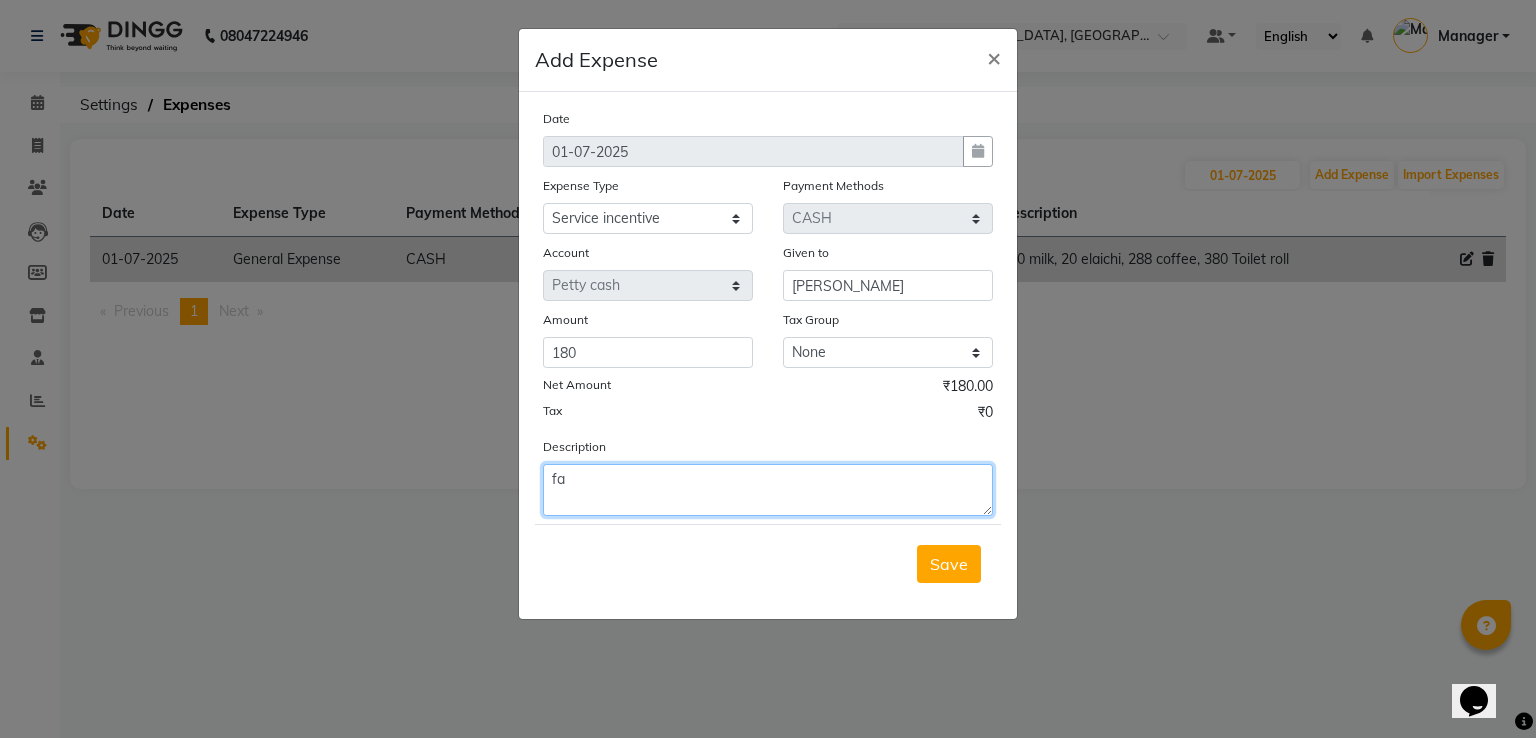 type on "f" 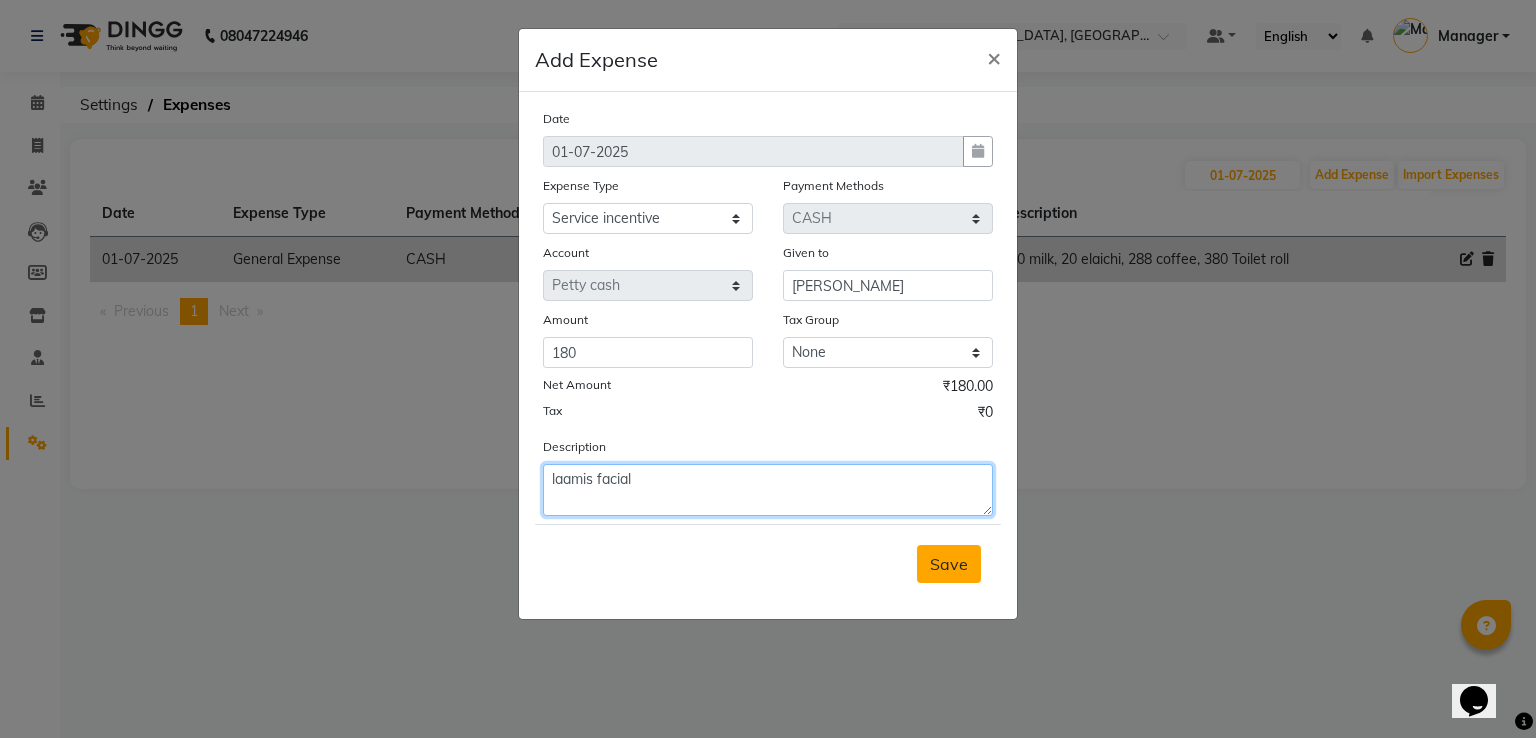 type on "laamis facial" 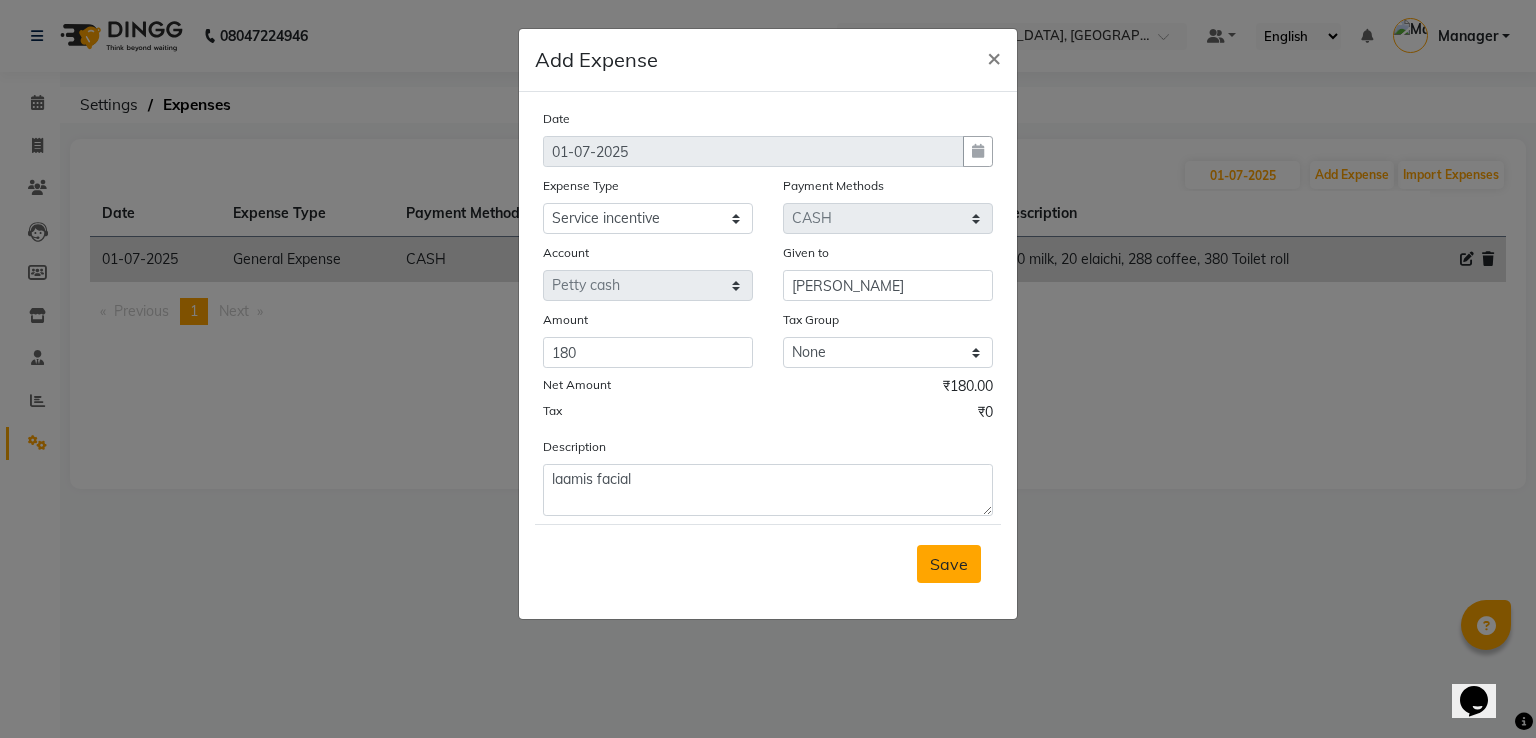 click on "Save" at bounding box center [949, 564] 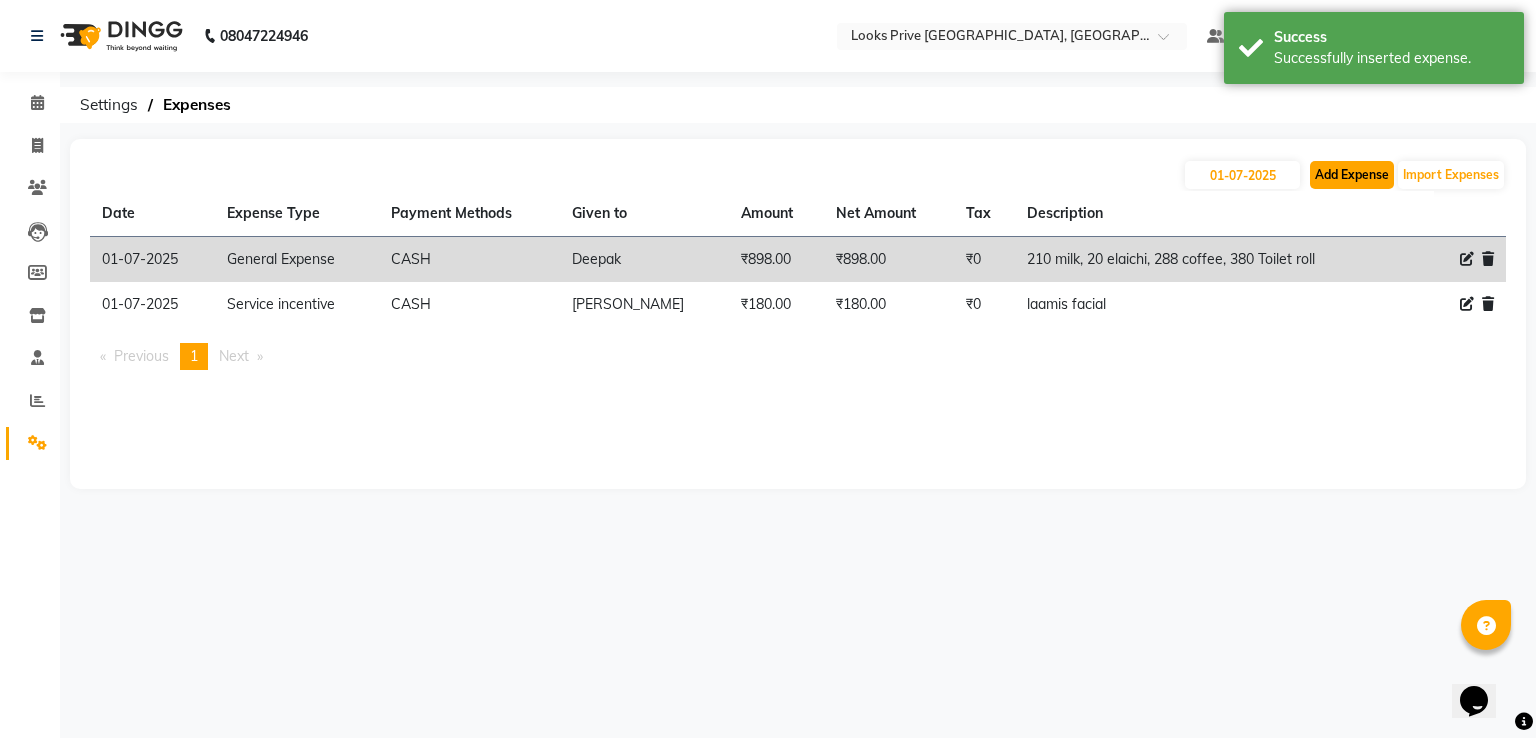 click on "Add Expense" 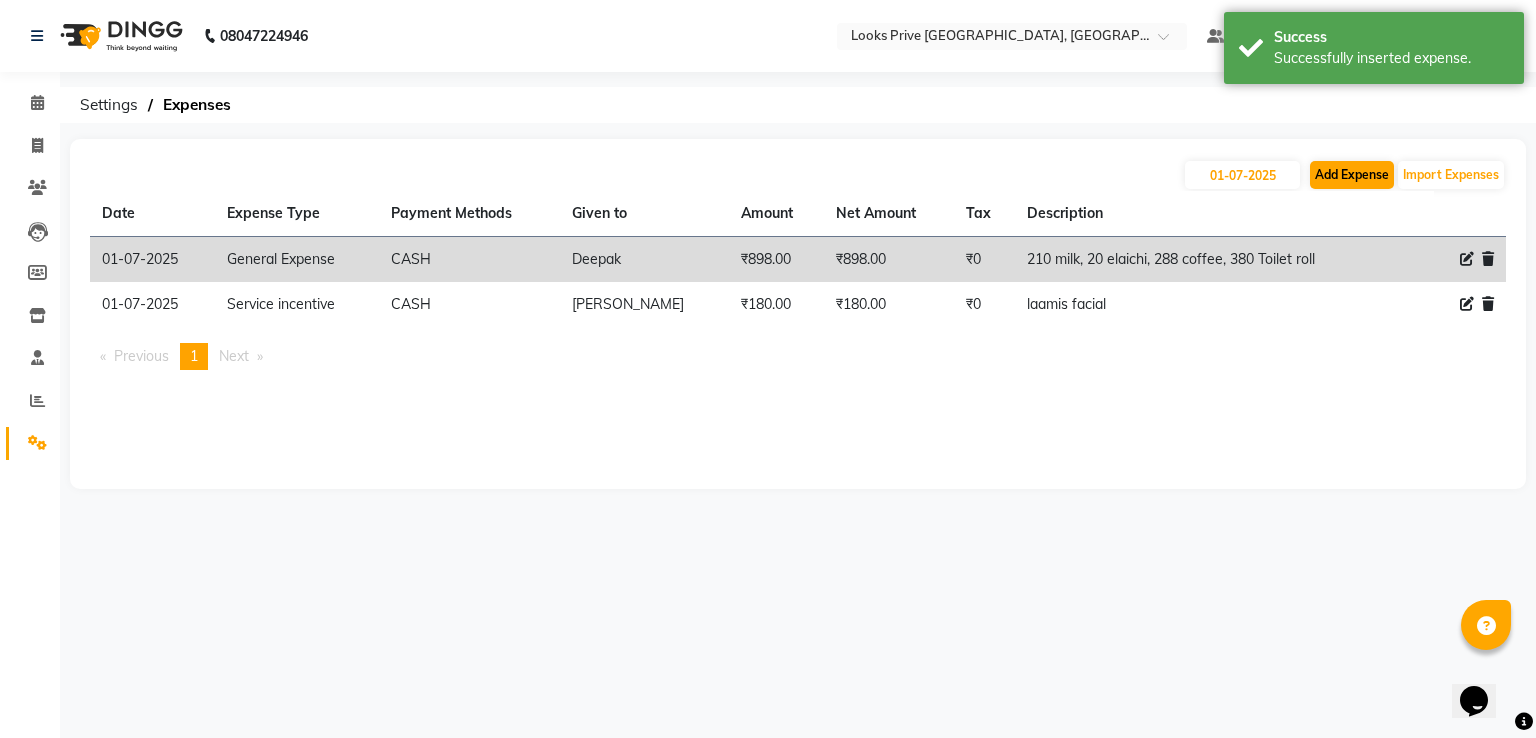 select on "1" 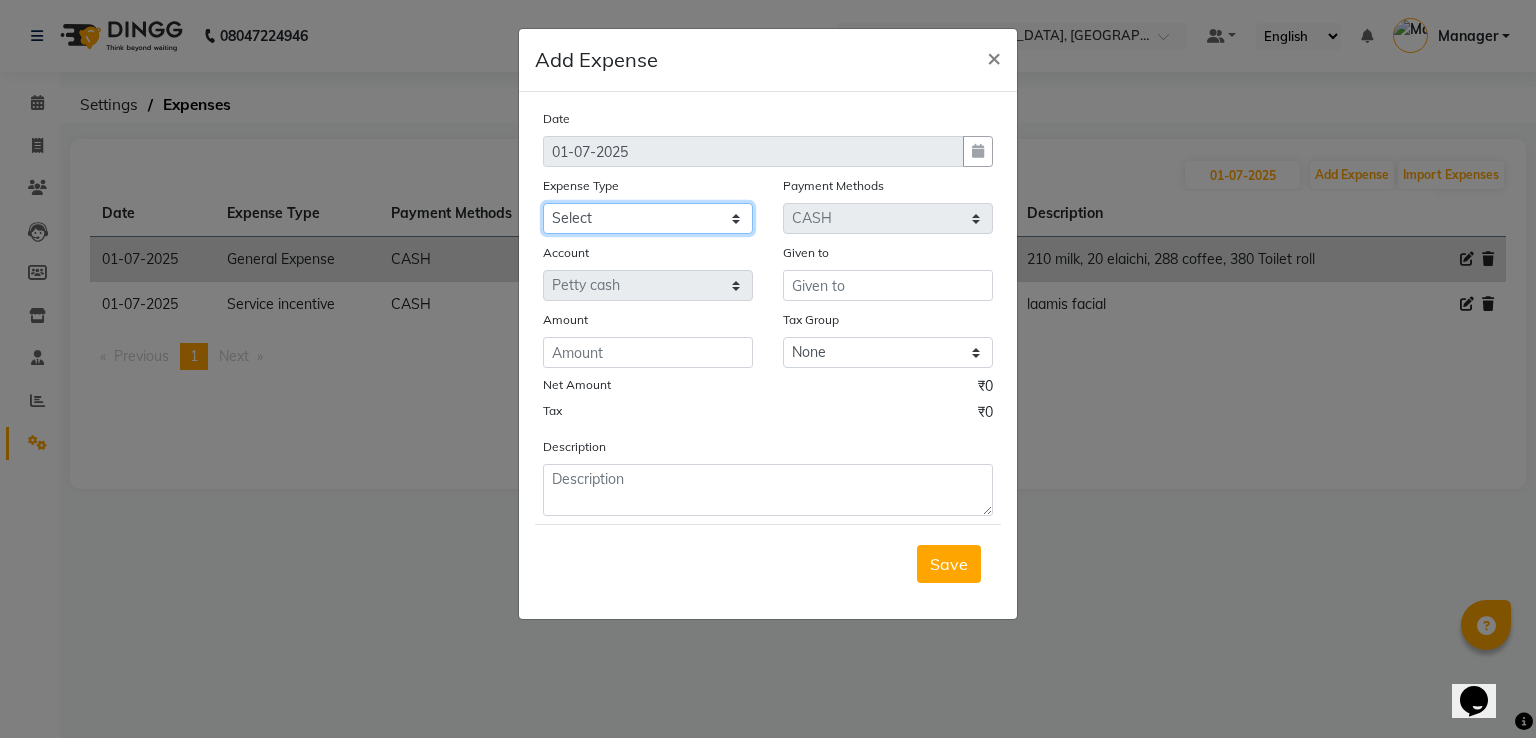 drag, startPoint x: 578, startPoint y: 214, endPoint x: 581, endPoint y: 233, distance: 19.235384 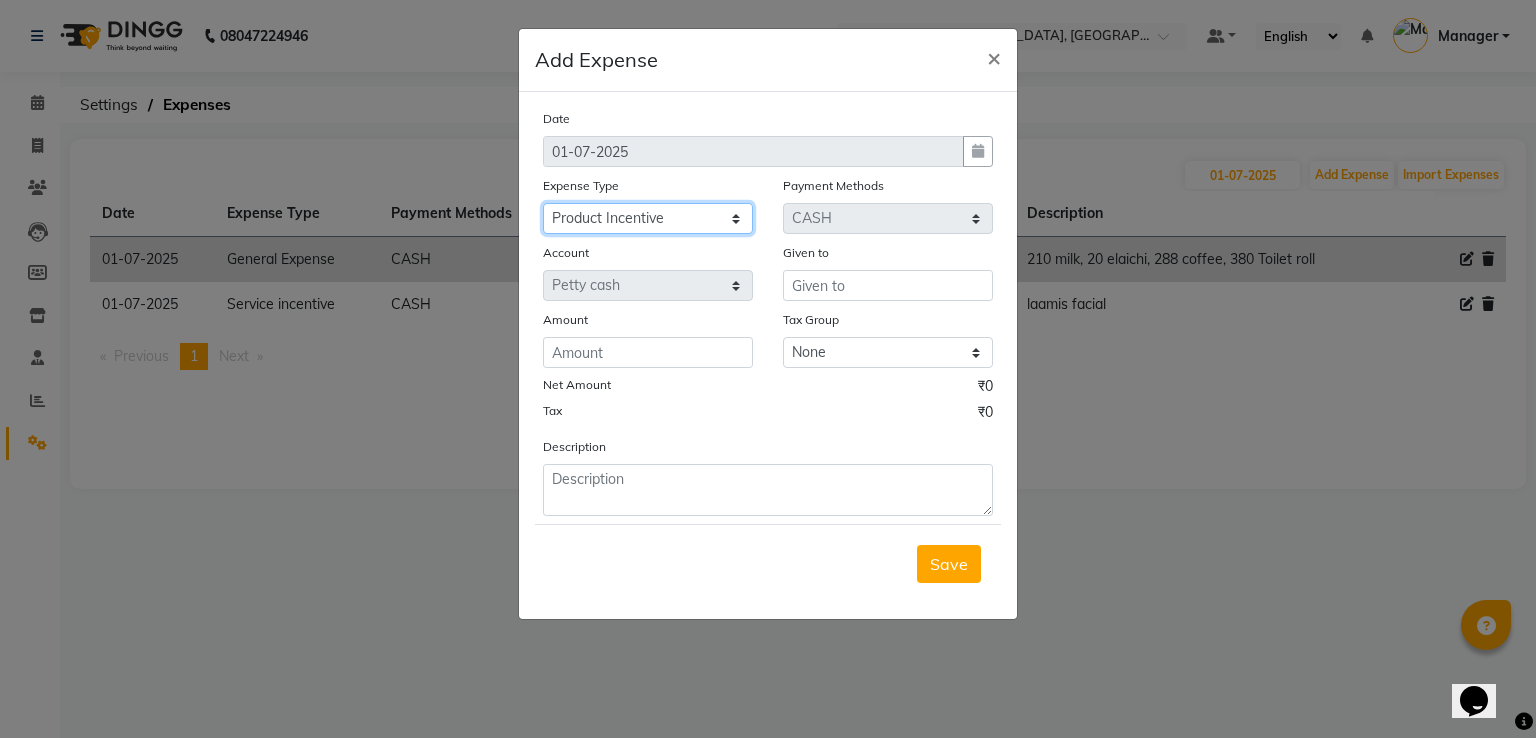click on "Select BANK DEPOSIT black coffee BLINKIT Cash Handover celebration Client Refreshment CLIENT WELFARE Counter sale DIESEL Entertainment Expenses General Expense KKC Laundry Service MEDEICINE MILK Miscellaneous MOBILE RECHARGE Monthly Grocery OFFICE UPKEEP Pantry Payment [PERSON_NAME] Prepaid Card Incentives Printing And Stationery Product Incentive purchase Refreshment Repair And Maintenance Salary Salary advance Service incentive Staff Convenyance Staff Welfare tip TIP CREDIT CARD TIP UPI travel Travelling And Conveyance treat for staff WATER BILL Water Bills" 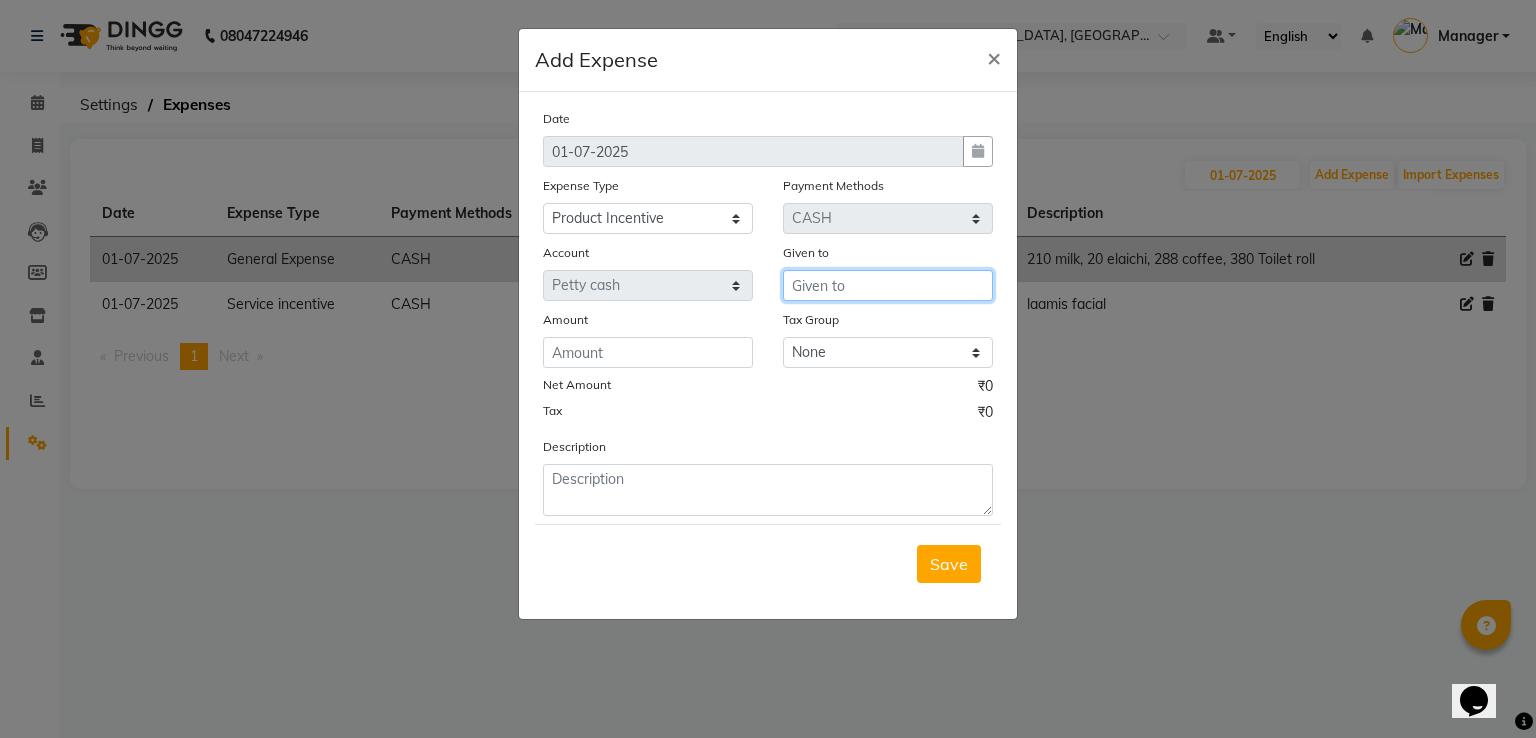 click at bounding box center (888, 285) 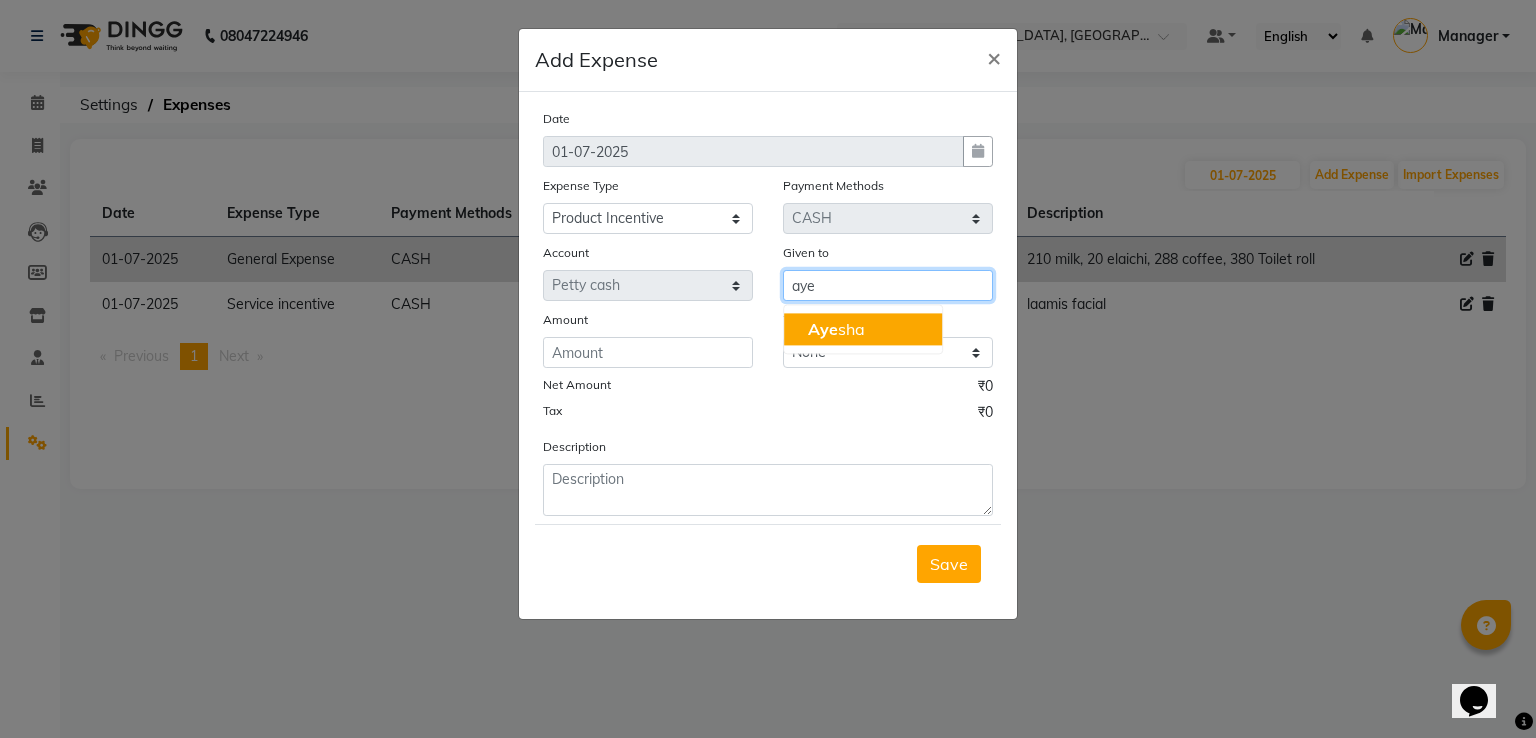 click on "Aye" 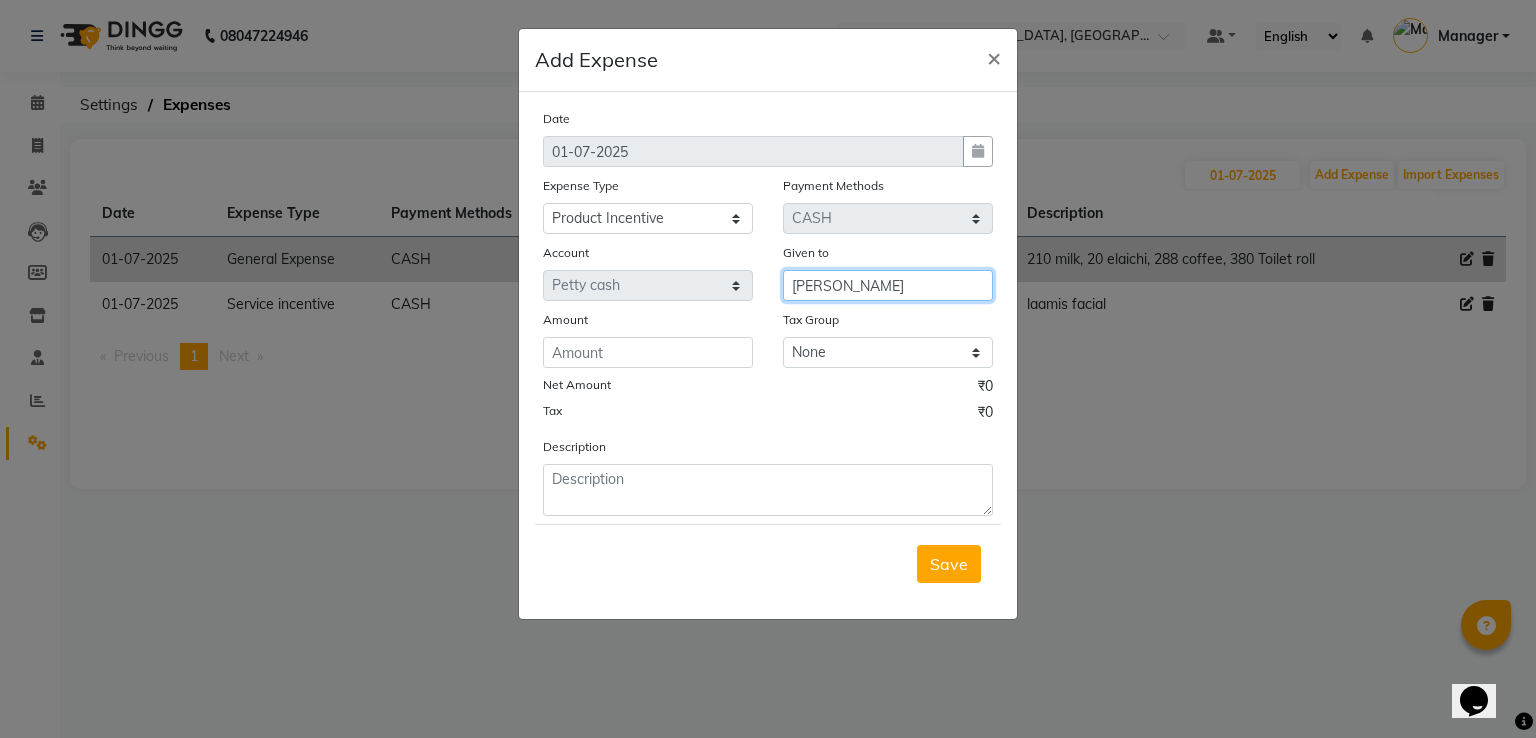 type on "[PERSON_NAME]" 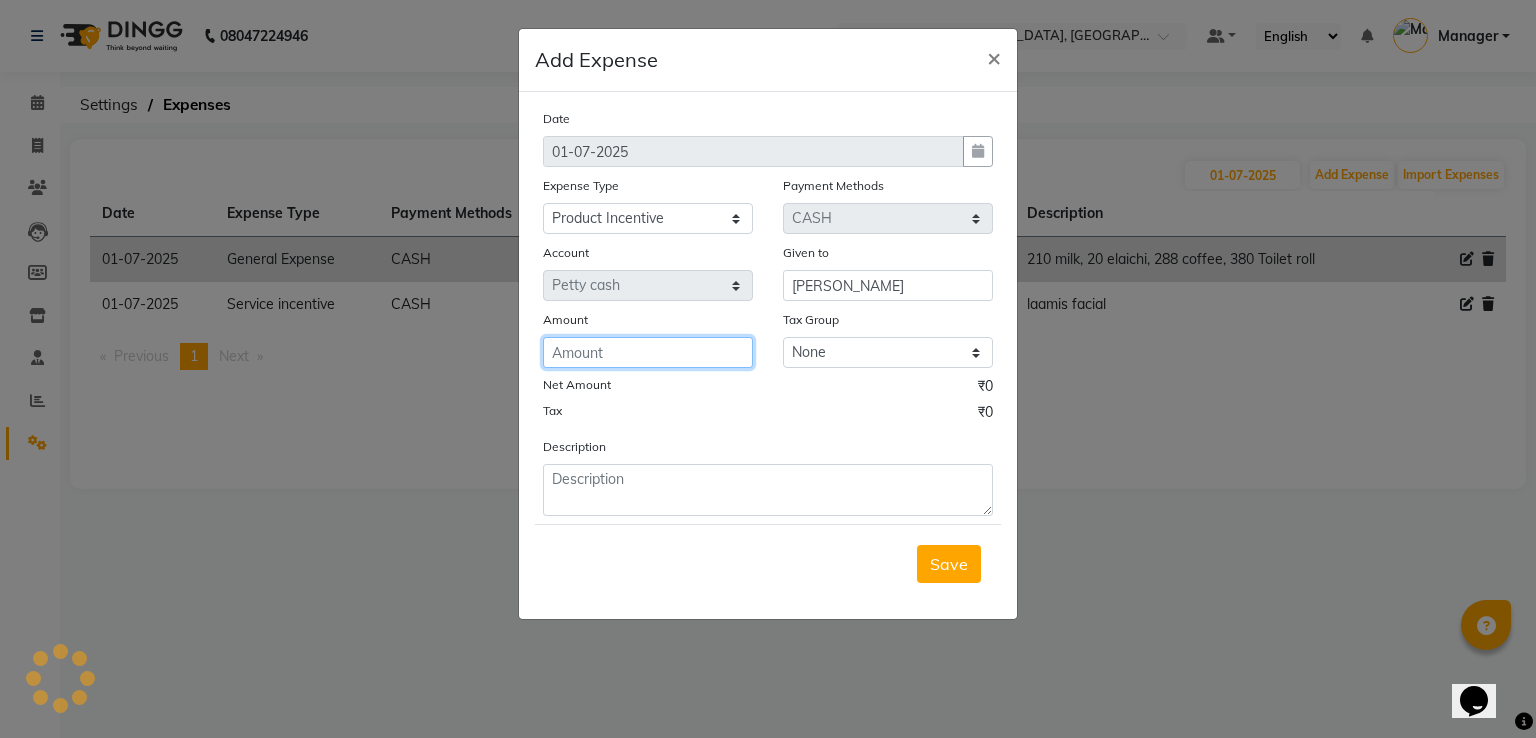 drag, startPoint x: 682, startPoint y: 365, endPoint x: 673, endPoint y: 351, distance: 16.643316 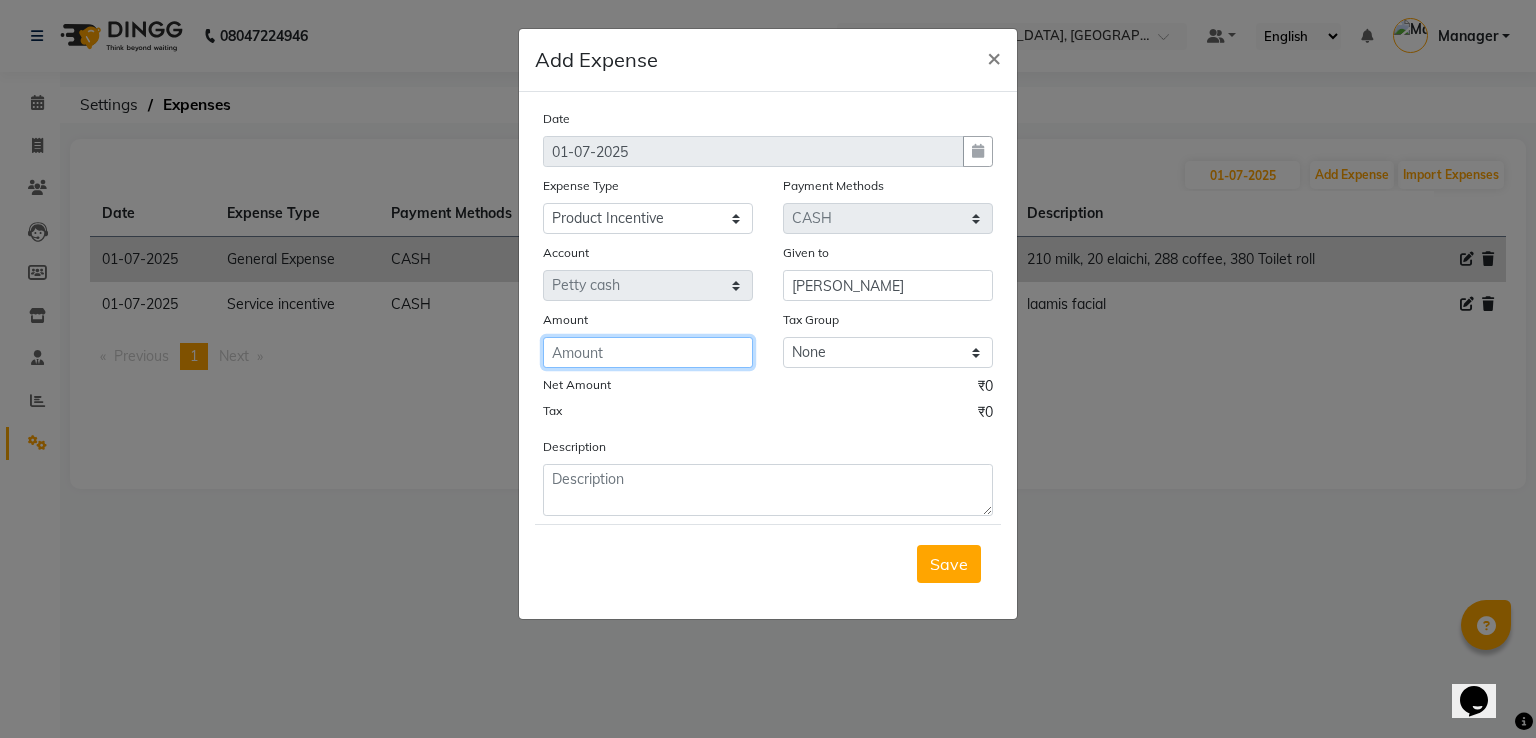type on "1" 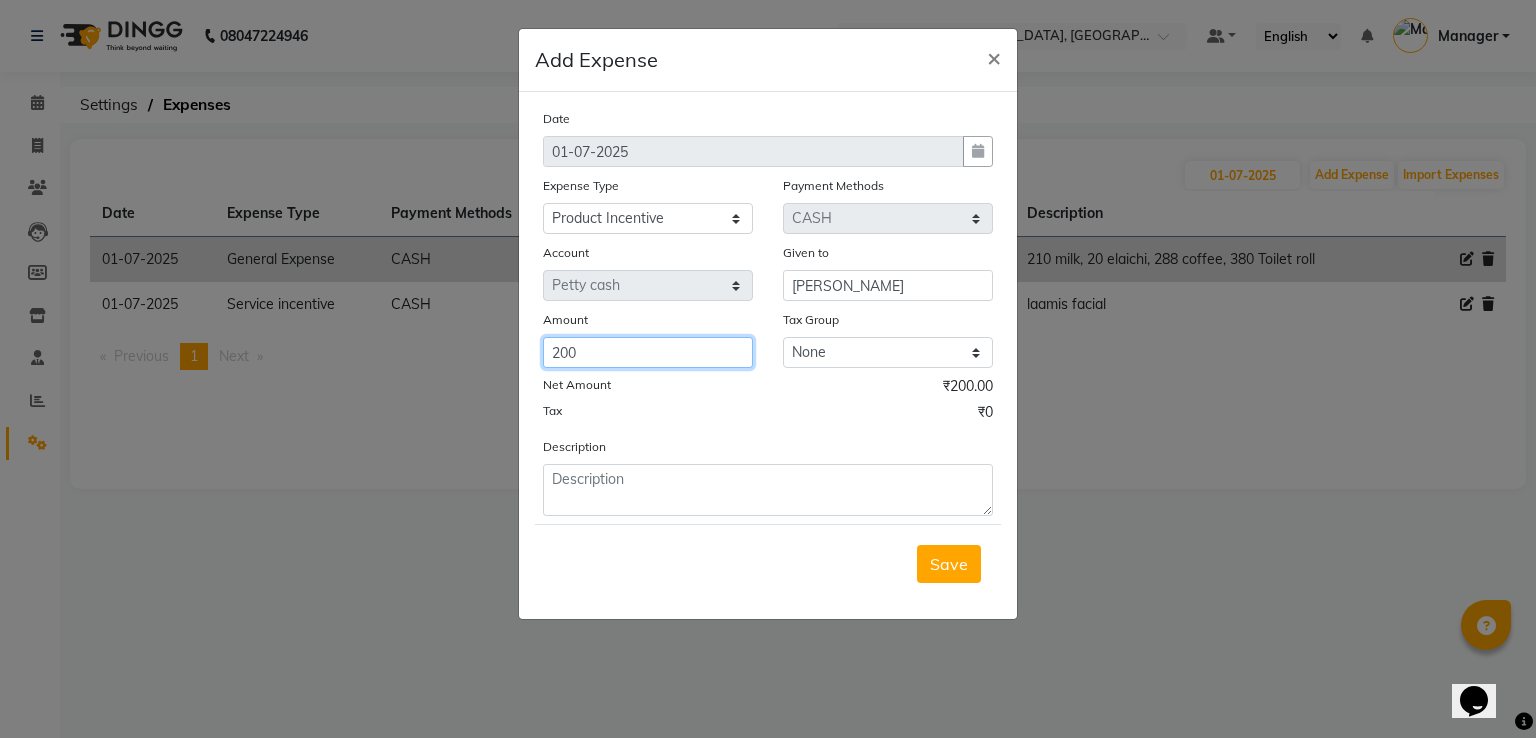 type on "200" 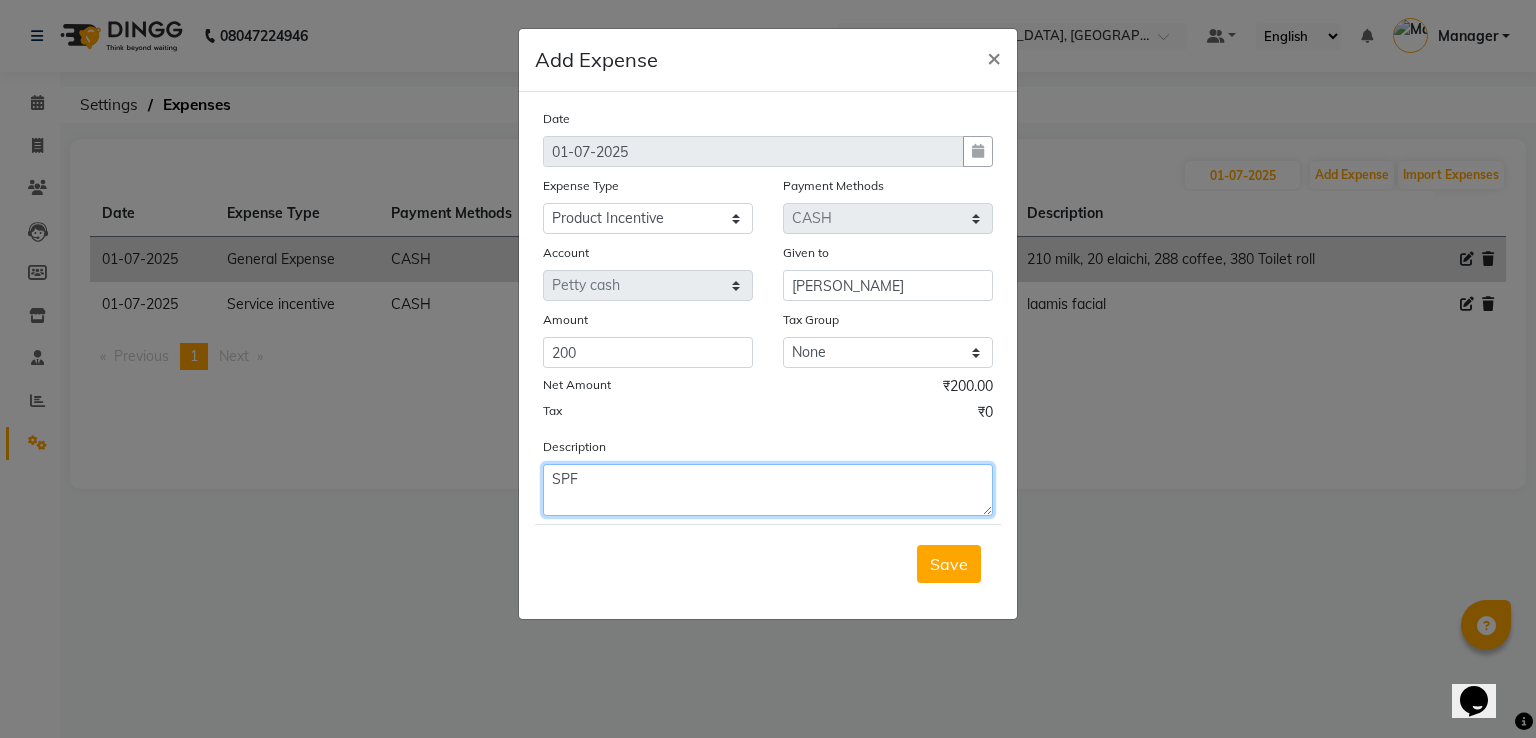 click on "SPF" 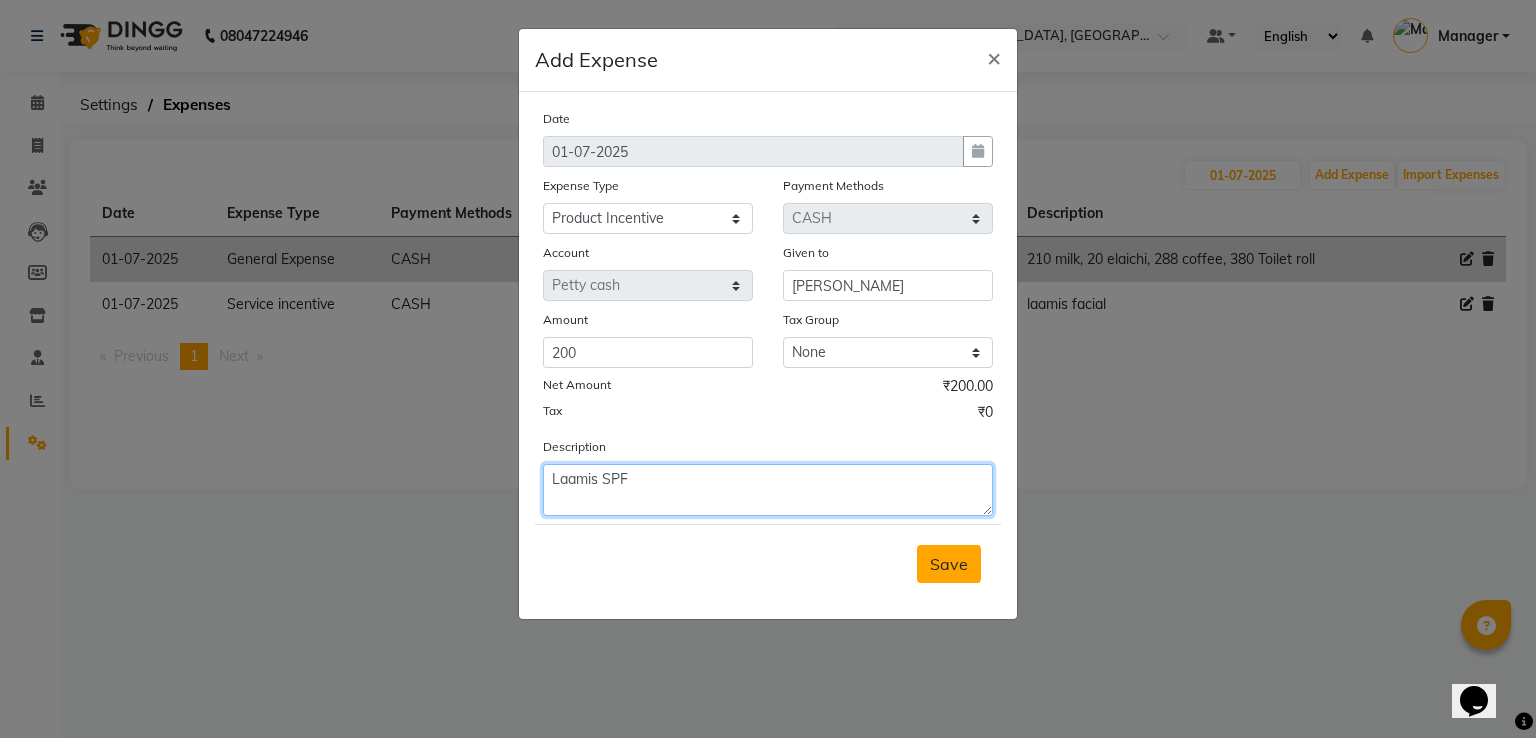 type on "Laamis SPF" 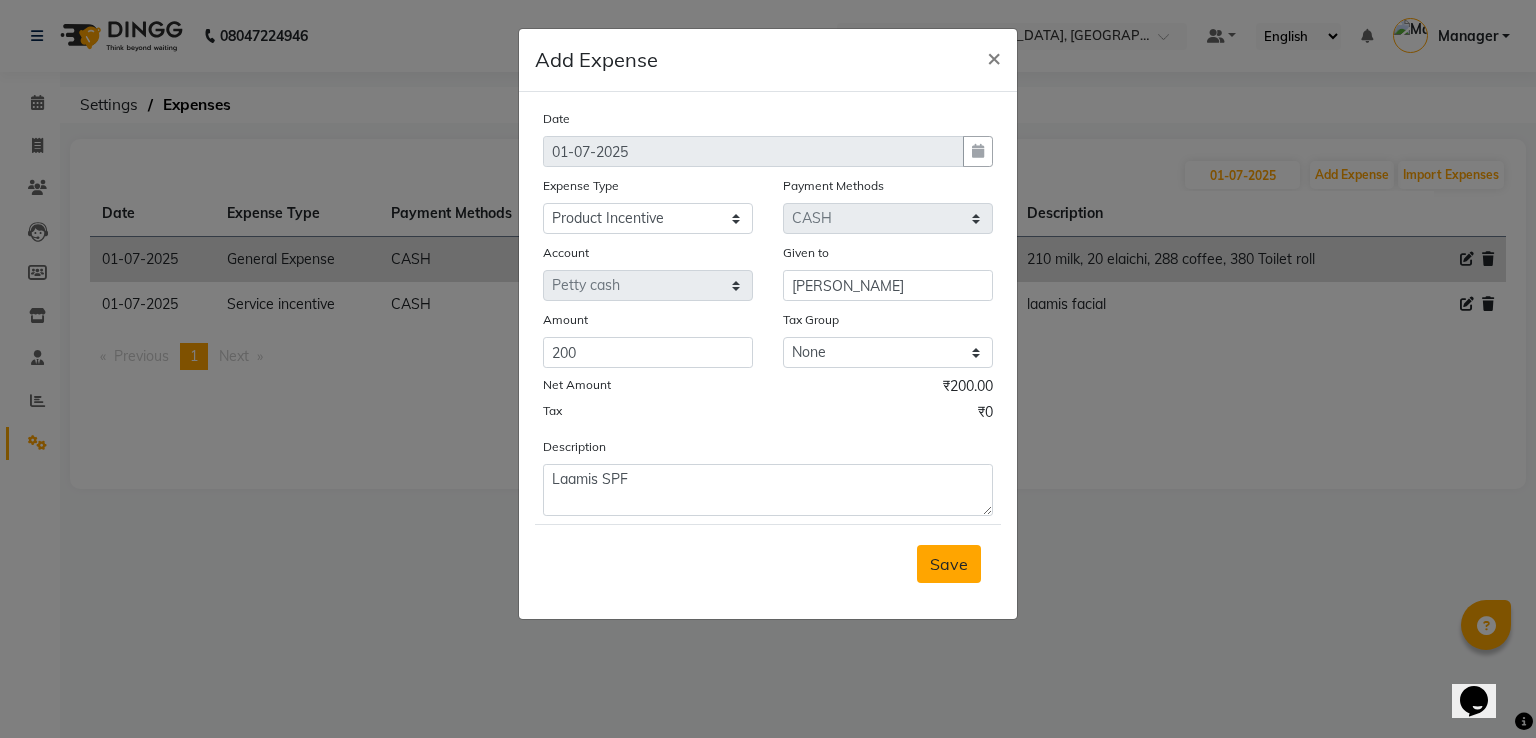 click on "Save" at bounding box center (949, 564) 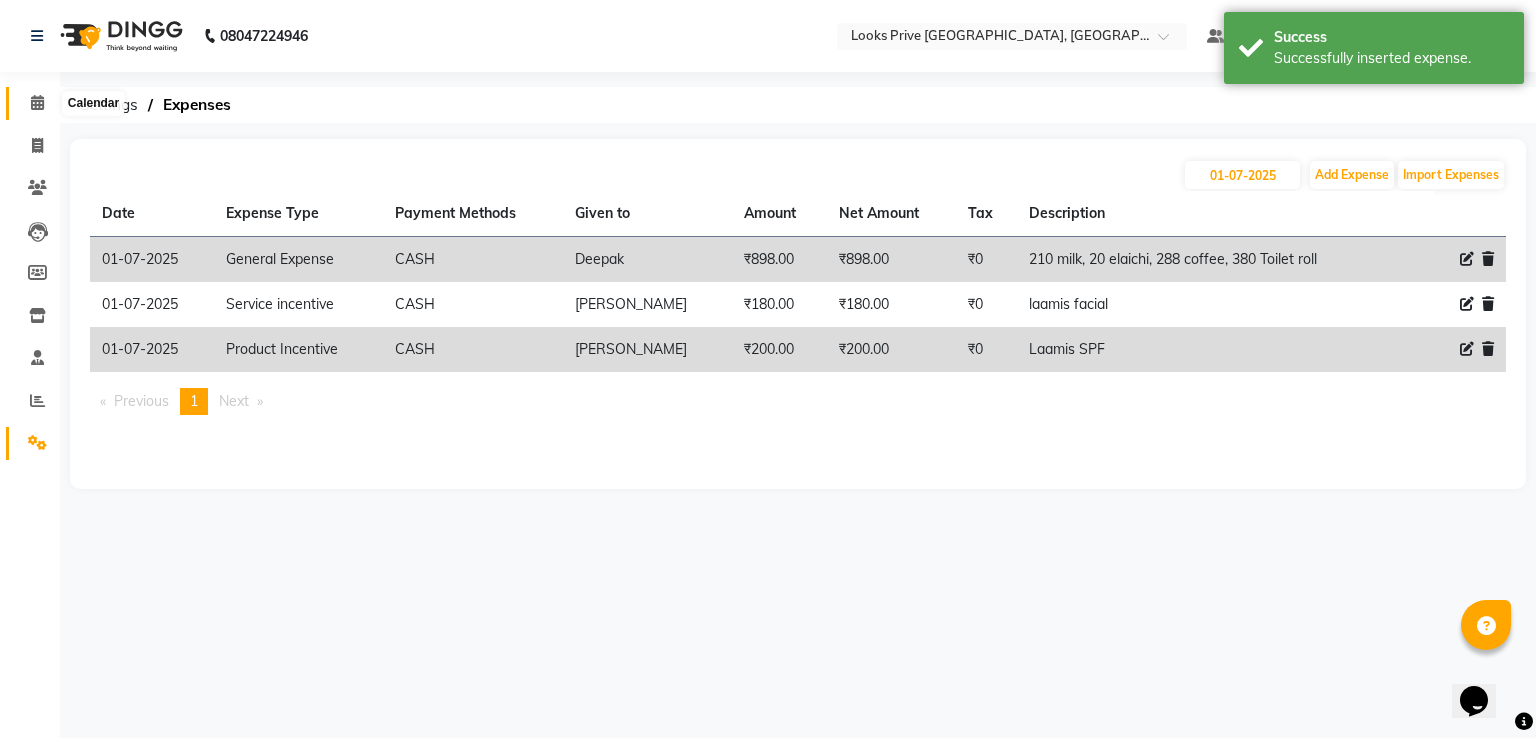 click 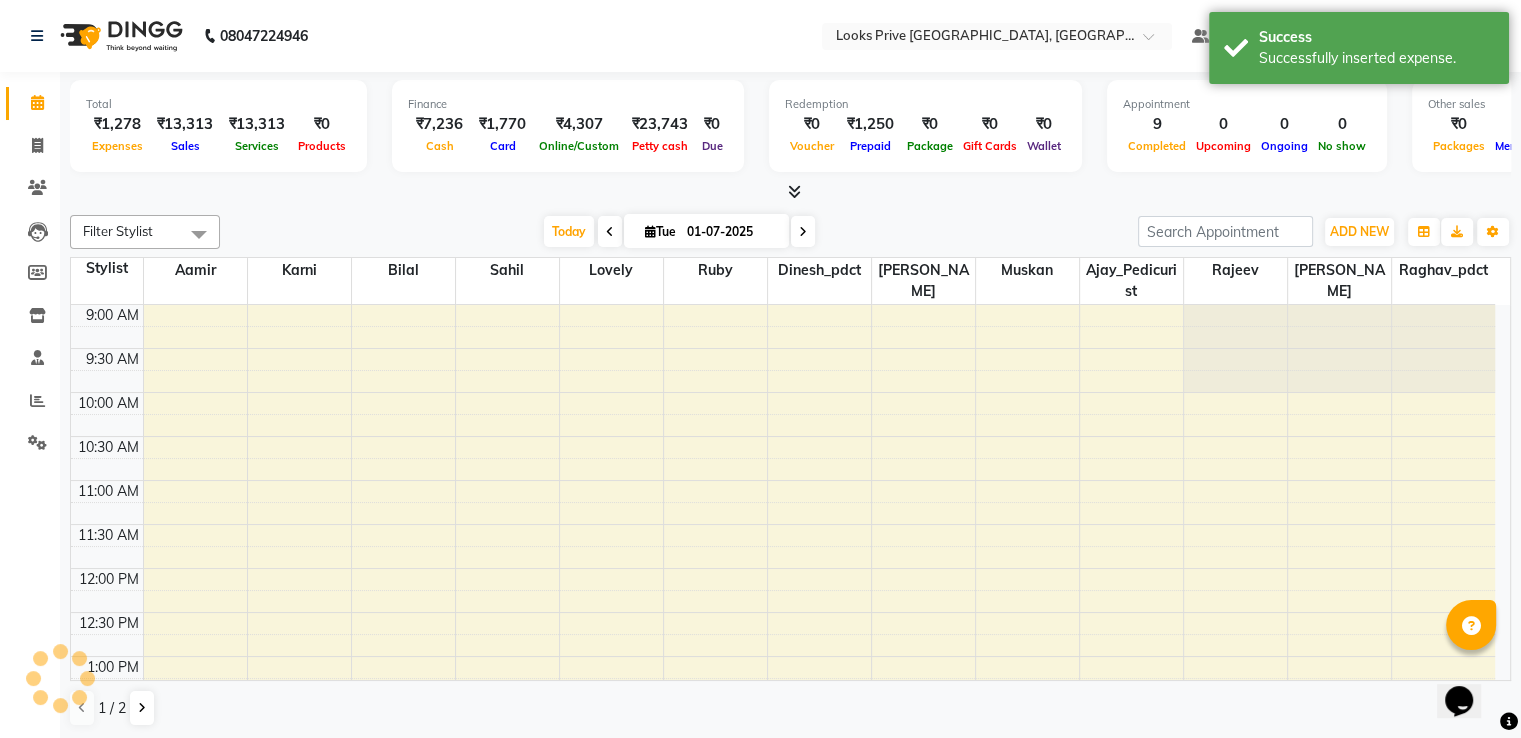 scroll, scrollTop: 670, scrollLeft: 0, axis: vertical 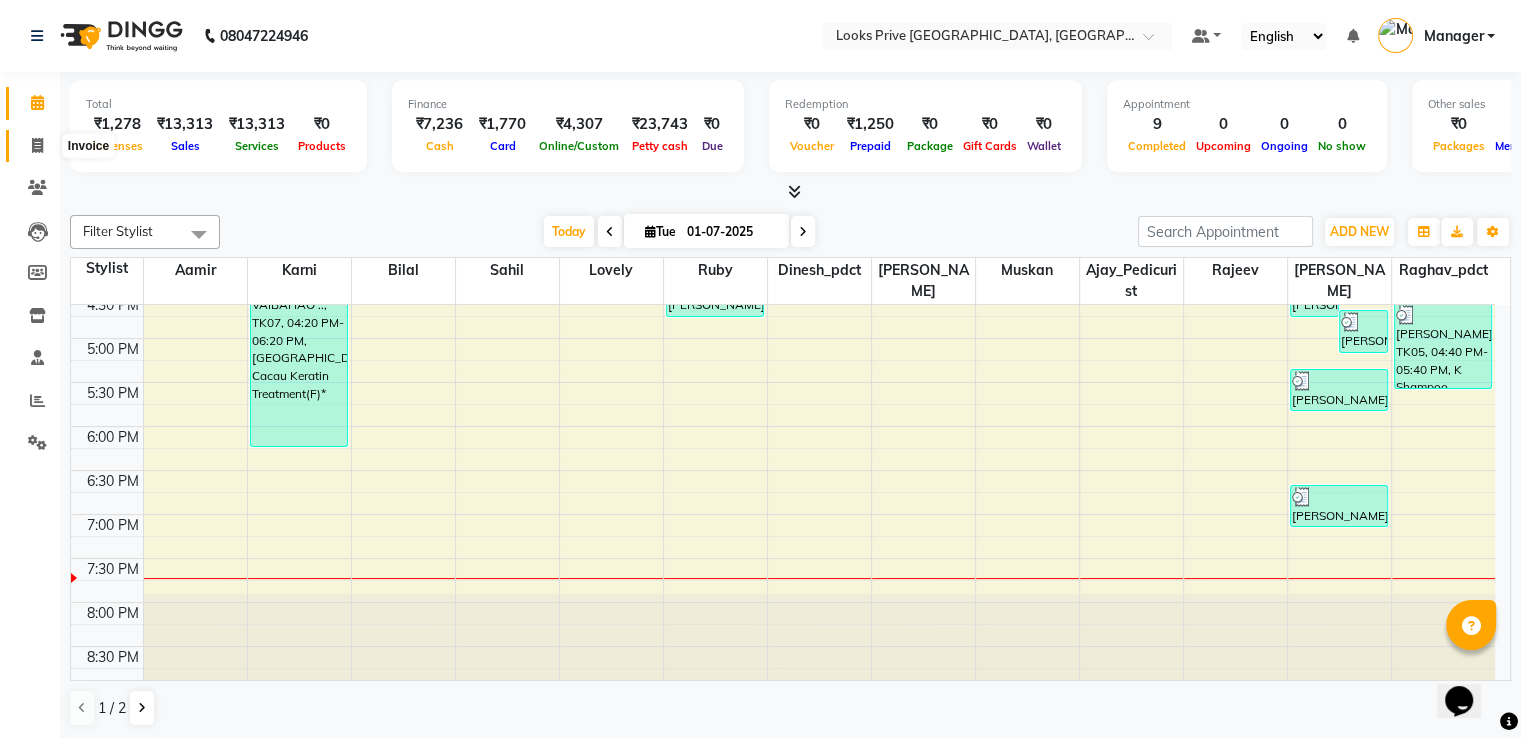 click 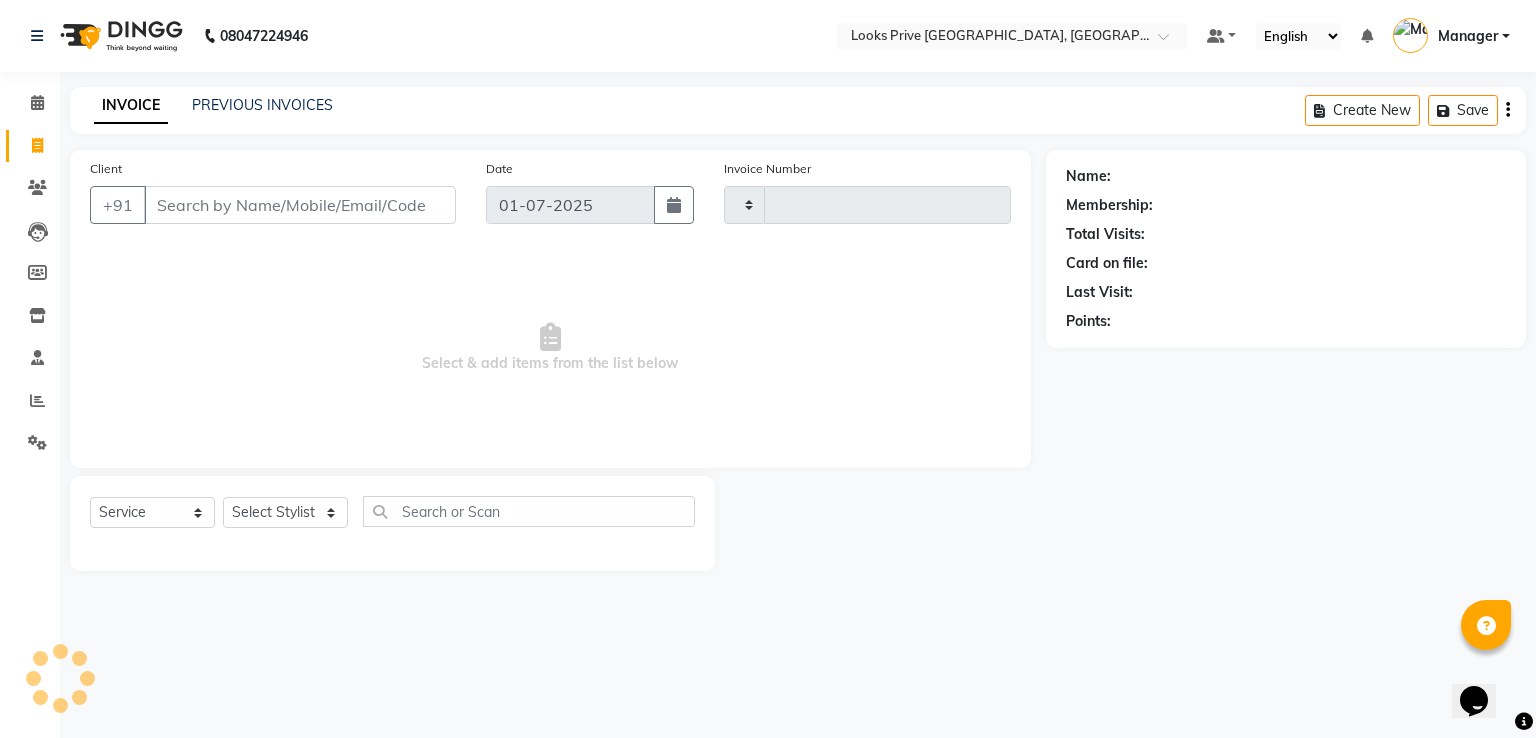 type on "1679" 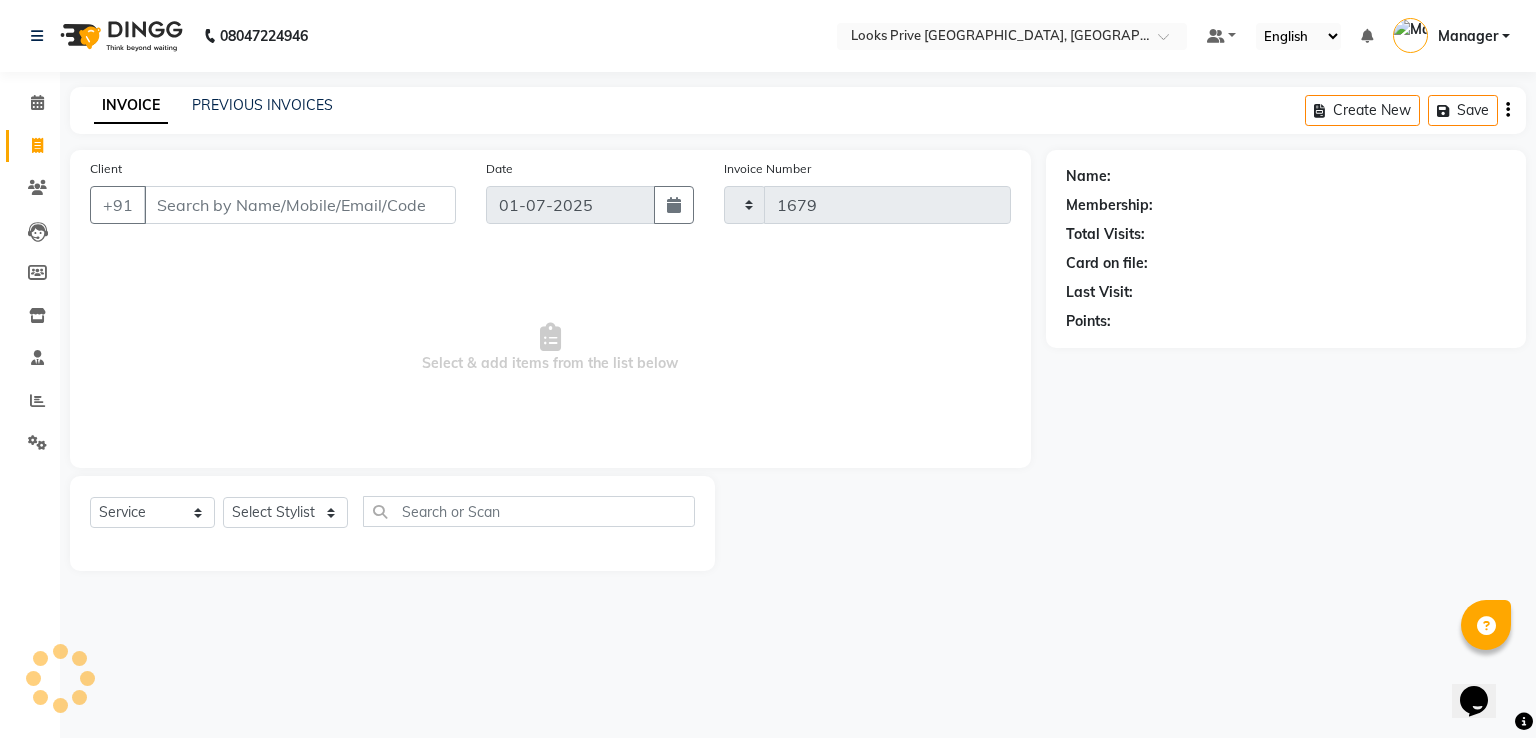 select on "6205" 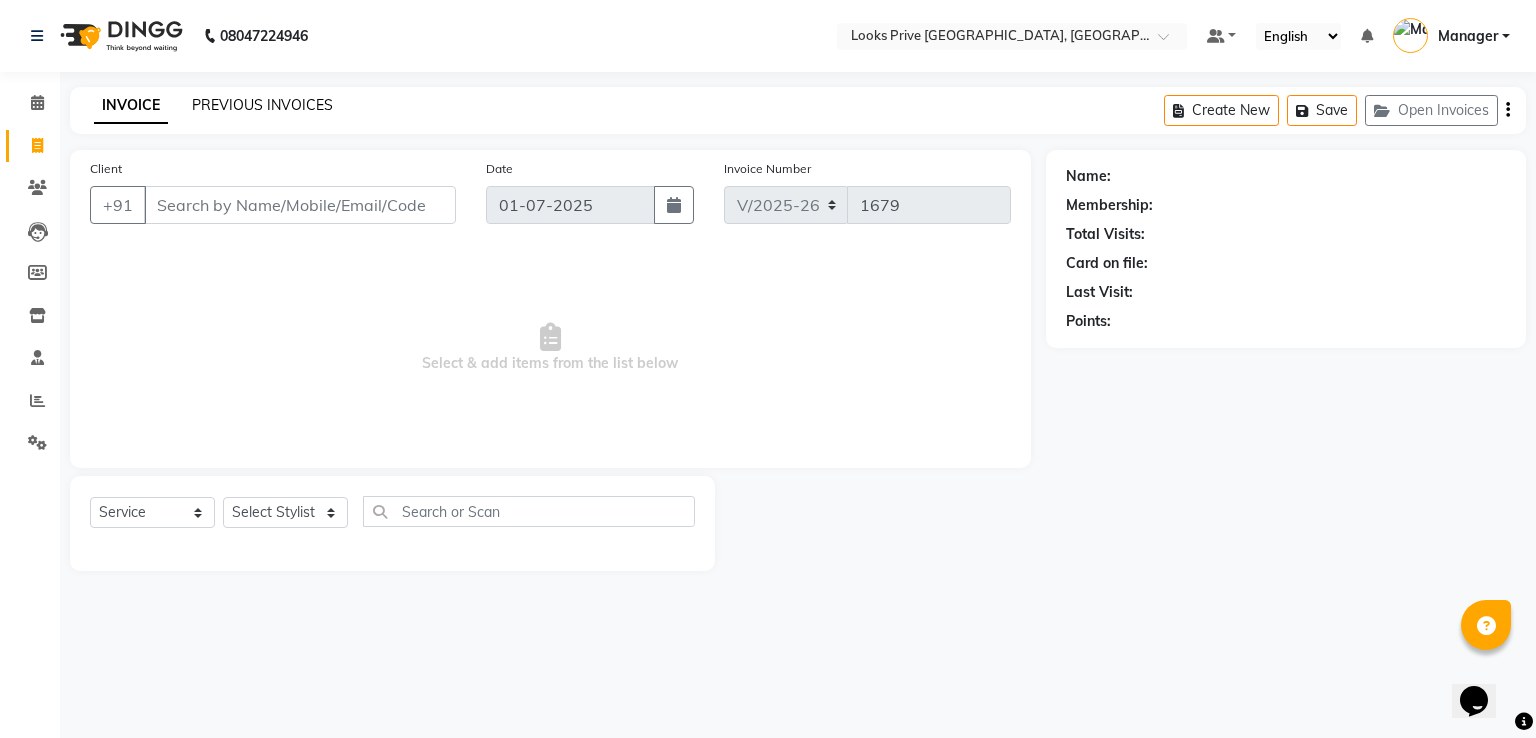 click on "PREVIOUS INVOICES" 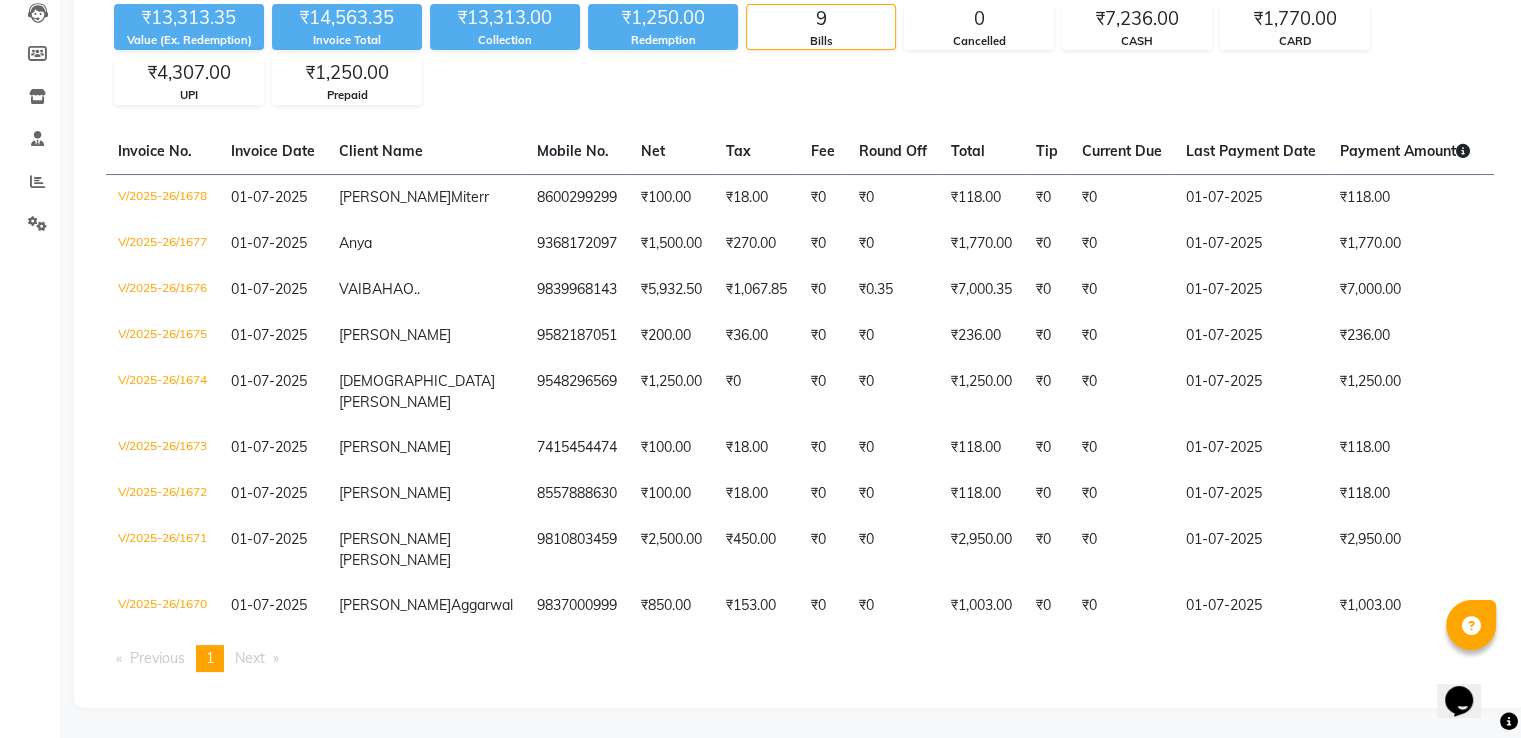scroll, scrollTop: 0, scrollLeft: 0, axis: both 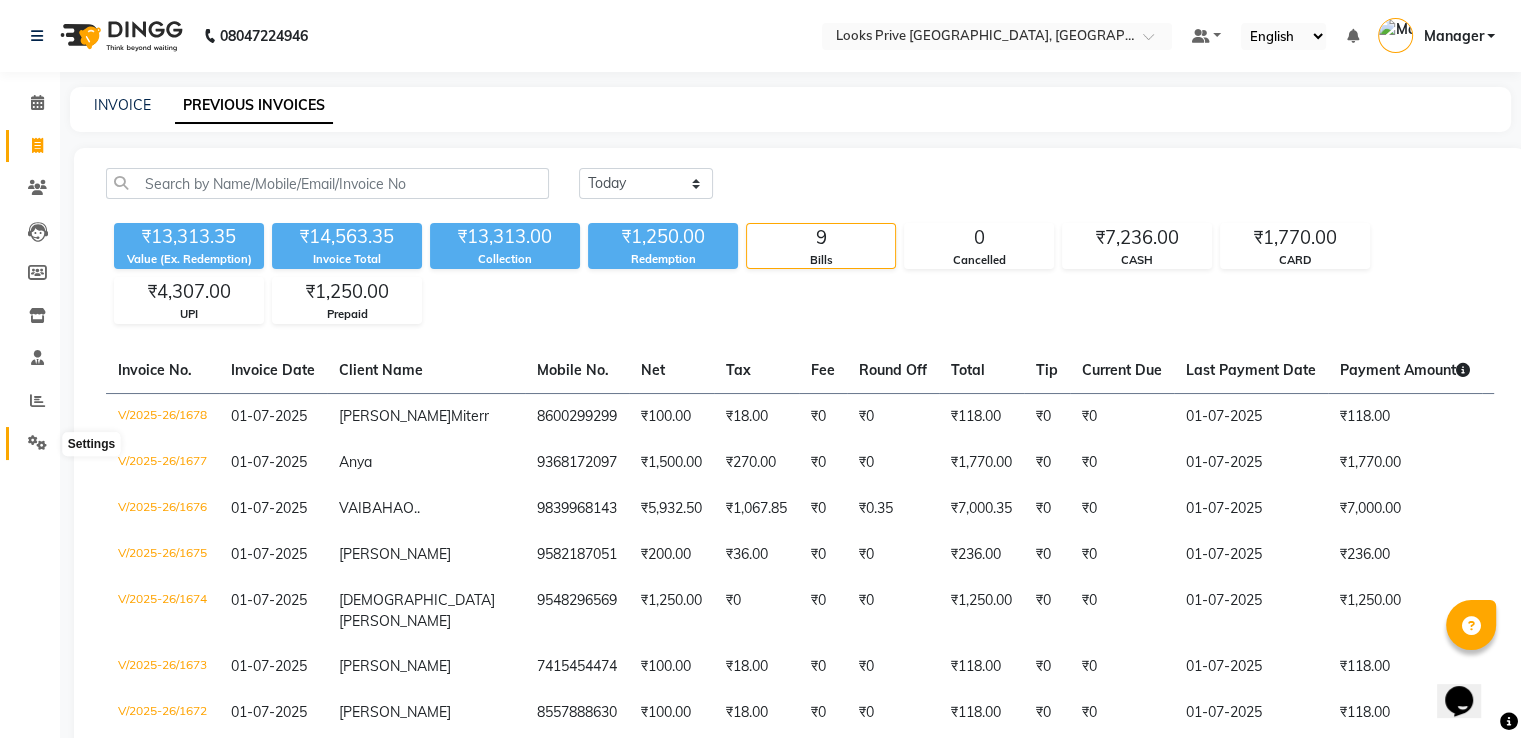 click 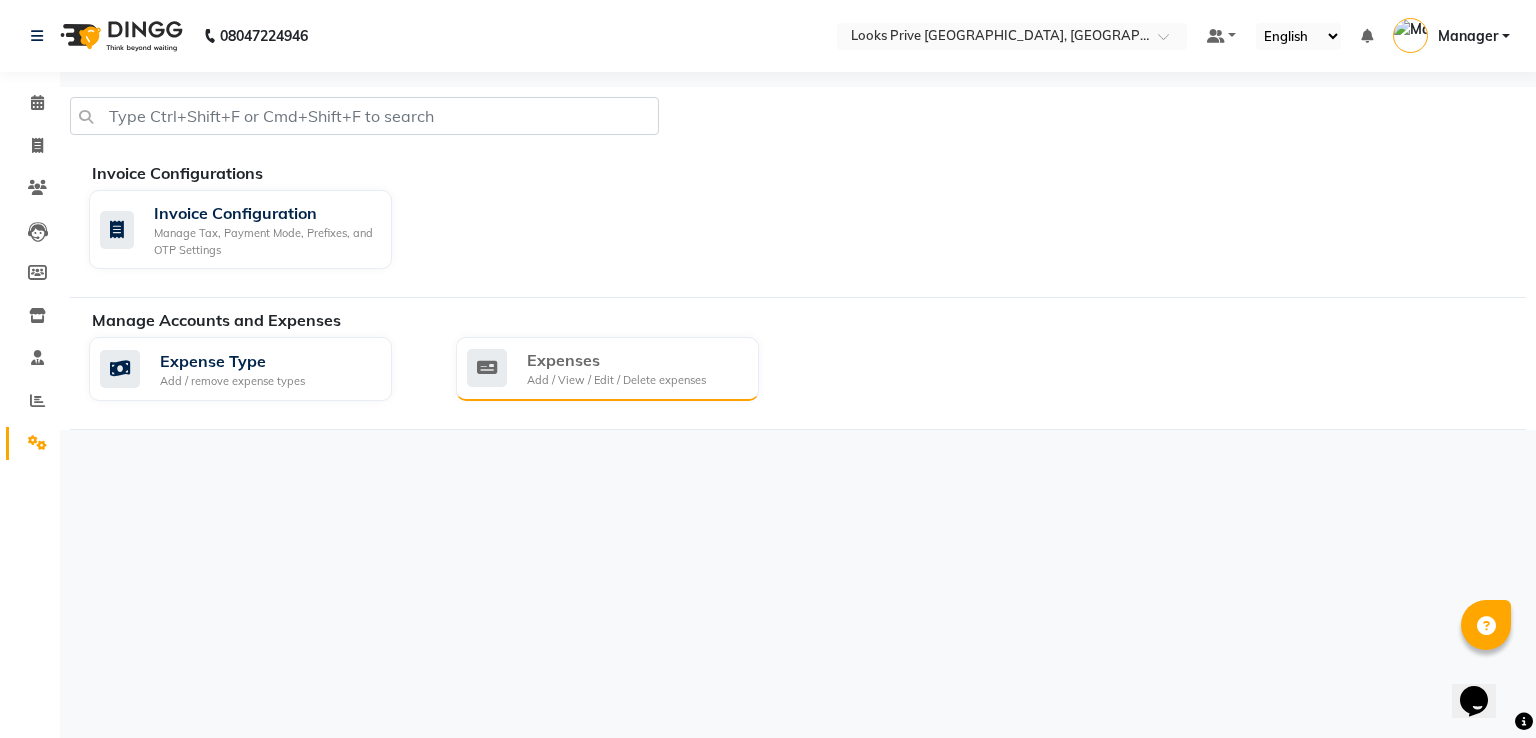 click on "Add / View / Edit / Delete expenses" 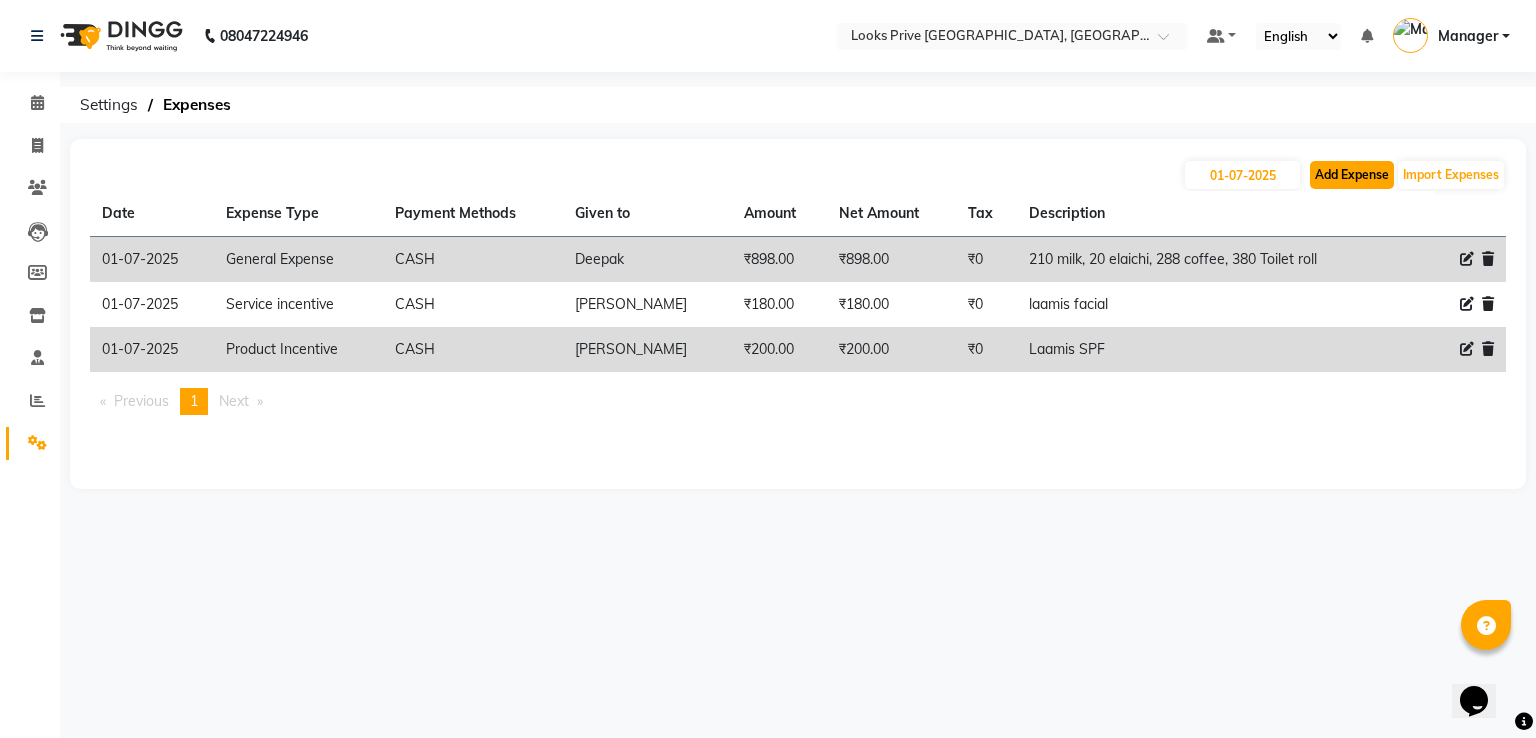click on "Add Expense" 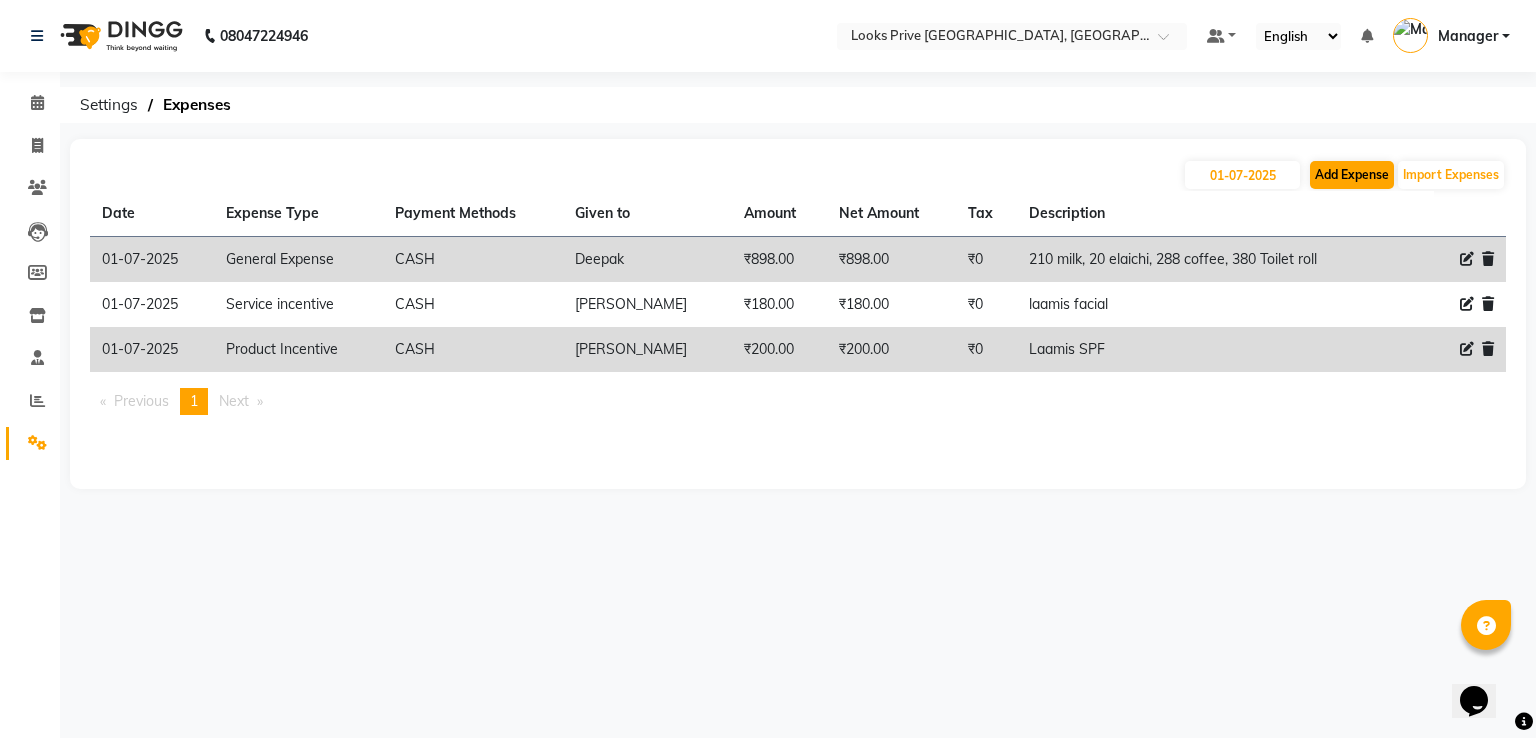 select on "1" 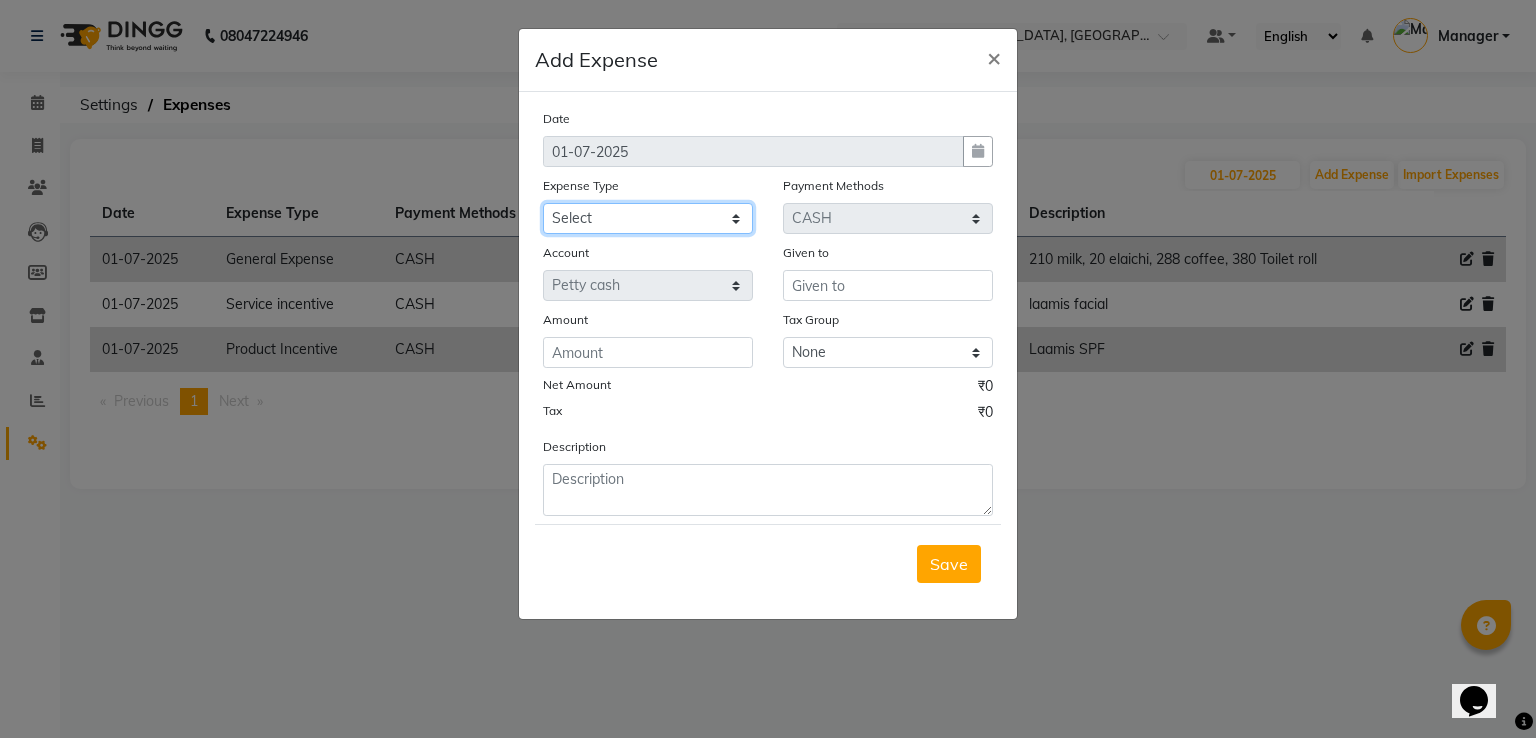 click on "Select BANK DEPOSIT black coffee BLINKIT Cash Handover celebration Client Refreshment CLIENT WELFARE Counter sale DIESEL Entertainment Expenses General Expense KKC Laundry Service MEDEICINE MILK Miscellaneous MOBILE RECHARGE Monthly Grocery OFFICE UPKEEP Pantry Payment [PERSON_NAME] Prepaid Card Incentives Printing And Stationery Product Incentive purchase Refreshment Repair And Maintenance Salary Salary advance Service incentive Staff Convenyance Staff Welfare tip TIP CREDIT CARD TIP UPI travel Travelling And Conveyance treat for staff WATER BILL Water Bills" 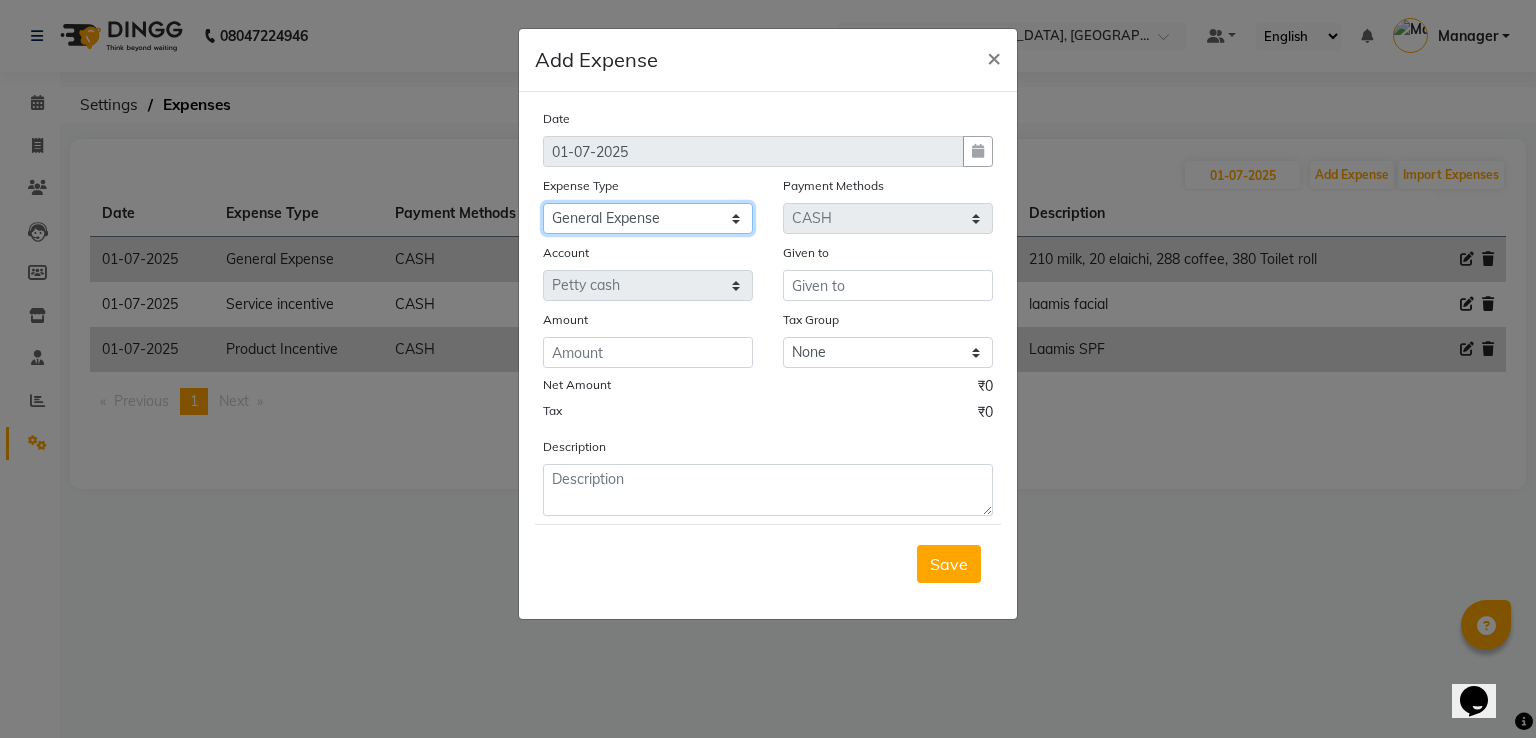 click on "Select BANK DEPOSIT black coffee BLINKIT Cash Handover celebration Client Refreshment CLIENT WELFARE Counter sale DIESEL Entertainment Expenses General Expense KKC Laundry Service MEDEICINE MILK Miscellaneous MOBILE RECHARGE Monthly Grocery OFFICE UPKEEP Pantry Payment [PERSON_NAME] Prepaid Card Incentives Printing And Stationery Product Incentive purchase Refreshment Repair And Maintenance Salary Salary advance Service incentive Staff Convenyance Staff Welfare tip TIP CREDIT CARD TIP UPI travel Travelling And Conveyance treat for staff WATER BILL Water Bills" 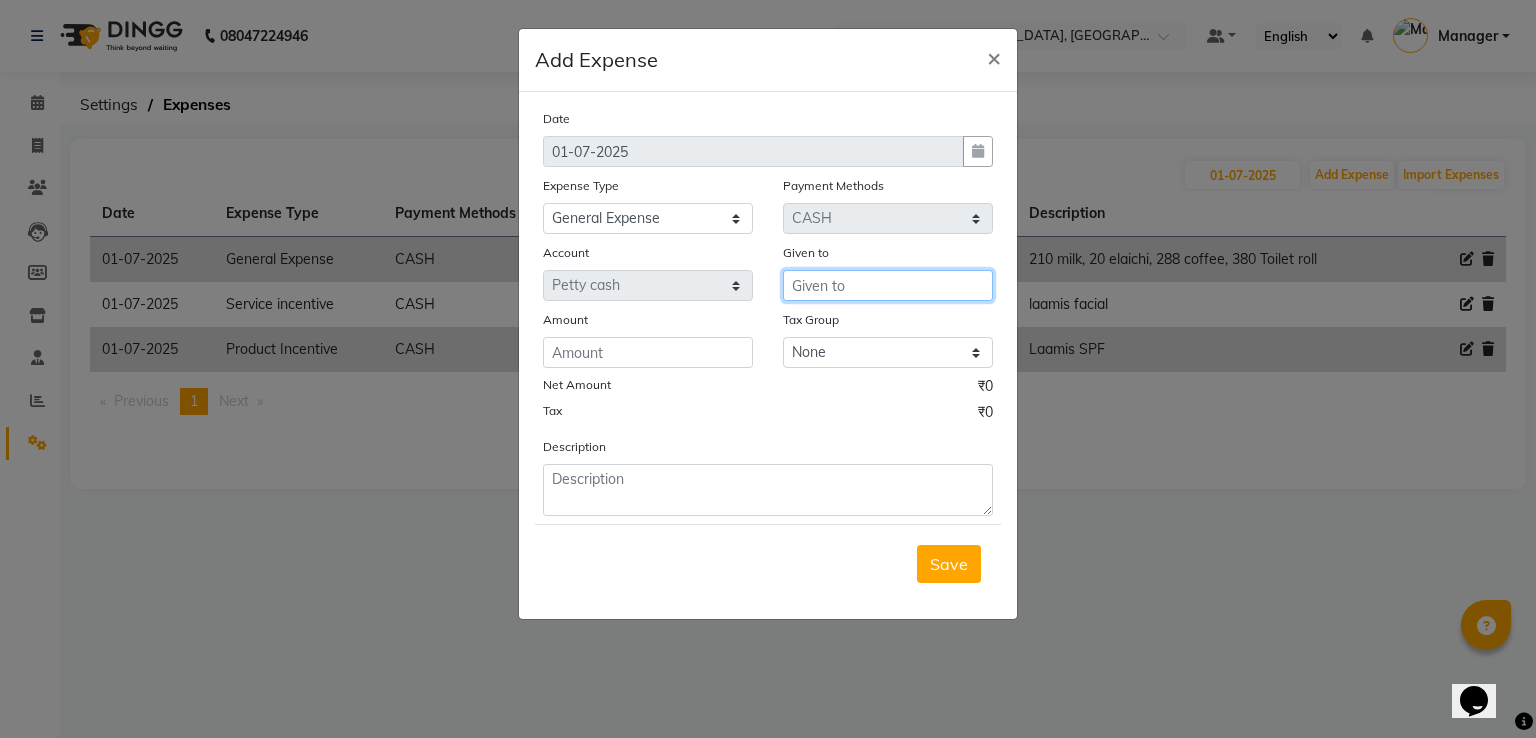 click at bounding box center [888, 285] 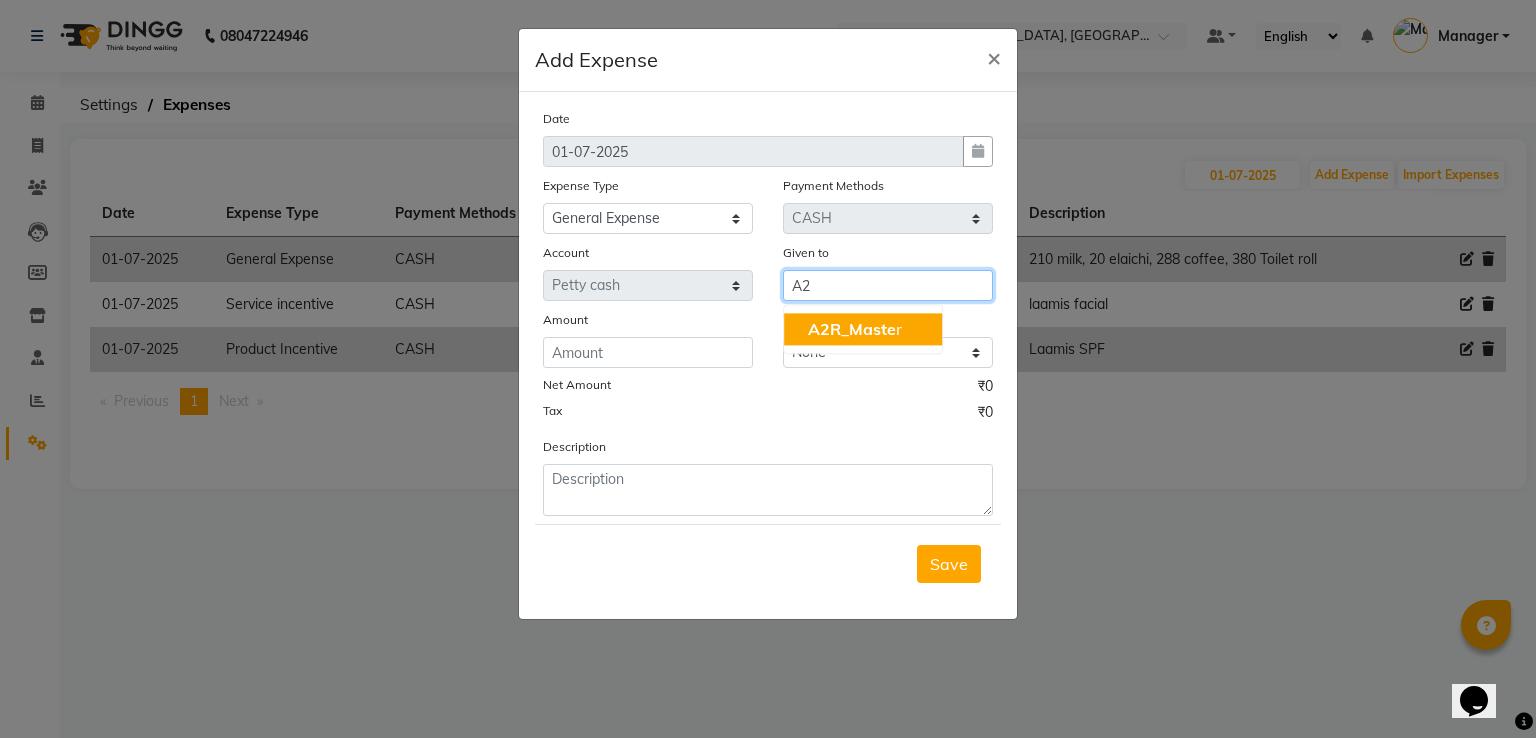 type on "A" 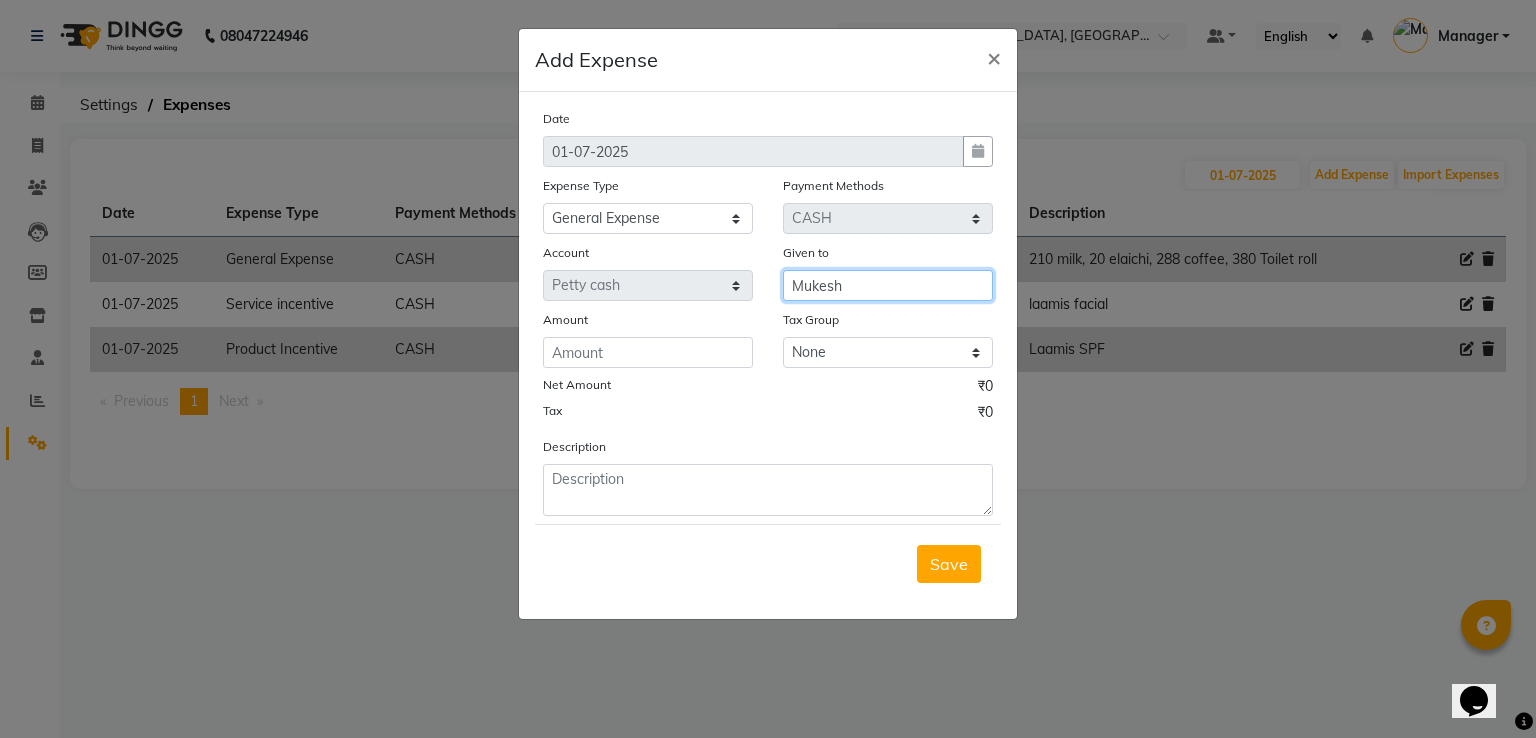 type on "Mukesh" 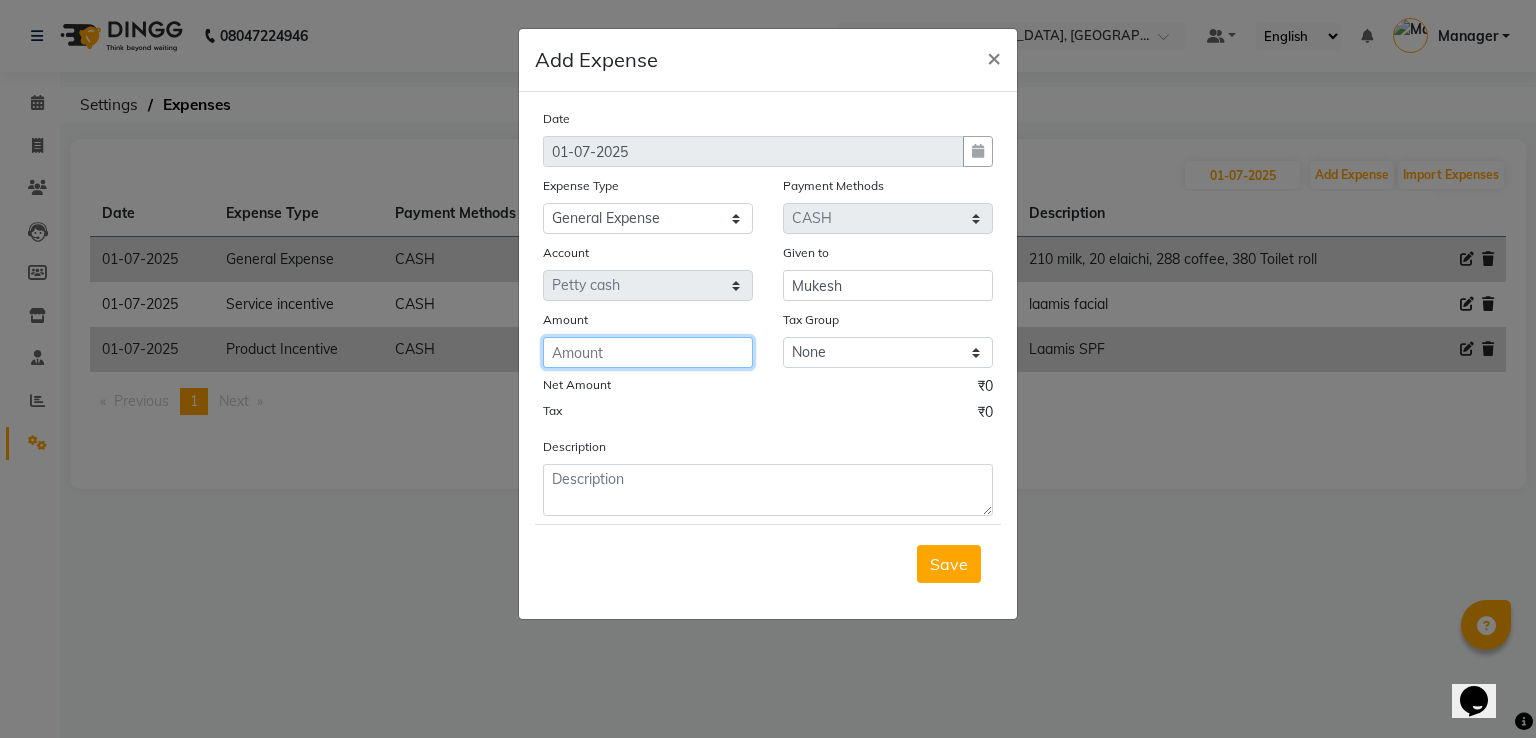 click 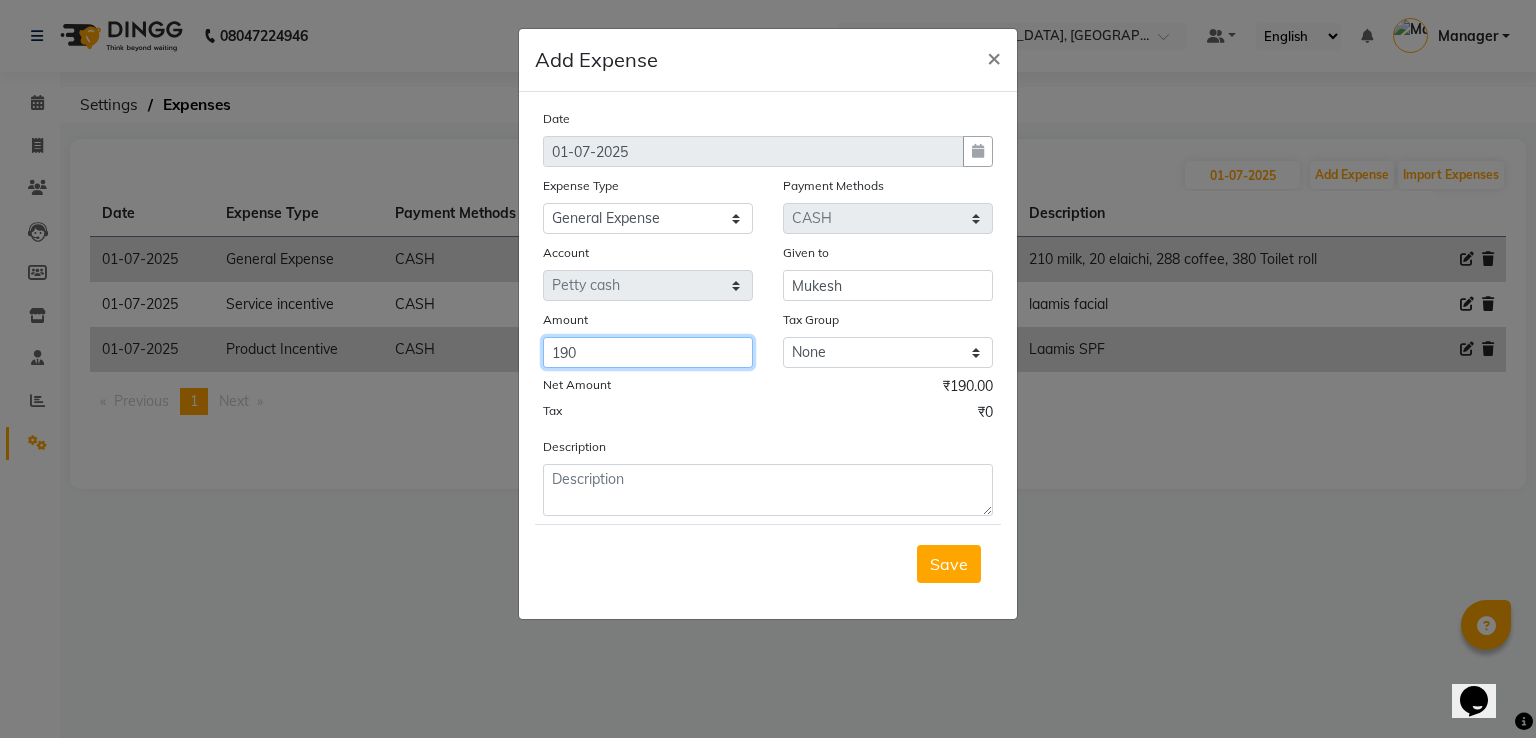 type on "190" 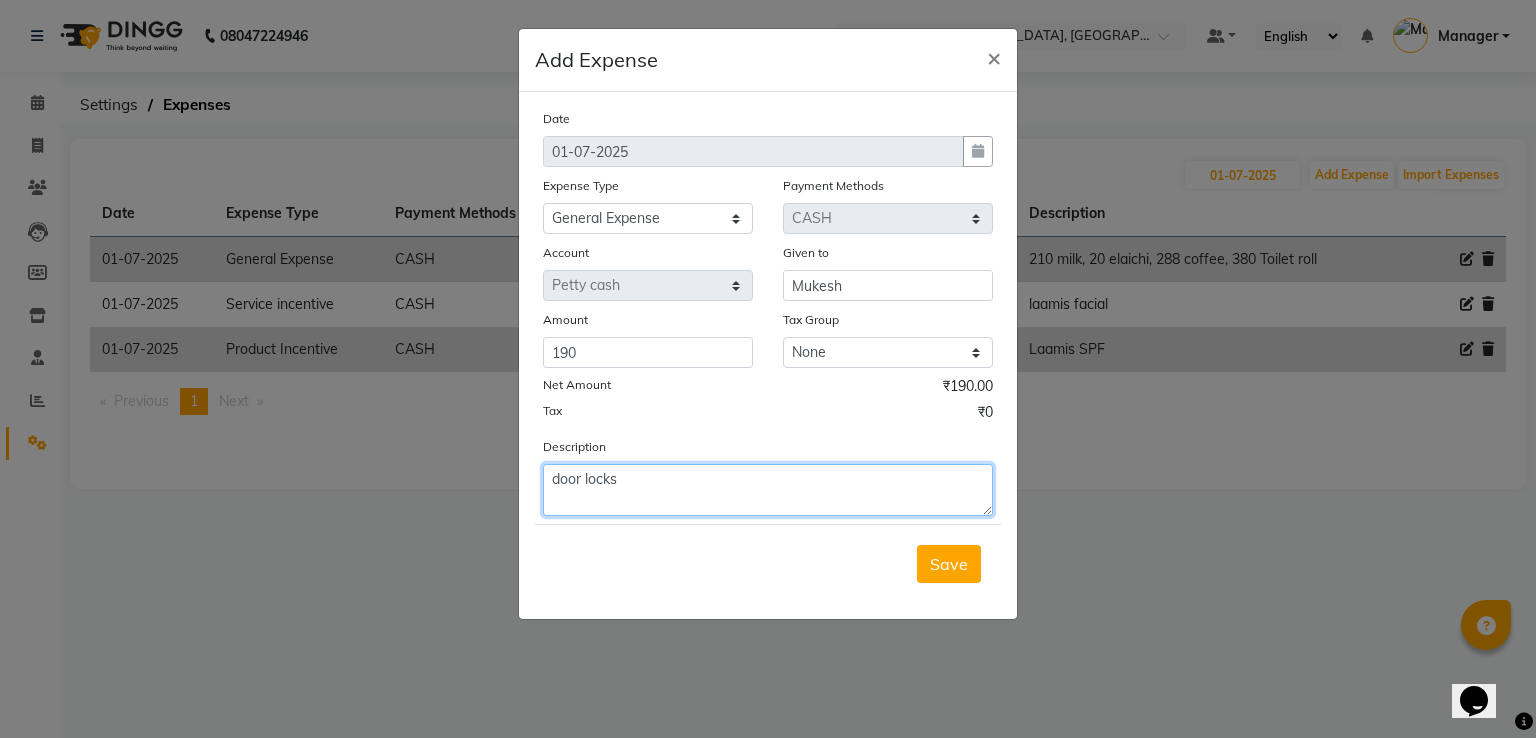 type on "door locks" 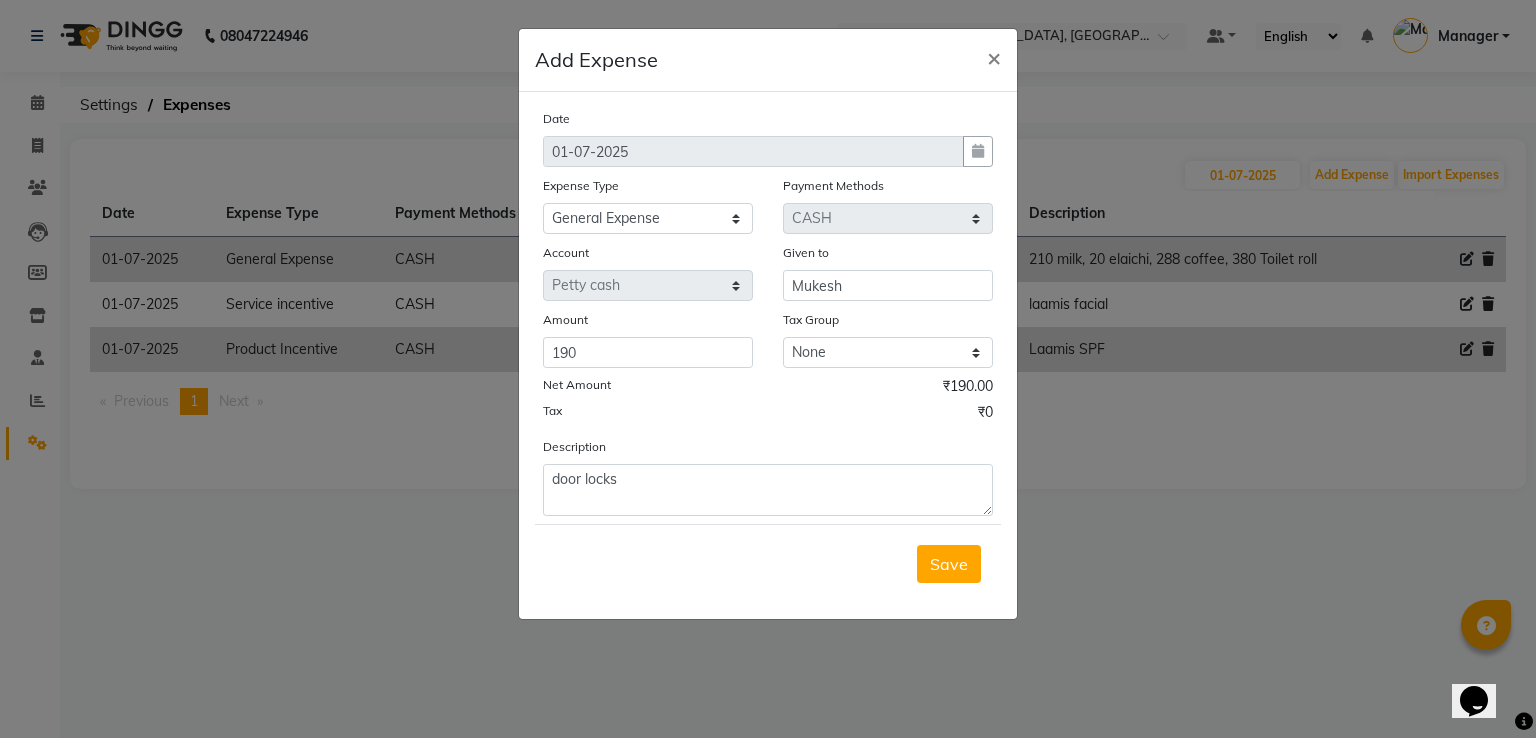 click on "Save" at bounding box center (949, 564) 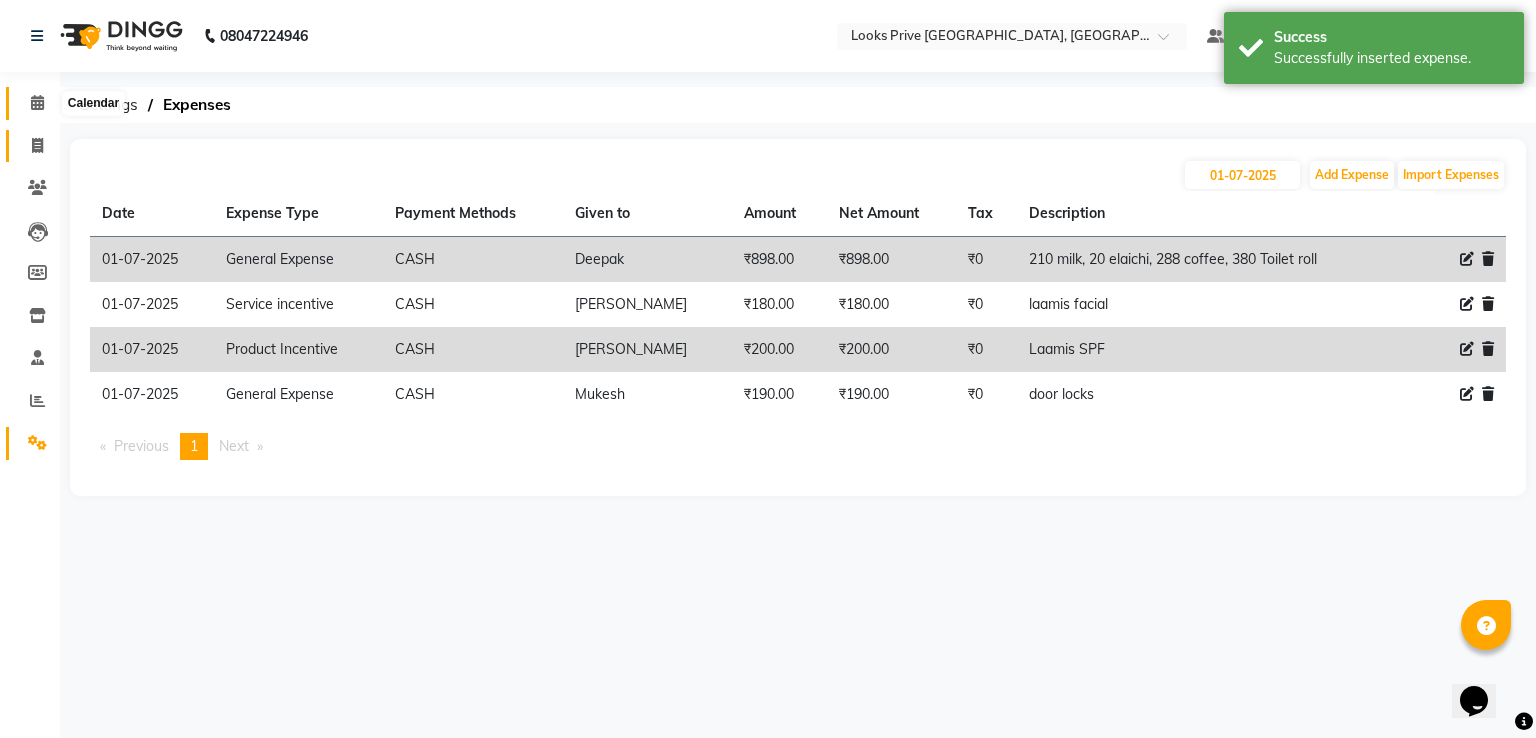 click 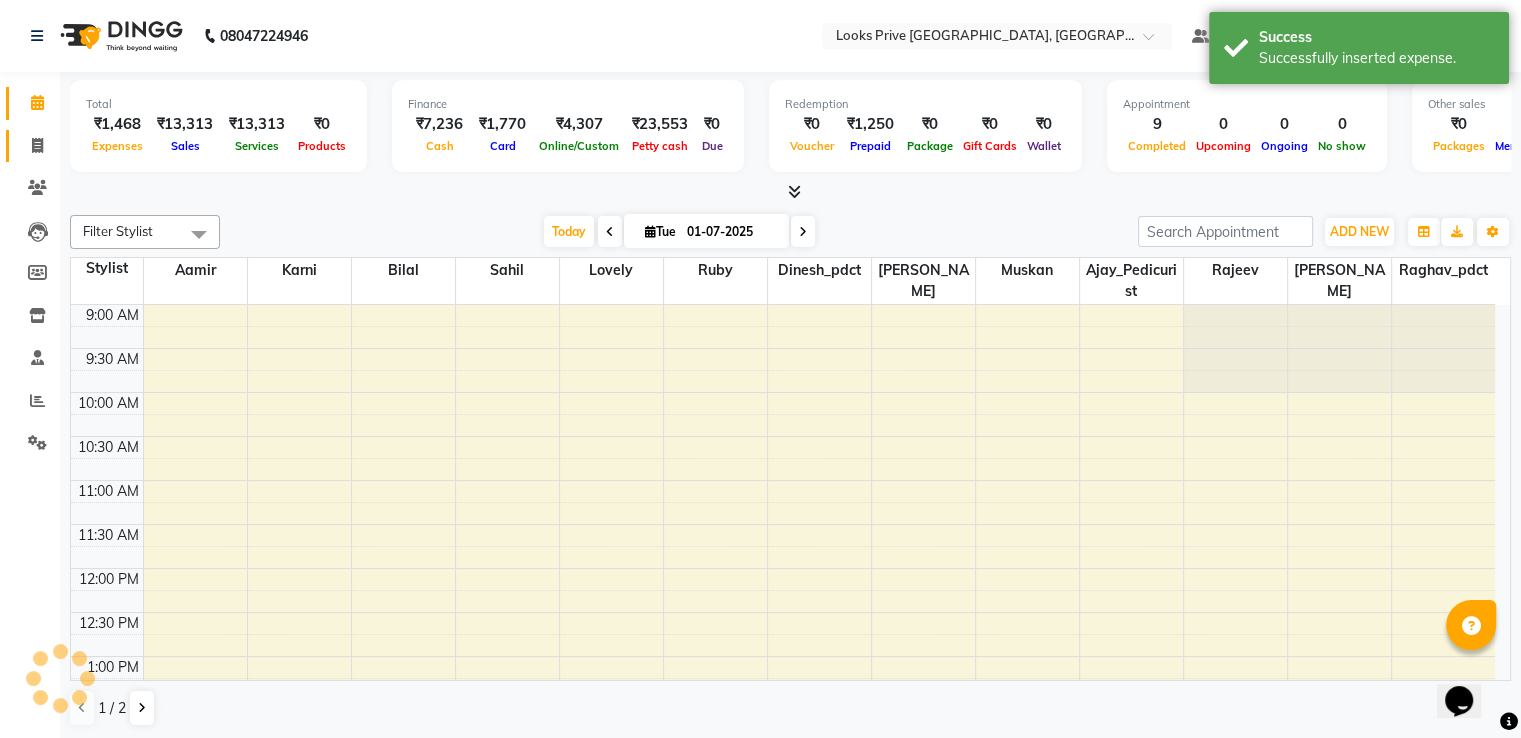 scroll, scrollTop: 0, scrollLeft: 0, axis: both 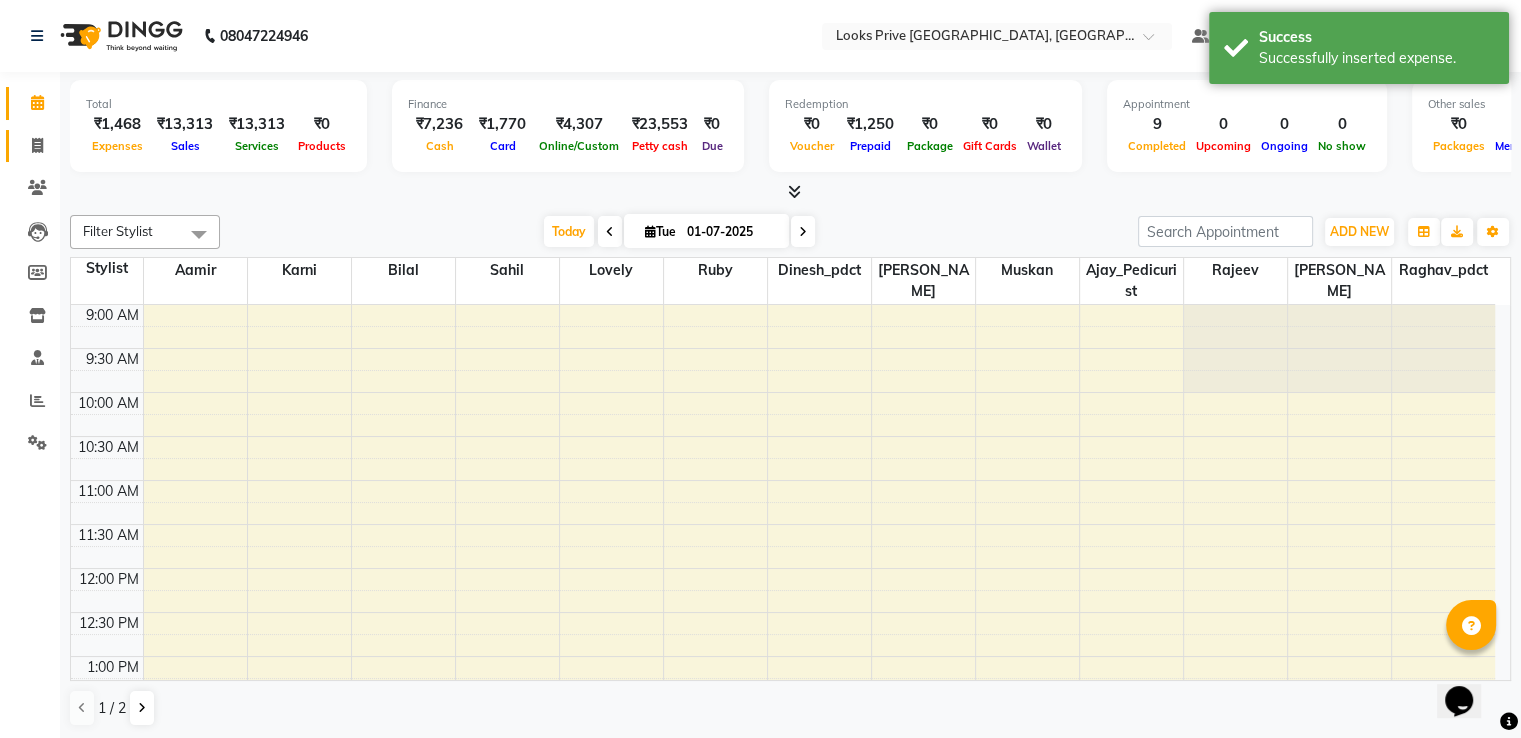 click 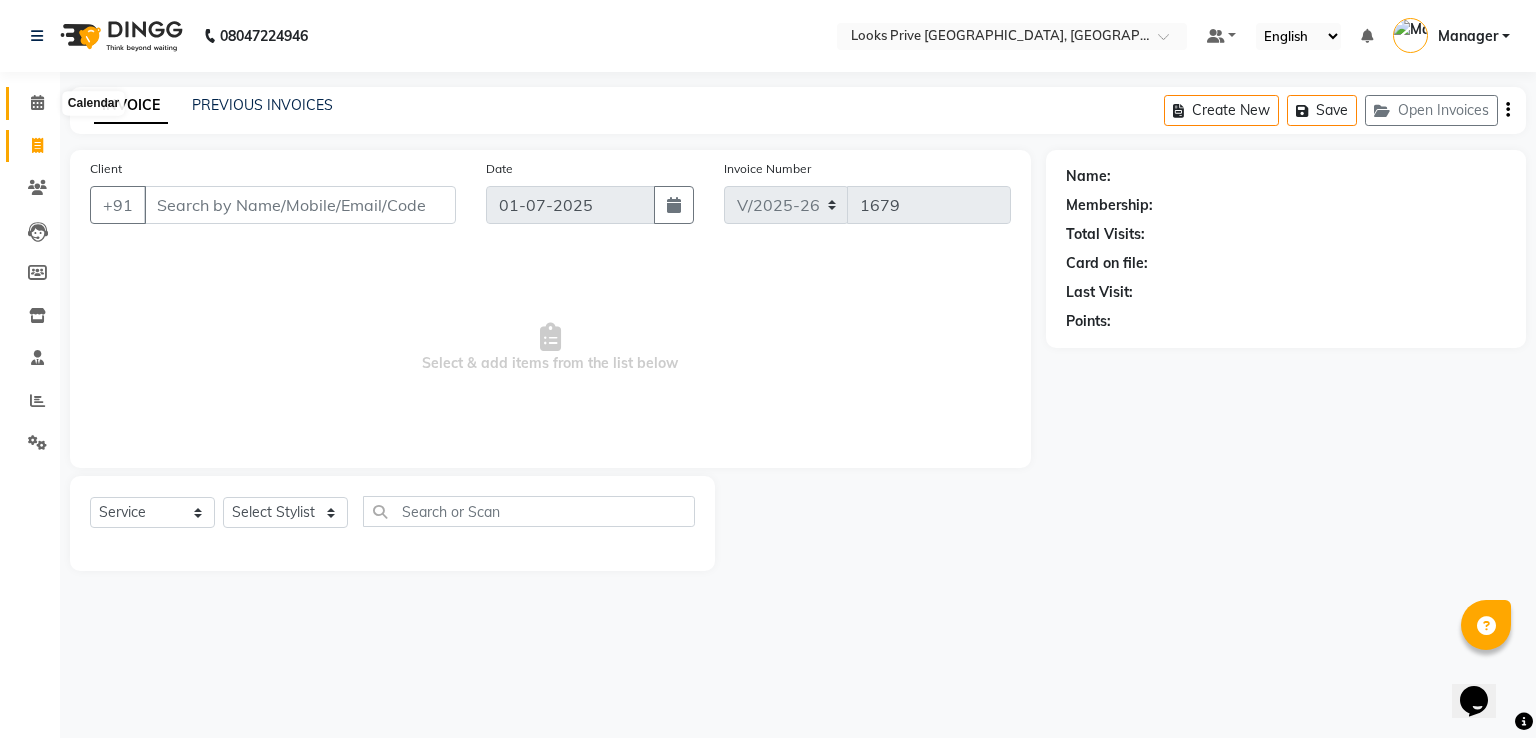 click 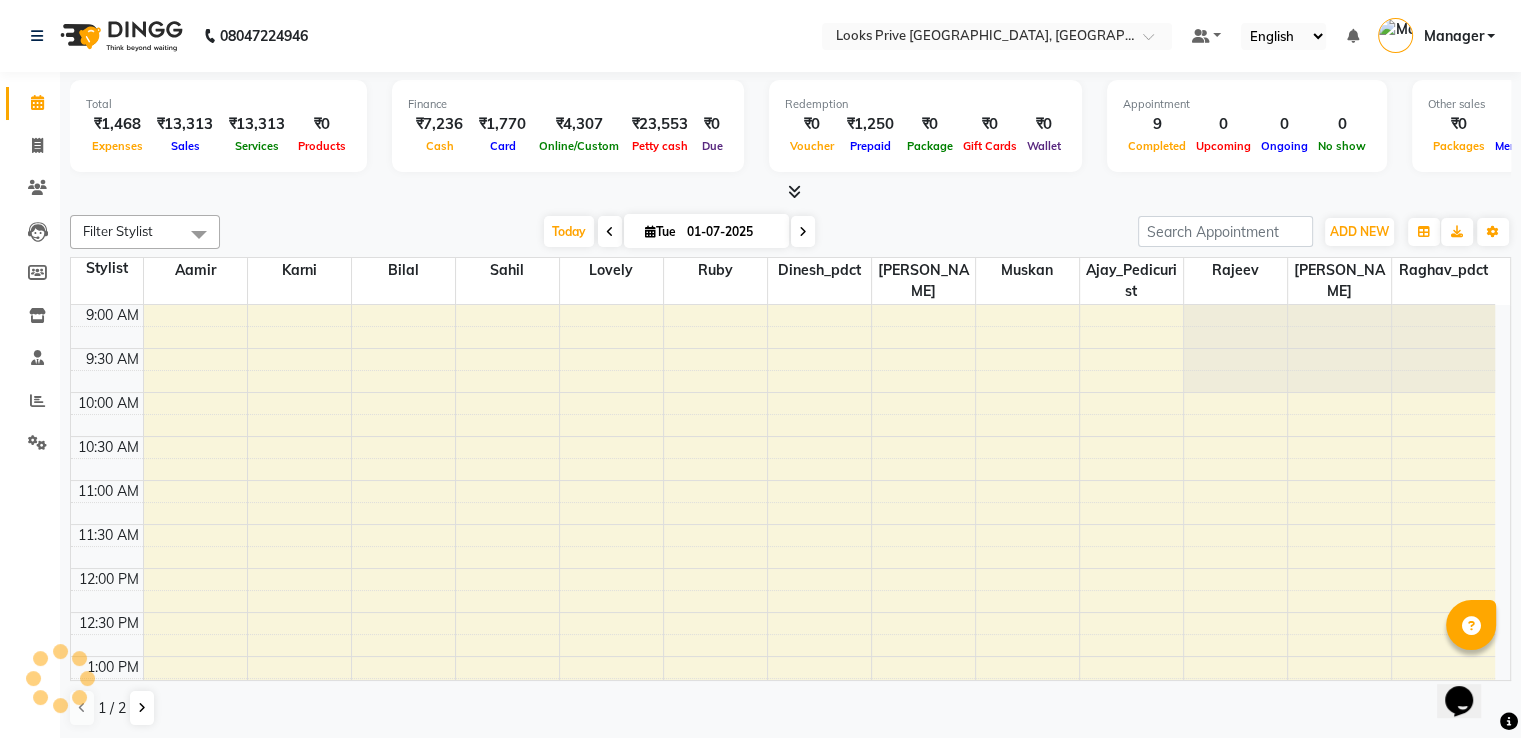 scroll, scrollTop: 0, scrollLeft: 0, axis: both 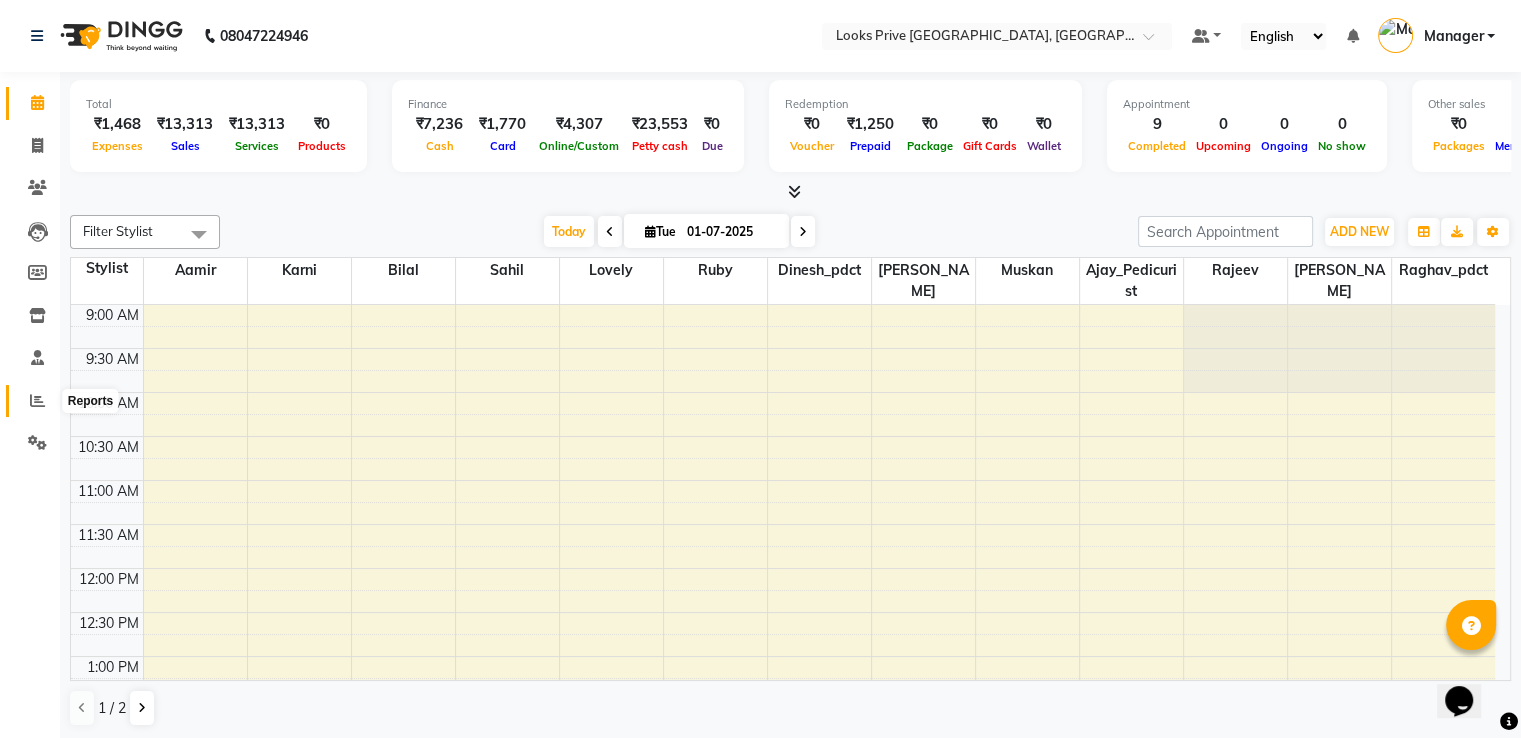 click 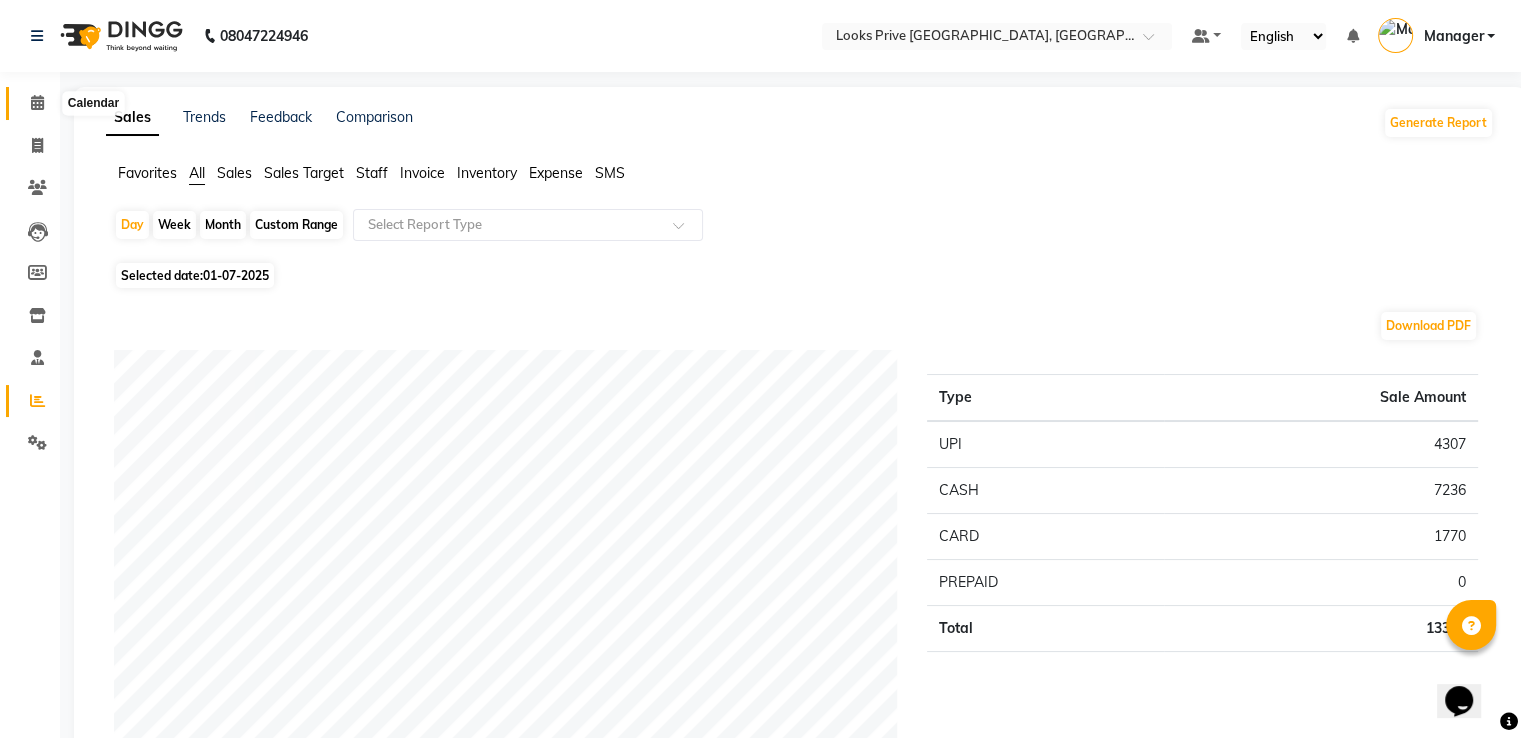 click 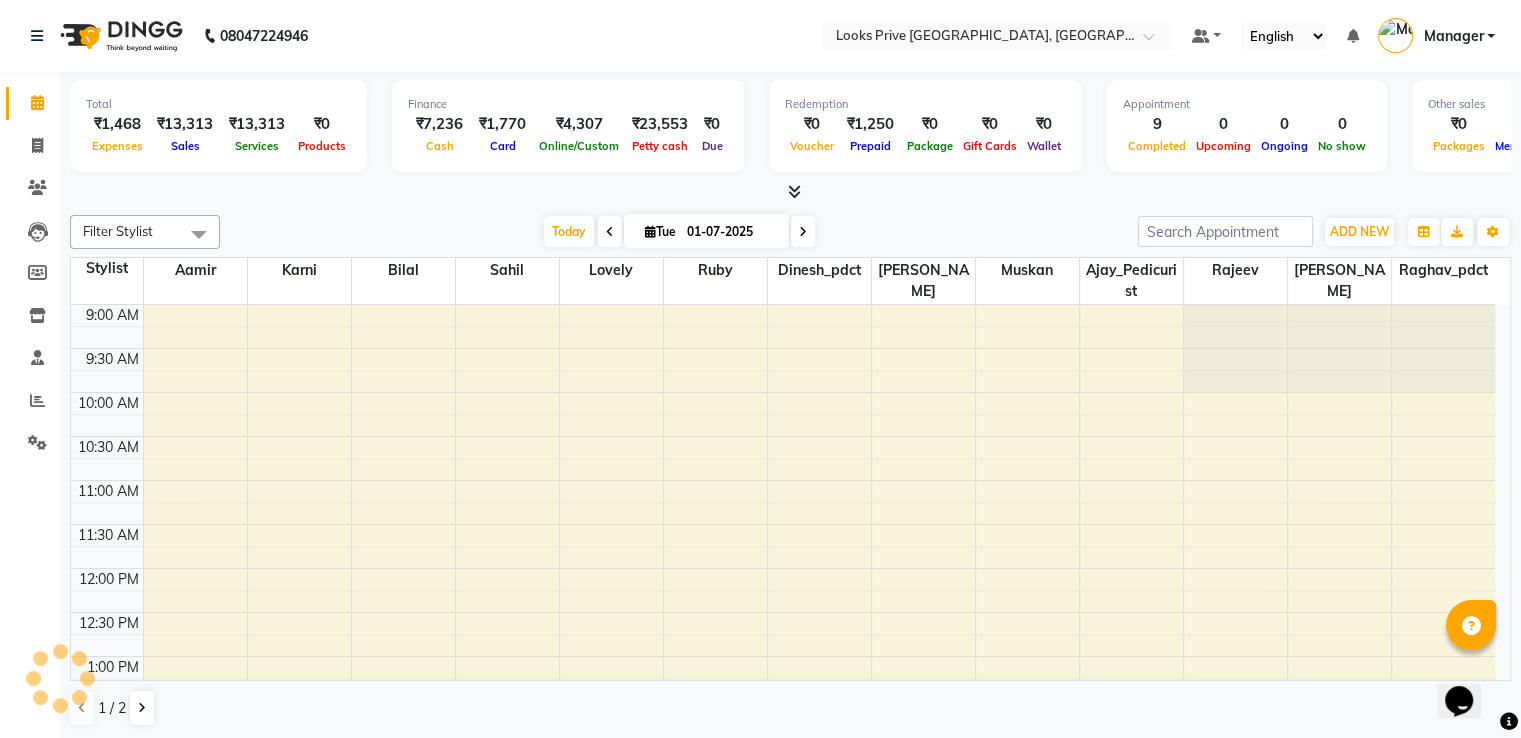 scroll, scrollTop: 0, scrollLeft: 0, axis: both 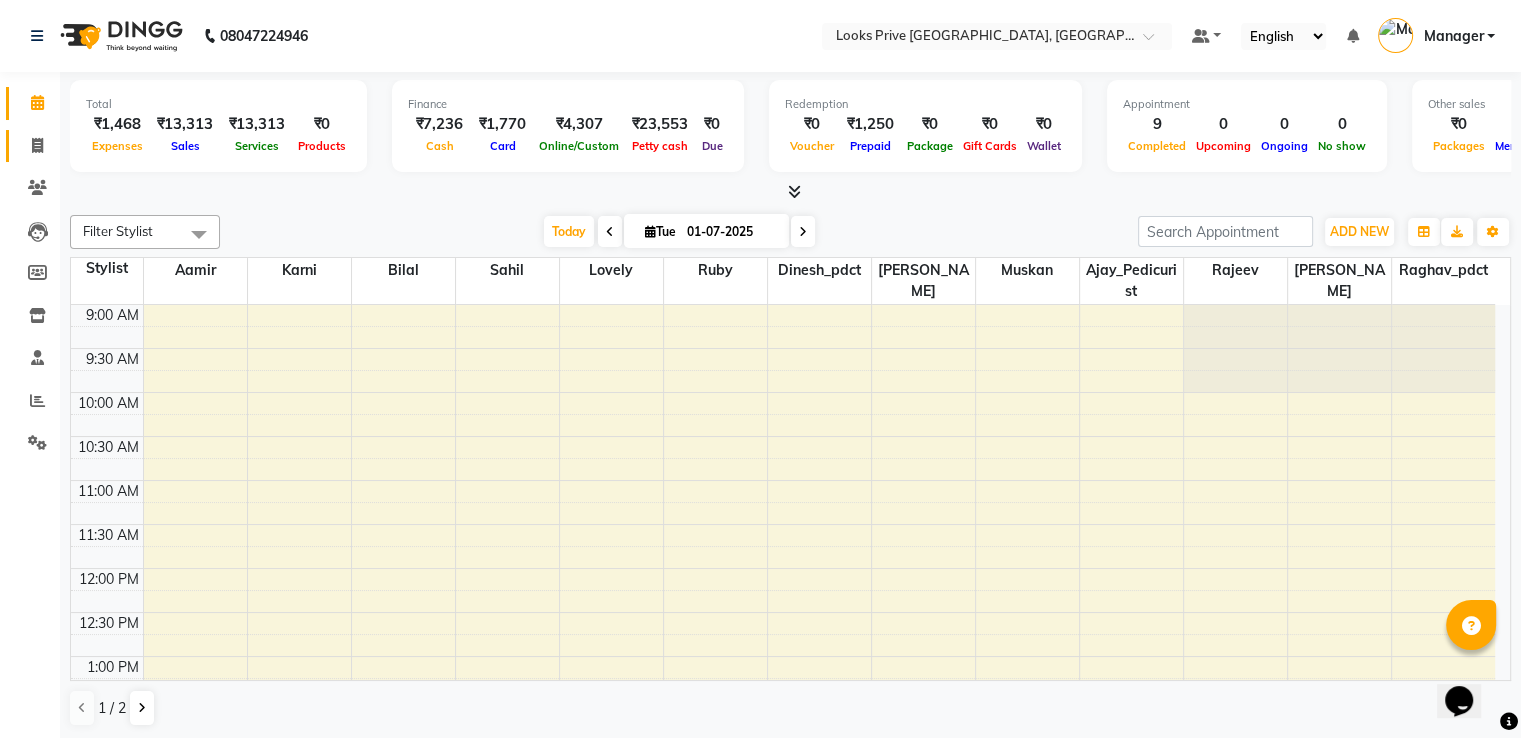 click on "Invoice" 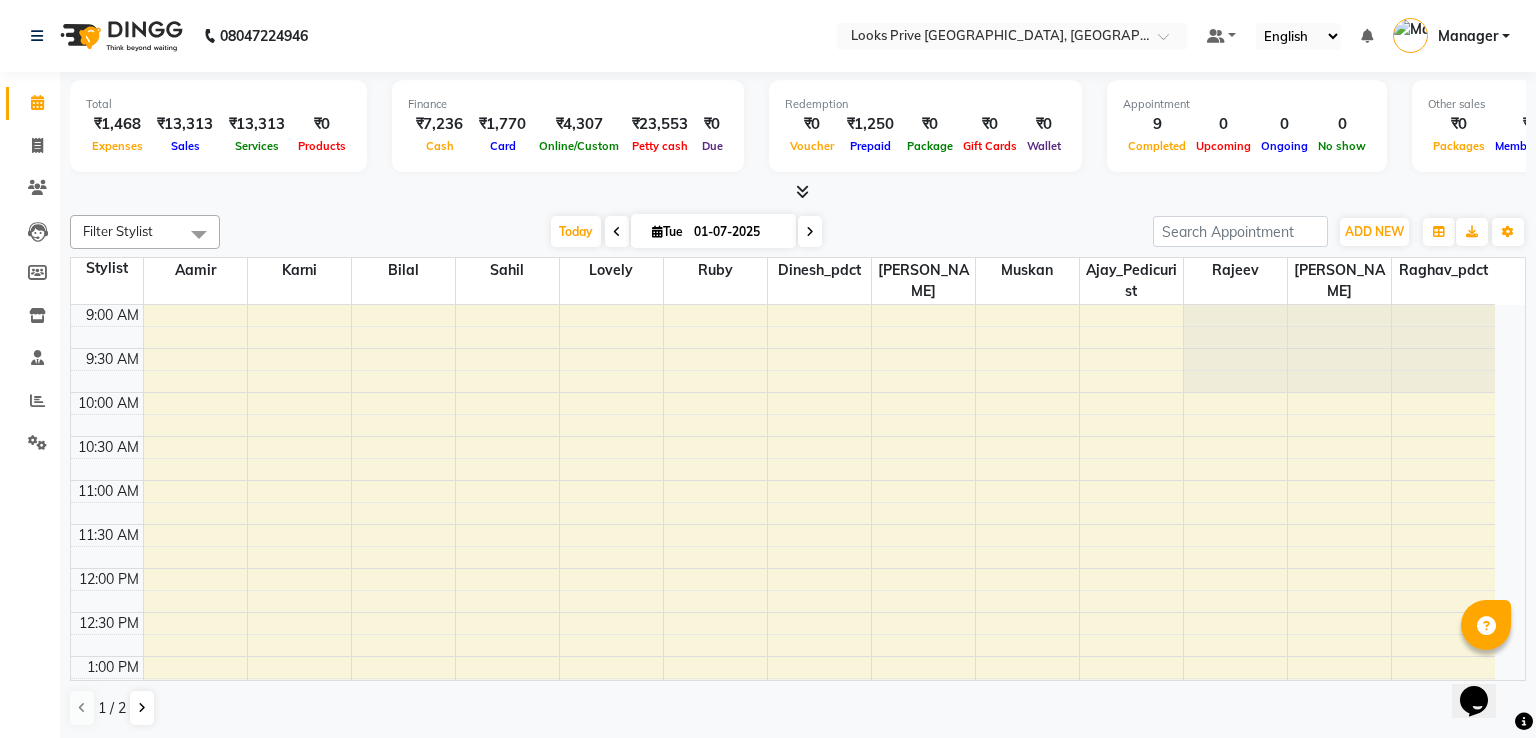 select on "6205" 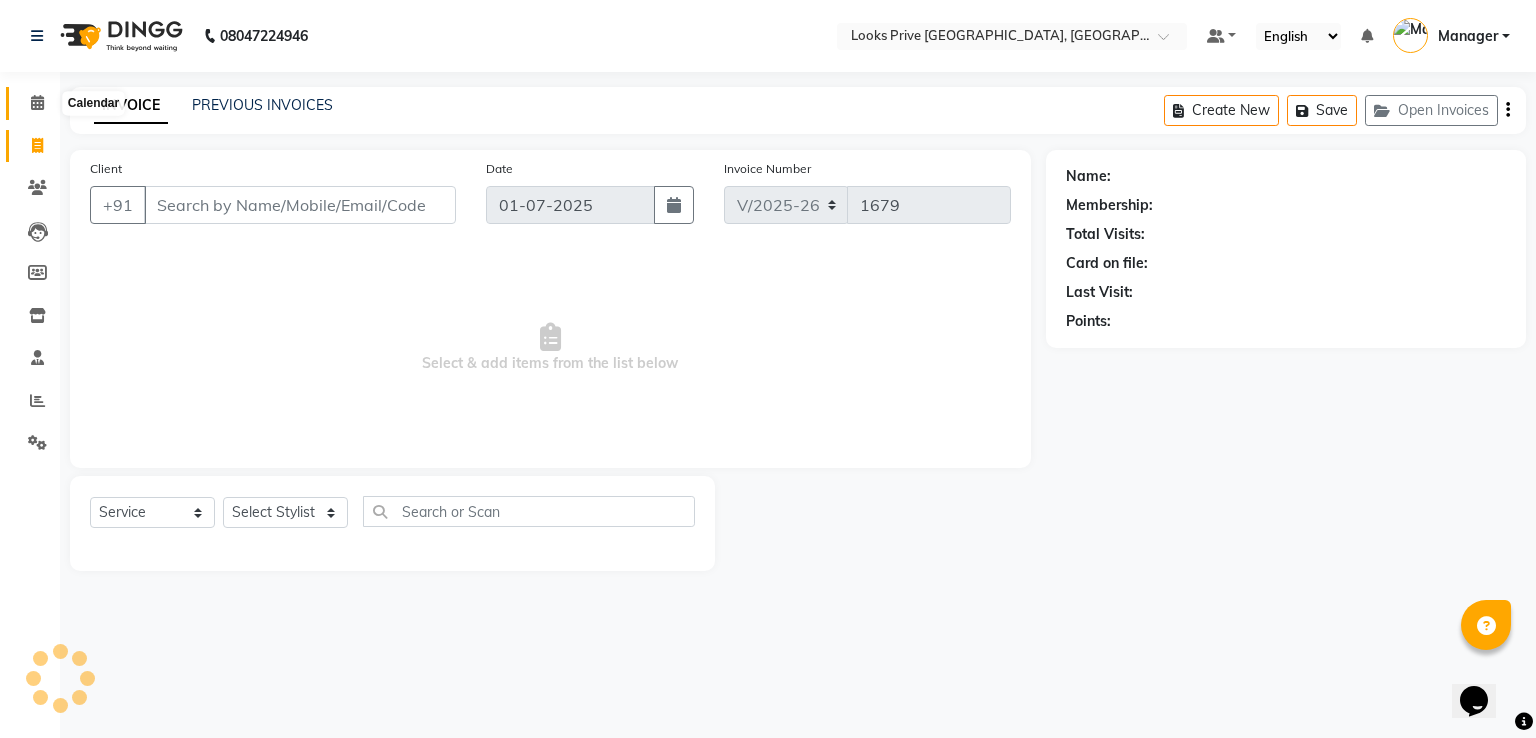 click 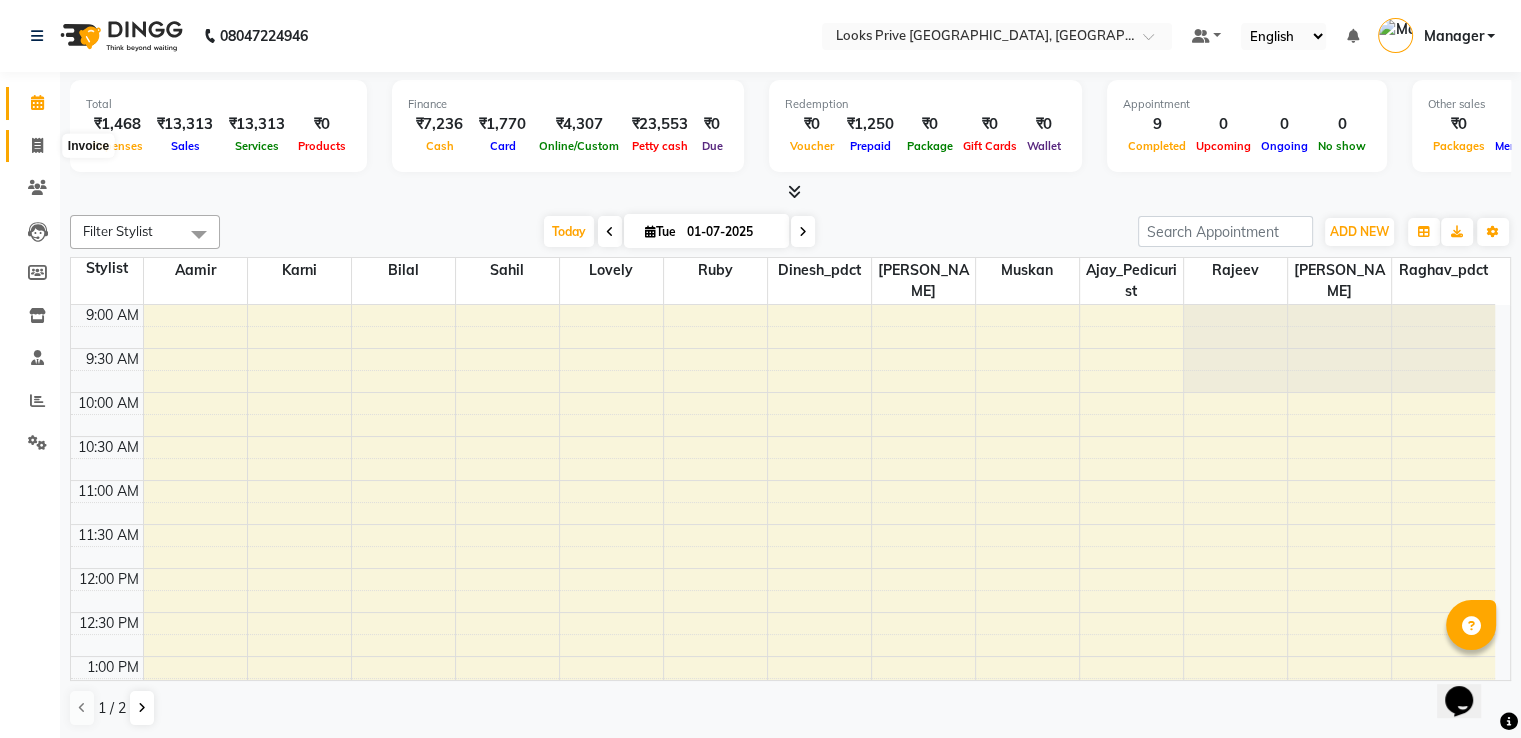 click 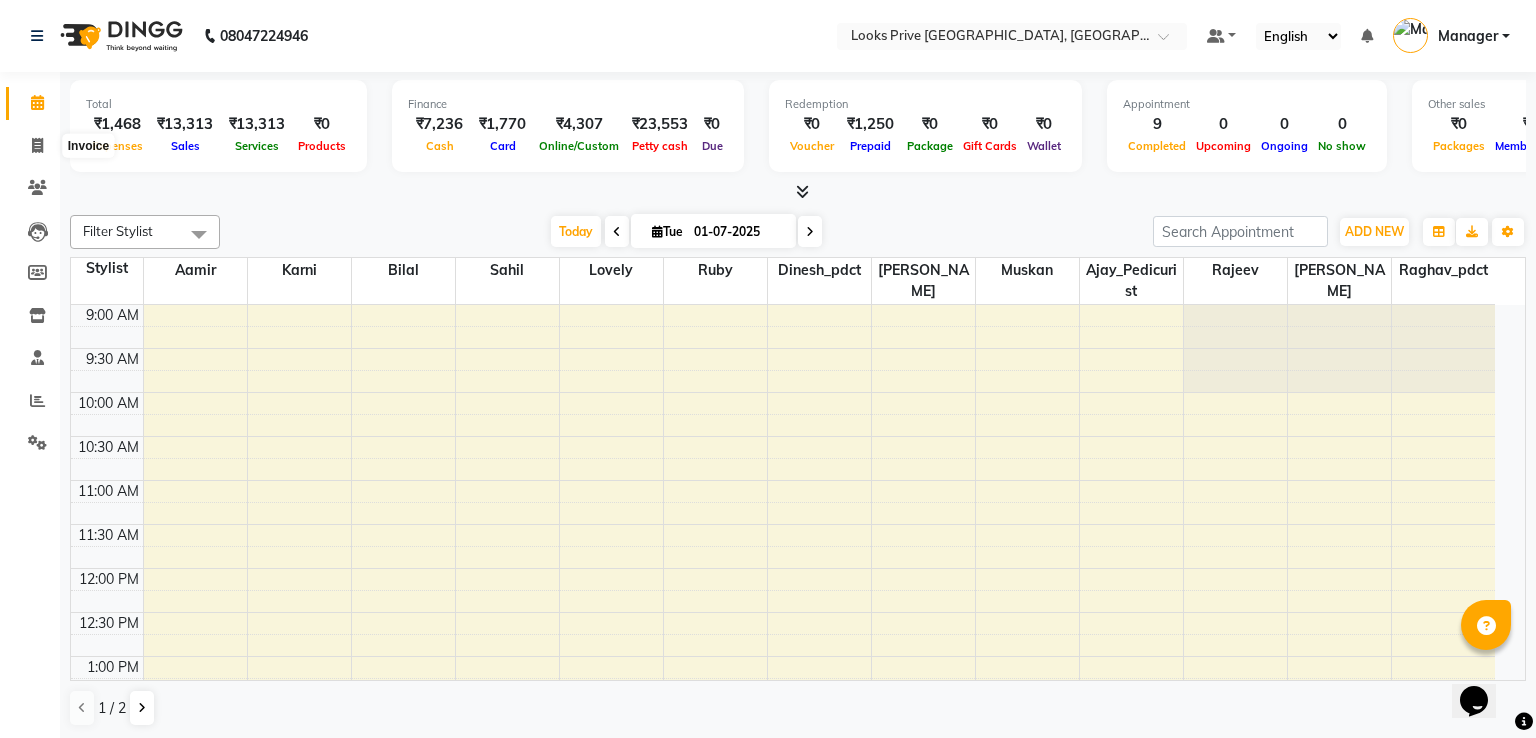 select on "6205" 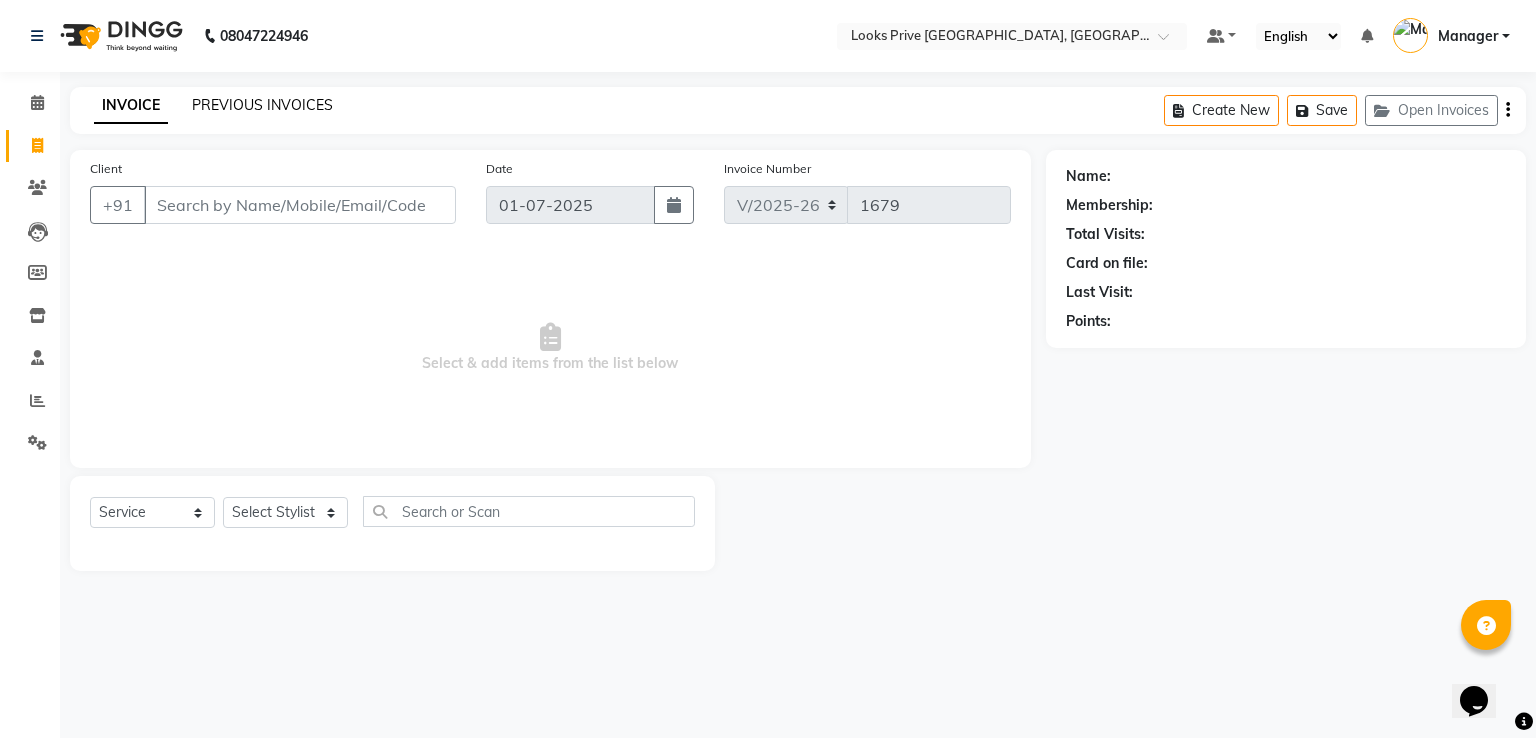 click on "PREVIOUS INVOICES" 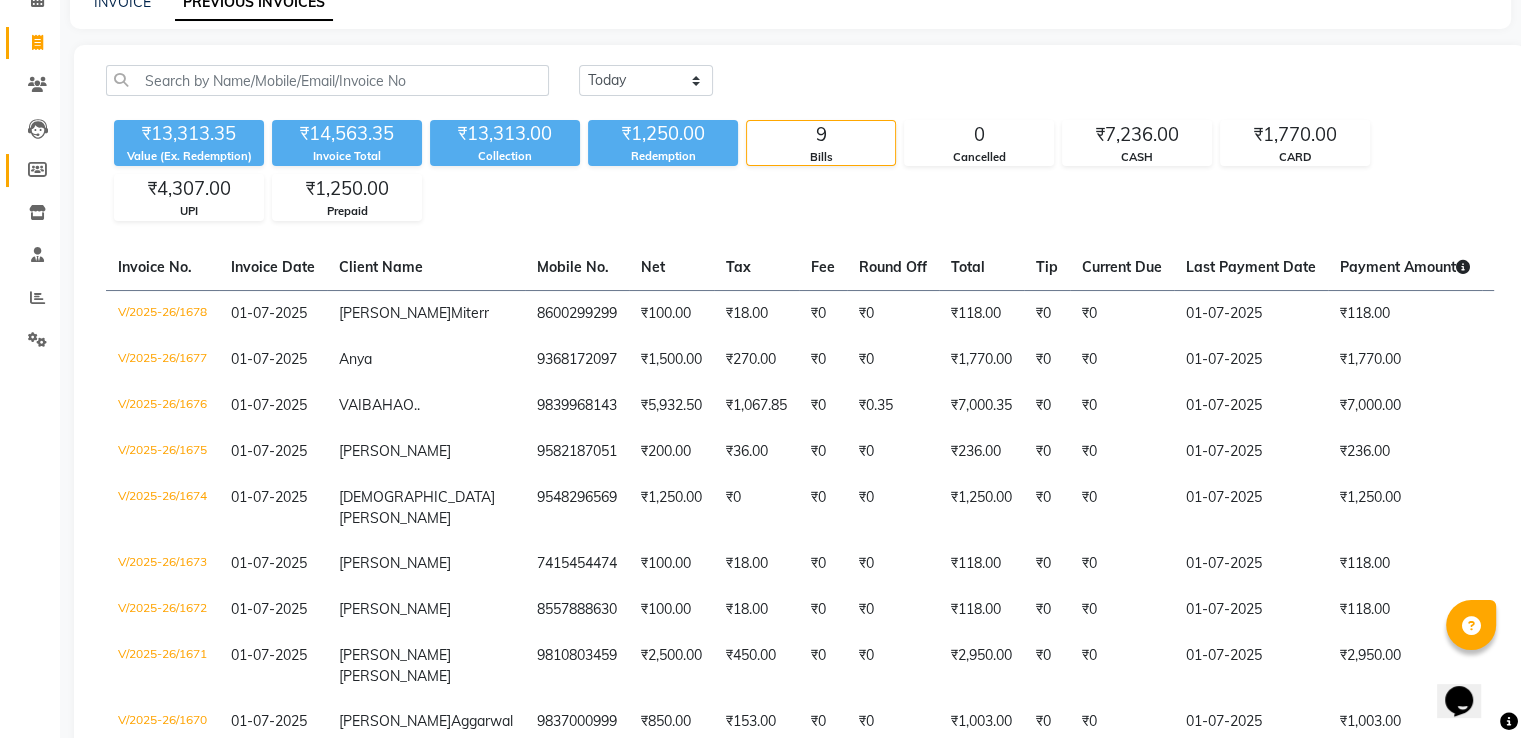 scroll, scrollTop: 0, scrollLeft: 0, axis: both 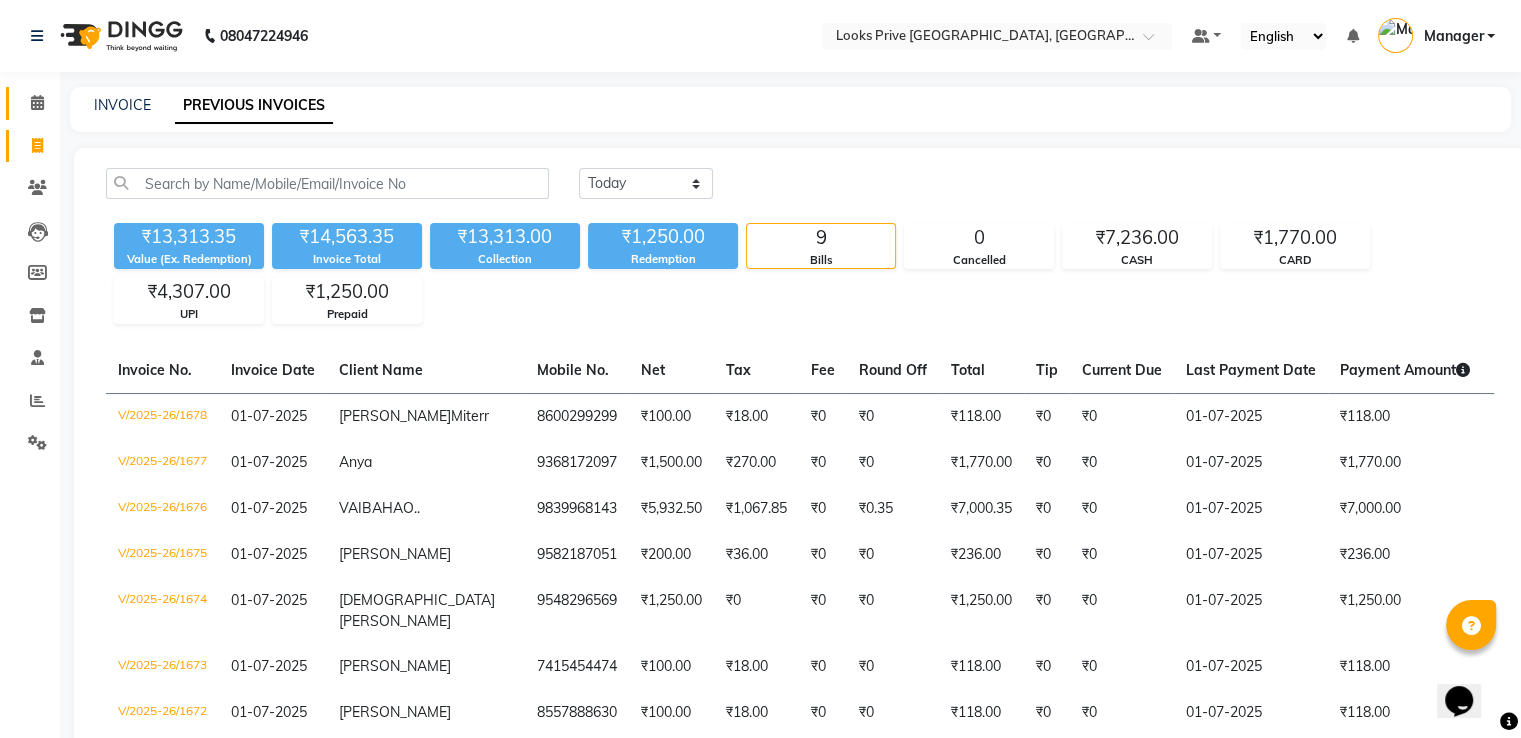 click on "Calendar" 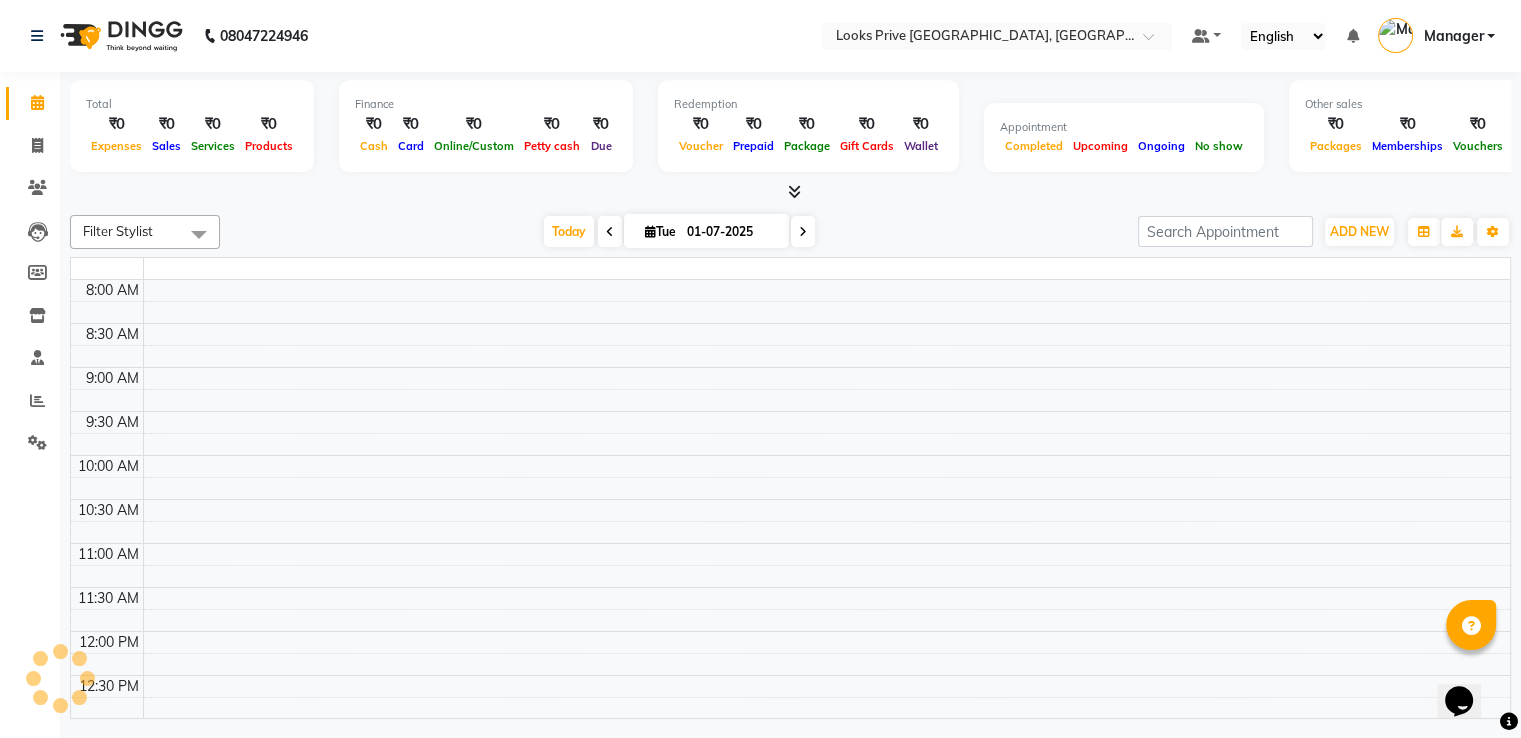 scroll, scrollTop: 0, scrollLeft: 0, axis: both 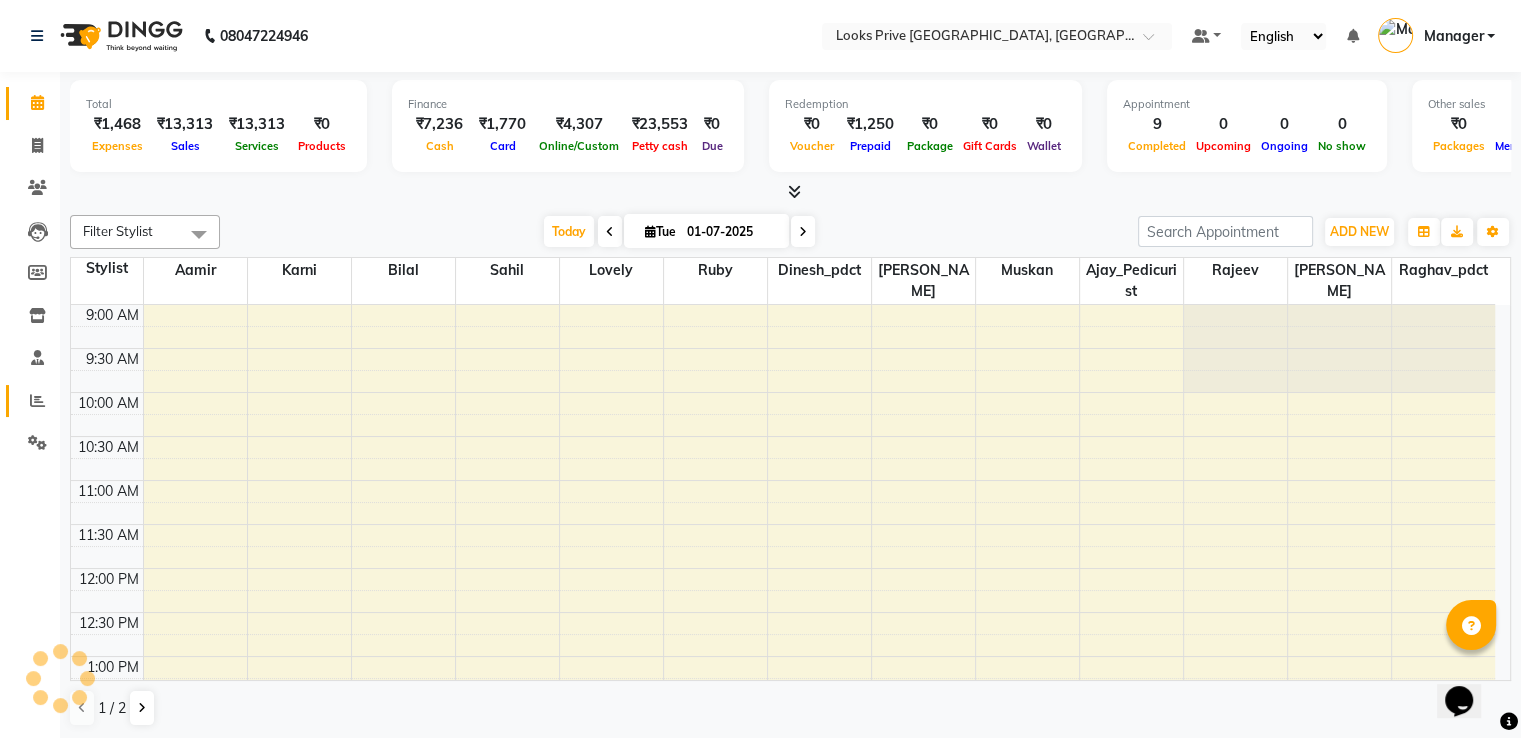 click 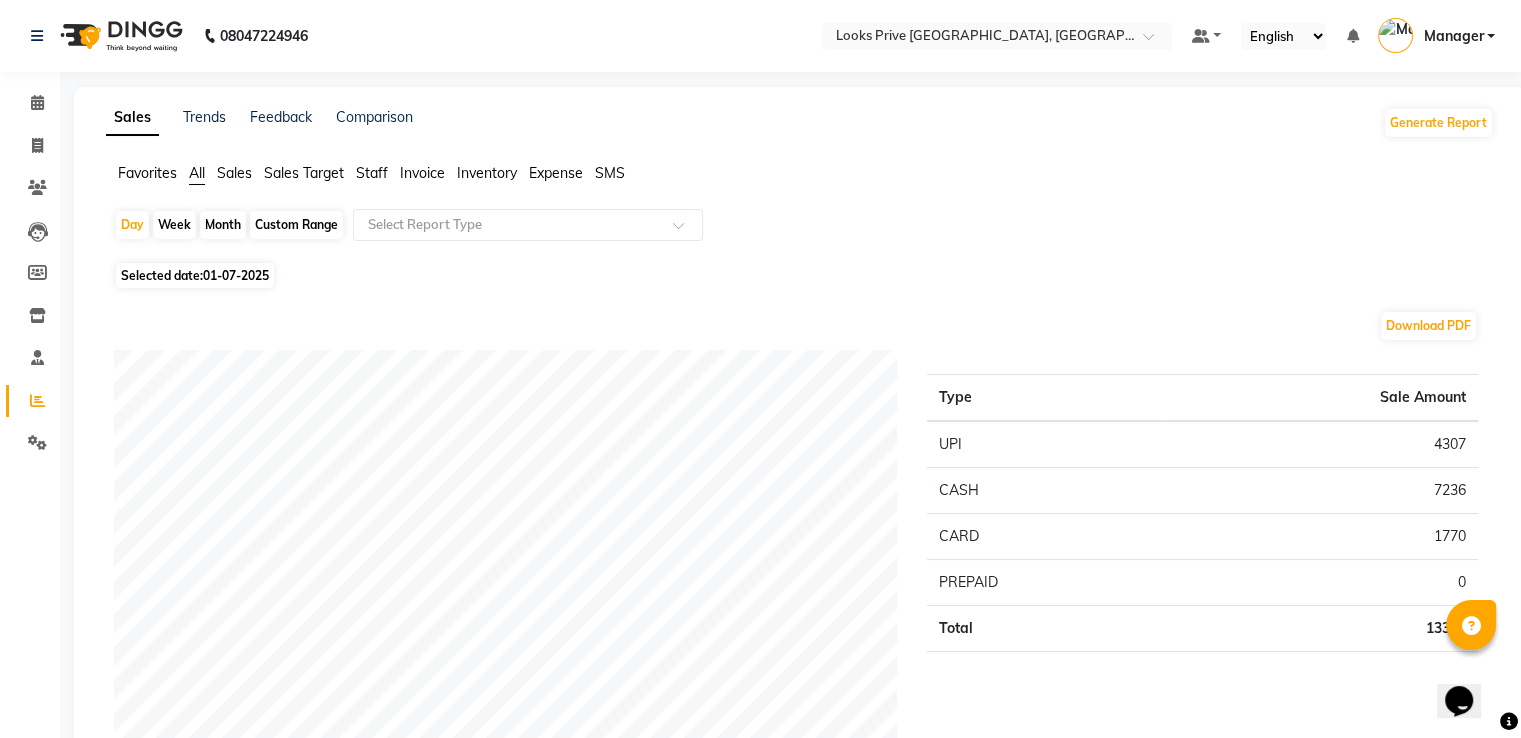 click on "Staff" 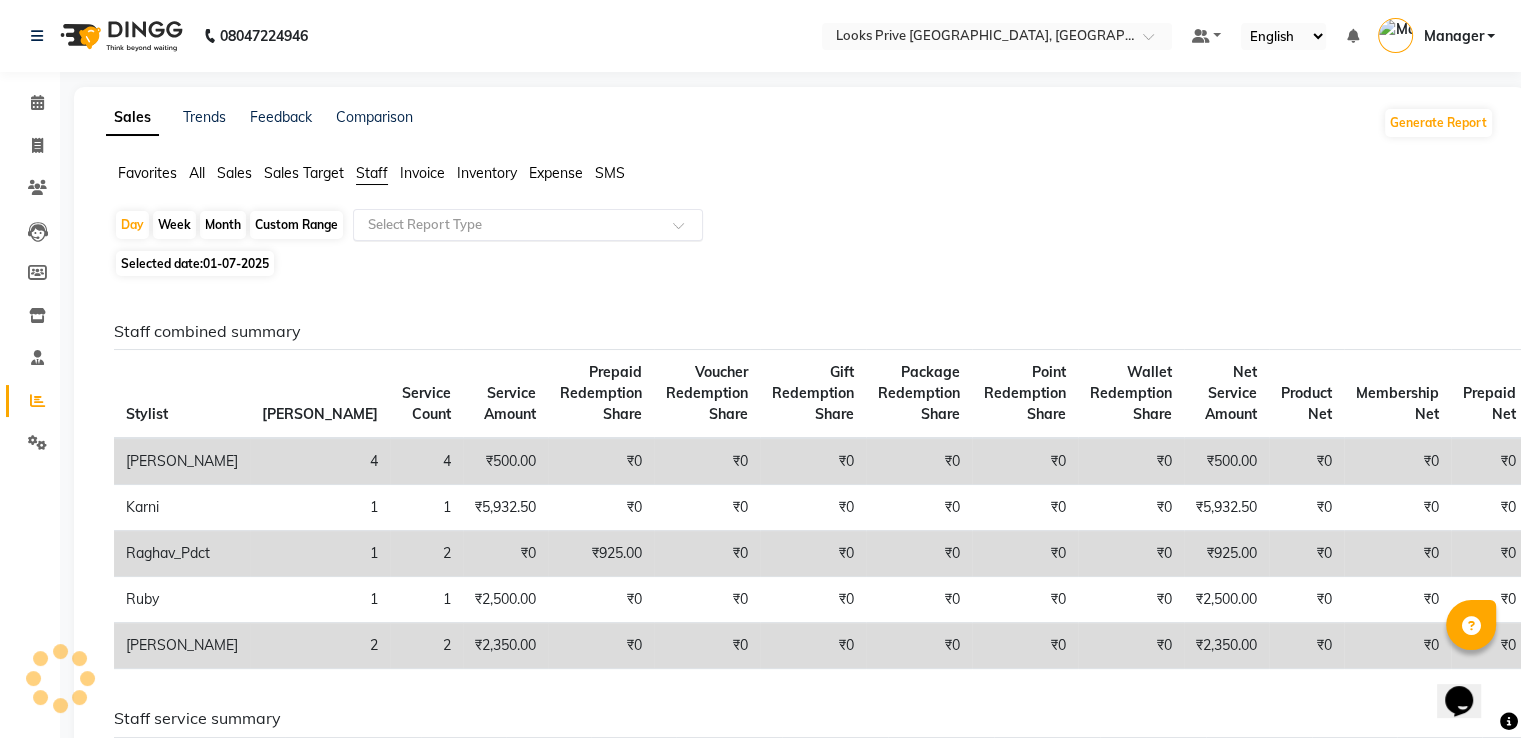 click 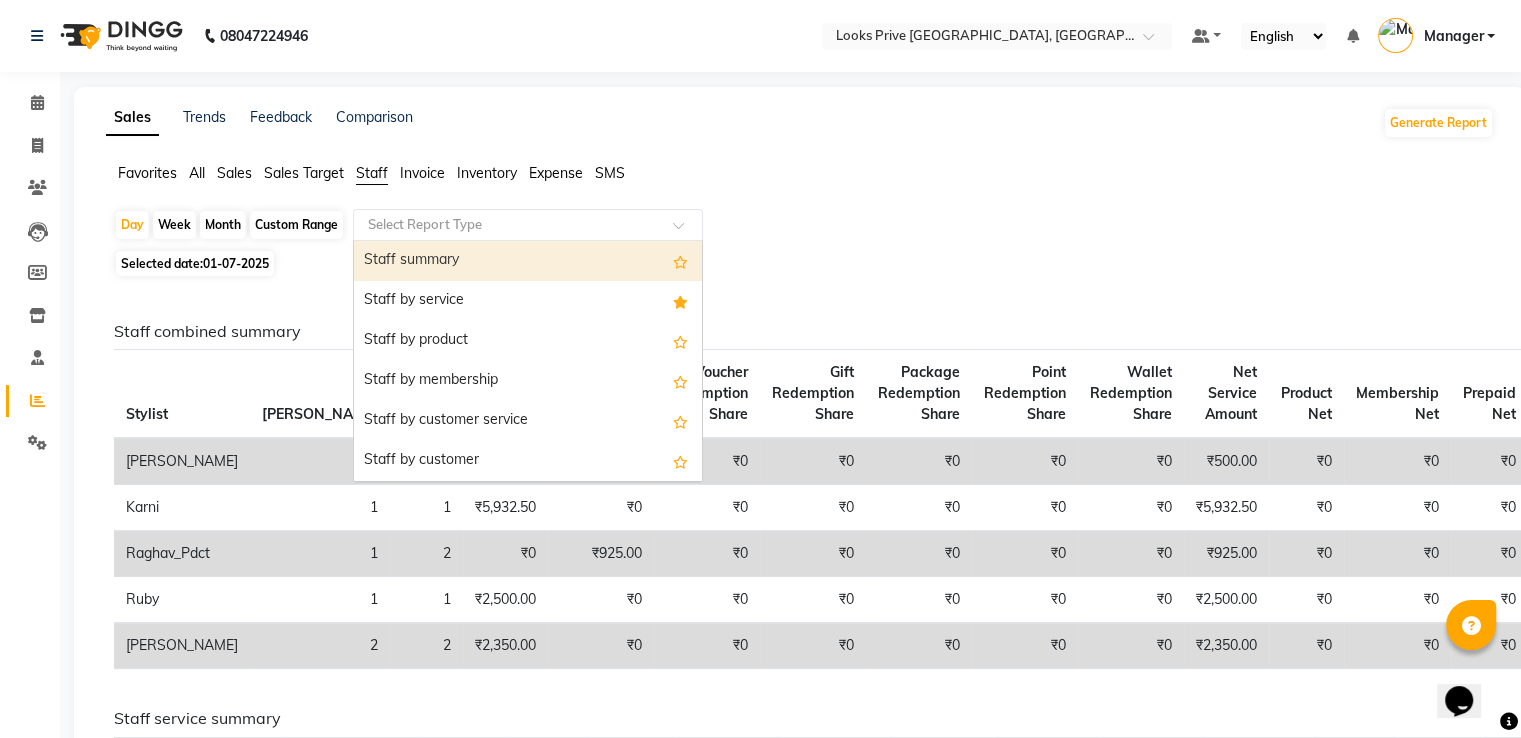 click on "All" 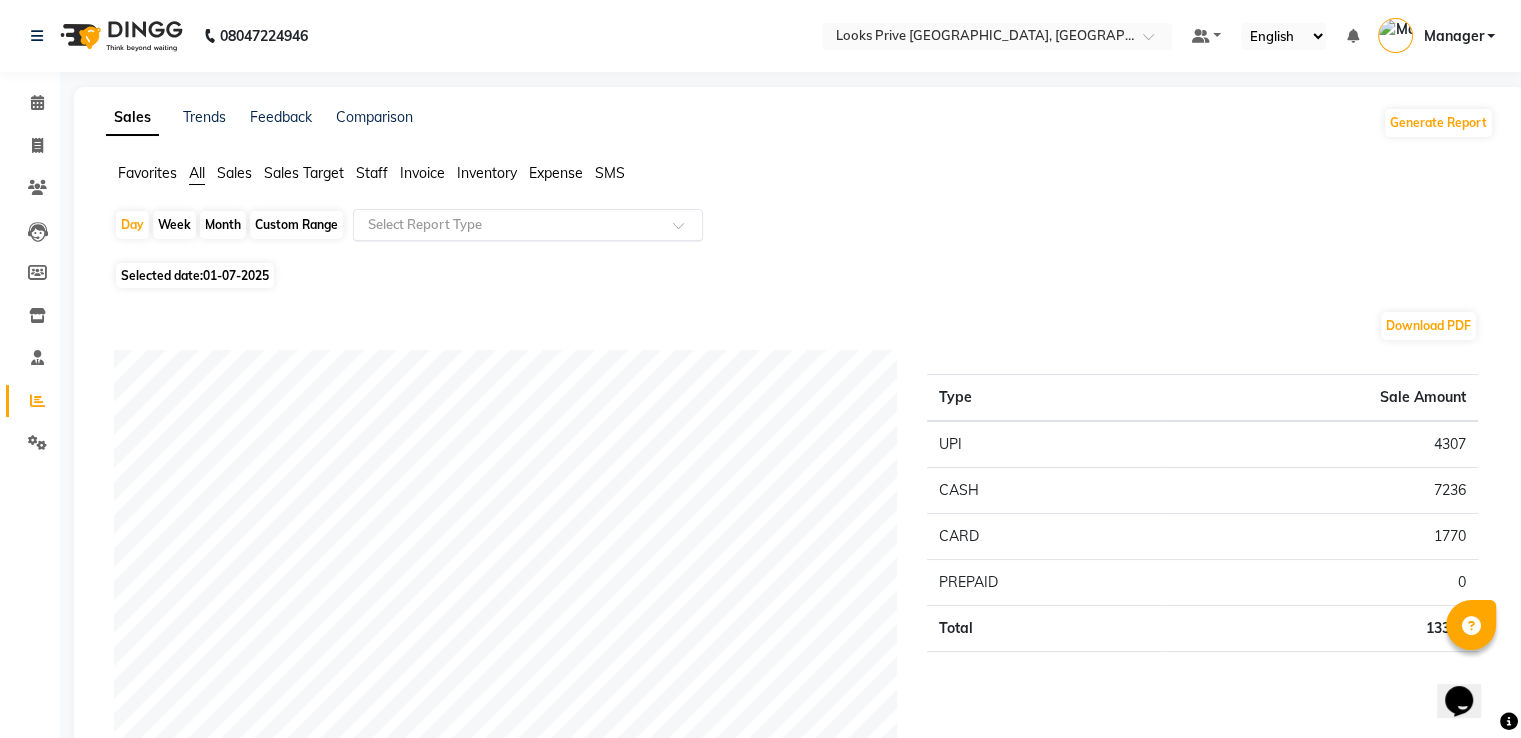 click 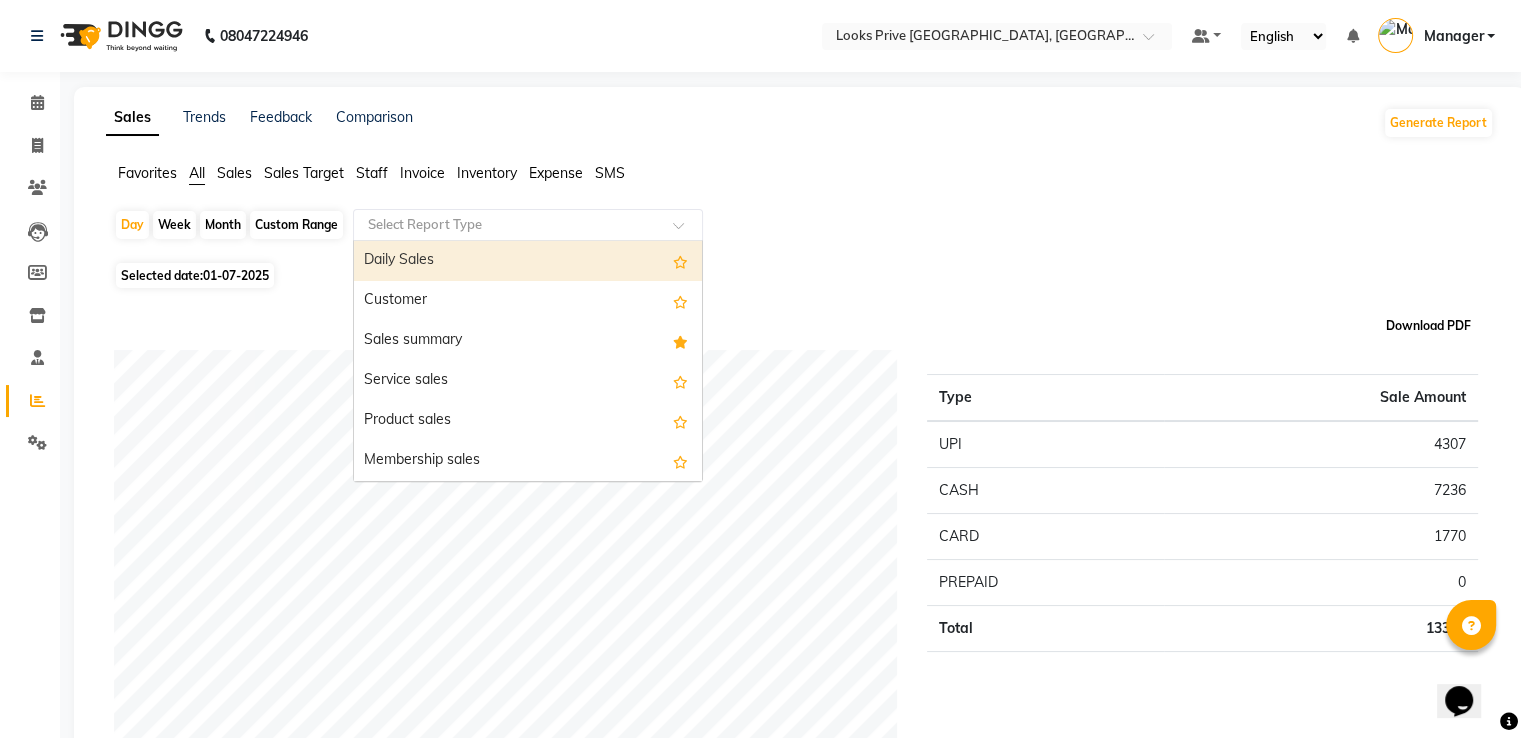 click on "Download PDF" 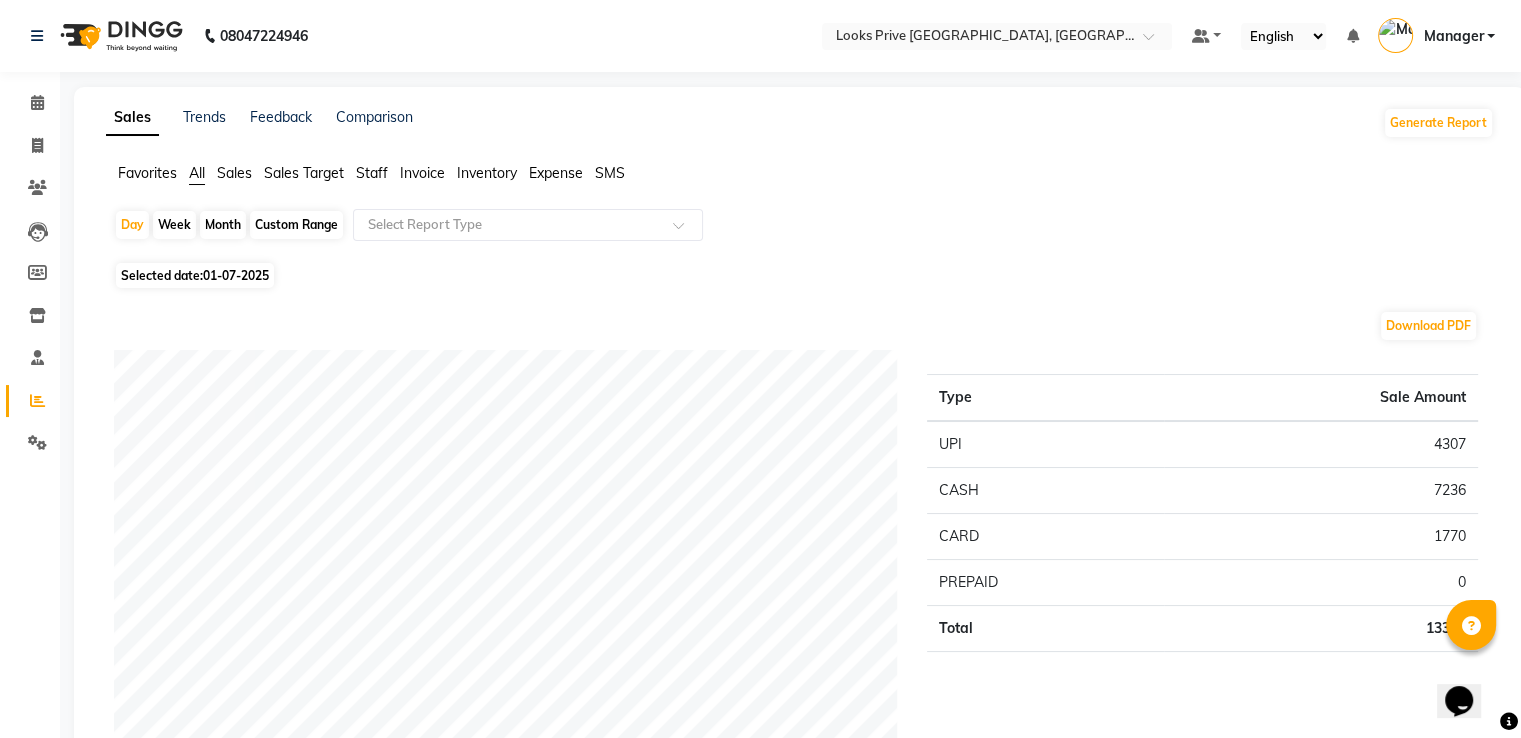 click on "Favorites" 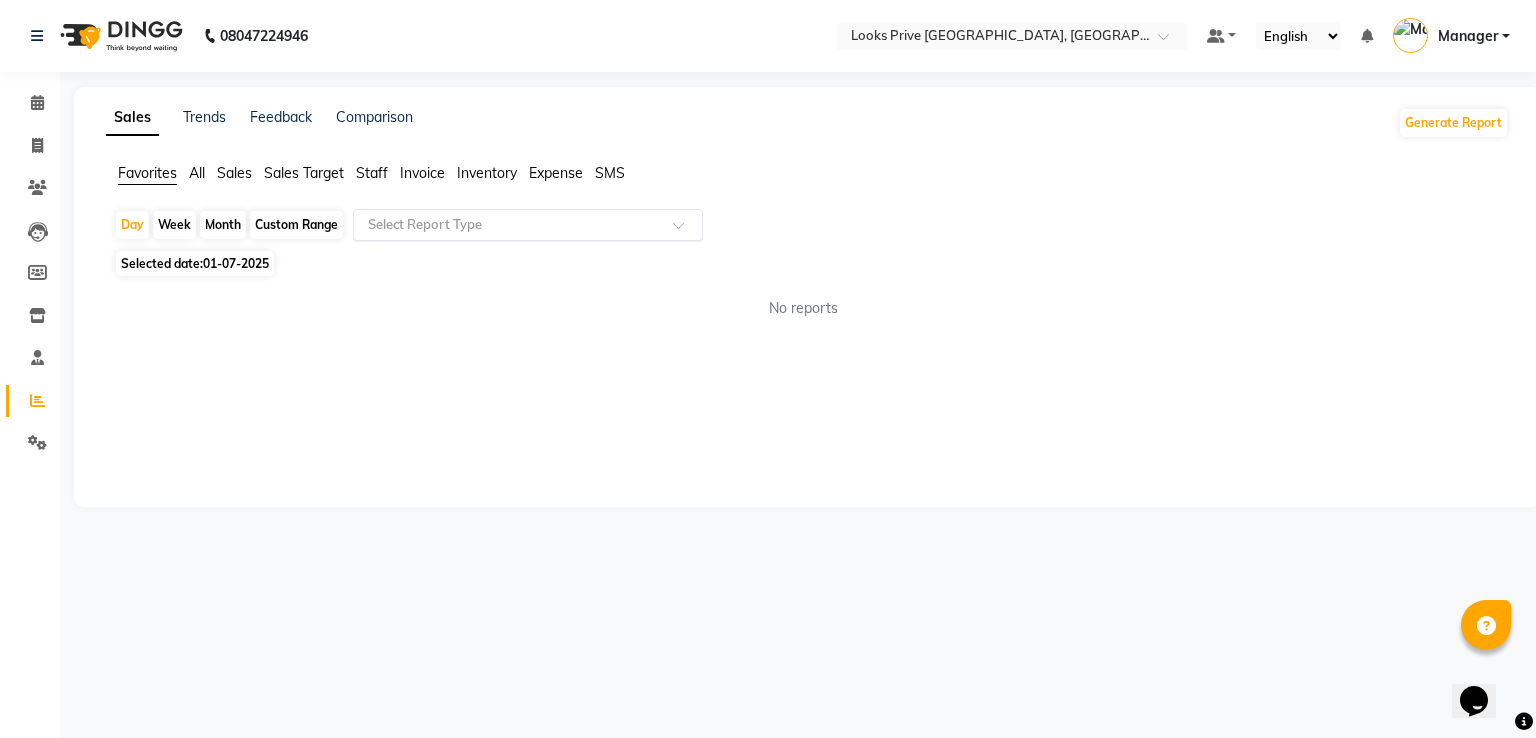 click 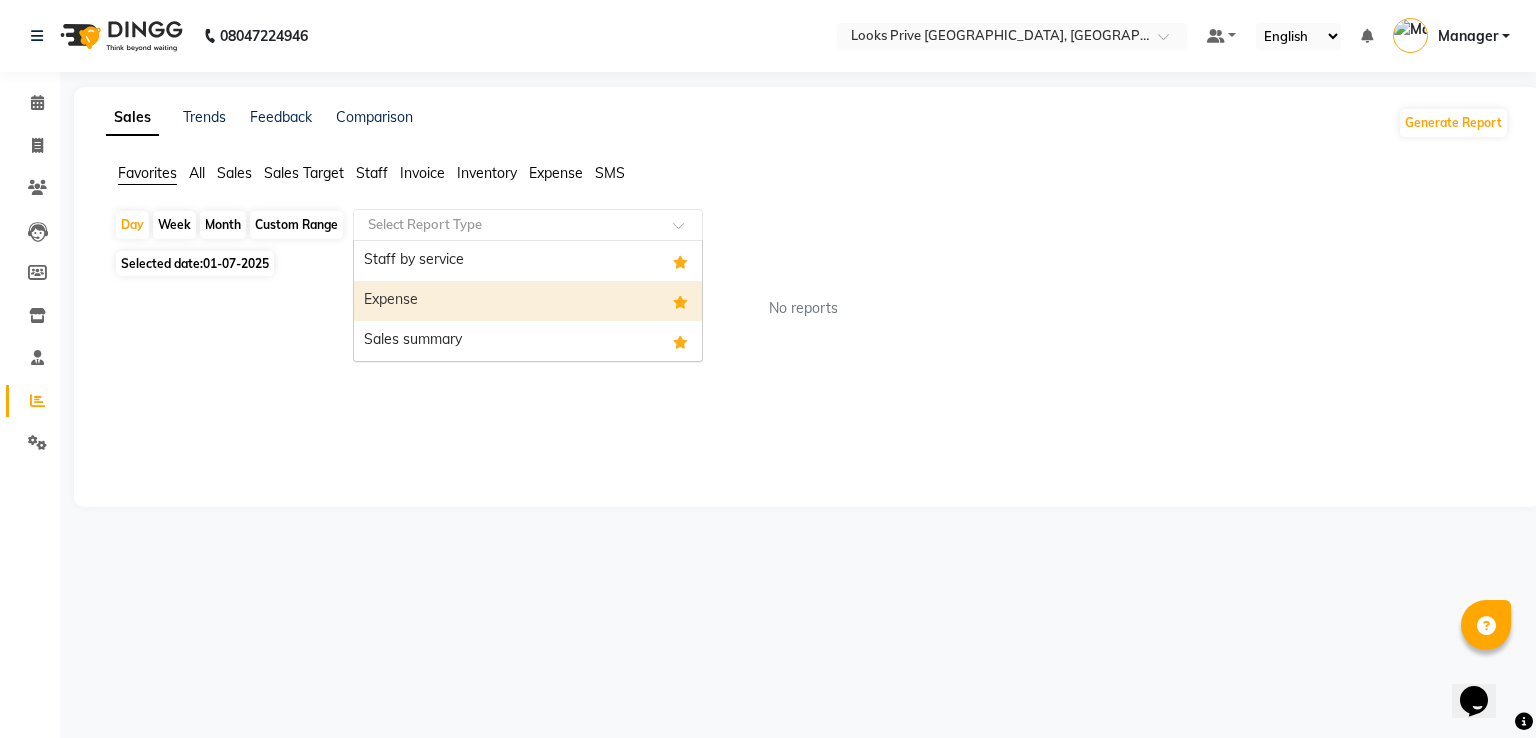 click on "Sales summary" at bounding box center [528, 341] 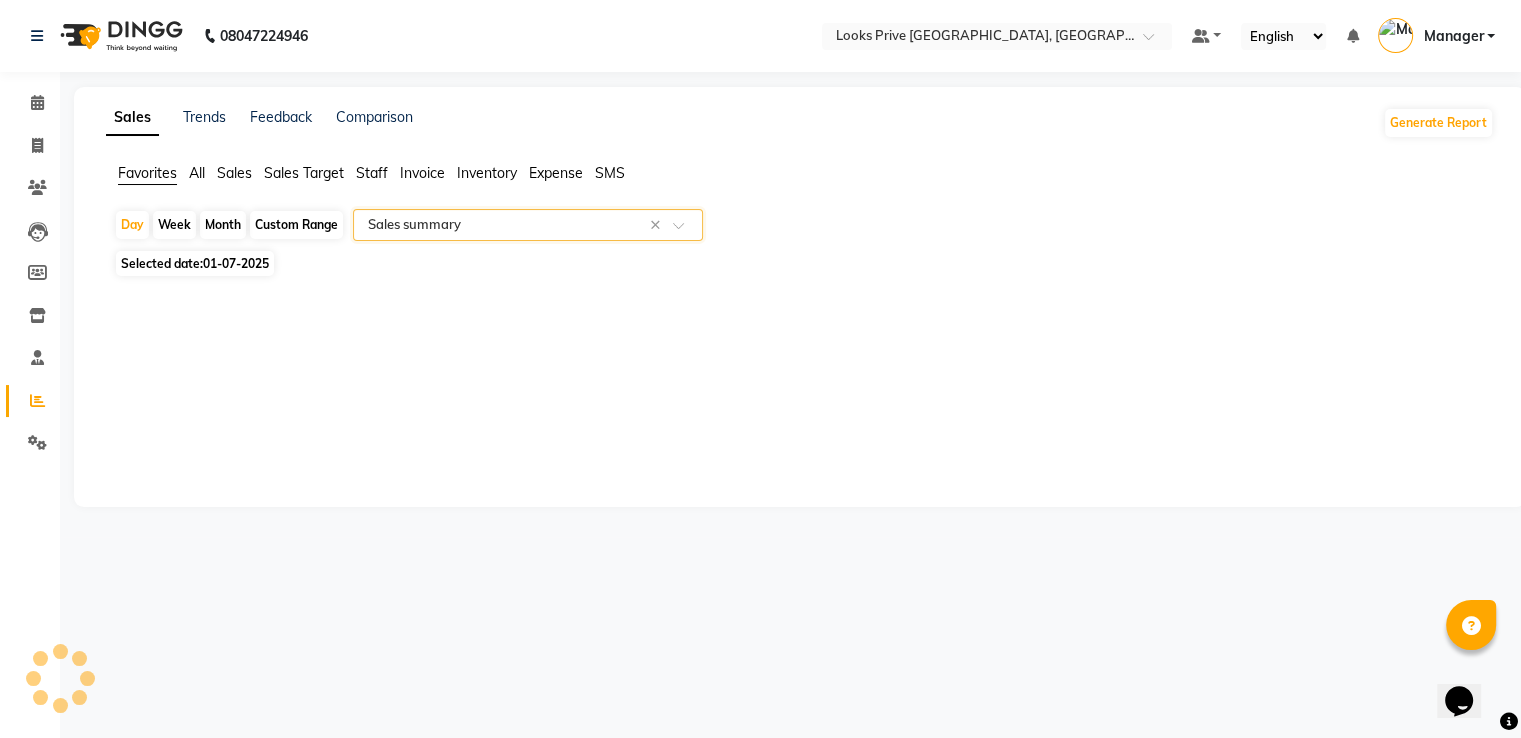 select on "full_report" 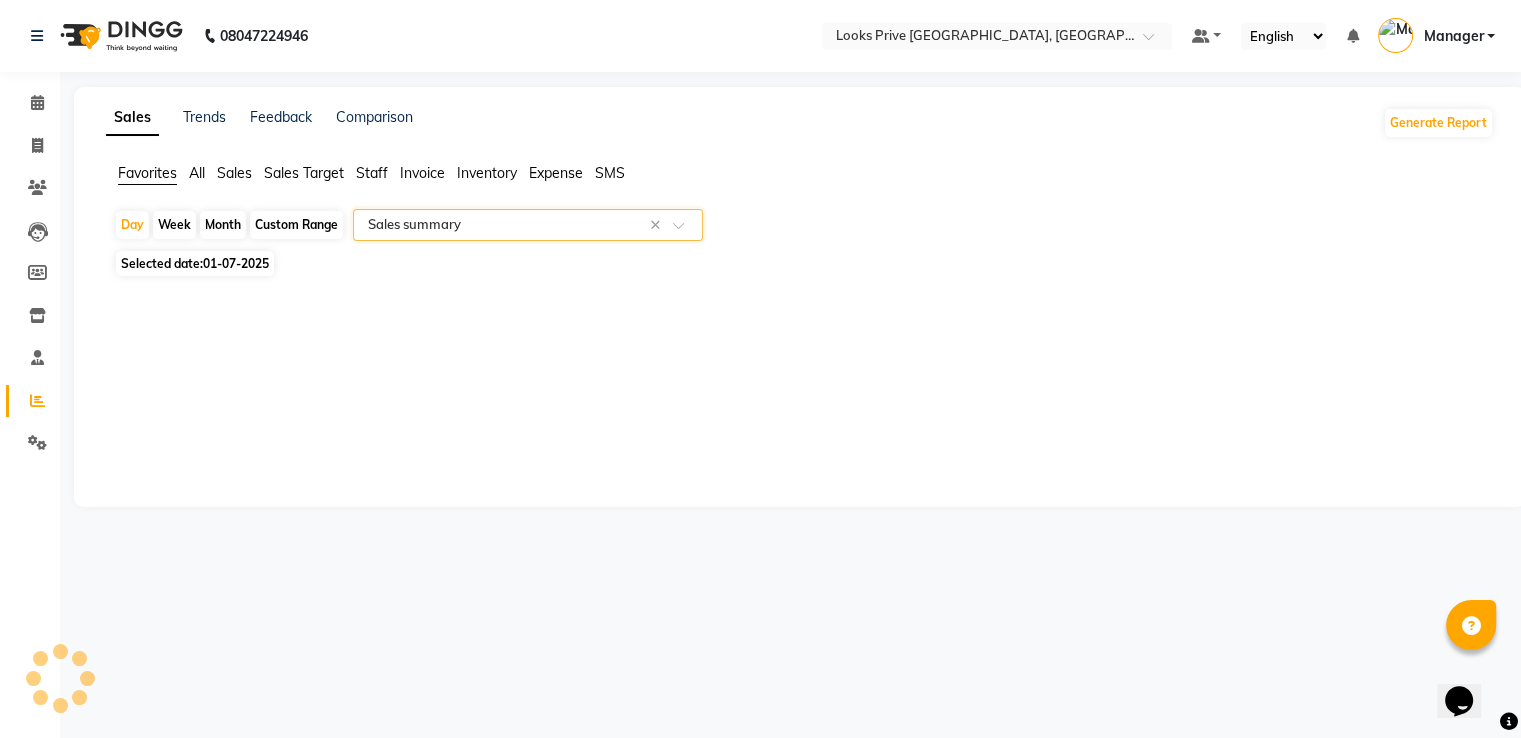 select on "pdf" 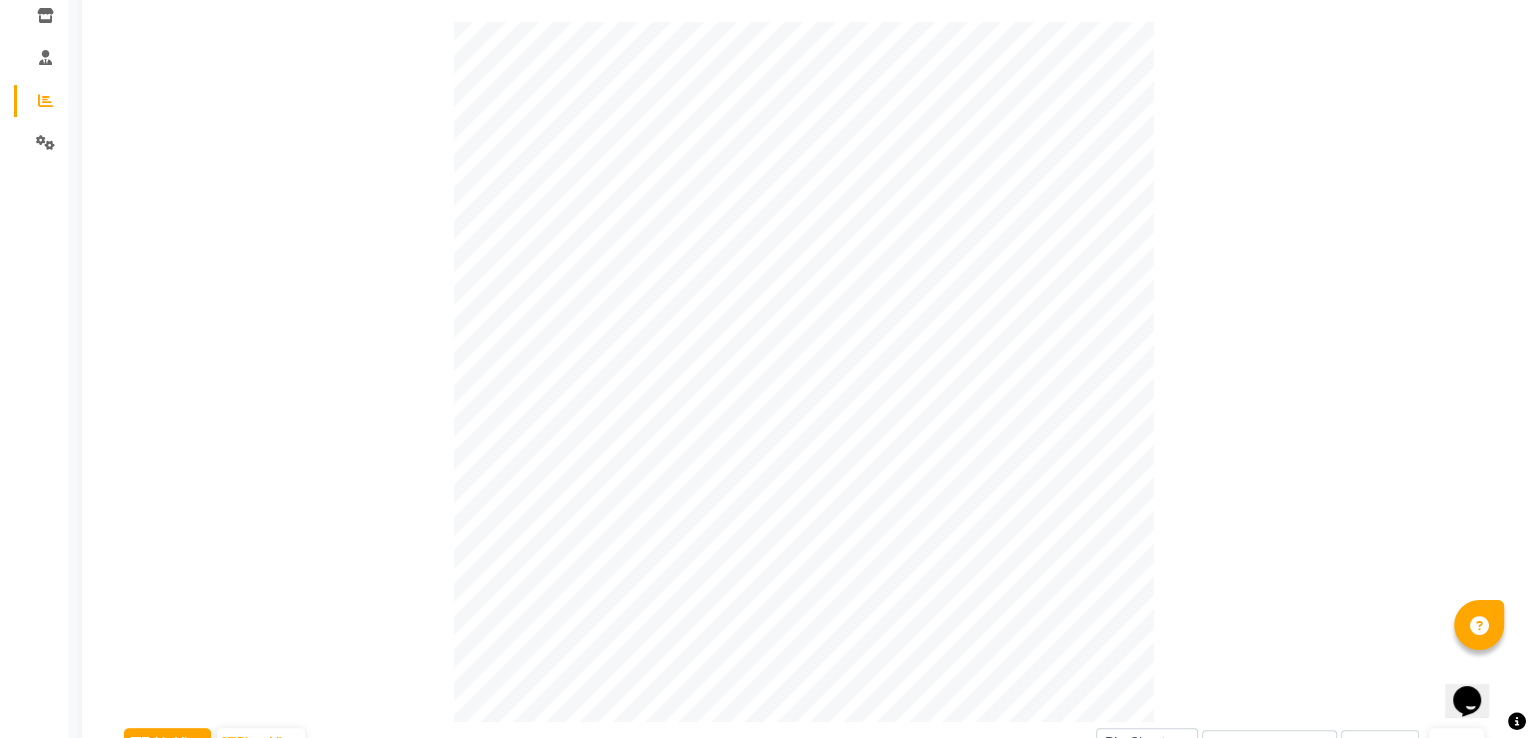 scroll, scrollTop: 500, scrollLeft: 0, axis: vertical 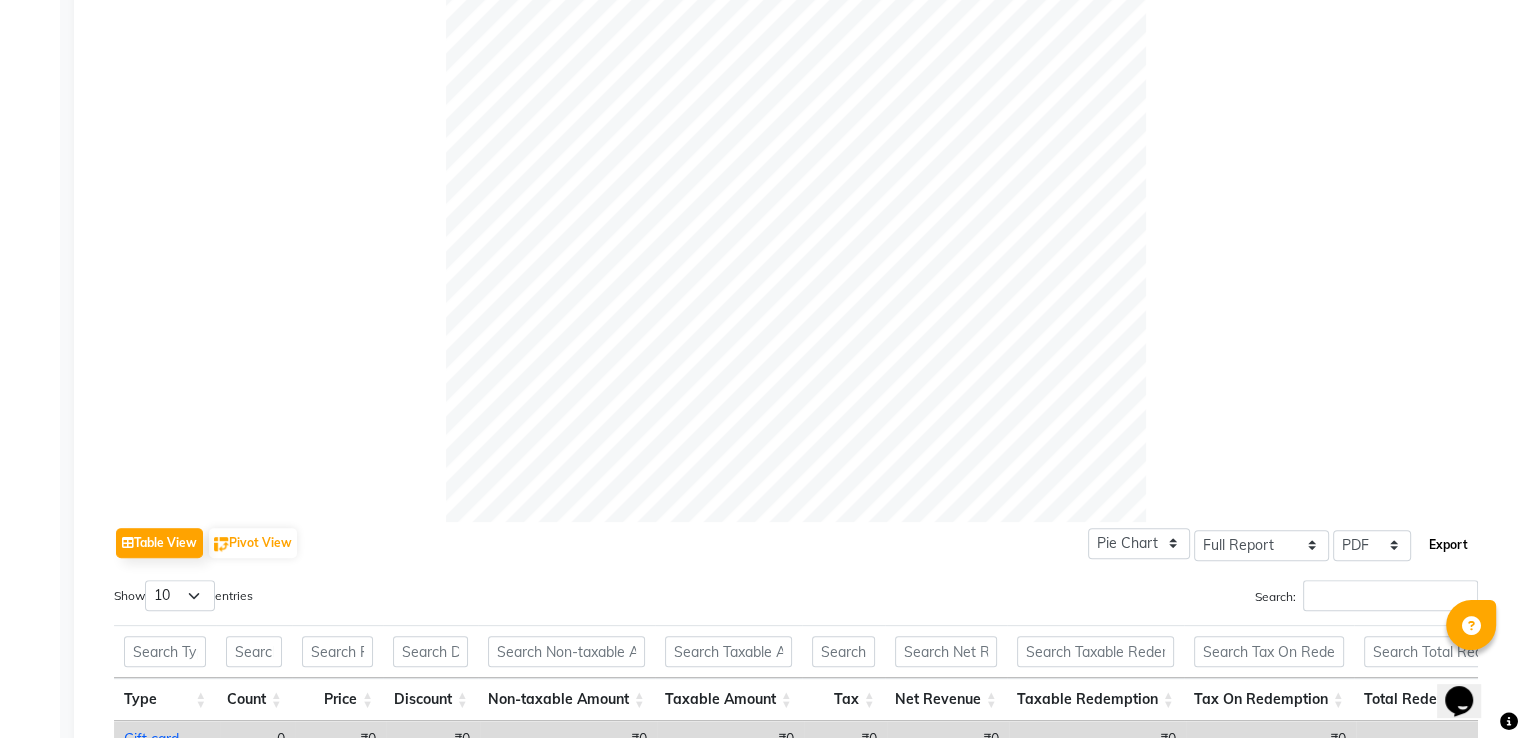 click on "Export" 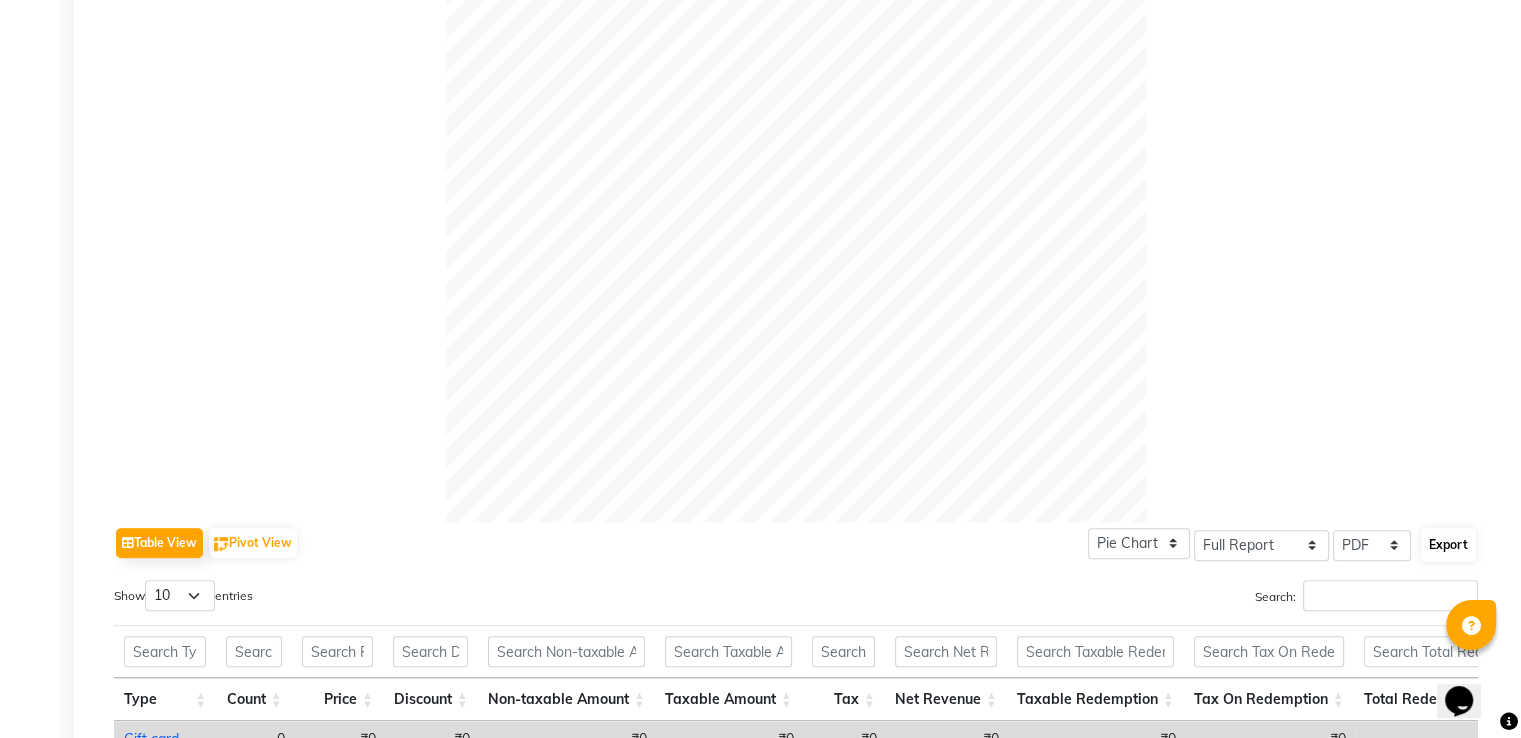 select on "sans-serif" 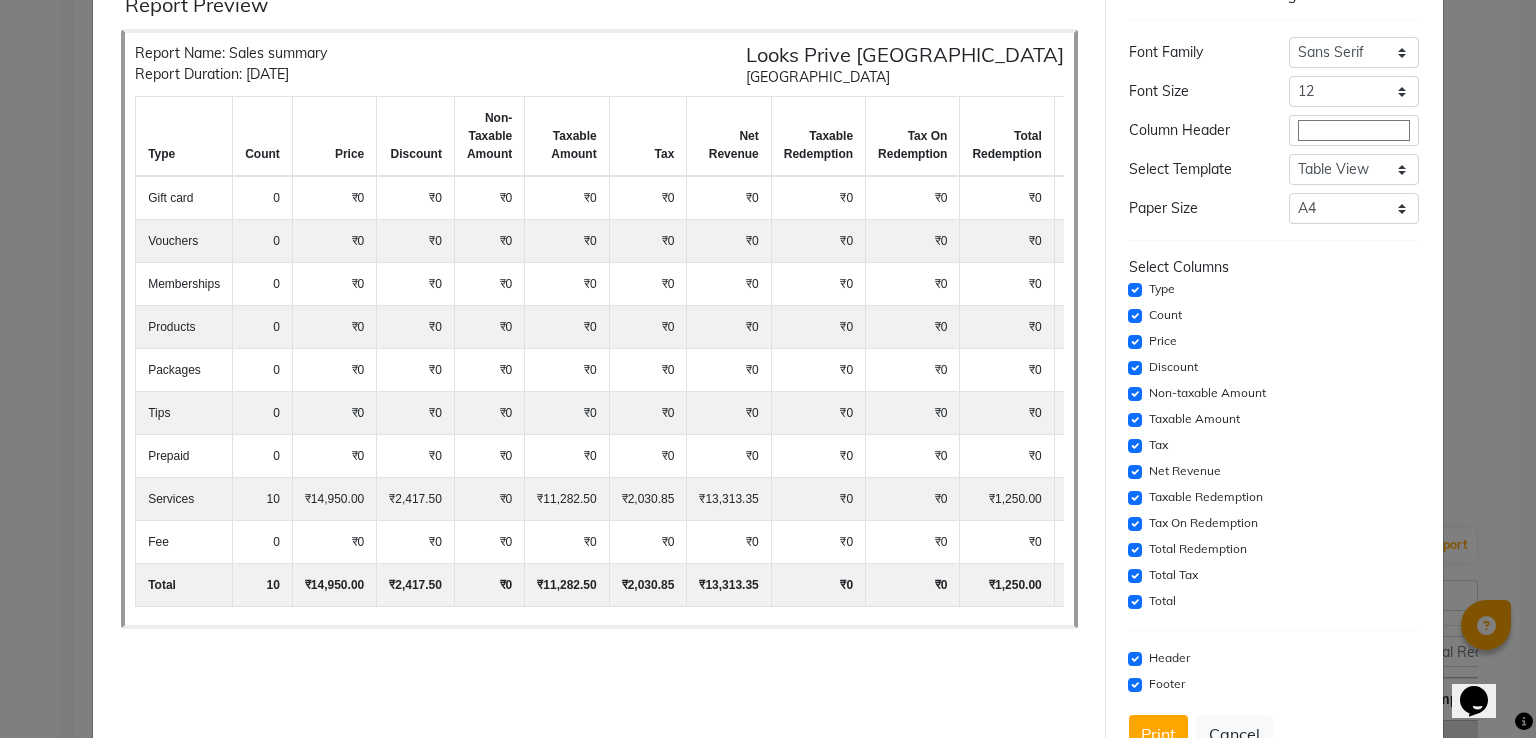 scroll, scrollTop: 143, scrollLeft: 0, axis: vertical 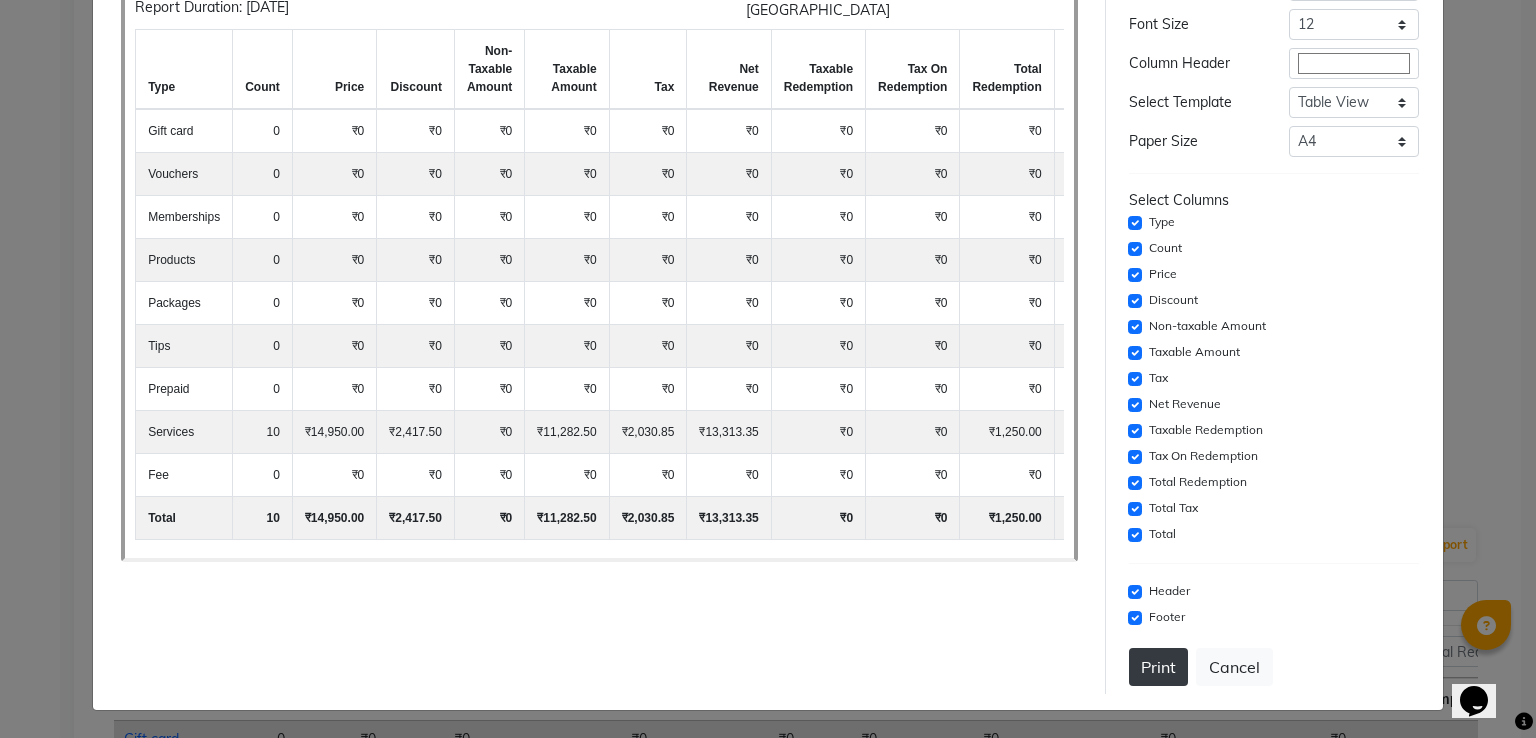 click on "Print" 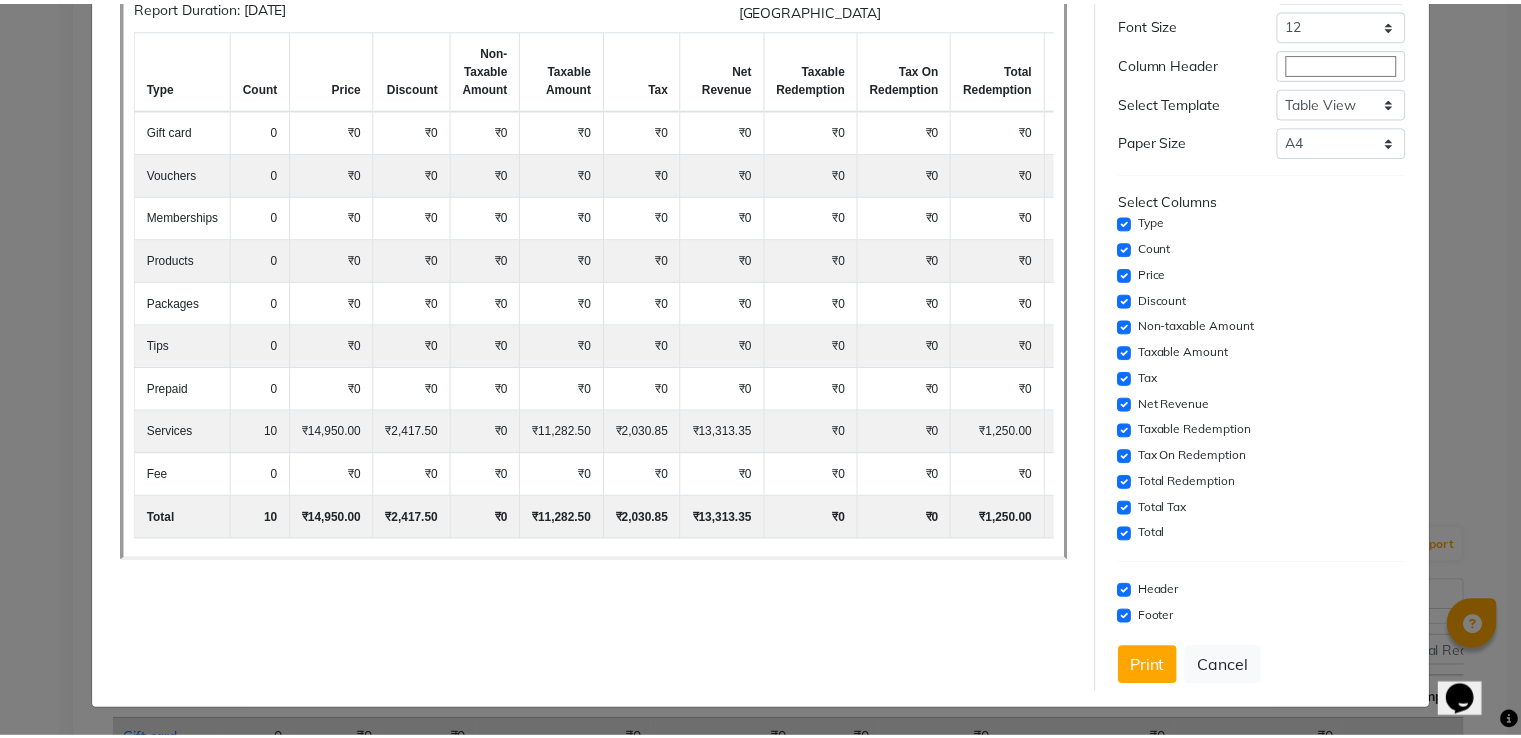 scroll, scrollTop: 0, scrollLeft: 0, axis: both 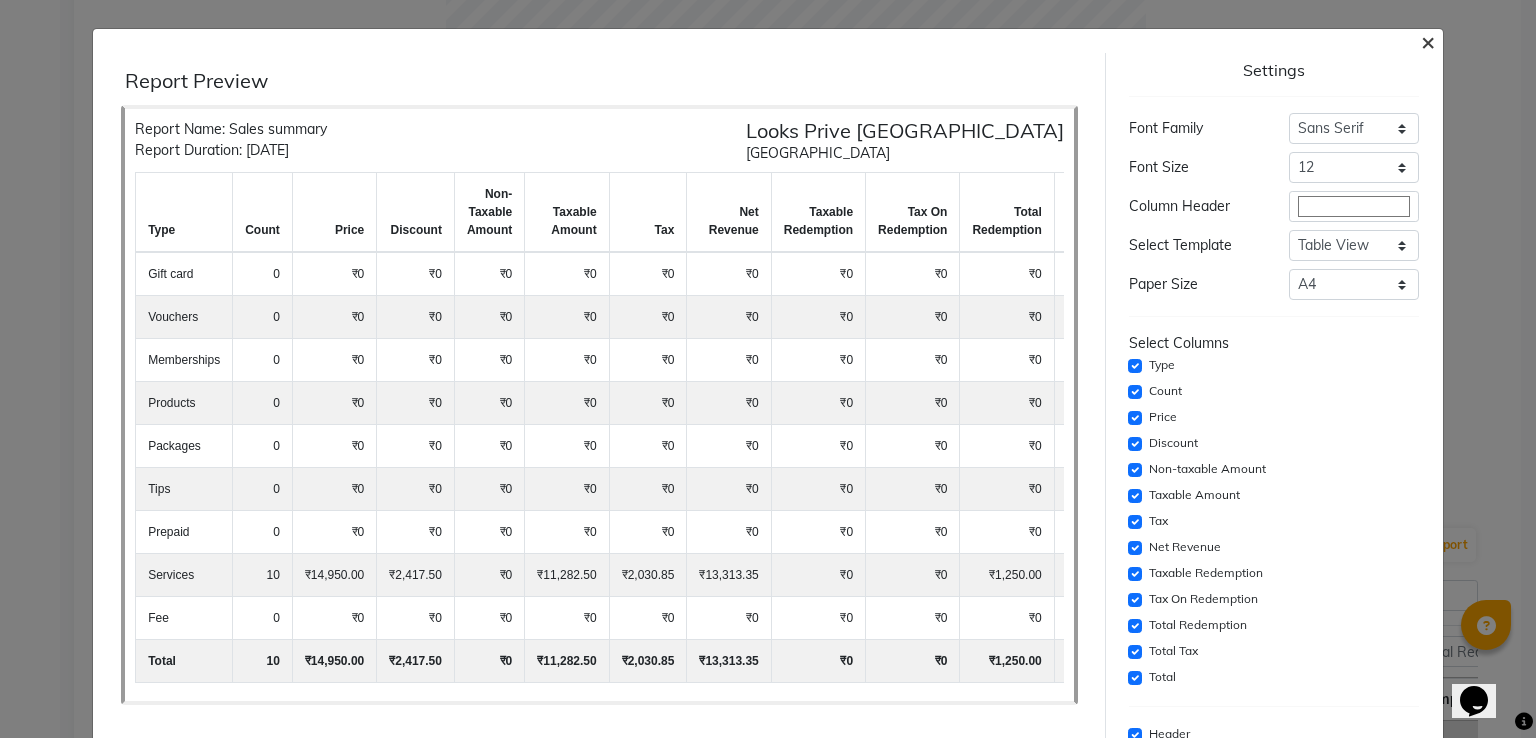 click on "×" 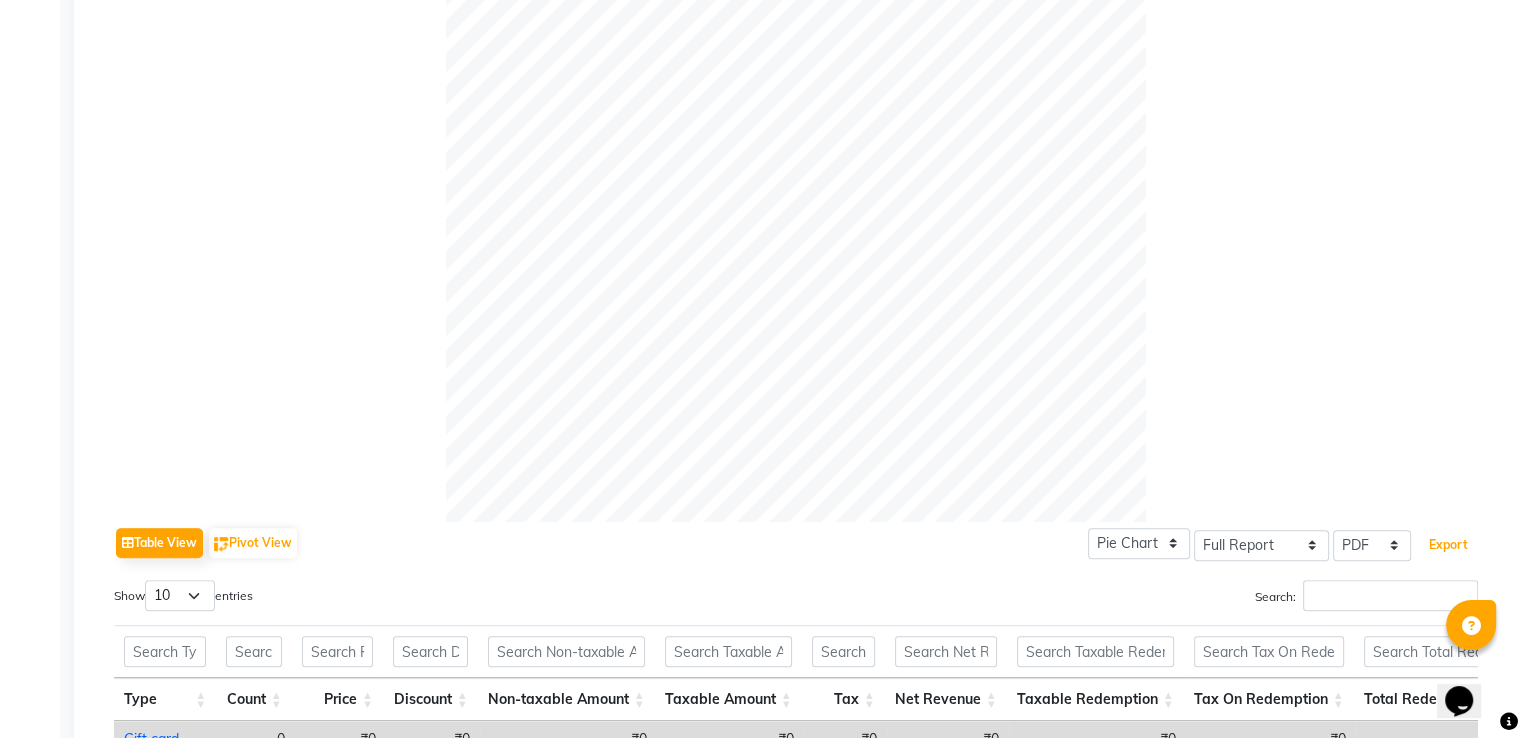 scroll, scrollTop: 200, scrollLeft: 0, axis: vertical 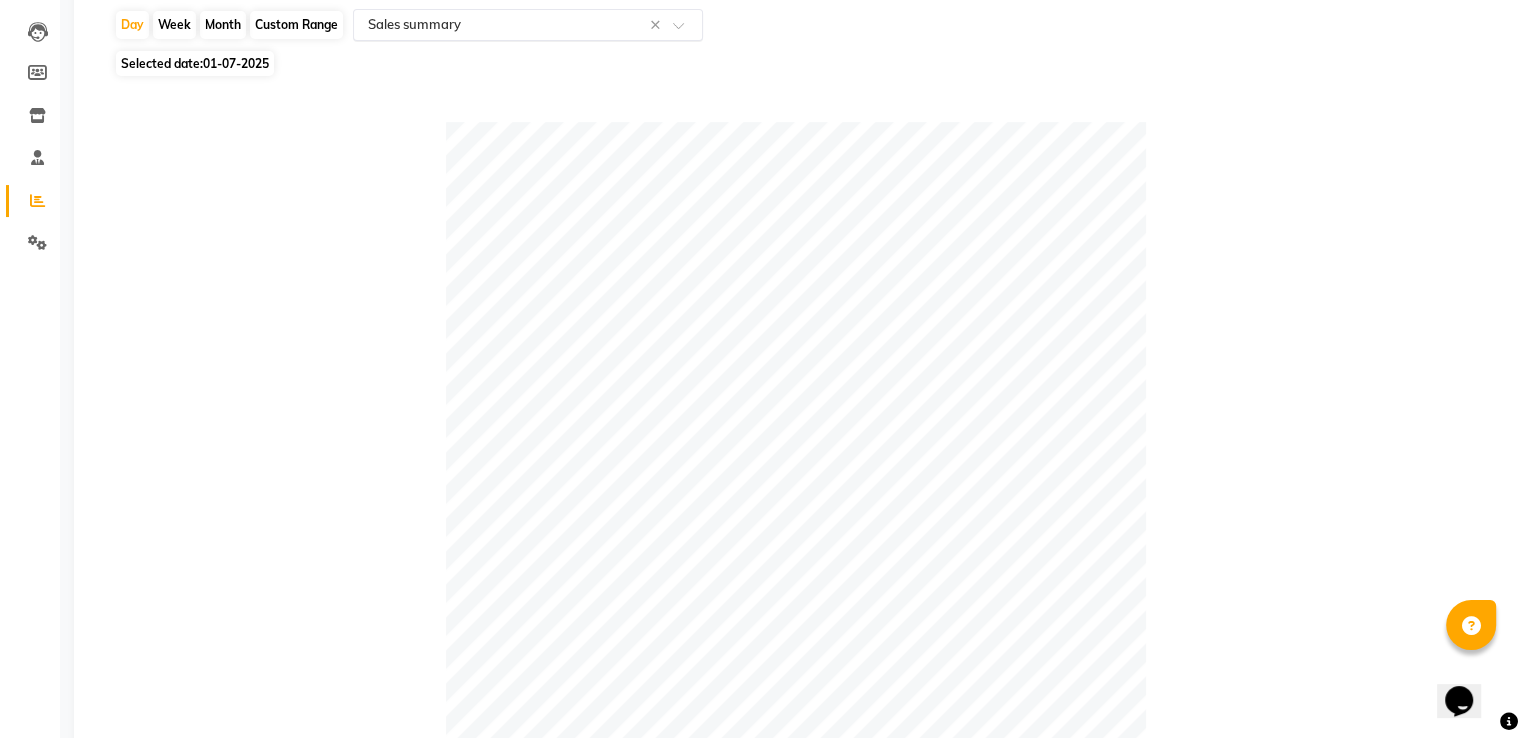 click 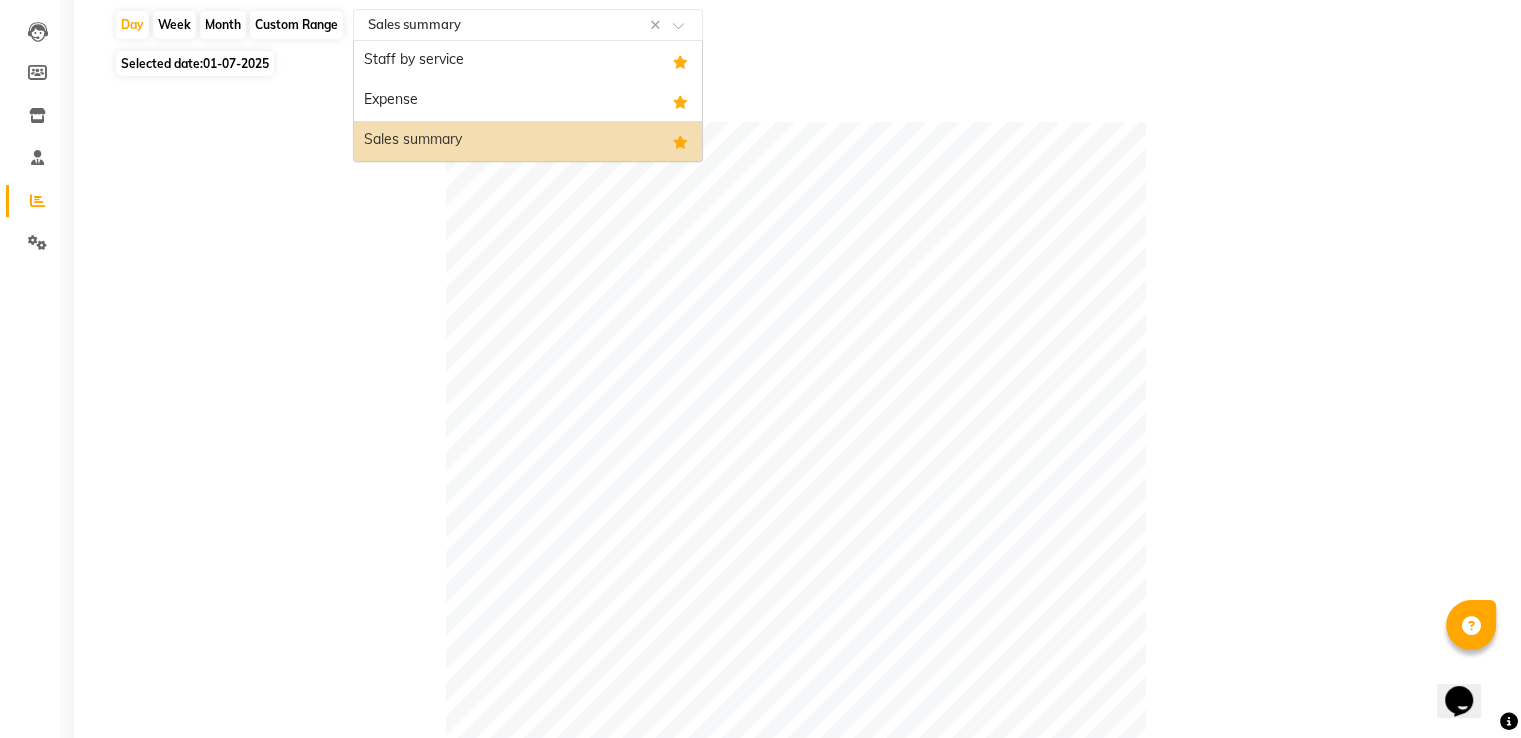 click on "Expense" at bounding box center (528, 101) 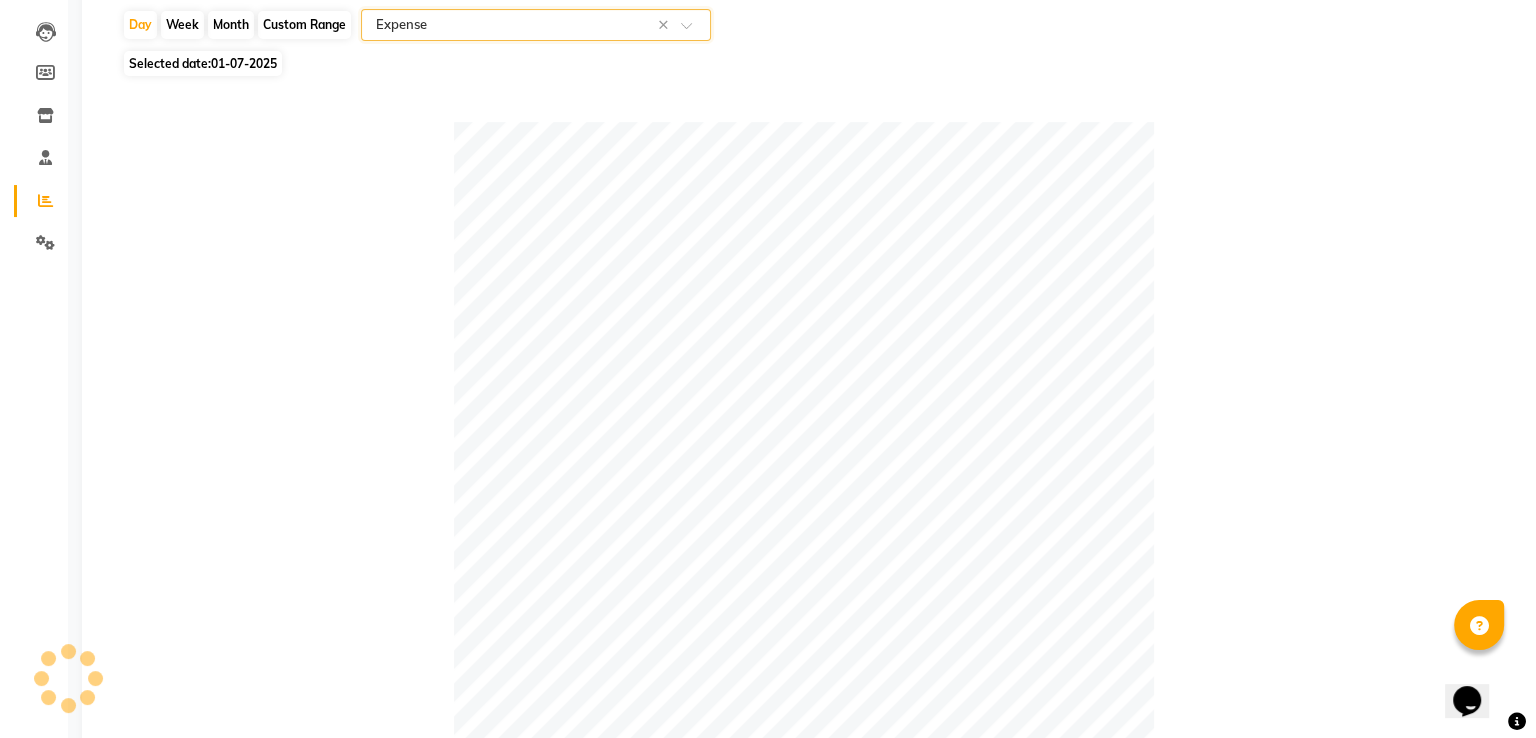 scroll, scrollTop: 0, scrollLeft: 0, axis: both 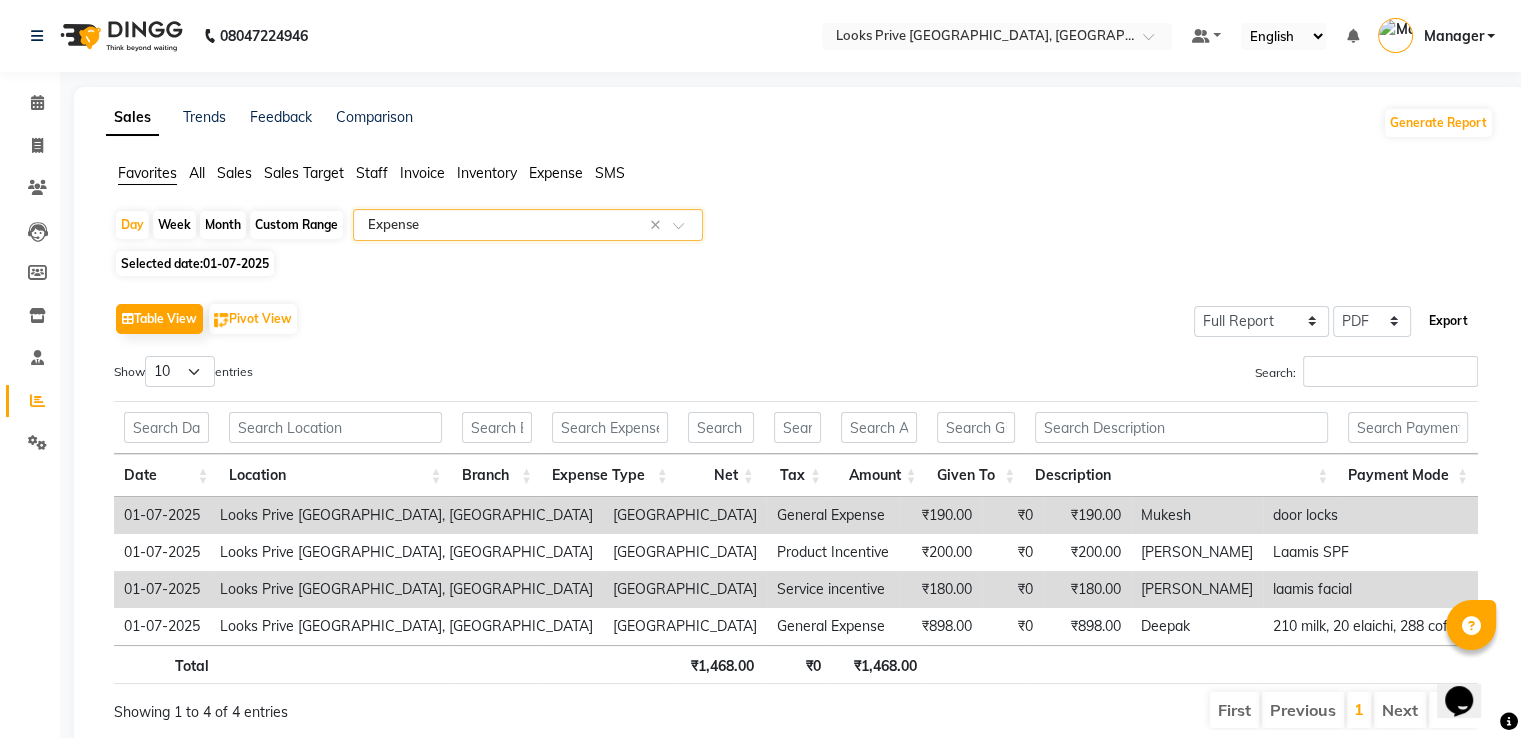 click on "Export" 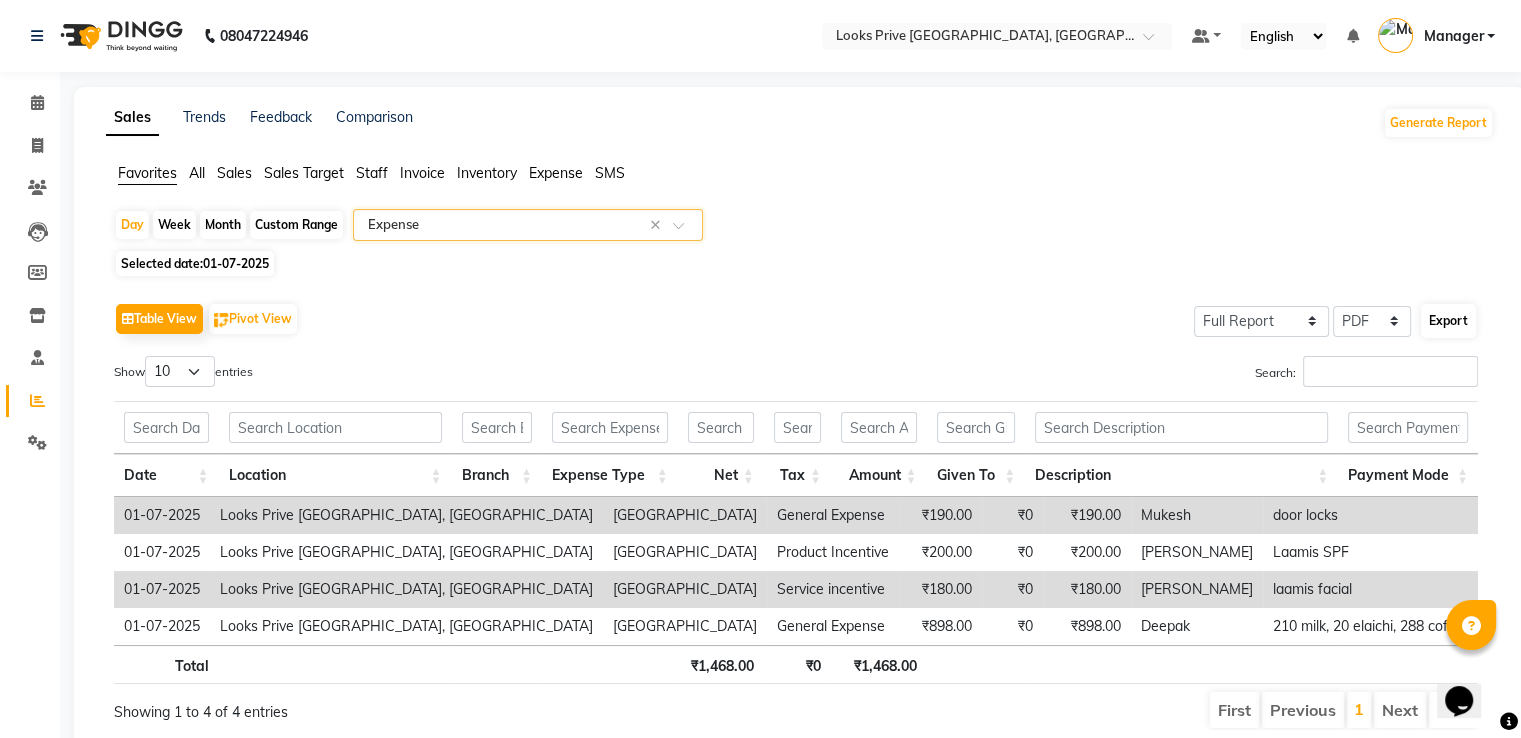select on "sans-serif" 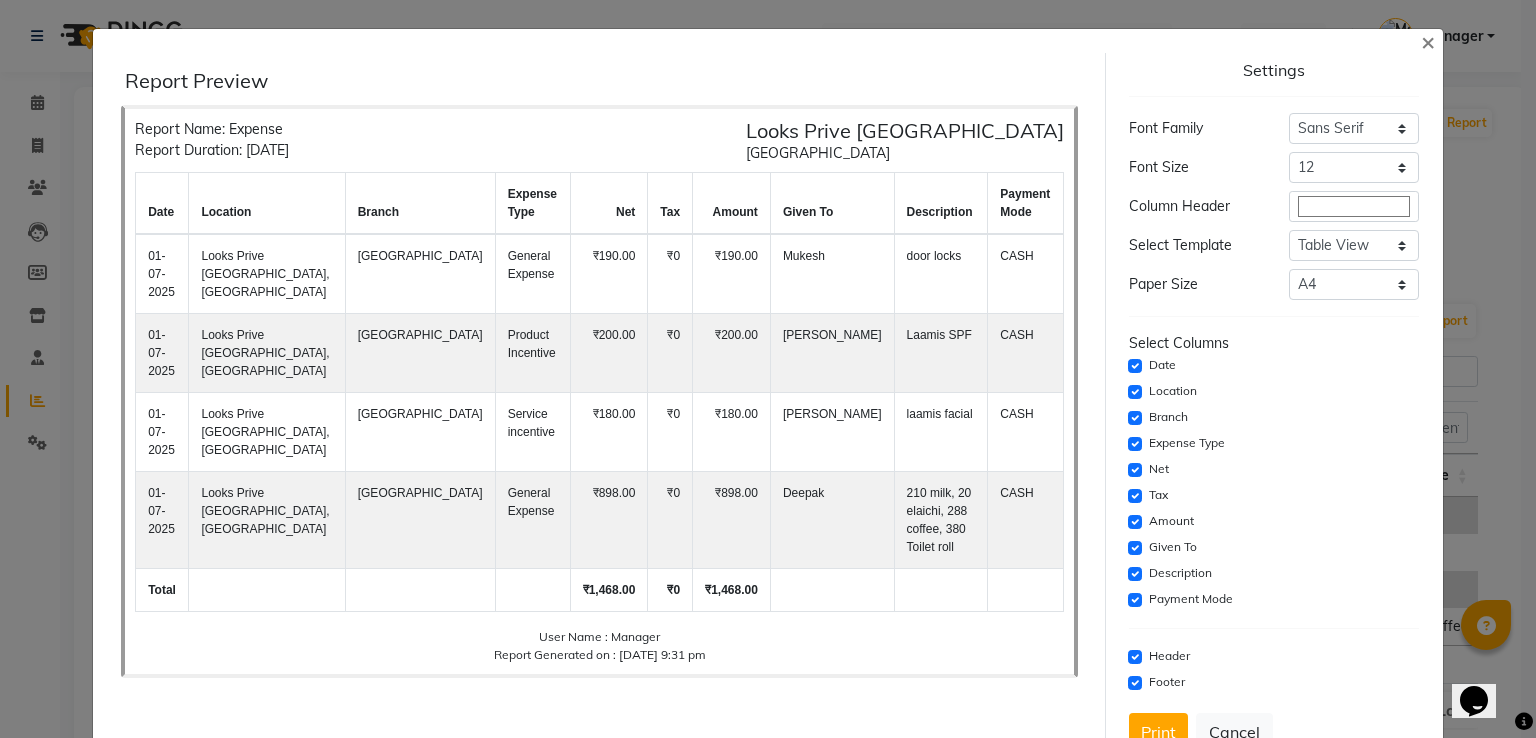 scroll, scrollTop: 65, scrollLeft: 0, axis: vertical 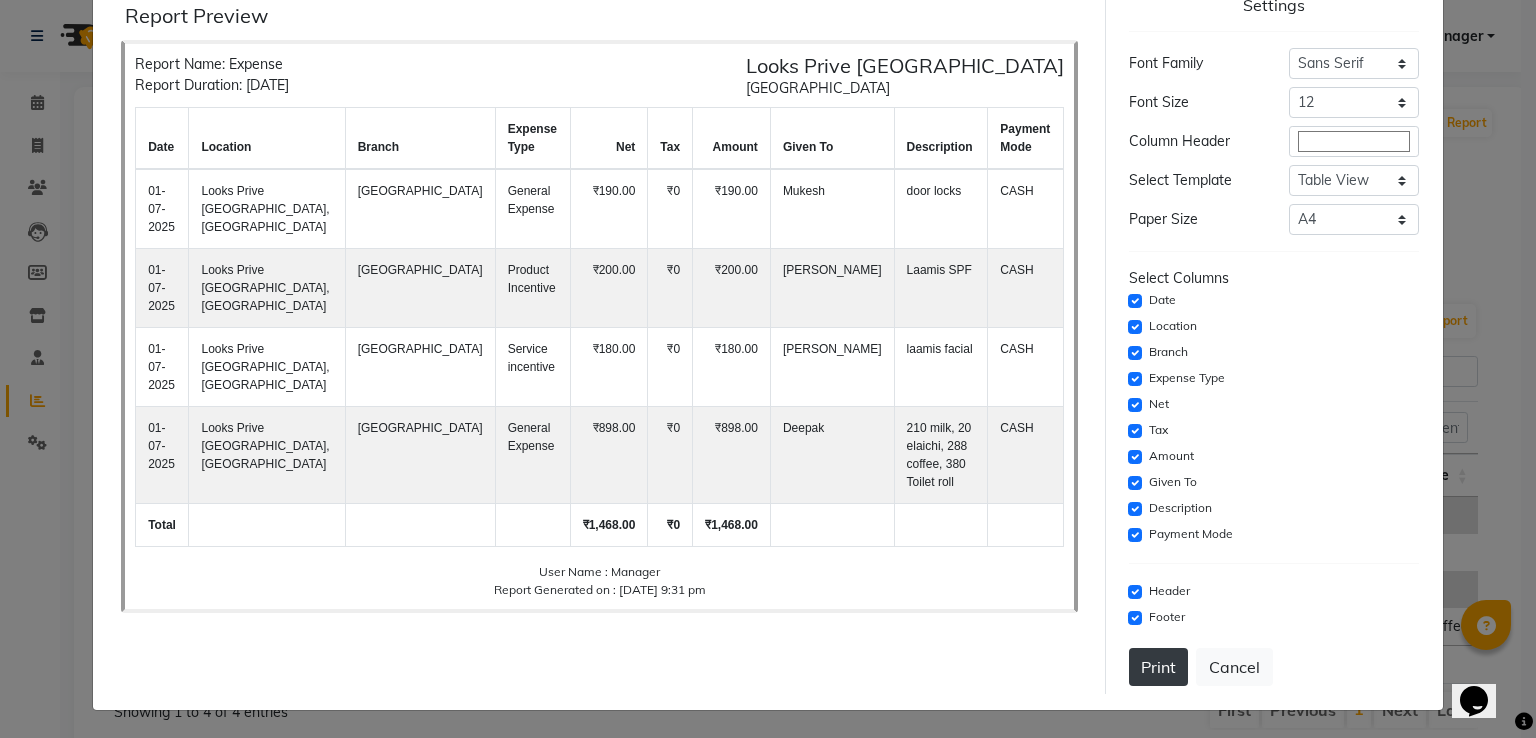 click on "Print" 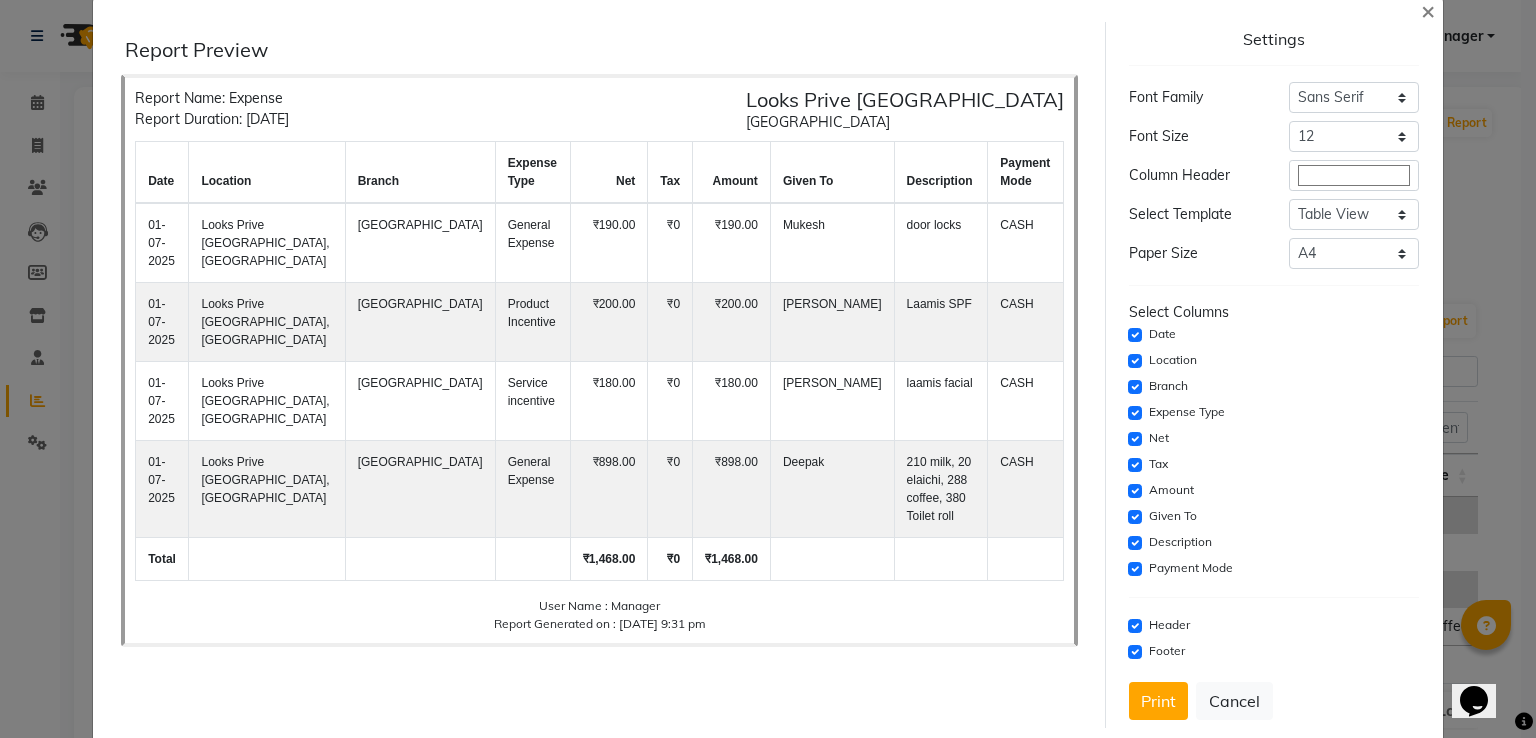 scroll, scrollTop: 0, scrollLeft: 0, axis: both 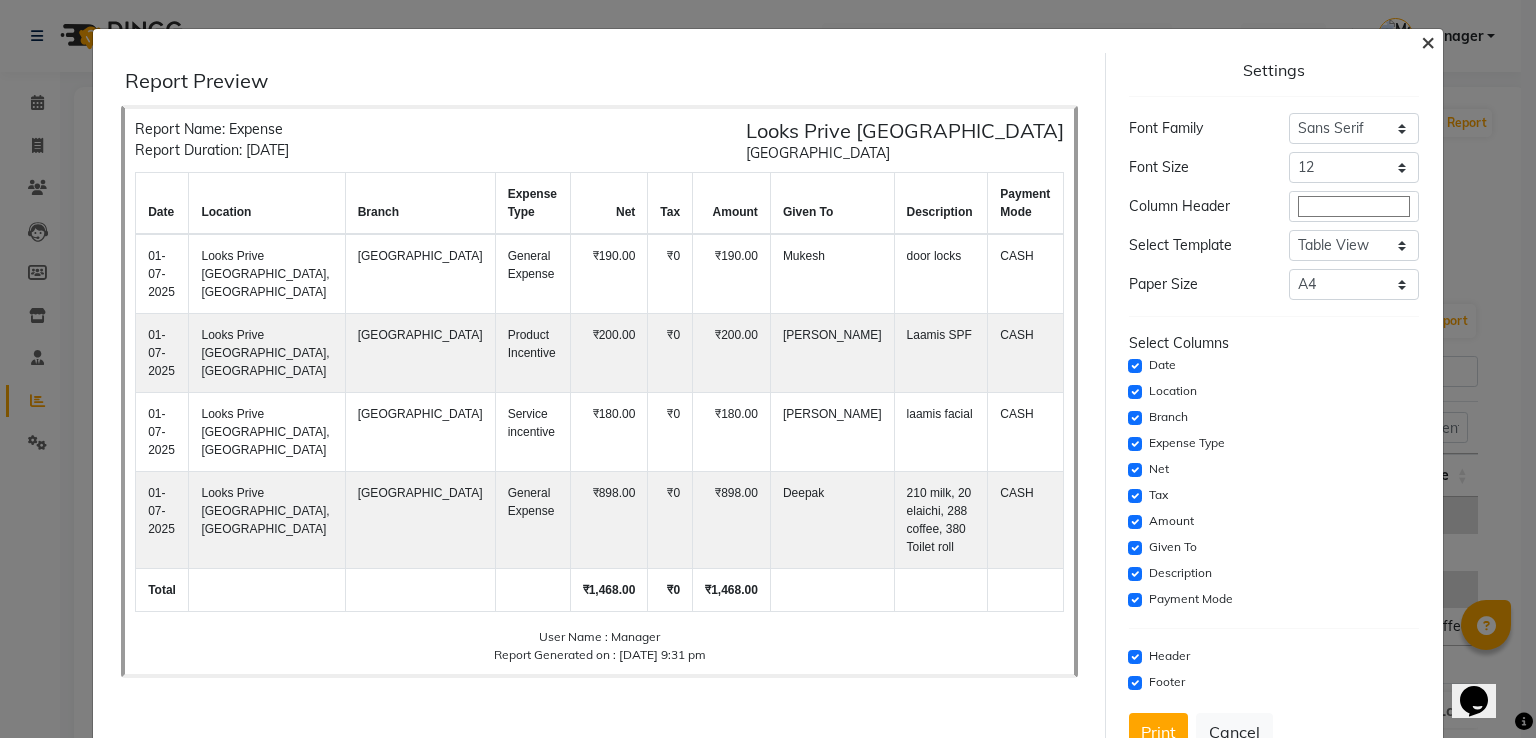 click on "×" 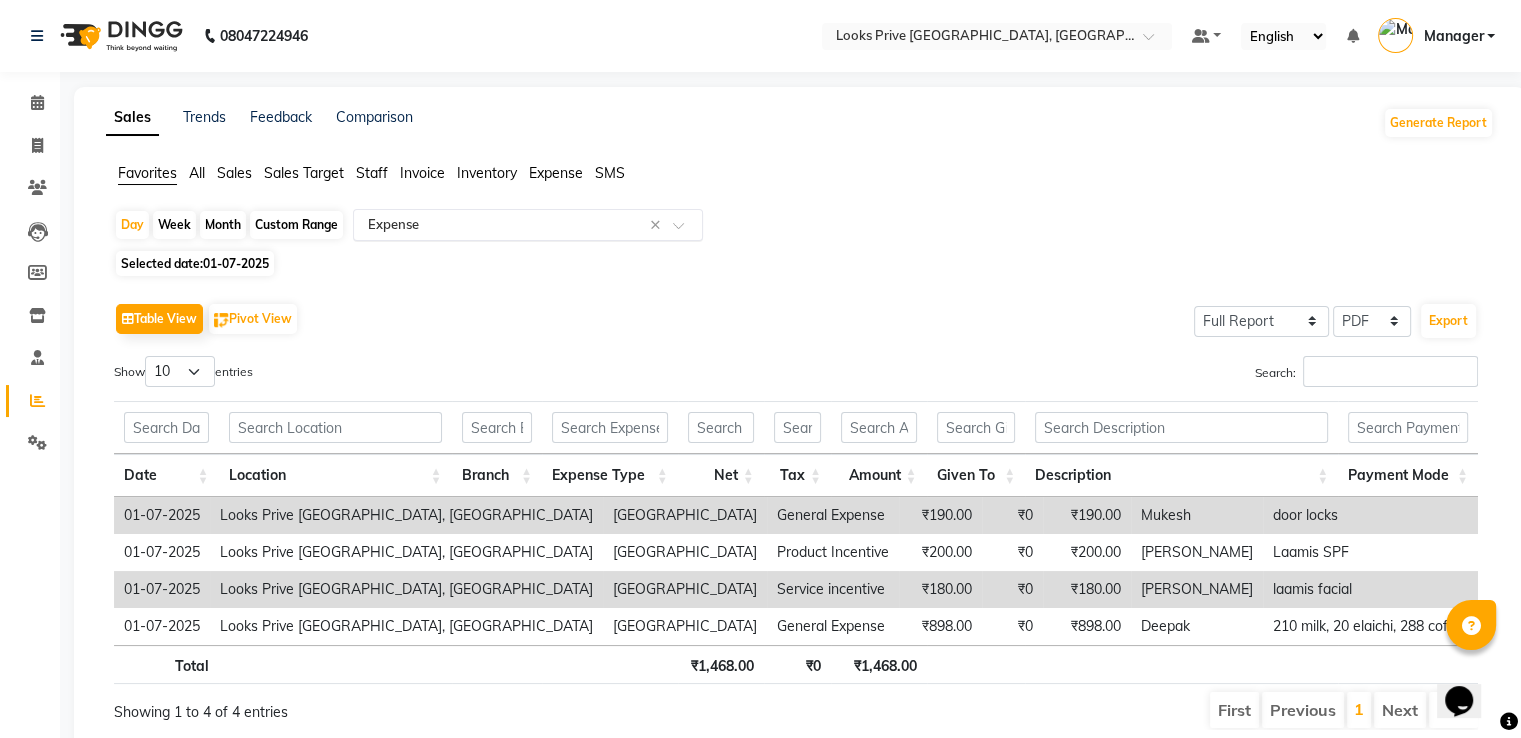 click 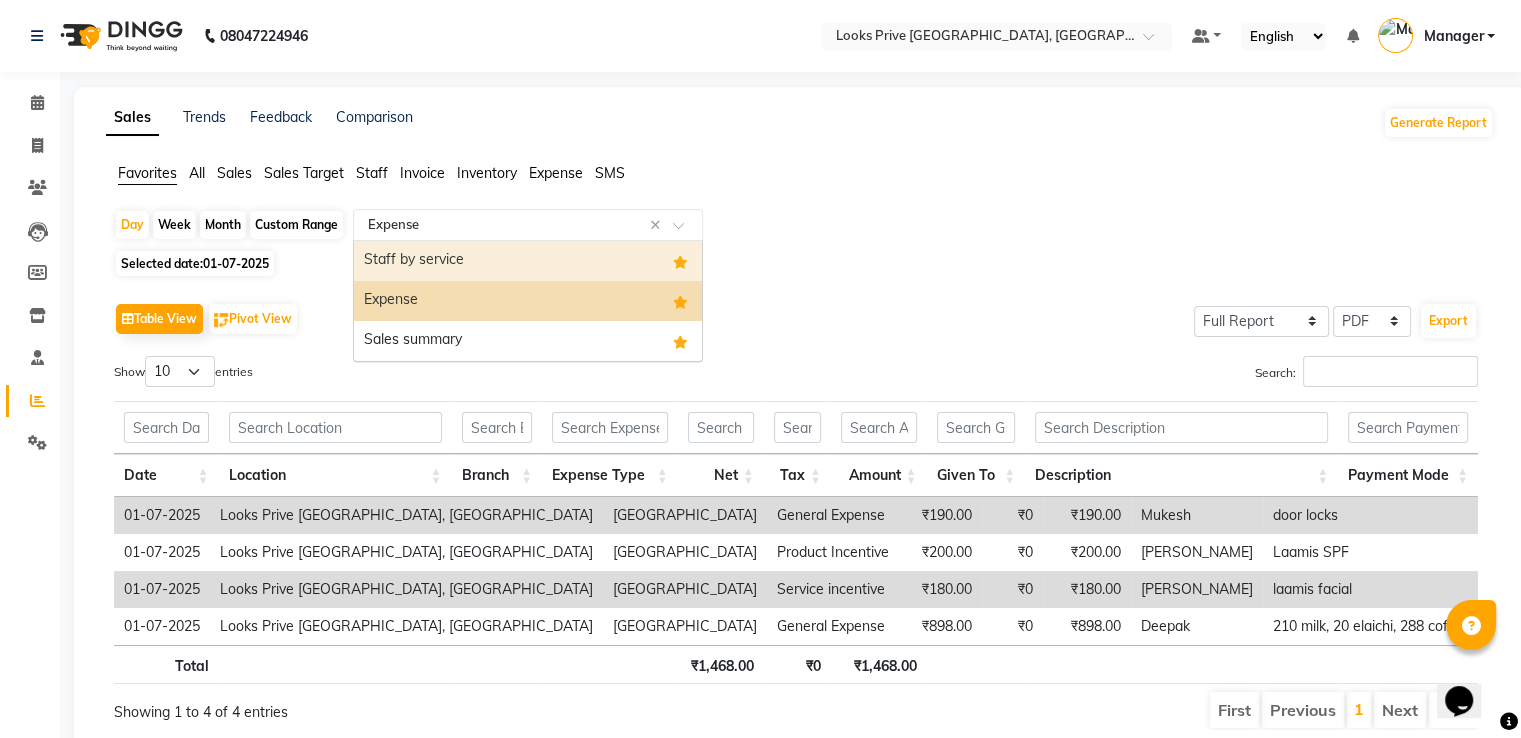click on "Staff by service" at bounding box center [528, 261] 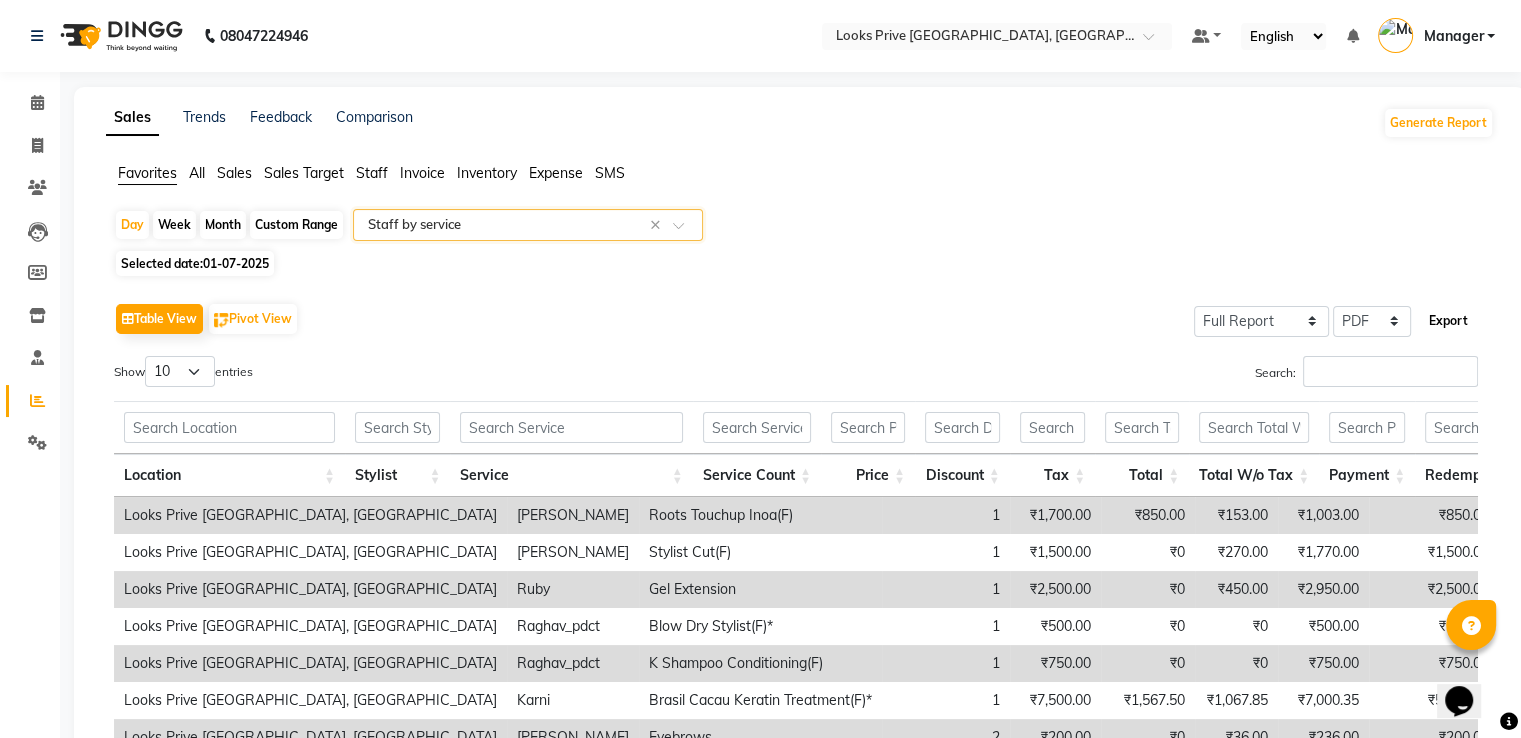 click on "Export" 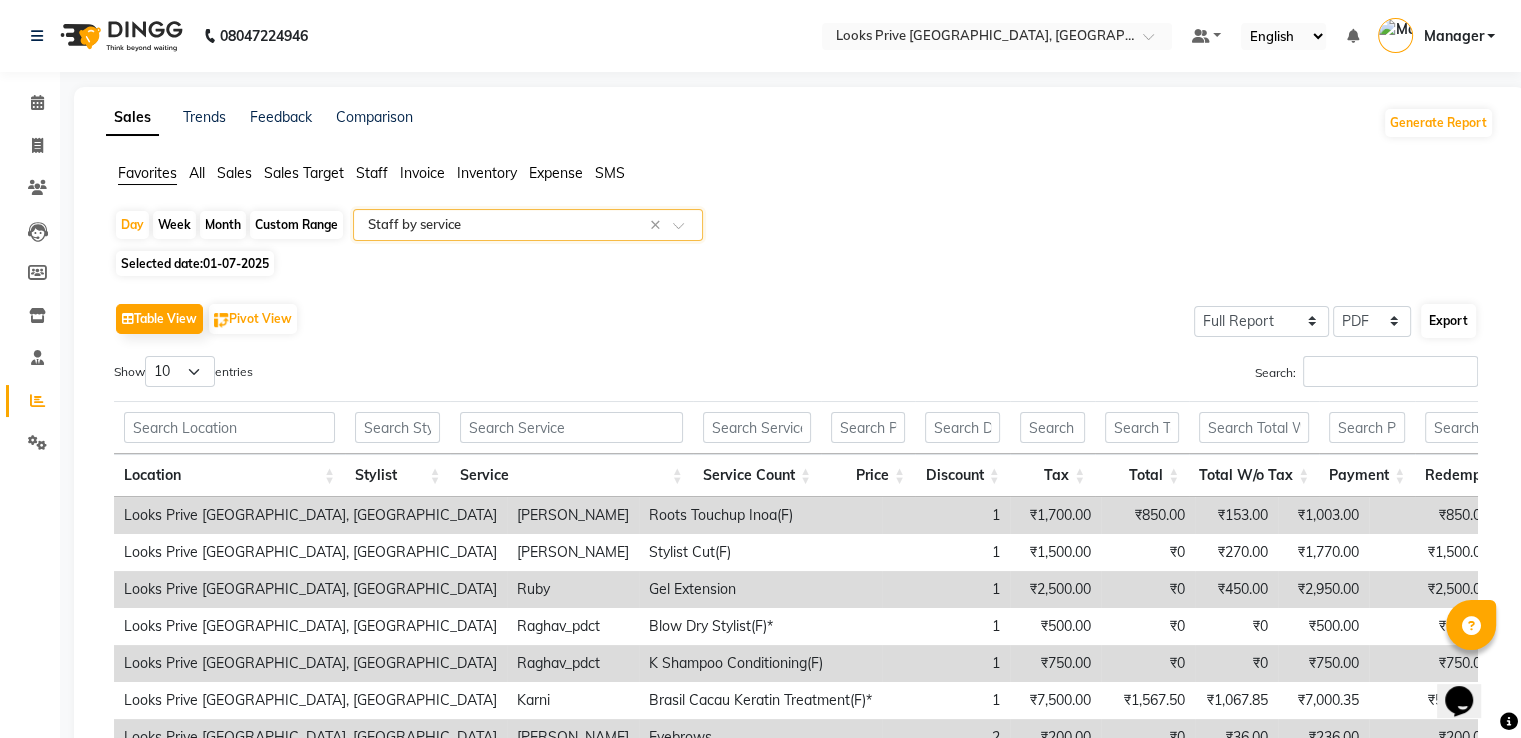 select on "sans-serif" 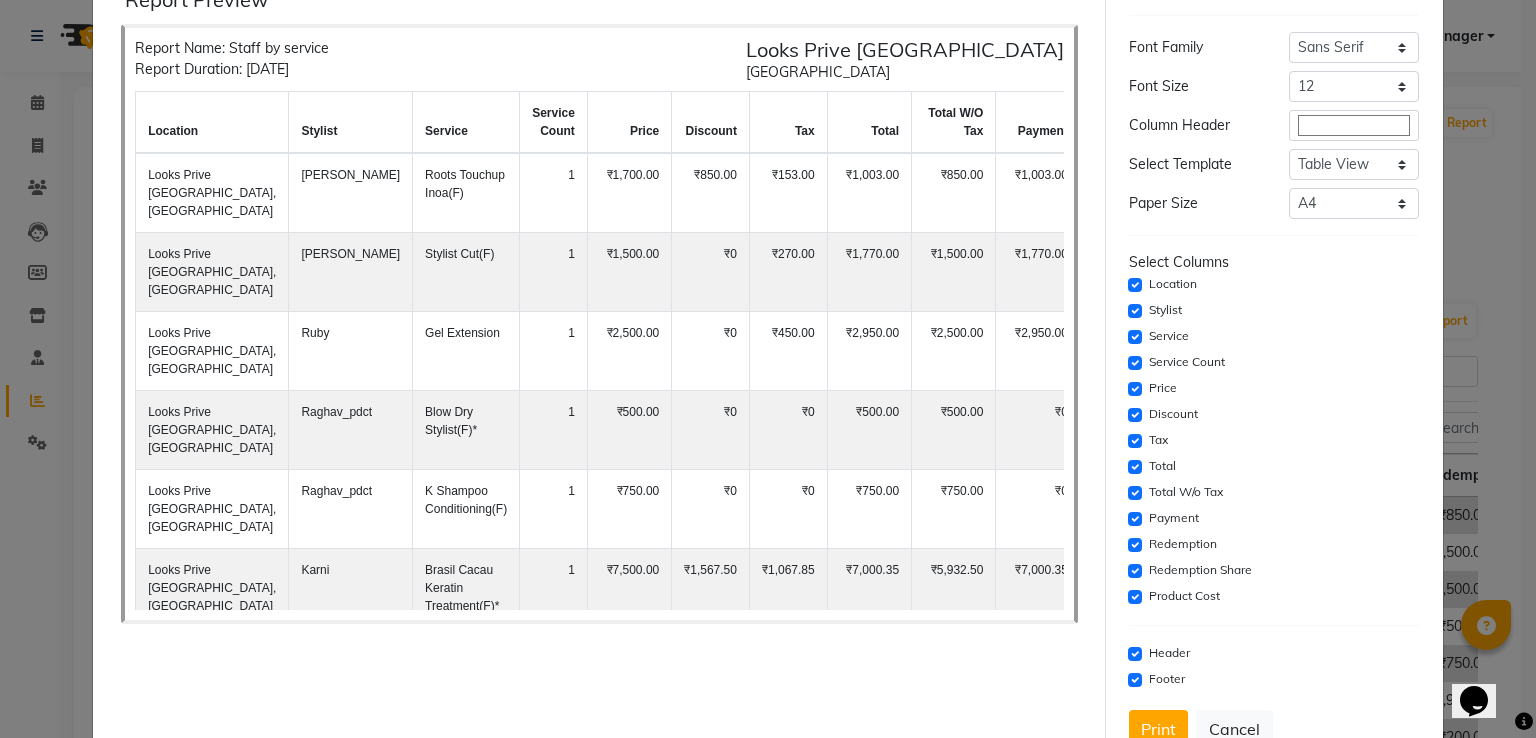 scroll, scrollTop: 143, scrollLeft: 0, axis: vertical 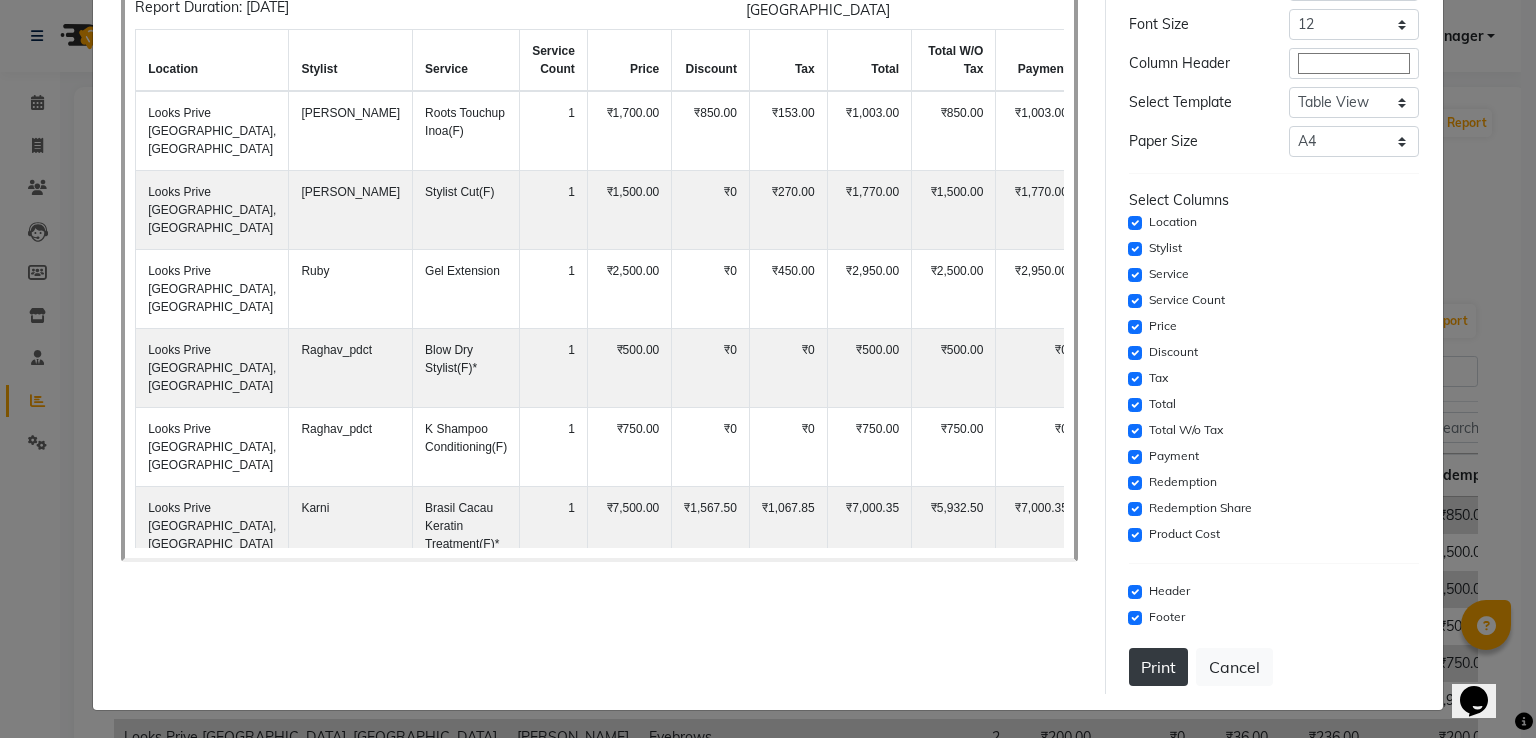 click on "Print" 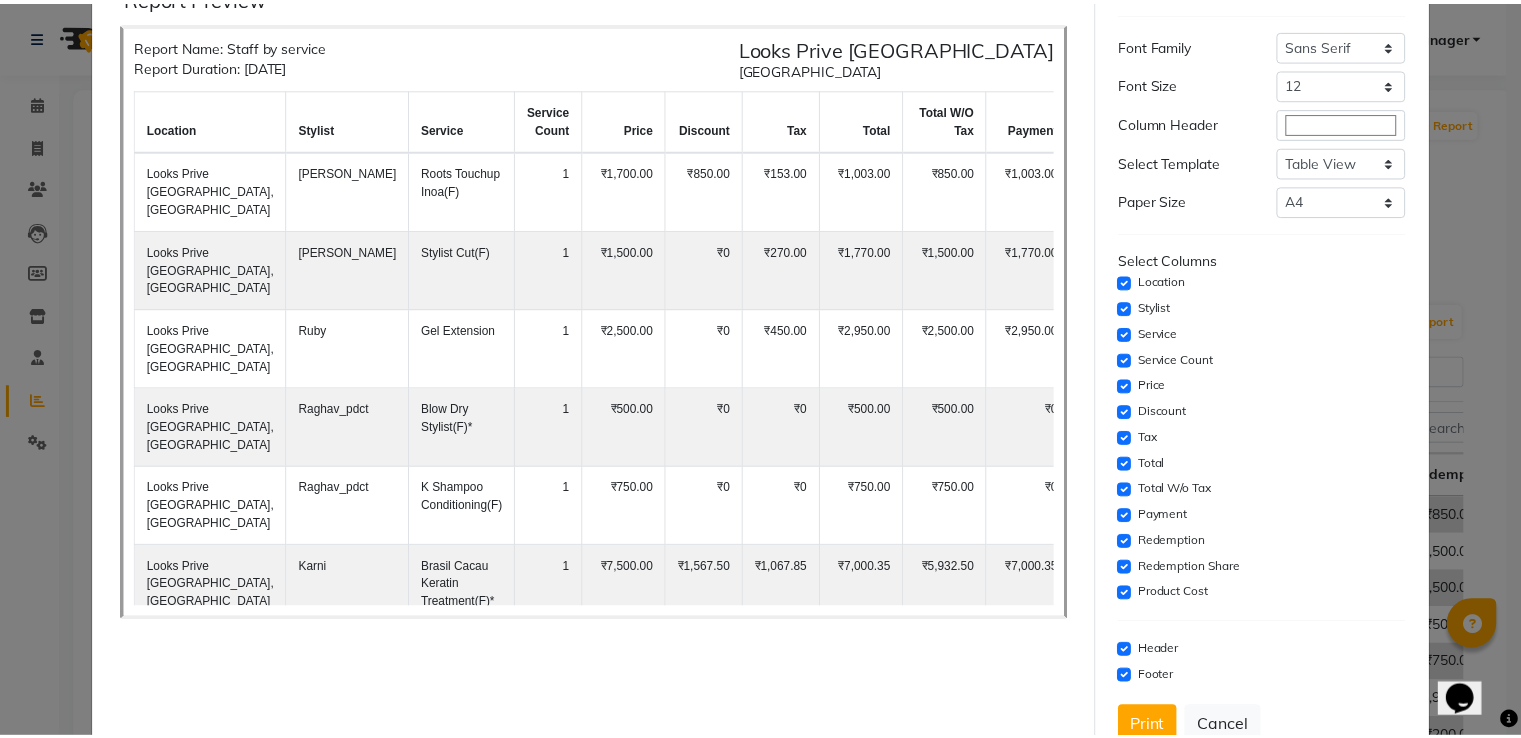 scroll, scrollTop: 0, scrollLeft: 0, axis: both 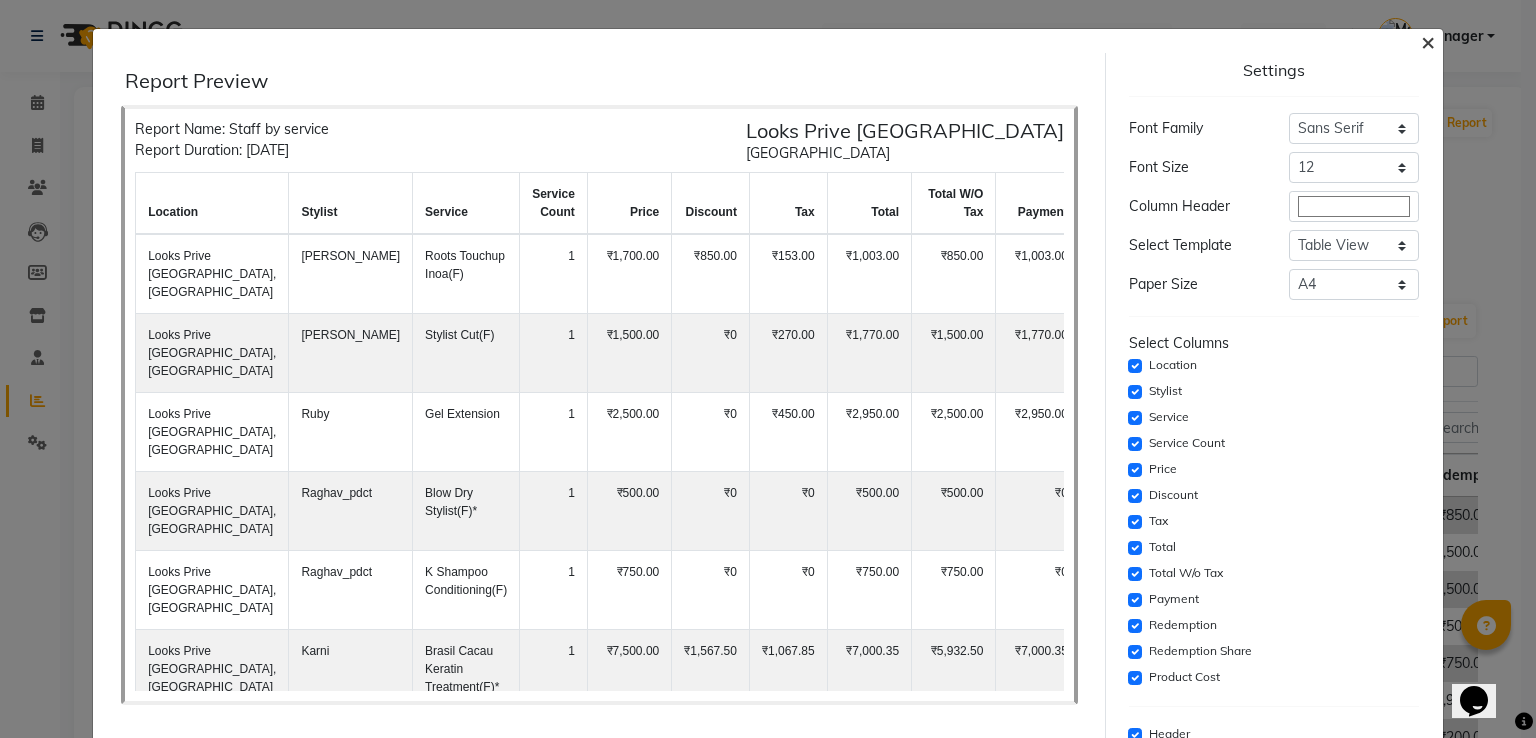 click on "×" 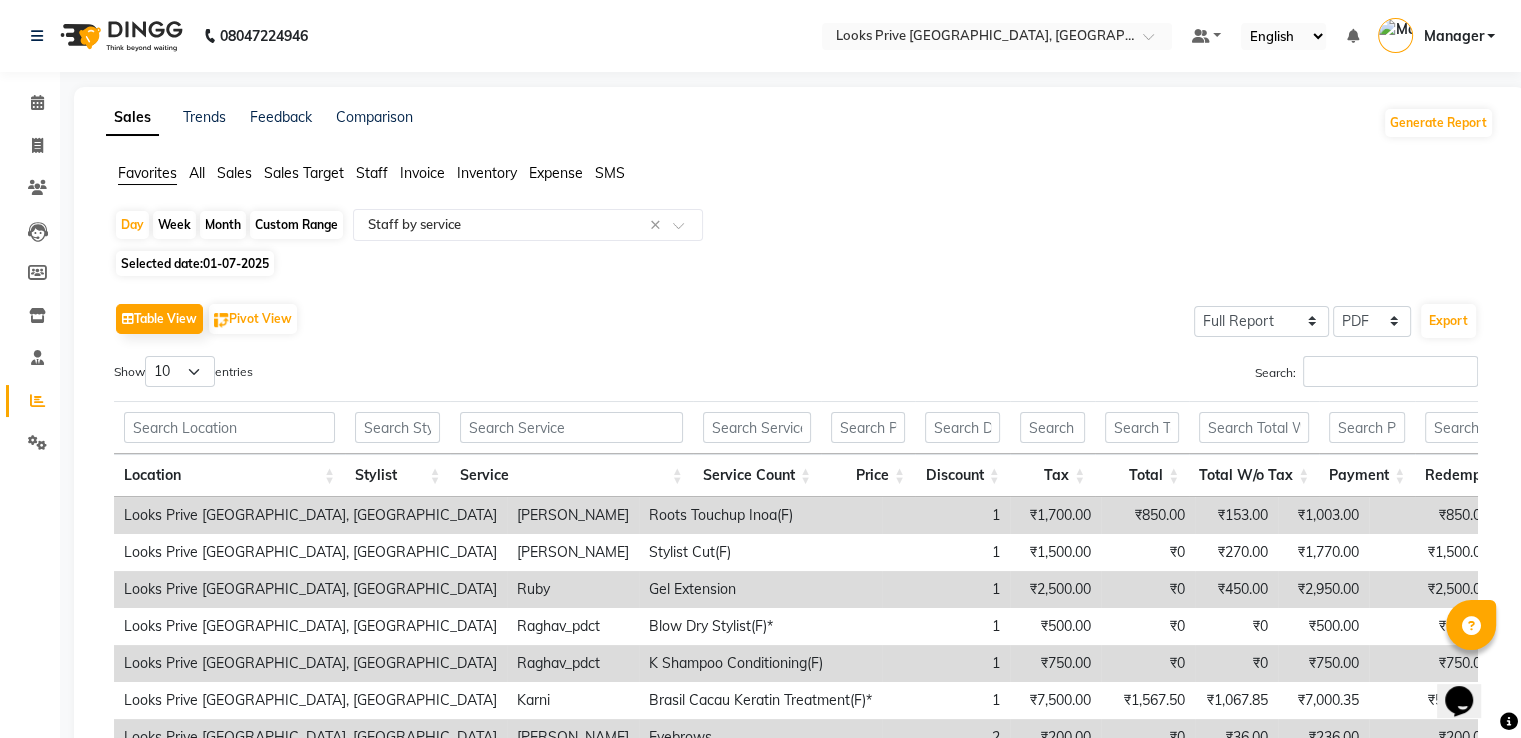 click on "Calendar" 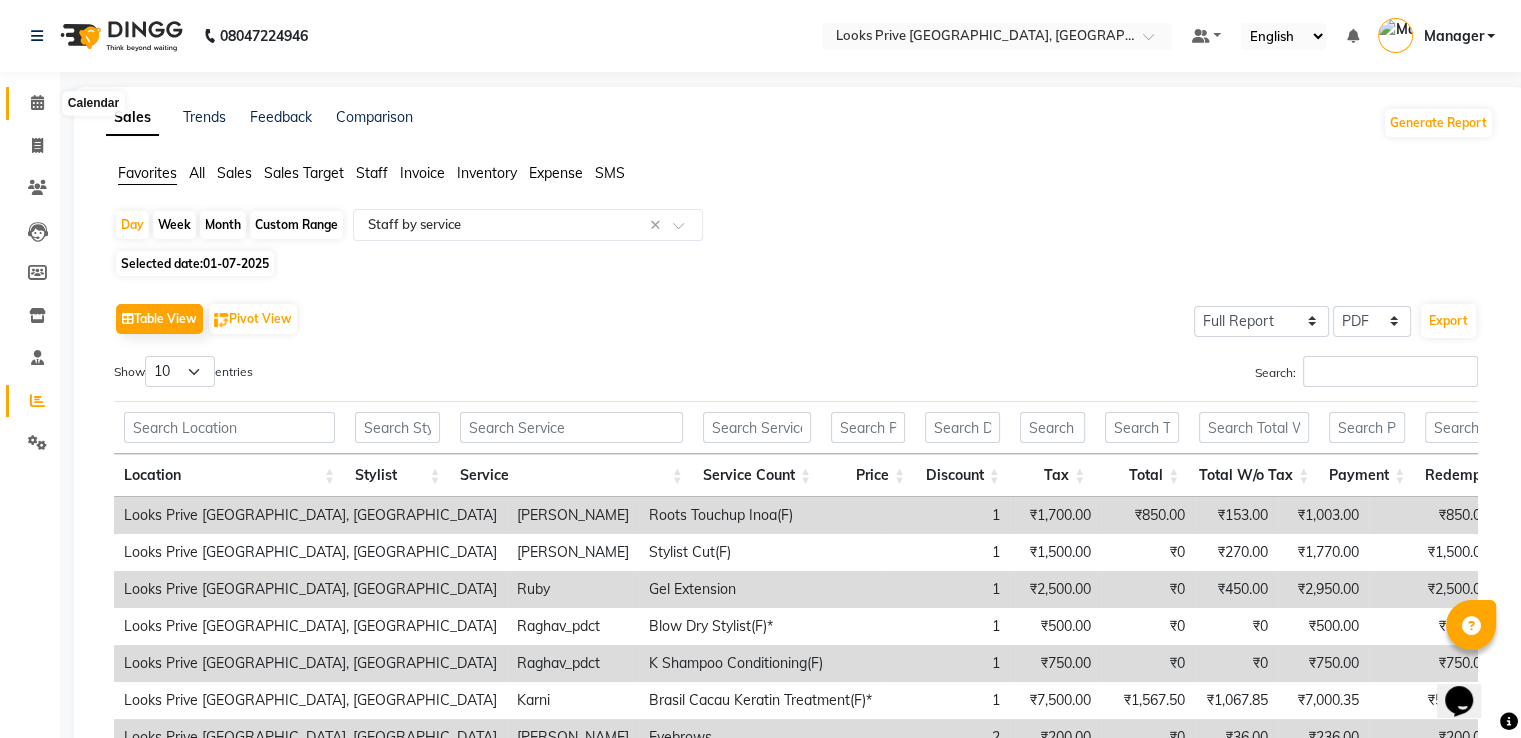 click 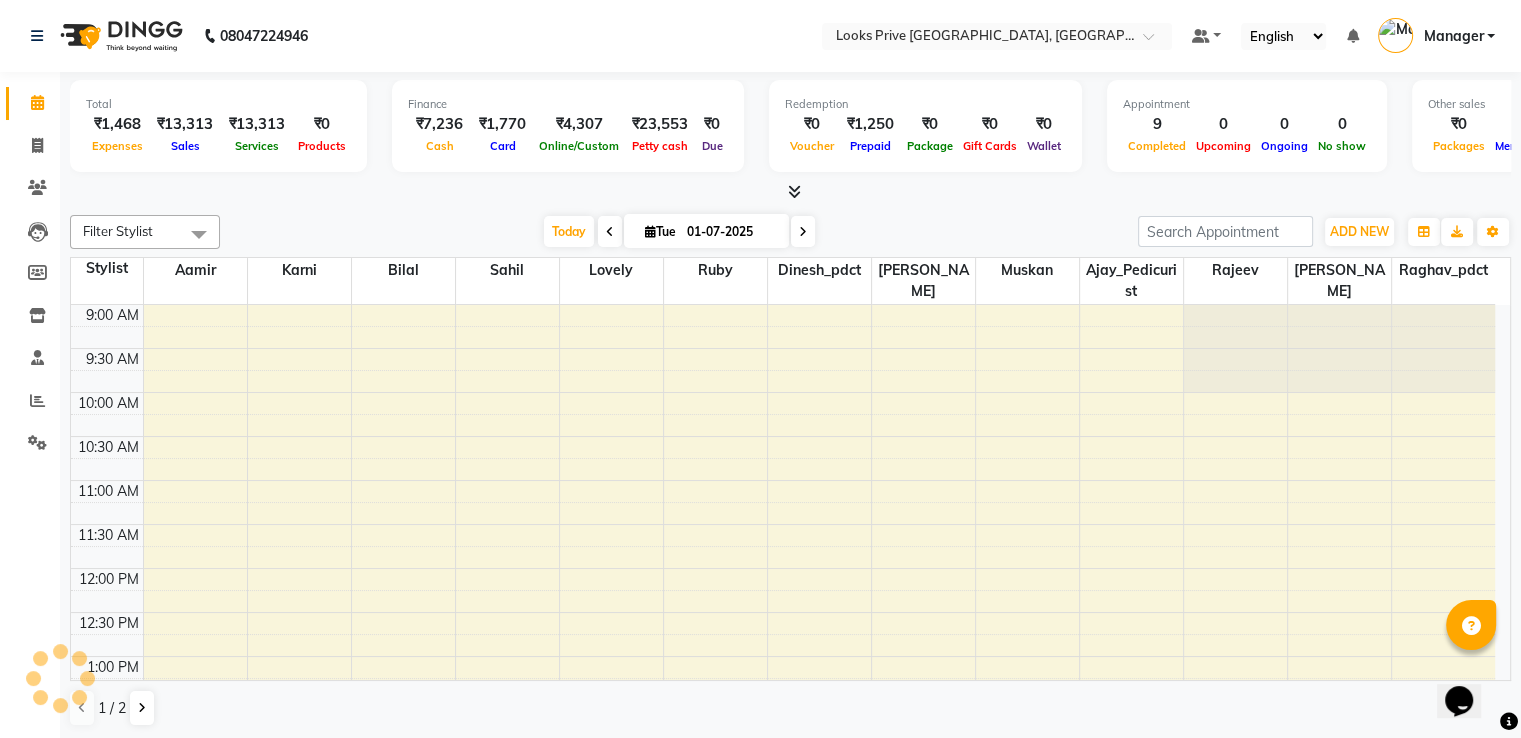 scroll, scrollTop: 0, scrollLeft: 0, axis: both 